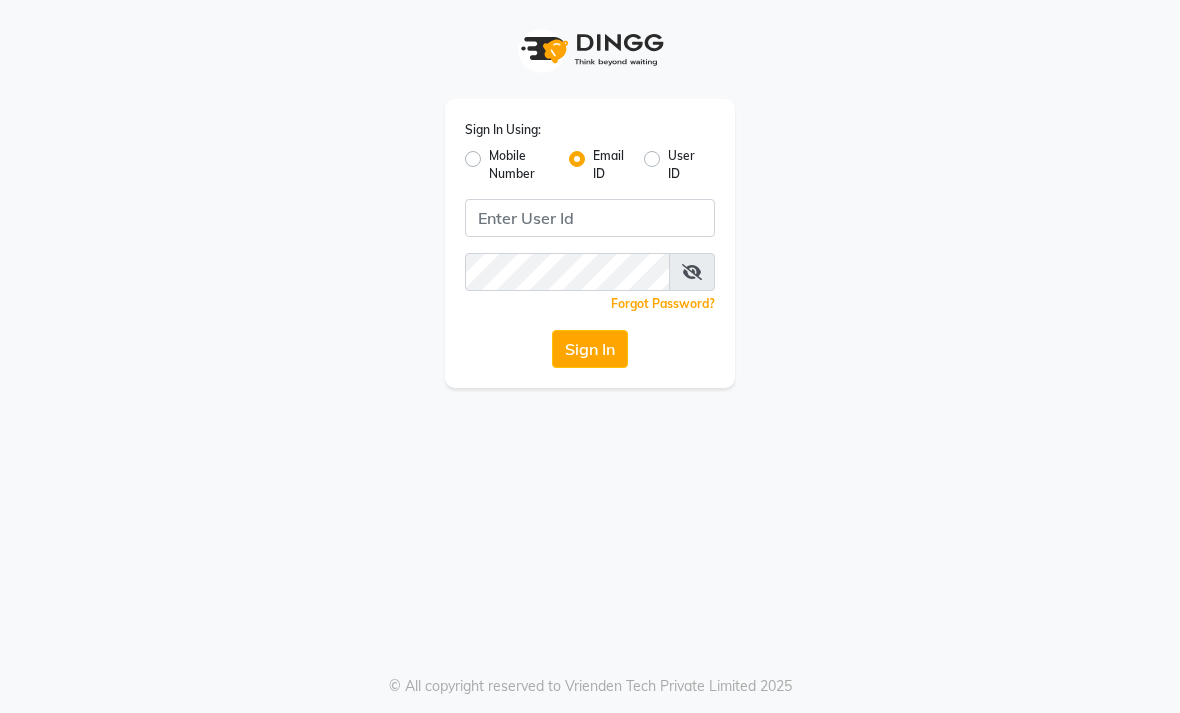 scroll, scrollTop: 0, scrollLeft: 0, axis: both 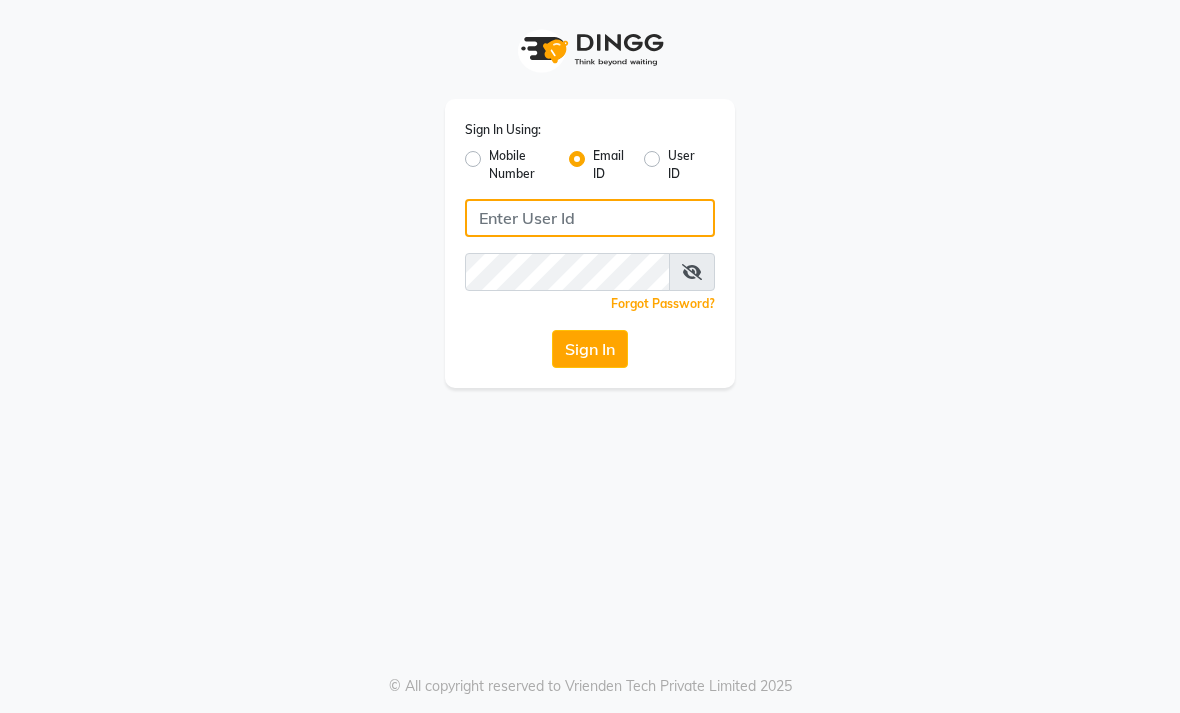 click 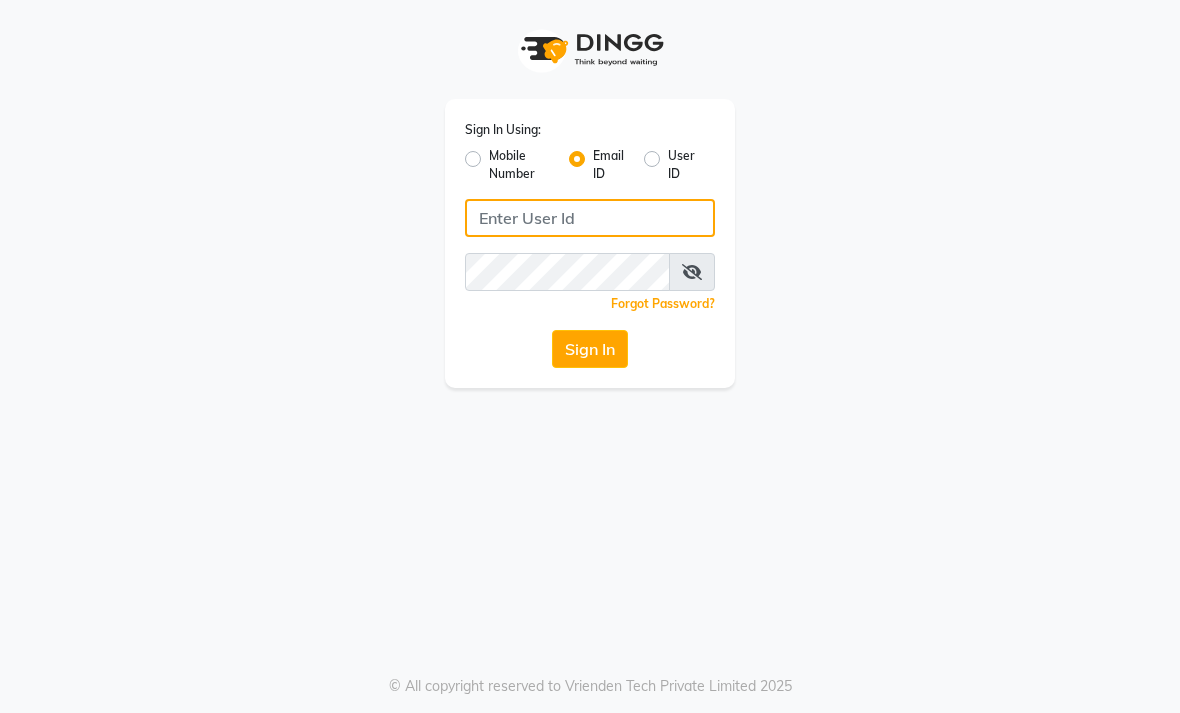 type on "Qandb.salon@[EMAIL]" 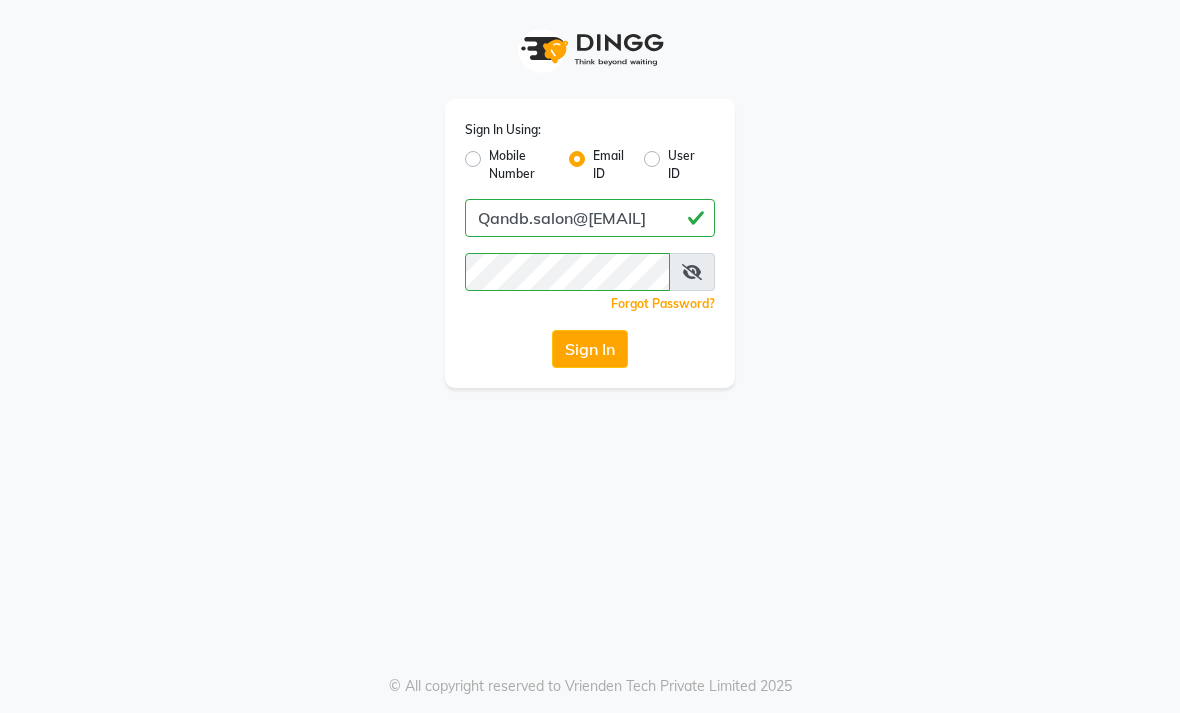 click on "Sign In" 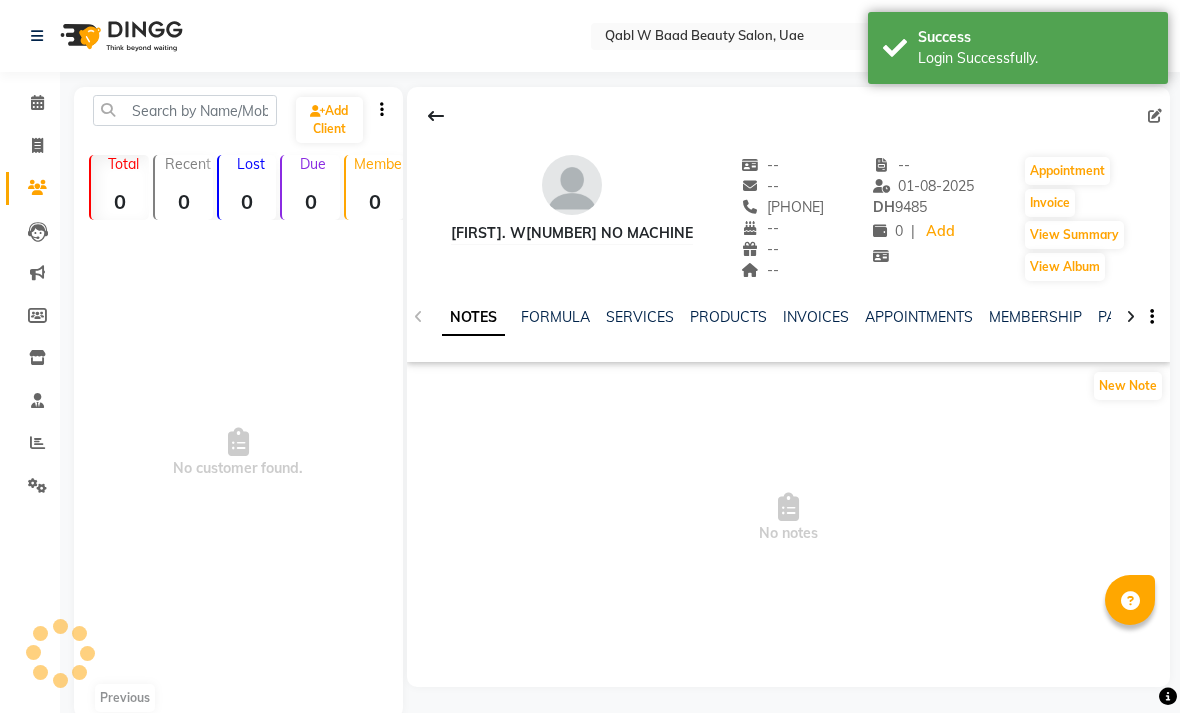 select on "en" 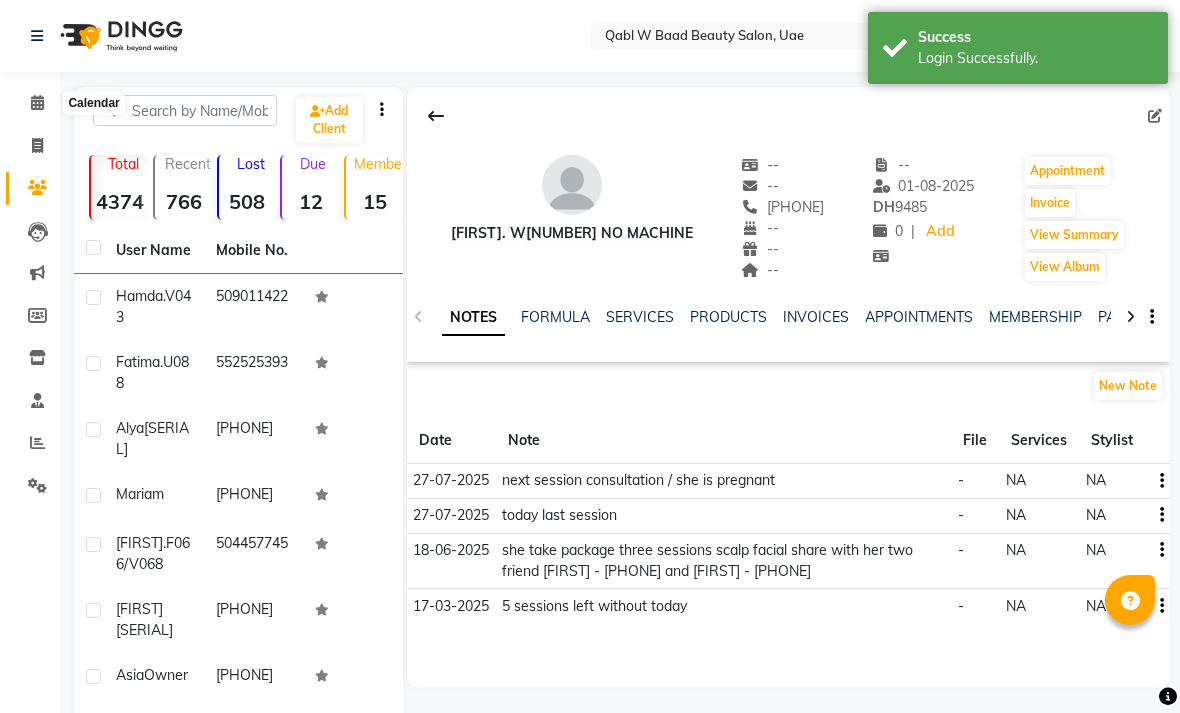 click 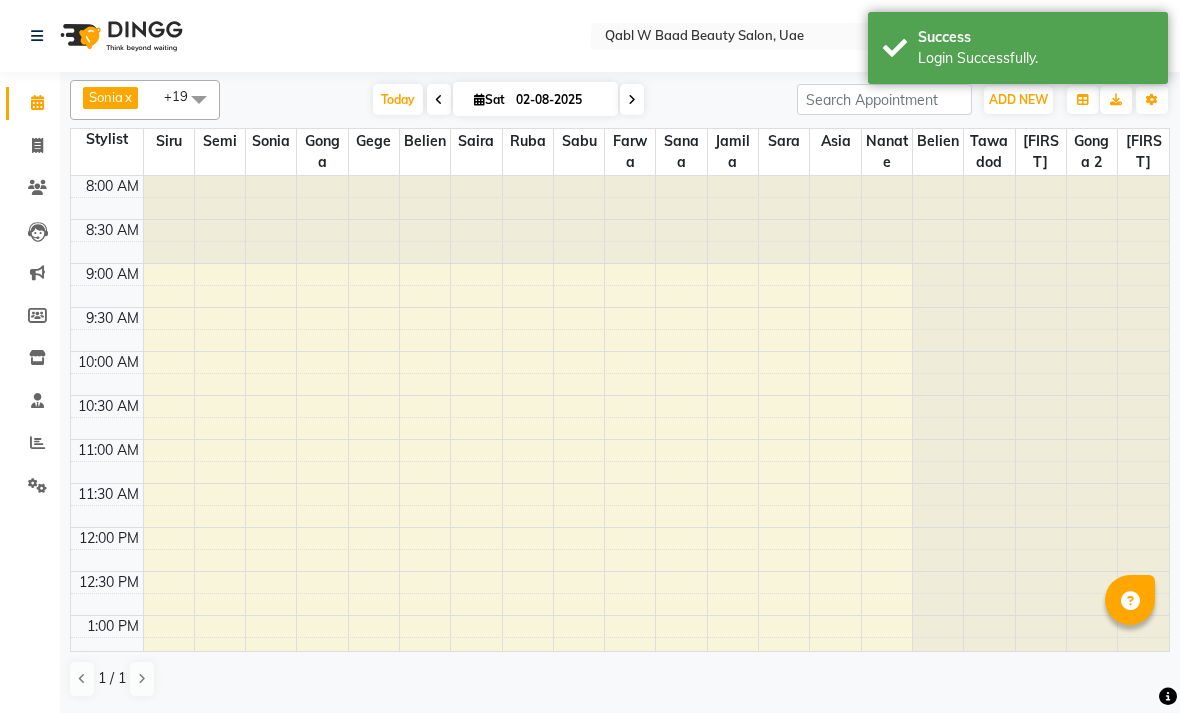 scroll, scrollTop: 0, scrollLeft: 0, axis: both 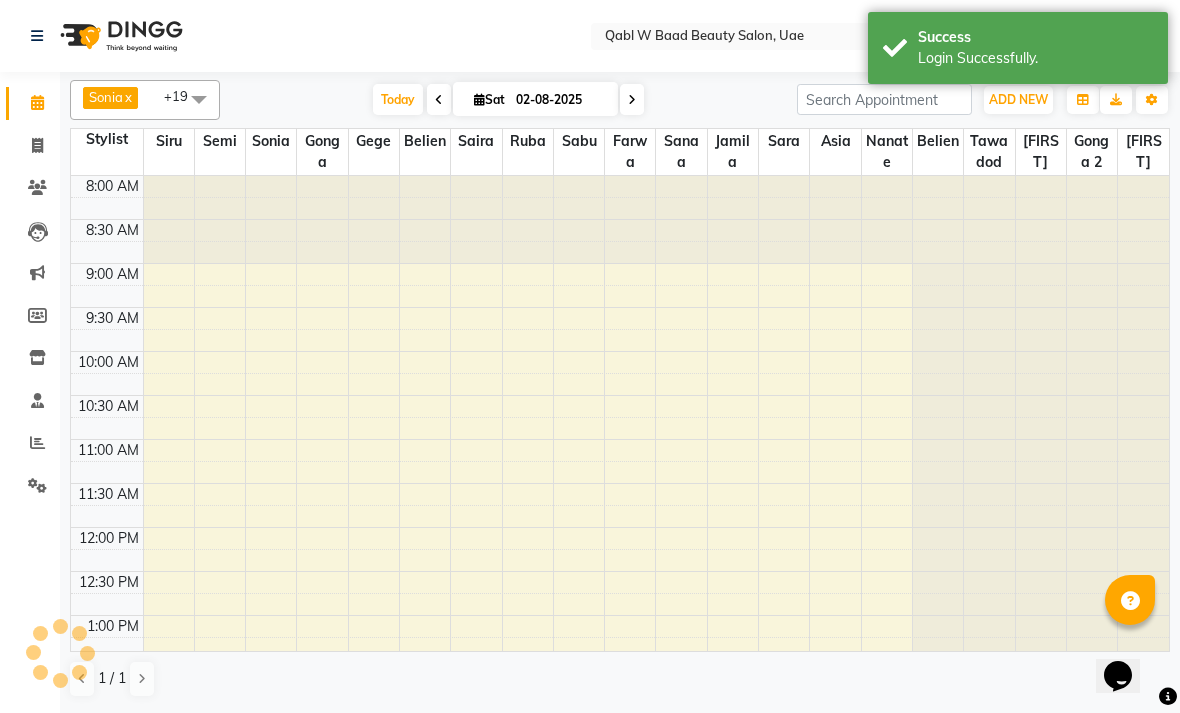 click on "Sat" at bounding box center (489, 99) 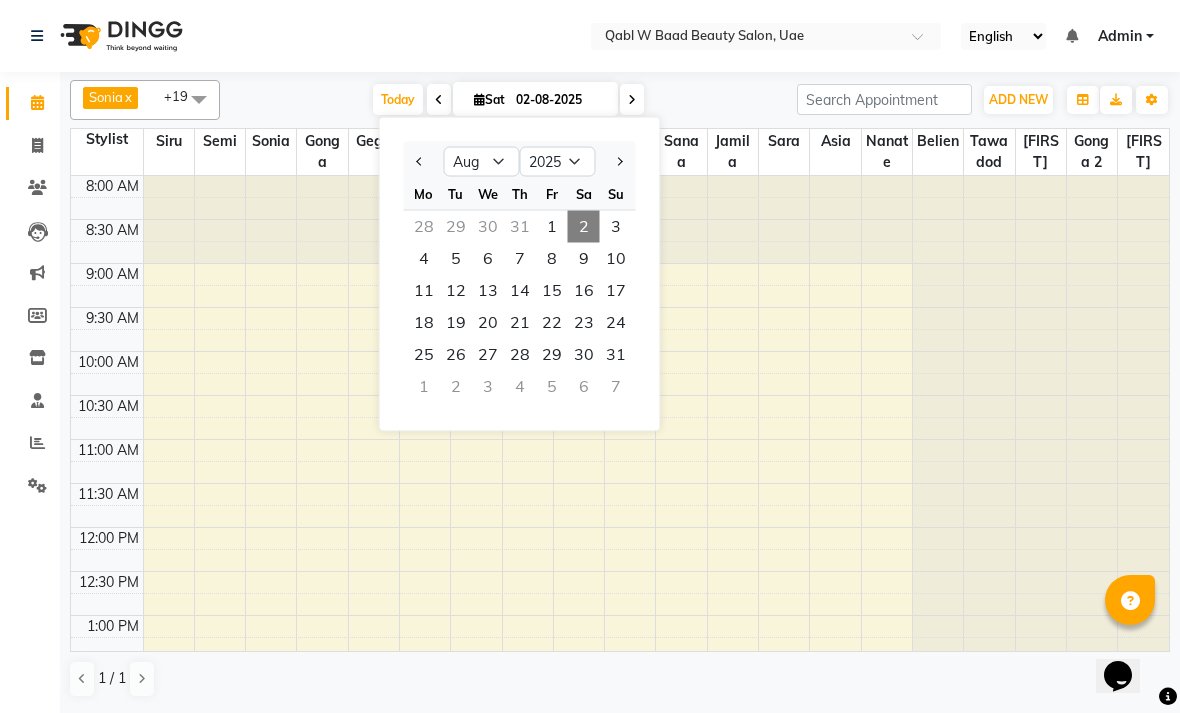 click on "3" at bounding box center (616, 227) 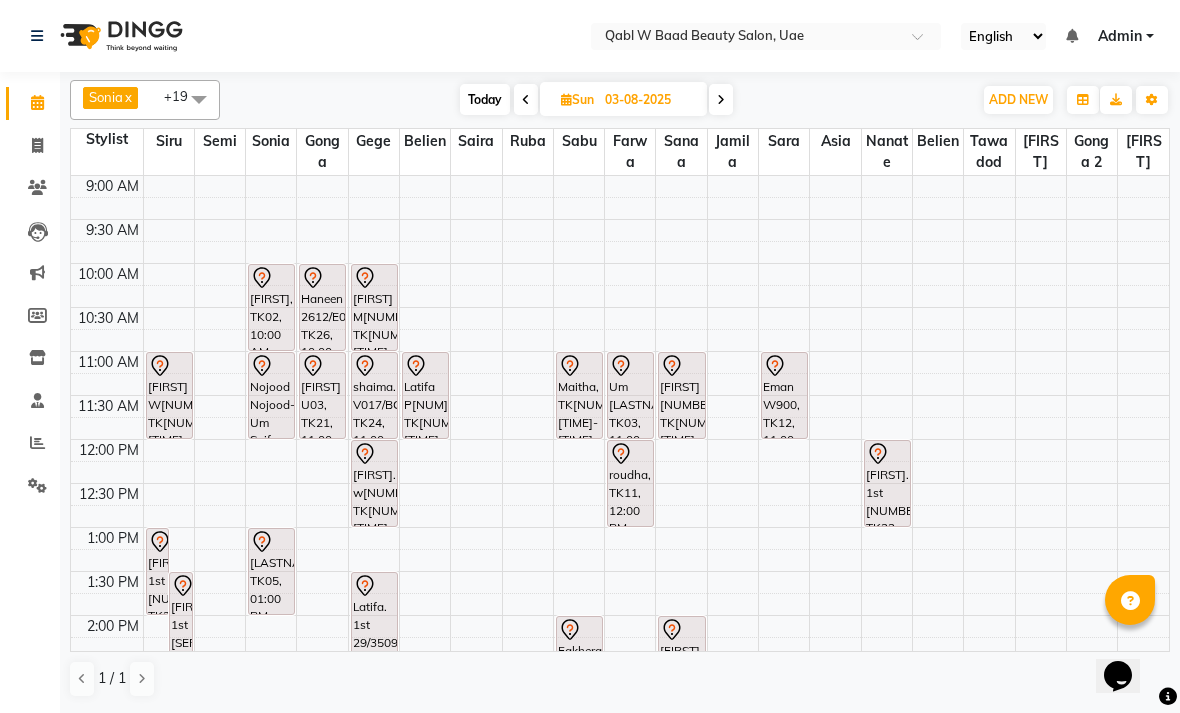 scroll, scrollTop: 77, scrollLeft: 0, axis: vertical 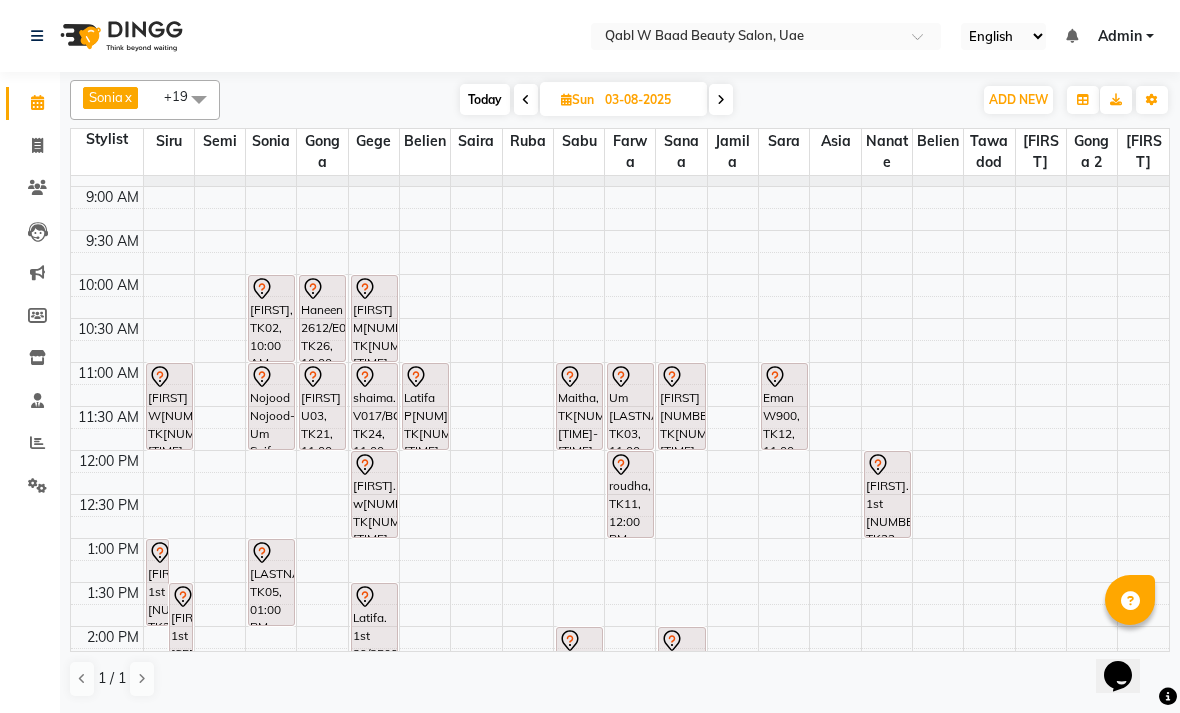 click on "[FIRST] W[NUM], TK[NUM], [TIME]-[TIME], Hair Growth Treatment" at bounding box center [169, 406] 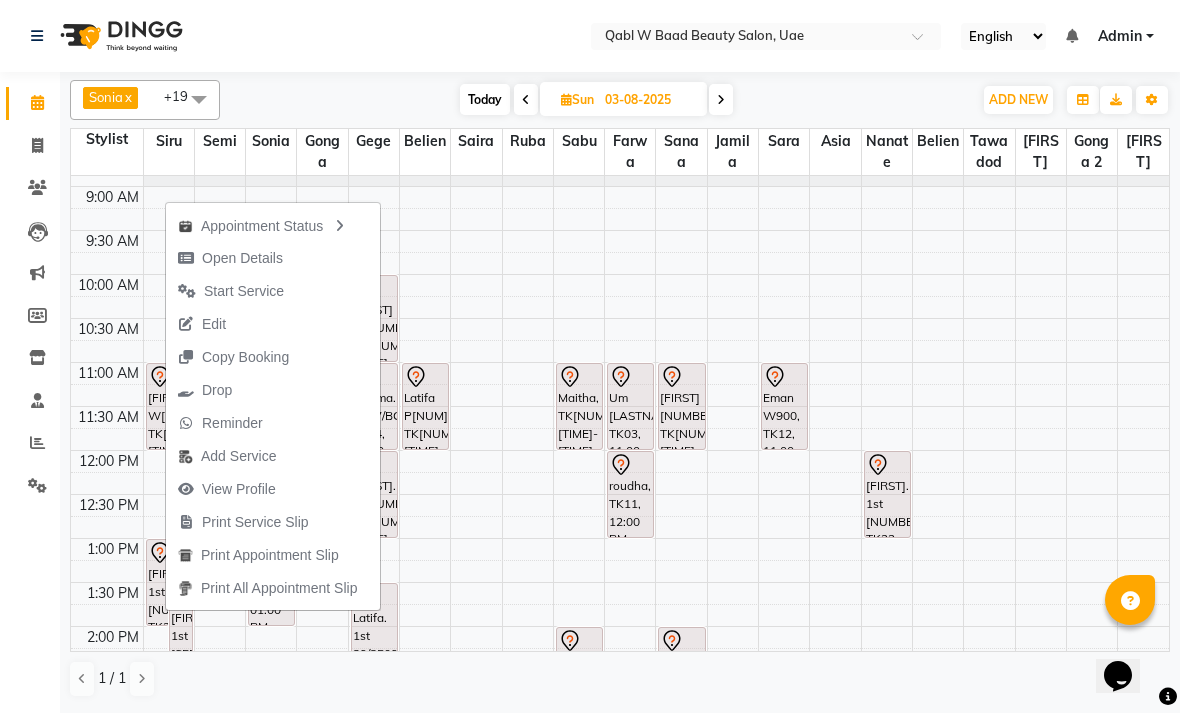click on "Open Details" at bounding box center (242, 258) 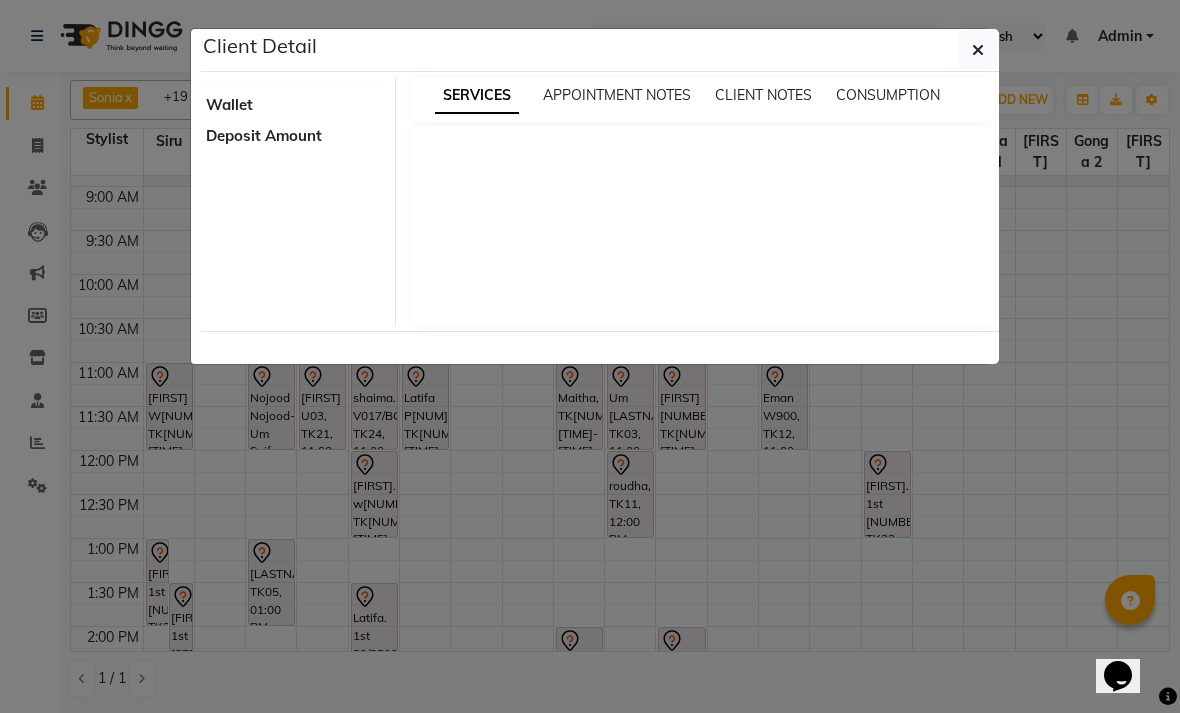 select on "7" 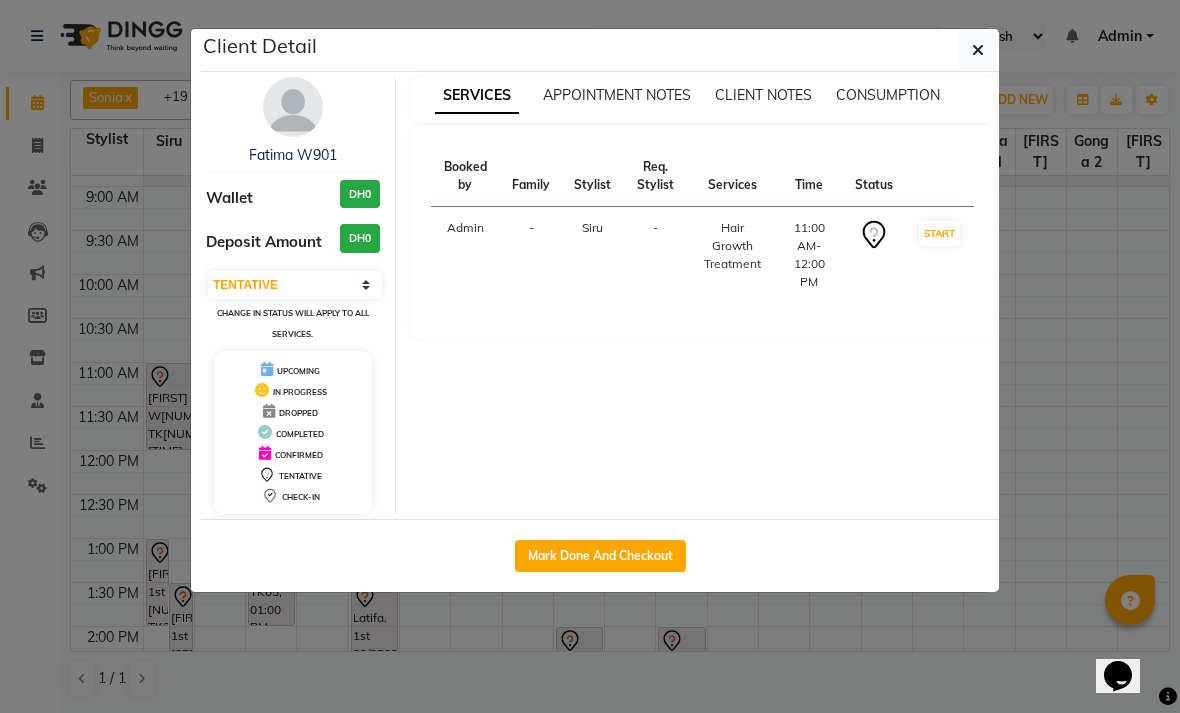 click on "Fatima W901" at bounding box center [293, 155] 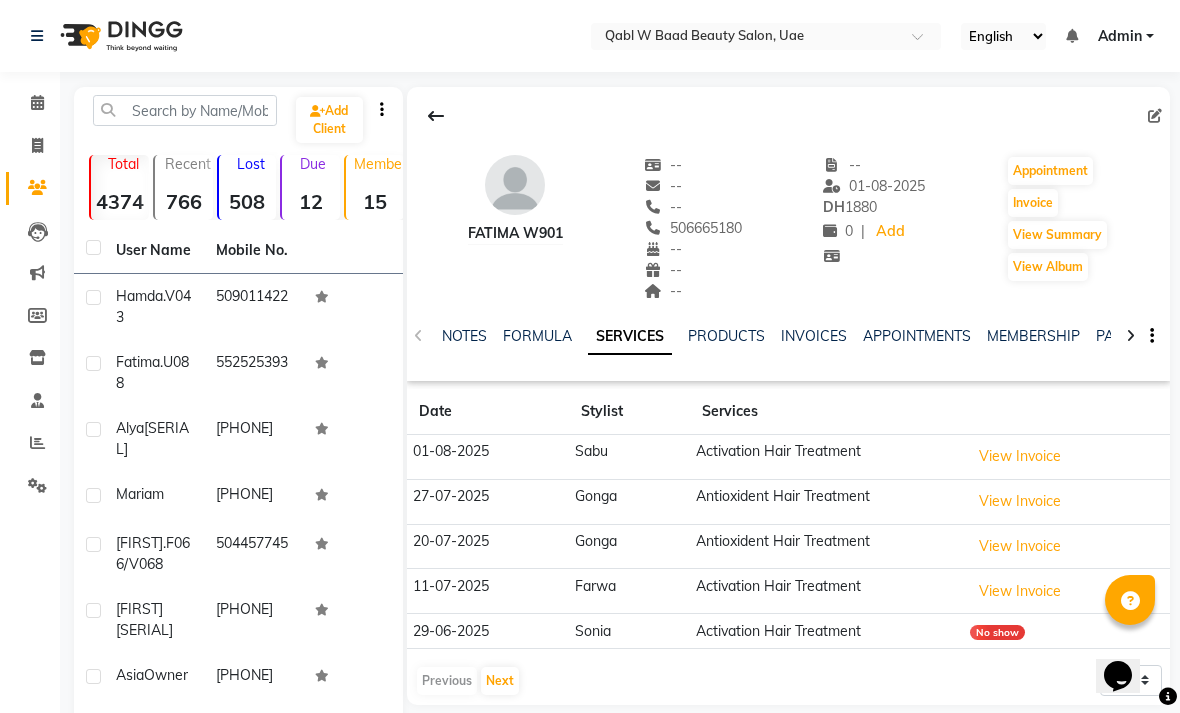 click on "NOTES" 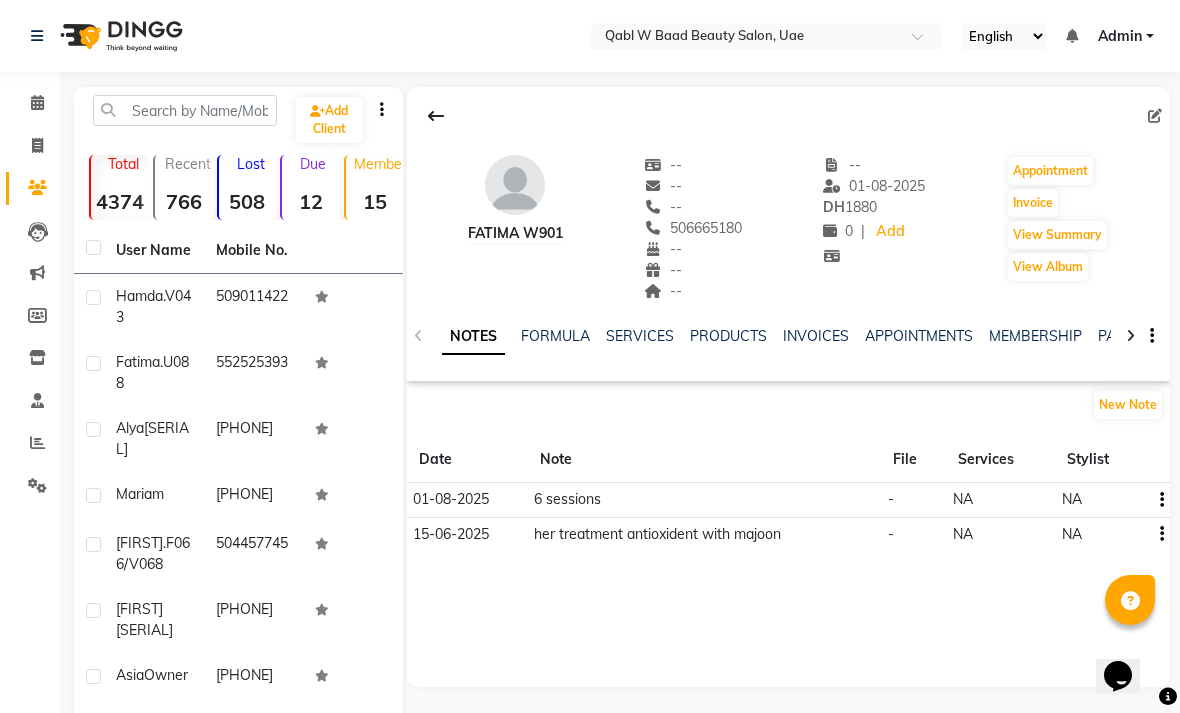 click on "FORMULA" 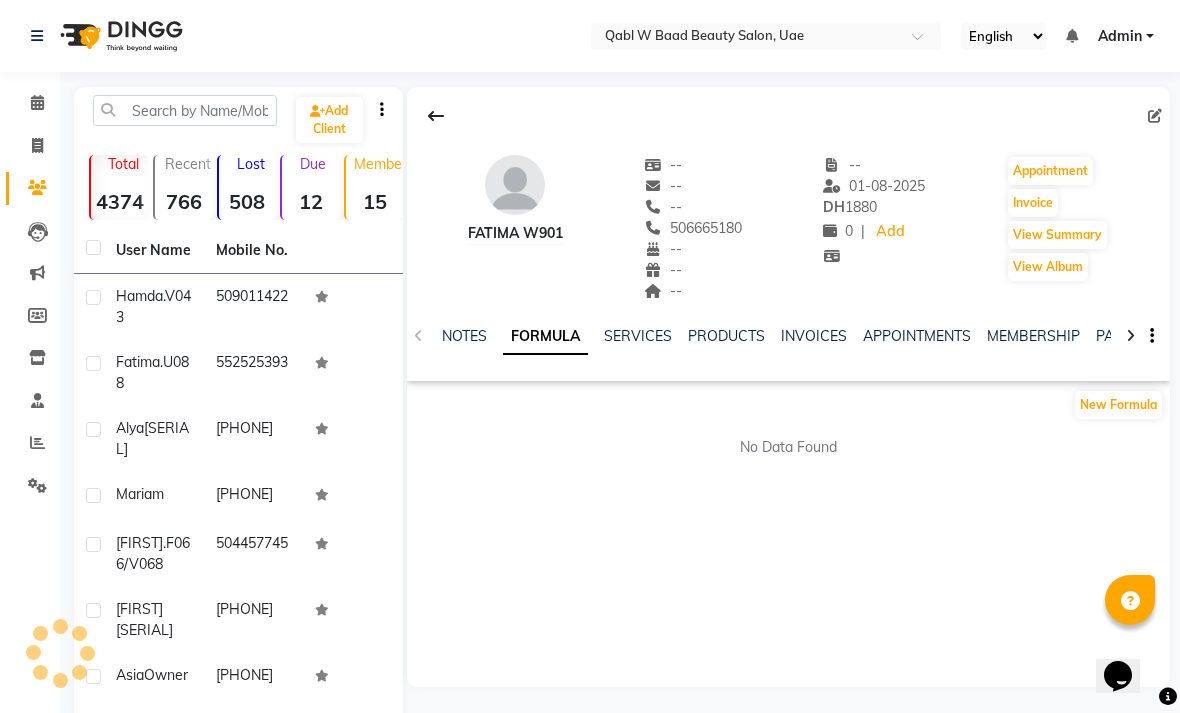 click on "SERVICES" 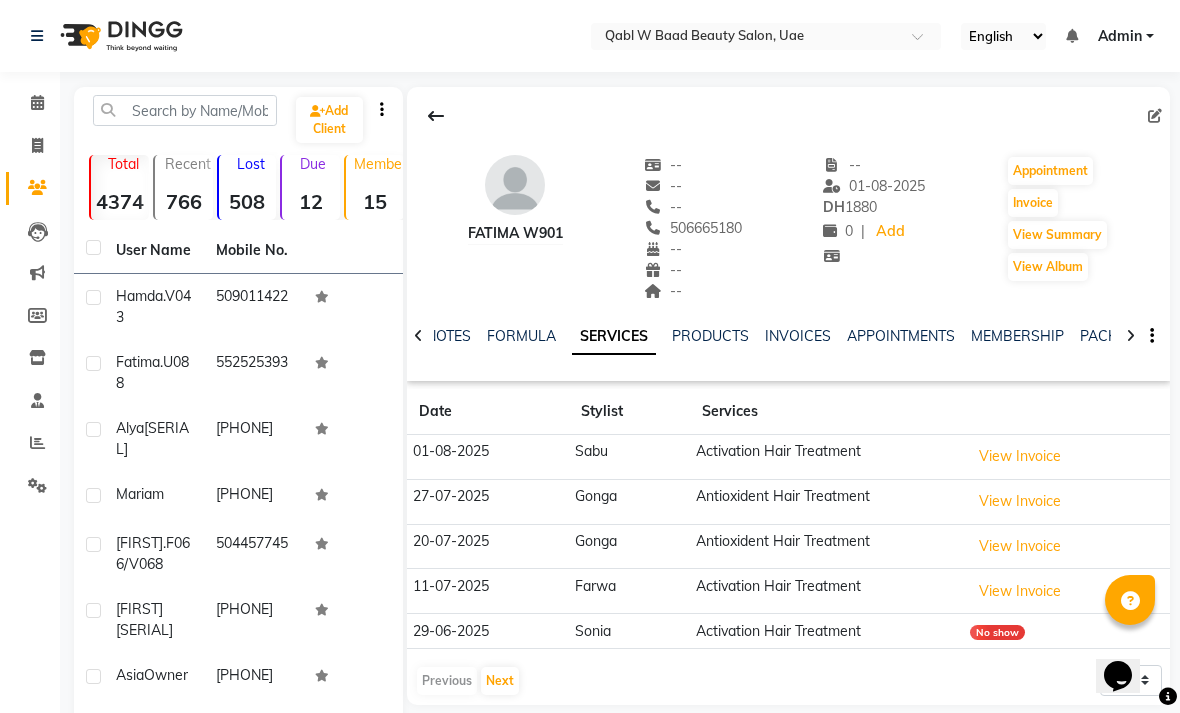 click on "NOTES" 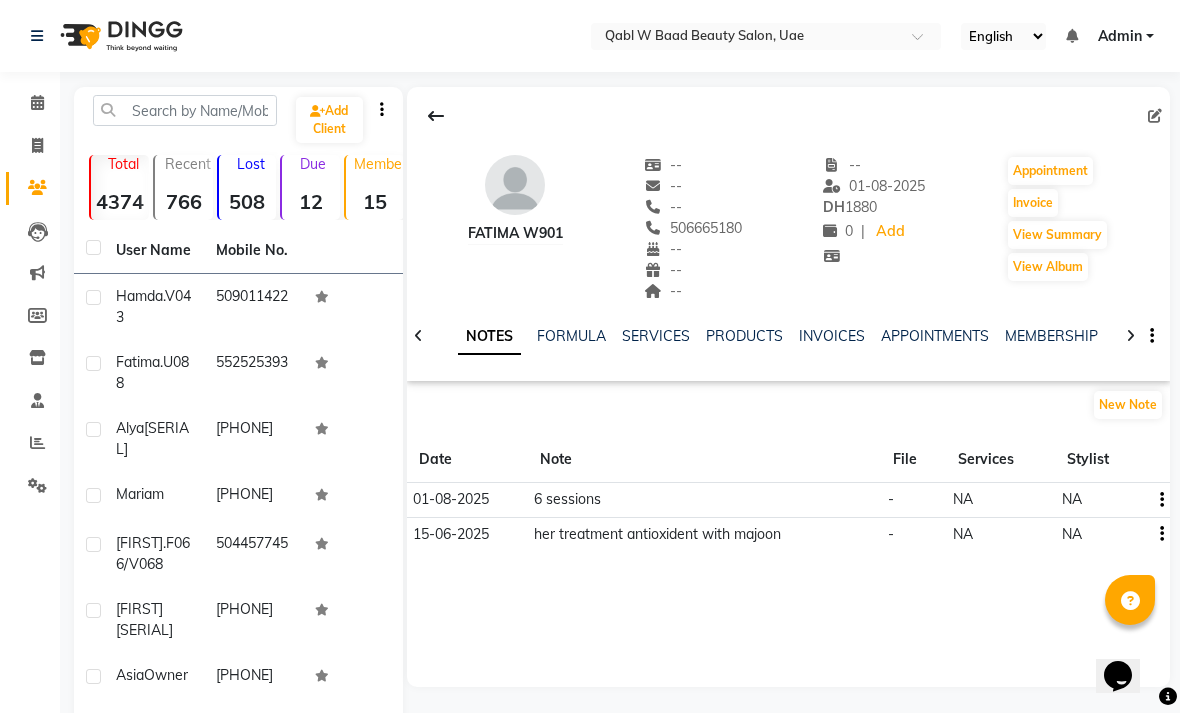 click on "New Note" 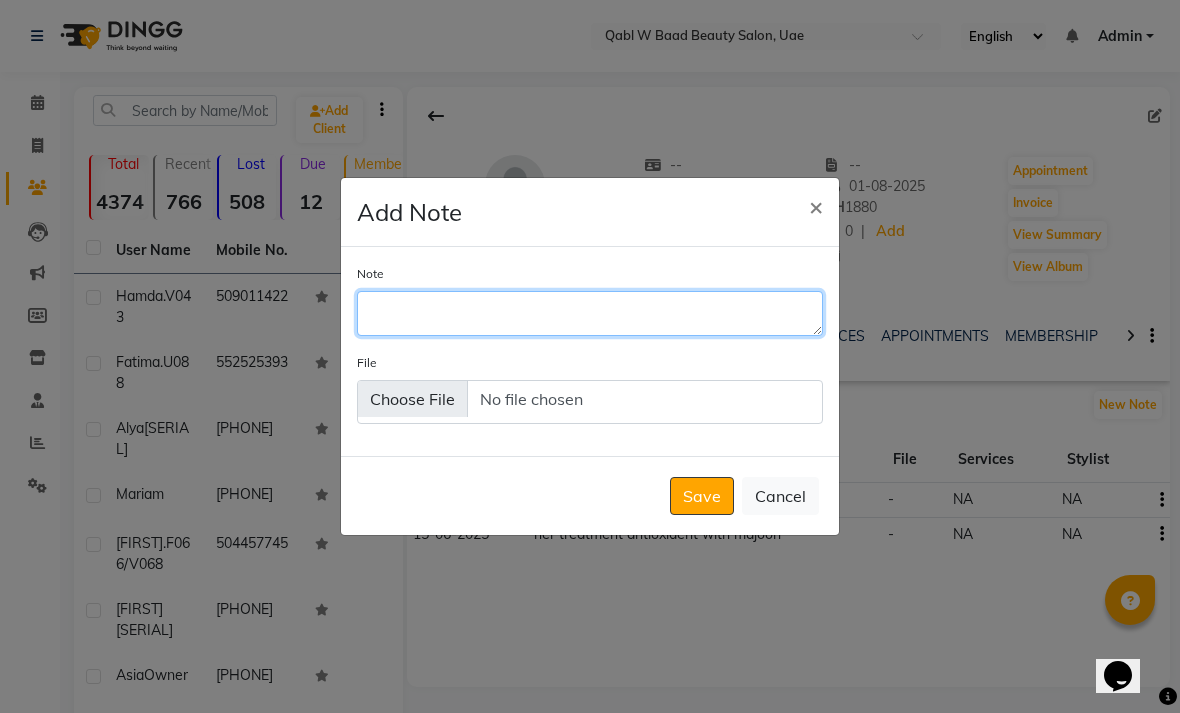 click on "Note" at bounding box center [590, 313] 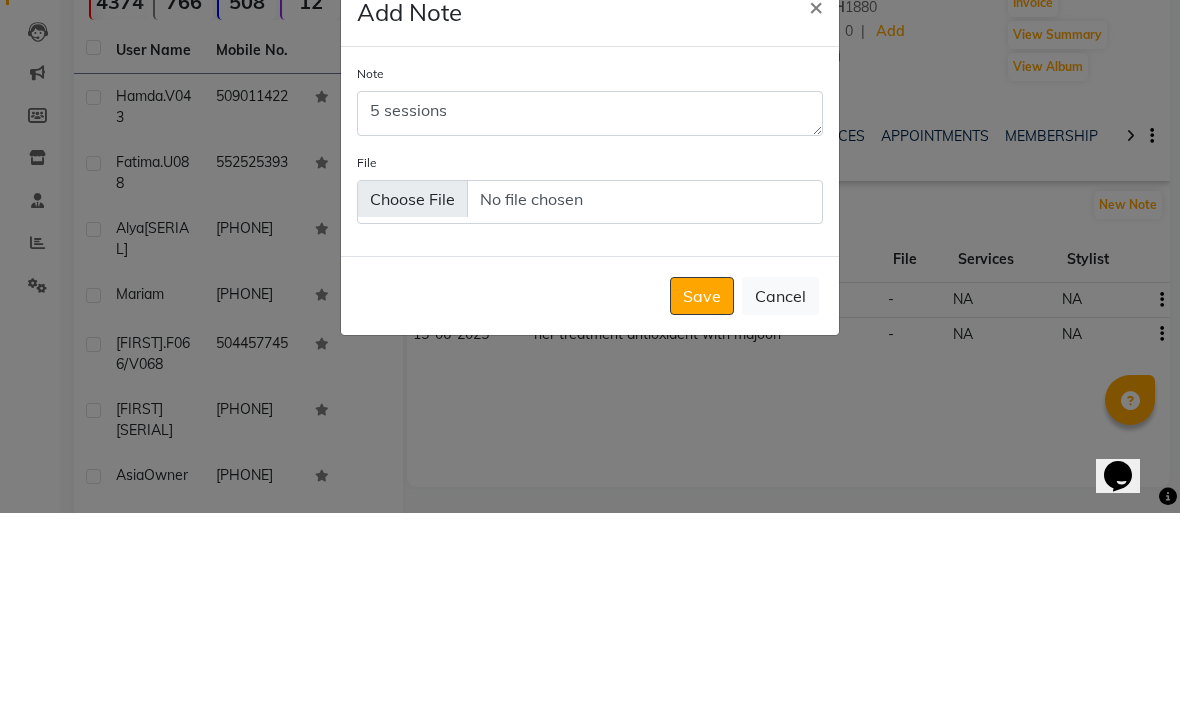scroll, scrollTop: 200, scrollLeft: 0, axis: vertical 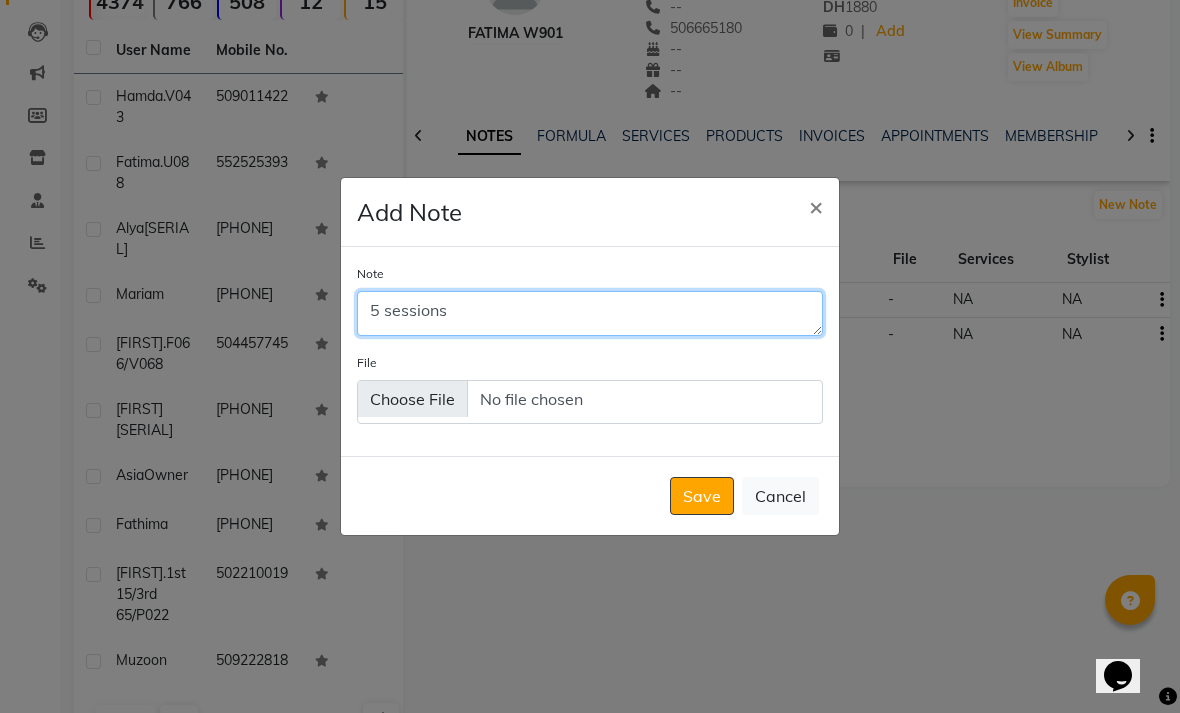 type on "5 sessions" 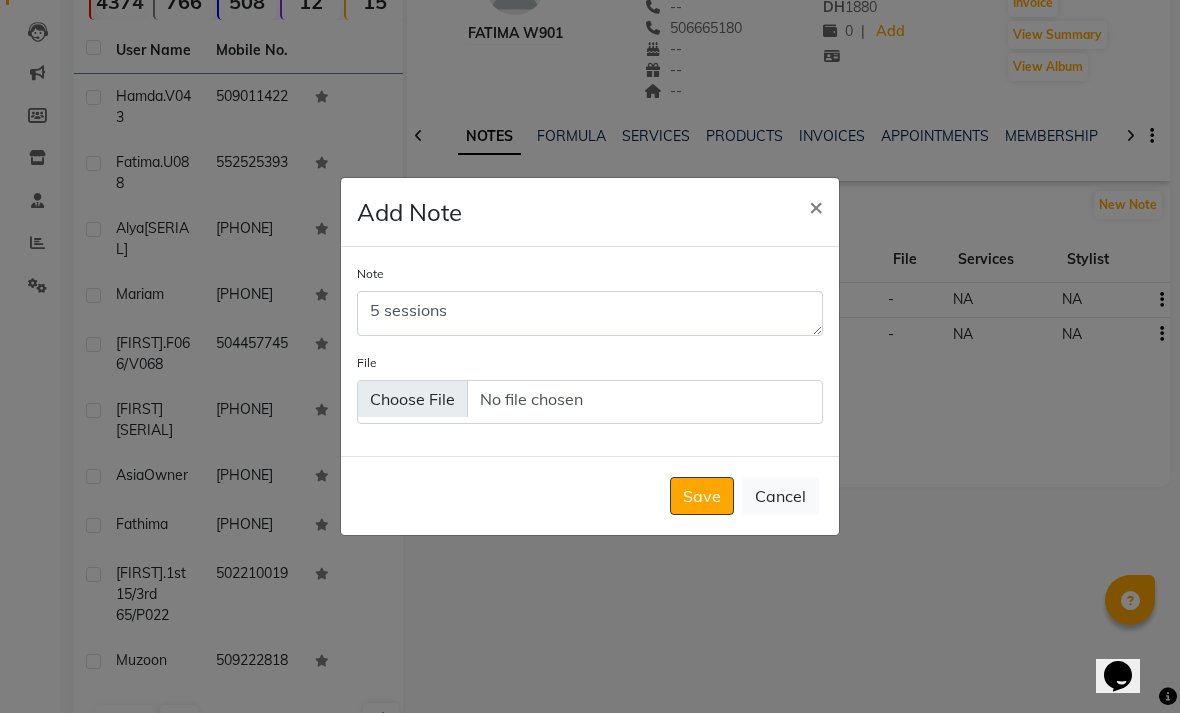 click on "Save" 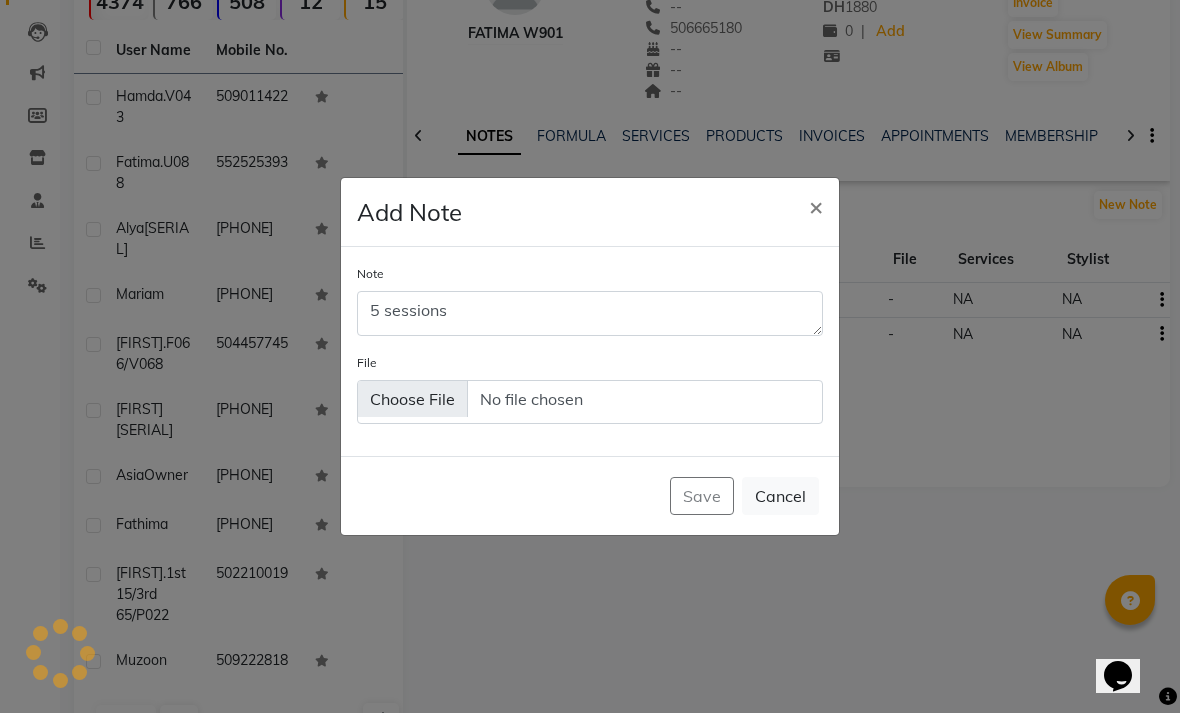 type 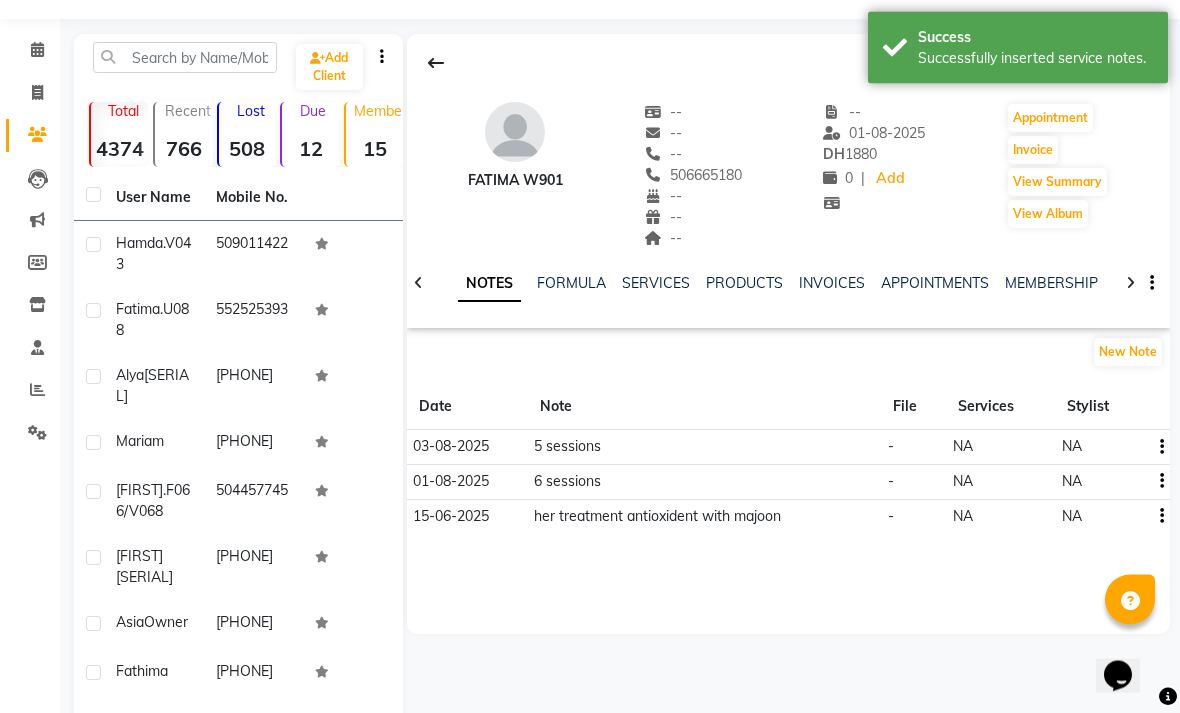 scroll, scrollTop: 0, scrollLeft: 0, axis: both 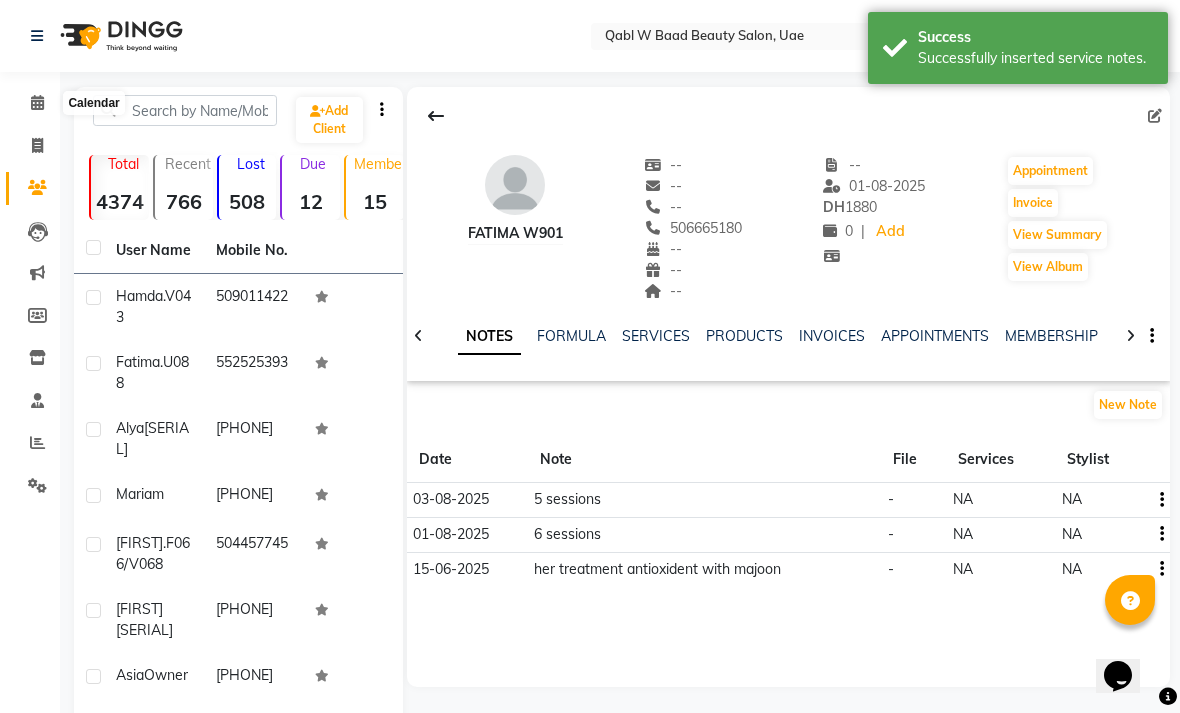 click 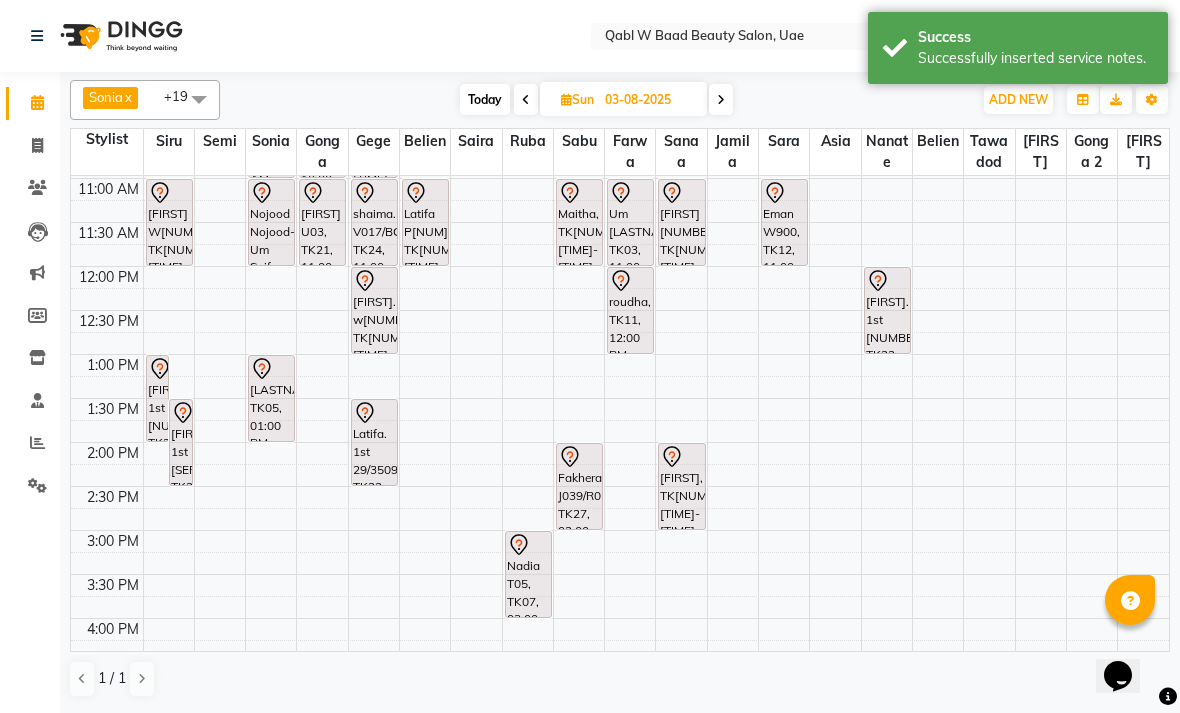 scroll, scrollTop: 298, scrollLeft: 0, axis: vertical 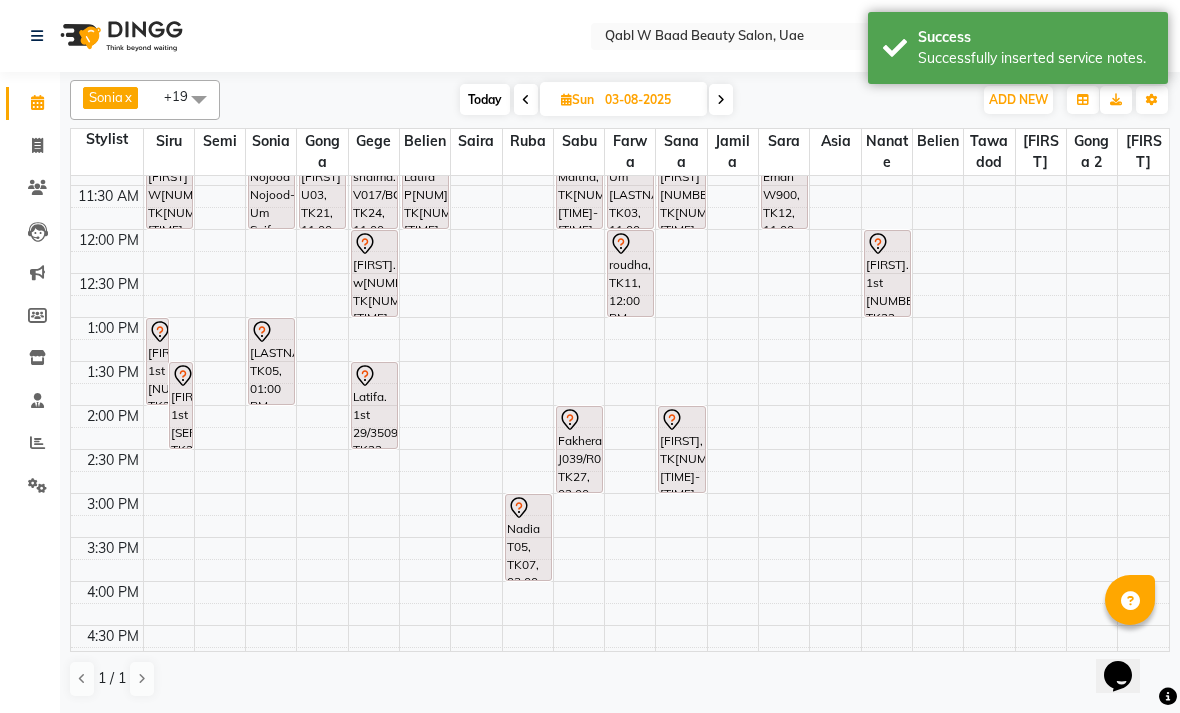 click on "[FIRST]. 1st [NUMBER]/[NUMBER]/[CODE], TK22, 01:00 PM-02:00 PM, manicure" at bounding box center [158, 361] 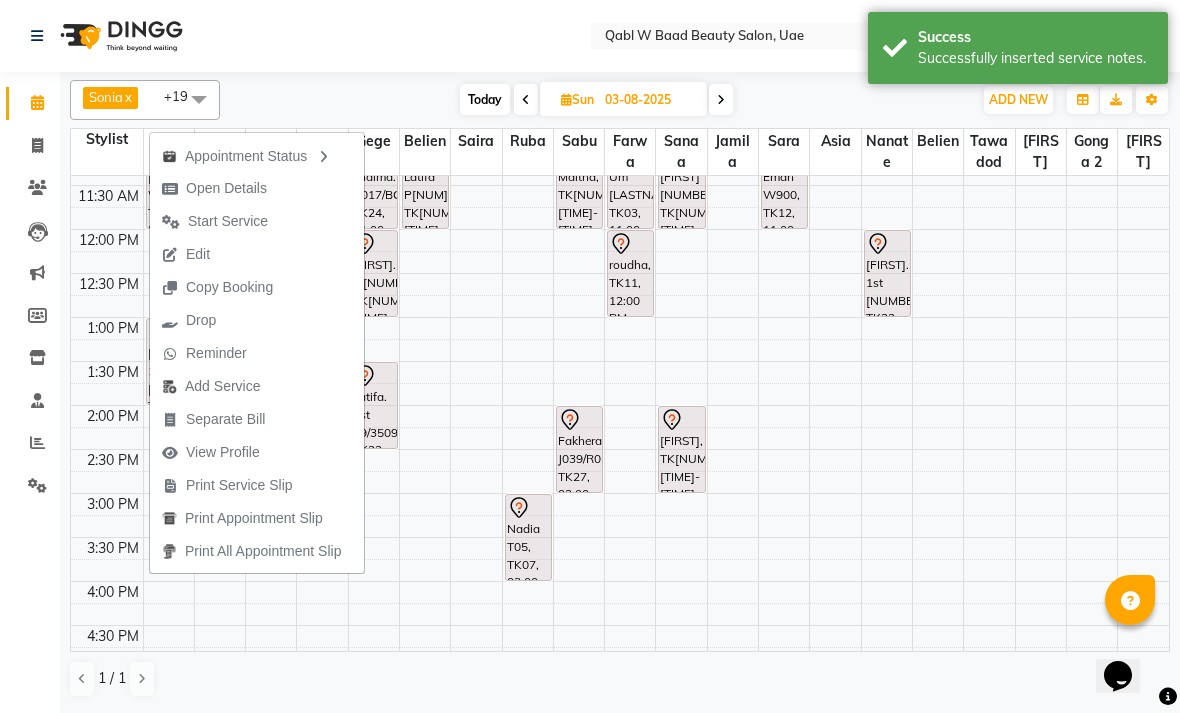 click on "2:00 PM" at bounding box center [113, 416] 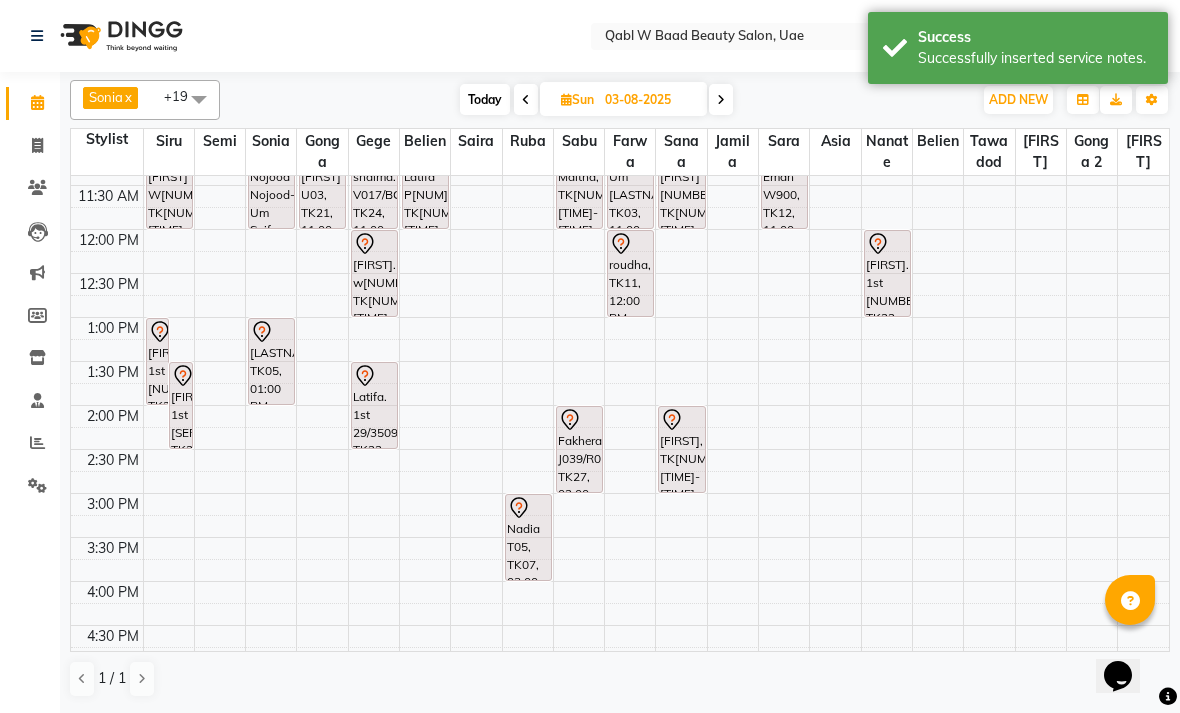 click on "Calendar  Invoice  Clients  Leads   Marketing  Members  Inventory  Staff  Reports  Settings Upcoming Tentative Confirm Bookings Generate Report Segments Page Builder" 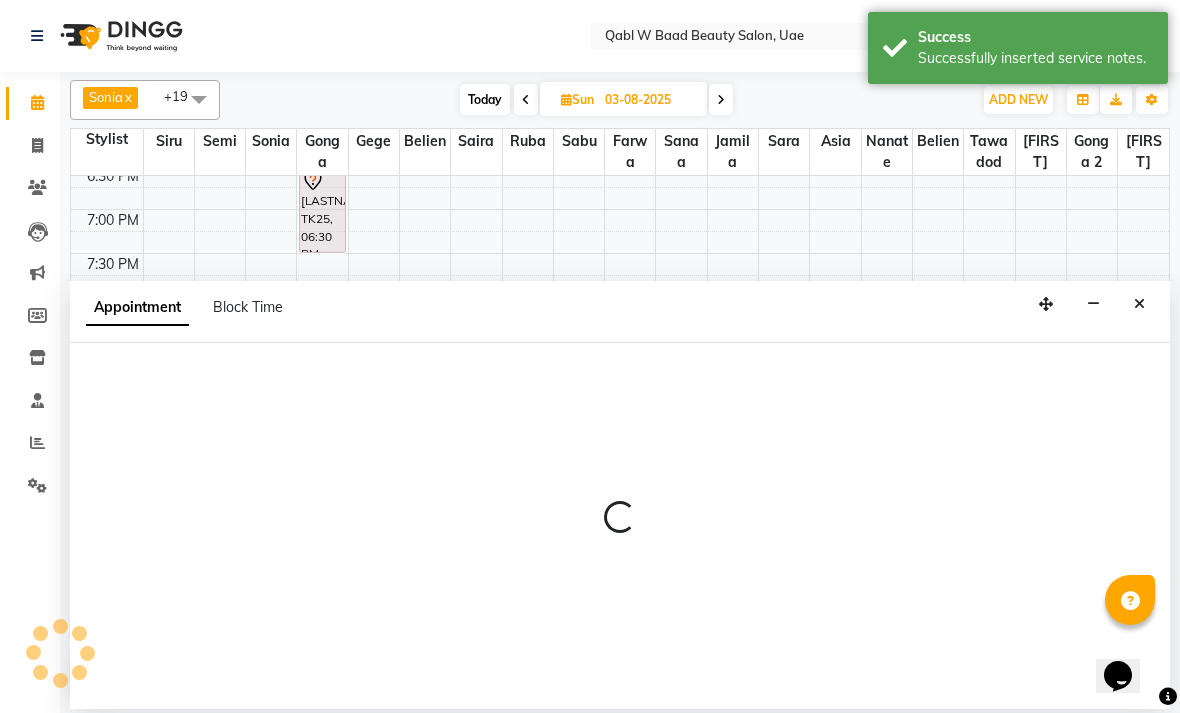 scroll, scrollTop: 932, scrollLeft: 0, axis: vertical 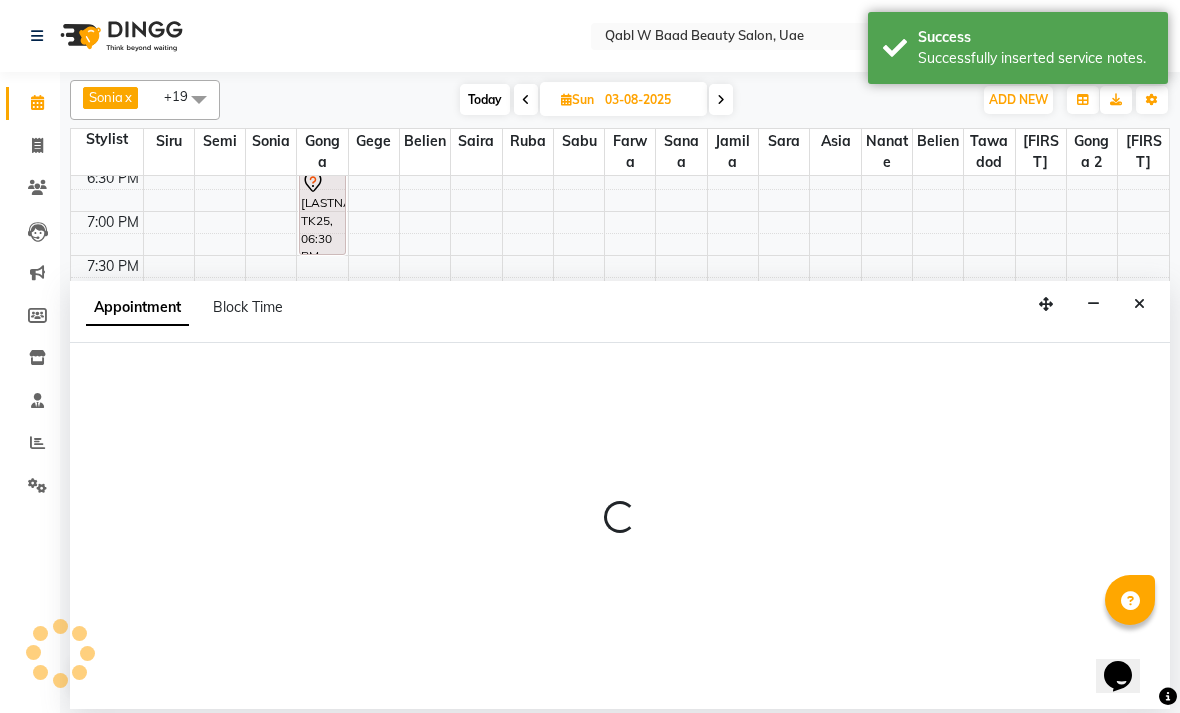 click at bounding box center (1139, 304) 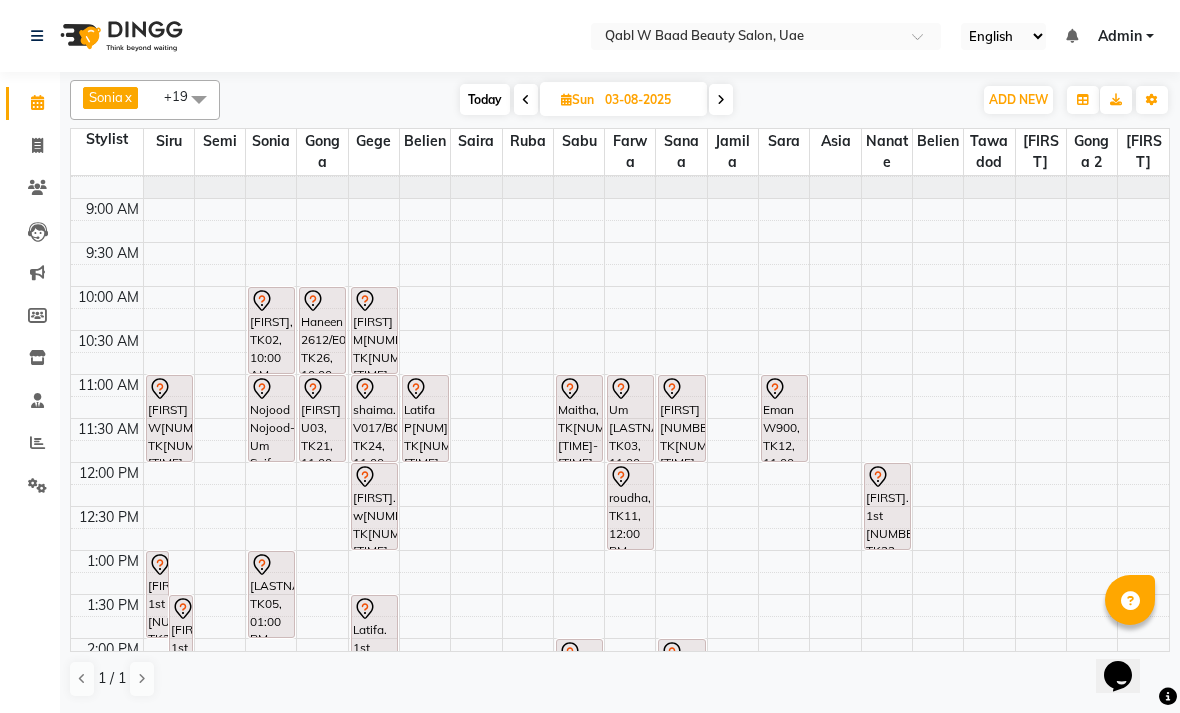 scroll, scrollTop: 62, scrollLeft: 0, axis: vertical 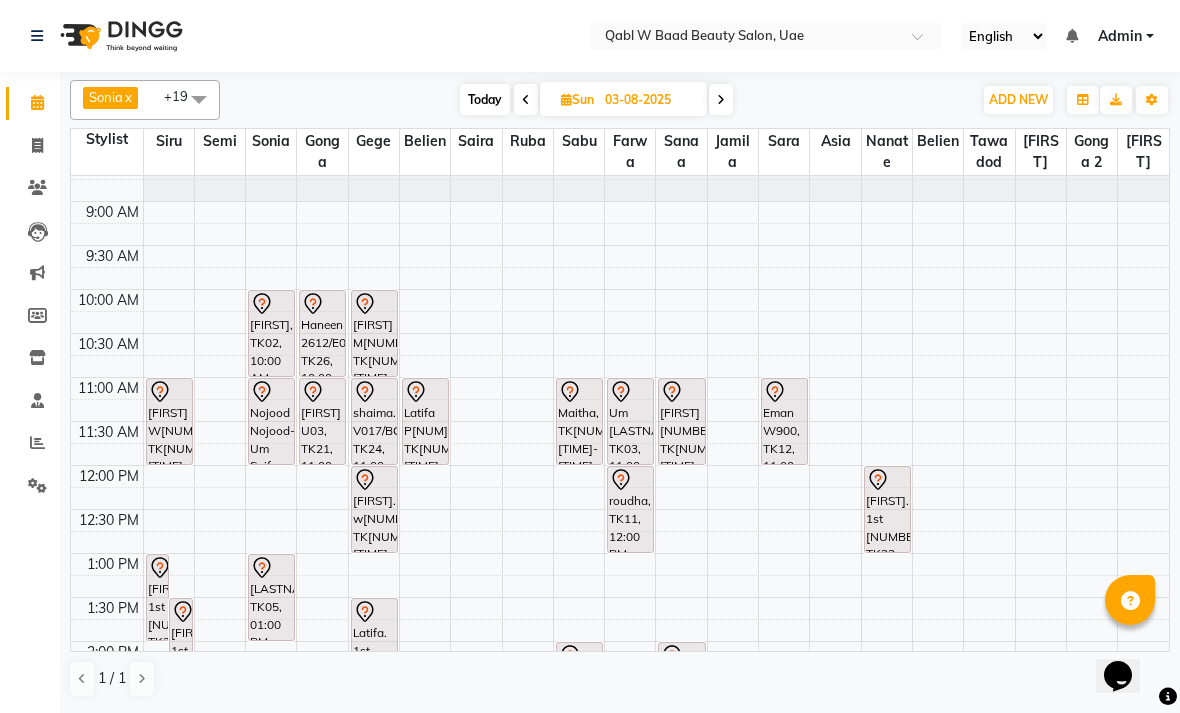 click on "[FIRST], TK02, 10:00 AM-11:00 AM, Activation Hair Treatment" at bounding box center [271, 333] 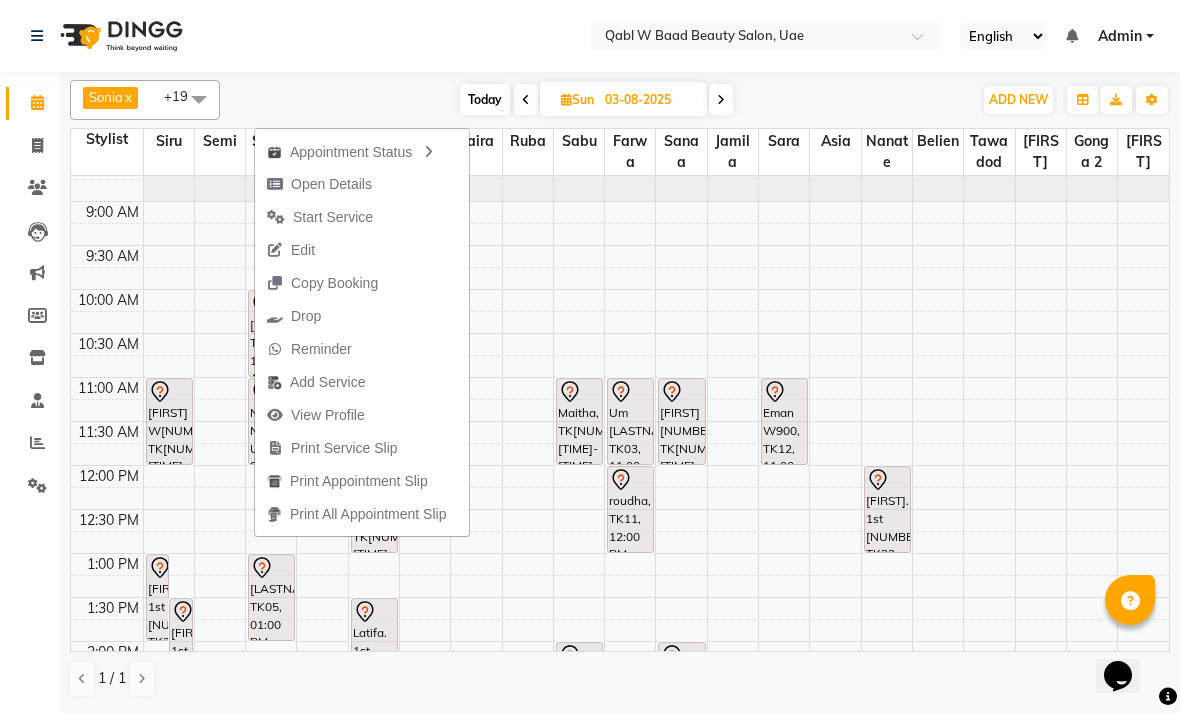 click on "Open Details" at bounding box center [331, 184] 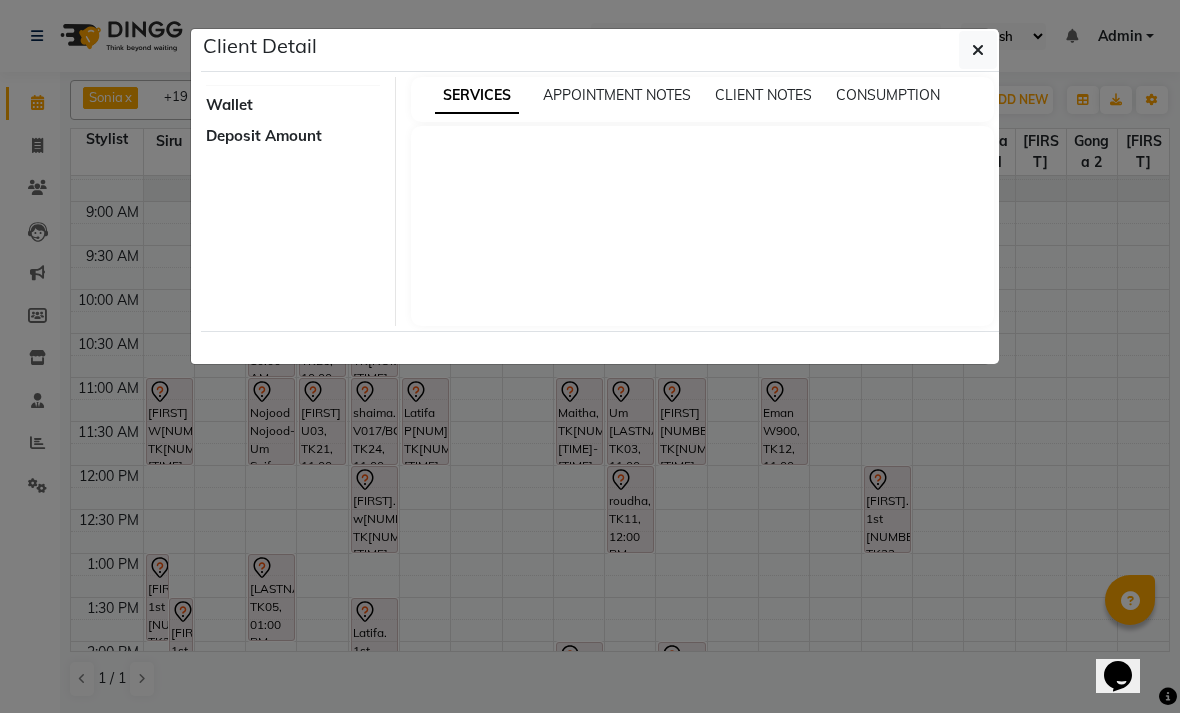 select on "7" 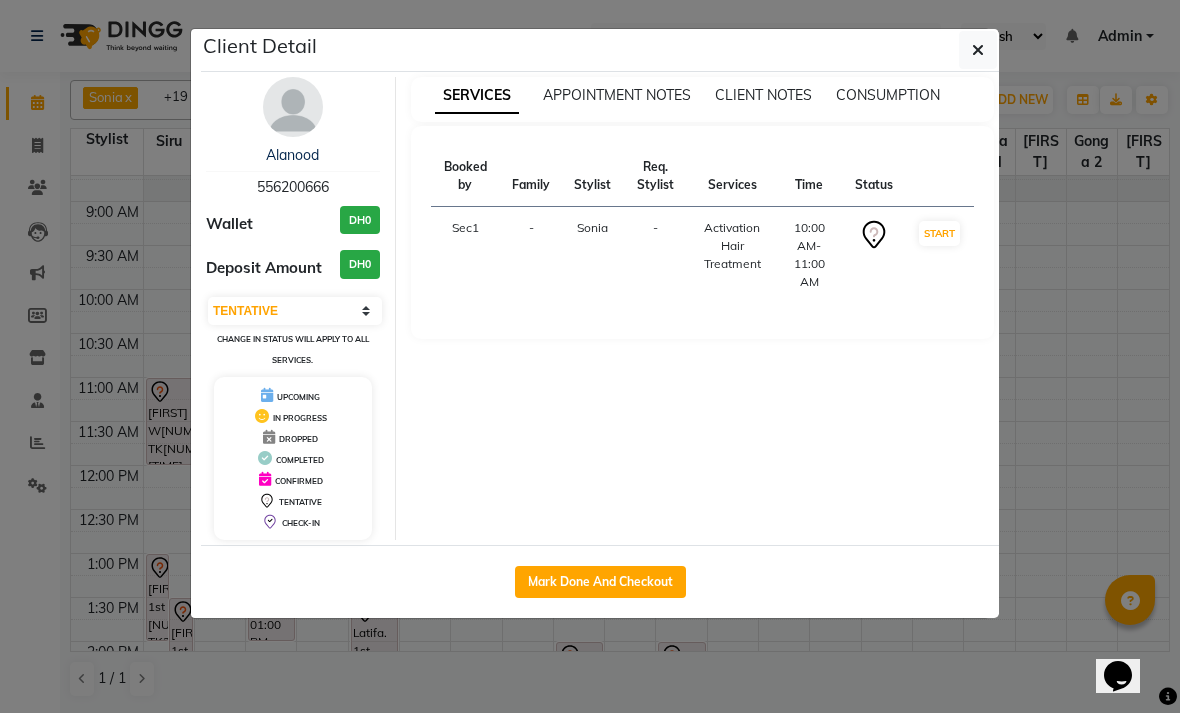 click at bounding box center [293, 107] 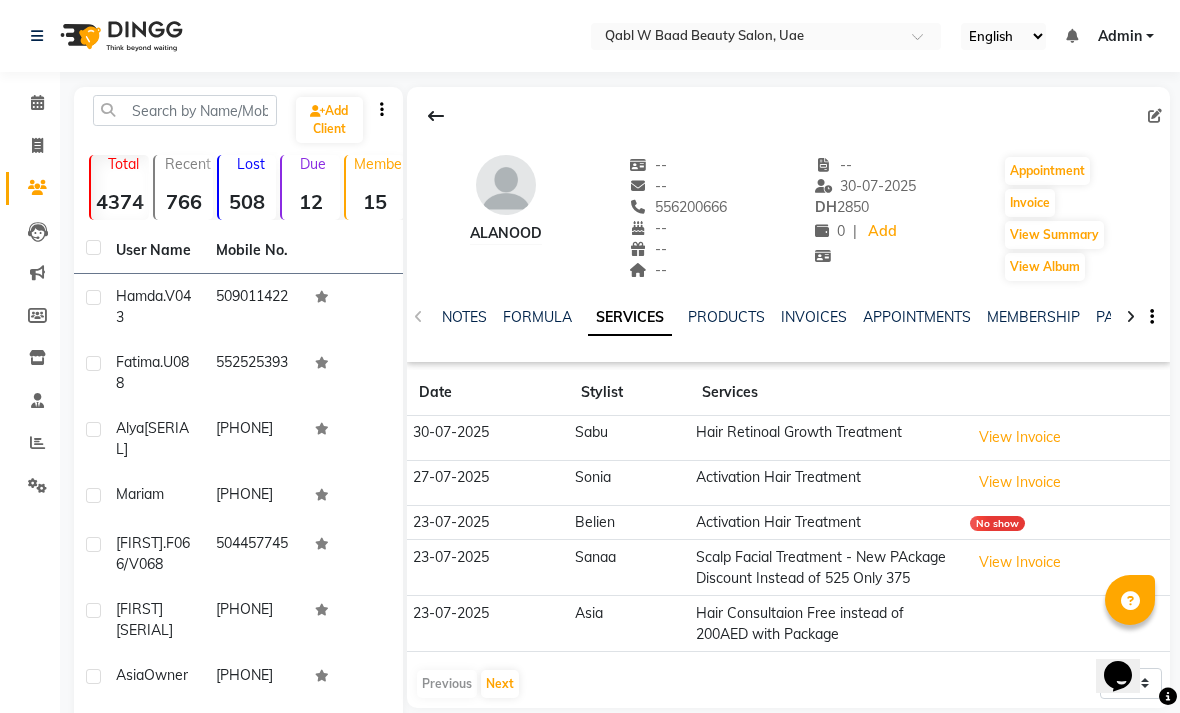 click on "NOTES" 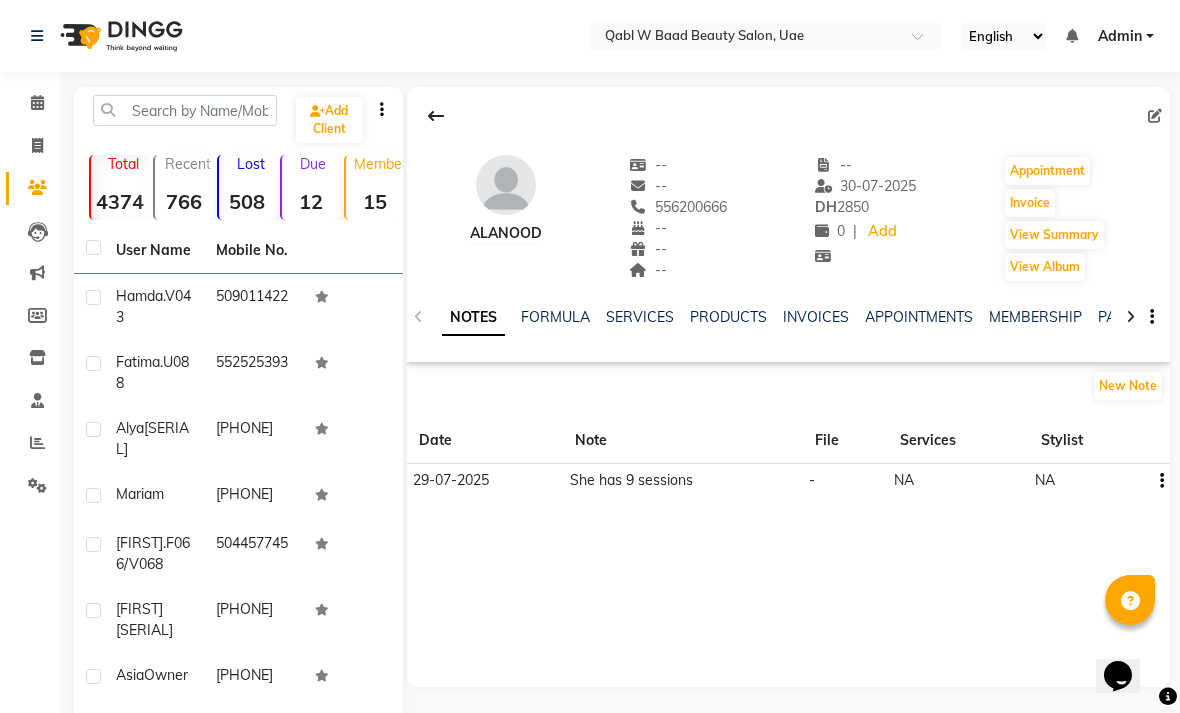 click on "New Note" 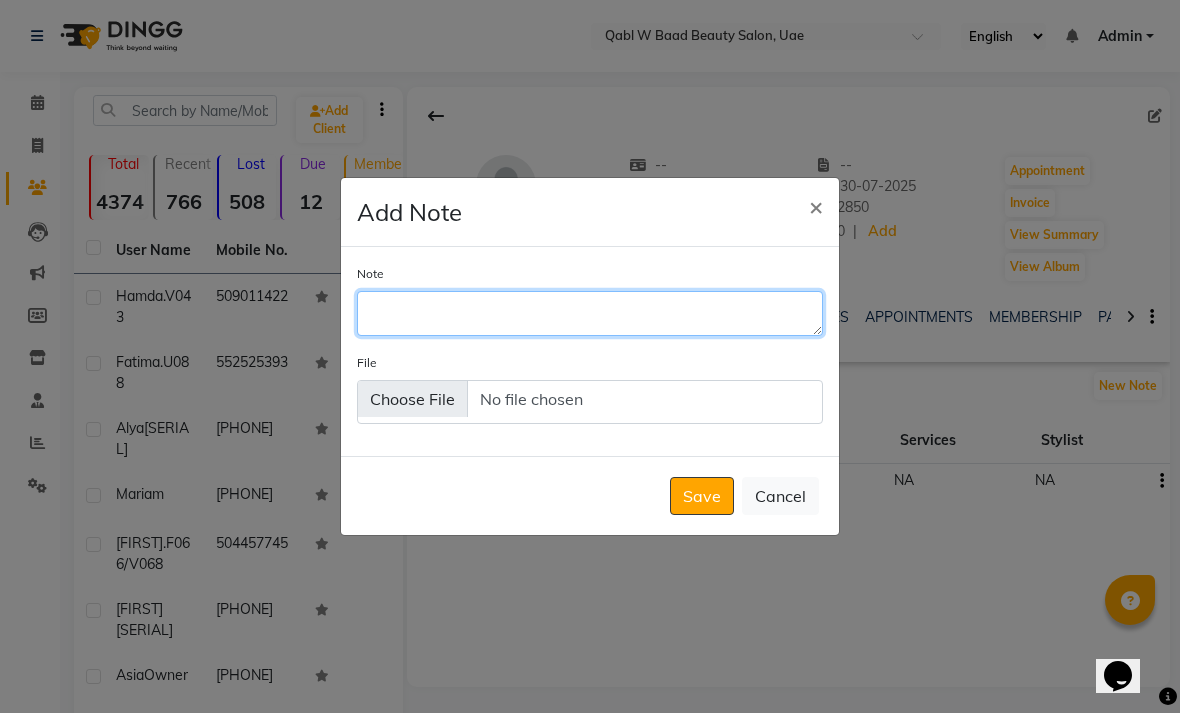 click on "Note" at bounding box center (590, 313) 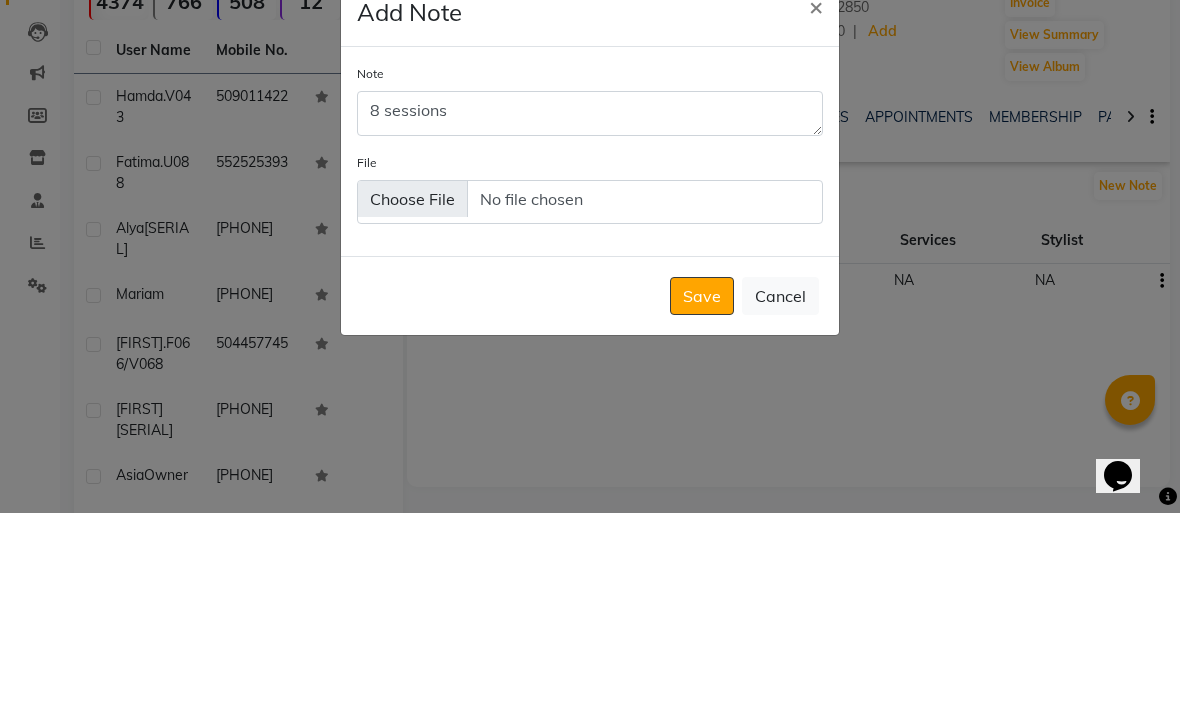 scroll, scrollTop: 200, scrollLeft: 0, axis: vertical 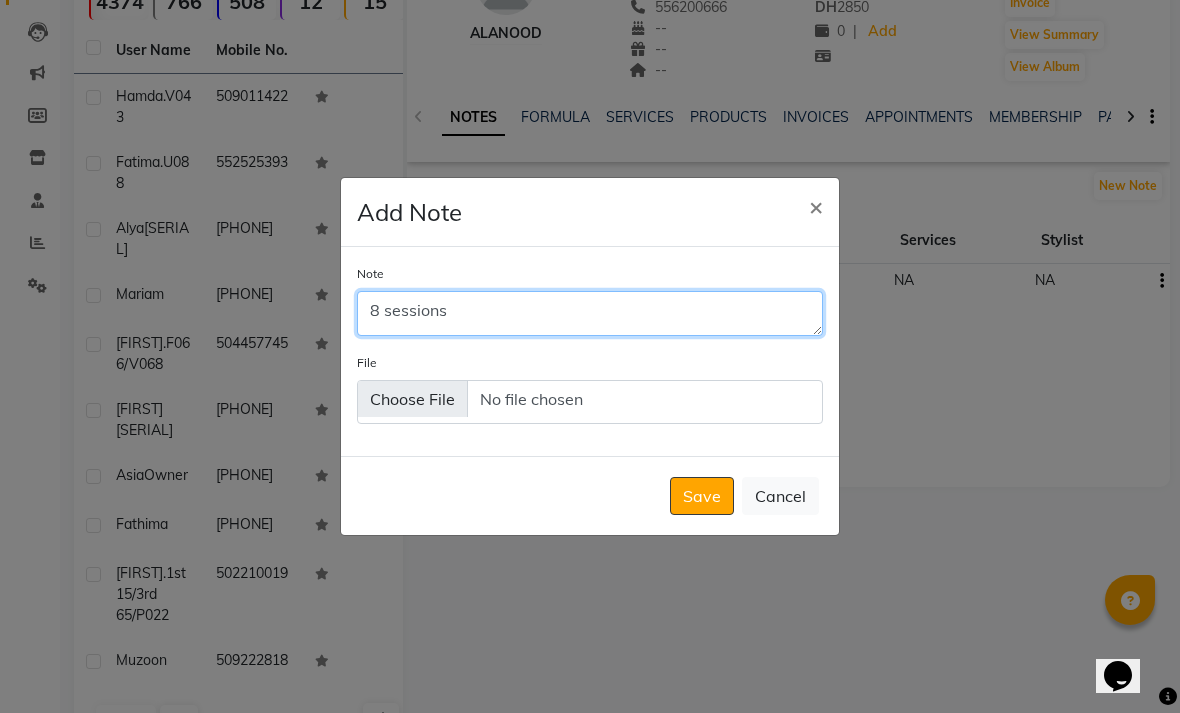 type on "8 sessions" 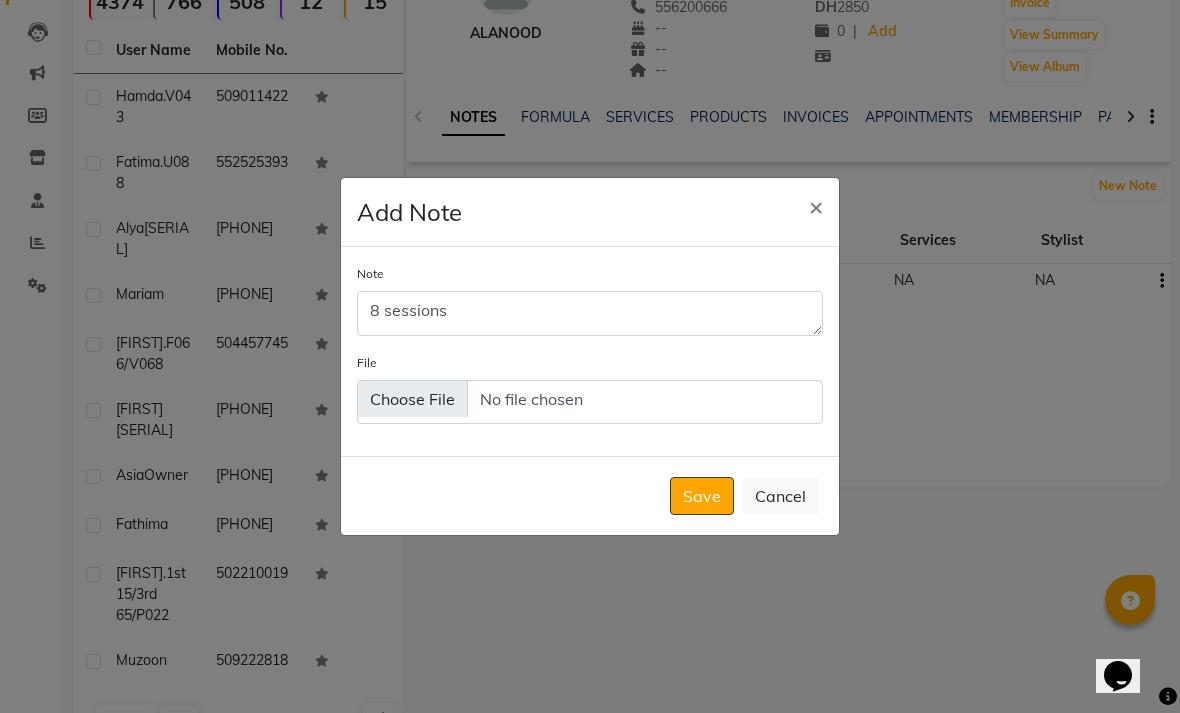 click on "Save" 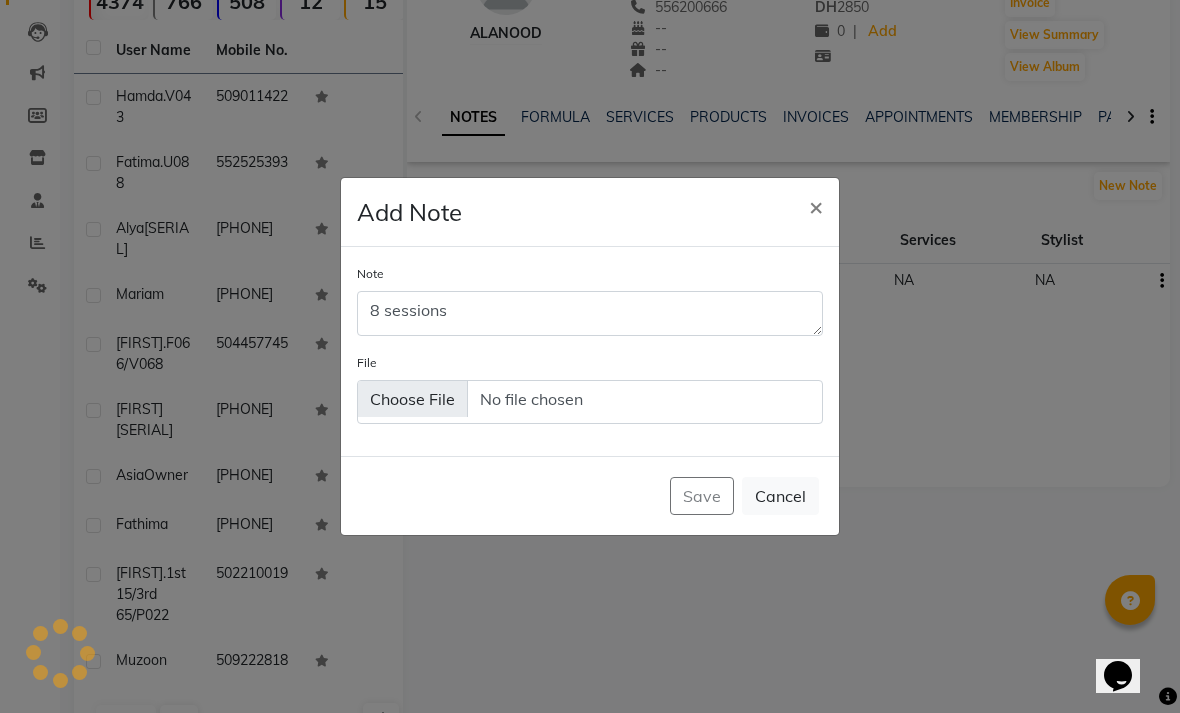 type 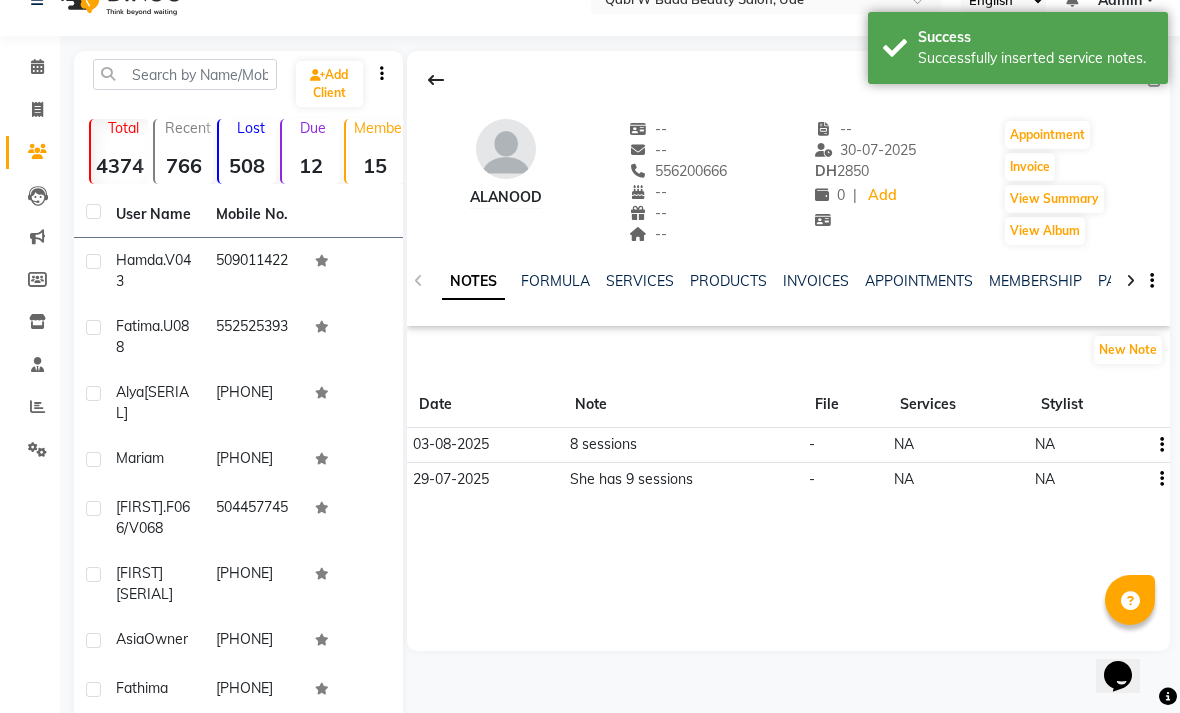 scroll, scrollTop: 0, scrollLeft: 0, axis: both 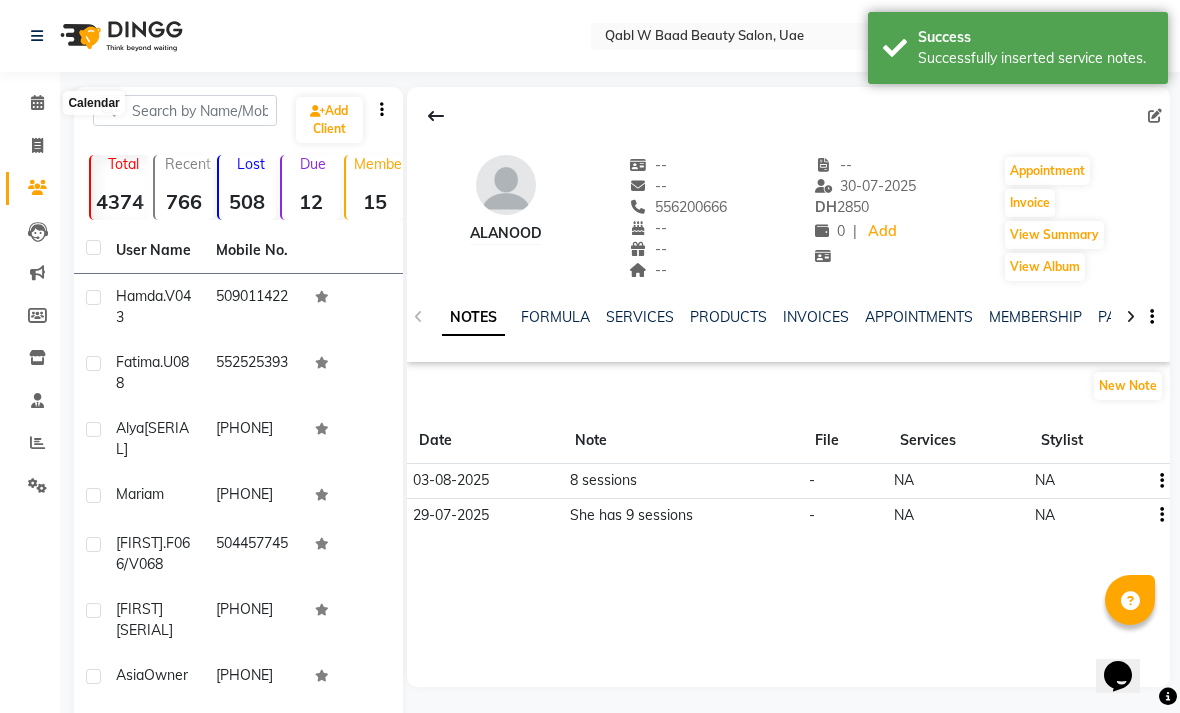 click 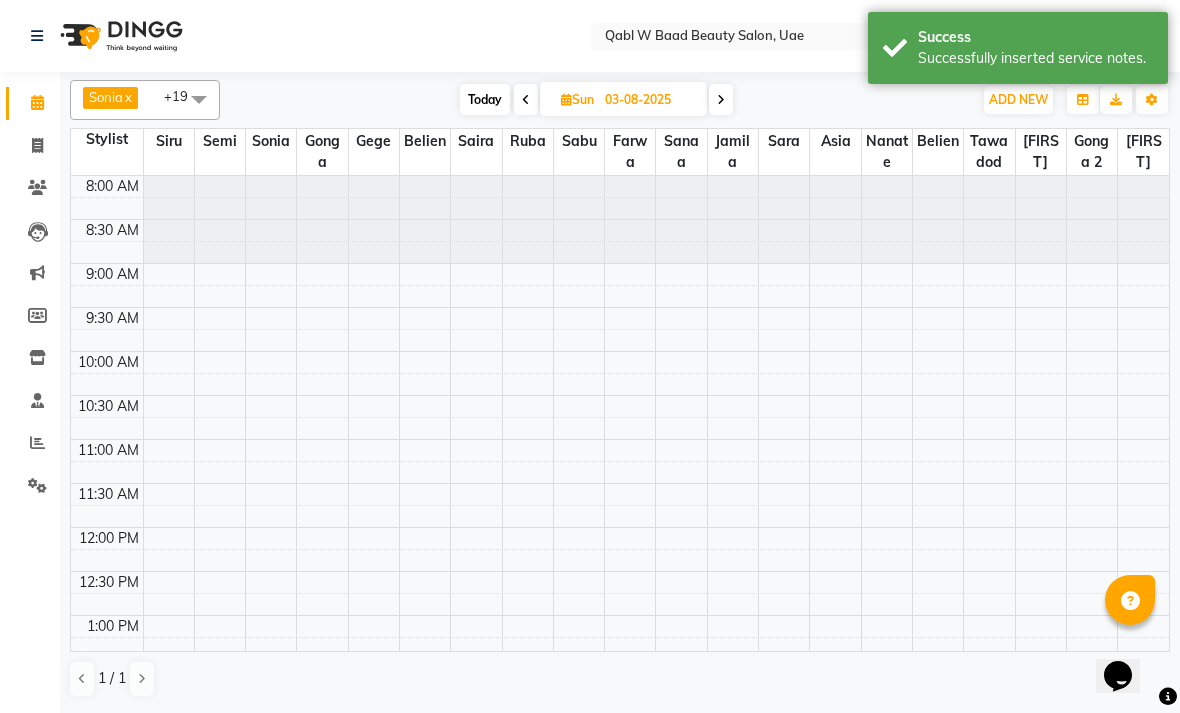 scroll, scrollTop: 0, scrollLeft: 0, axis: both 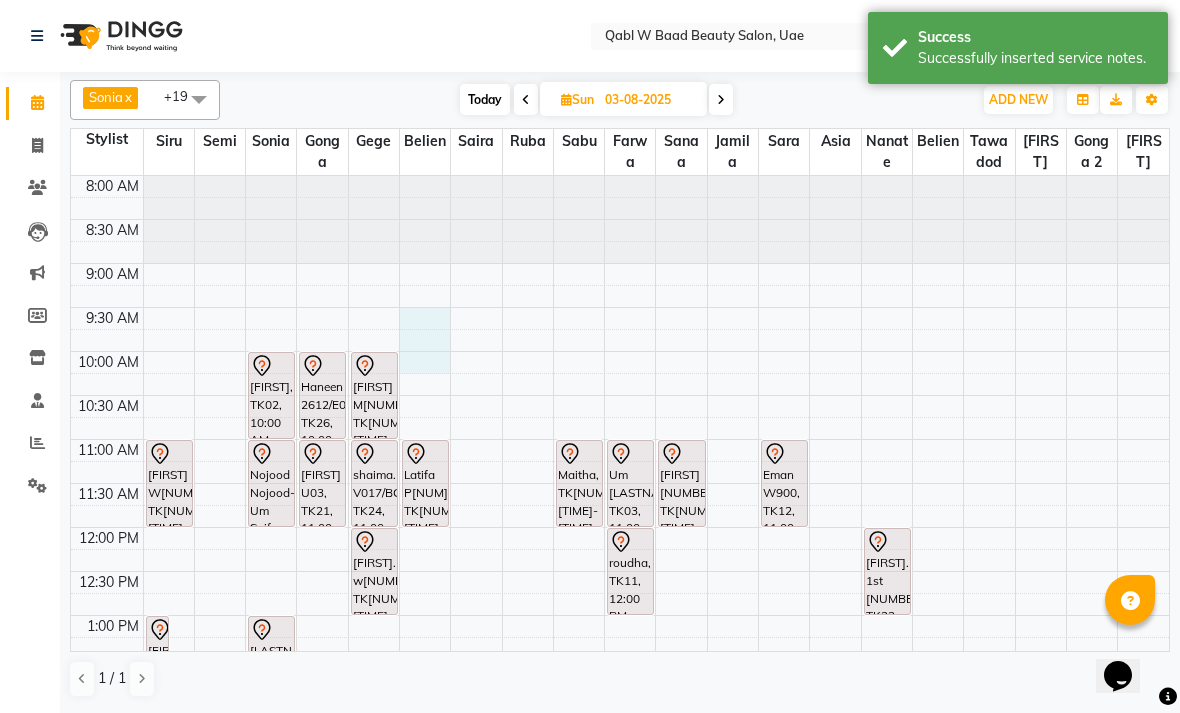 select on "56773" 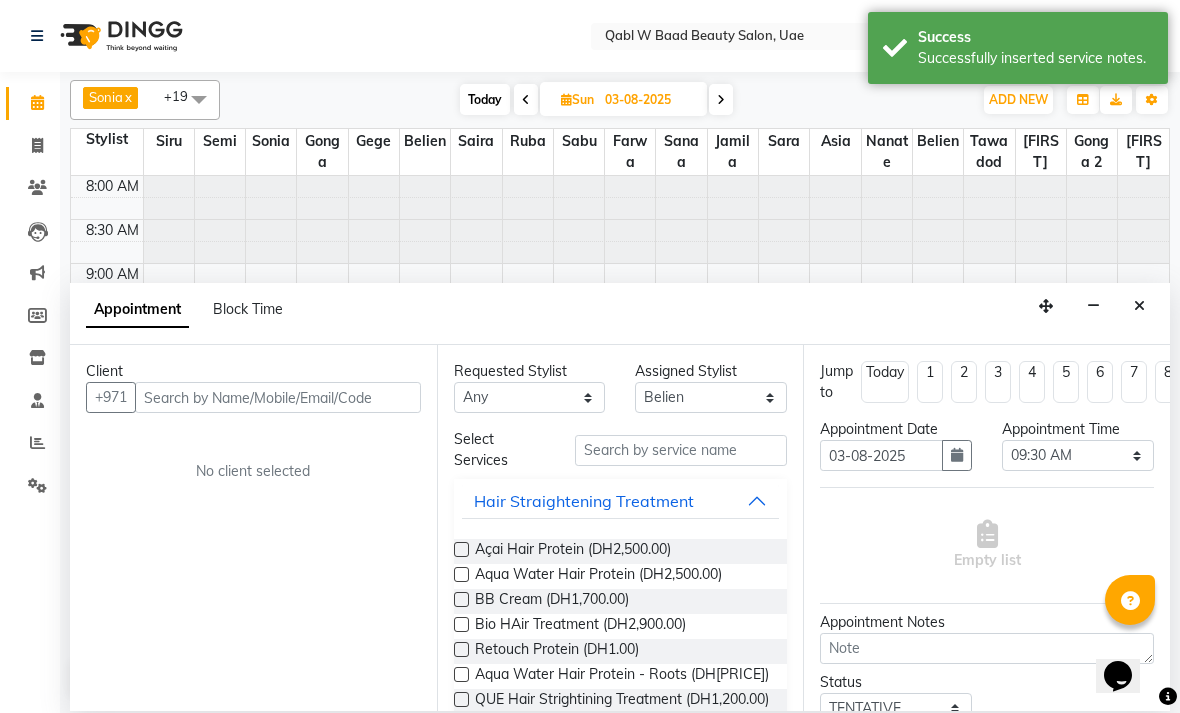 click at bounding box center (1139, 306) 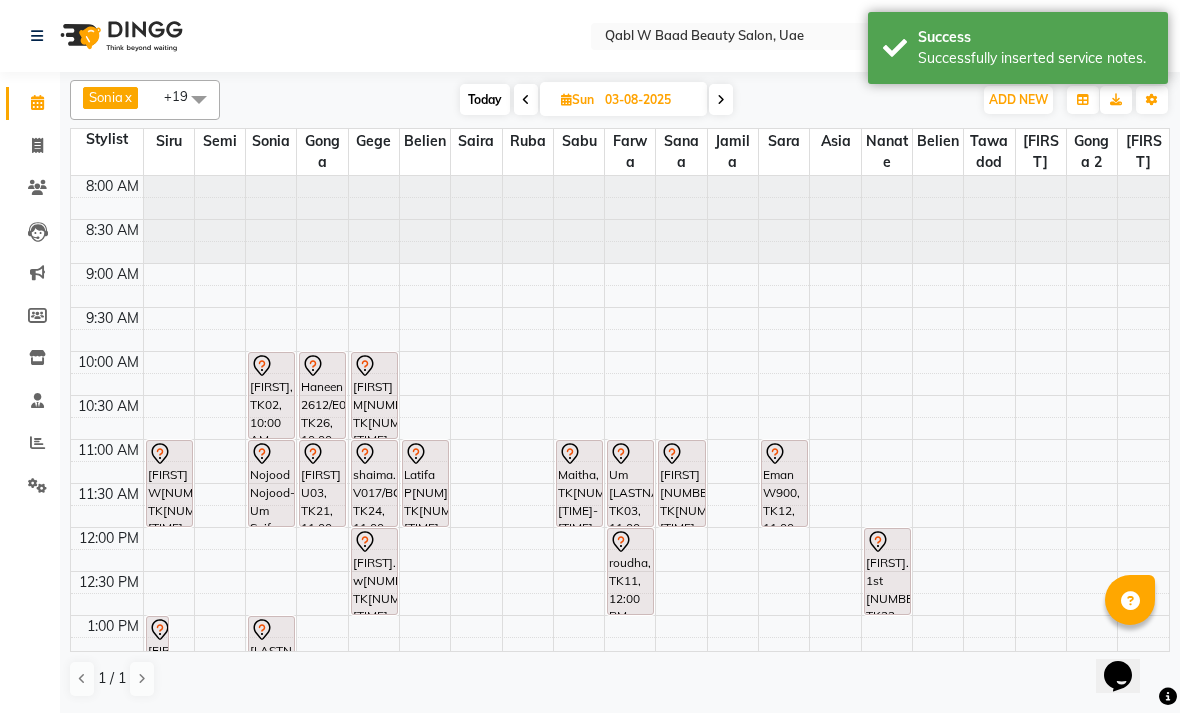 click on "Nojood Nojood- Um Saif, TK17, 11:00 AM-12:00 PM, Activation Hair Treatment" at bounding box center [271, 483] 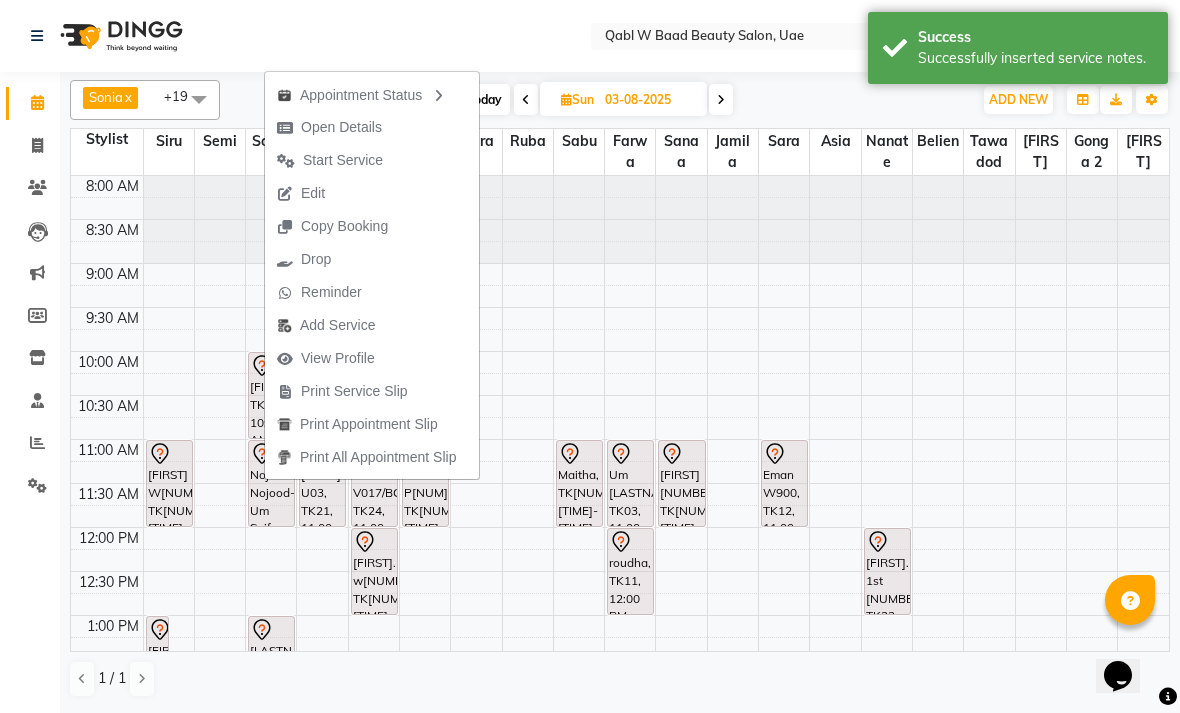 click on "Open Details" at bounding box center (329, 127) 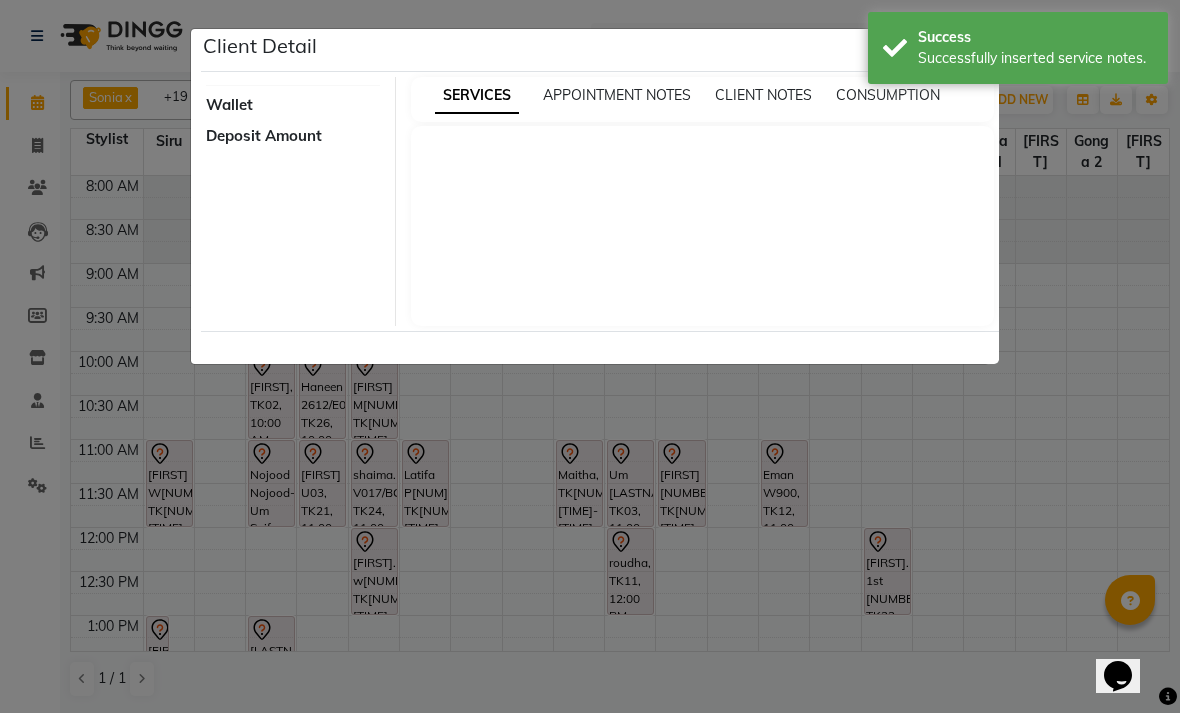 select on "7" 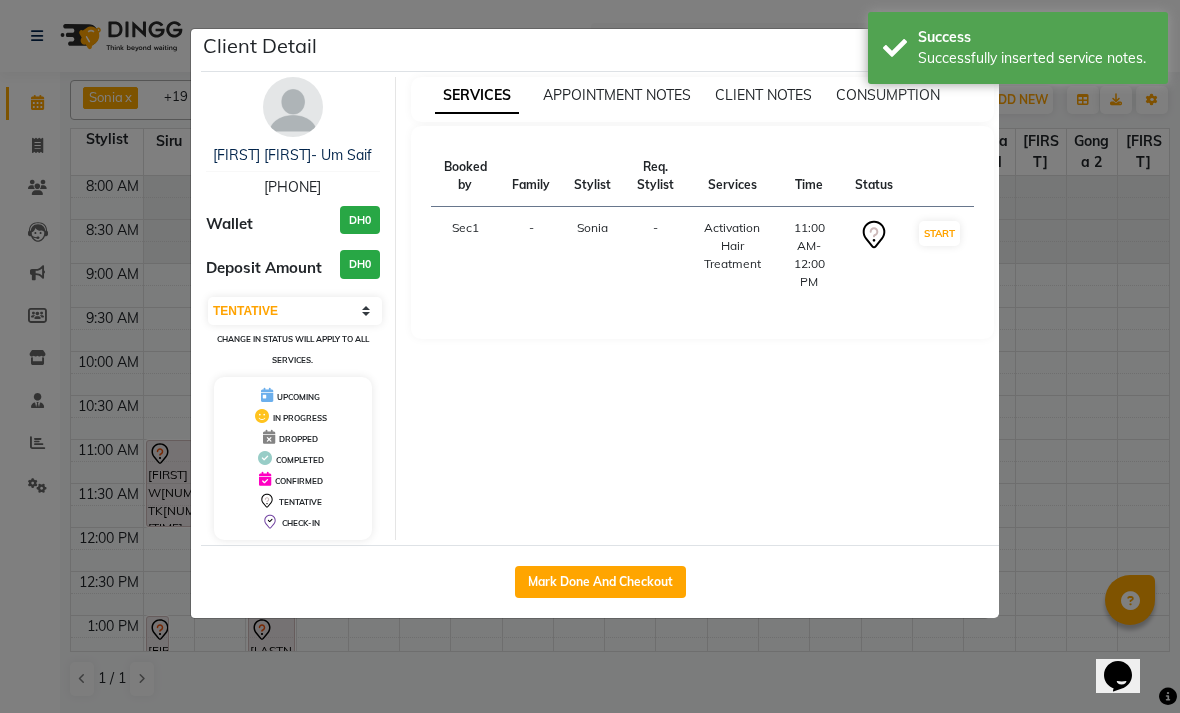 click on "[FIRST] [FIRST]- Um Saif" at bounding box center (292, 155) 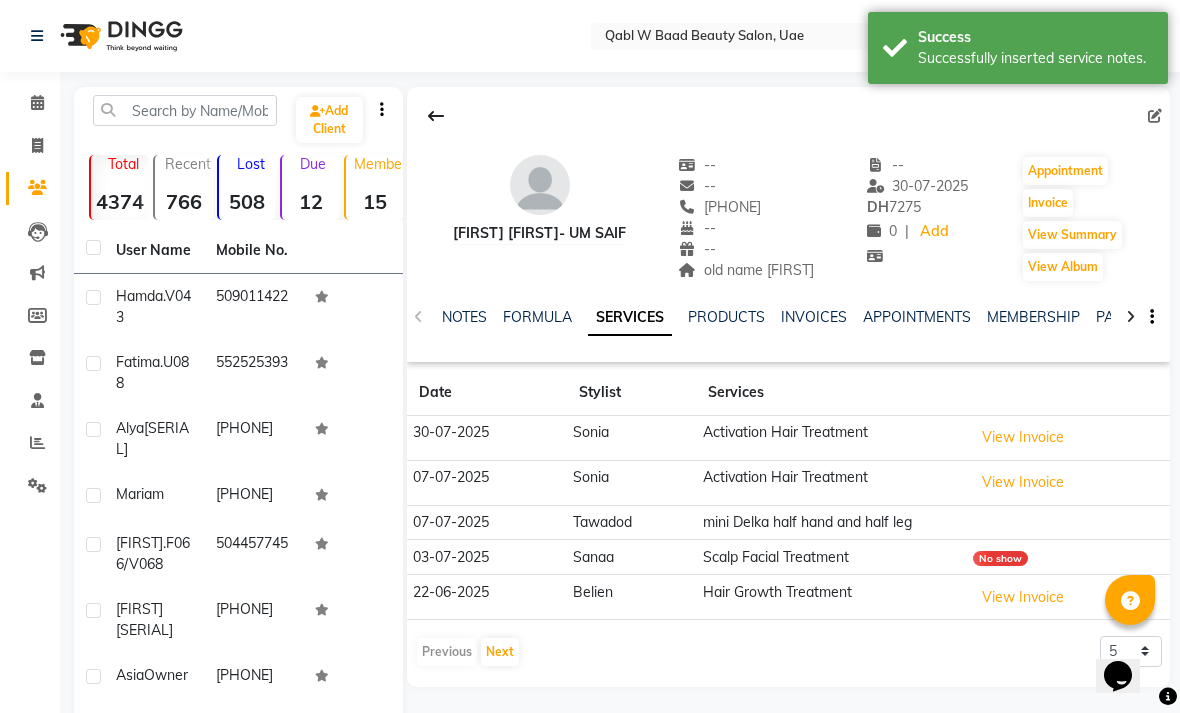 click on "NOTES" 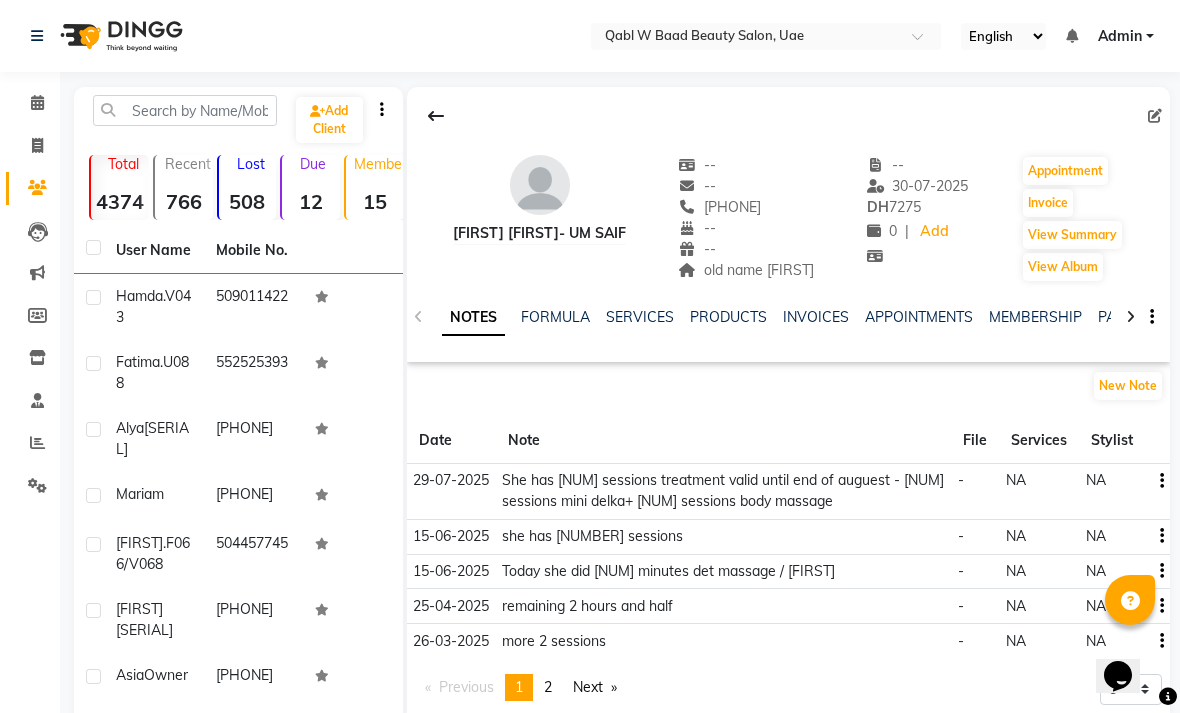 click on "SERVICES" 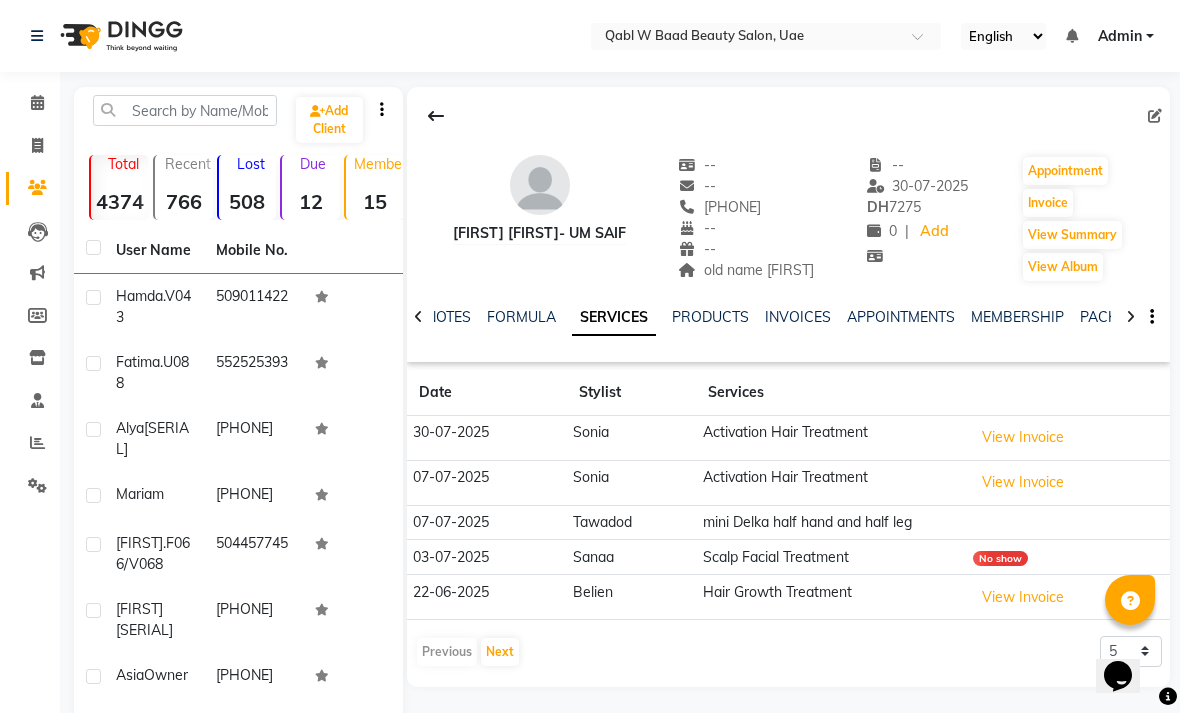click on "NOTES" 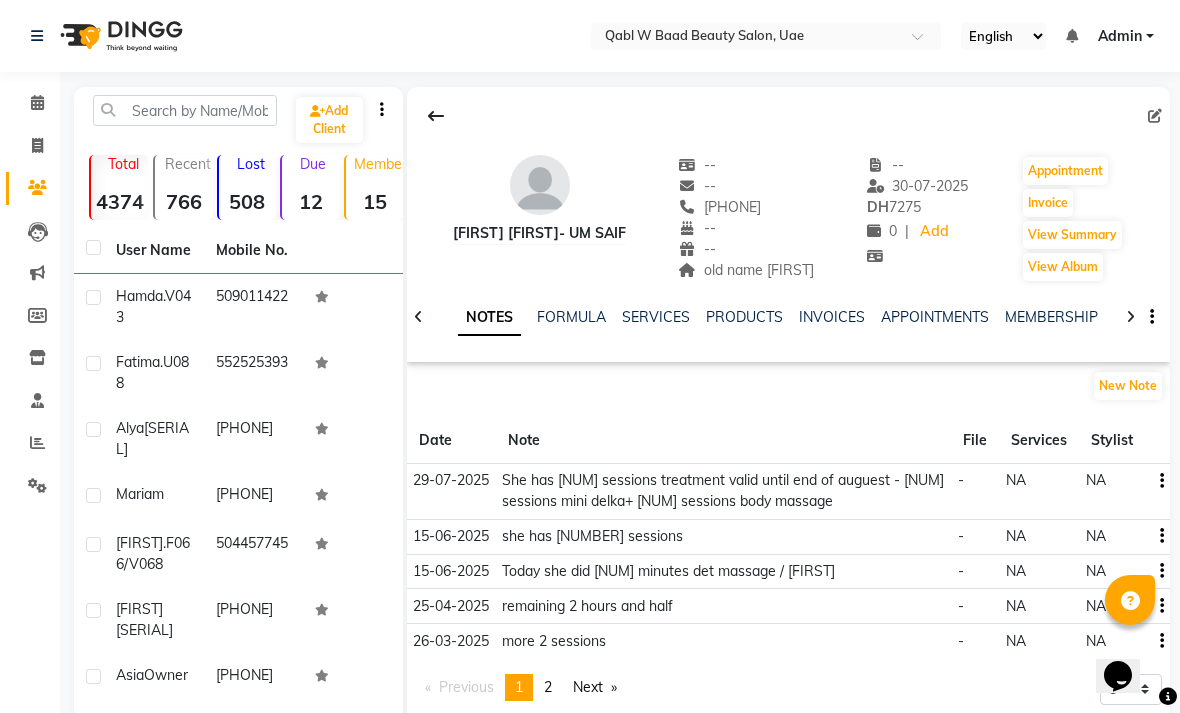 click on "SERVICES" 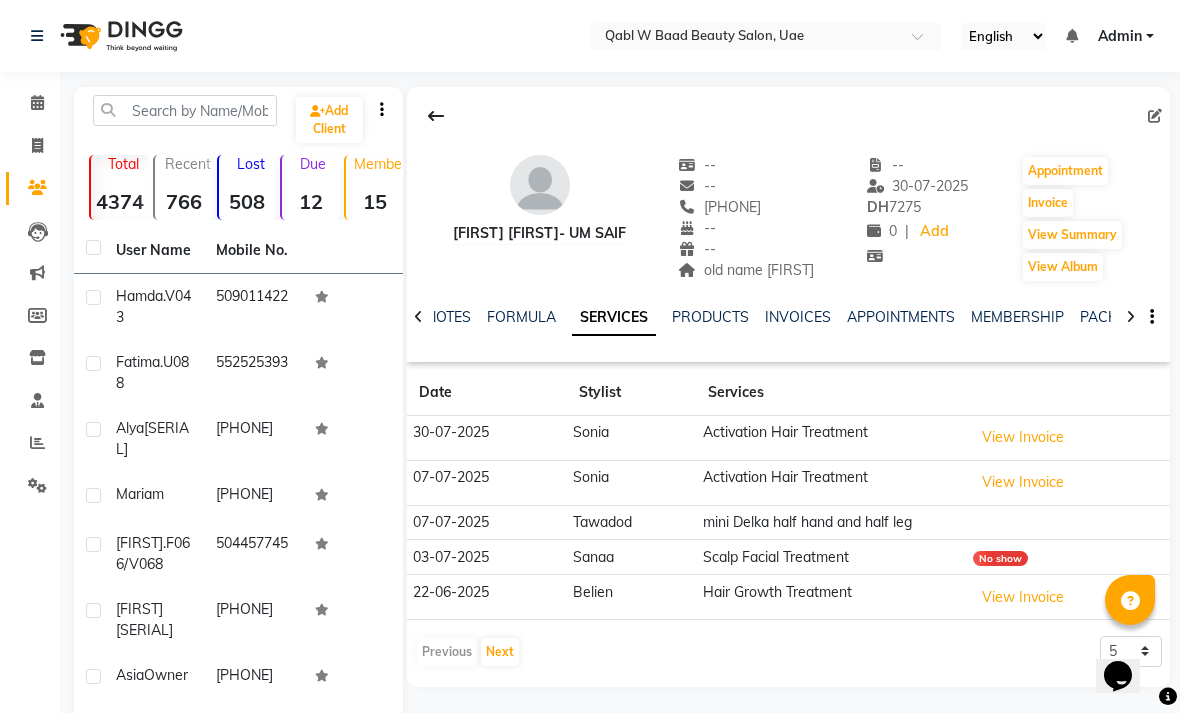 click on "NOTES" 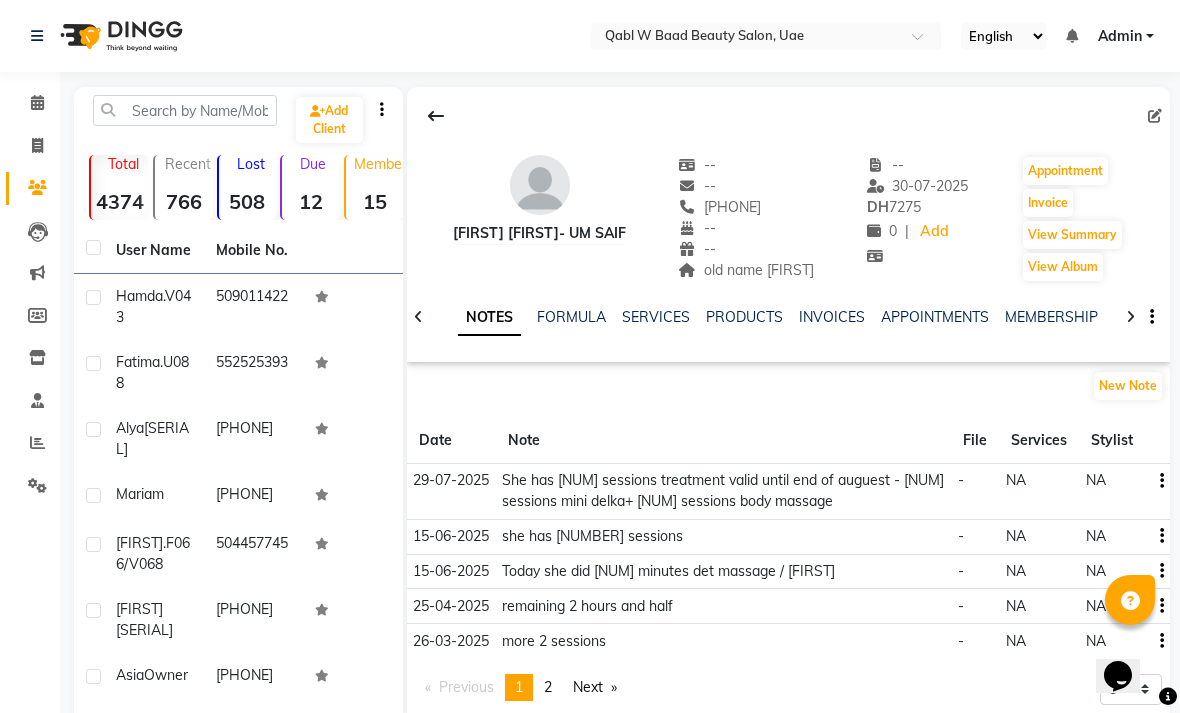 click on "New Note" 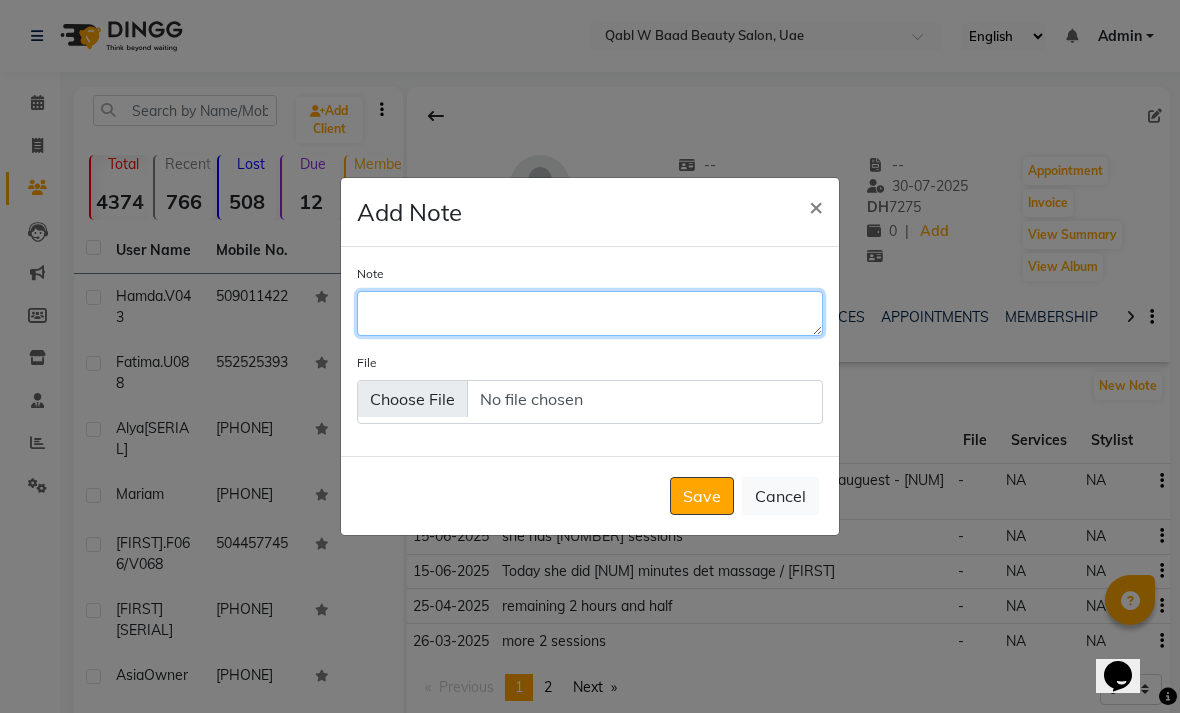 click on "Note" at bounding box center [590, 313] 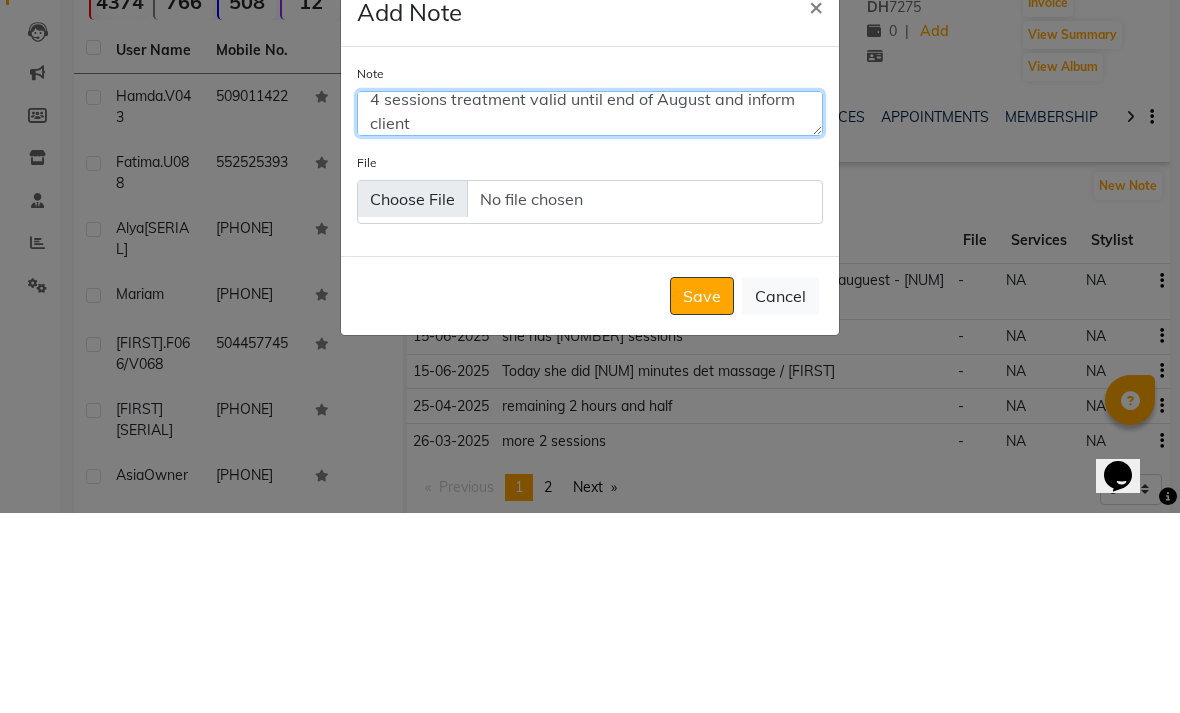 scroll, scrollTop: 11, scrollLeft: 0, axis: vertical 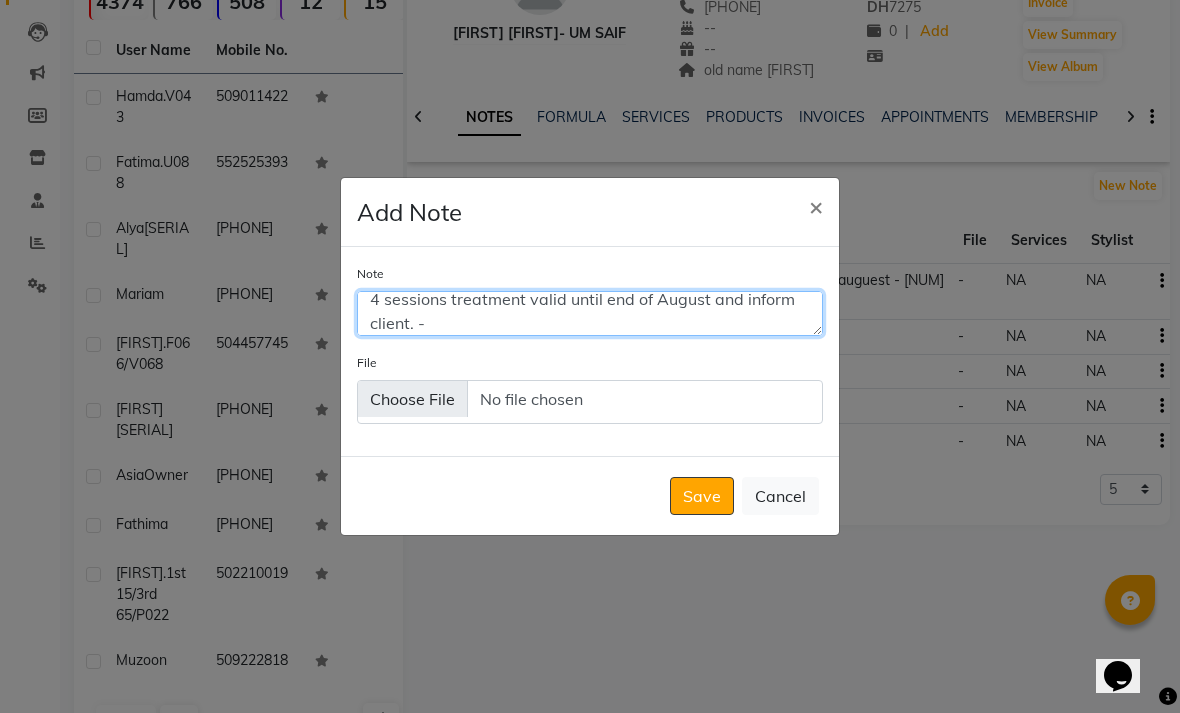 type on "4 sessions treatment valid until end of August and inform client. -" 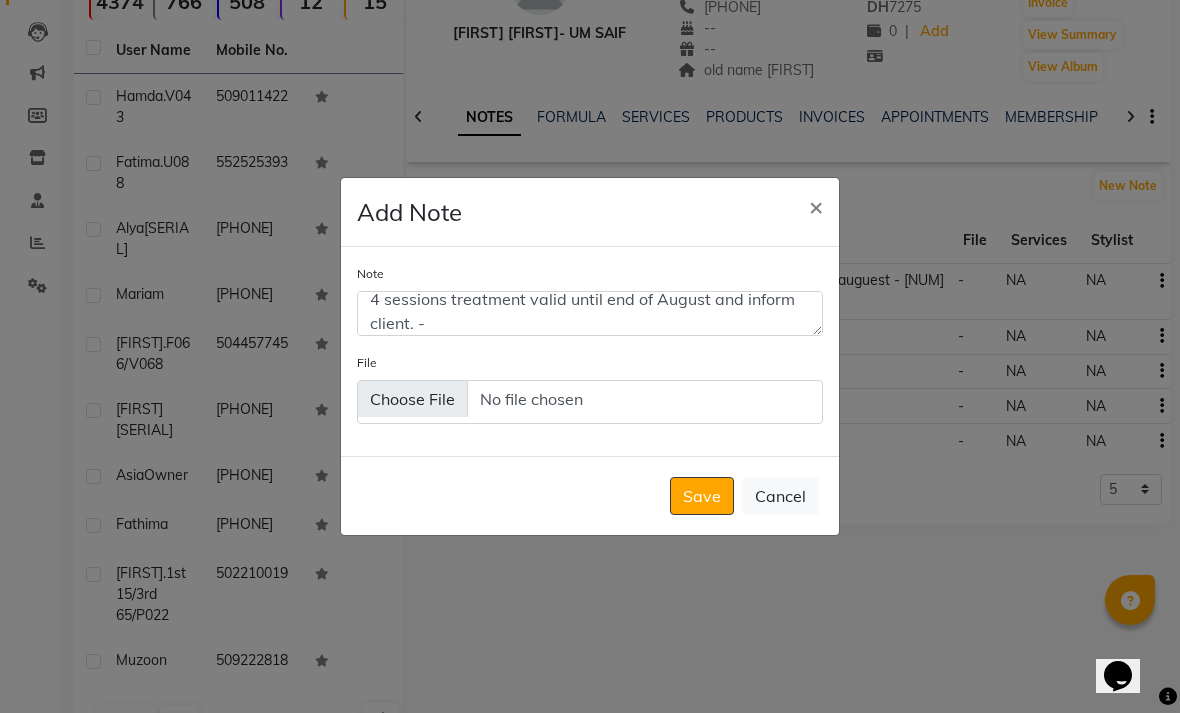 click on "Save" 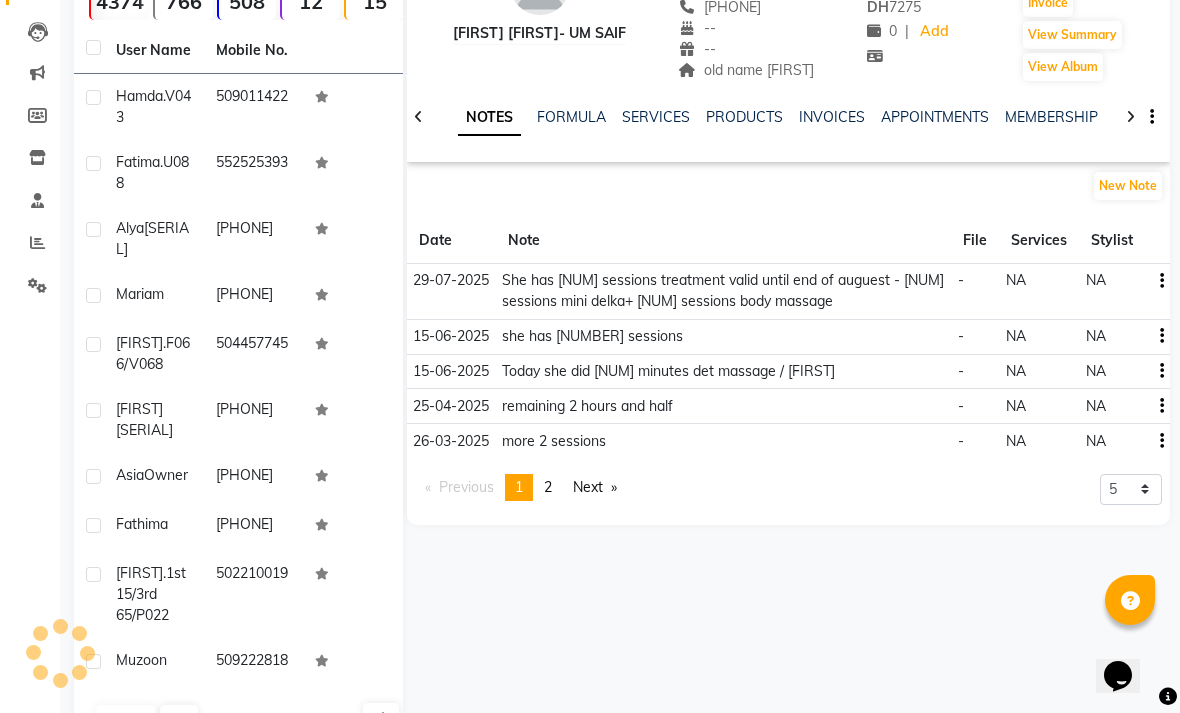 type 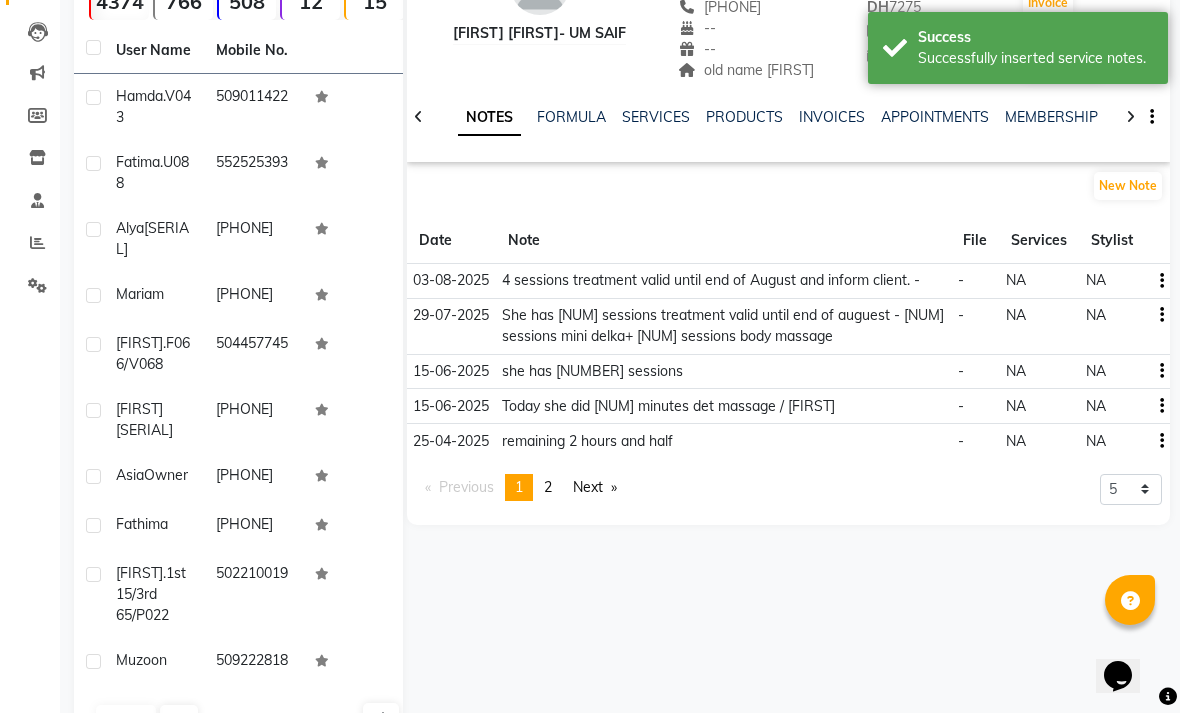 click 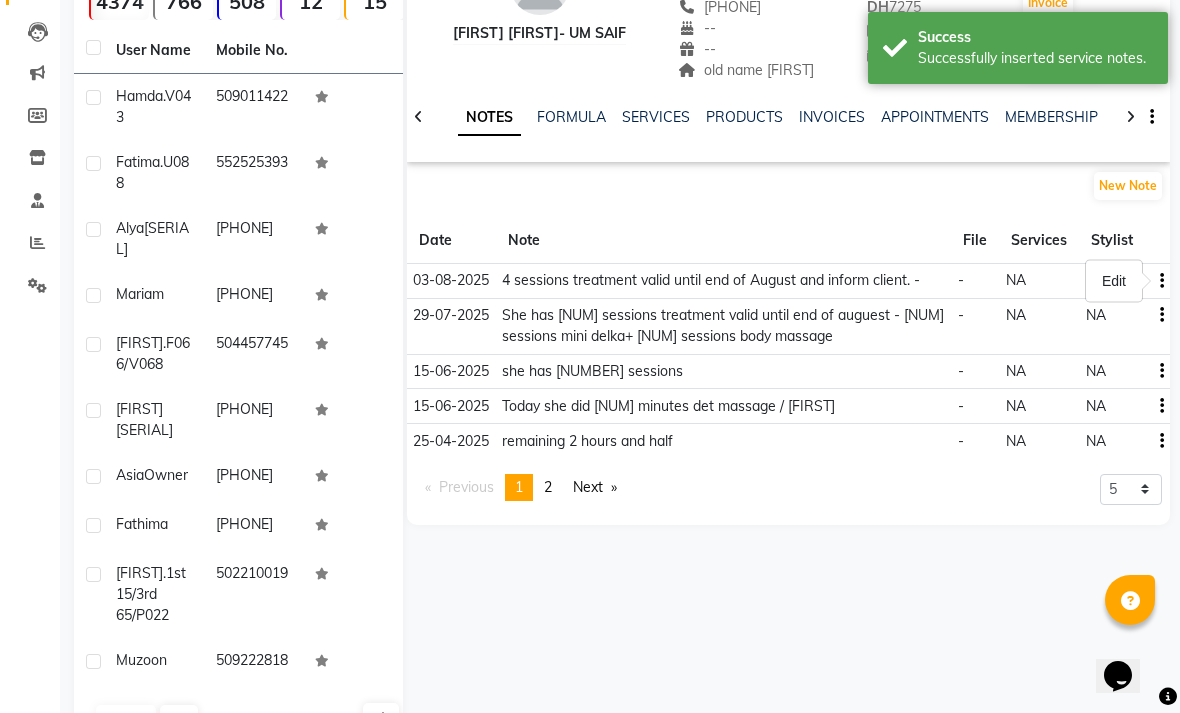 click on "Edit" at bounding box center [1114, 281] 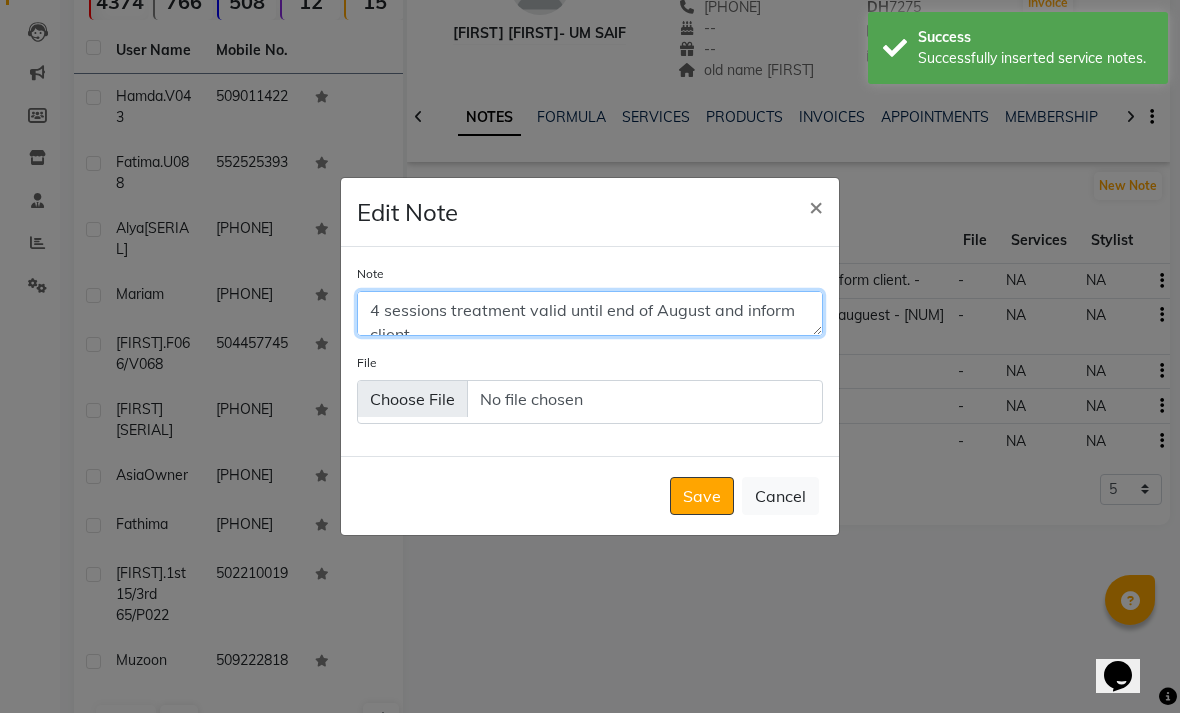 click on "4 sessions treatment valid until end of August and inform client. -" at bounding box center (590, 313) 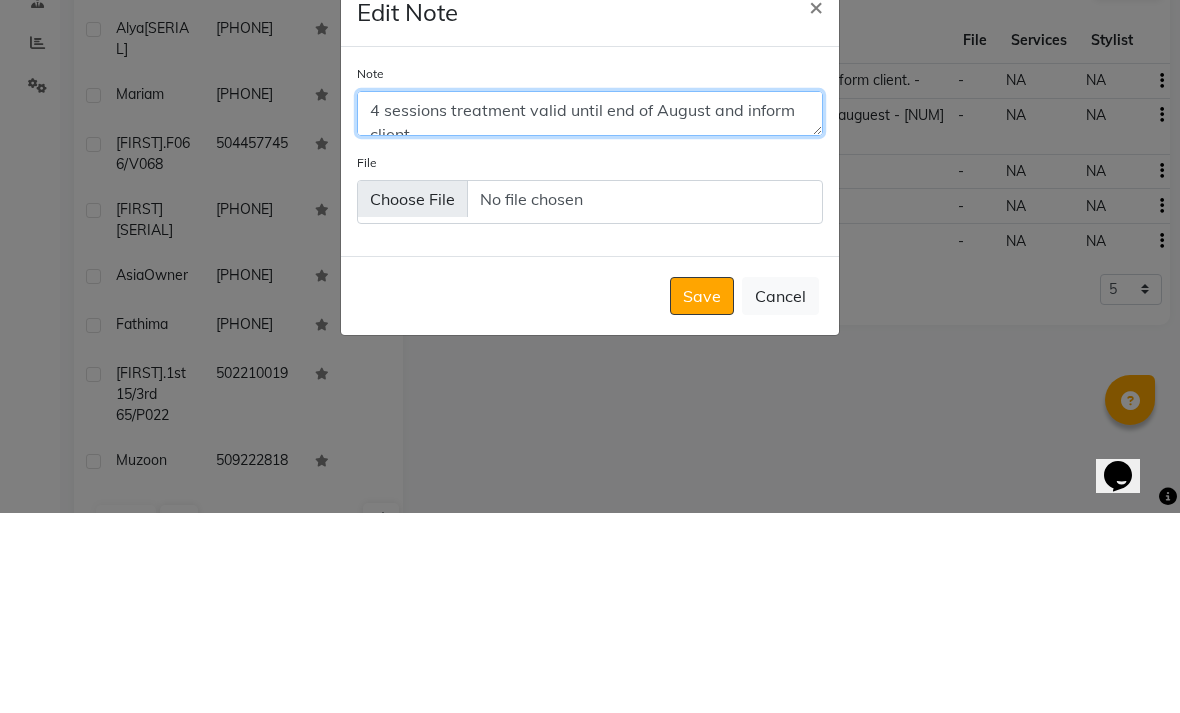 click on "4 sessions treatment valid until end of August and inform client. -" at bounding box center (590, 313) 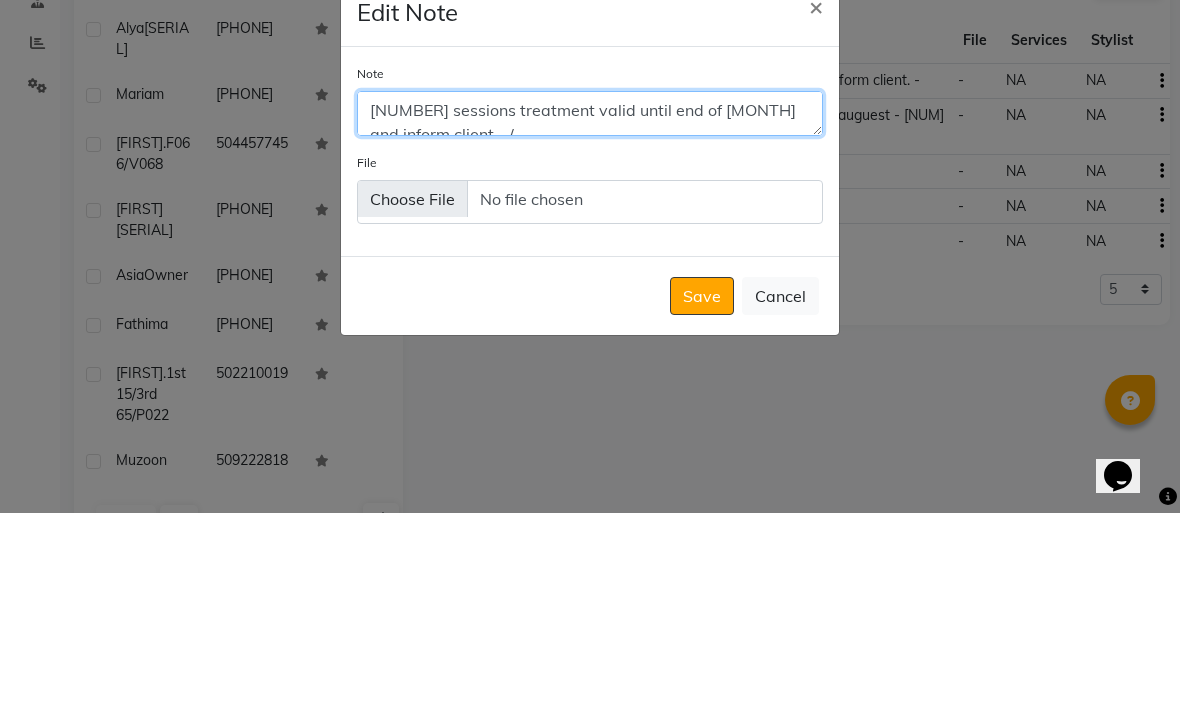 scroll, scrollTop: 11, scrollLeft: 0, axis: vertical 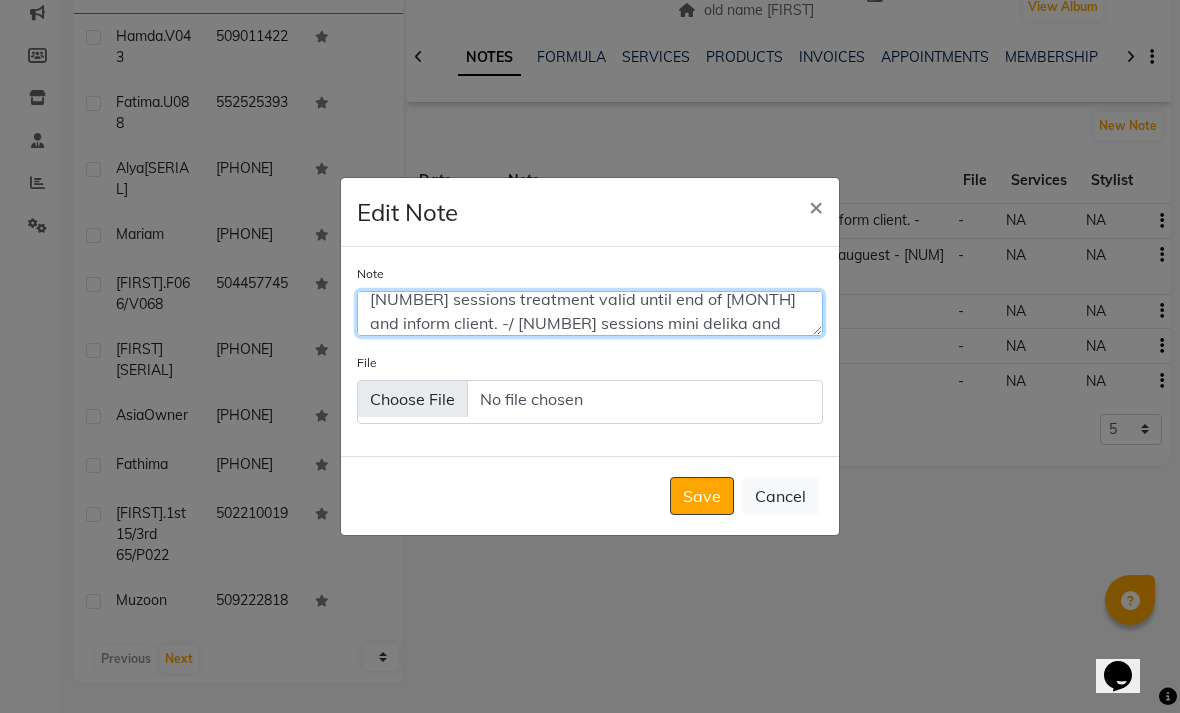 type on "[NUMBER] sessions treatment valid until end of [MONTH] and inform client. -/ [NUMBER] sessions mini delika and [NUMBER] sessions massage" 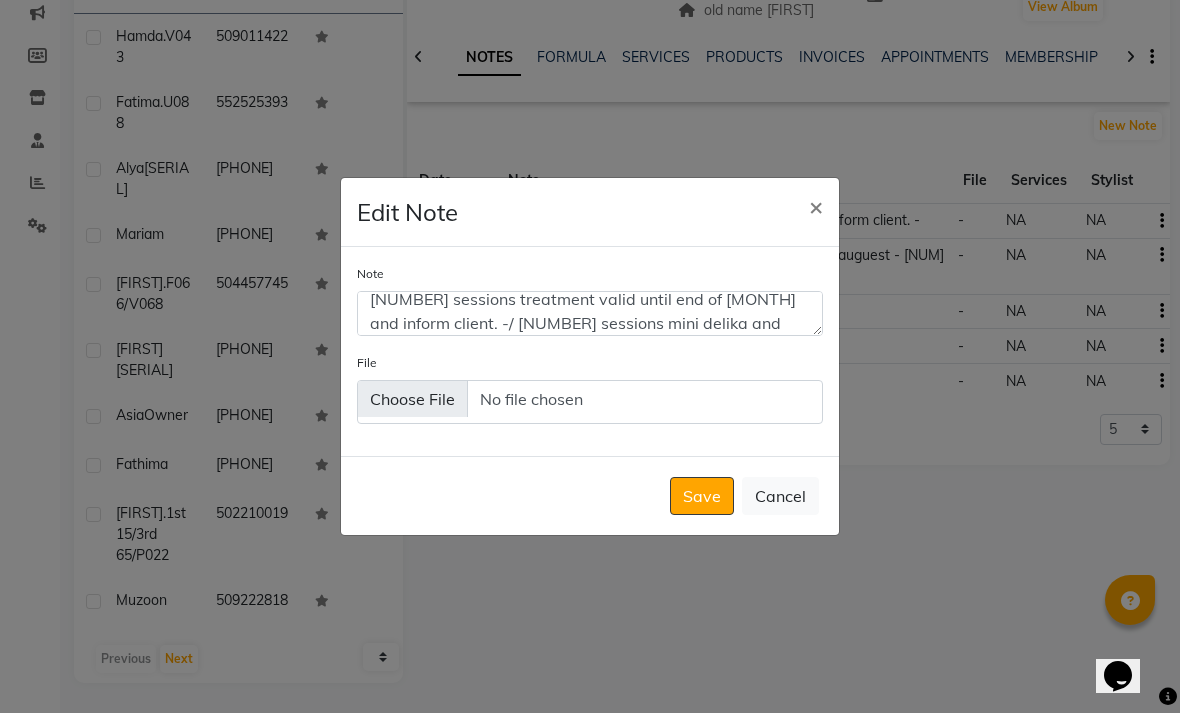 click on "Save" 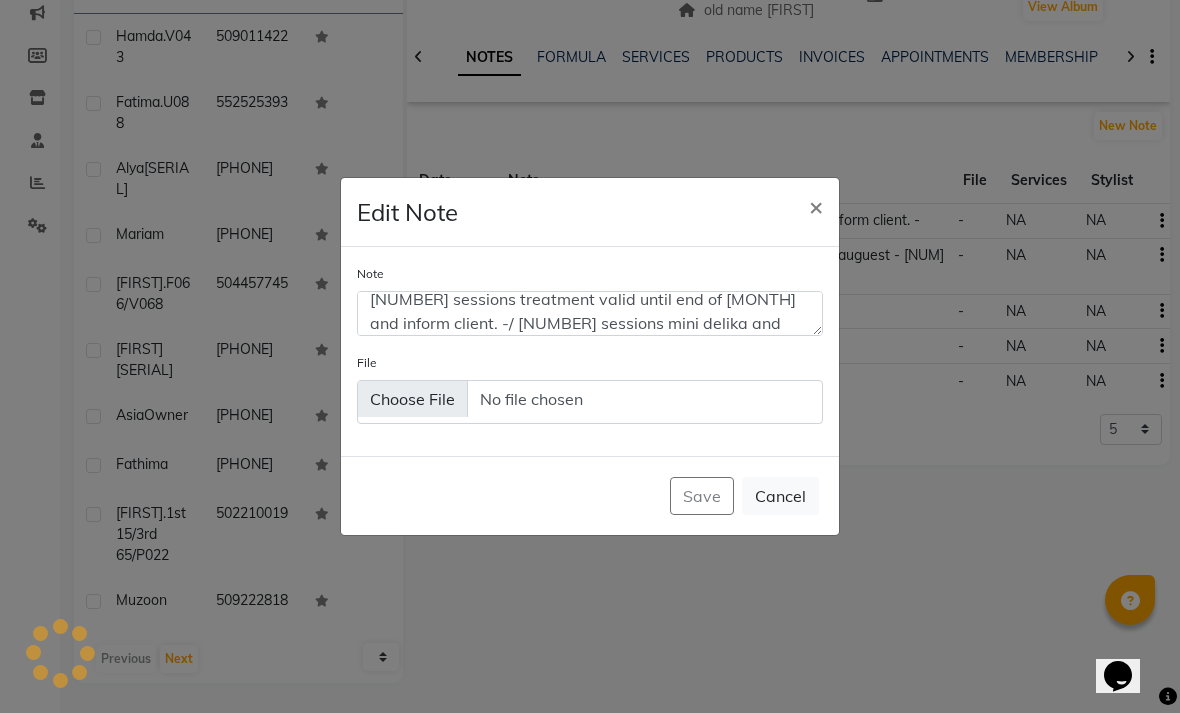 type 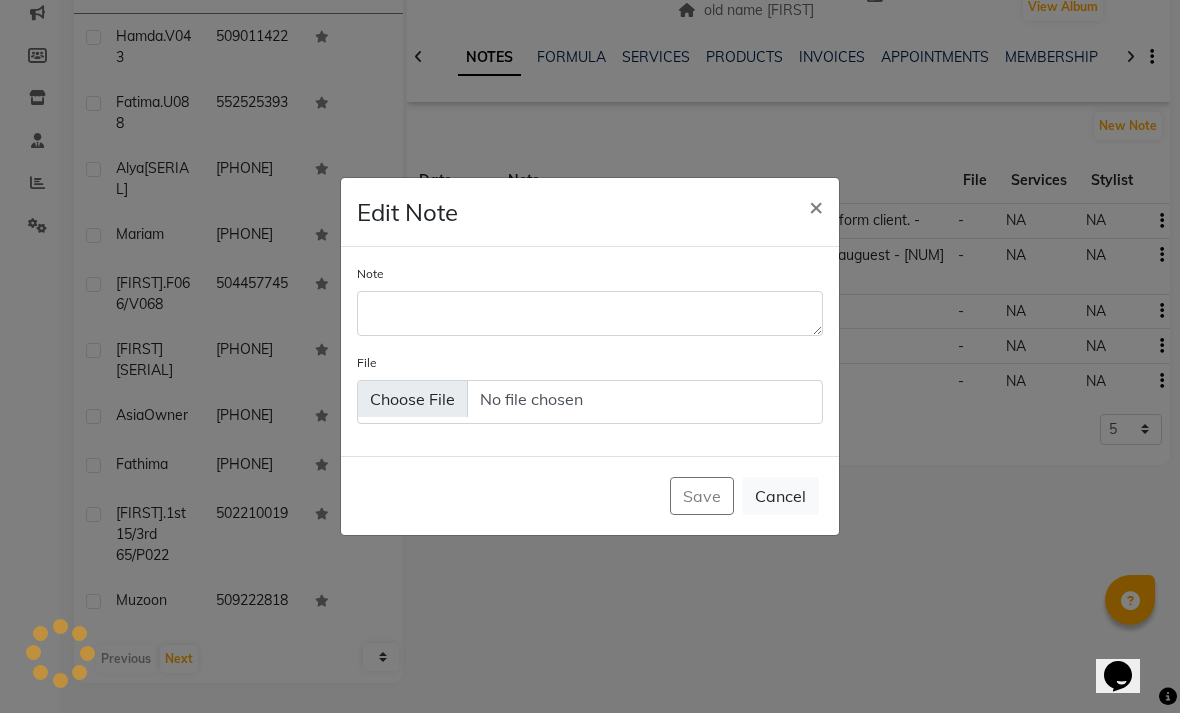 scroll, scrollTop: 0, scrollLeft: 0, axis: both 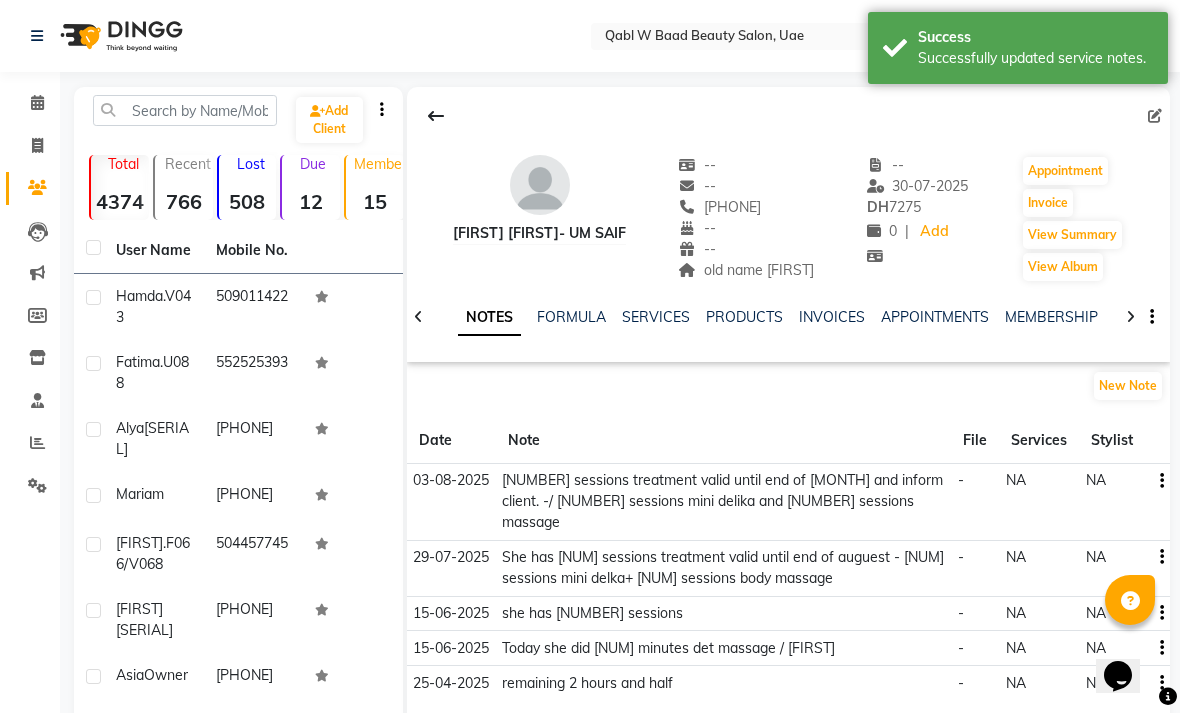 click on "Calendar" 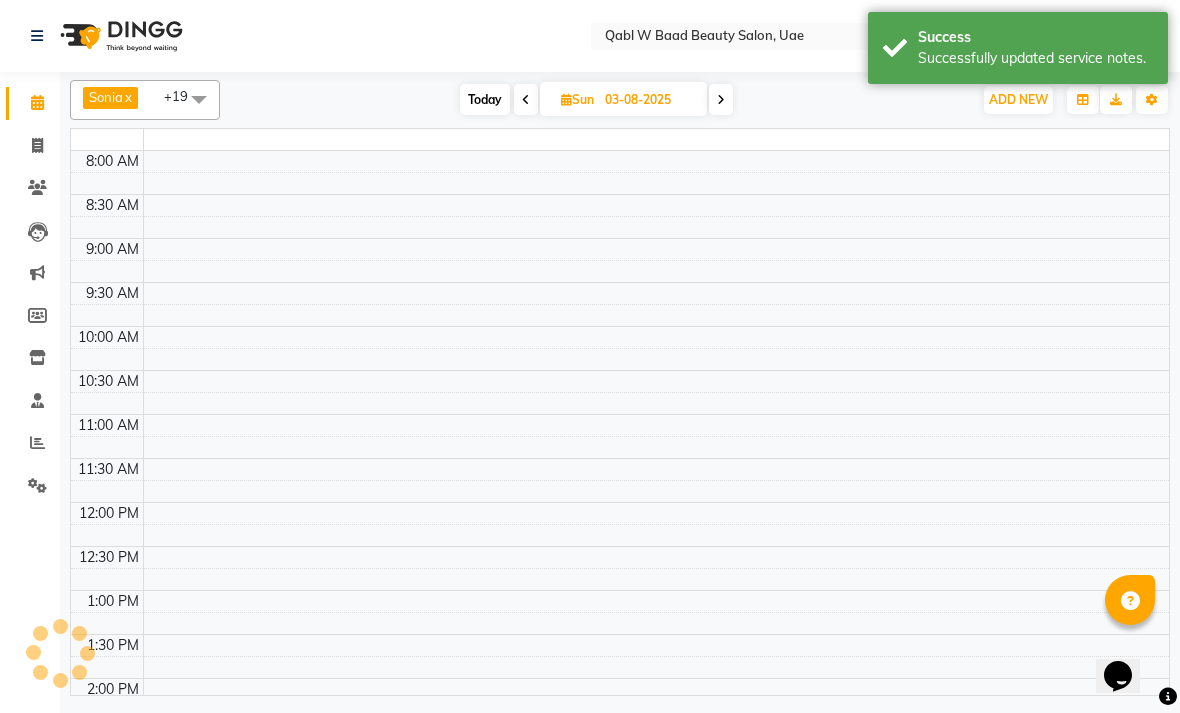 click 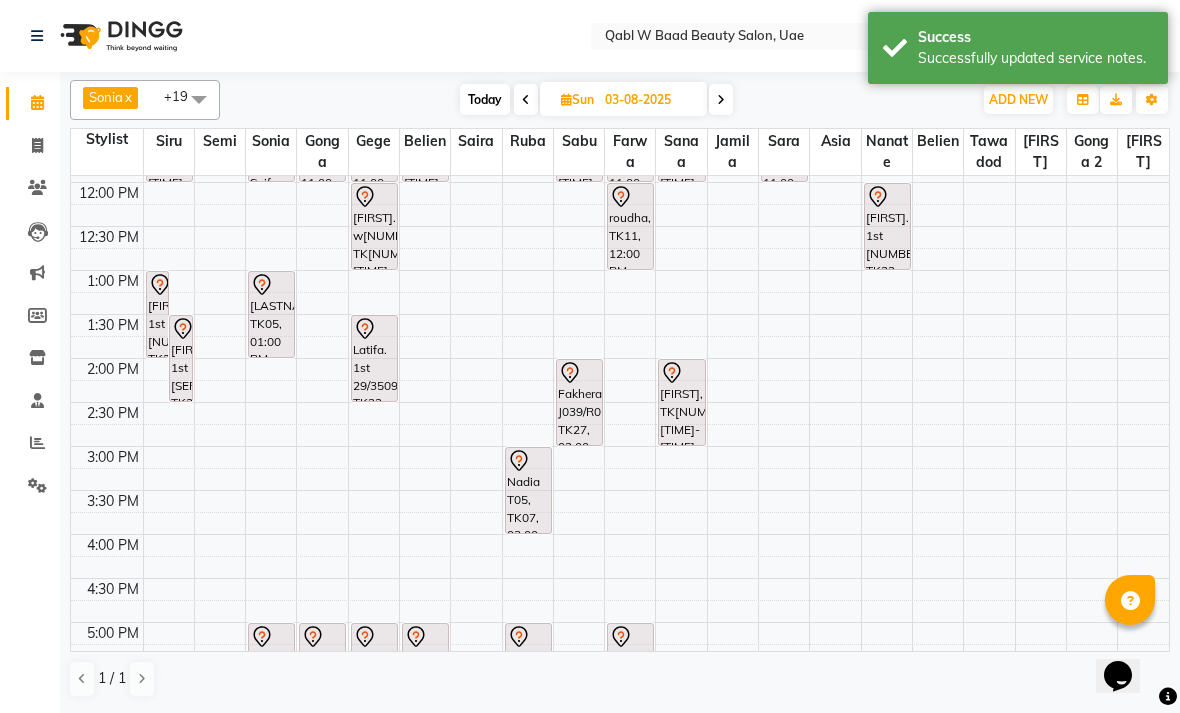 scroll, scrollTop: 387, scrollLeft: 0, axis: vertical 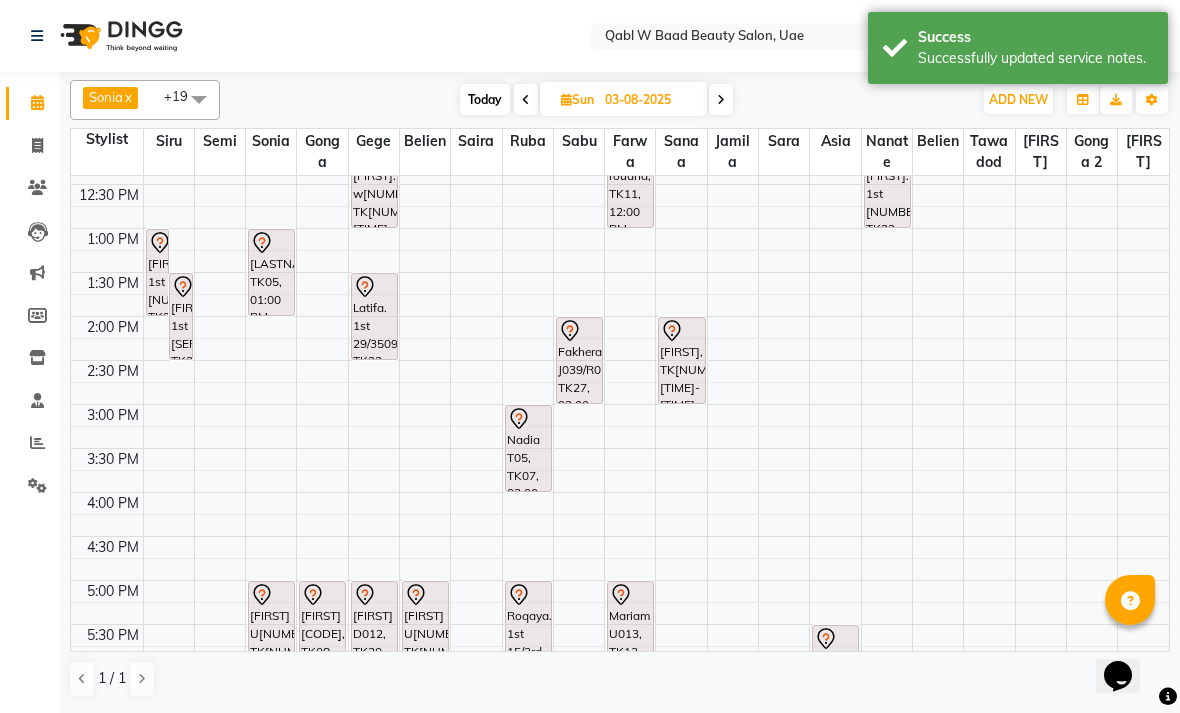 click at bounding box center (271, 243) 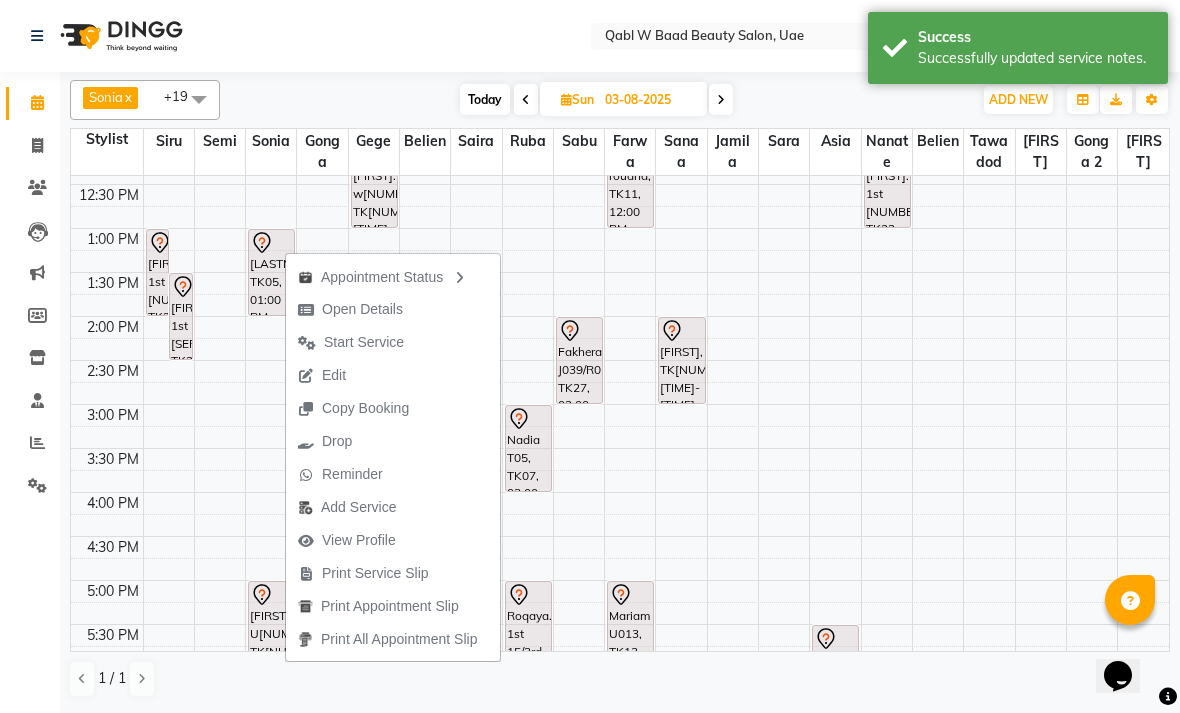 click on "Open Details" at bounding box center (362, 309) 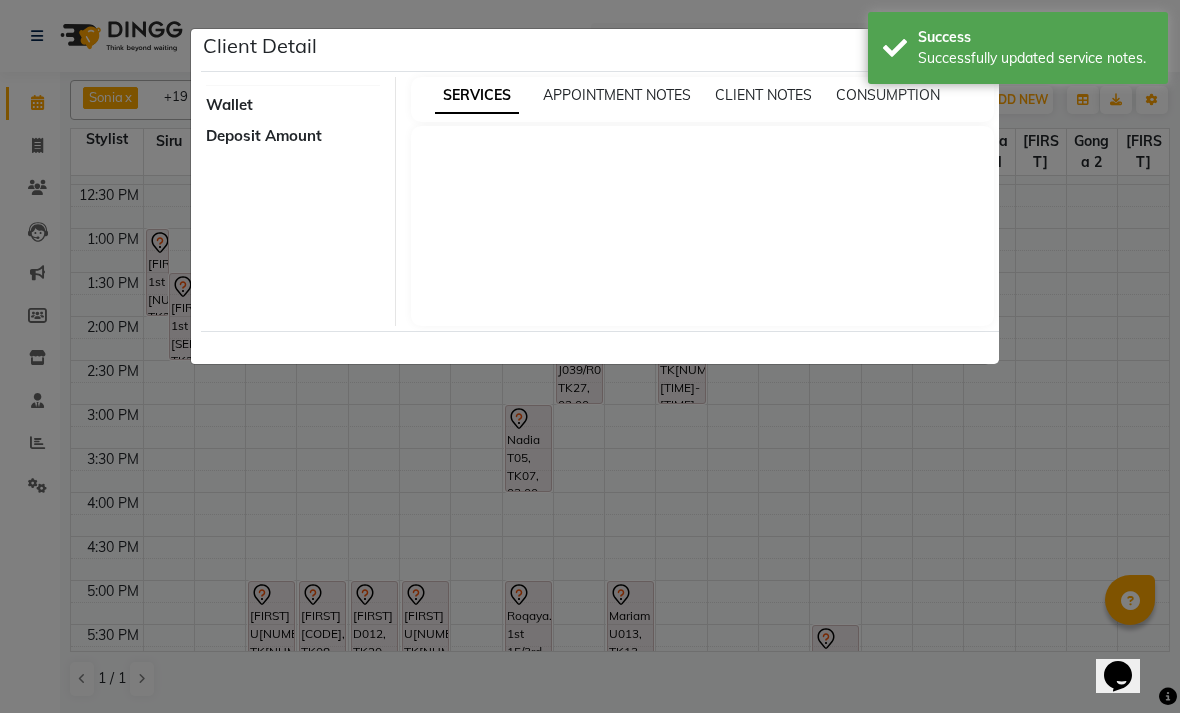 select on "7" 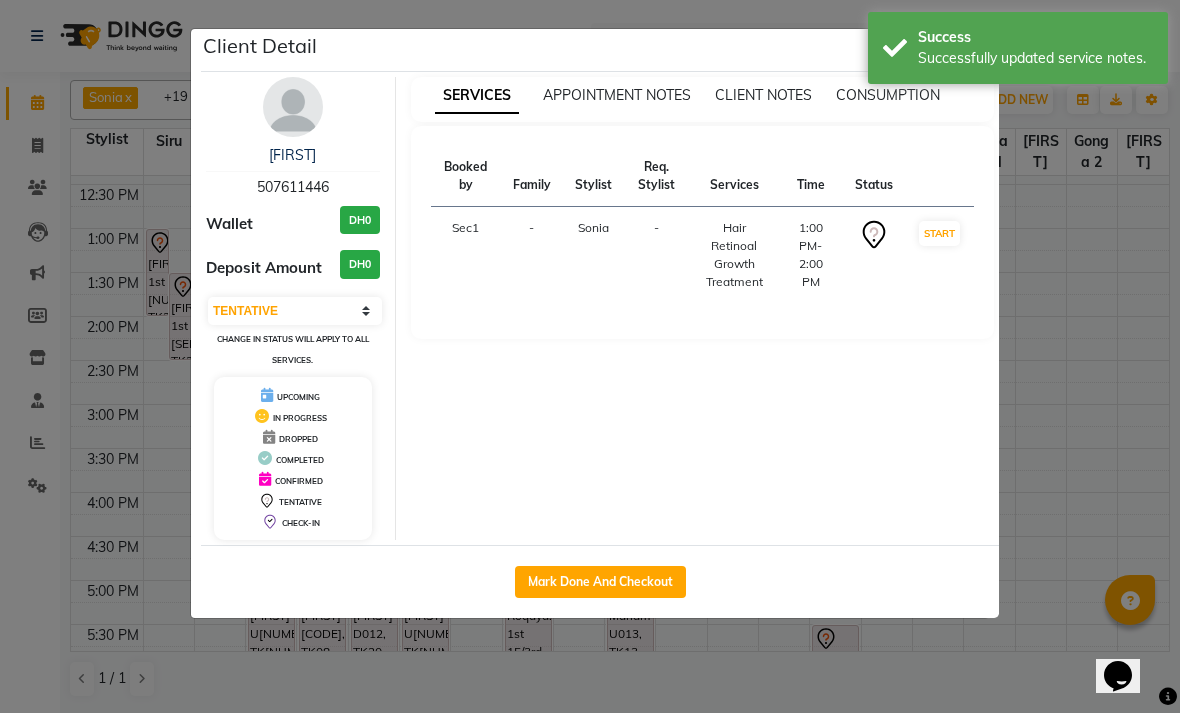 click on "[FIRST]" at bounding box center (292, 155) 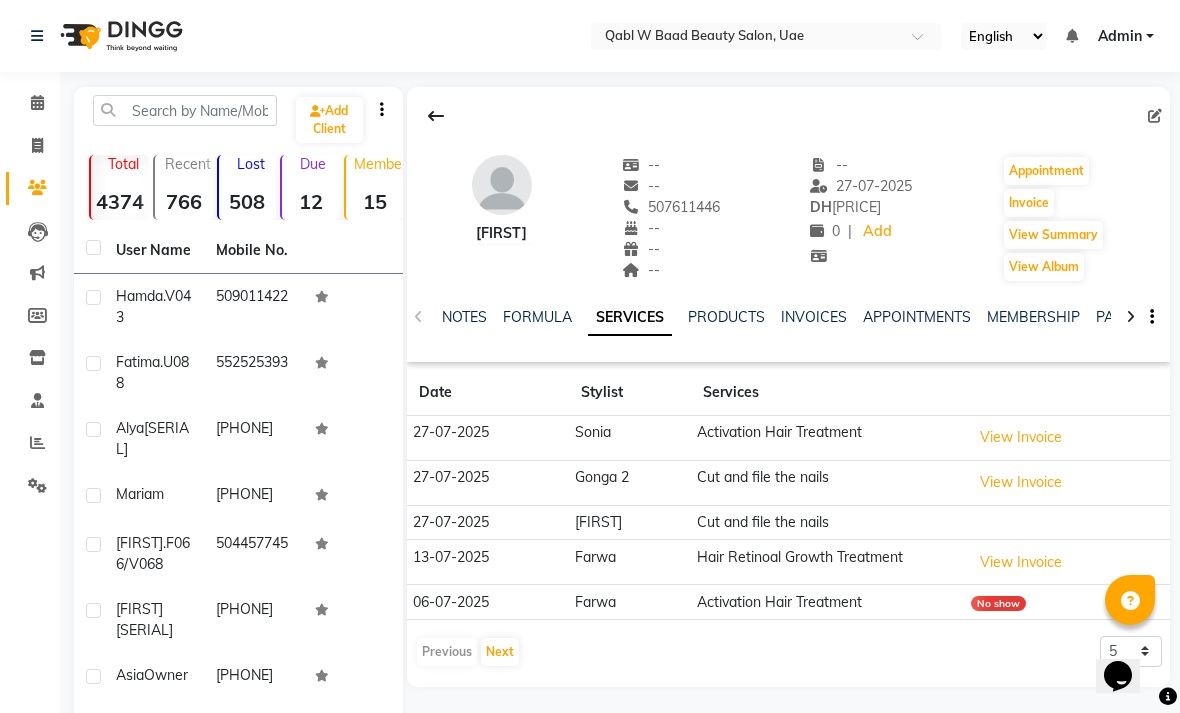click on "NOTES" 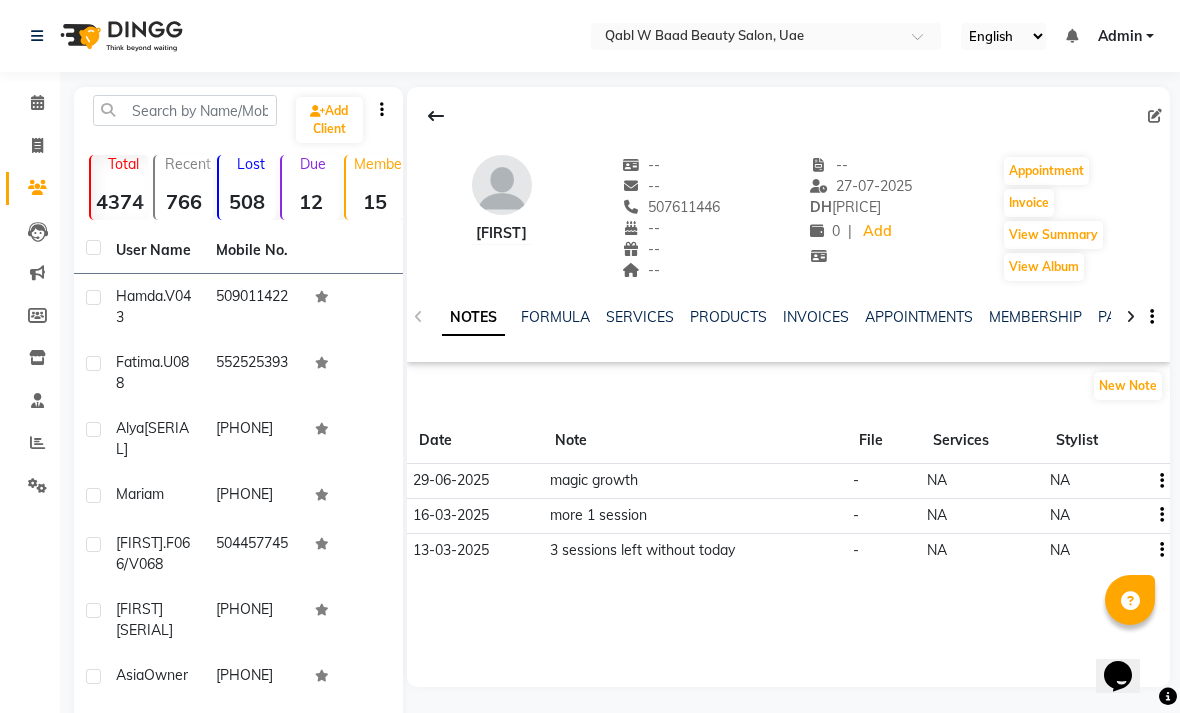 click on "NOTES FORMULA SERVICES PRODUCTS INVOICES APPOINTMENTS MEMBERSHIP PACKAGES VOUCHERS GIFTCARDS POINTS FORMS FAMILY CARDS WALLET" 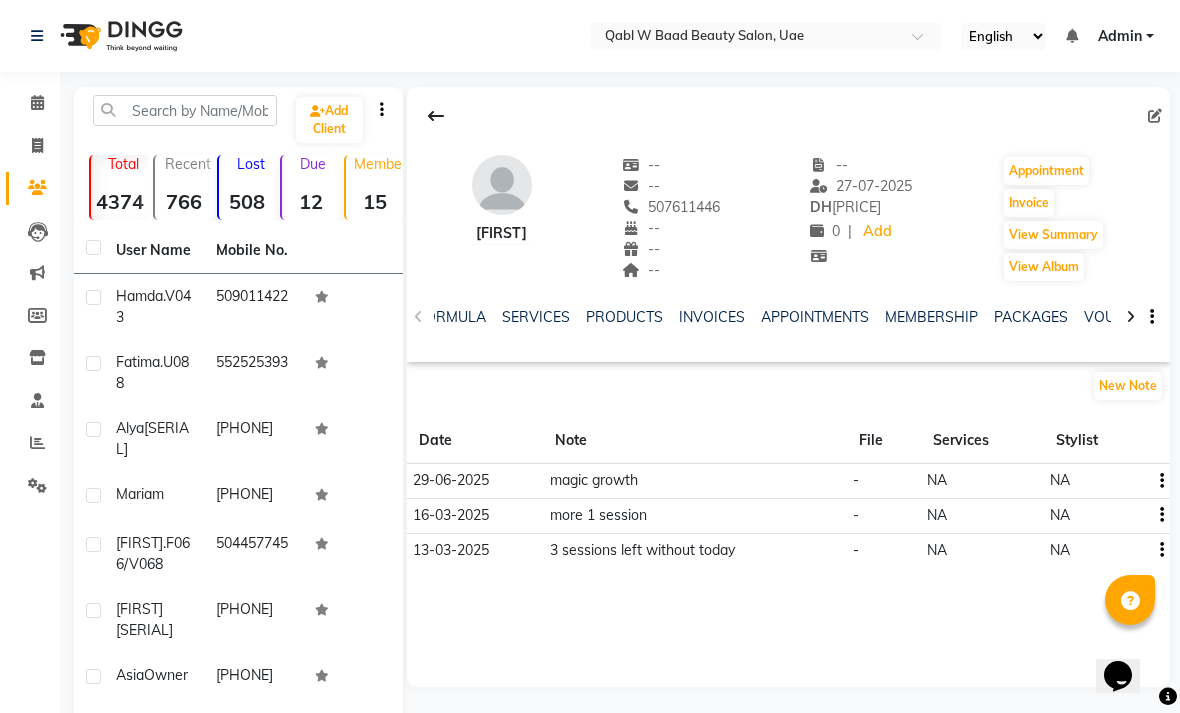 scroll, scrollTop: 0, scrollLeft: 111, axis: horizontal 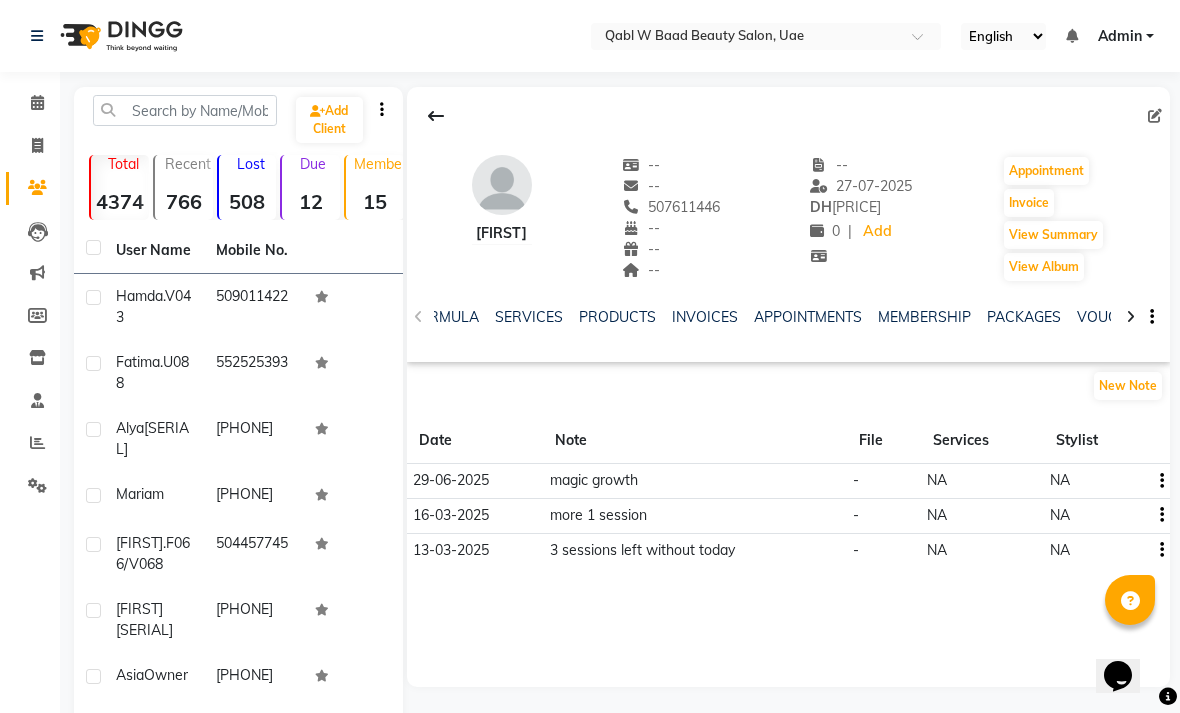 click on "PACKAGES" 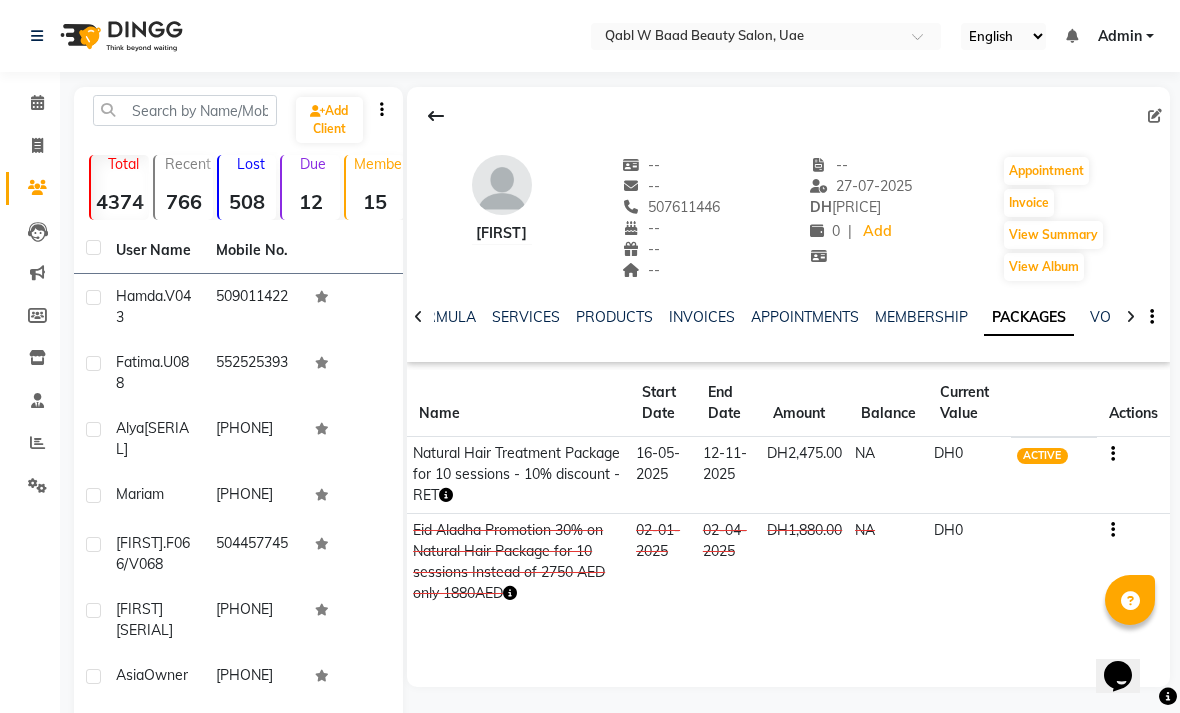 scroll, scrollTop: 0, scrollLeft: 0, axis: both 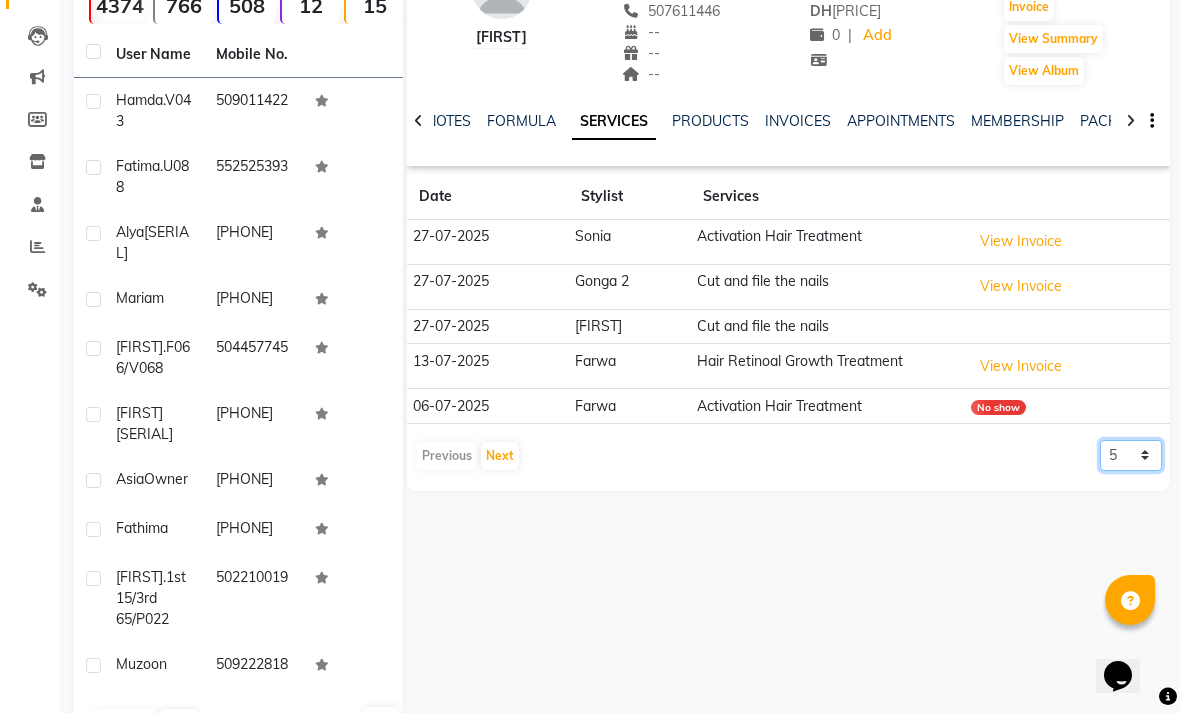 click on "5 10 50 100 500" 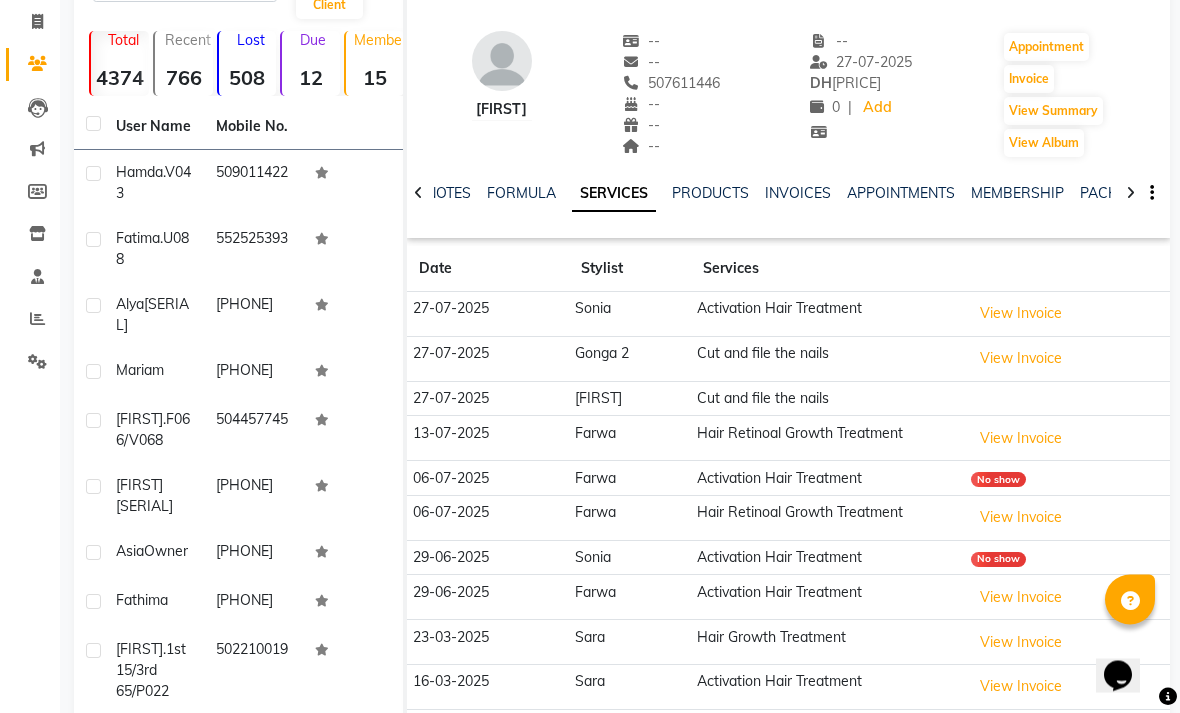 scroll, scrollTop: 109, scrollLeft: 0, axis: vertical 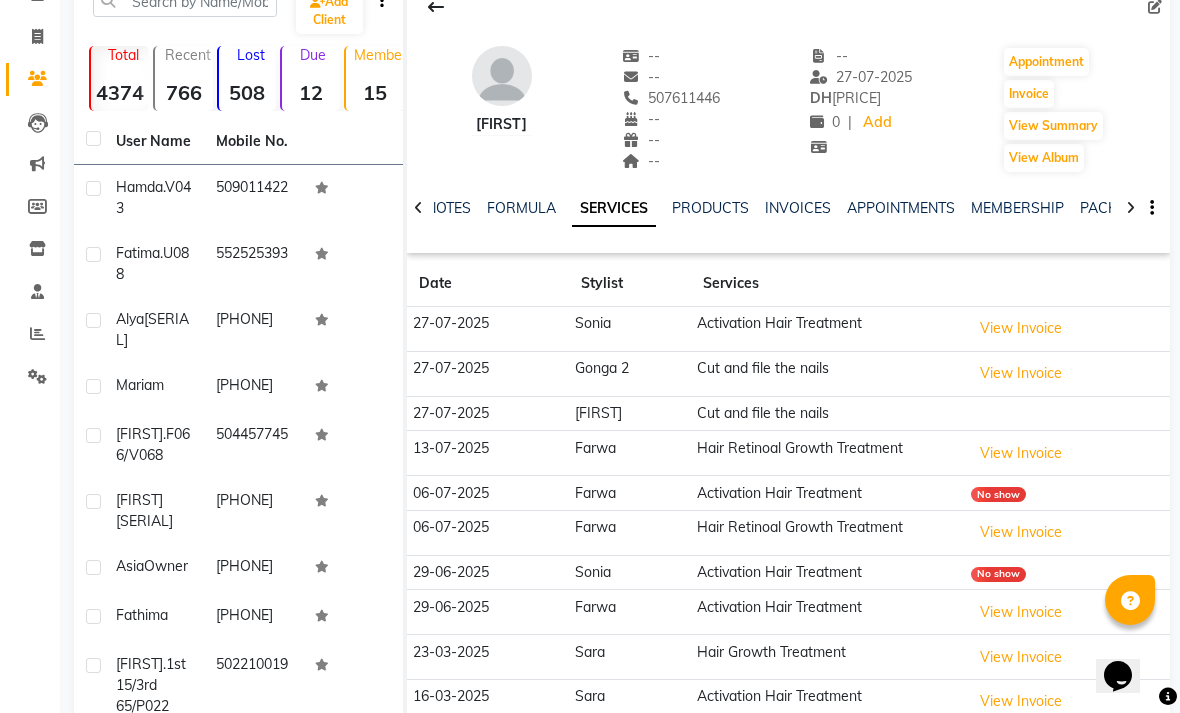 click on "NOTES" 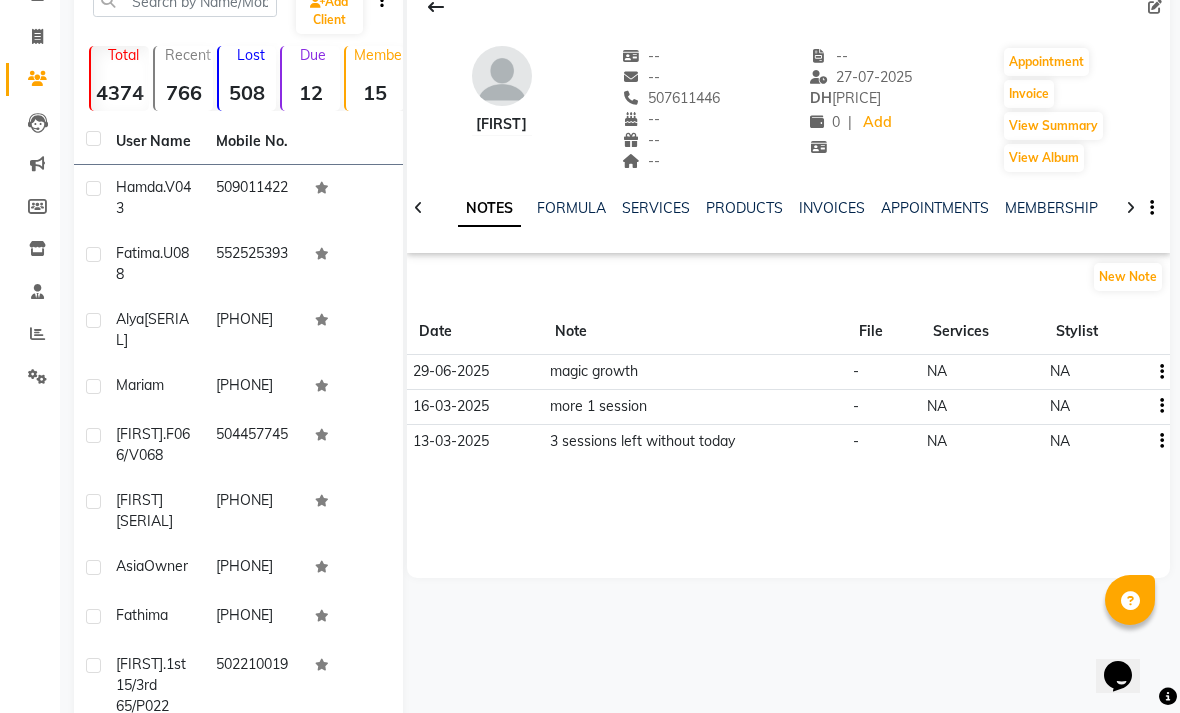 click on "New Note" 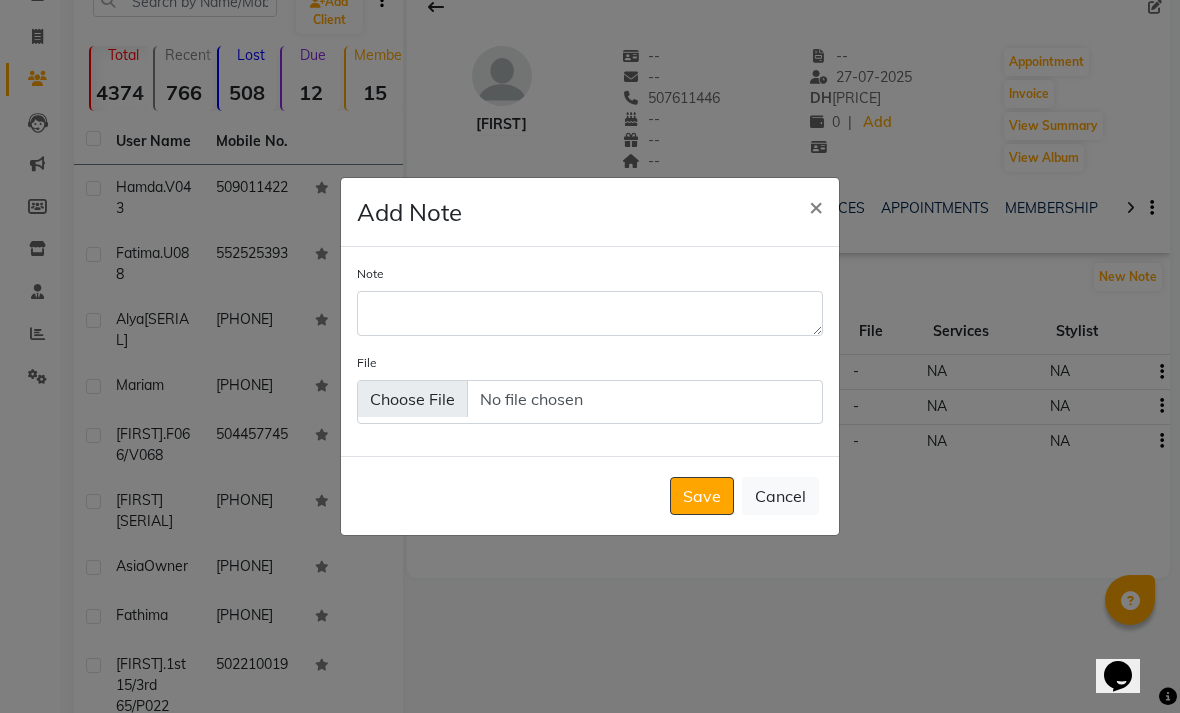 click on "Note" 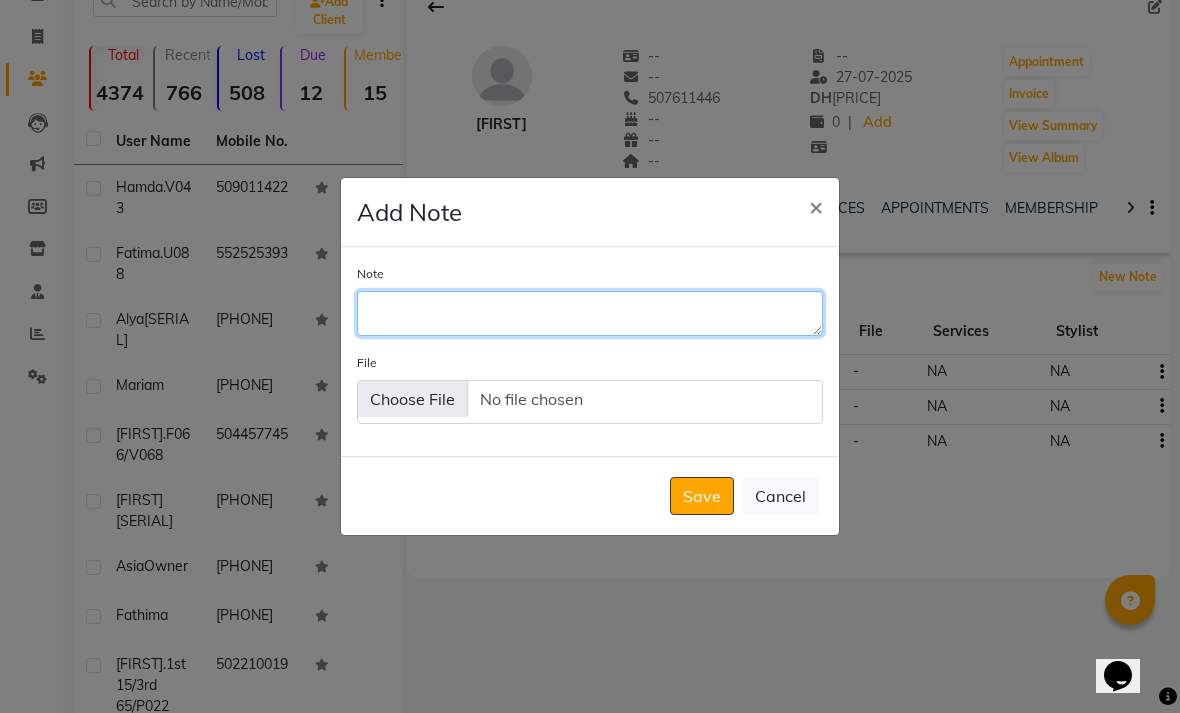 click on "Note" at bounding box center (590, 313) 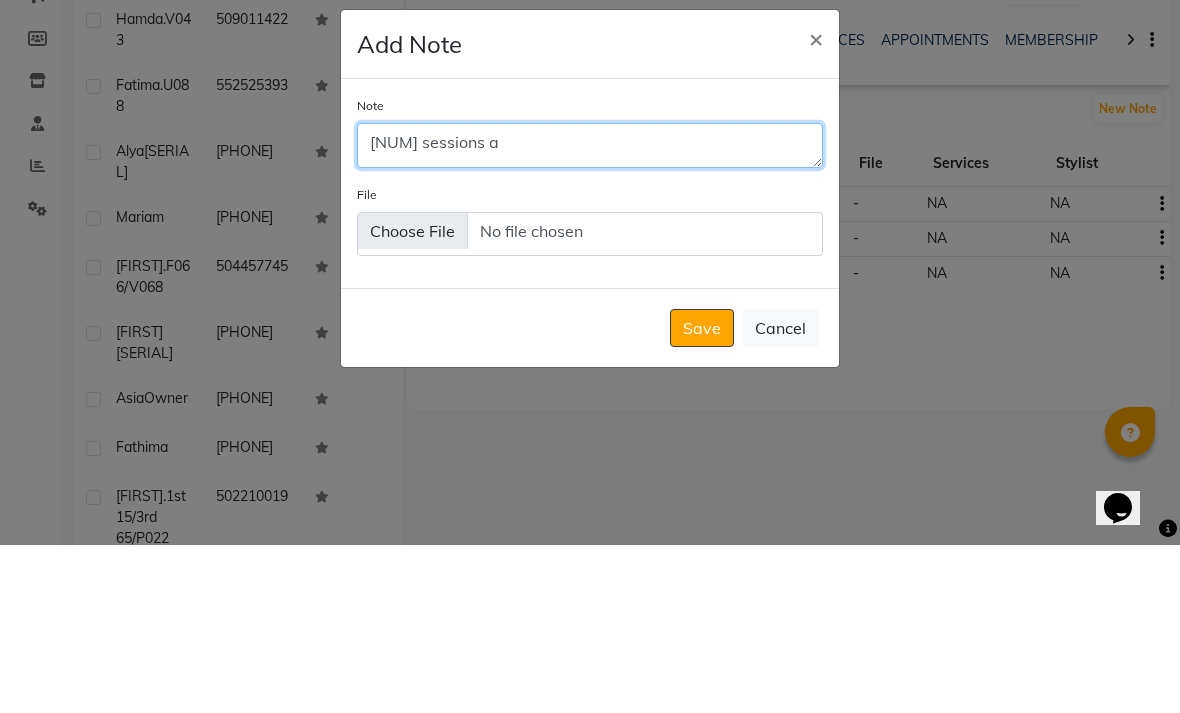 type on "[NUM] sessions a" 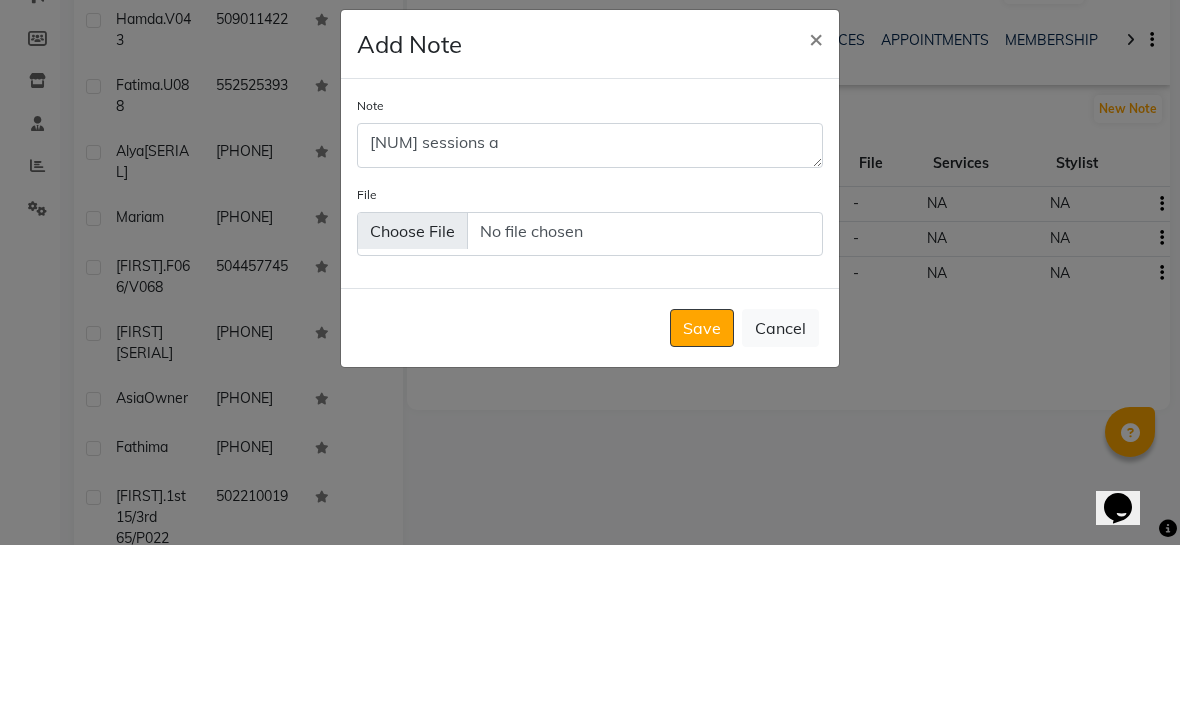 click on "Save" 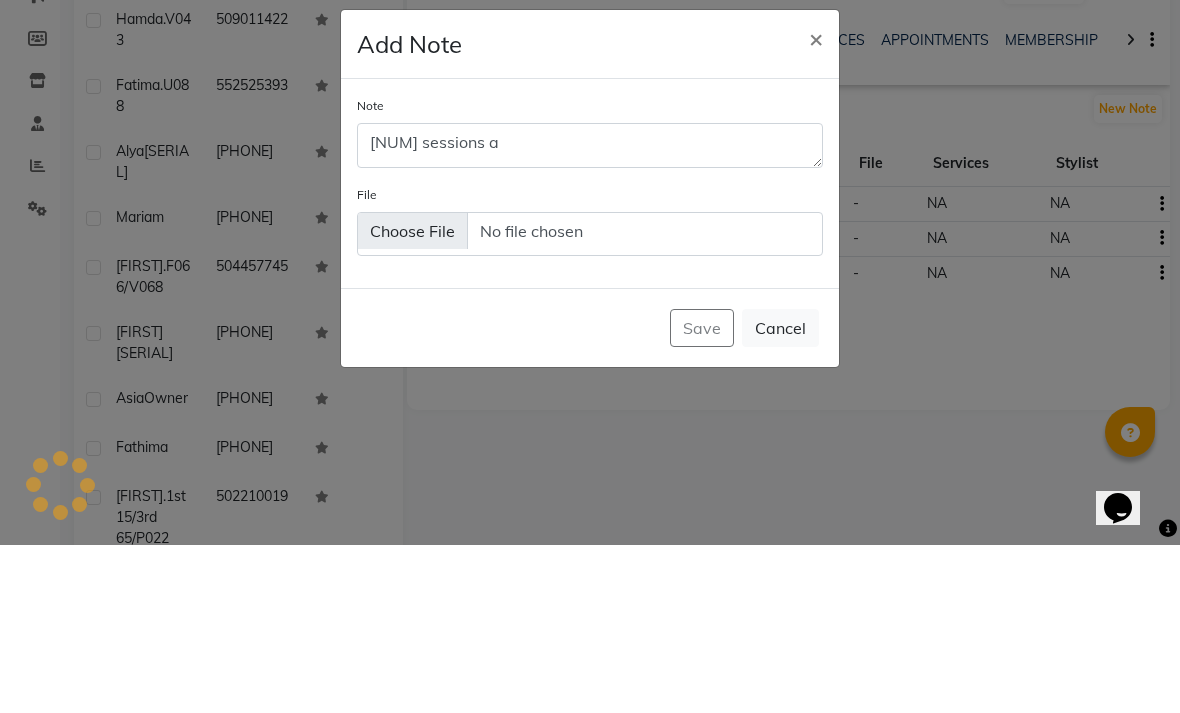 scroll, scrollTop: 196, scrollLeft: 0, axis: vertical 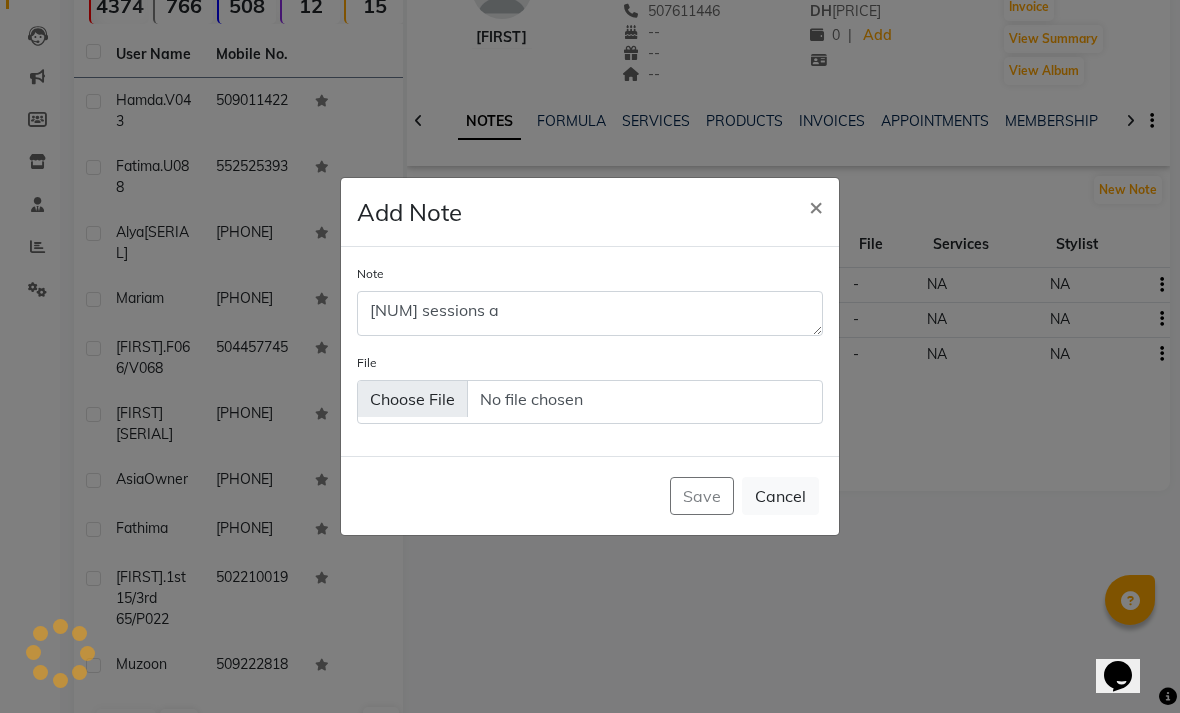 type 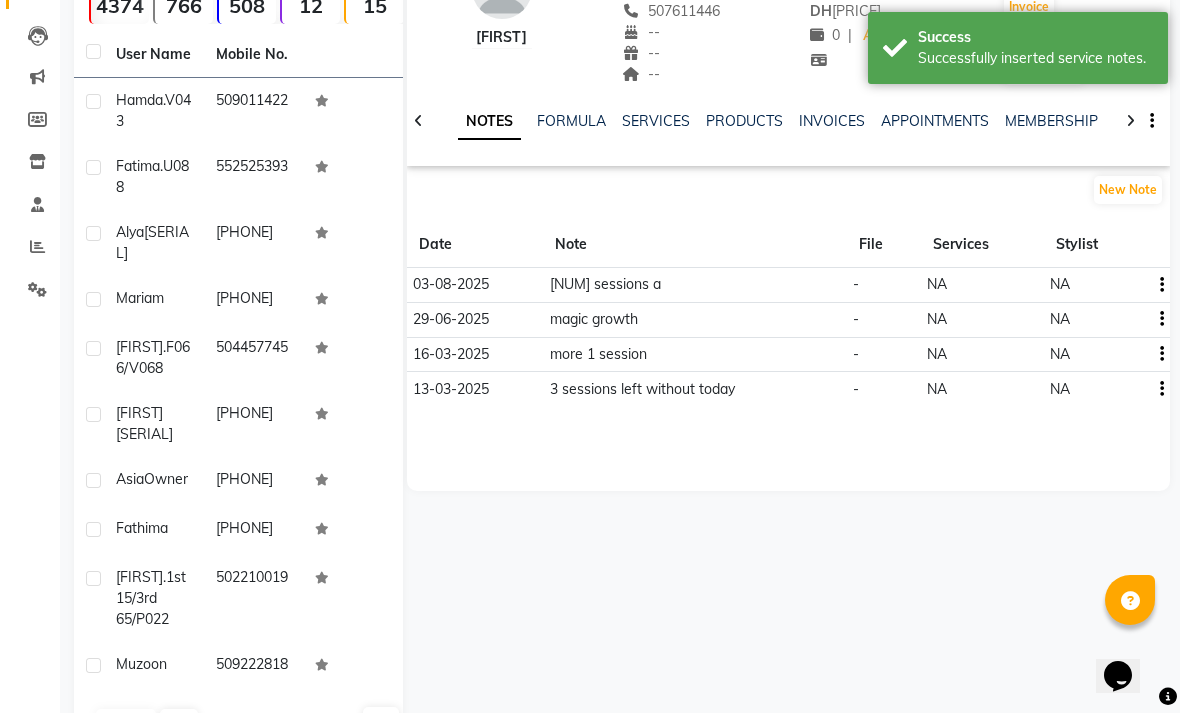 click on "SERVICES" 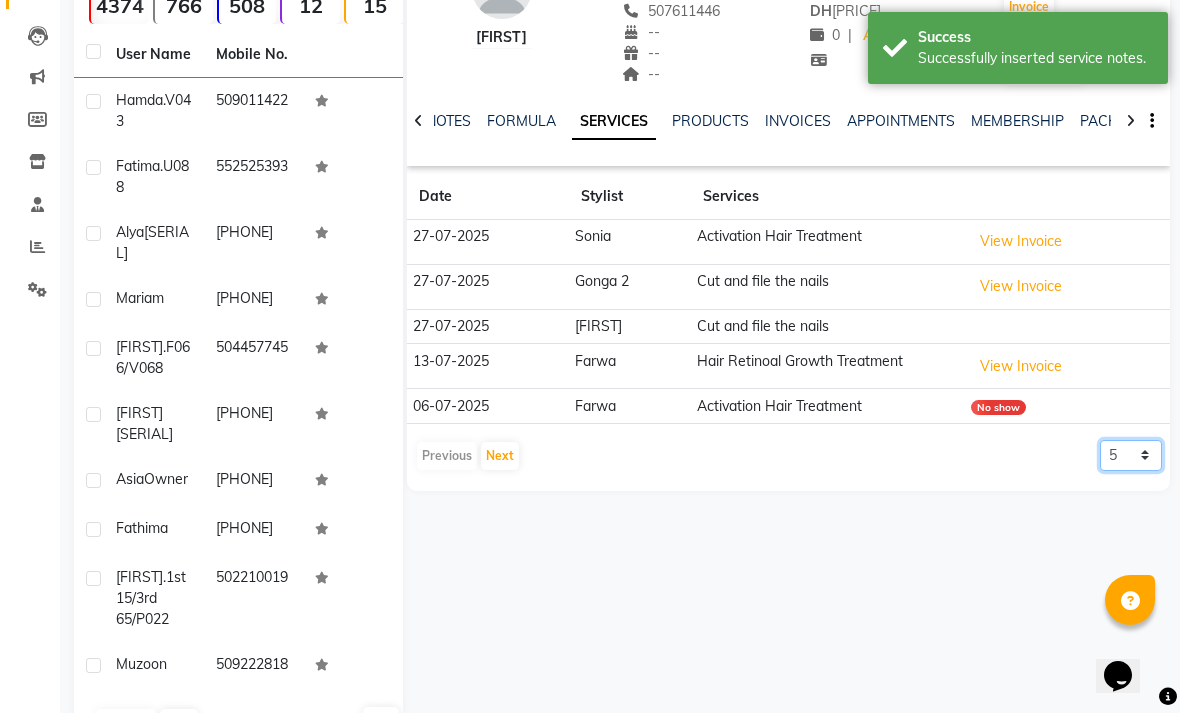 click on "5 10 50 100 500" 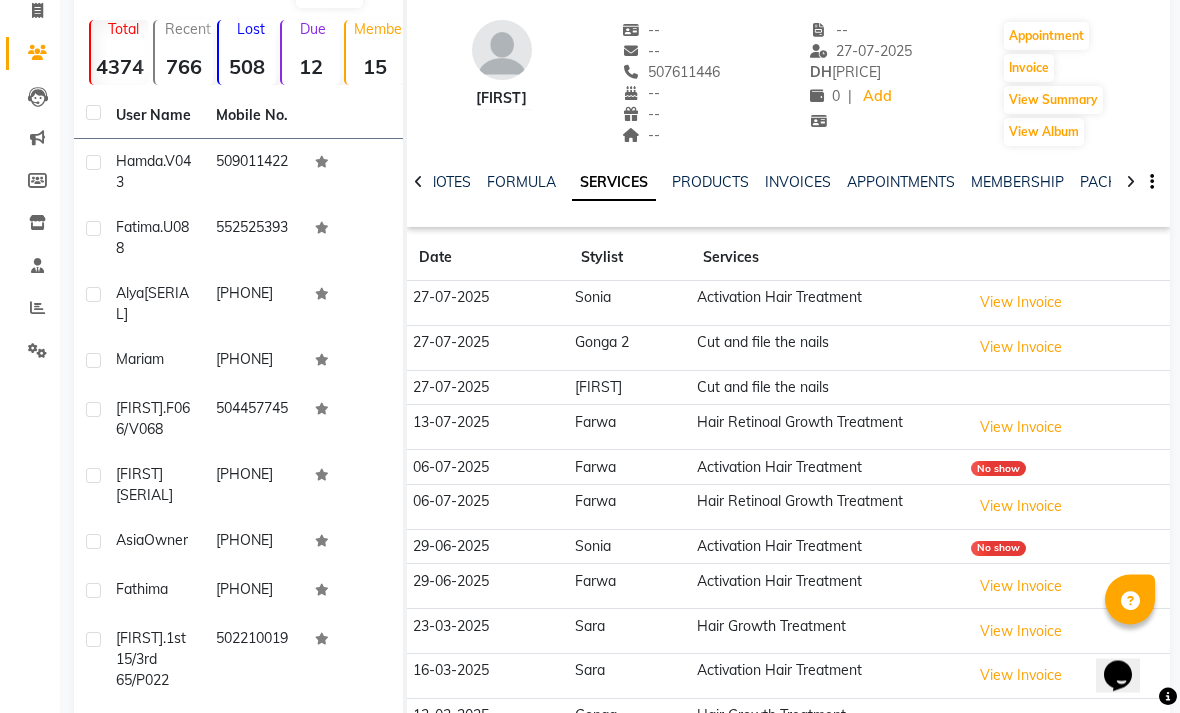 scroll, scrollTop: 0, scrollLeft: 0, axis: both 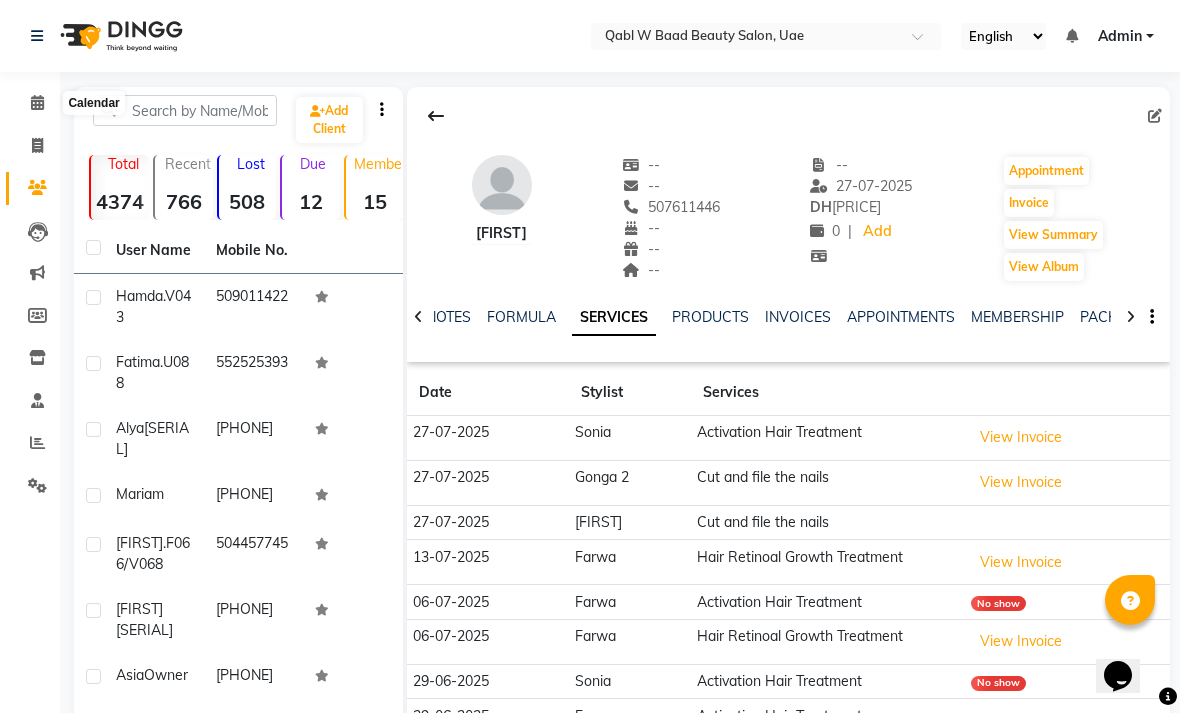 click 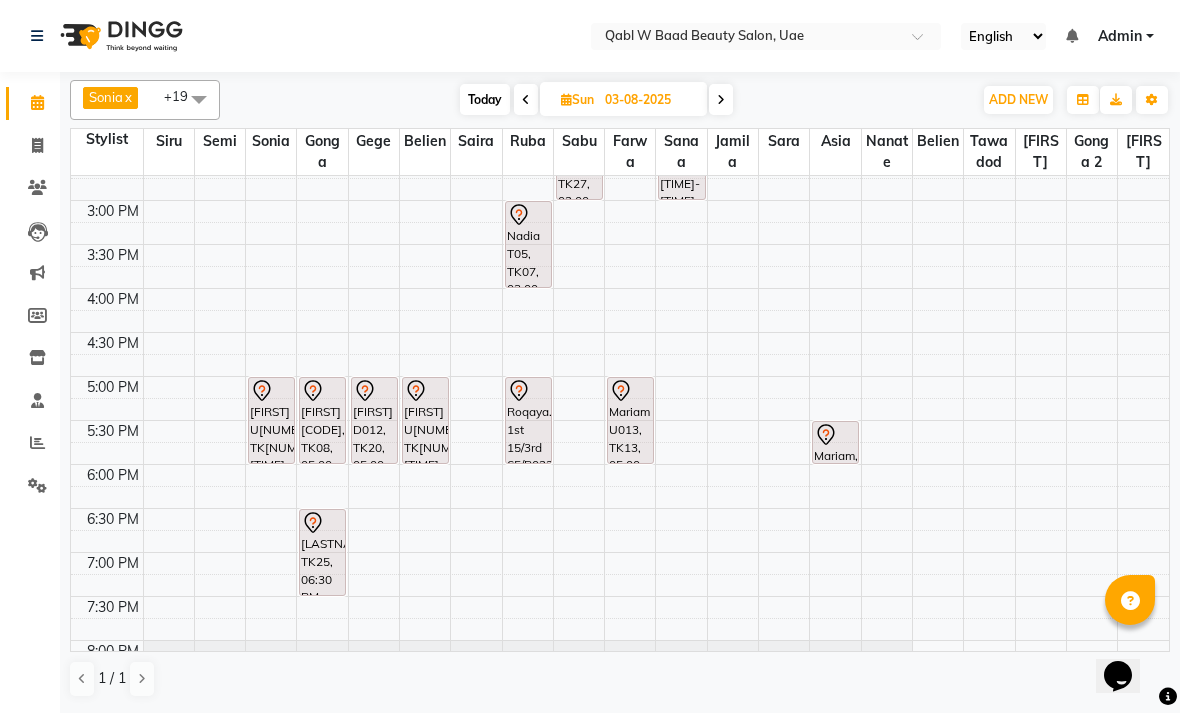 scroll, scrollTop: 627, scrollLeft: 0, axis: vertical 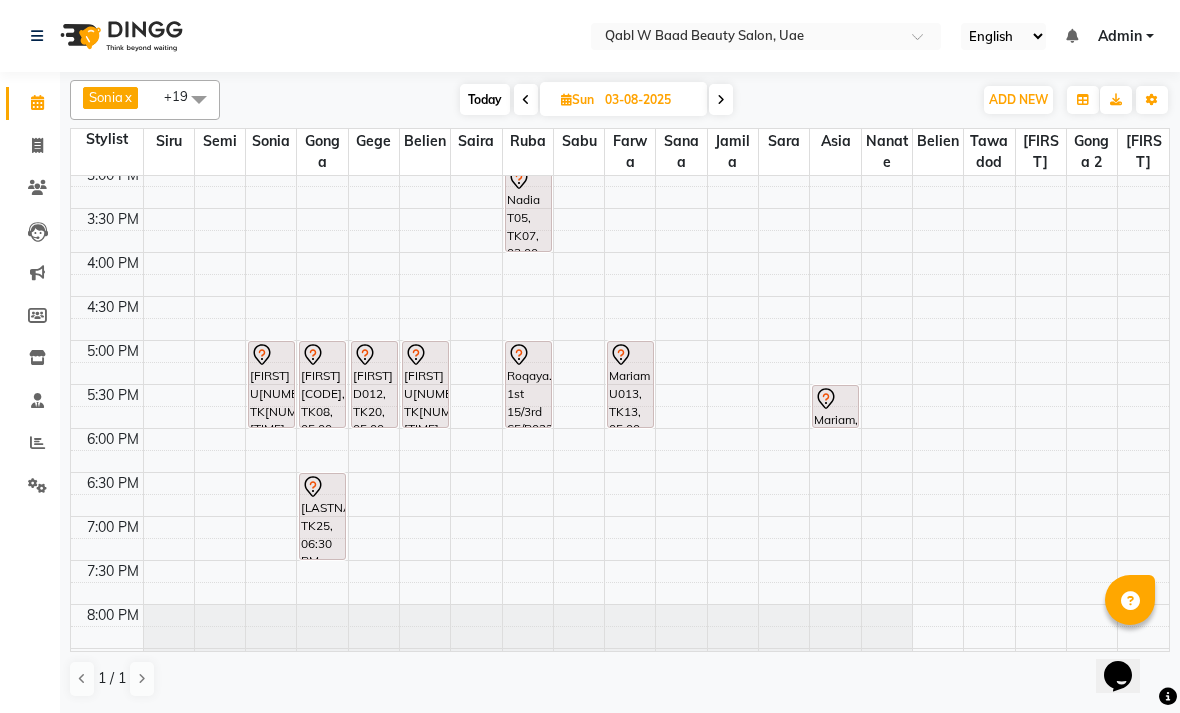 click on "[FIRST] U[NUMBER], TK[NUMBER], [TIME]-[TIME], Activation Hair Treatment" at bounding box center [271, 384] 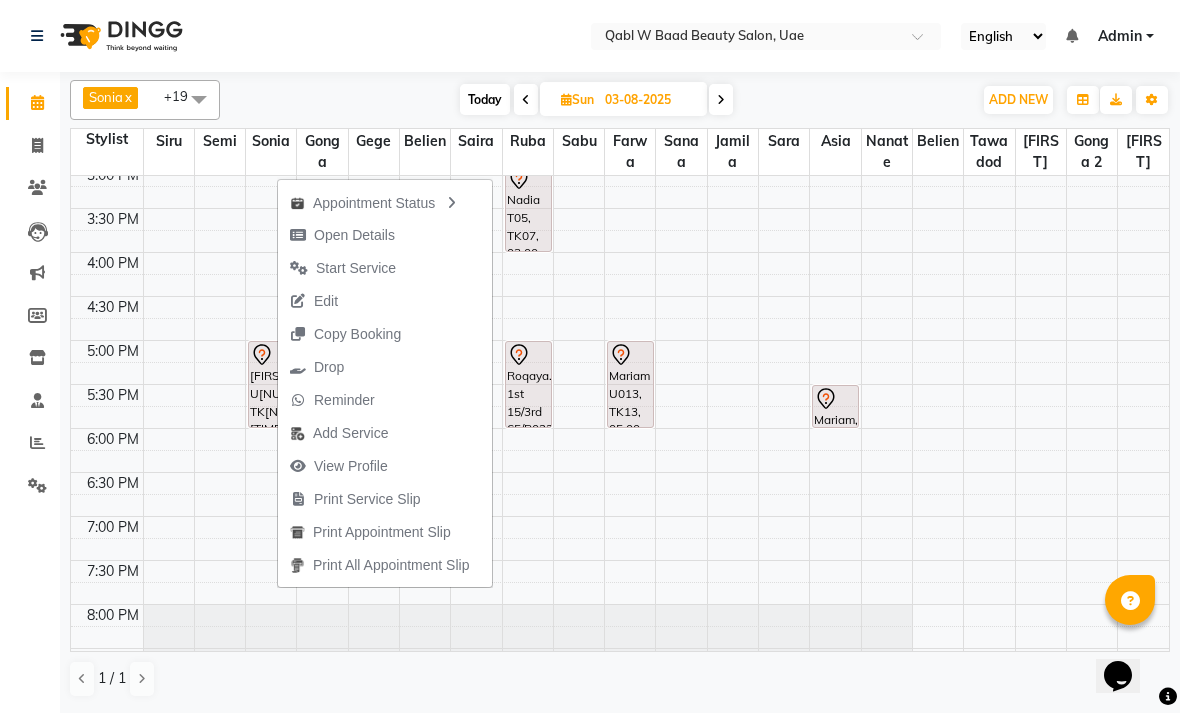 click on "Open Details" at bounding box center (342, 235) 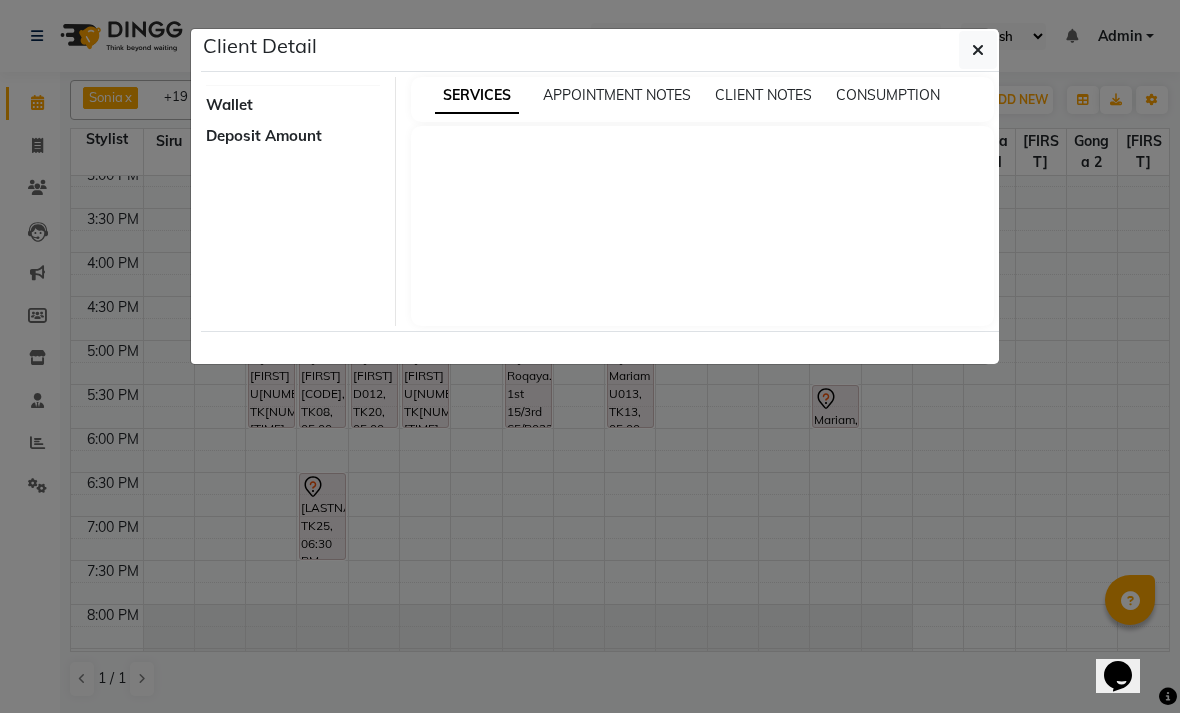 select on "7" 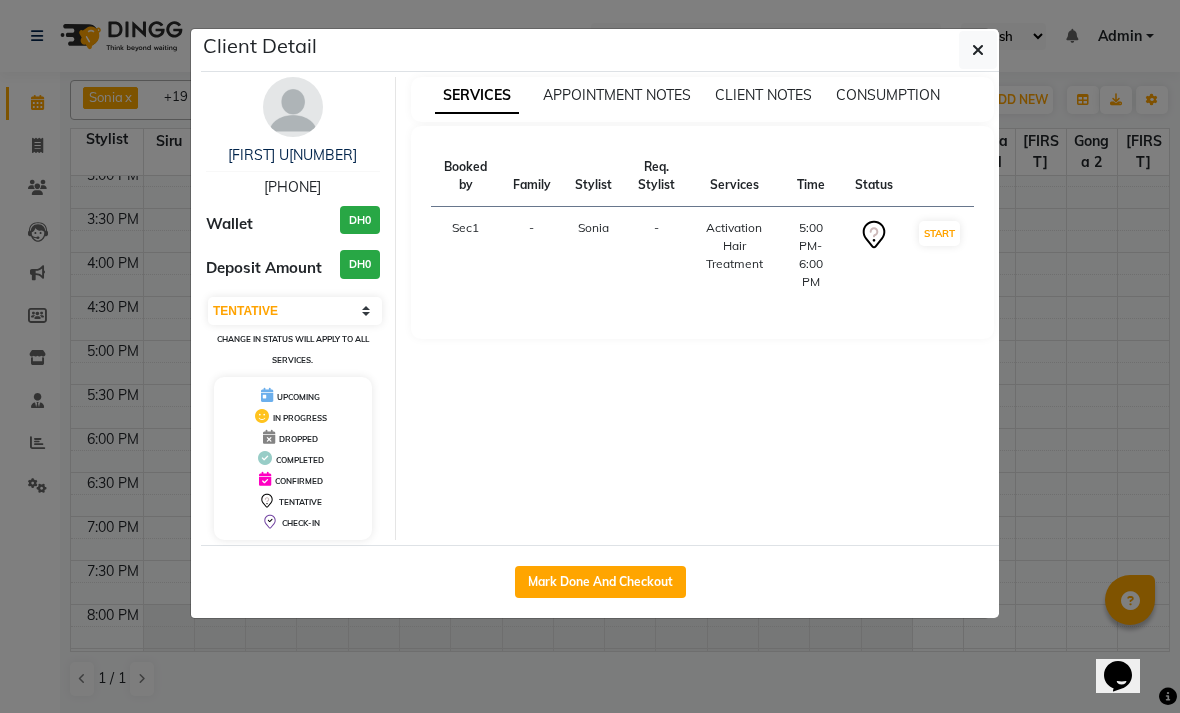 click on "[FIRST] U[NUMBER]" at bounding box center [292, 155] 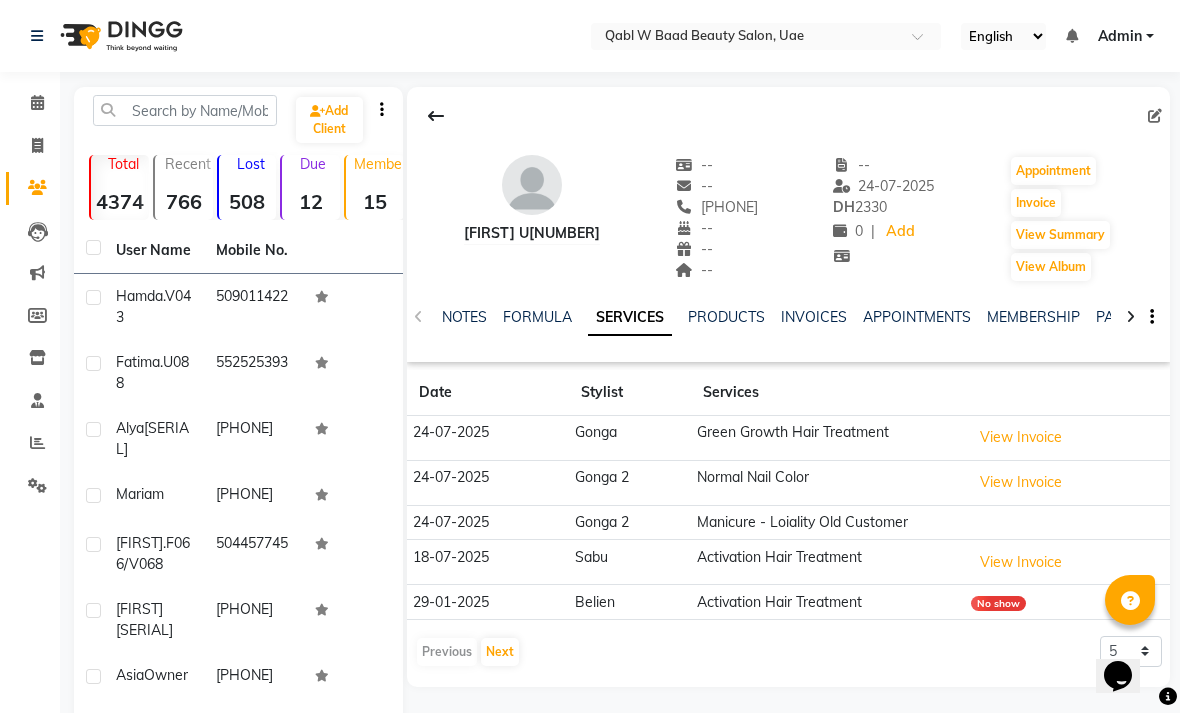 click on "NOTES" 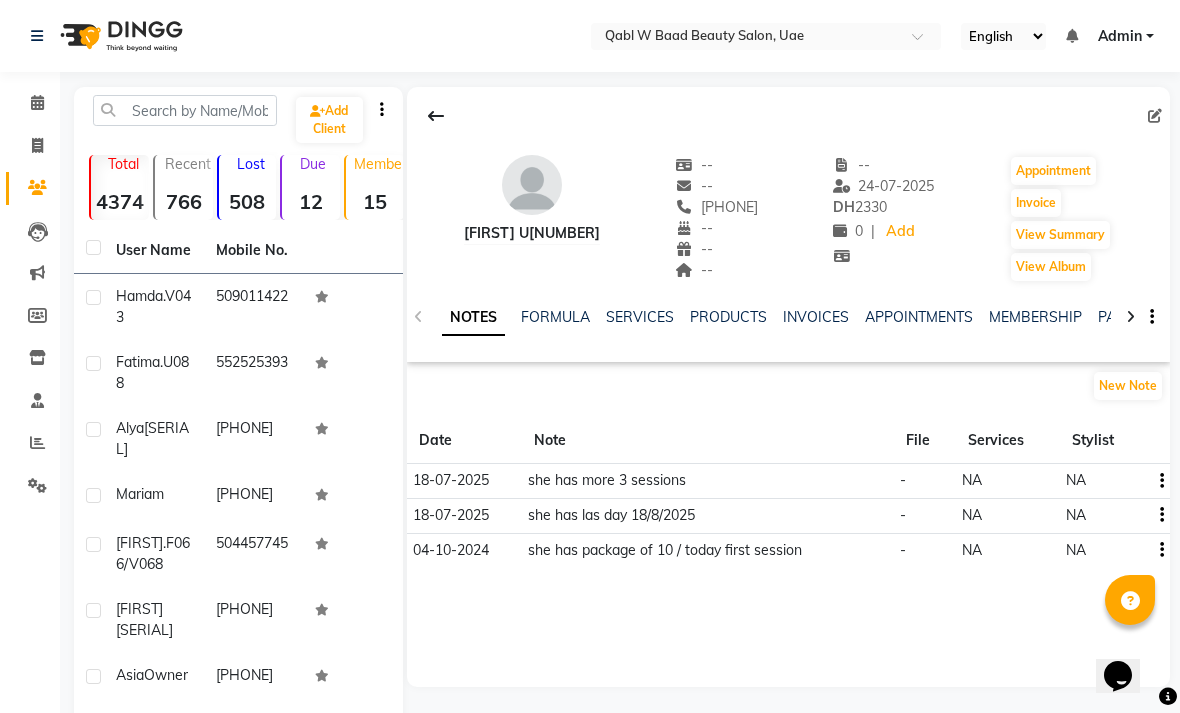 click on "SERVICES" 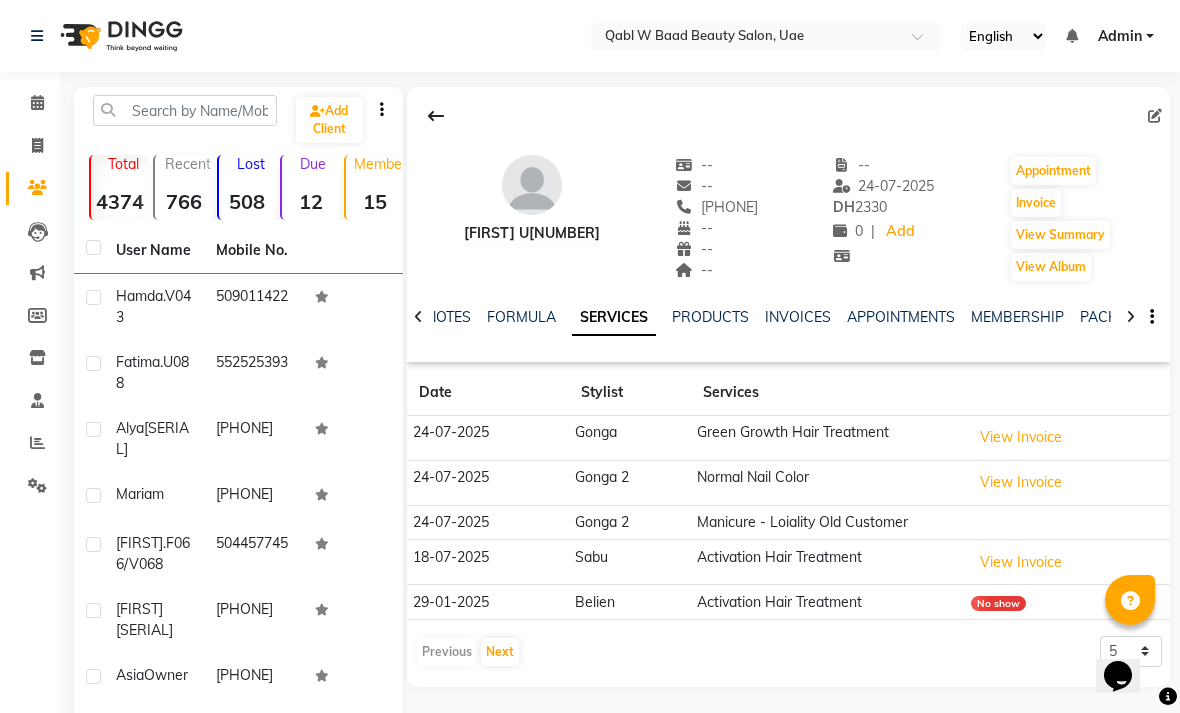 click on "NOTES" 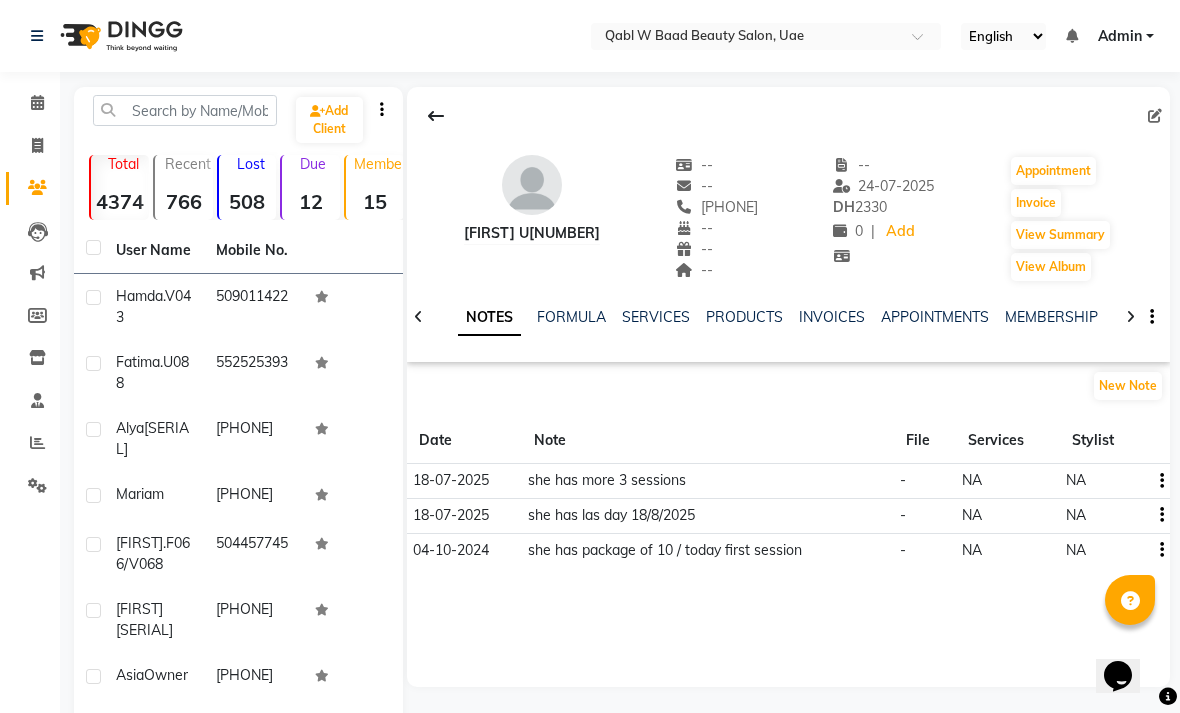 click on "FORMULA" 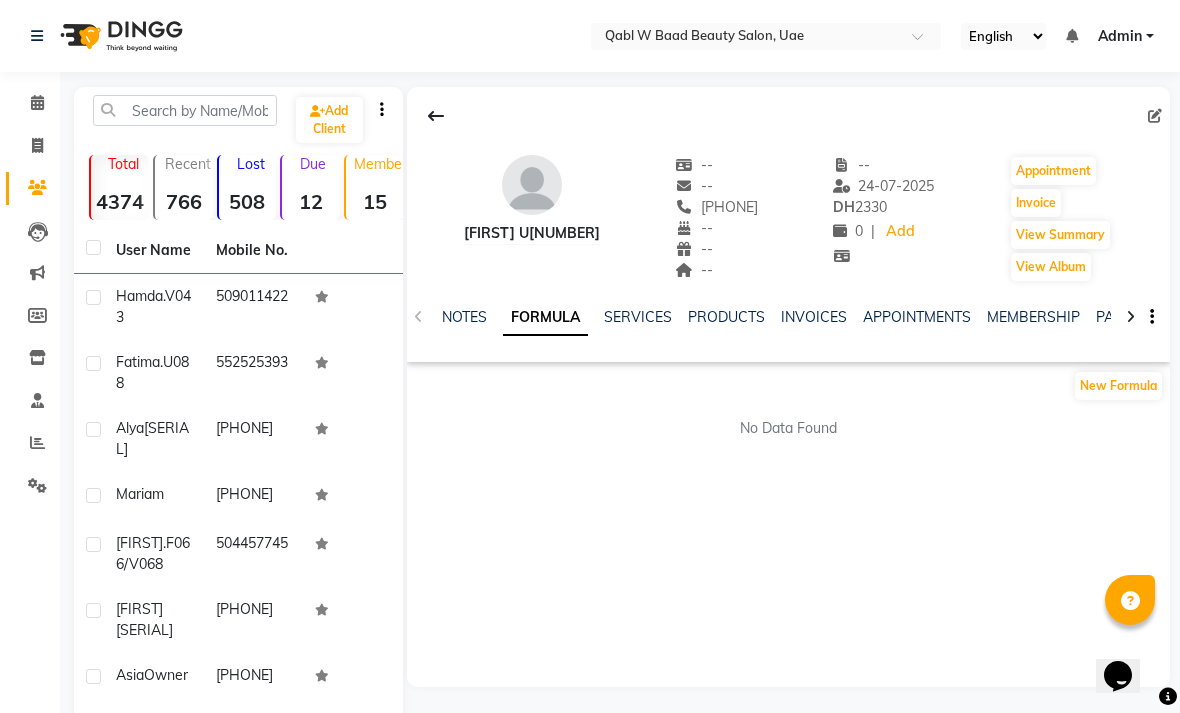 click on "NOTES FORMULA SERVICES PRODUCTS INVOICES APPOINTMENTS MEMBERSHIP PACKAGES VOUCHERS GIFTCARDS POINTS FORMS FAMILY CARDS WALLET" 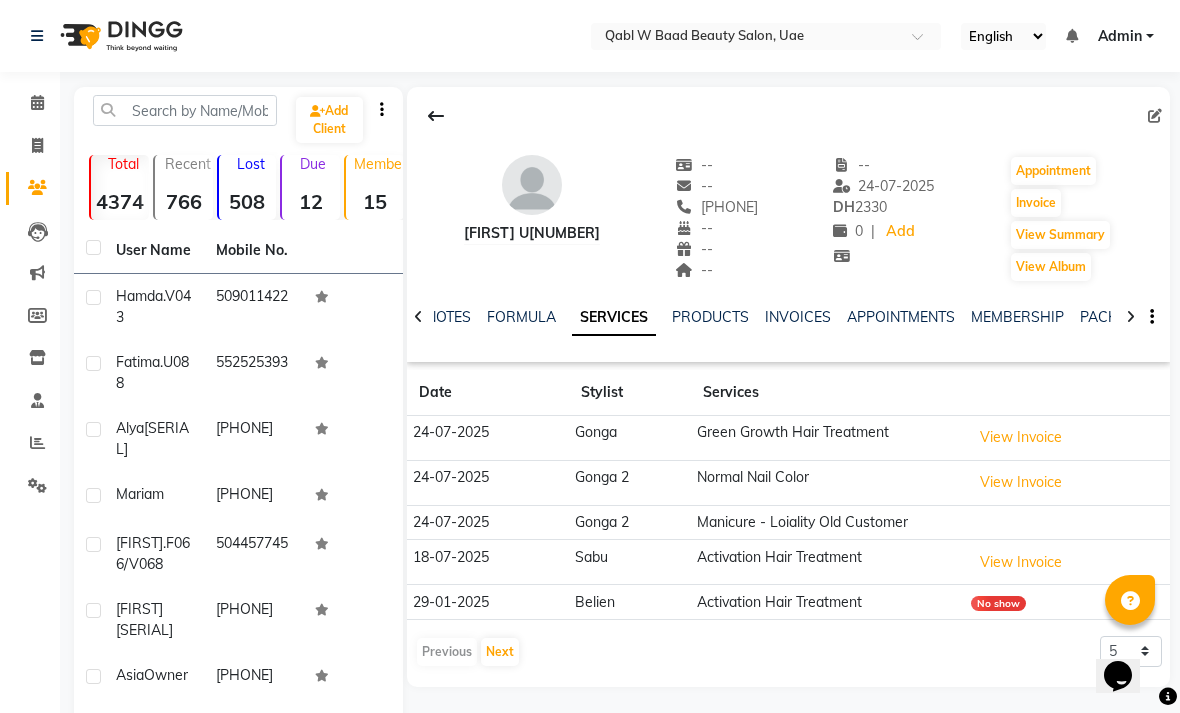click on "NOTES" 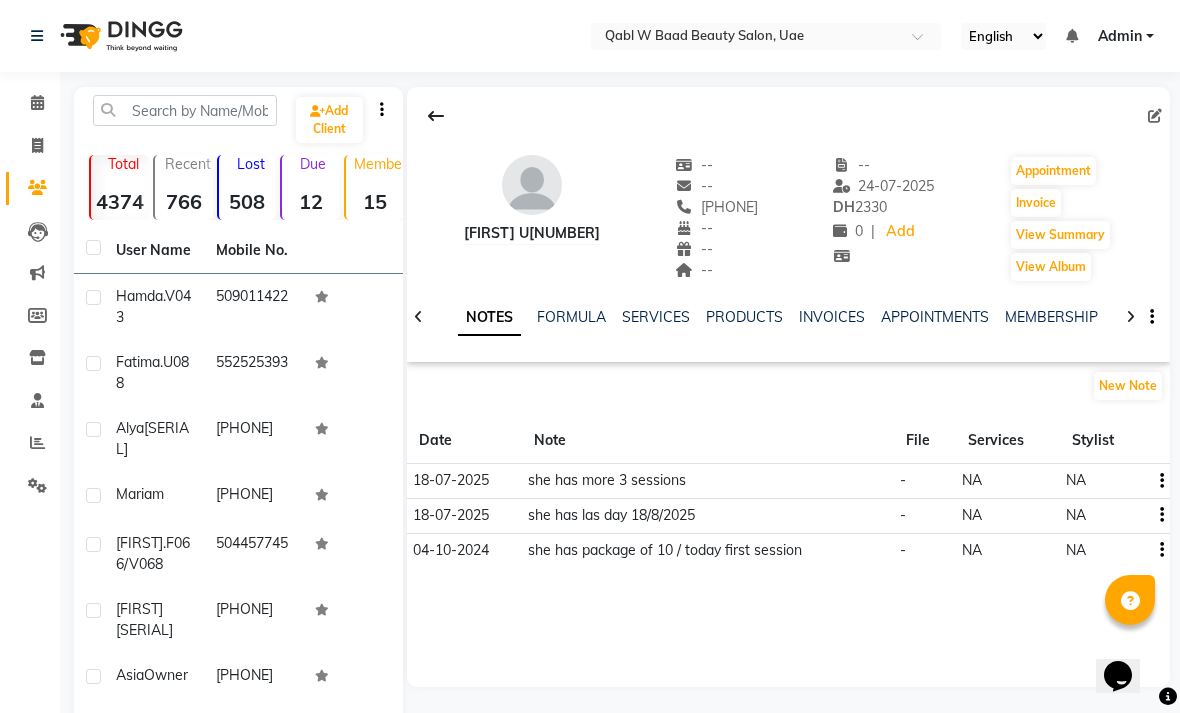 click on "New Note" 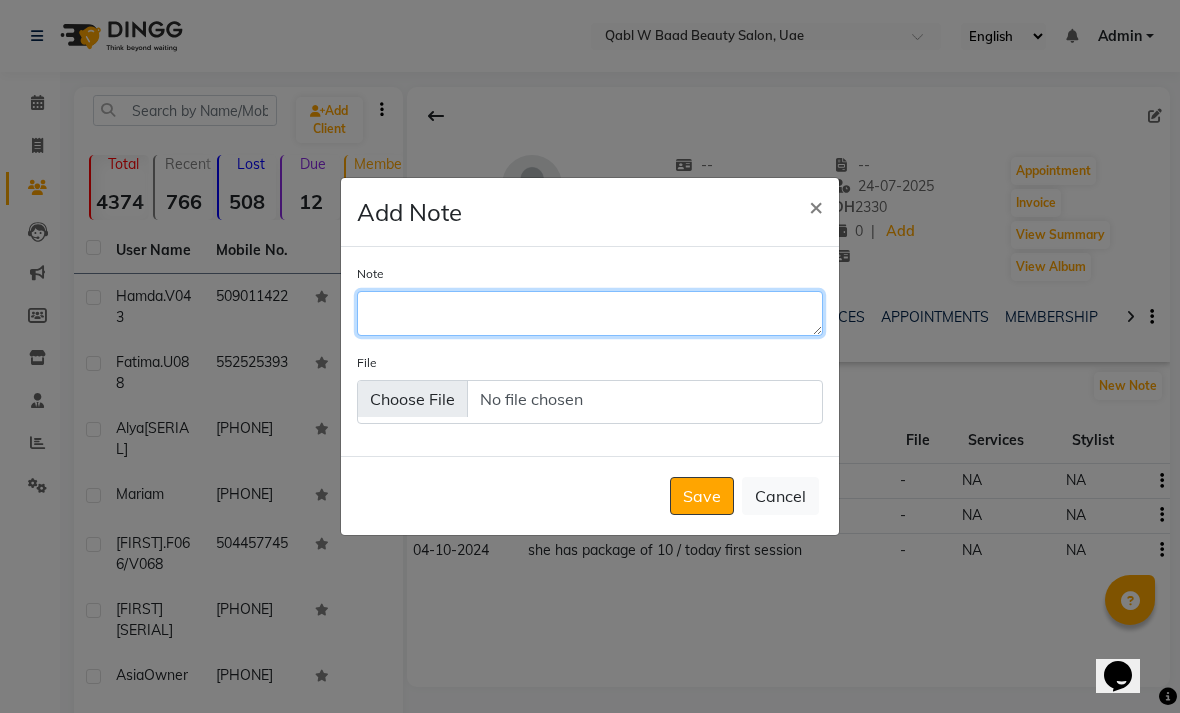 click on "Note" at bounding box center (590, 313) 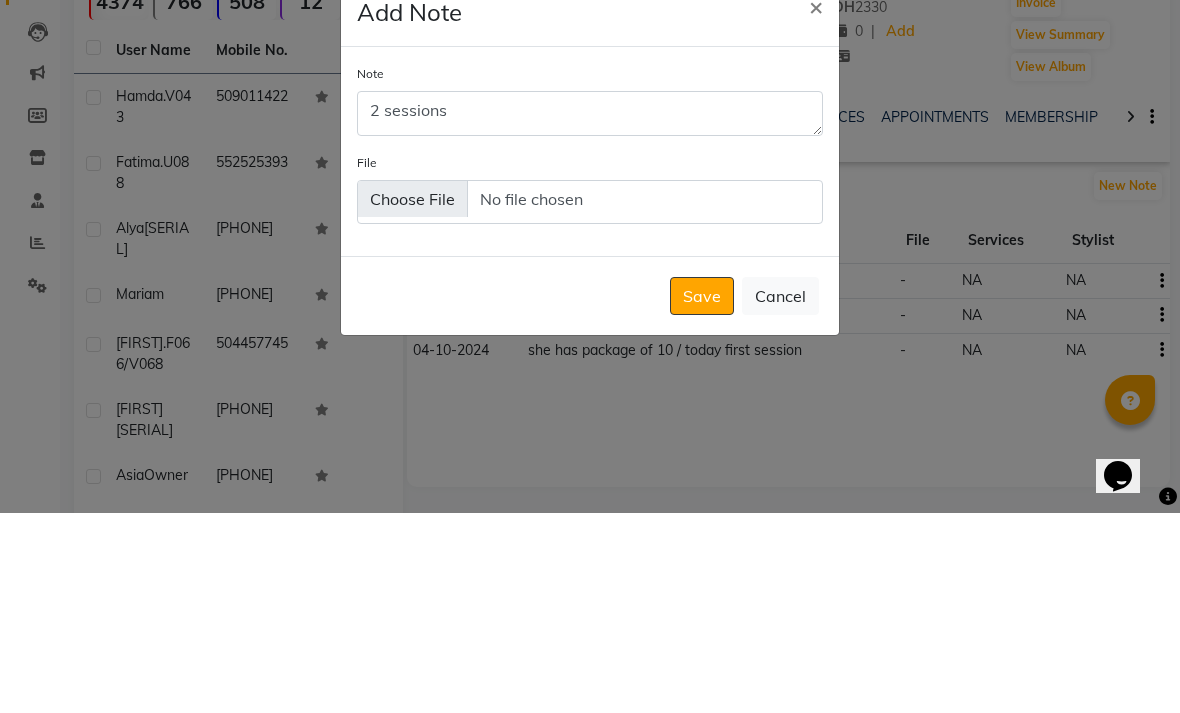 scroll, scrollTop: 200, scrollLeft: 0, axis: vertical 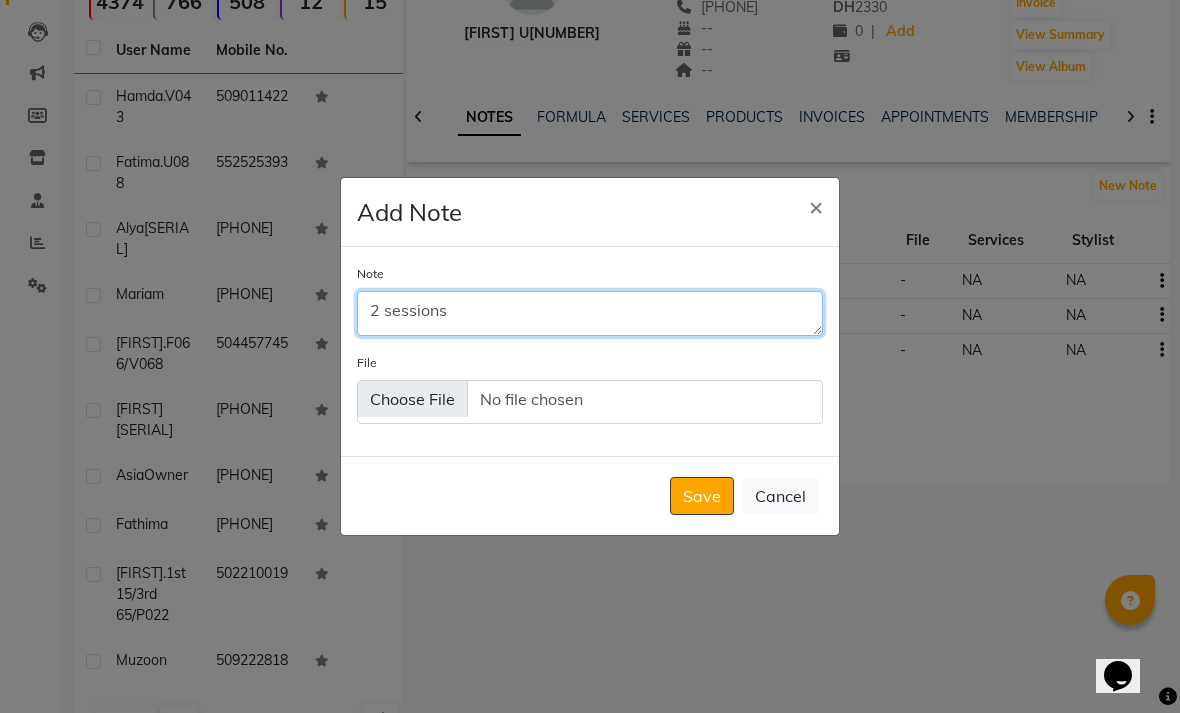 type on "2 sessions" 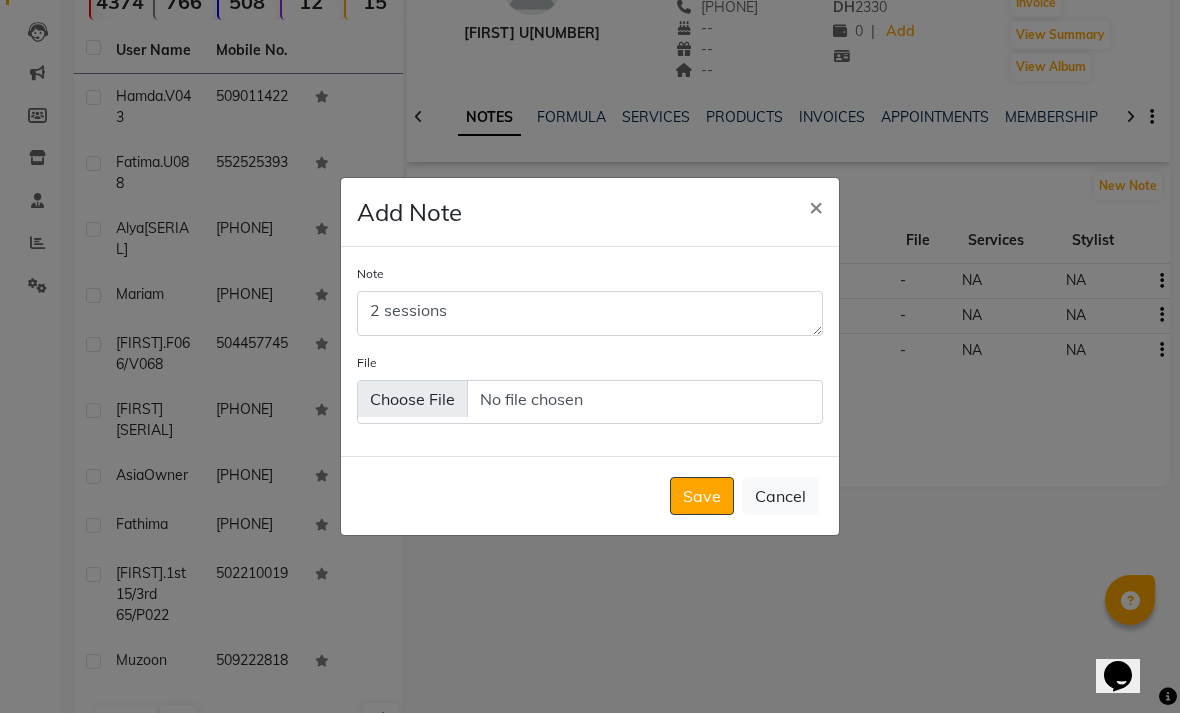 click on "Save" 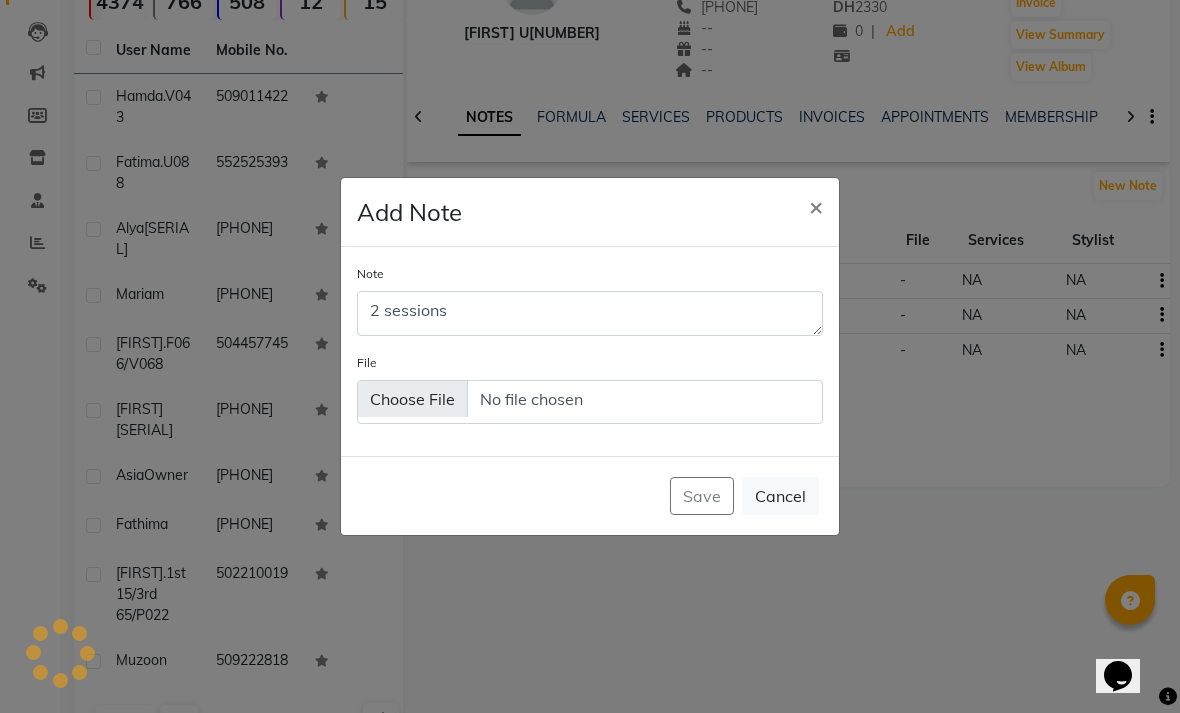 type 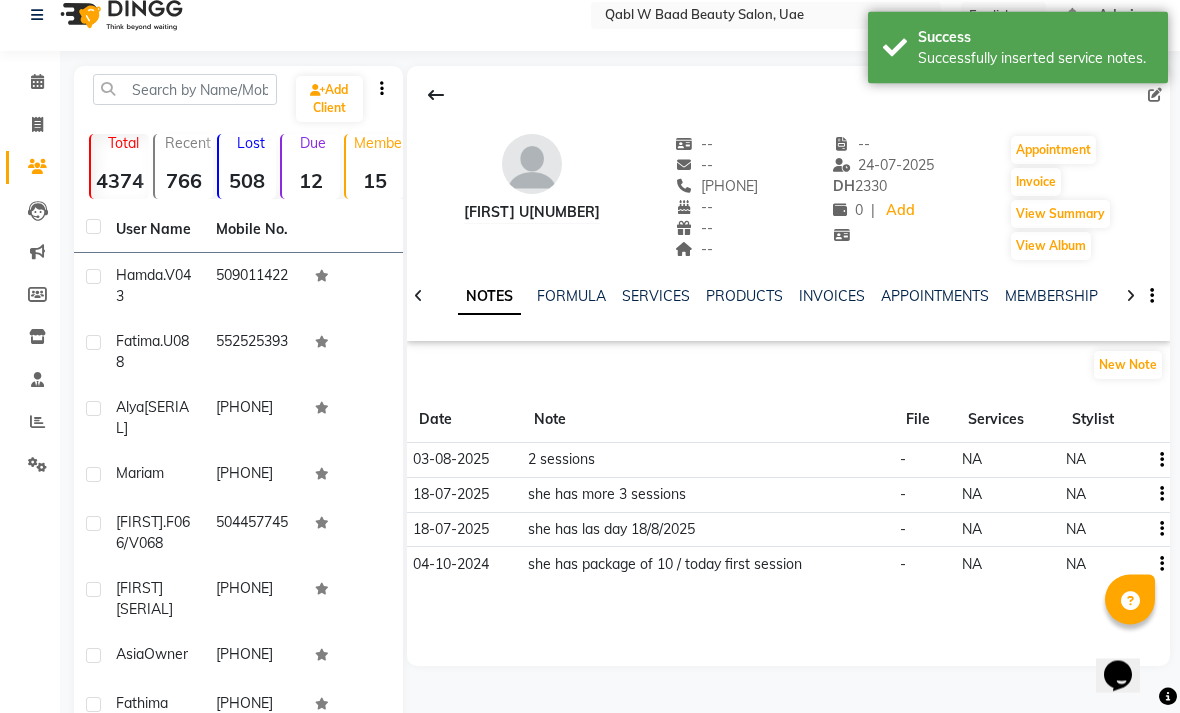 scroll, scrollTop: 0, scrollLeft: 0, axis: both 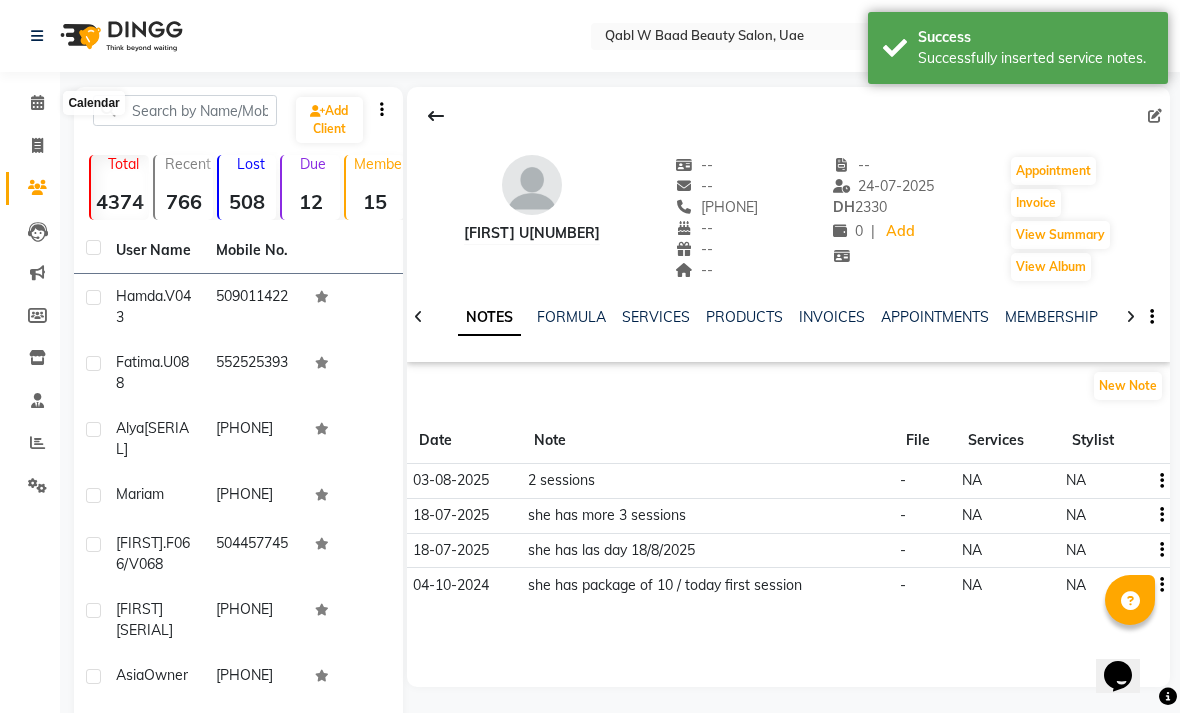 click 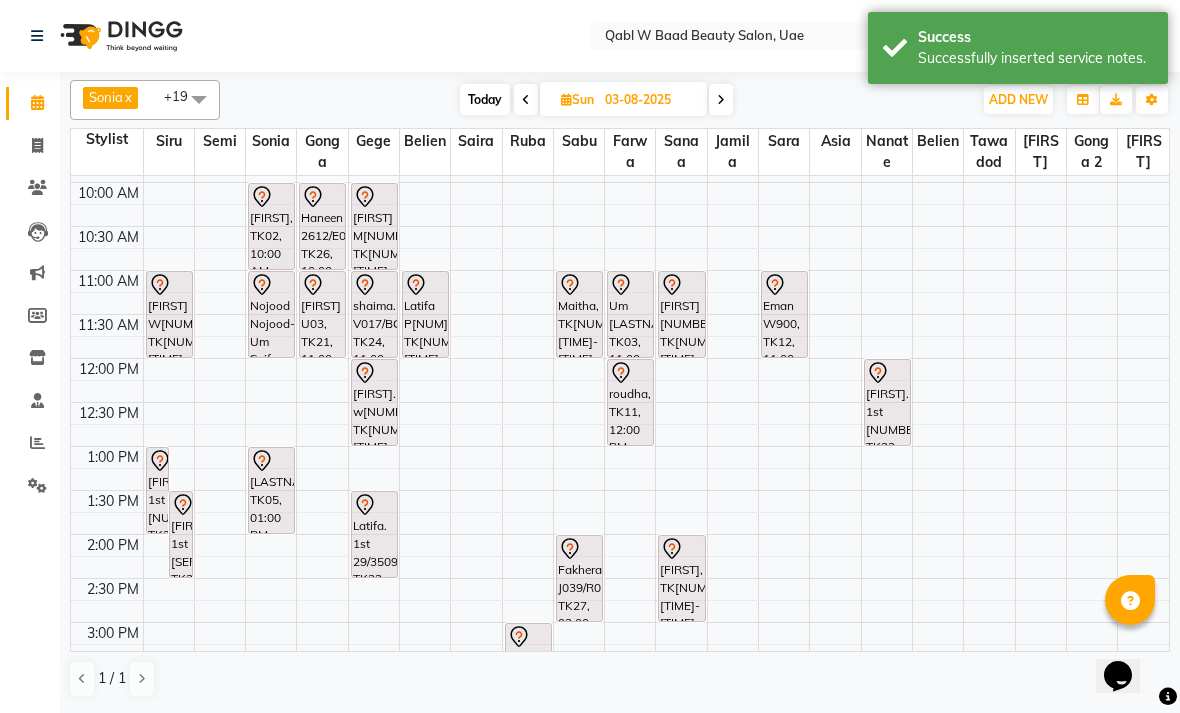 scroll, scrollTop: 166, scrollLeft: 0, axis: vertical 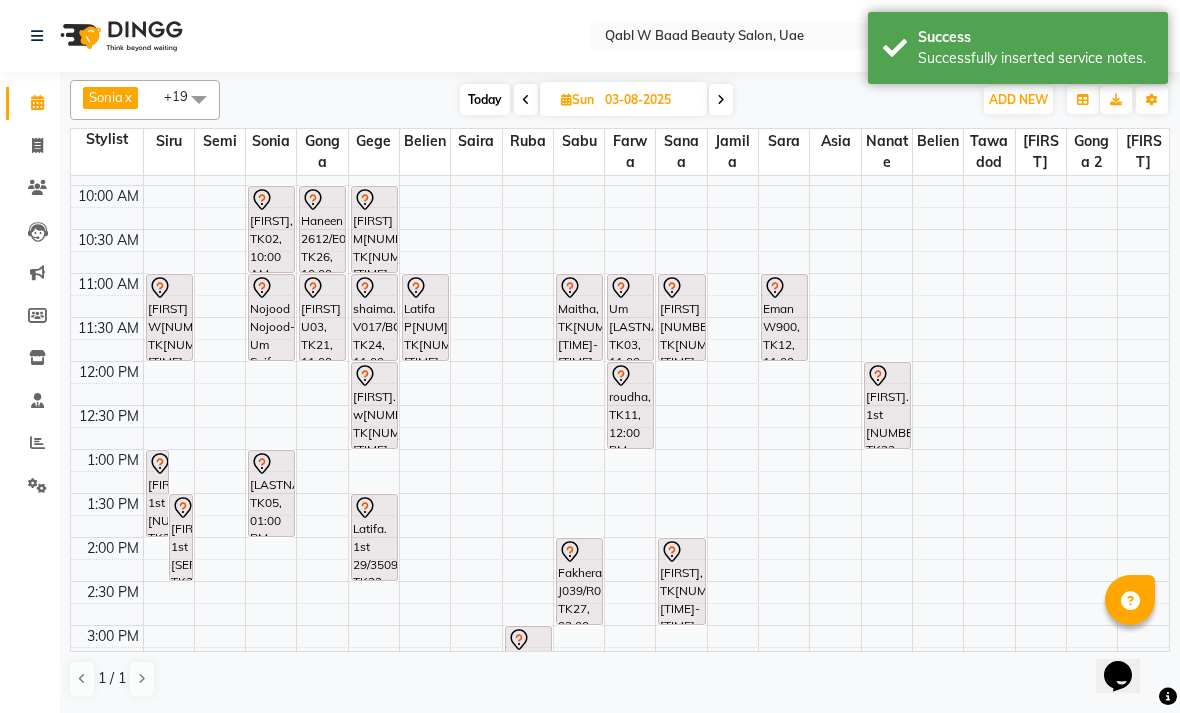 click on "Haneen 2612/E067, TK26, 10:00 AM-11:00 AM, Activation Hair Treatment" at bounding box center (322, 229) 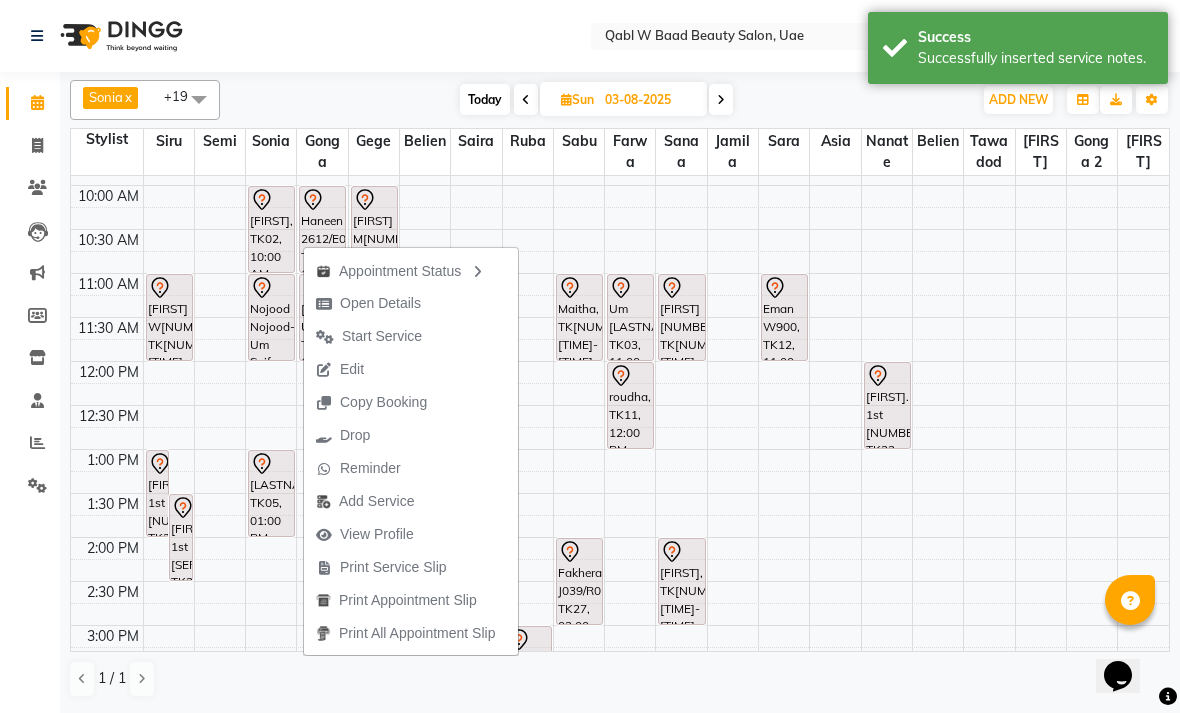 click on "Open Details" at bounding box center (368, 303) 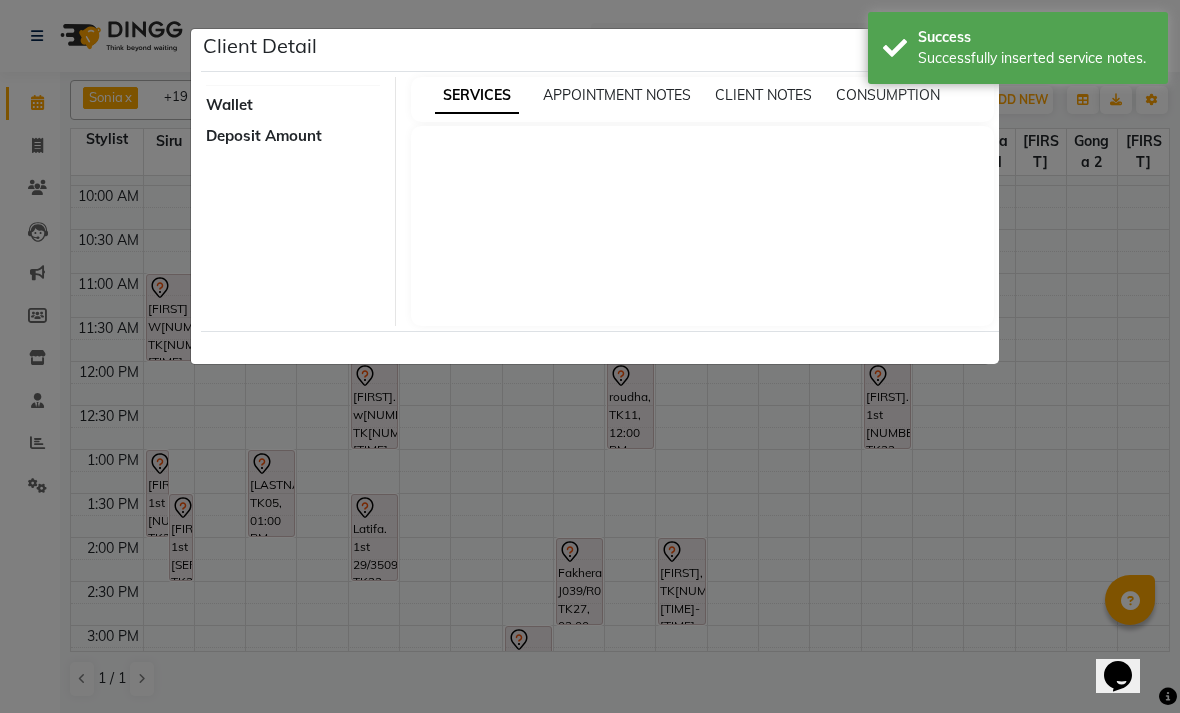 select on "7" 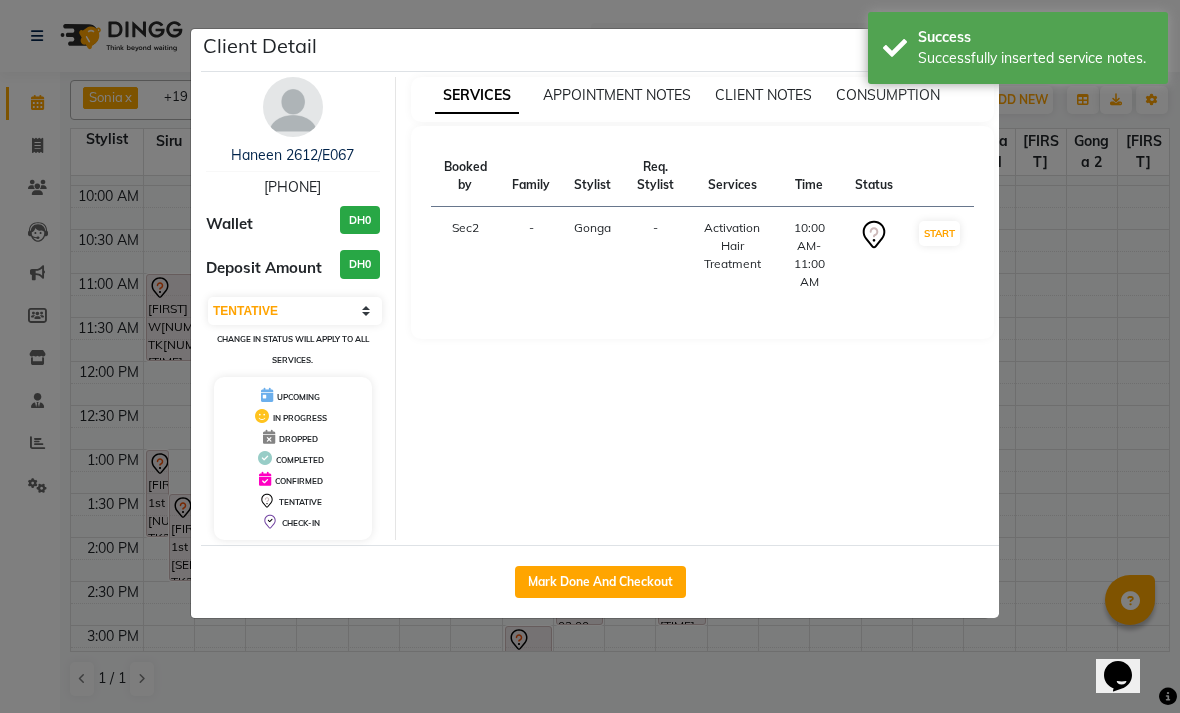 click on "Haneen 2612/E067" at bounding box center (292, 155) 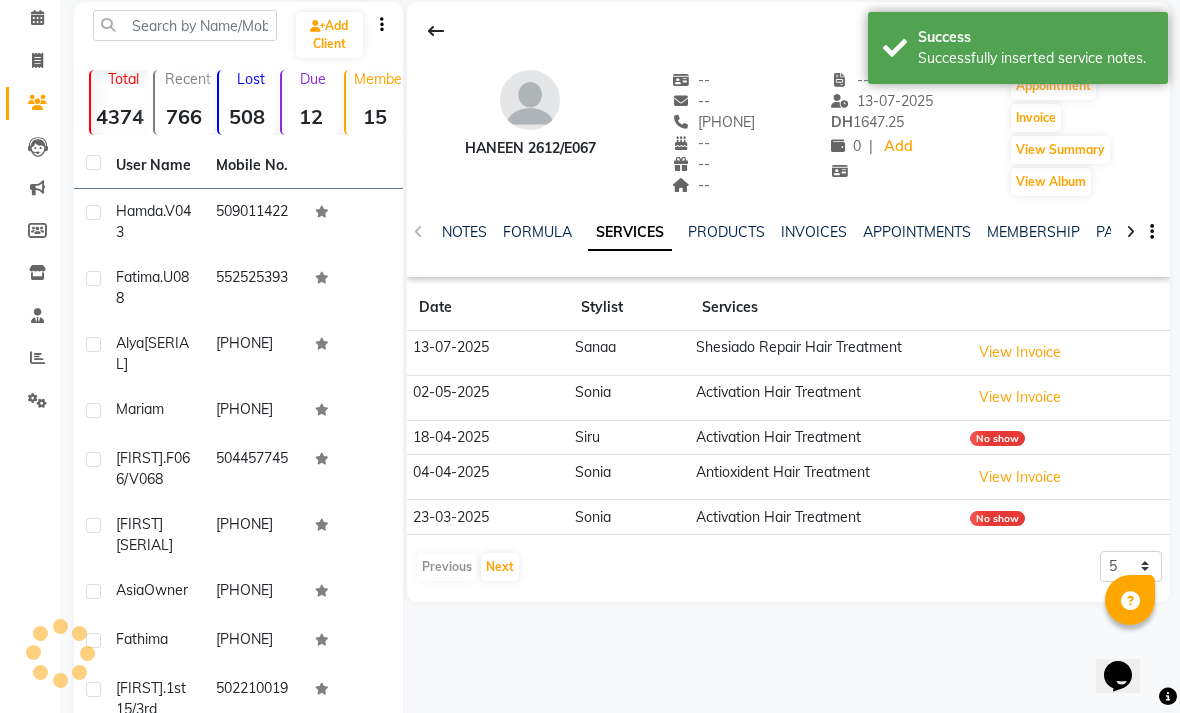 scroll, scrollTop: 87, scrollLeft: 0, axis: vertical 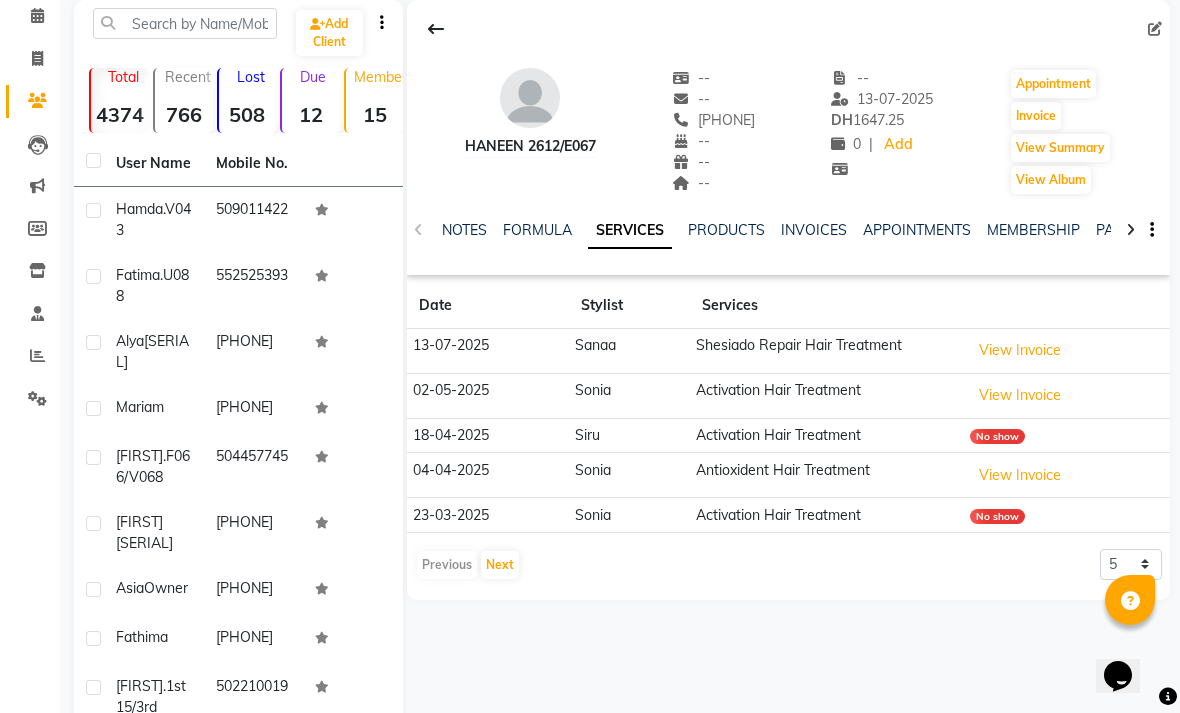 click on "NOTES" 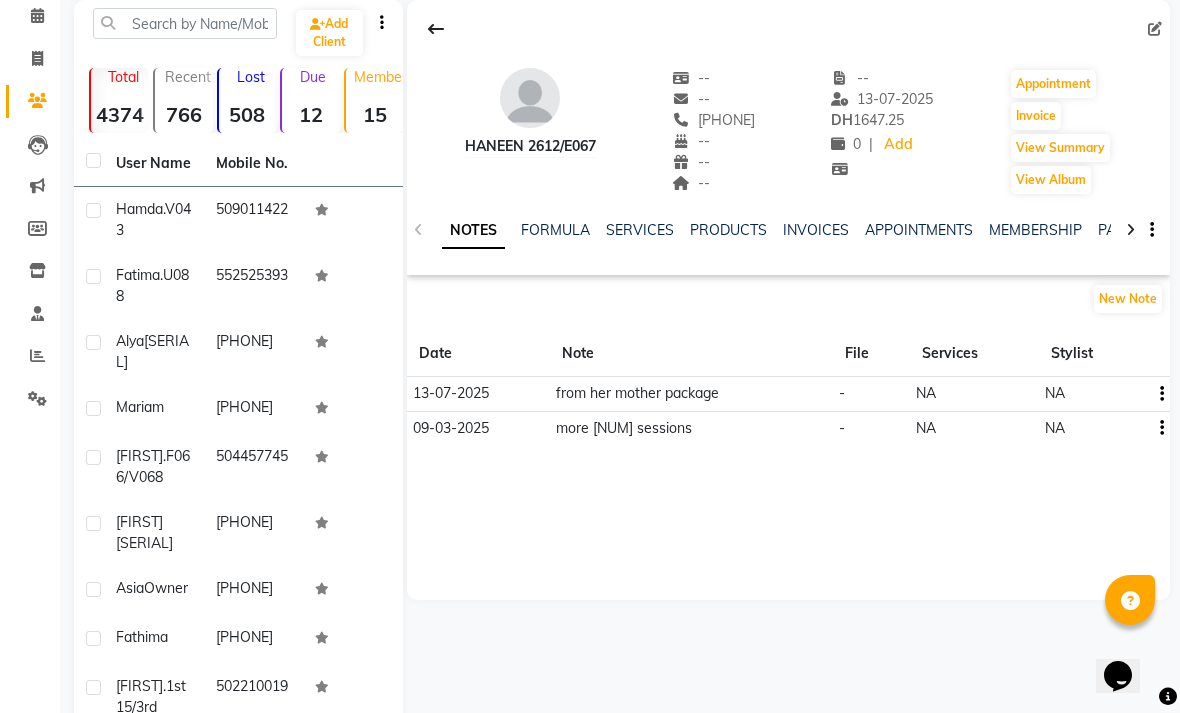 click on "New Note" 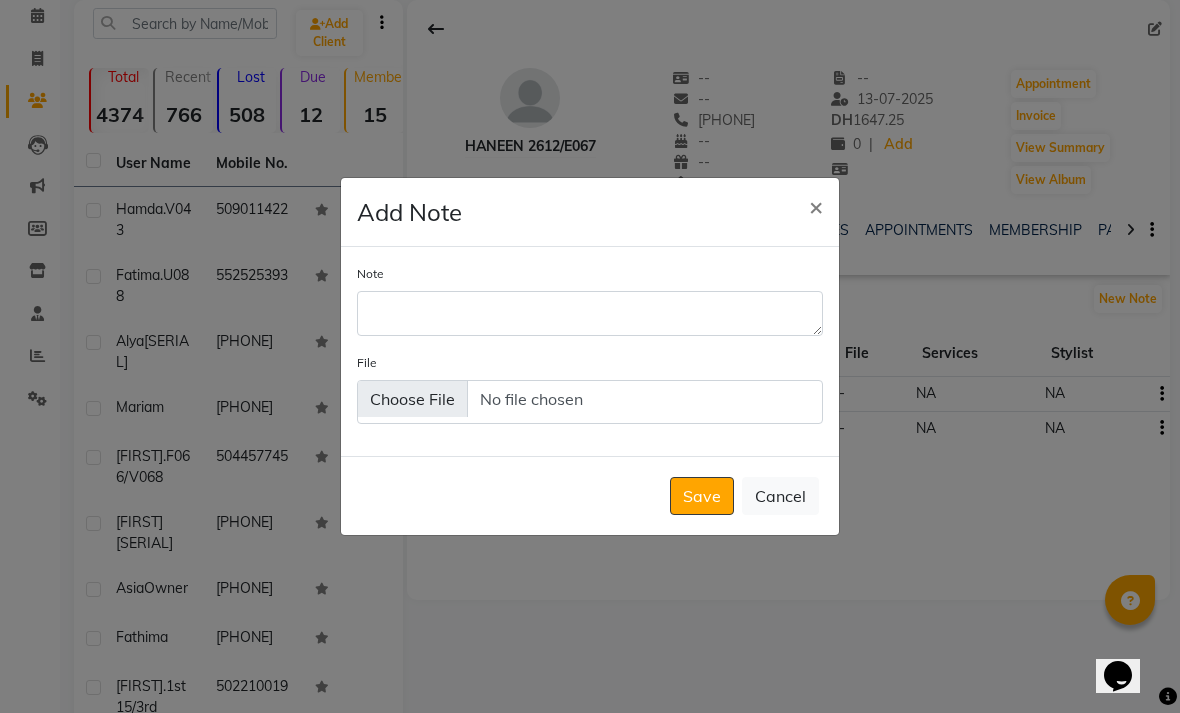 click on "Cancel" 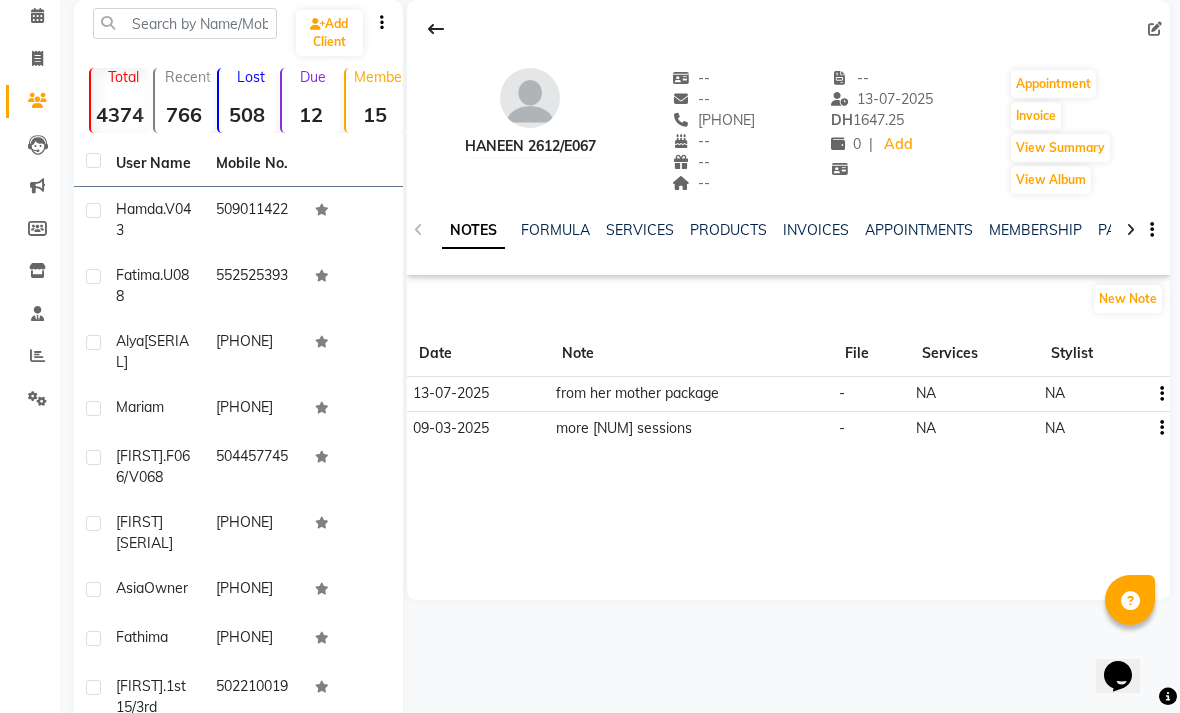 click on "New Note" 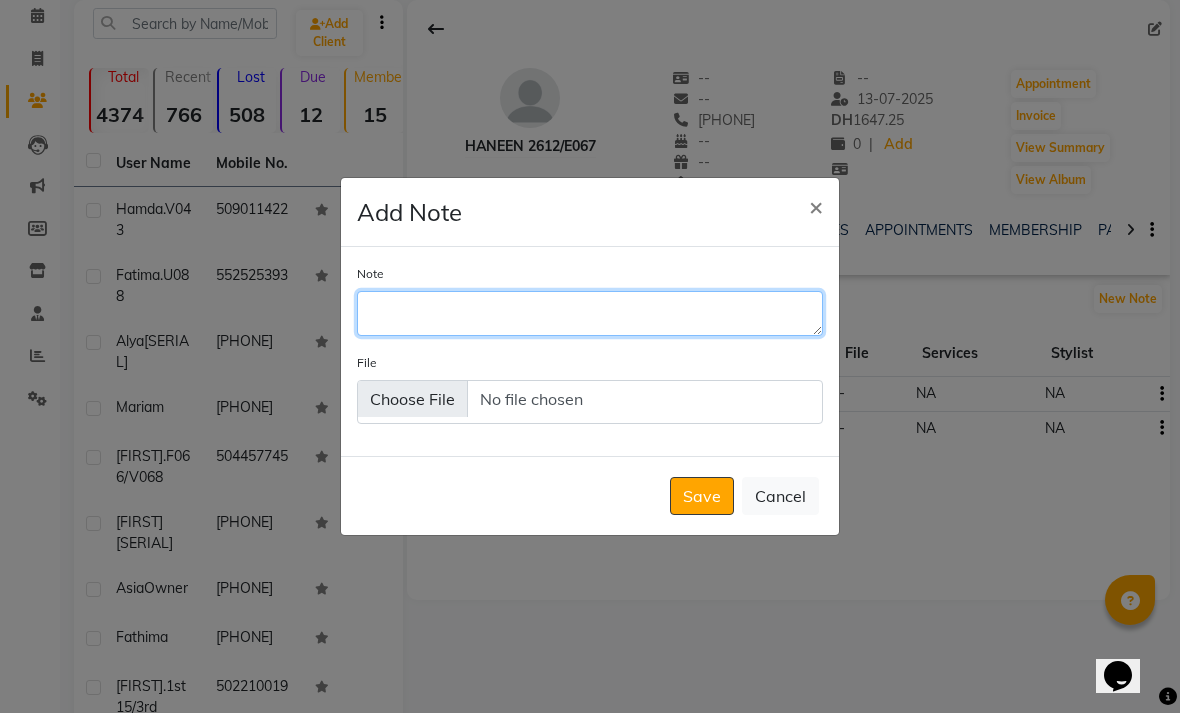 click on "Note" at bounding box center [590, 313] 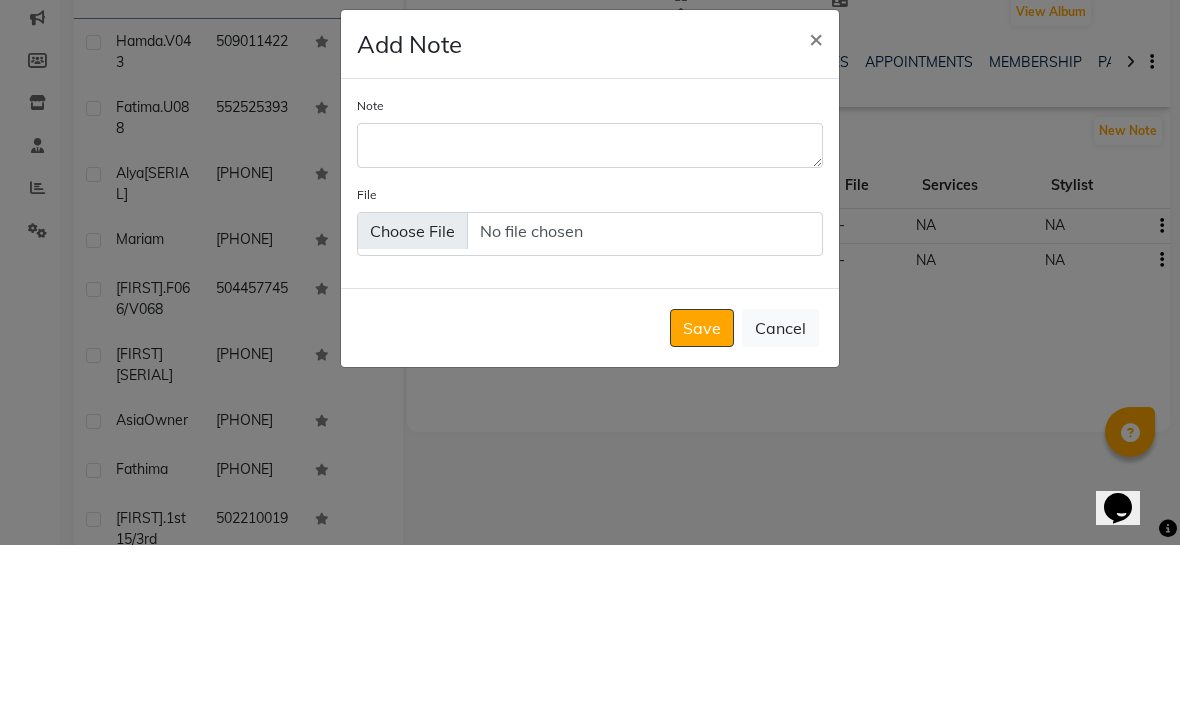 click on "×" 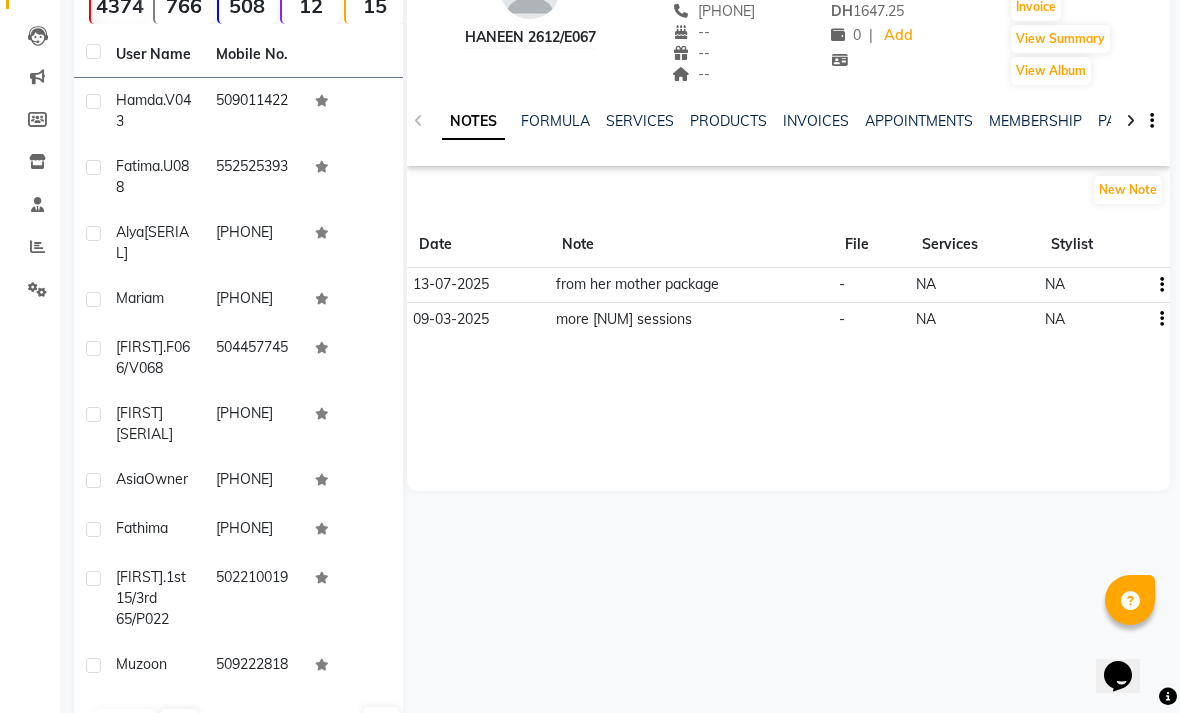 click on "PRODUCTS" 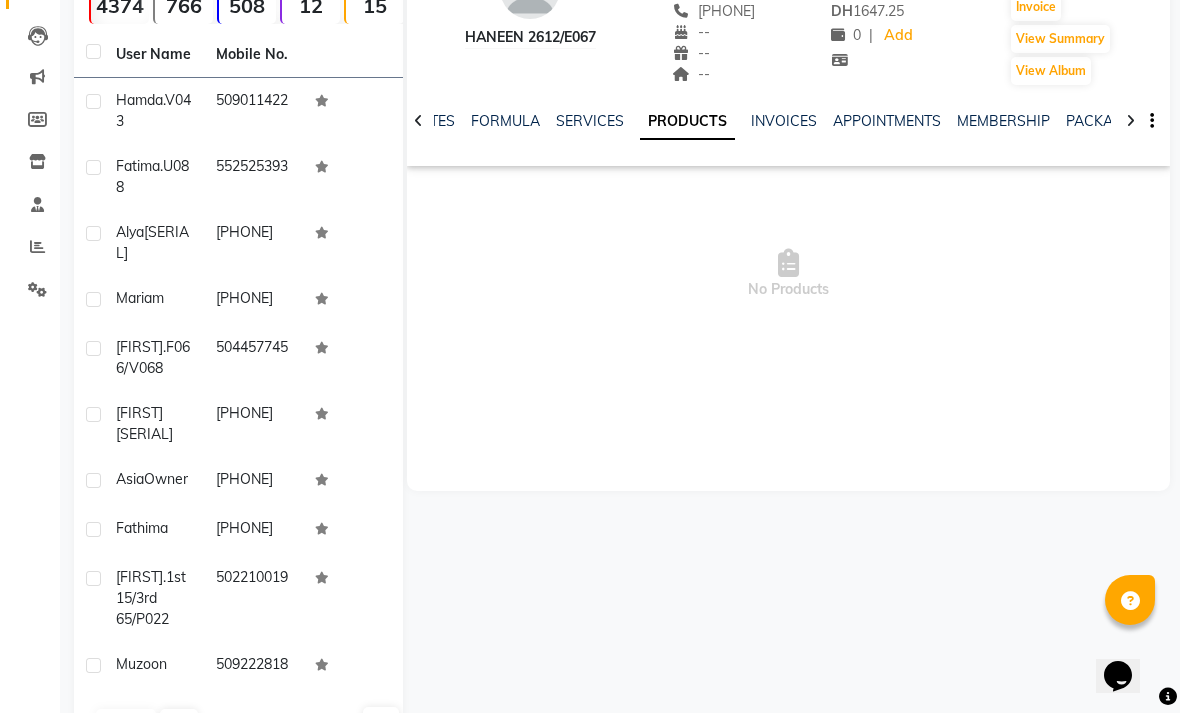click on "MEMBERSHIP" 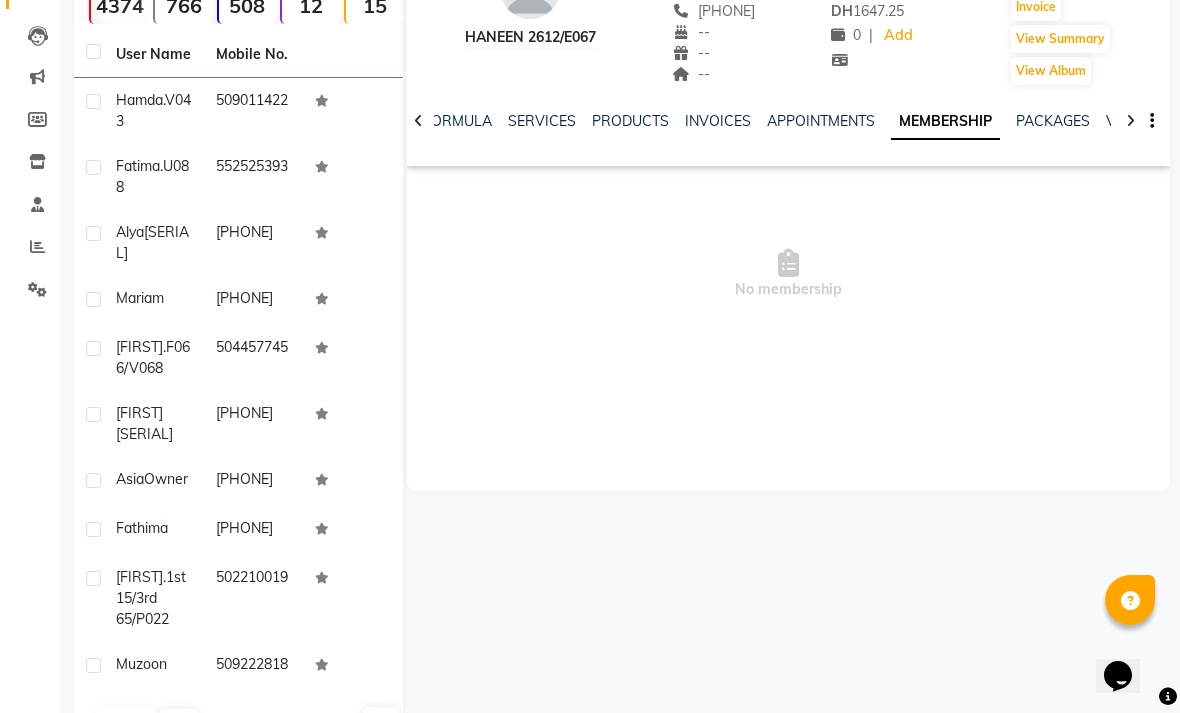 click on "PACKAGES" 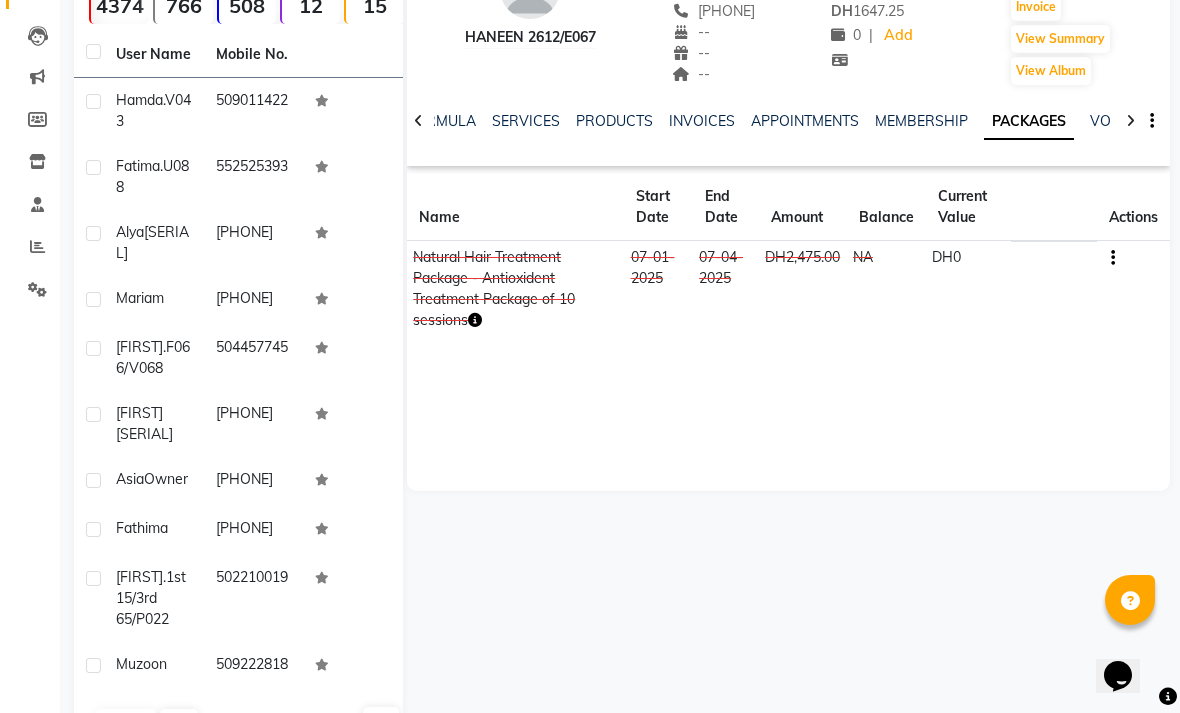 click on "SERVICES" 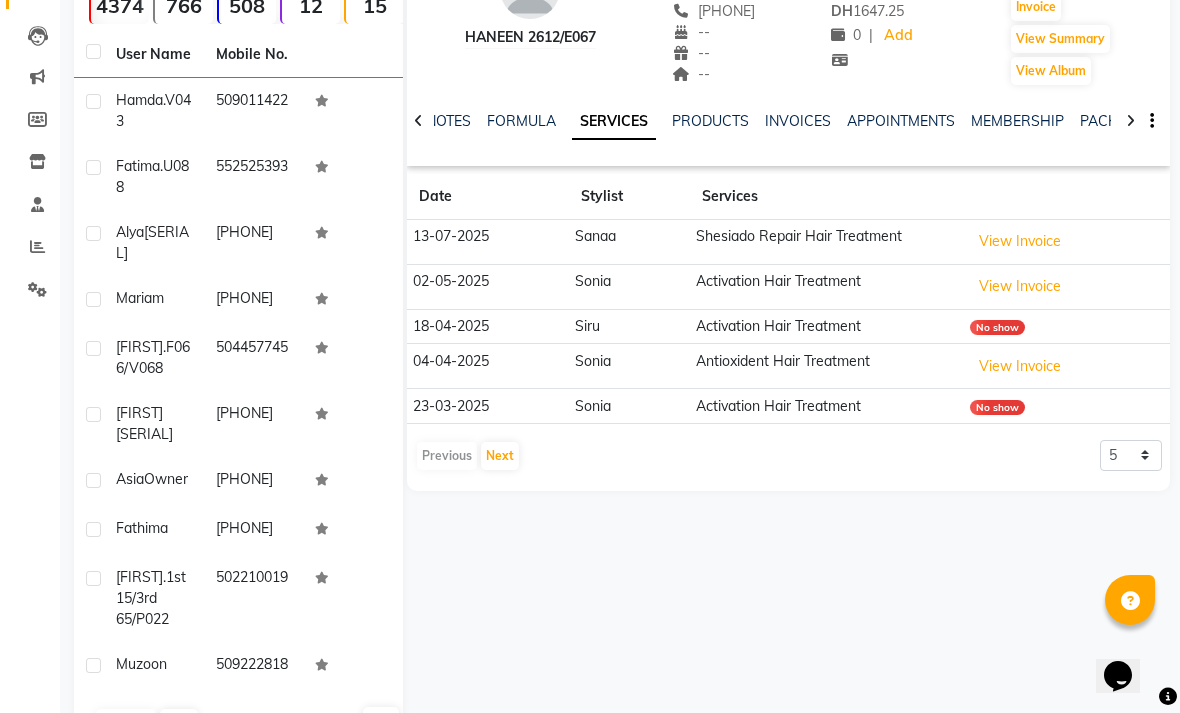 click on "FORMULA" 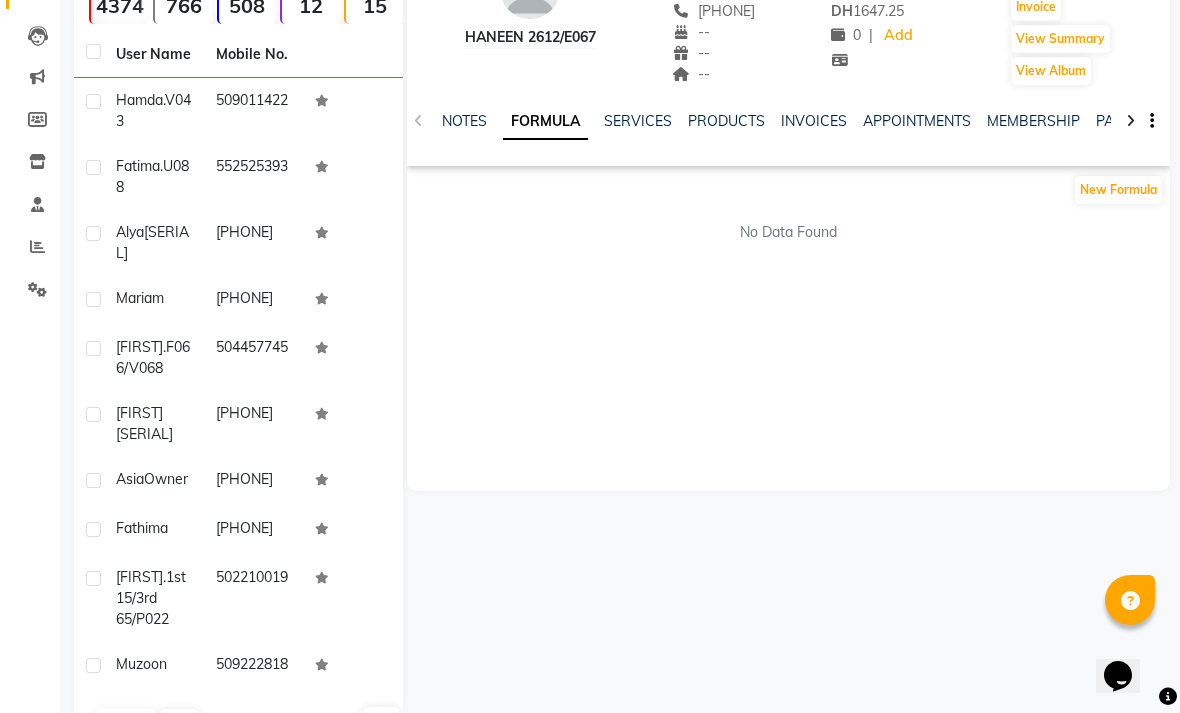 click on "SERVICES" 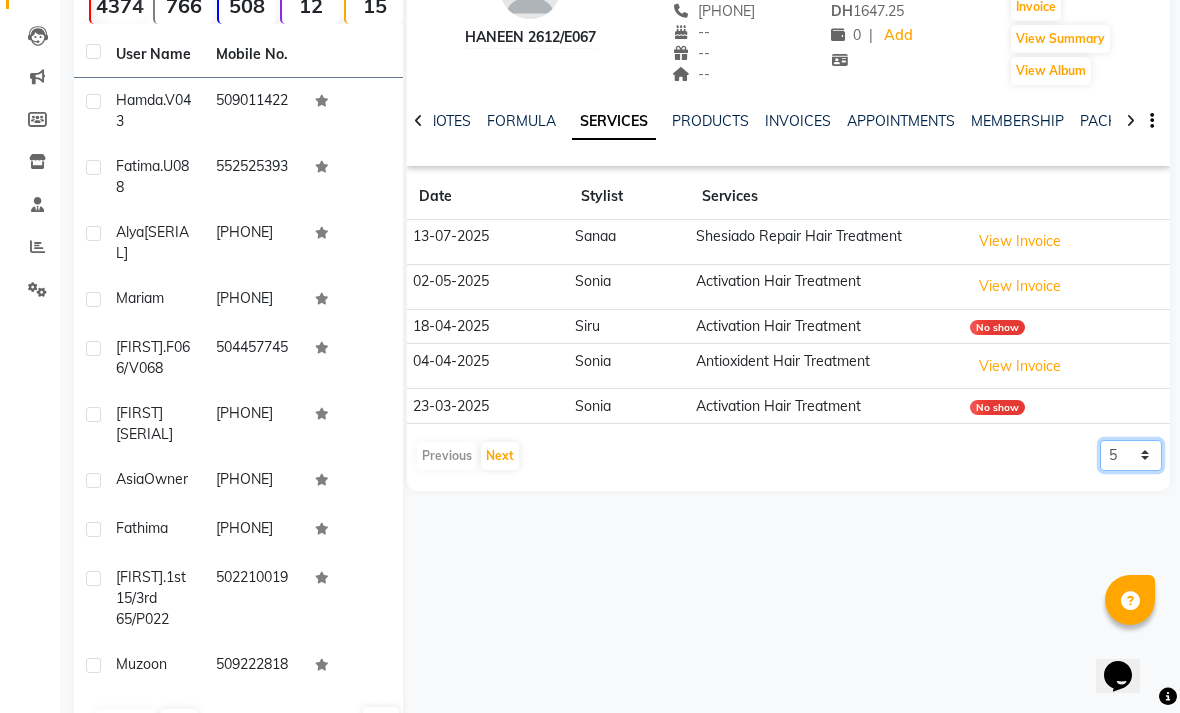 click on "5 10 50 100 500" 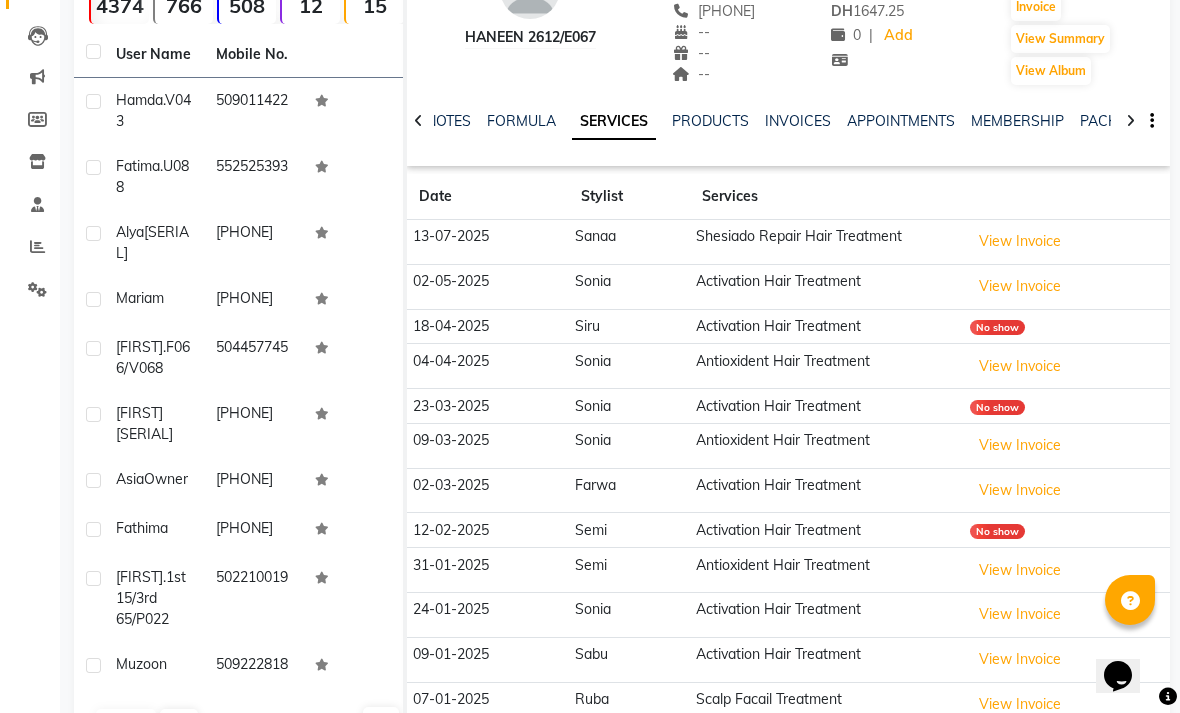 scroll, scrollTop: 302, scrollLeft: 0, axis: vertical 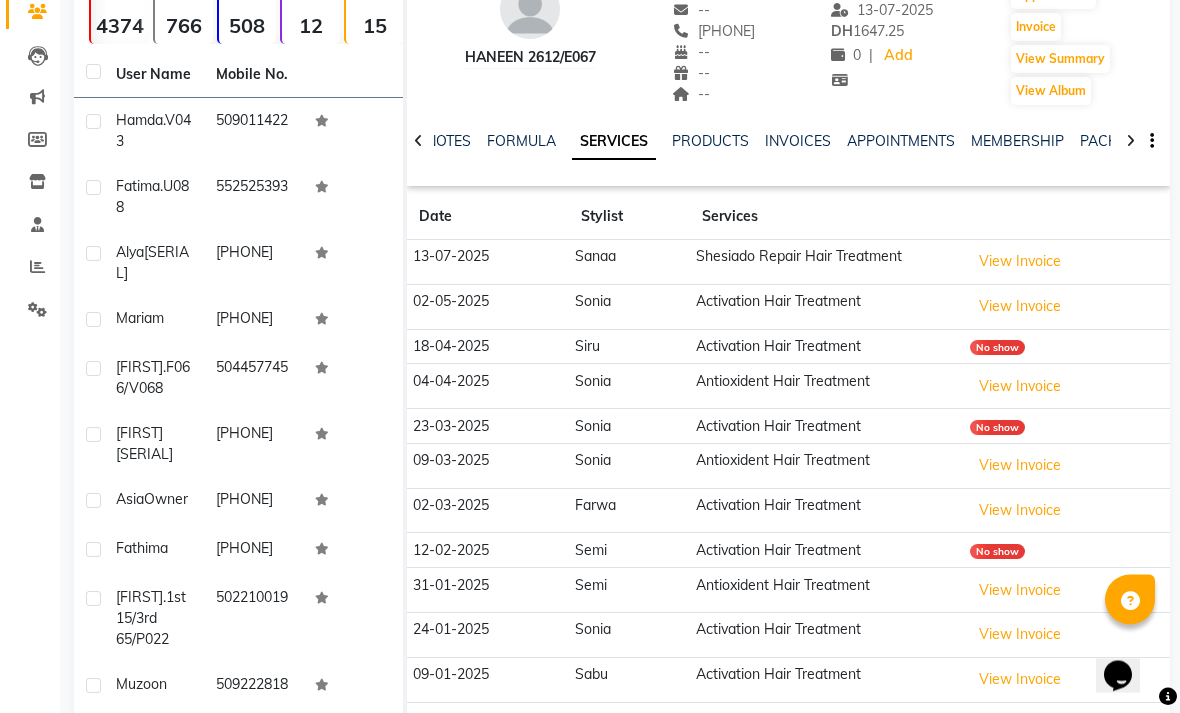 click on "NOTES" 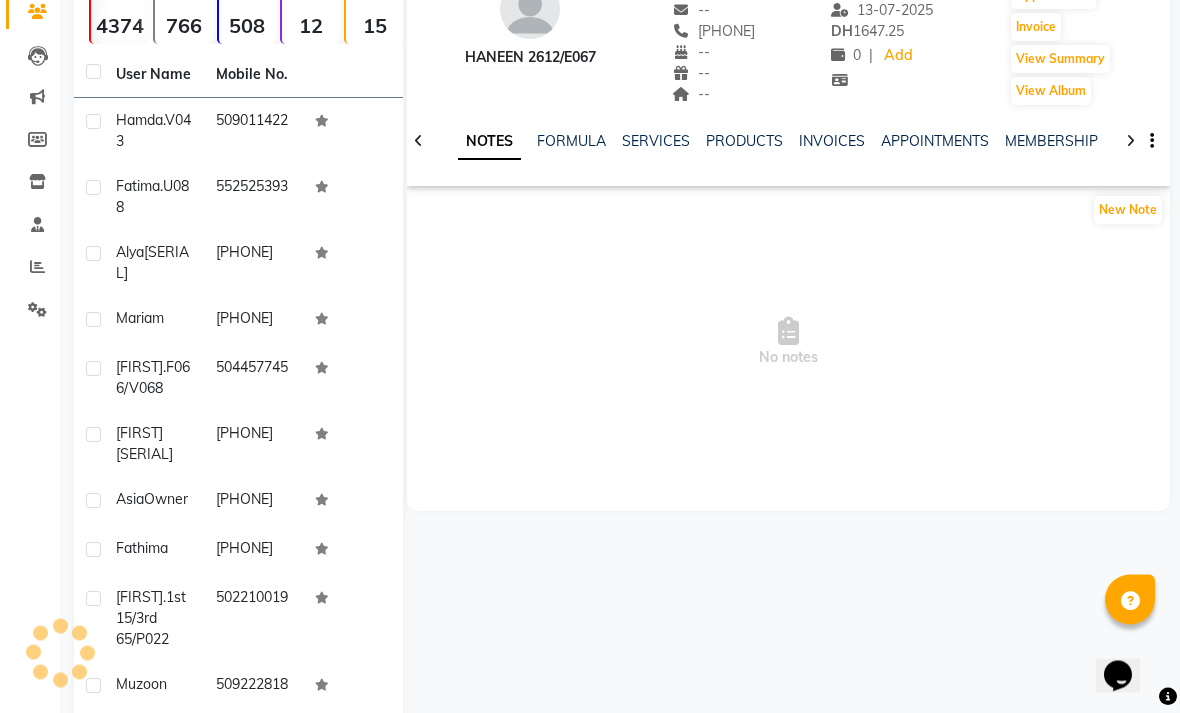 scroll, scrollTop: 176, scrollLeft: 0, axis: vertical 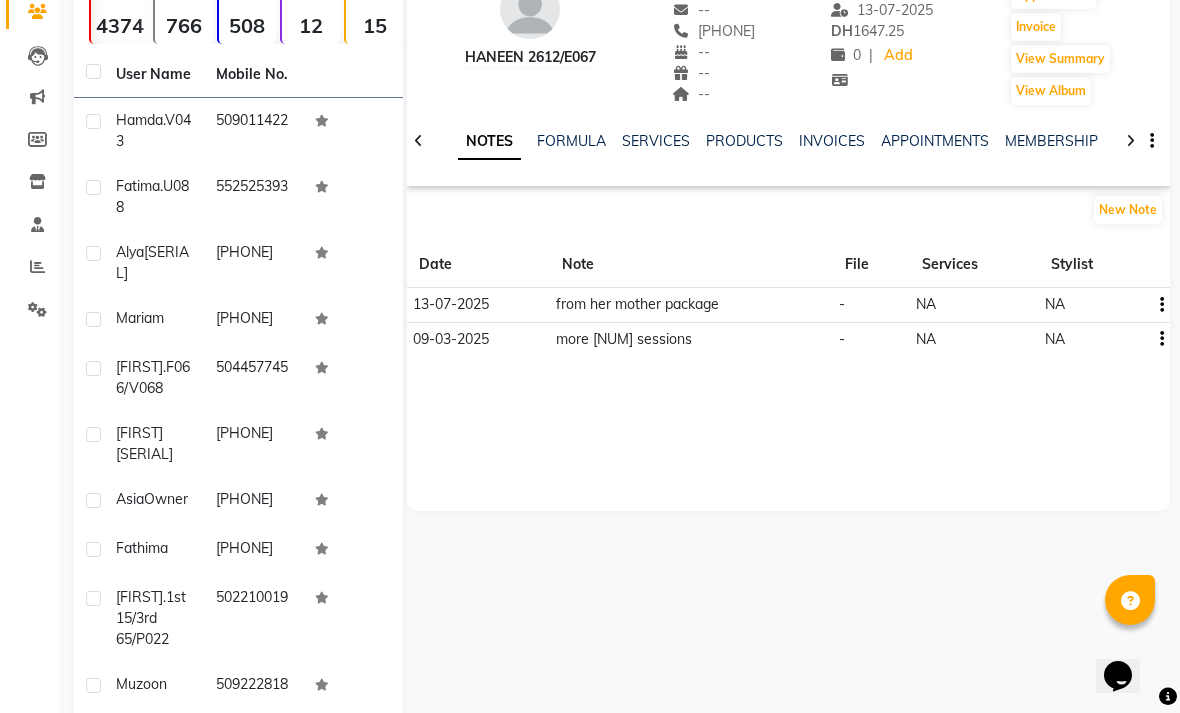 click on "SERVICES" 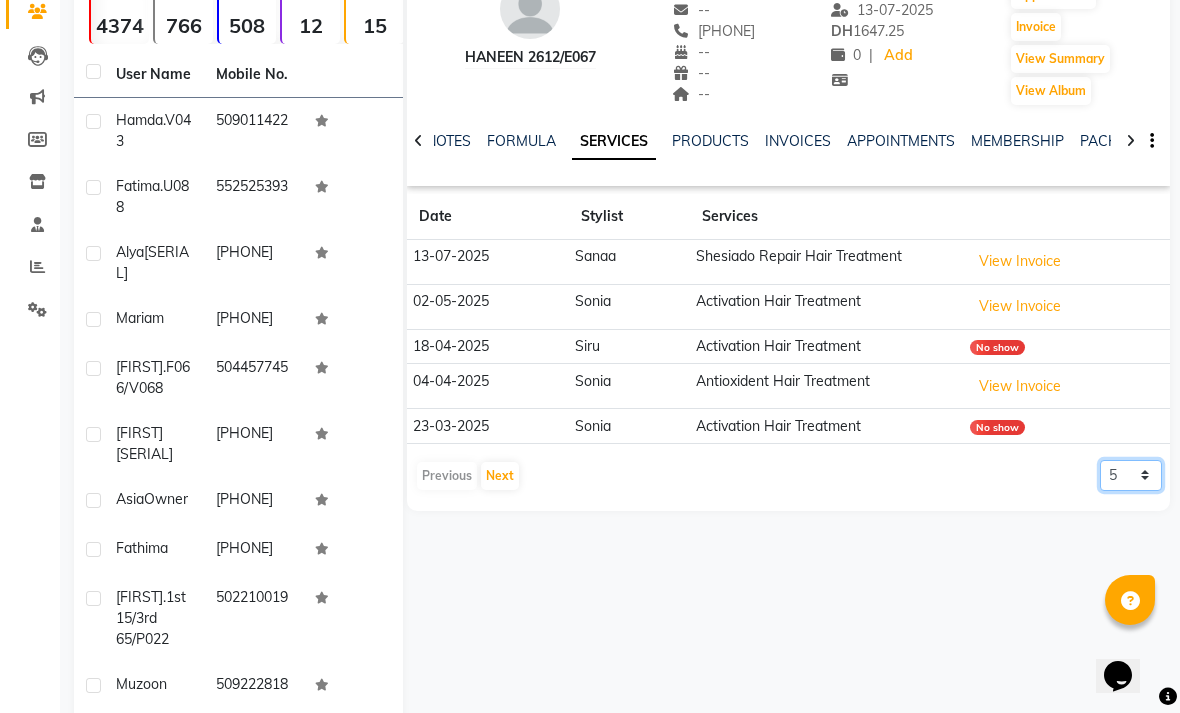 click on "5 10 50 100 500" 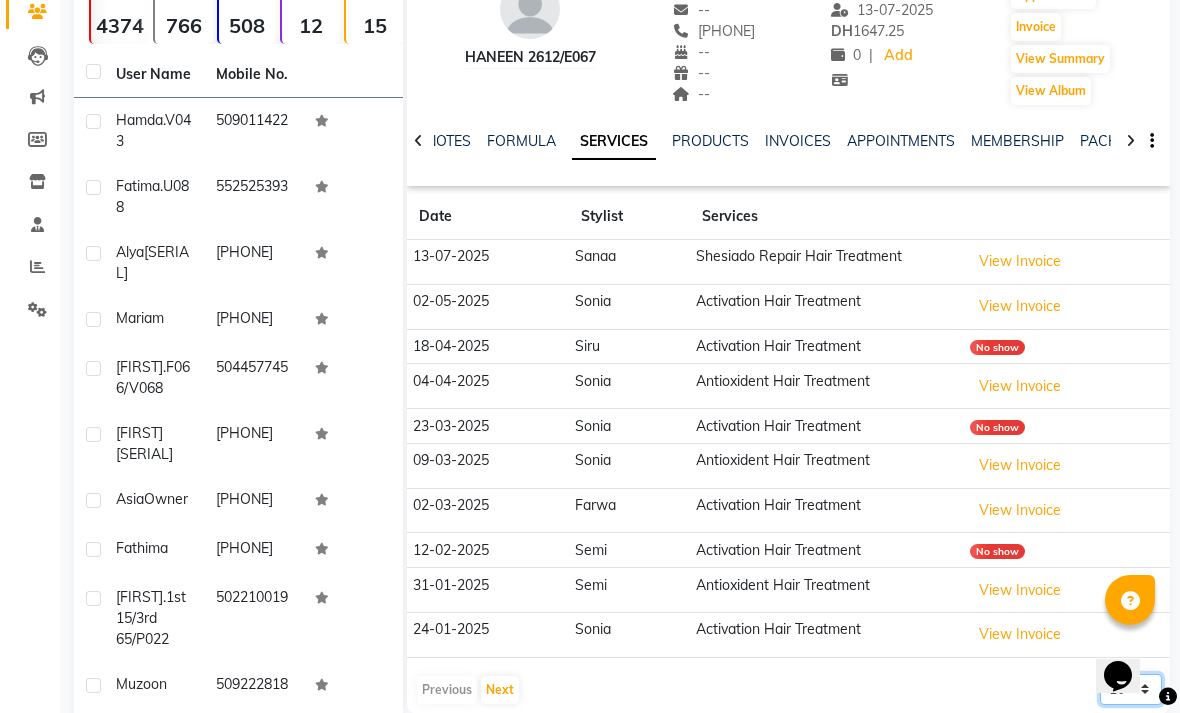 scroll, scrollTop: 196, scrollLeft: 0, axis: vertical 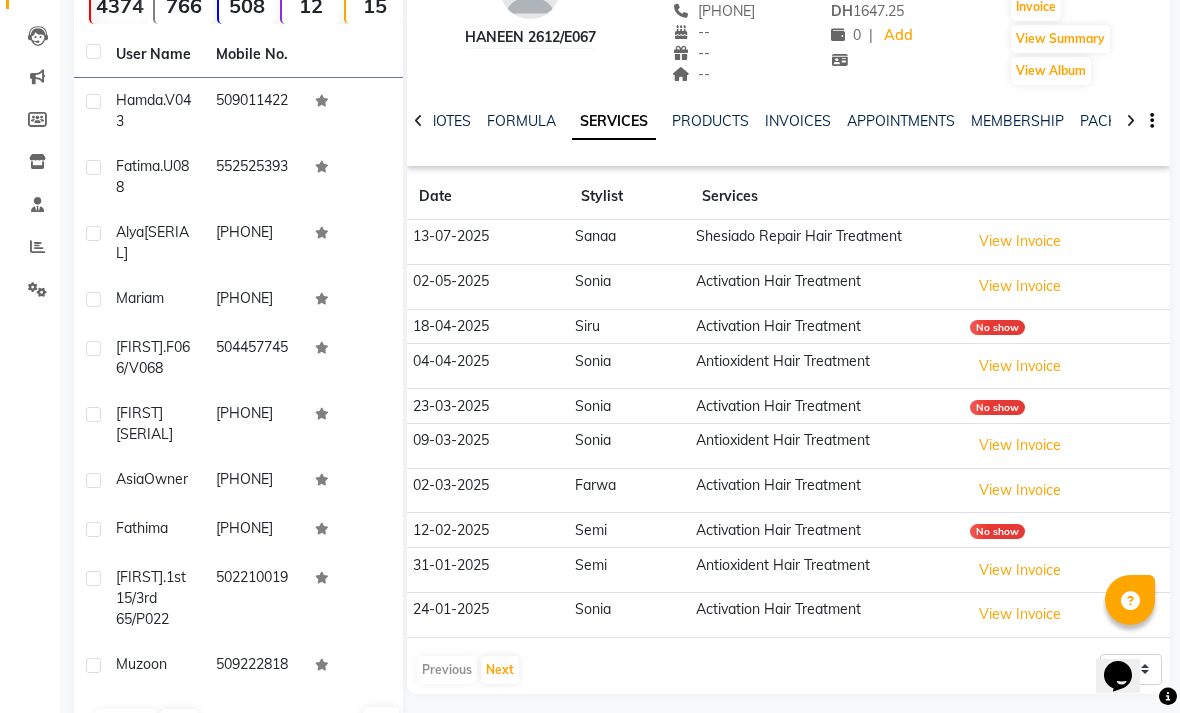 click on "NOTES" 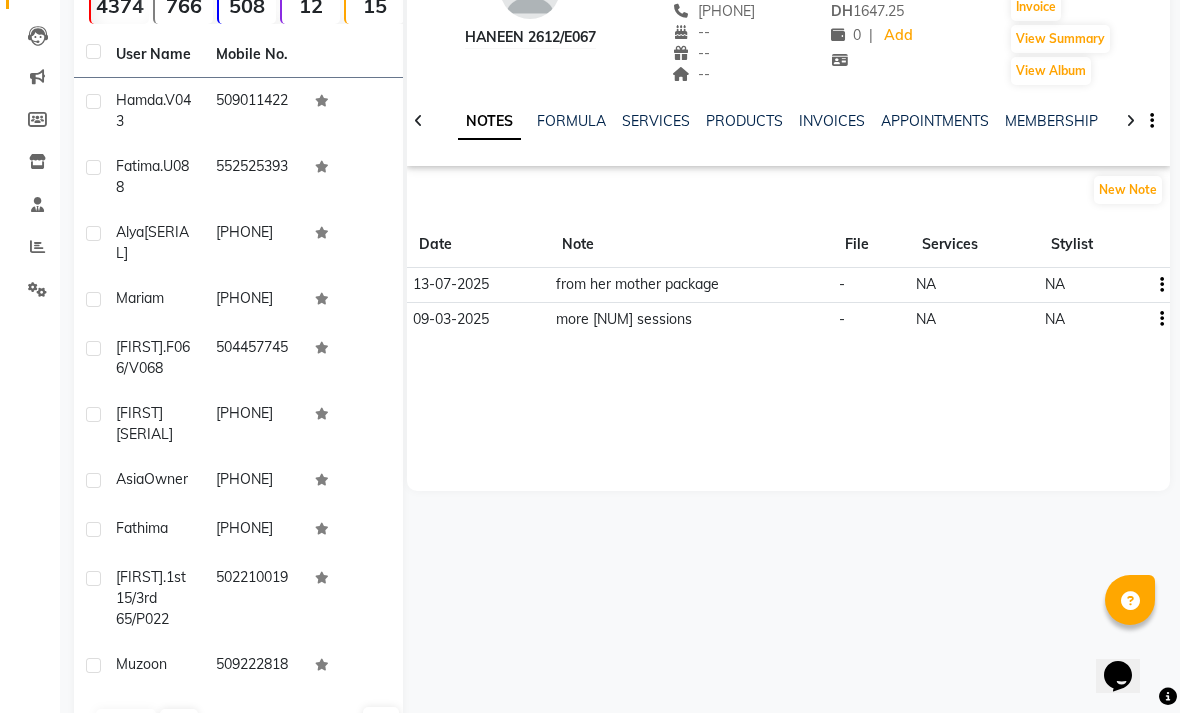 click on "SERVICES" 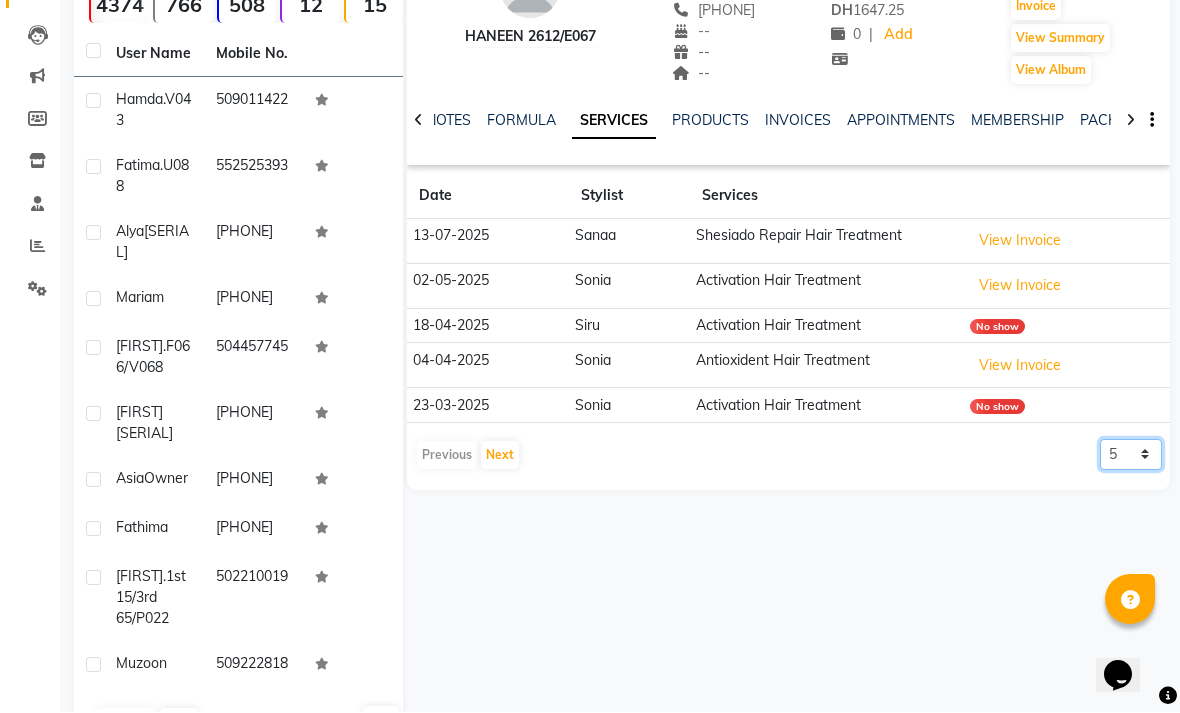 click on "5 10 50 100 500" 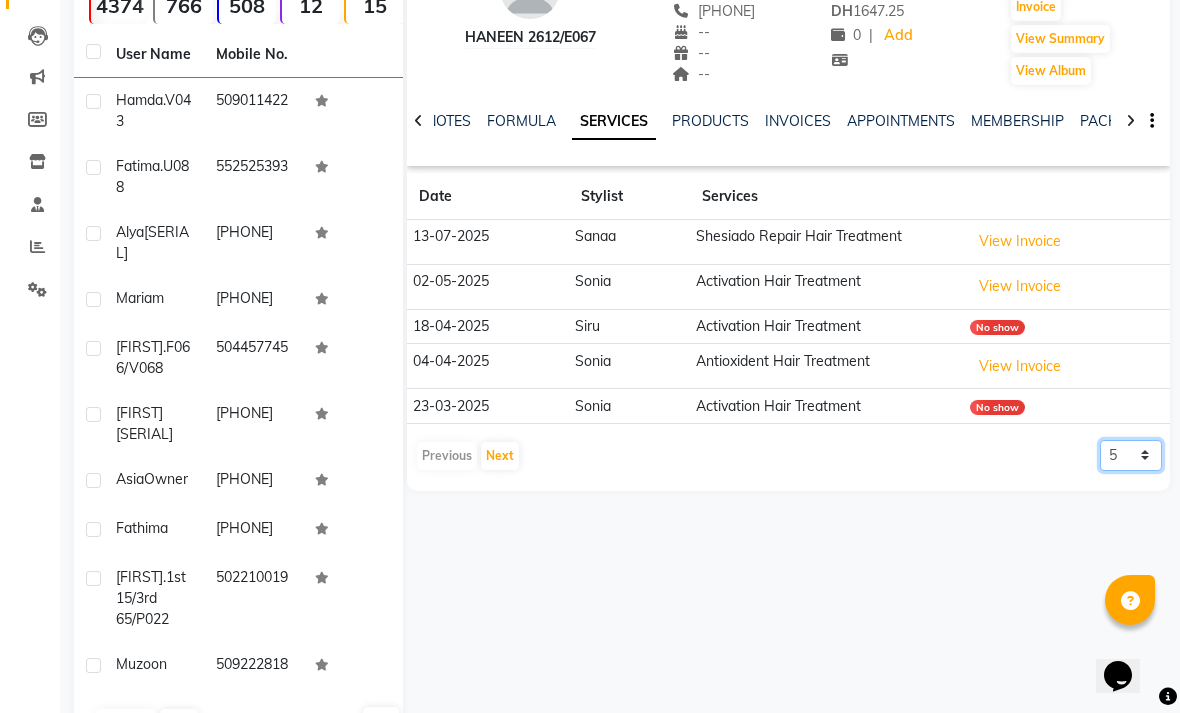 select on "500" 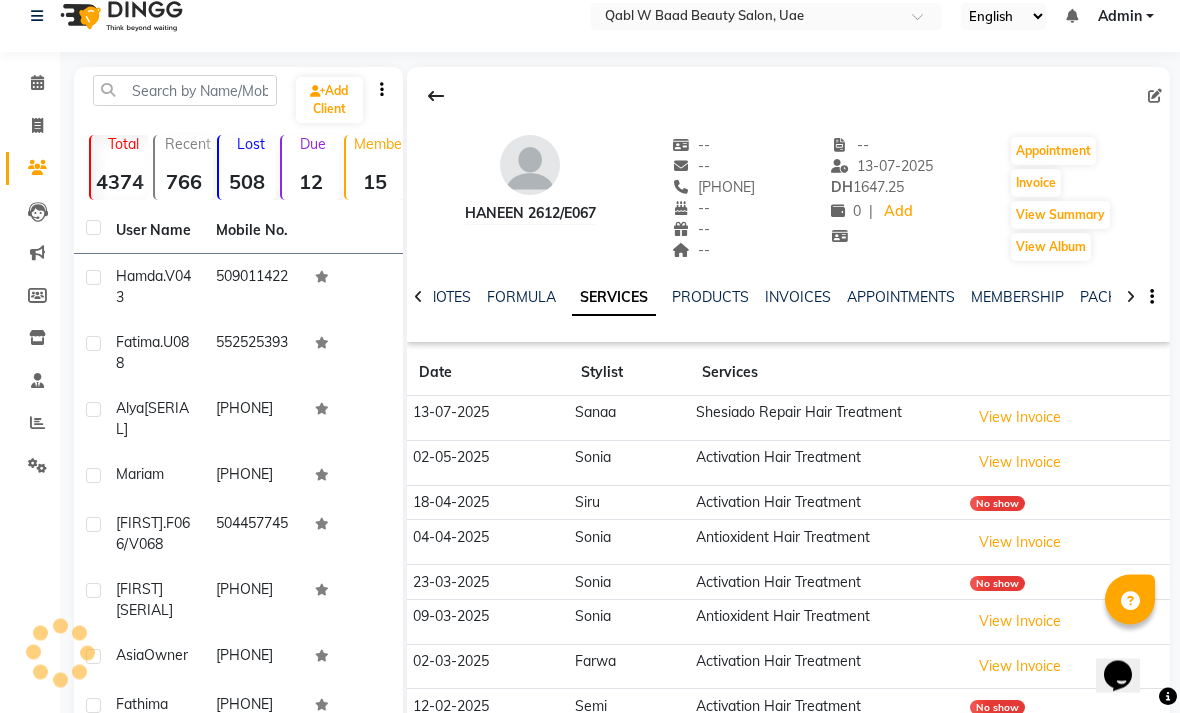scroll, scrollTop: 0, scrollLeft: 0, axis: both 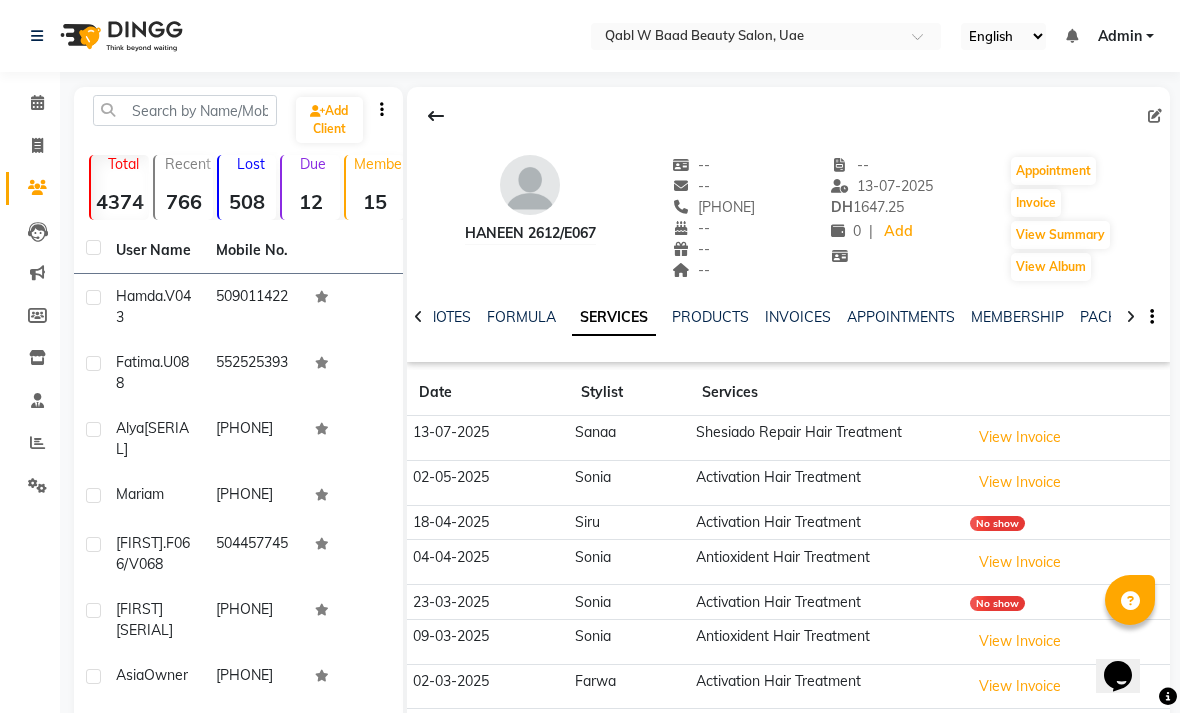 click on "NOTES" 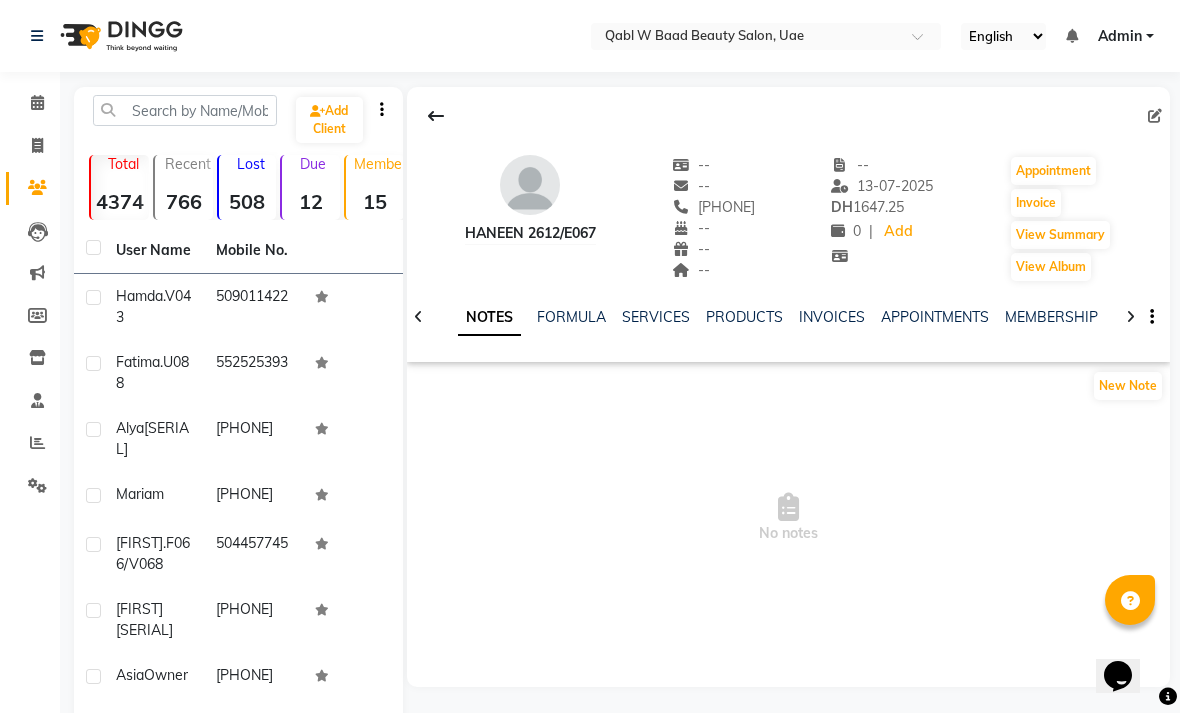 click on "NOTES FORMULA SERVICES PRODUCTS INVOICES APPOINTMENTS MEMBERSHIP PACKAGES VOUCHERS GIFTCARDS POINTS FORMS FAMILY CARDS WALLET" 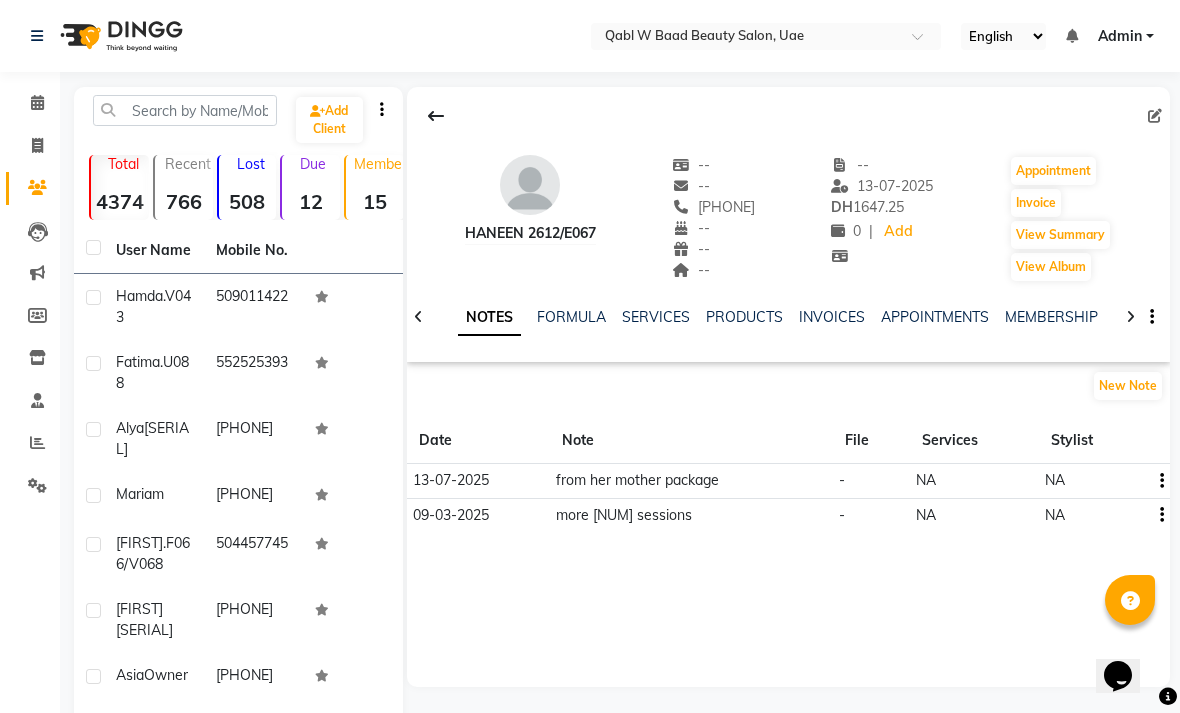 click on "New Note" 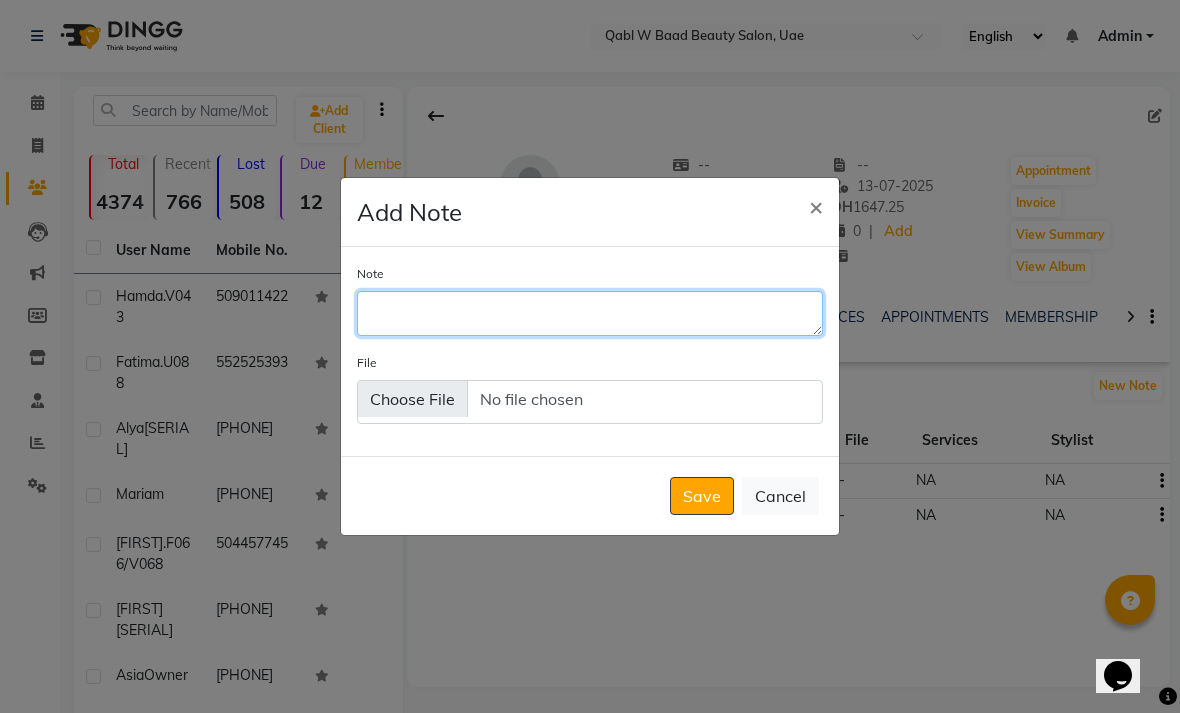 click on "Note" at bounding box center [590, 313] 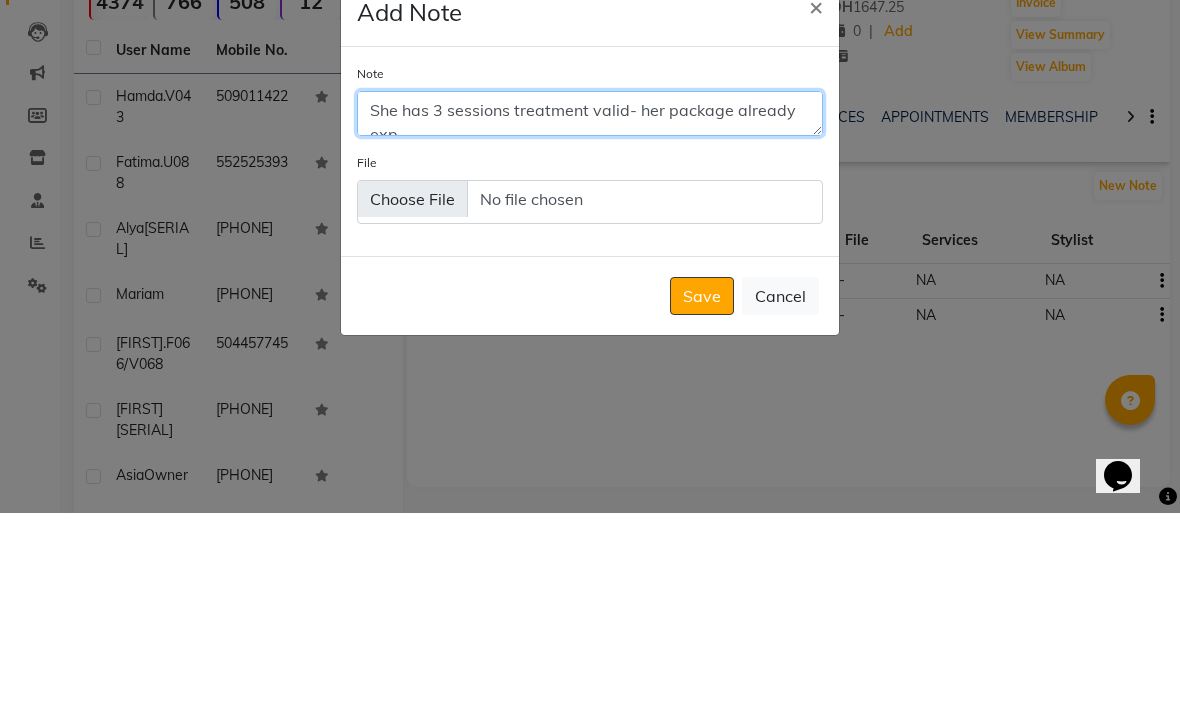 scroll, scrollTop: 11, scrollLeft: 0, axis: vertical 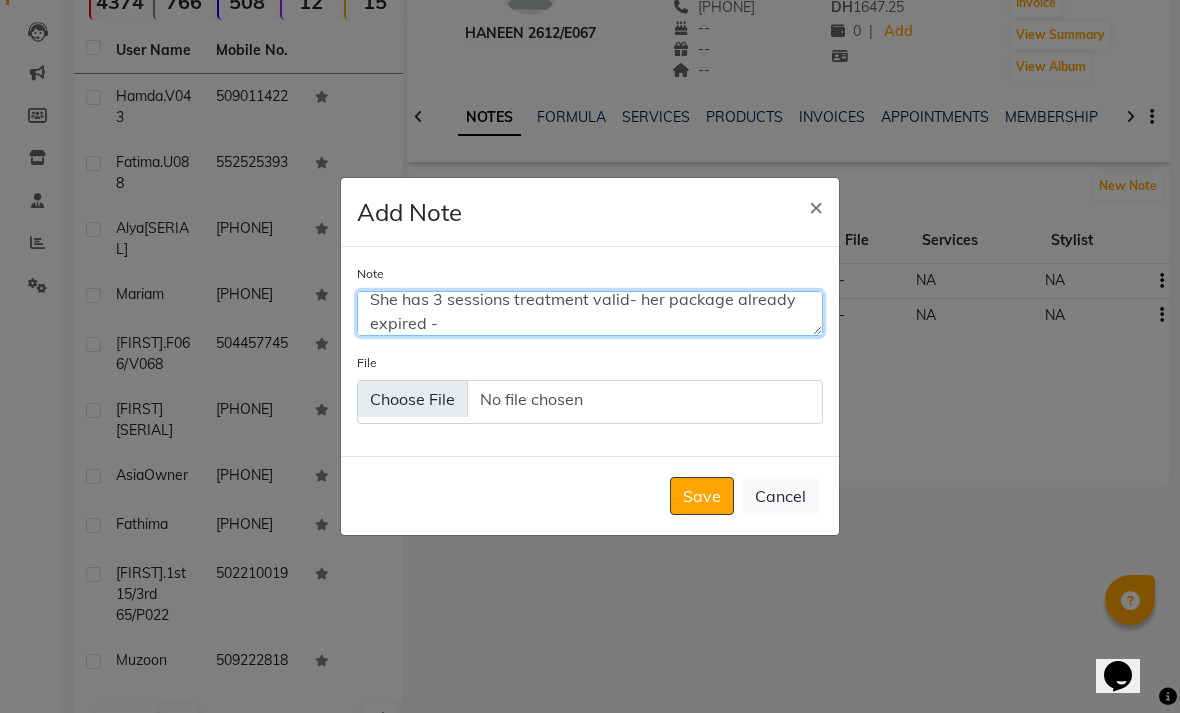 click on "She has 3 sessions treatment valid- her package already expired -" at bounding box center (590, 313) 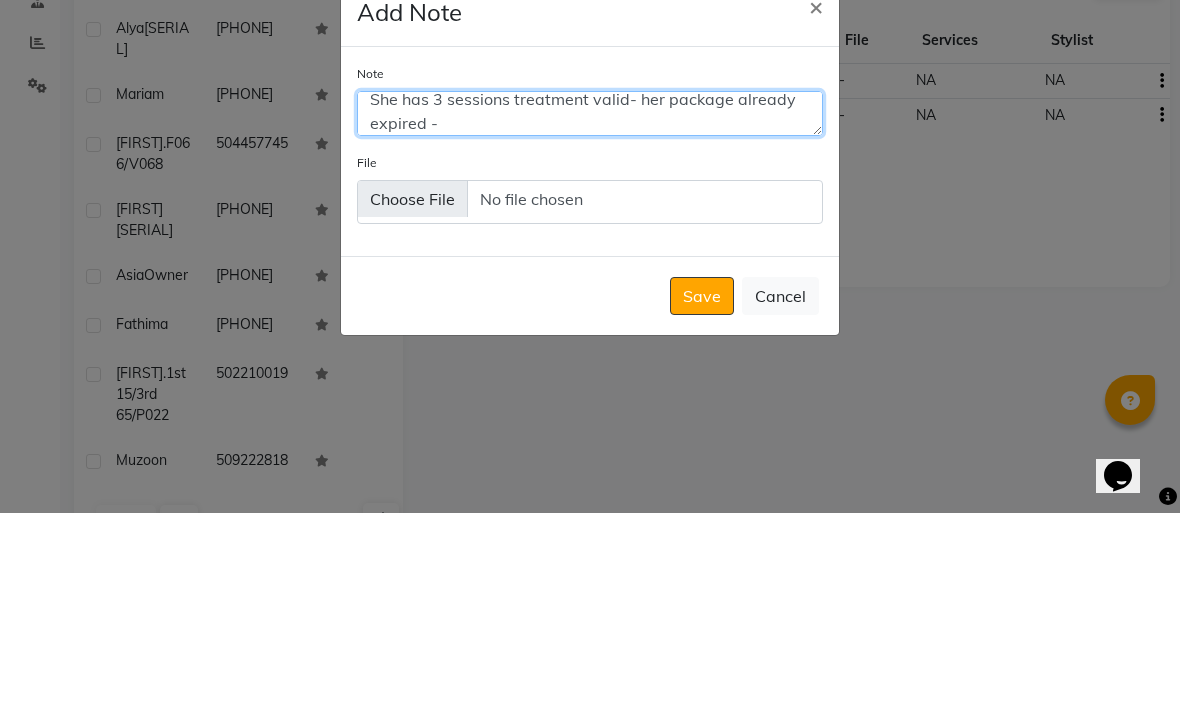 click on "She has 3 sessions treatment valid- her package already expired -" at bounding box center (590, 313) 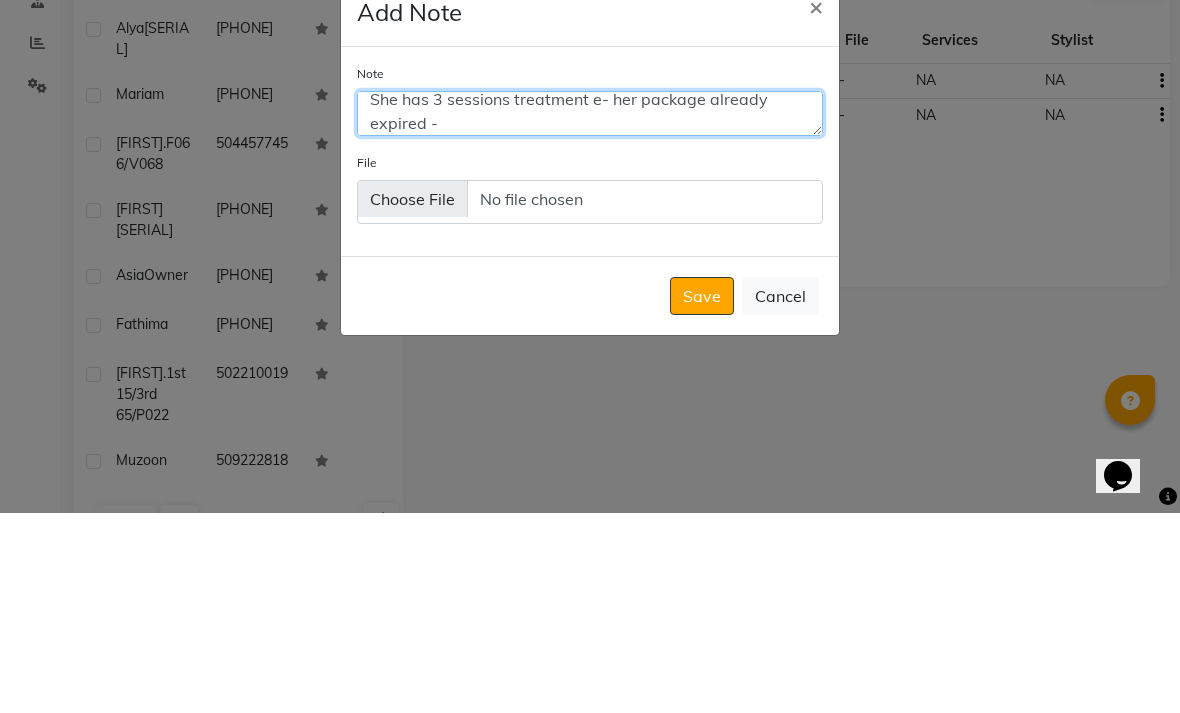 scroll, scrollTop: 7, scrollLeft: 0, axis: vertical 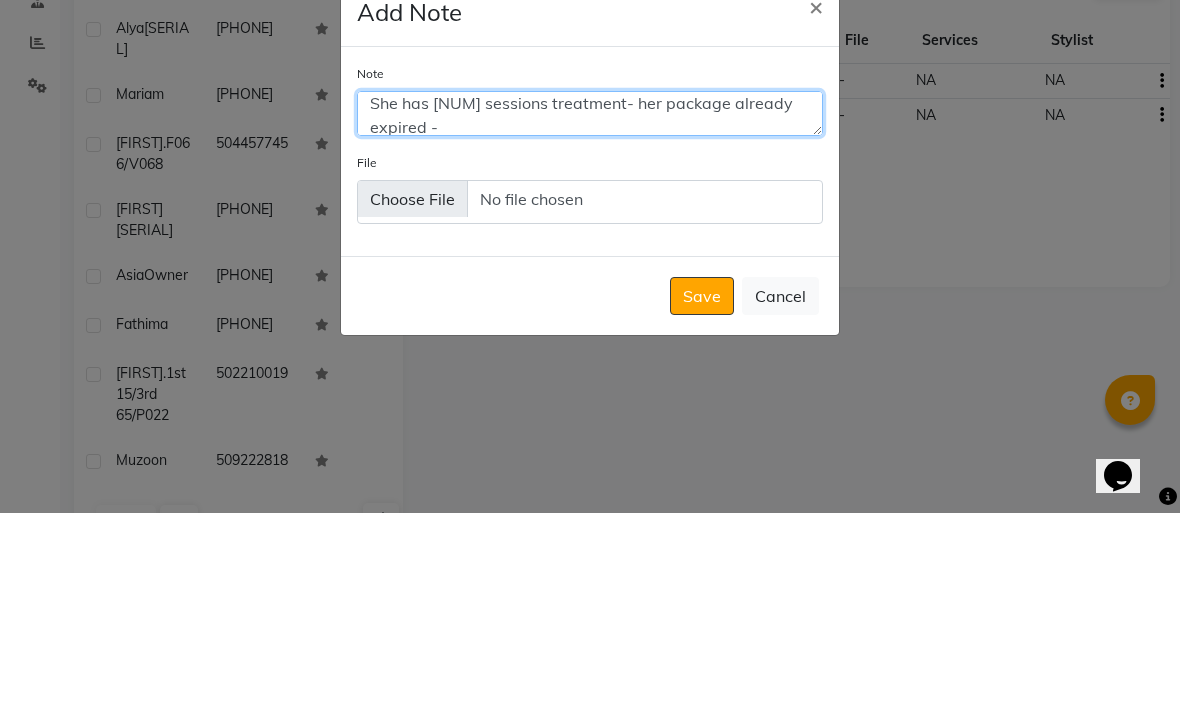 click on "She has [NUM] sessions treatment- her package already expired -" at bounding box center [590, 313] 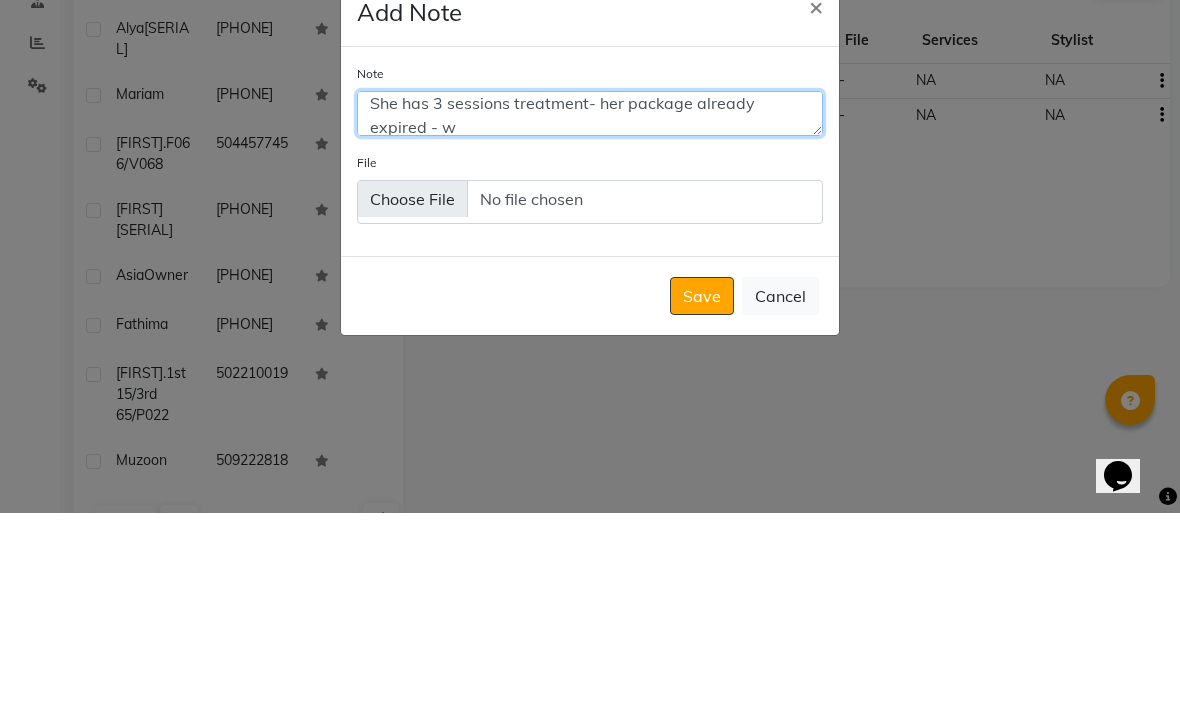 scroll, scrollTop: 11, scrollLeft: 0, axis: vertical 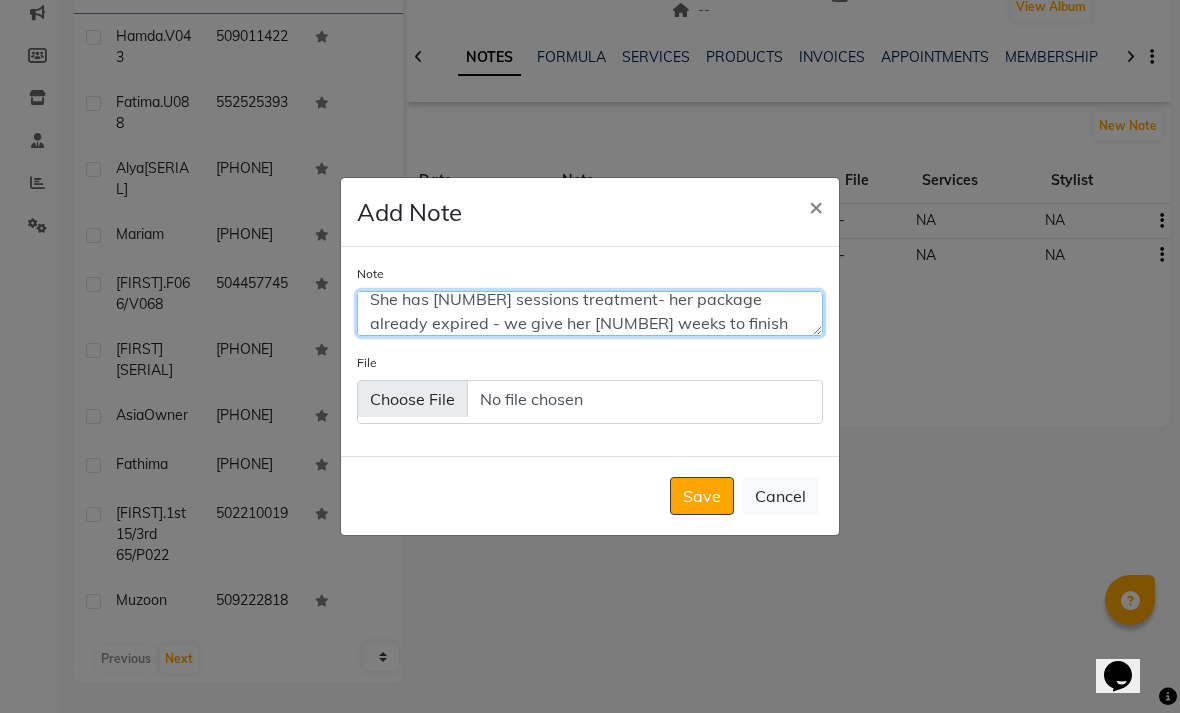 type on "She has [NUMBER] sessions treatment- her package already expired - we give her [NUMBER] weeks to finish them until [DD]/[MM]/[YYYY]" 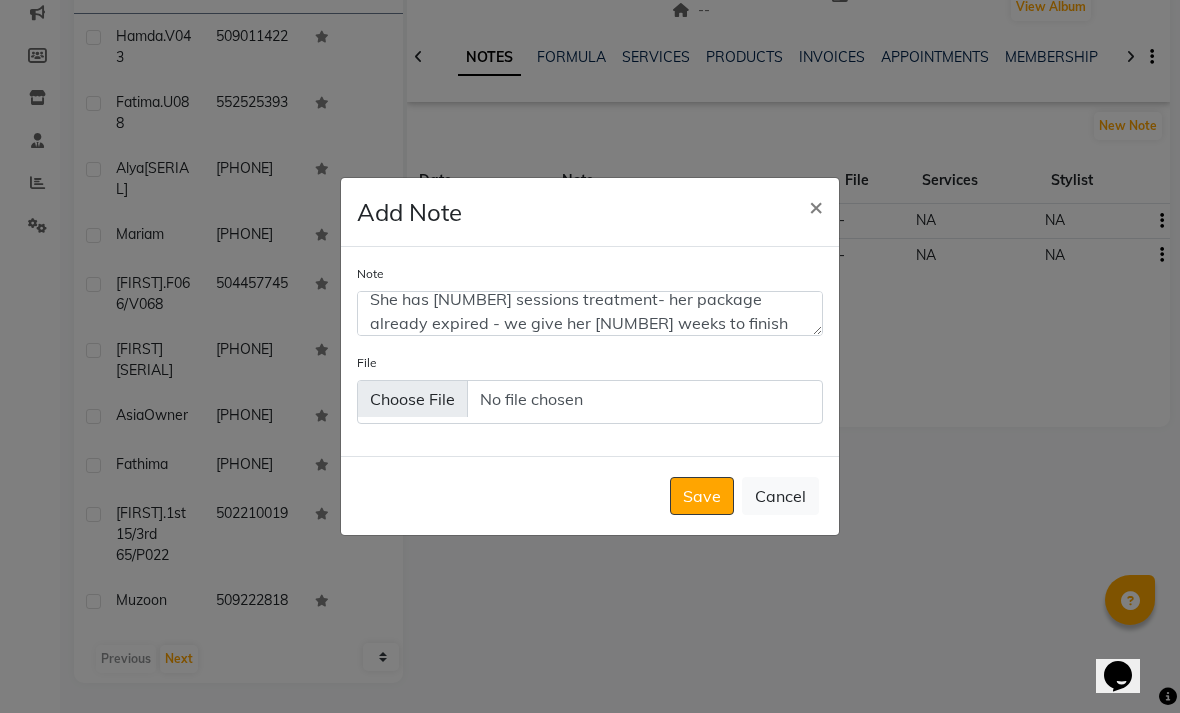 click on "Save" 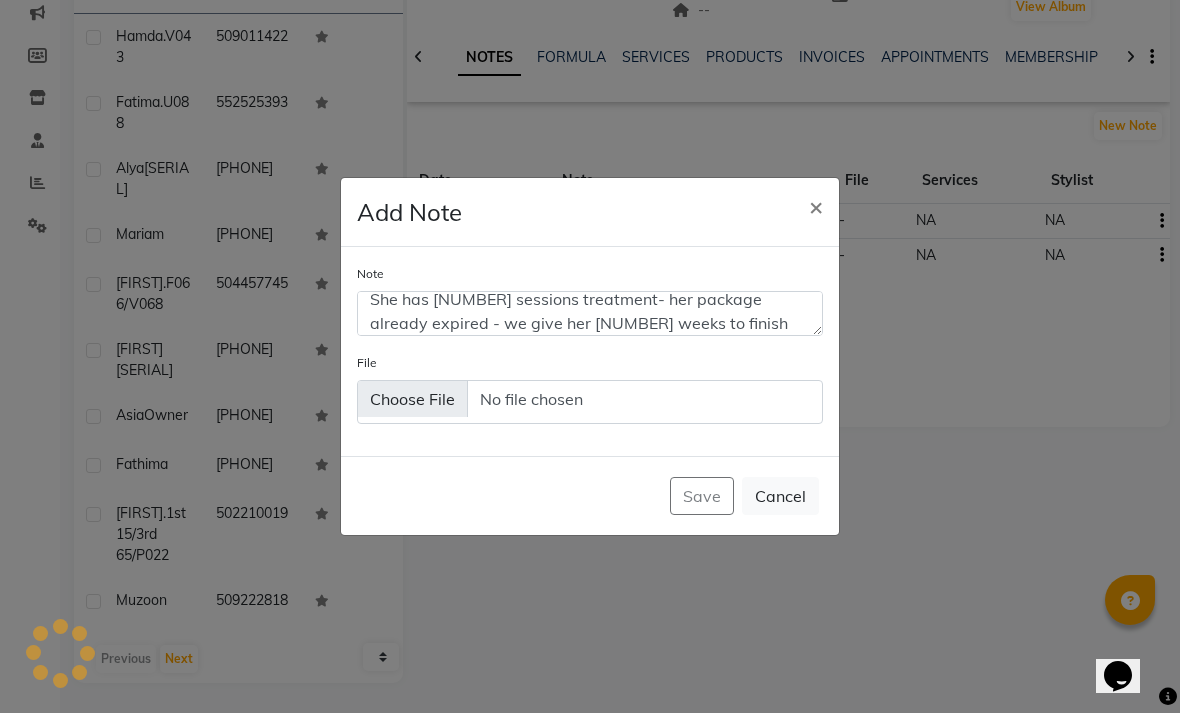 type 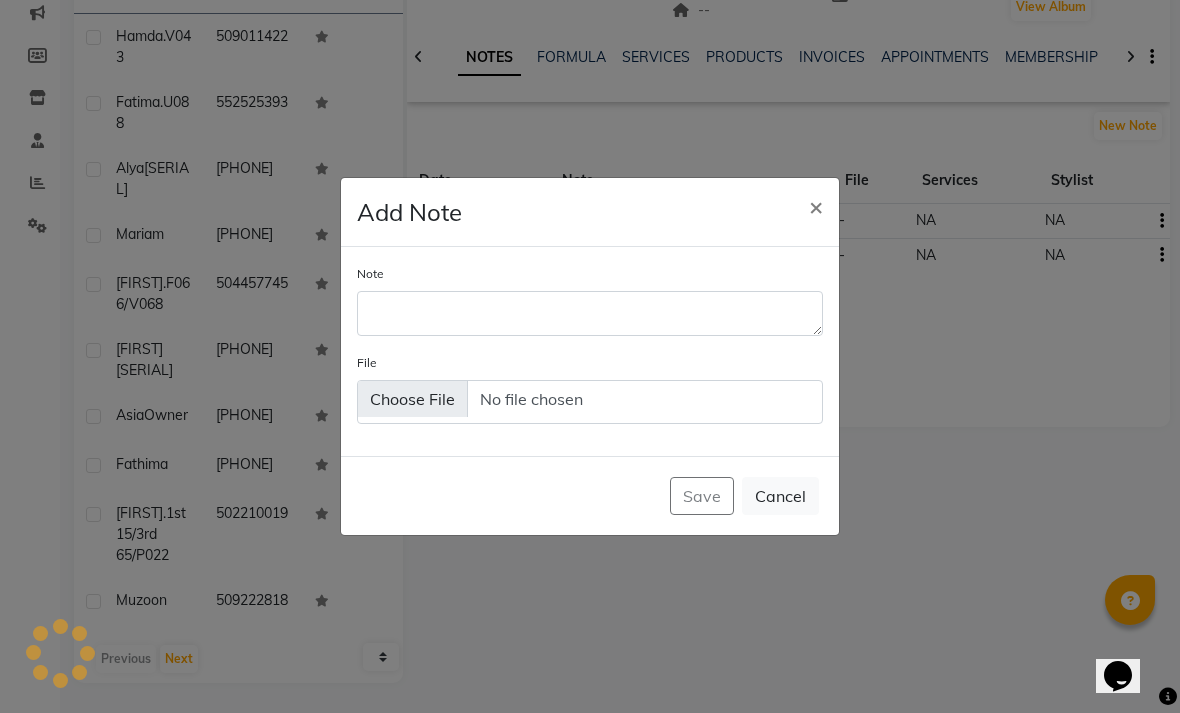 scroll, scrollTop: 0, scrollLeft: 0, axis: both 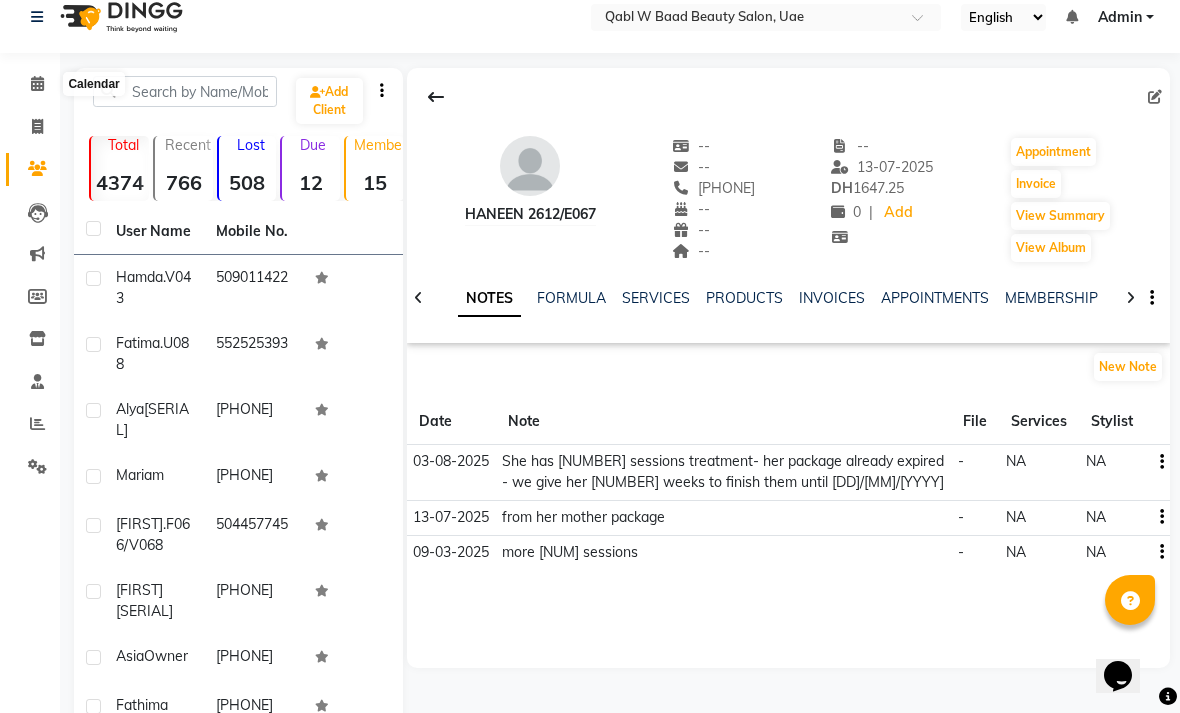 click 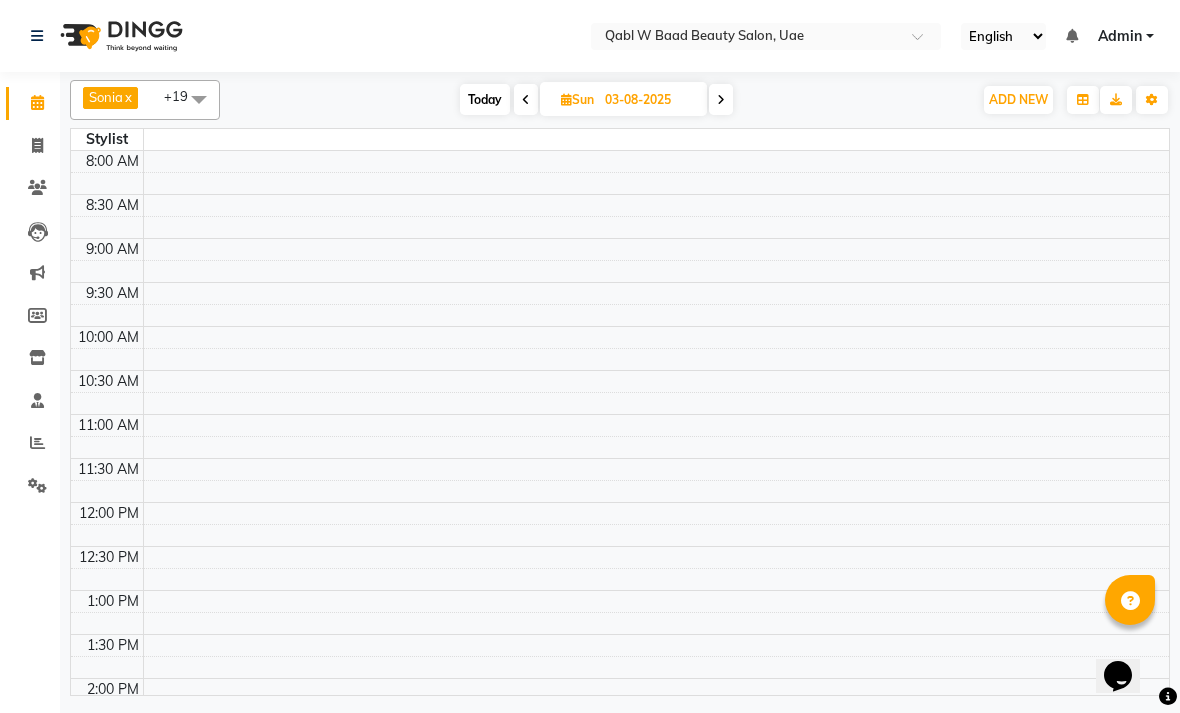 scroll, scrollTop: 0, scrollLeft: 0, axis: both 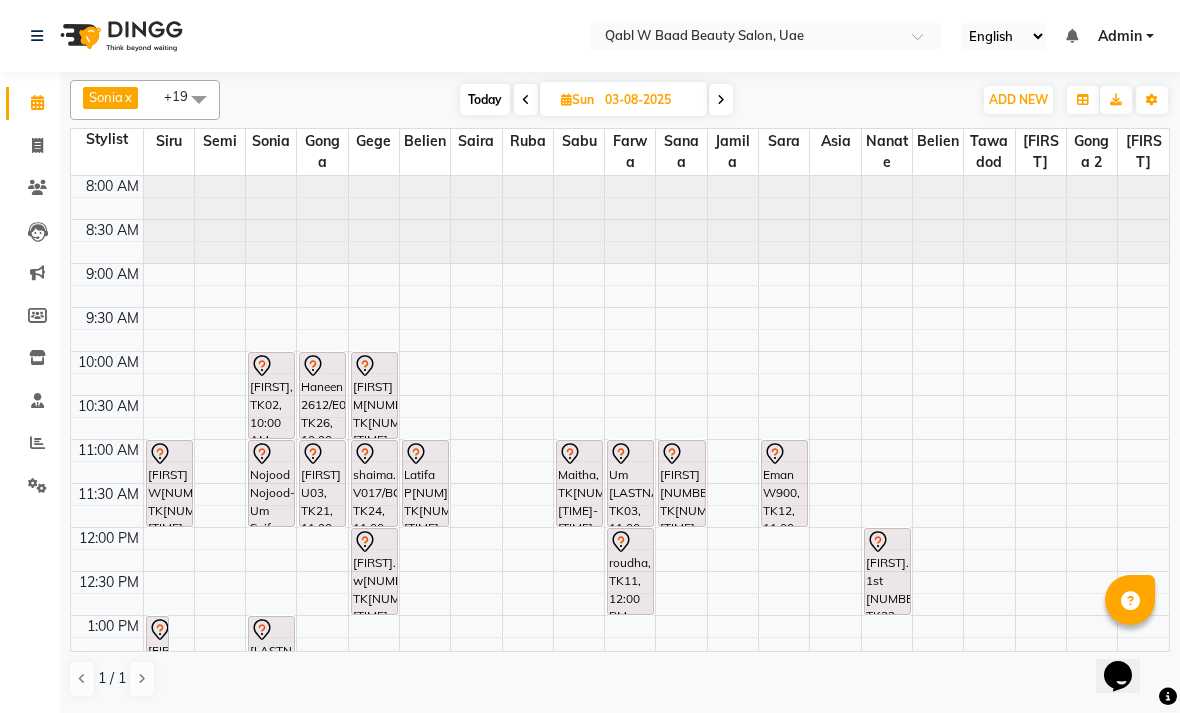 click 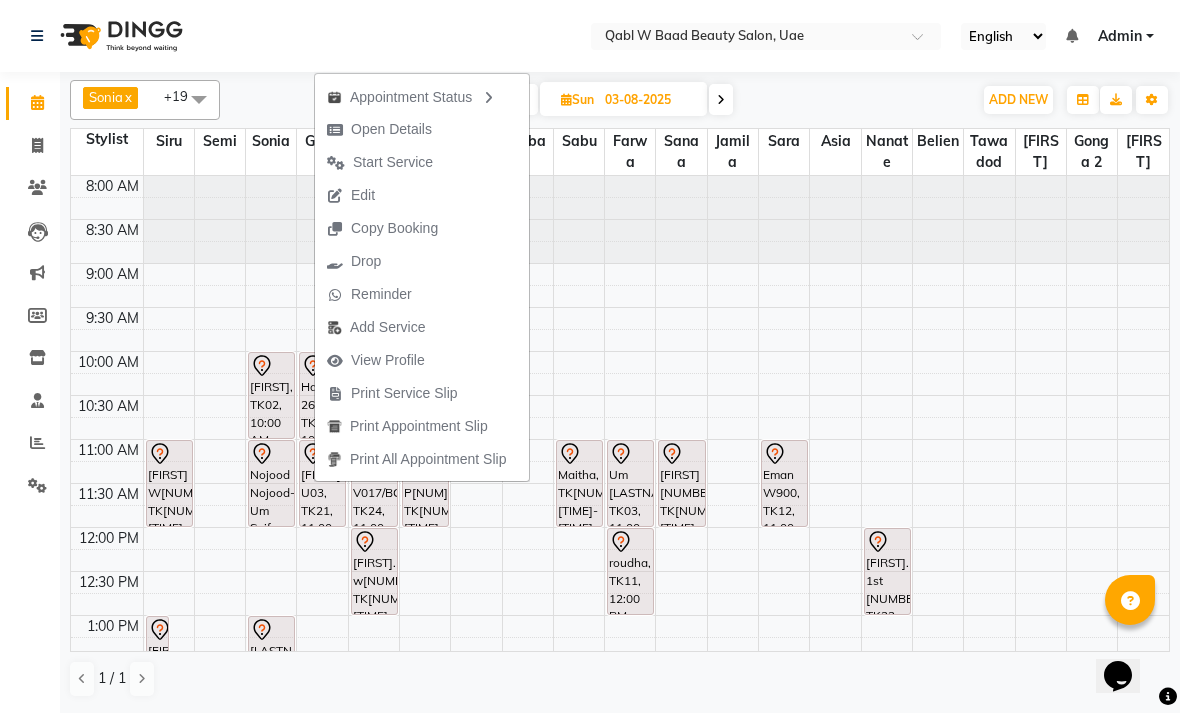 click on "Open Details" at bounding box center [391, 129] 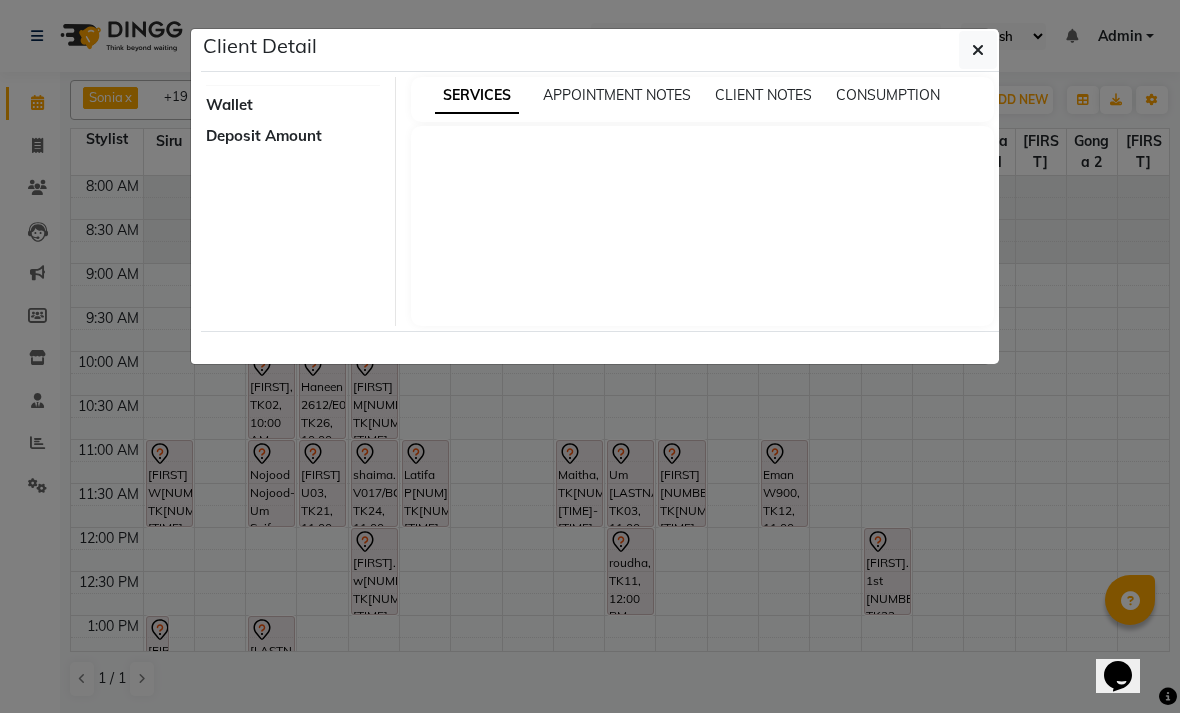 select on "7" 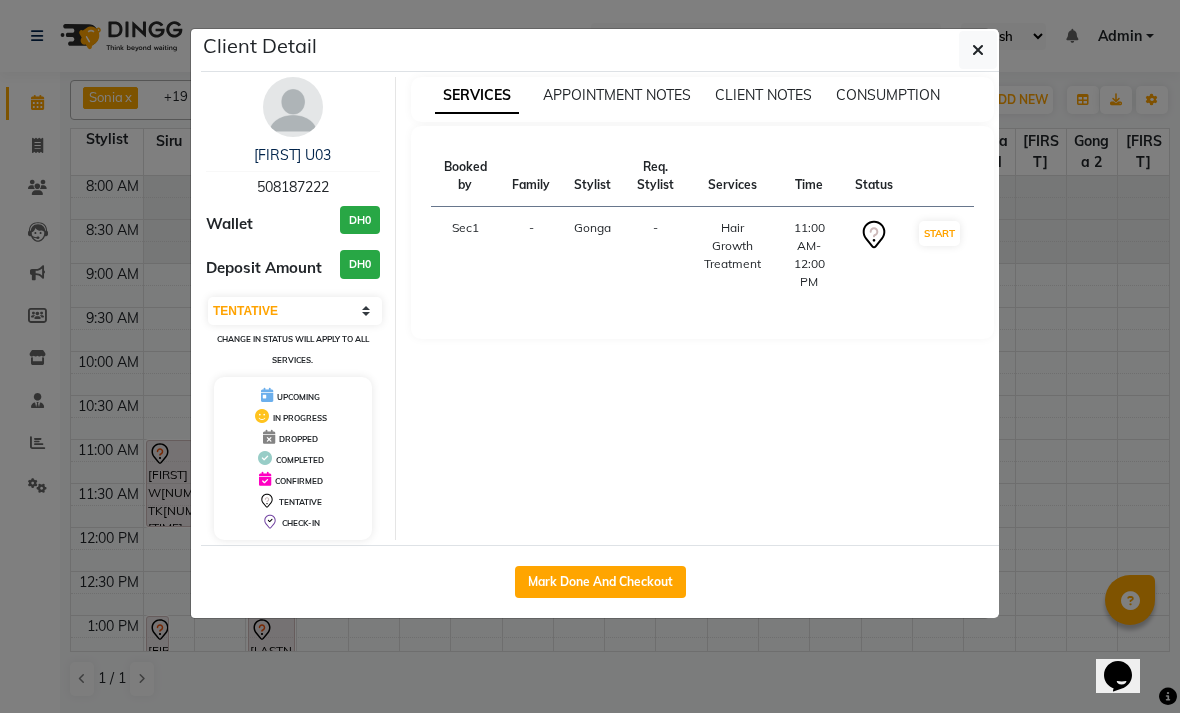 click on "[FIRST] U03" at bounding box center [292, 155] 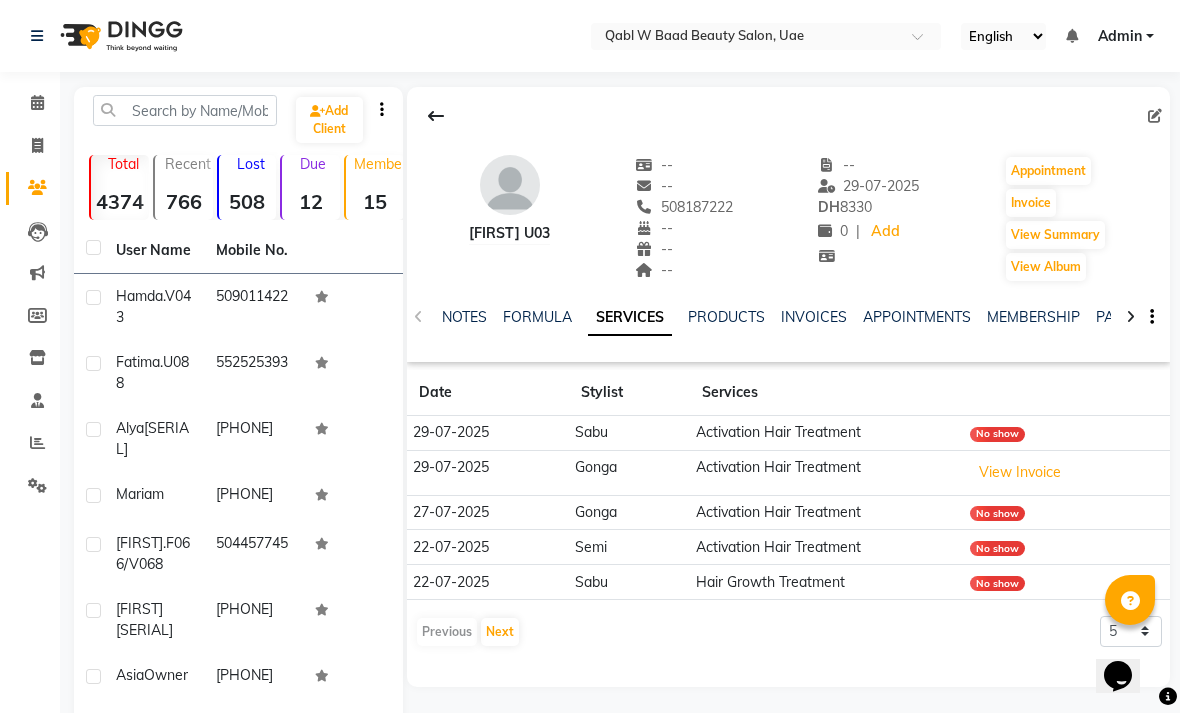 click on "NOTES" 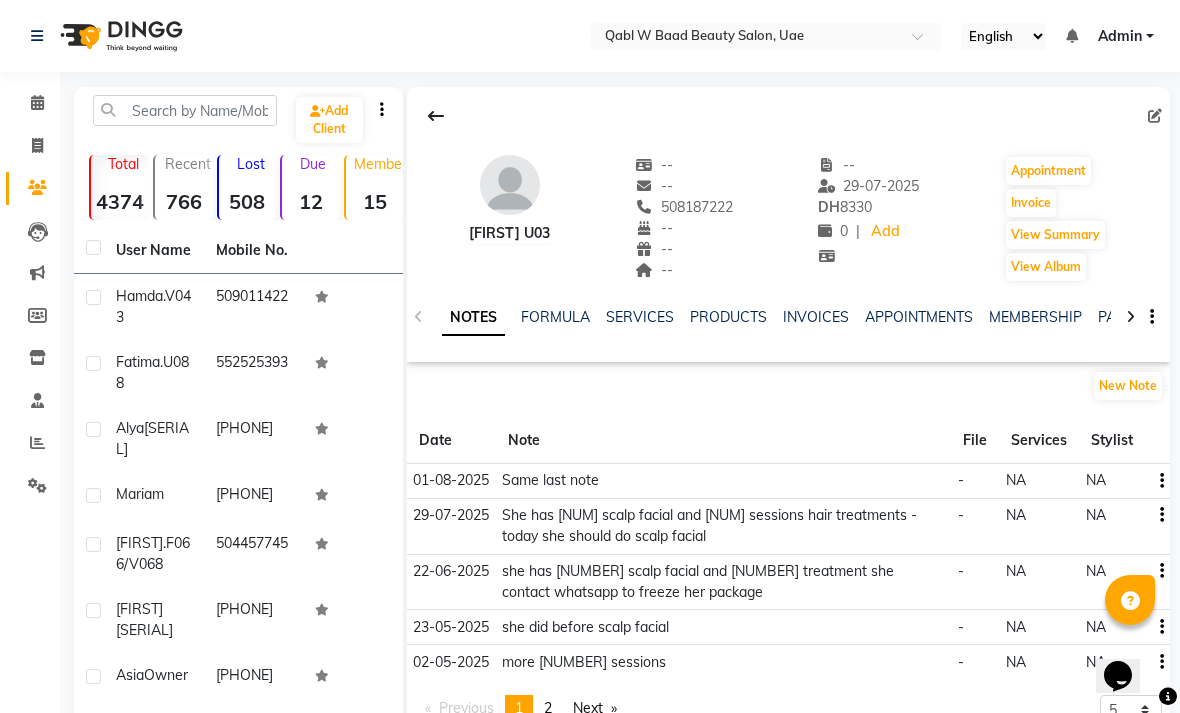 click on "SERVICES" 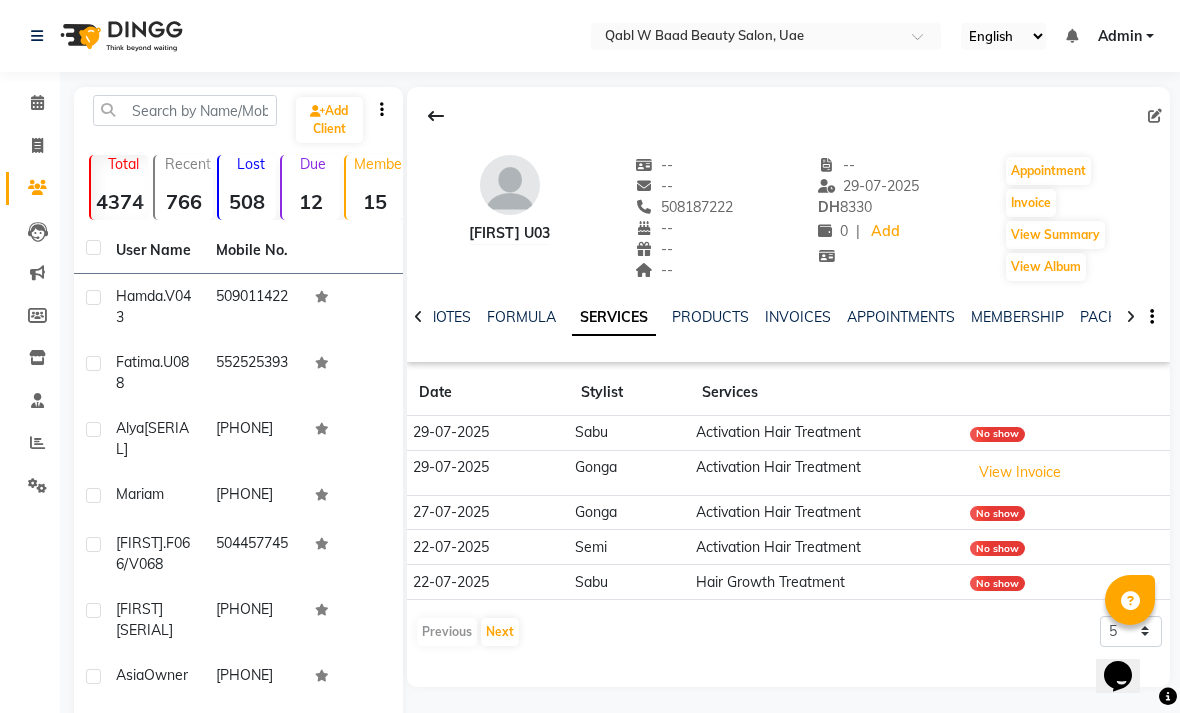 click on "NOTES" 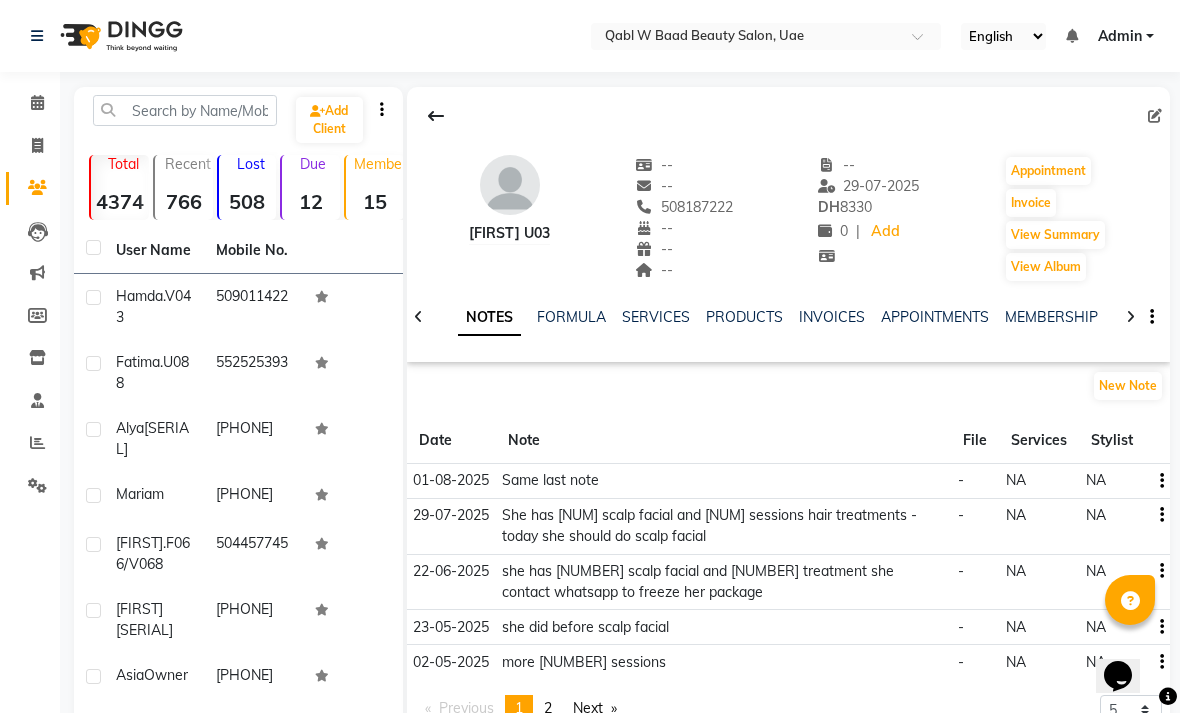 click 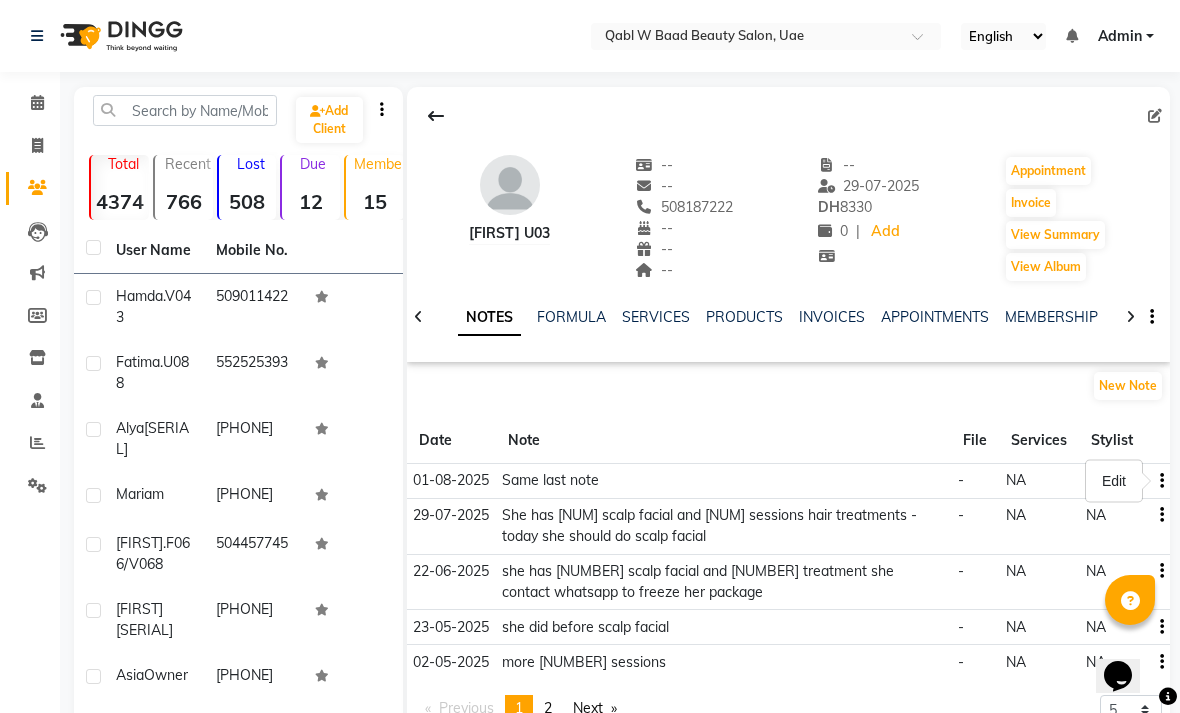 click on "Edit" at bounding box center (1114, 481) 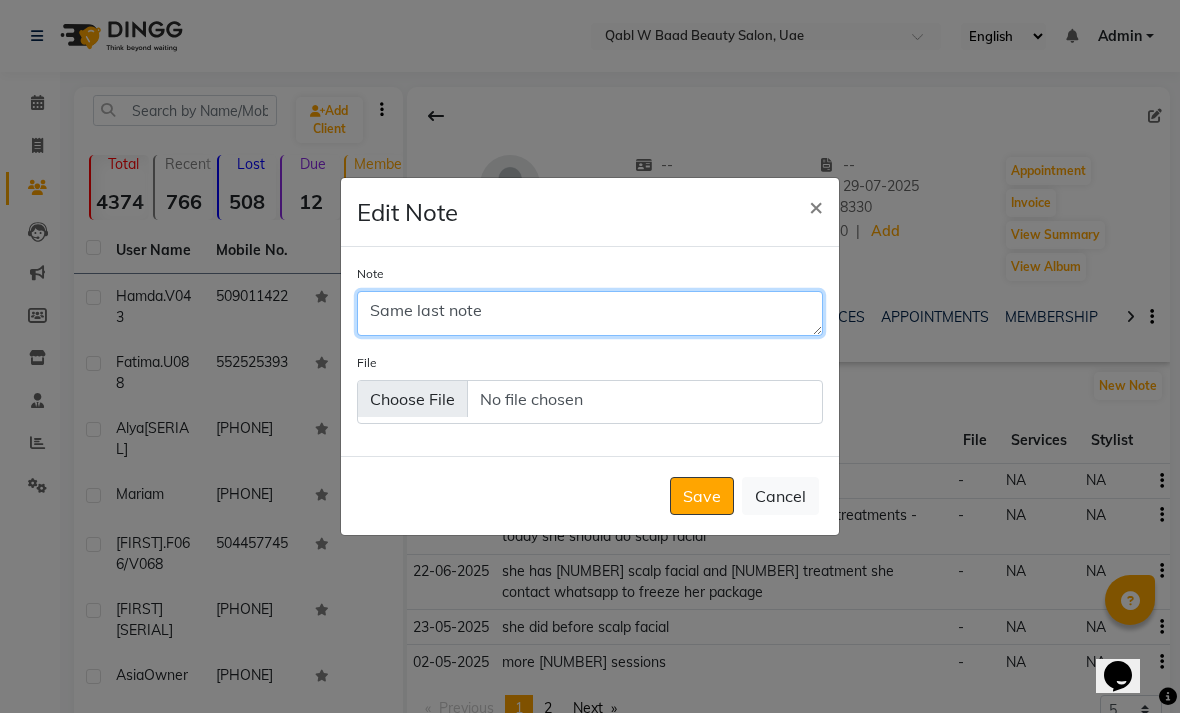click on "Same last note" at bounding box center (590, 313) 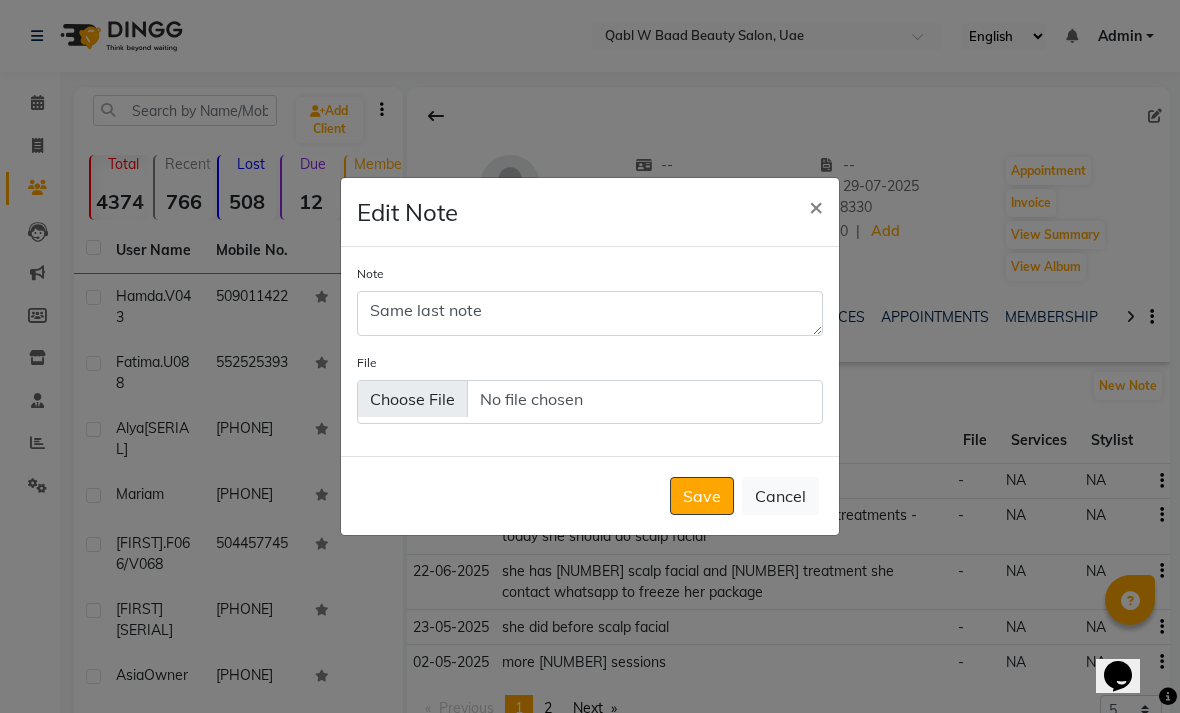 click on "Save   Cancel" 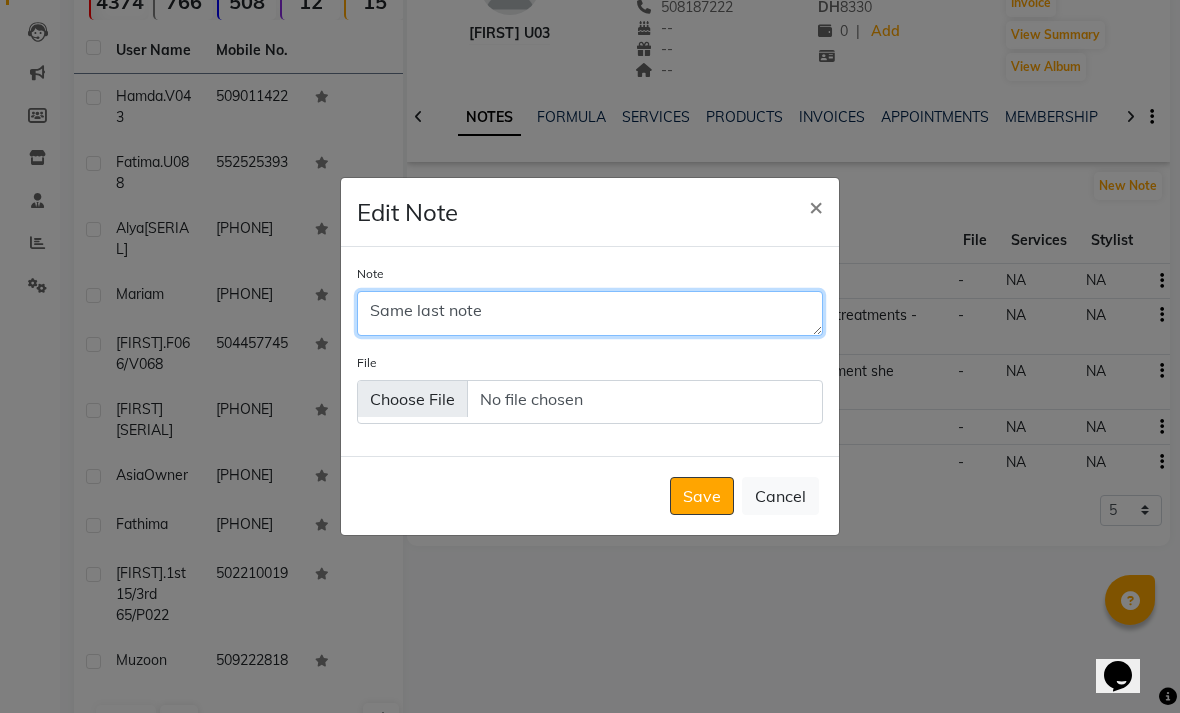 click on "Same last note" at bounding box center [590, 313] 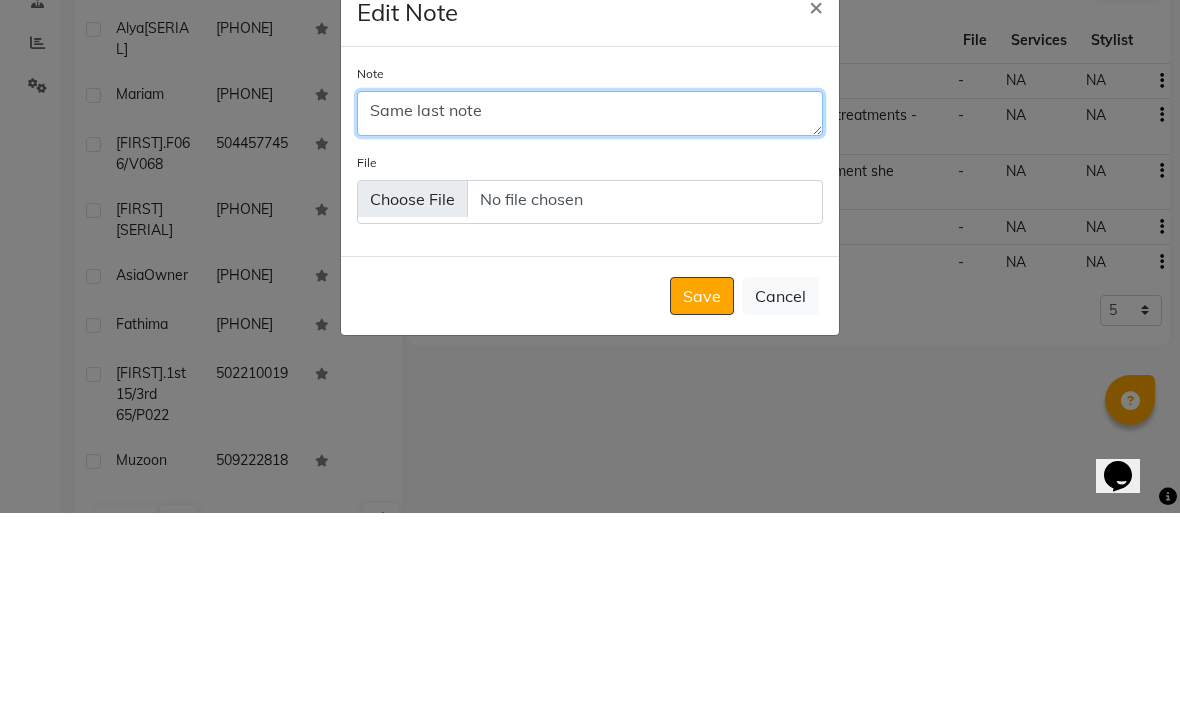click on "Same last note" at bounding box center [590, 313] 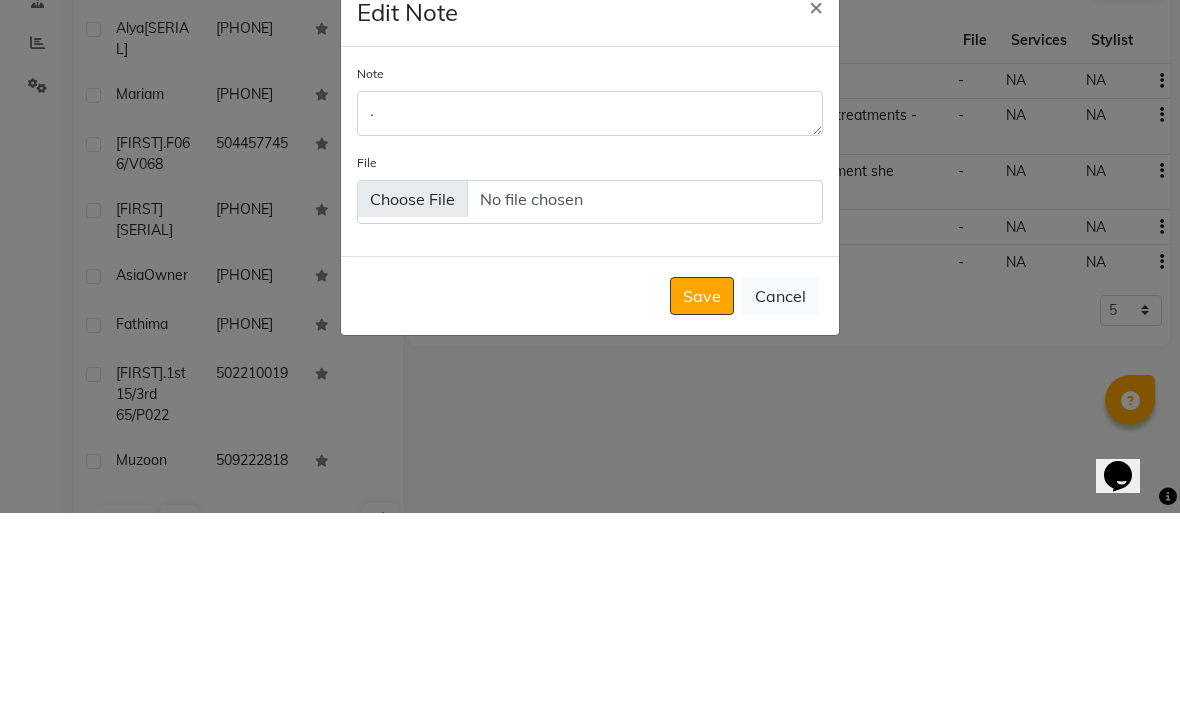 scroll, scrollTop: 260, scrollLeft: 0, axis: vertical 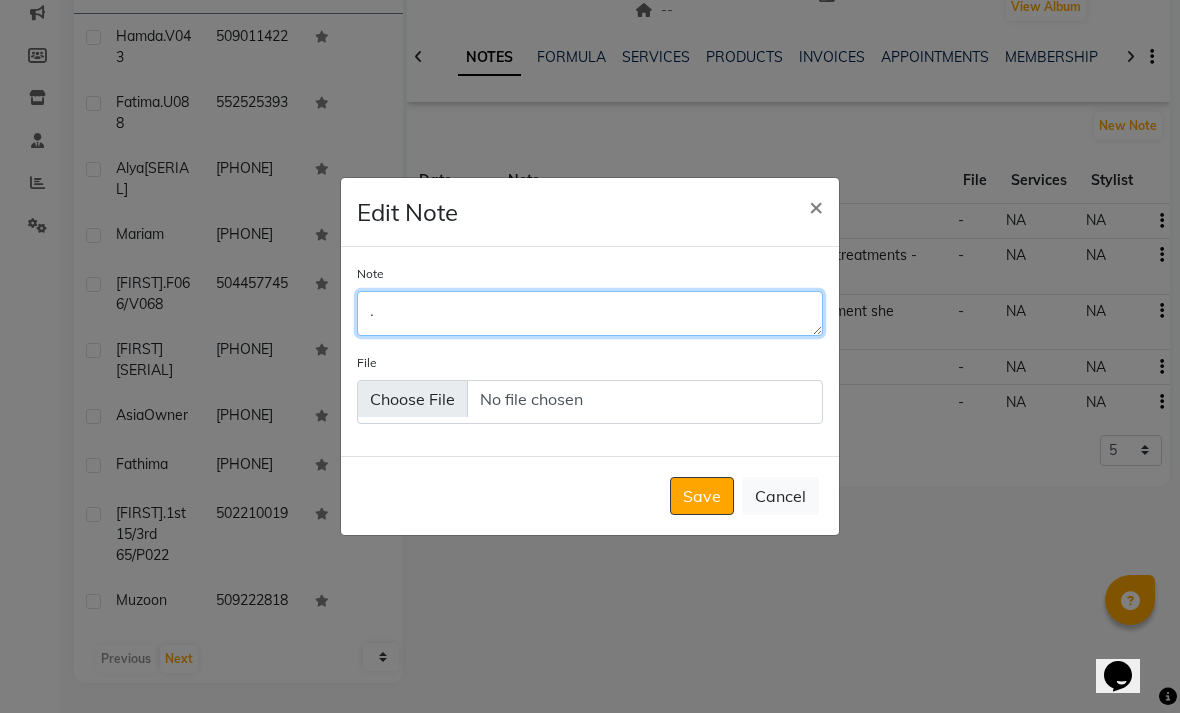 type on "." 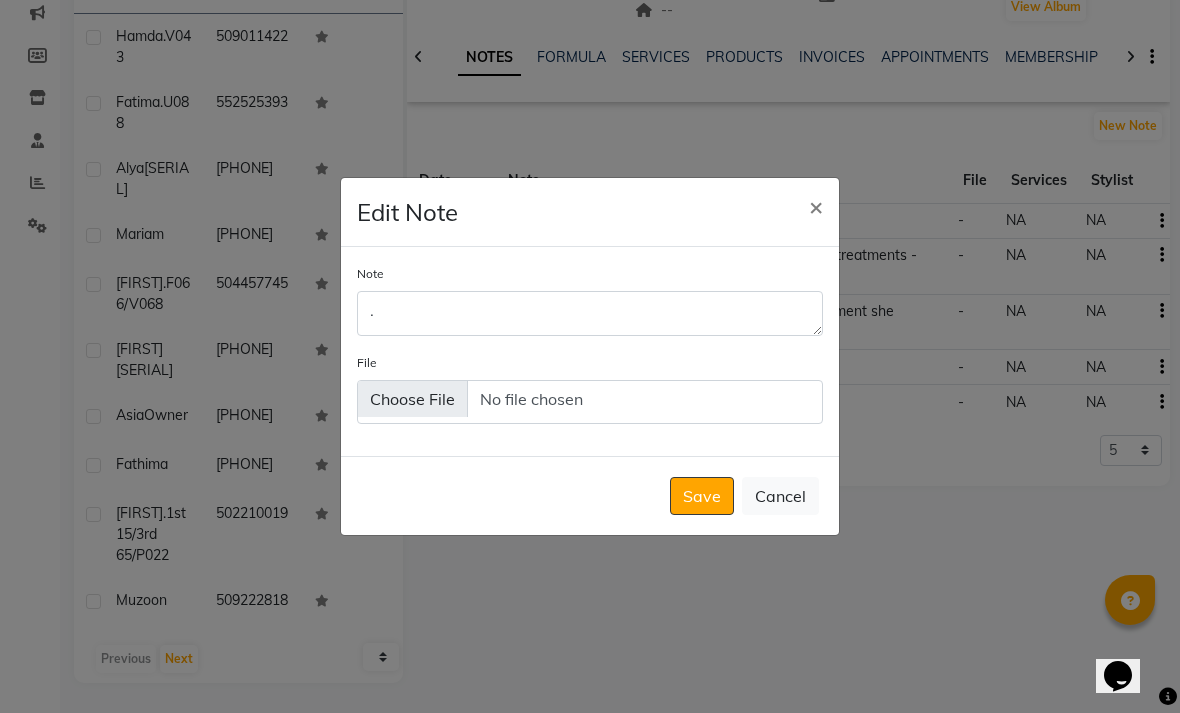 click on "Save" 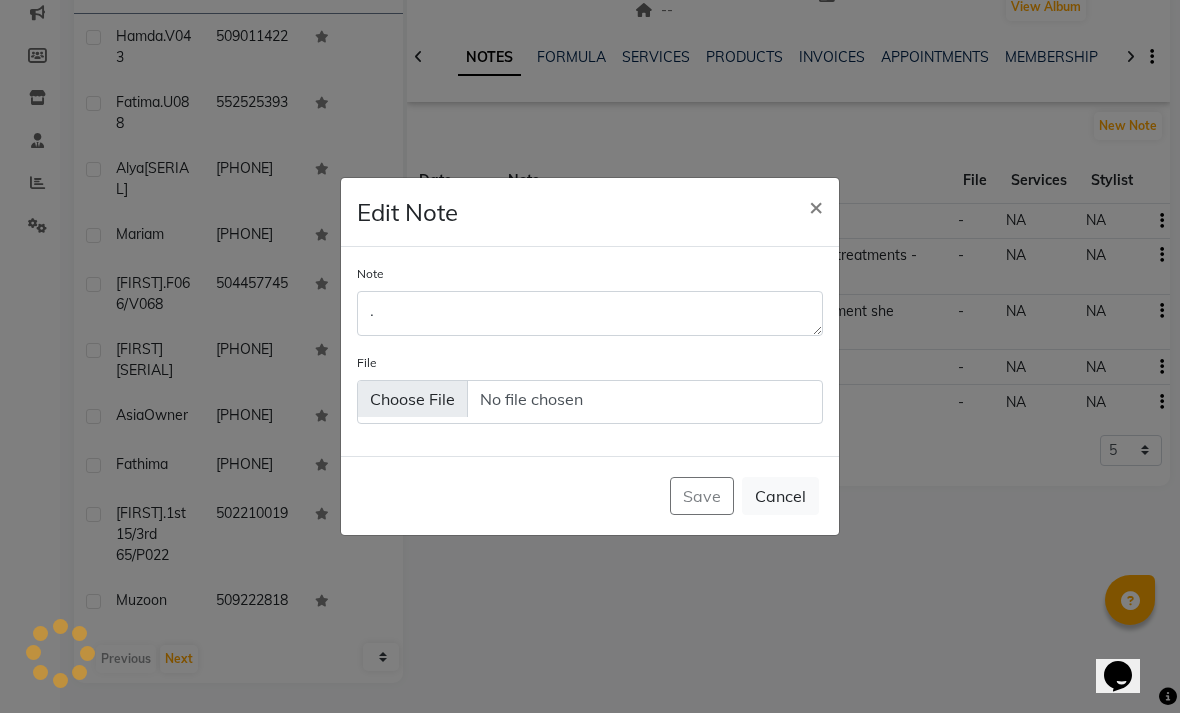 type 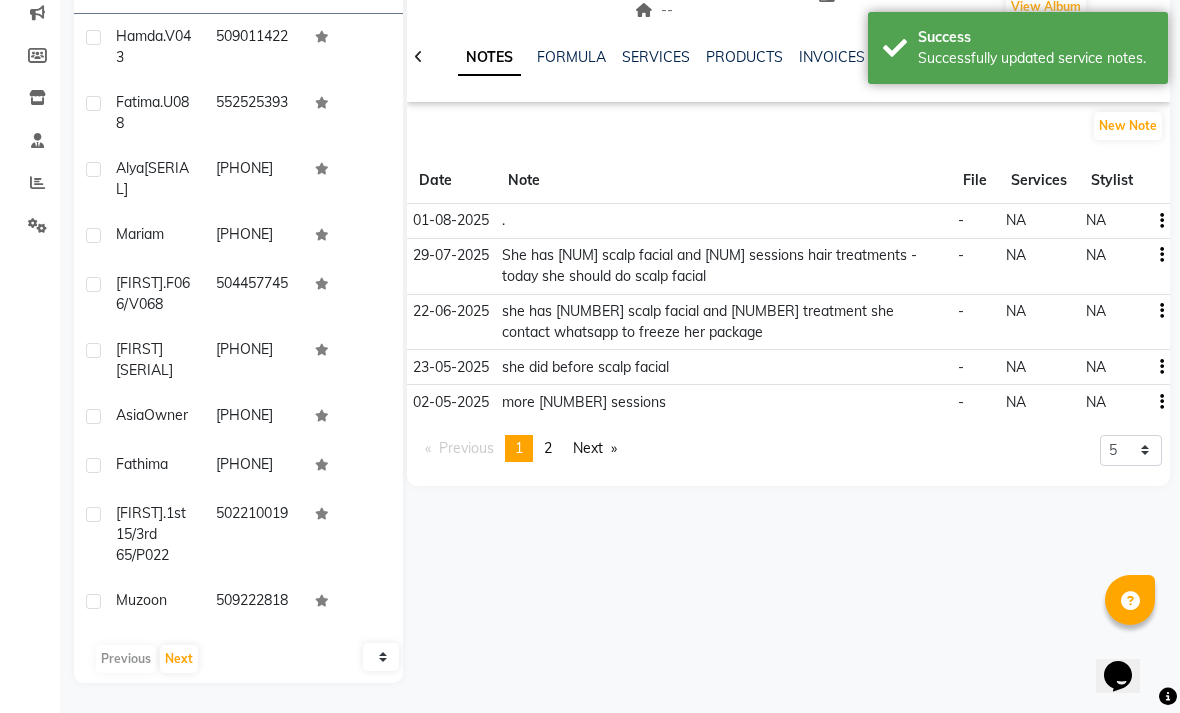 click 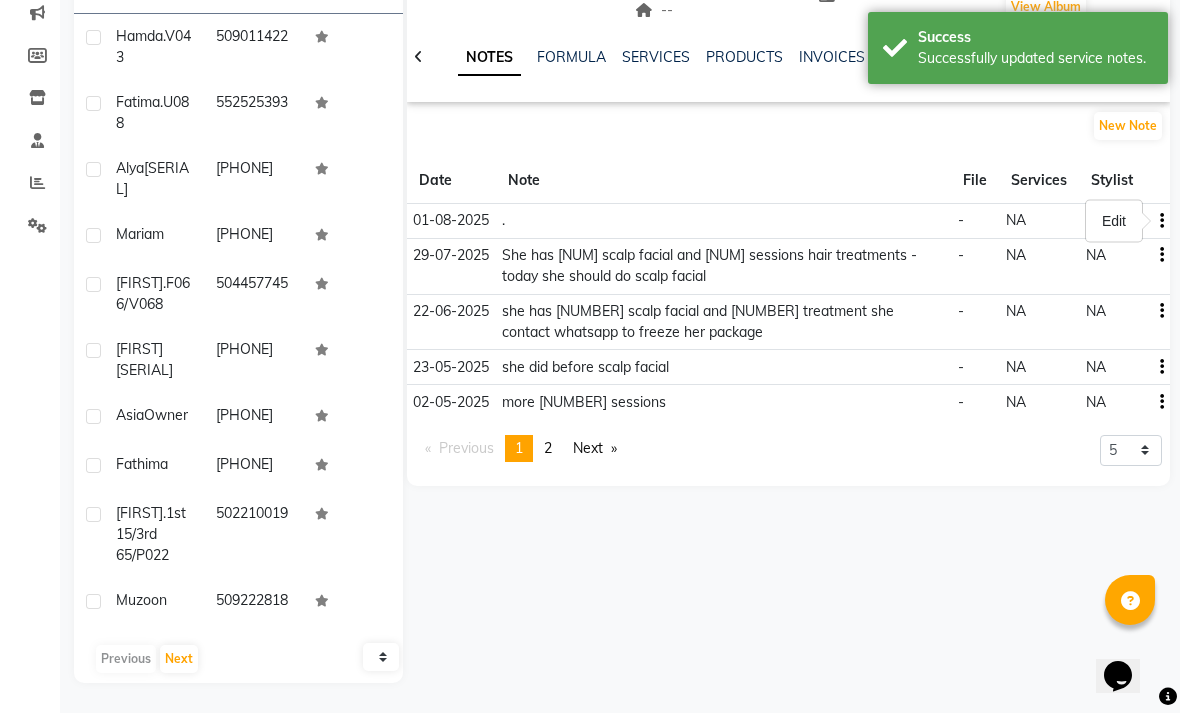click on "Edit" at bounding box center [1114, 221] 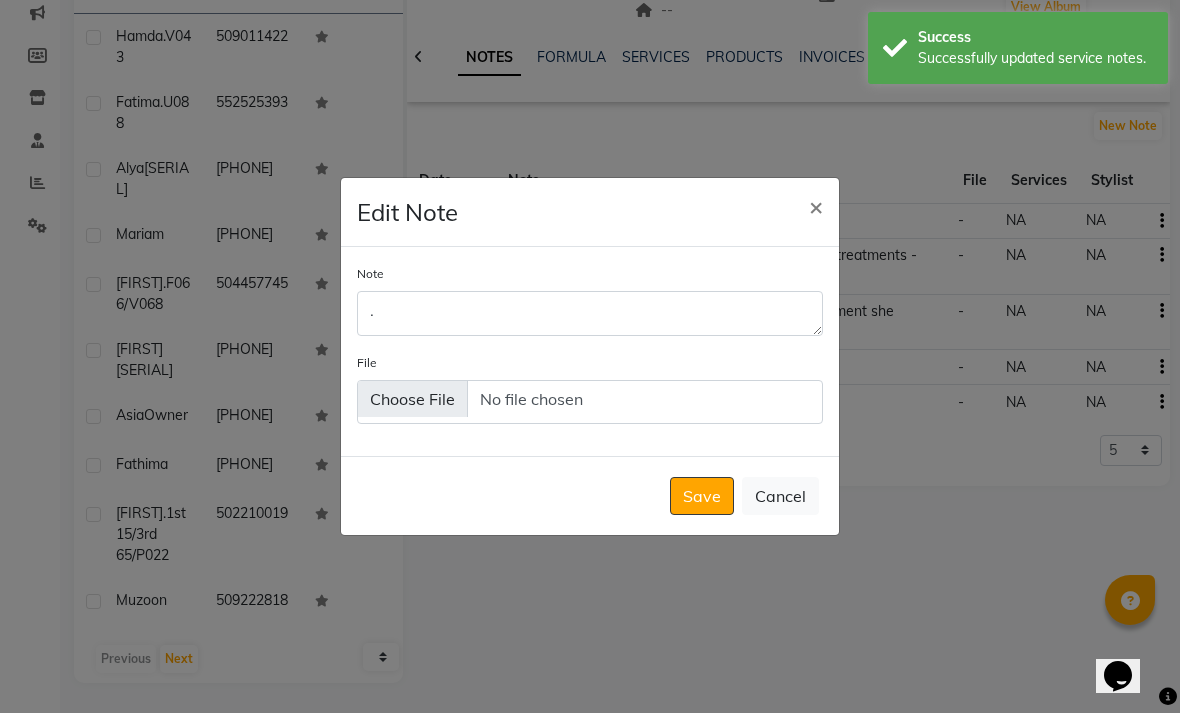 click on "×" 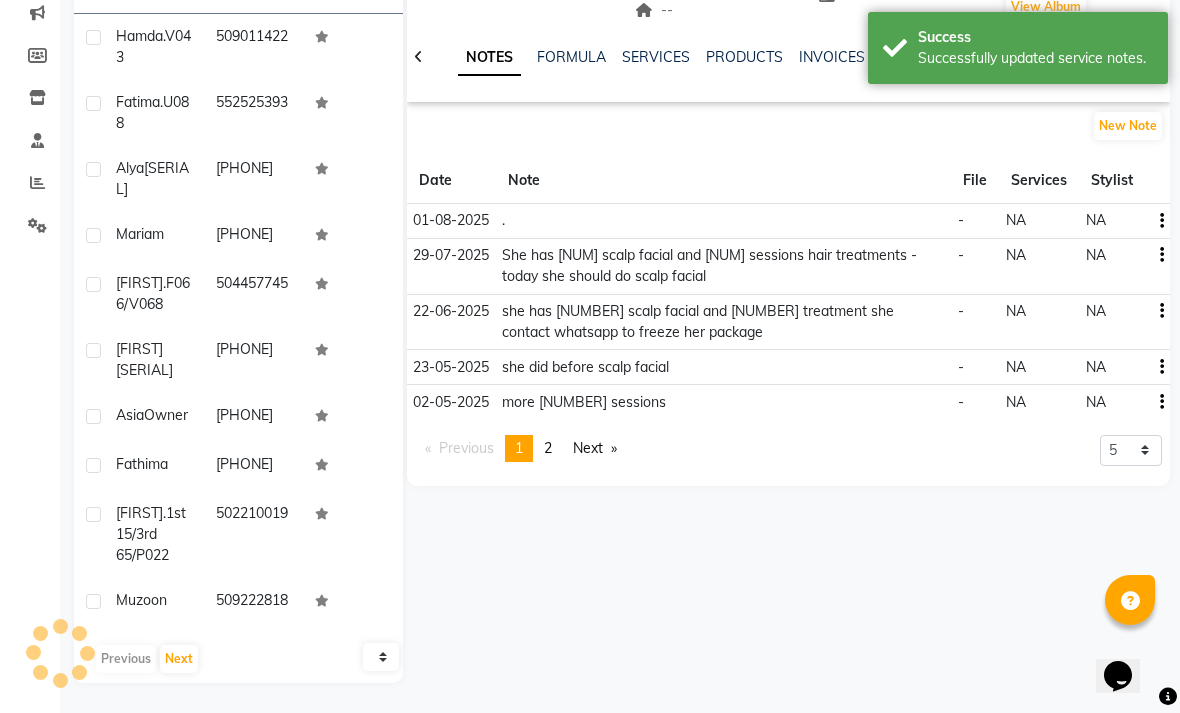 click on "×" 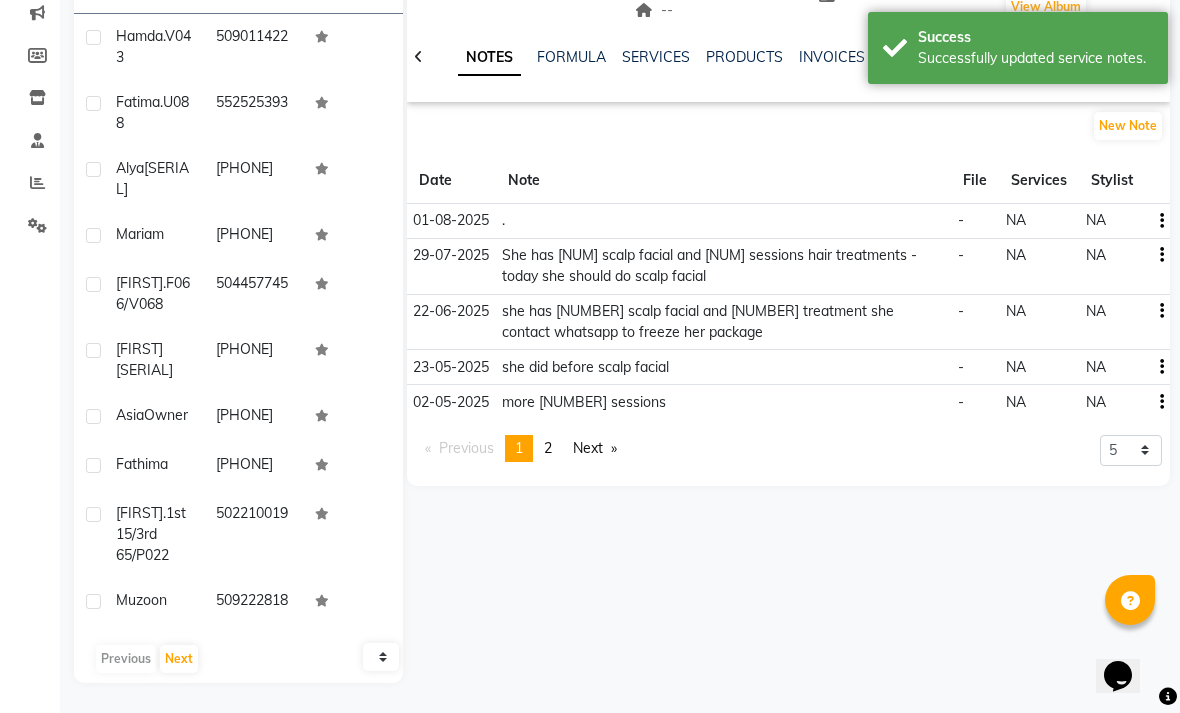 click on "New Note" 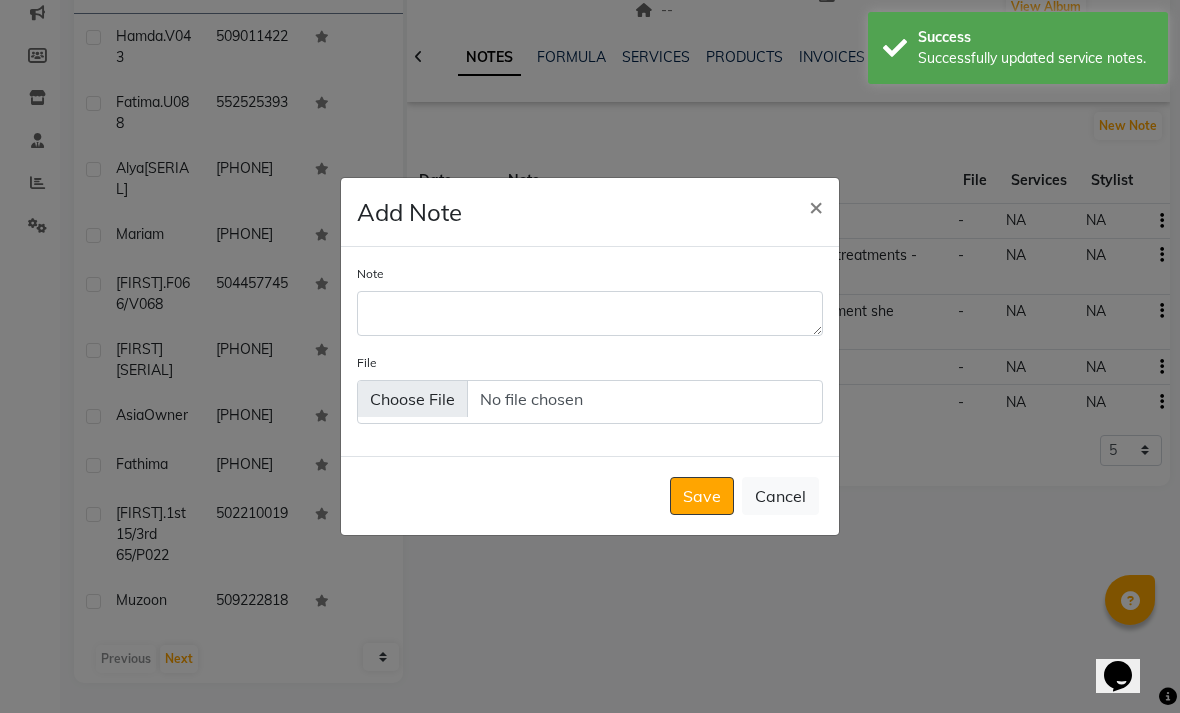 click on "Note" 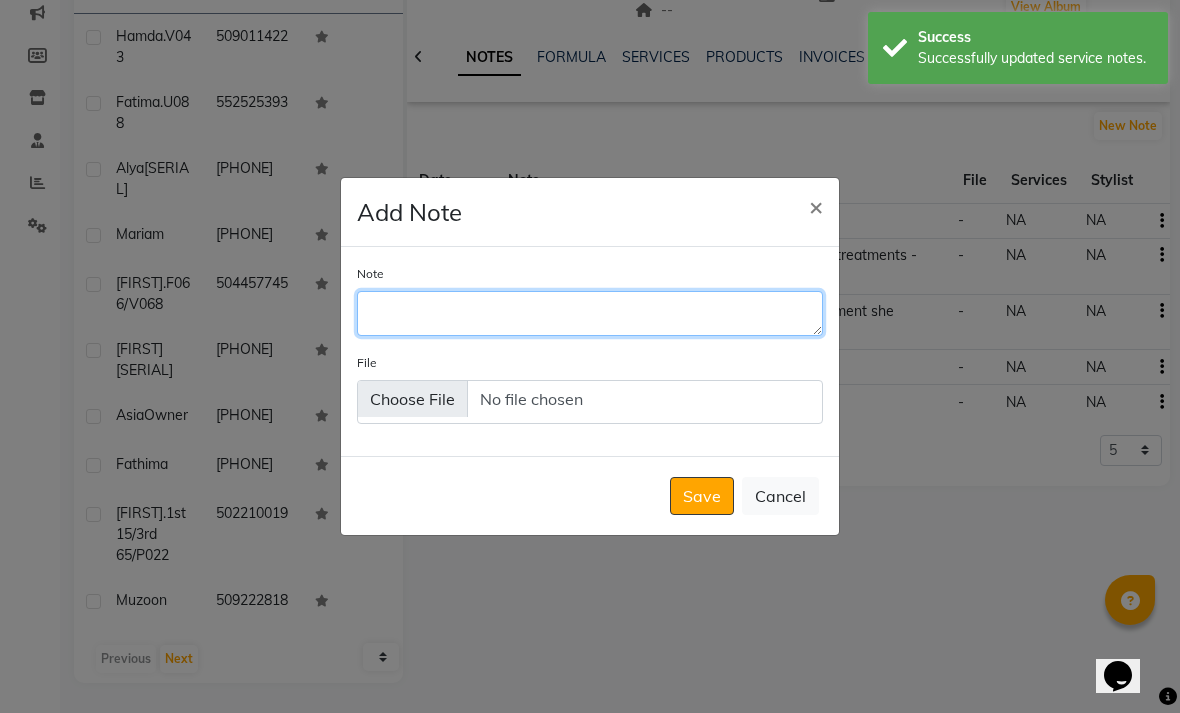 click on "Note" at bounding box center [590, 313] 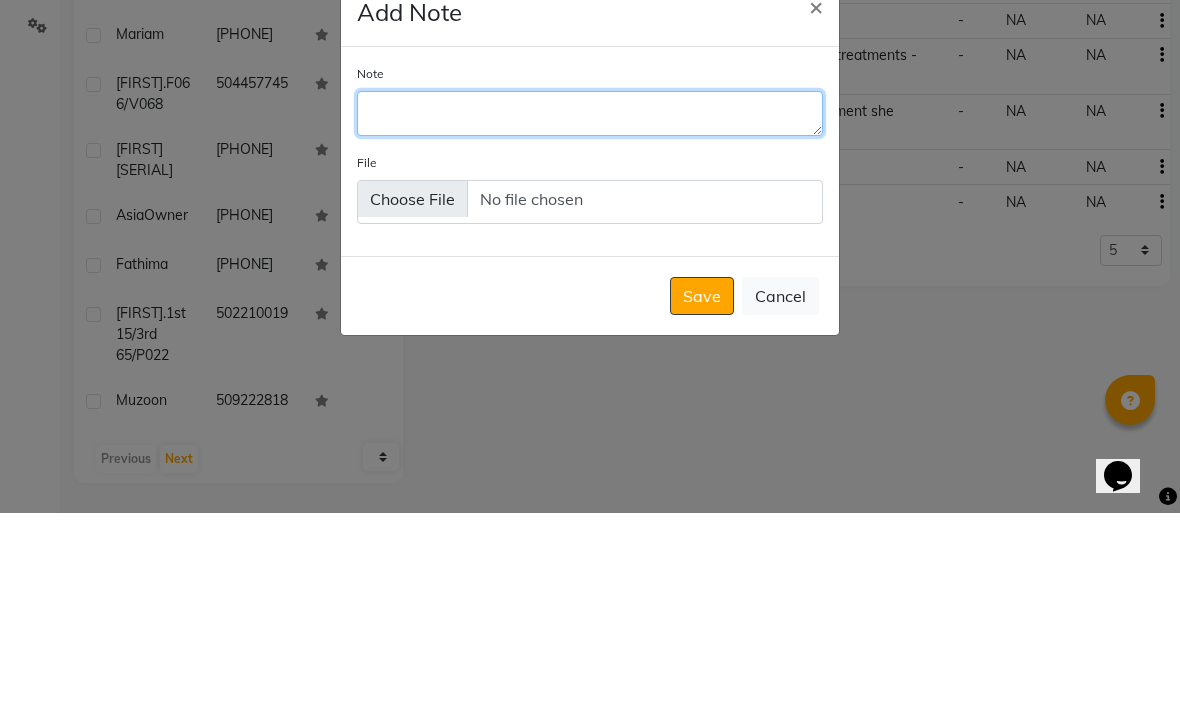 paste on "Same last note" 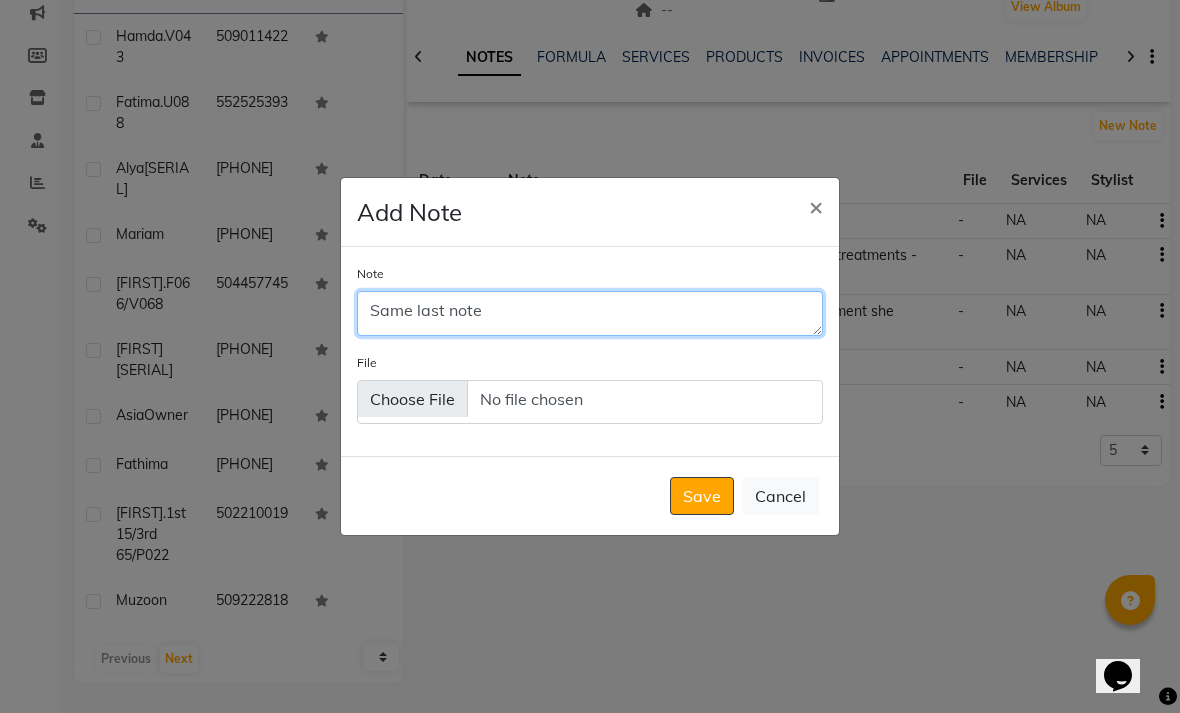 type on "Same last note" 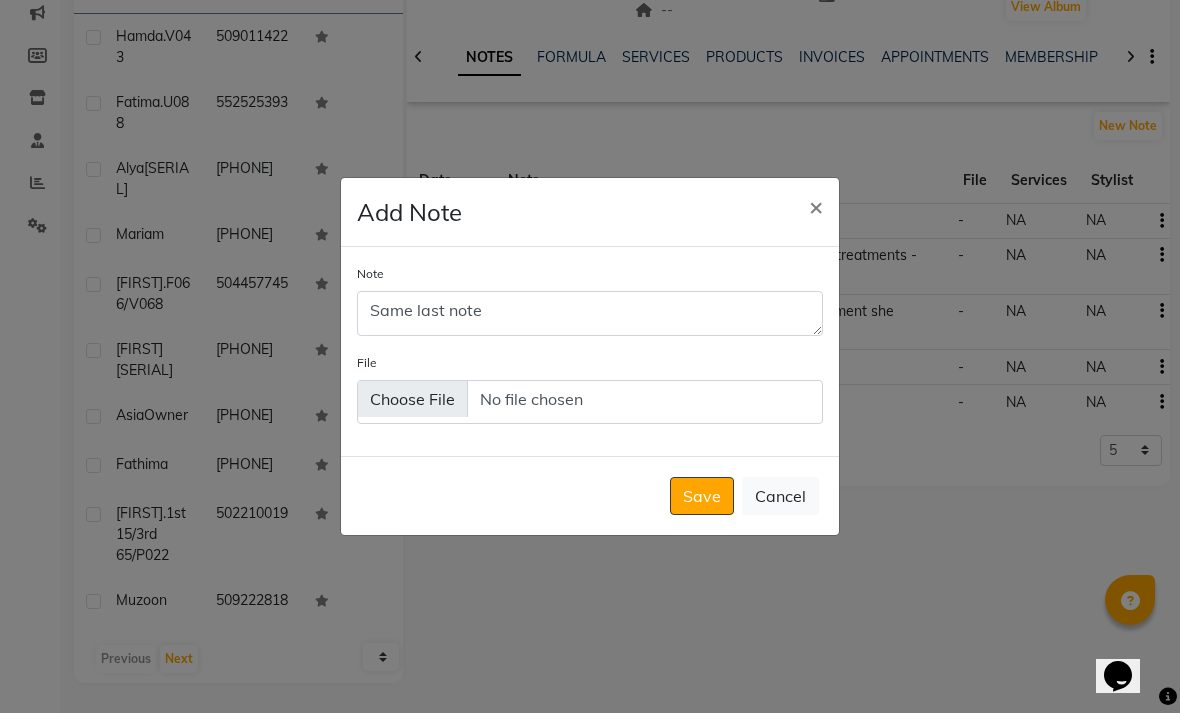 click on "Save" 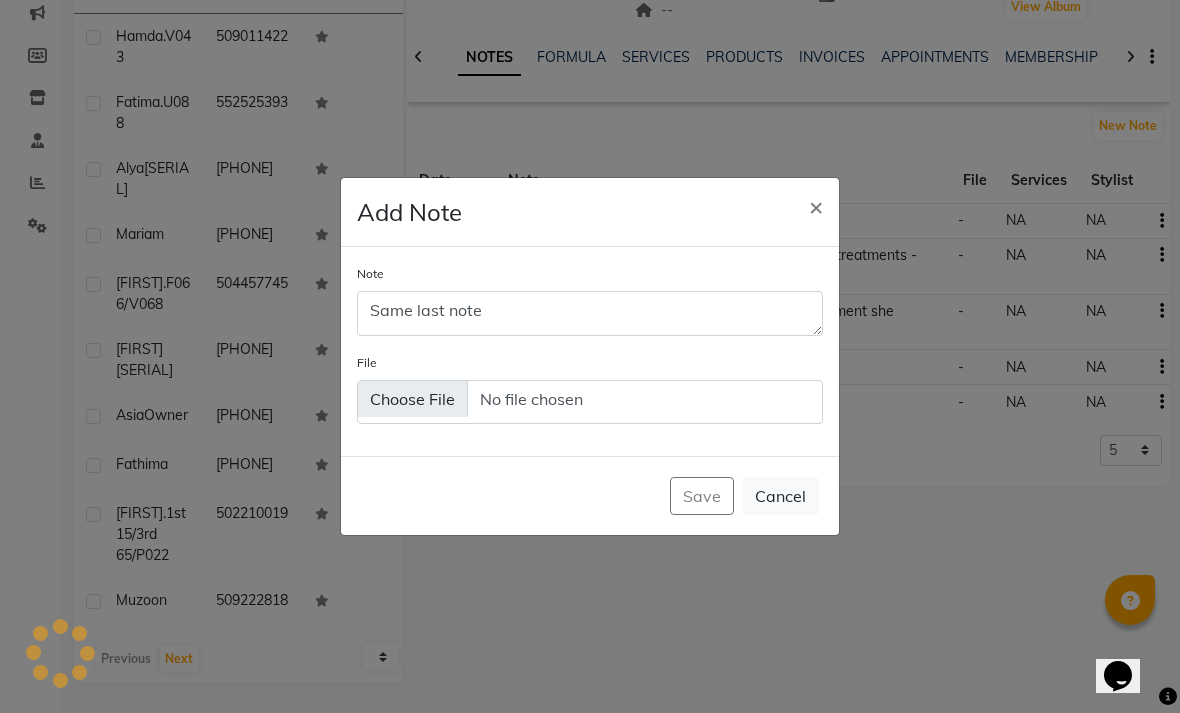 type 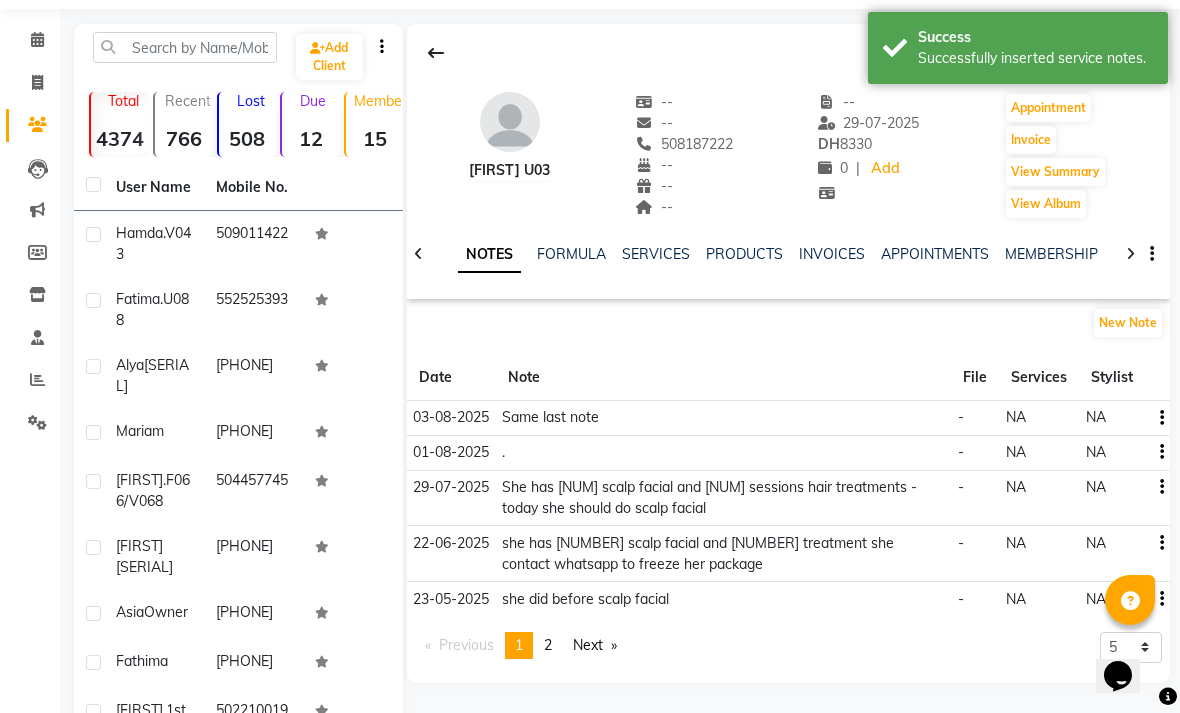 scroll, scrollTop: 0, scrollLeft: 0, axis: both 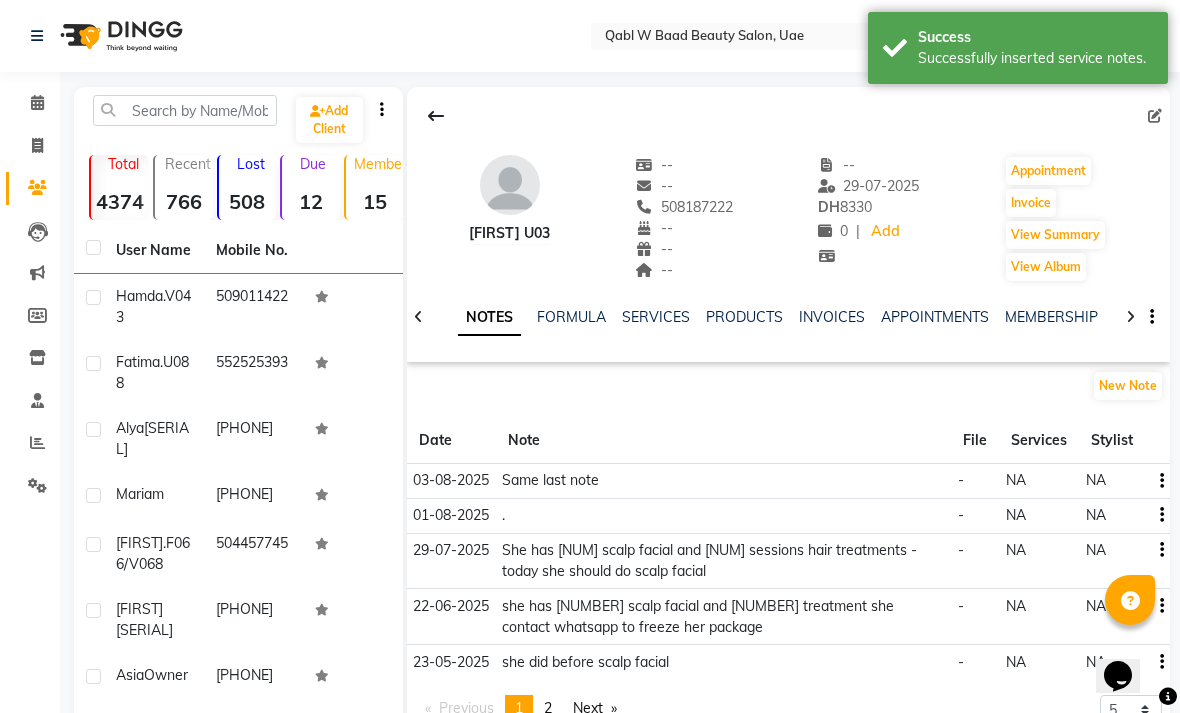 click 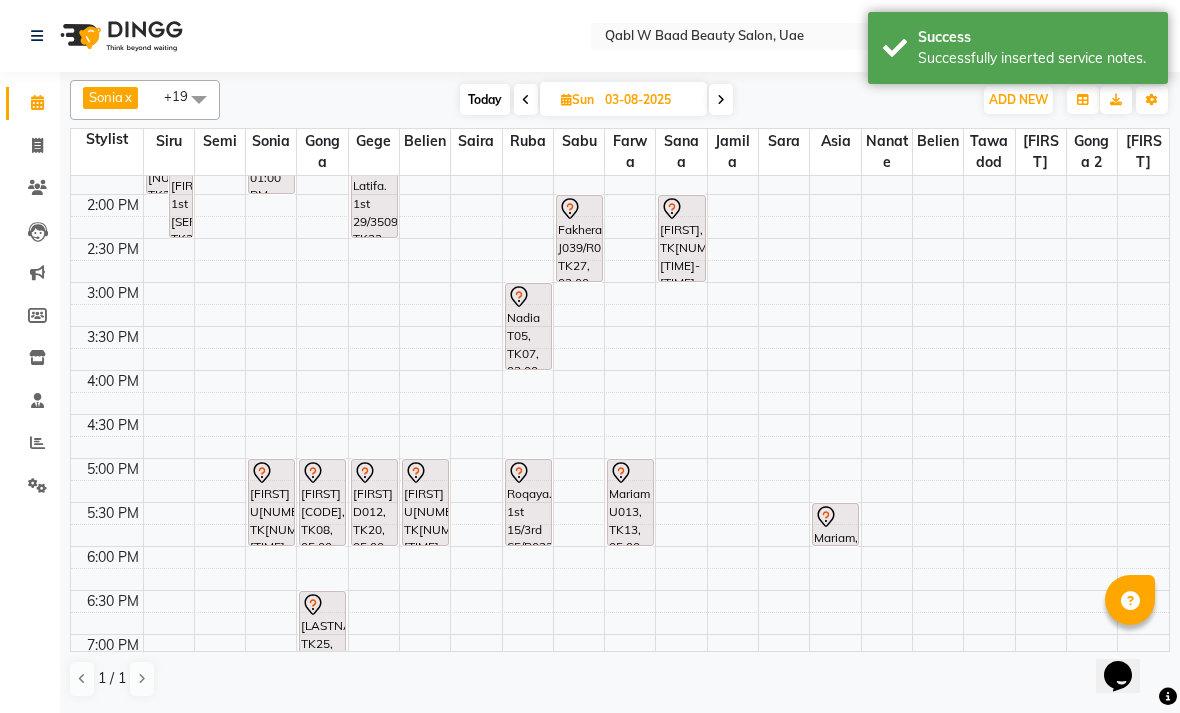 scroll, scrollTop: 509, scrollLeft: 0, axis: vertical 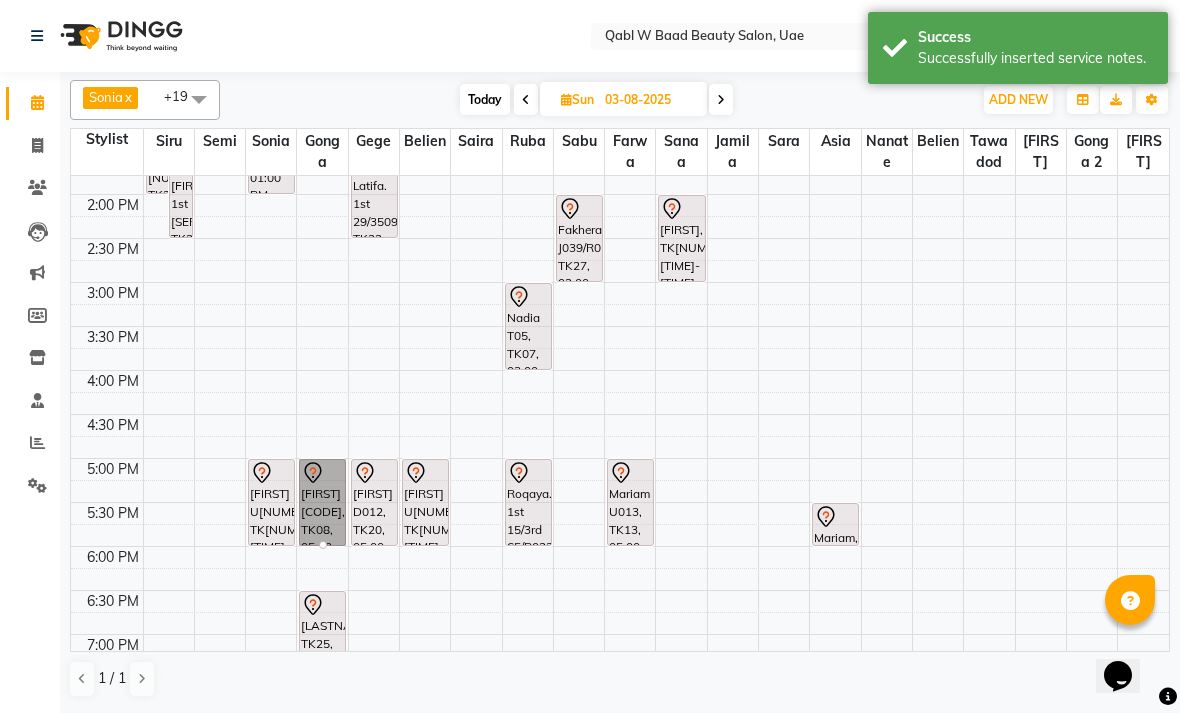 click on "[LASTNAME], TK25, 06:30 PM-07:30 PM, Activation Hair Treatment" at bounding box center [322, 634] 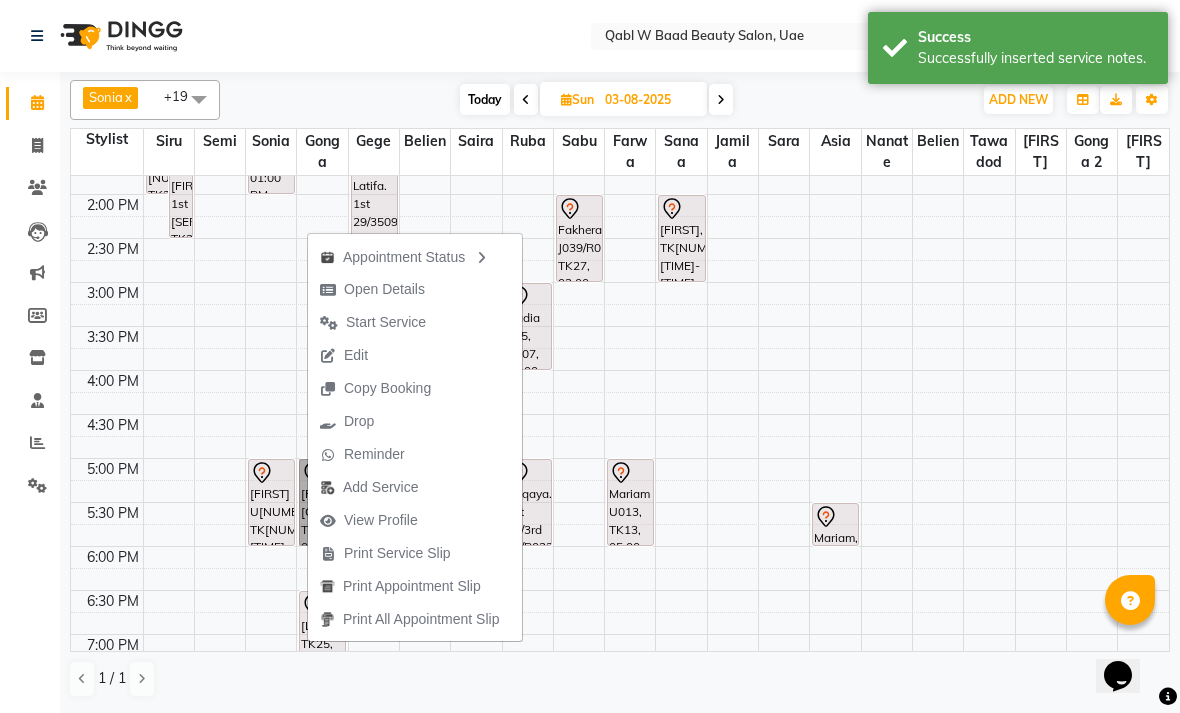 click on "Open Details" at bounding box center [372, 289] 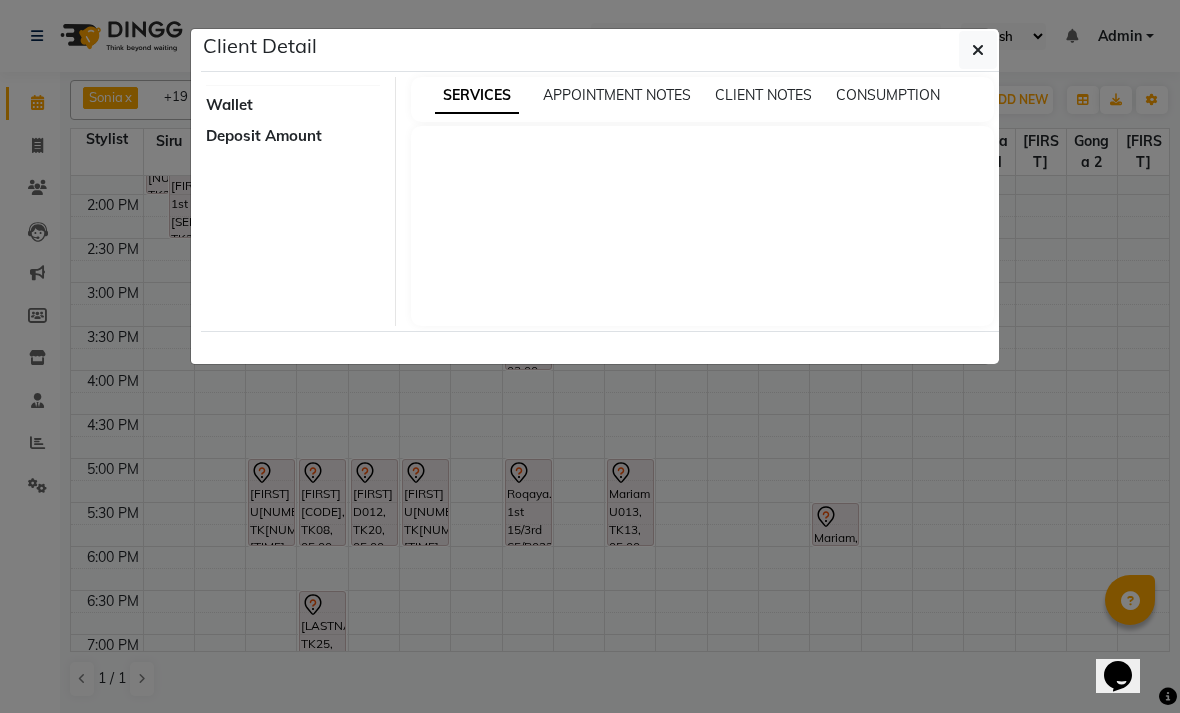 select on "7" 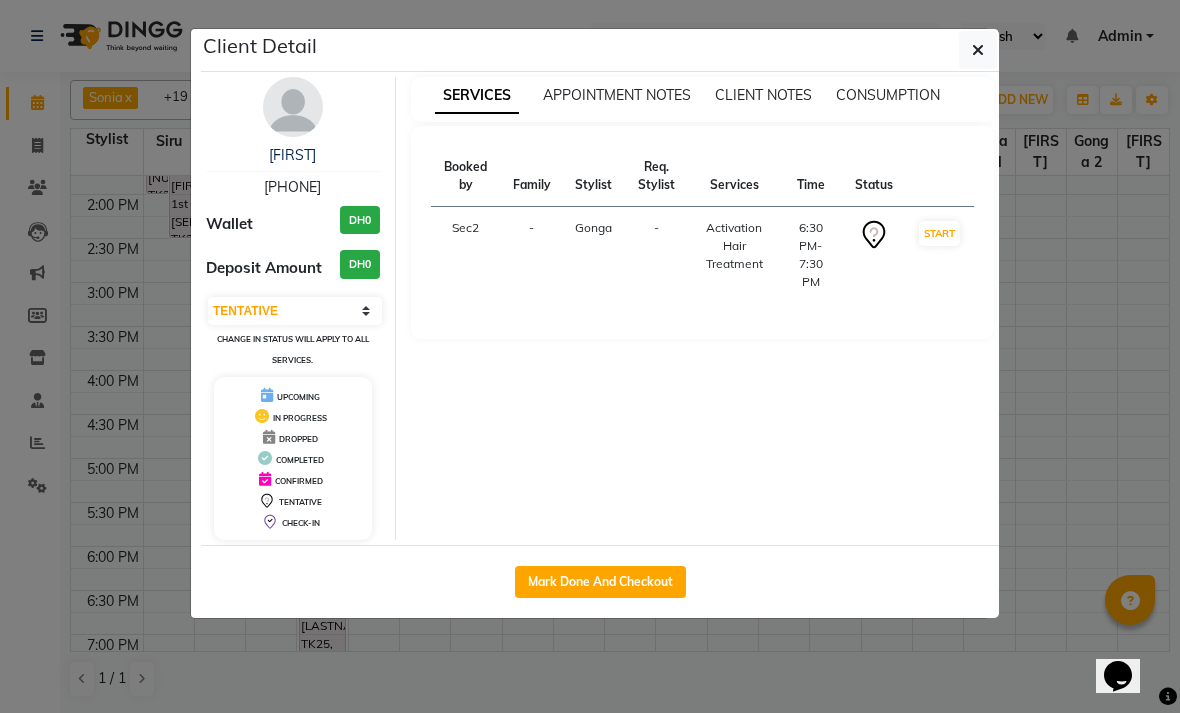 click on "[FIRST]" at bounding box center [292, 155] 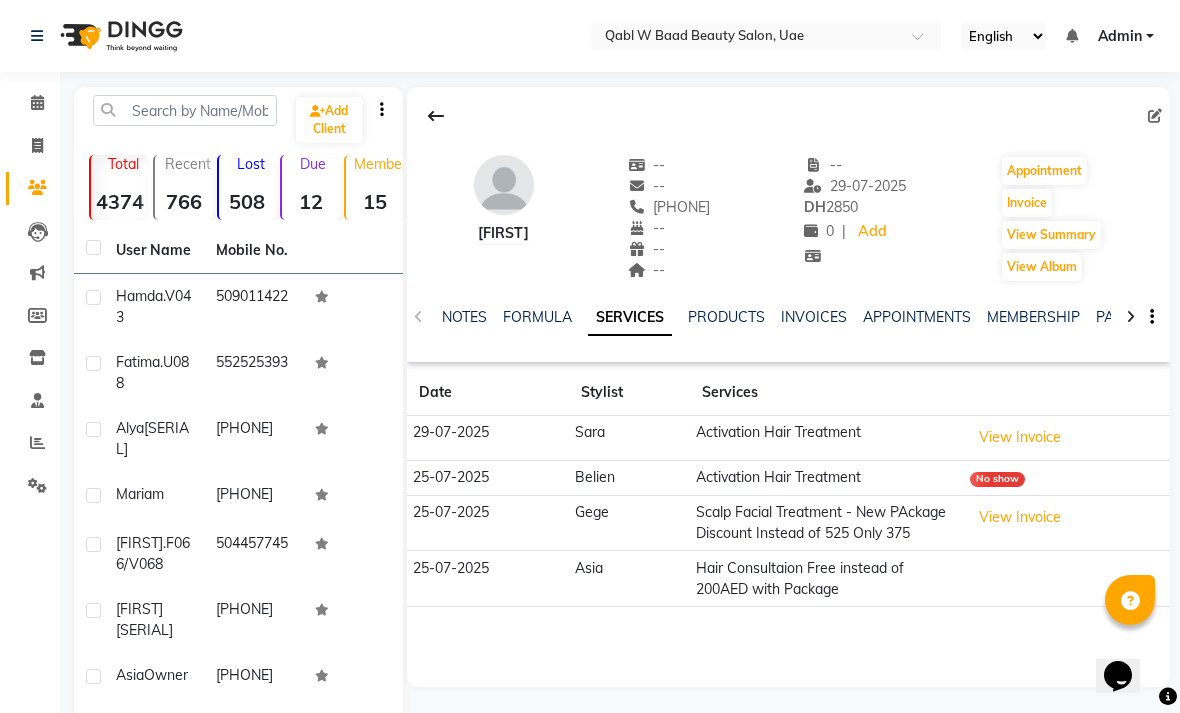 click on "NOTES" 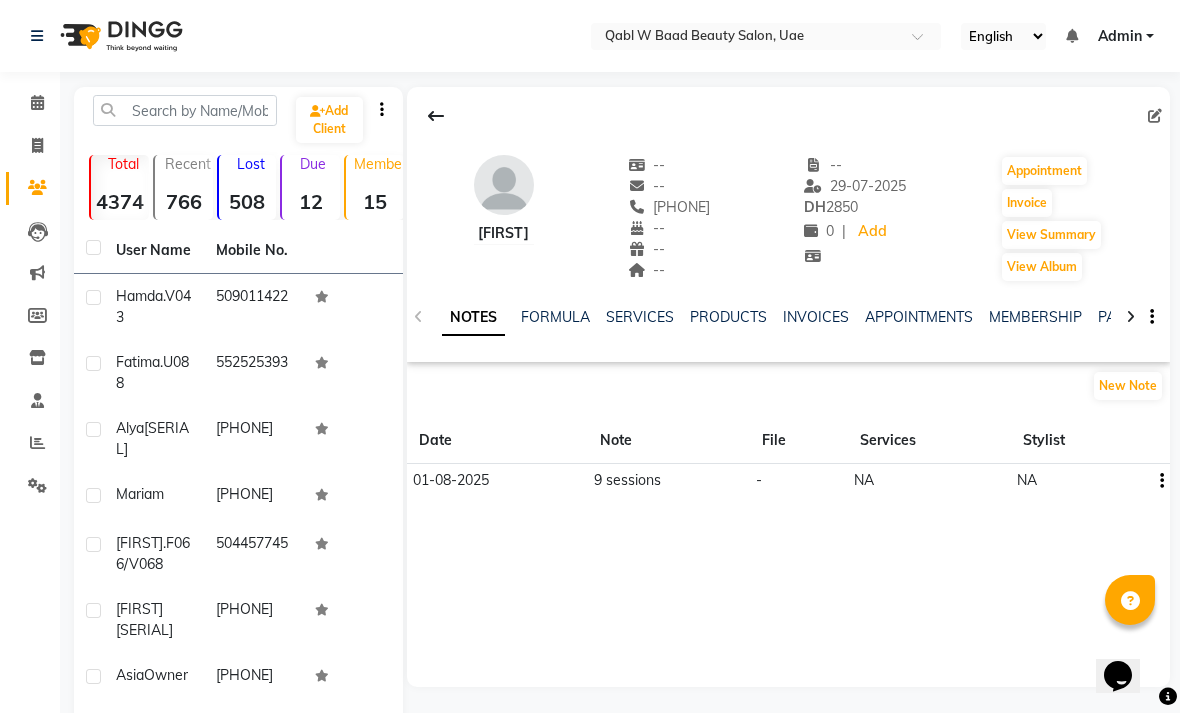 click on "PRODUCTS" 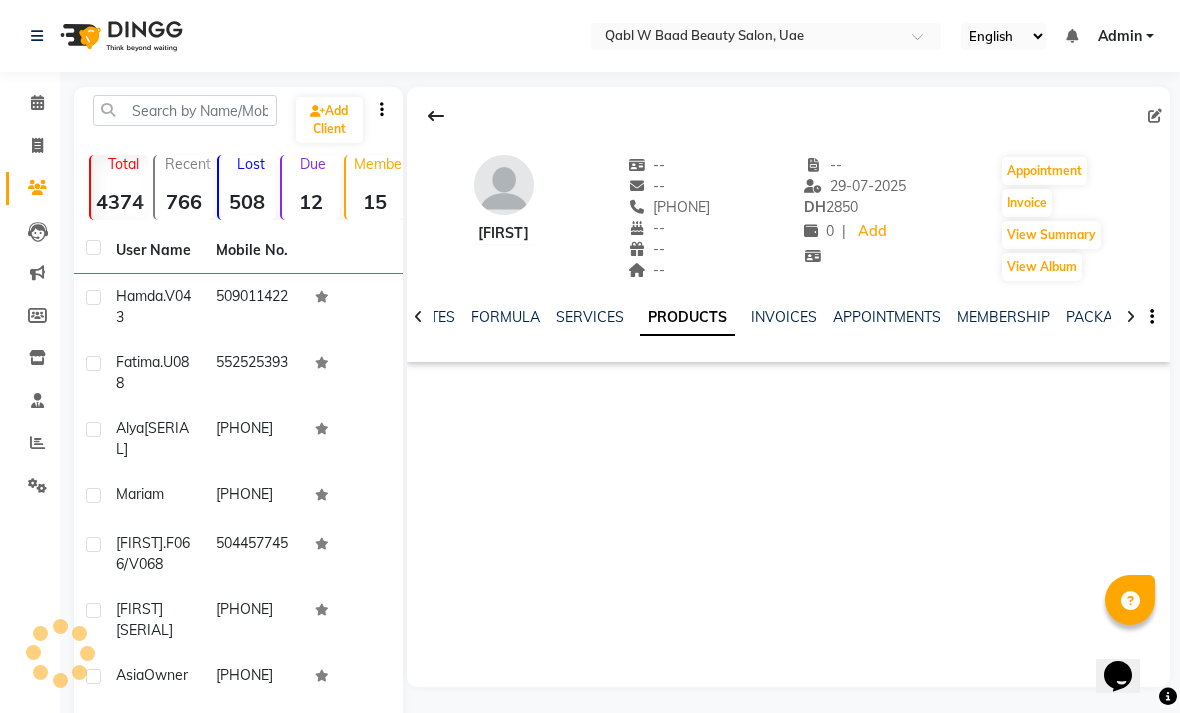 click on "NOTES FORMULA SERVICES PRODUCTS INVOICES APPOINTMENTS MEMBERSHIP PACKAGES VOUCHERS GIFTCARDS POINTS FORMS FAMILY CARDS WALLET" 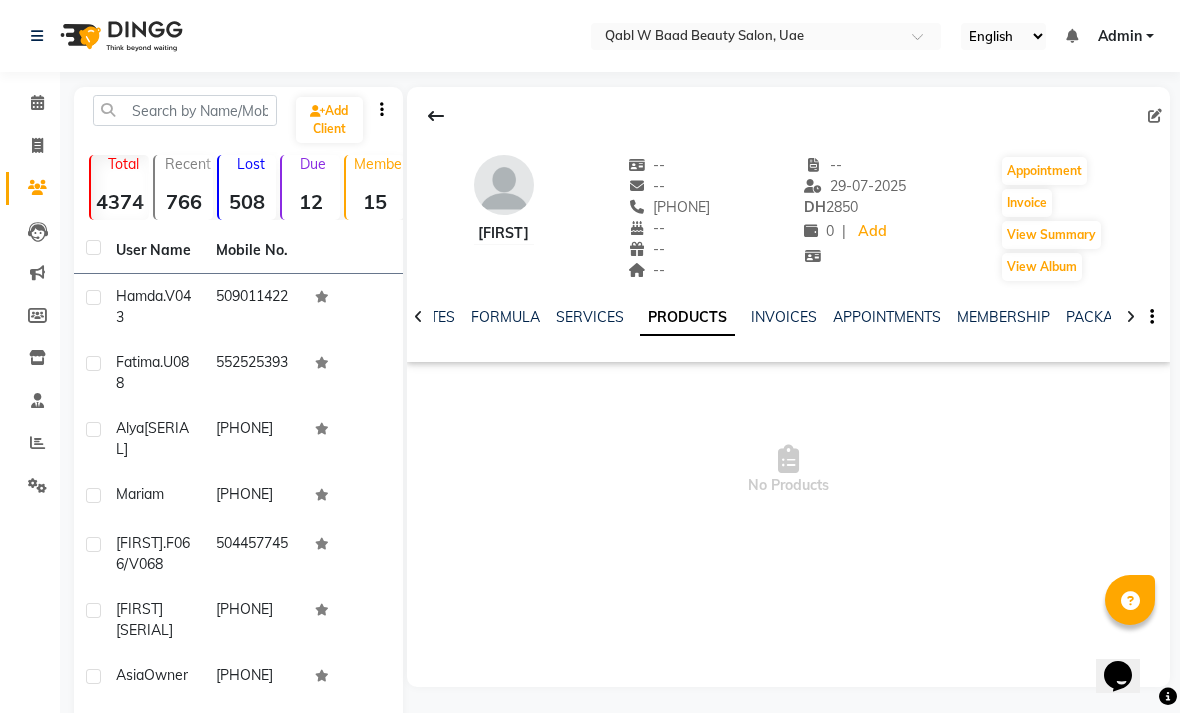 click on "SERVICES" 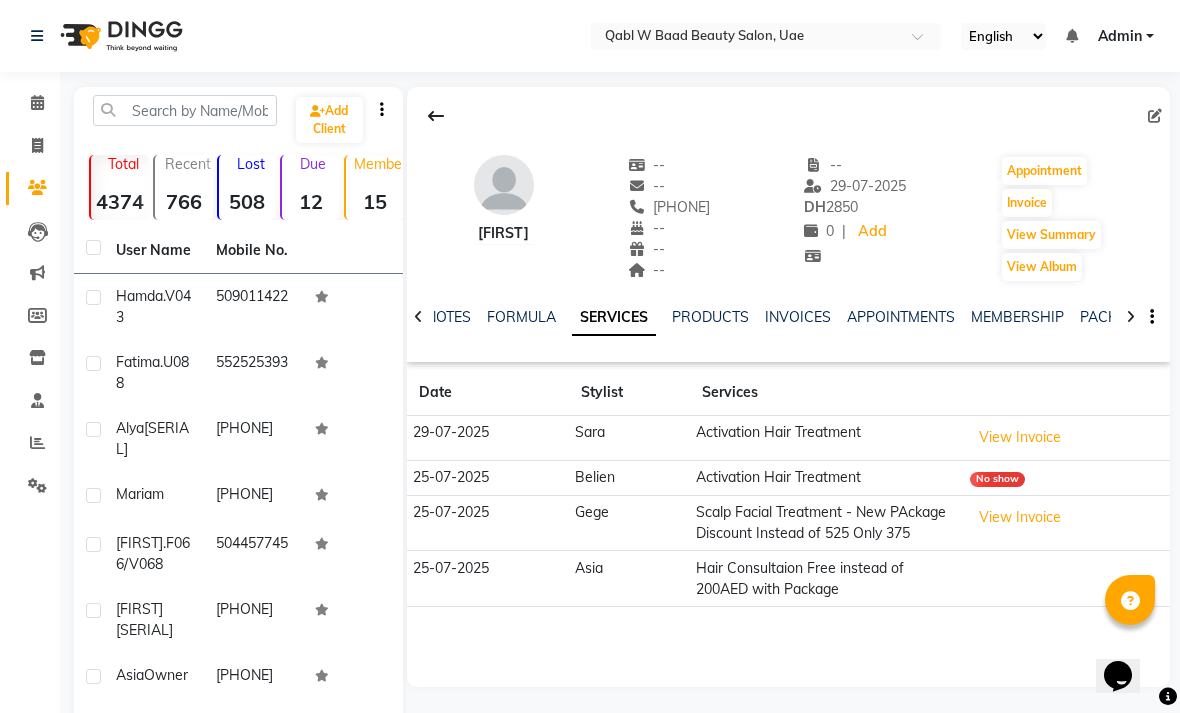 click on "NOTES" 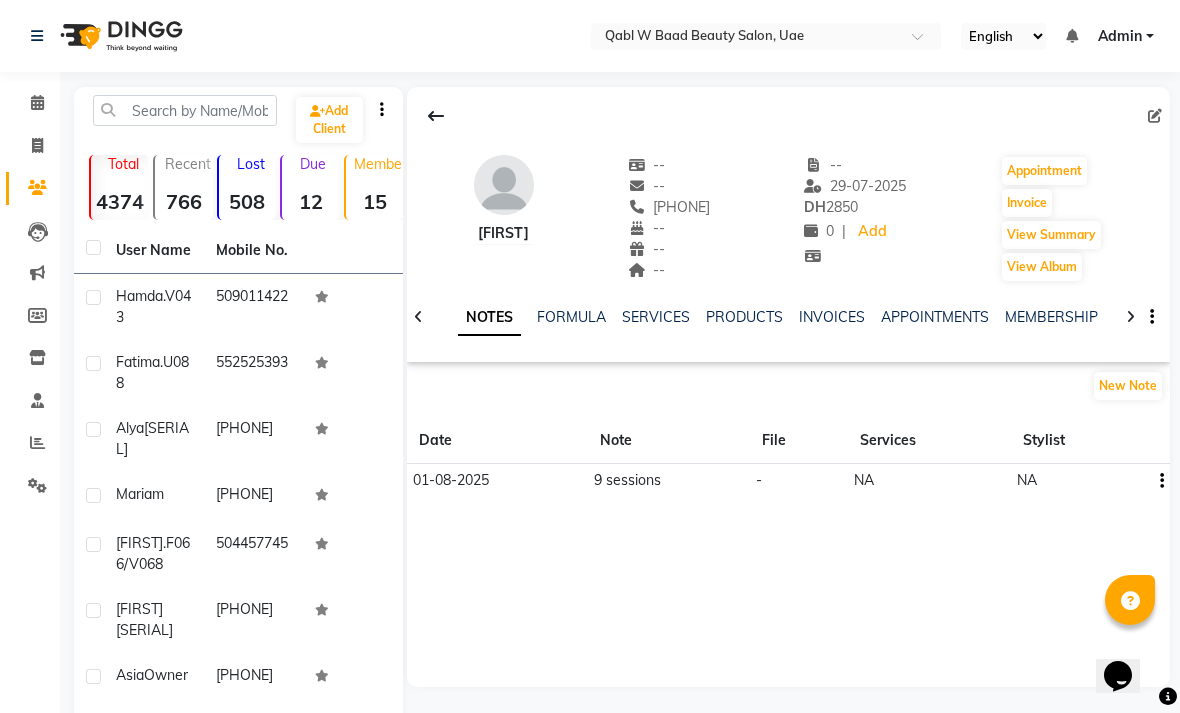 click on "New Note" 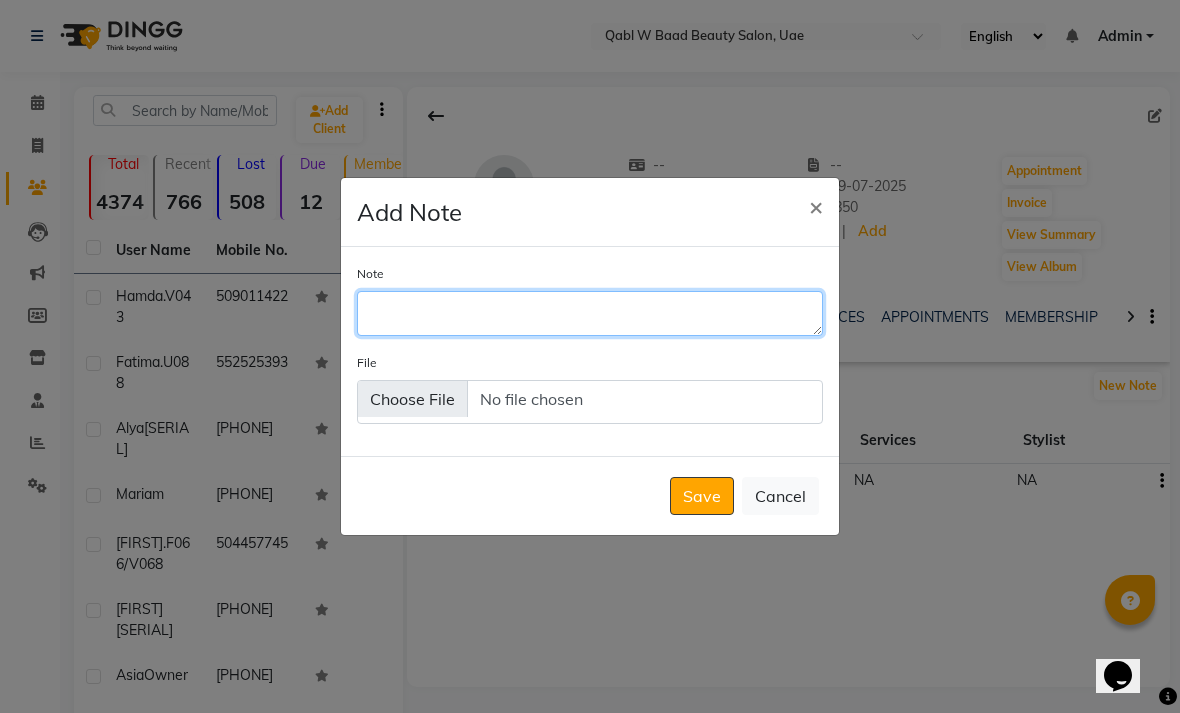 click on "Note" at bounding box center [590, 313] 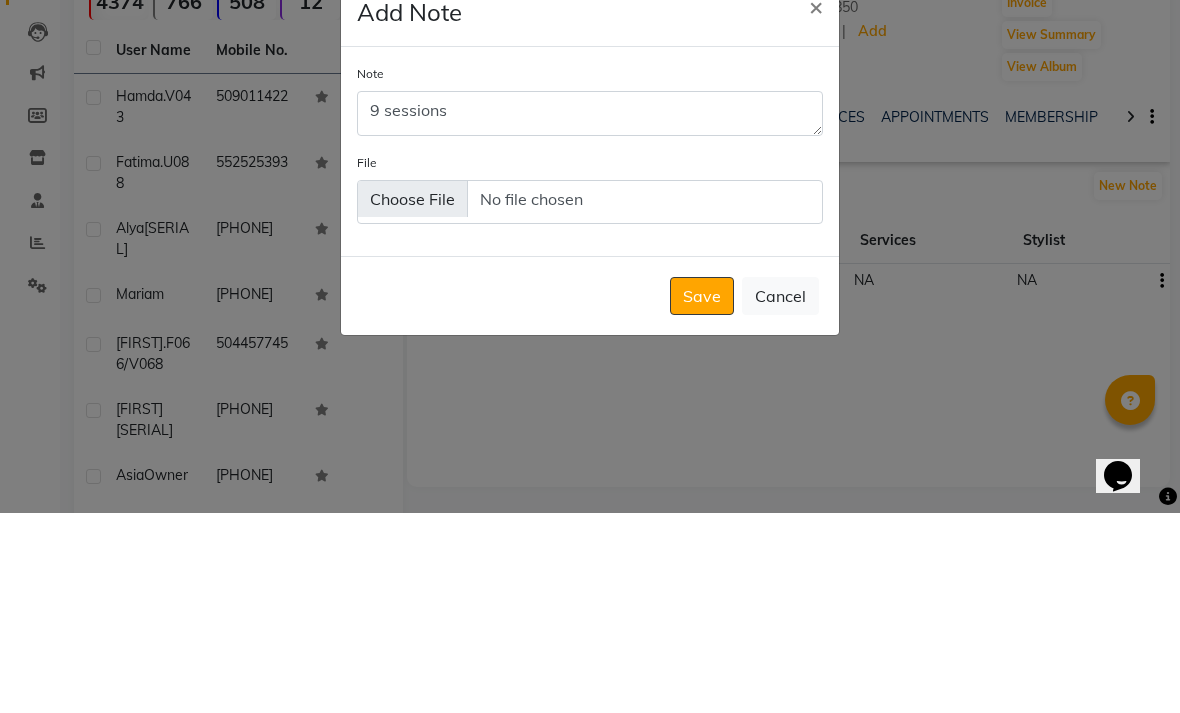 scroll, scrollTop: 200, scrollLeft: 0, axis: vertical 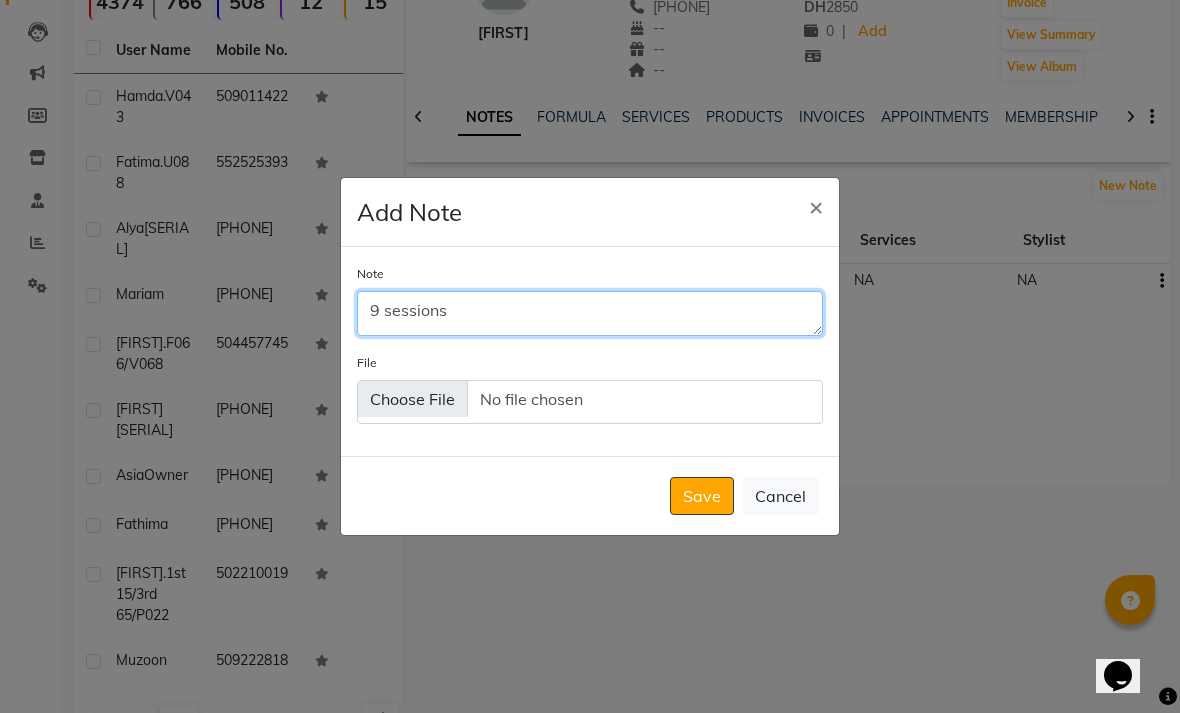 type on "9 sessions" 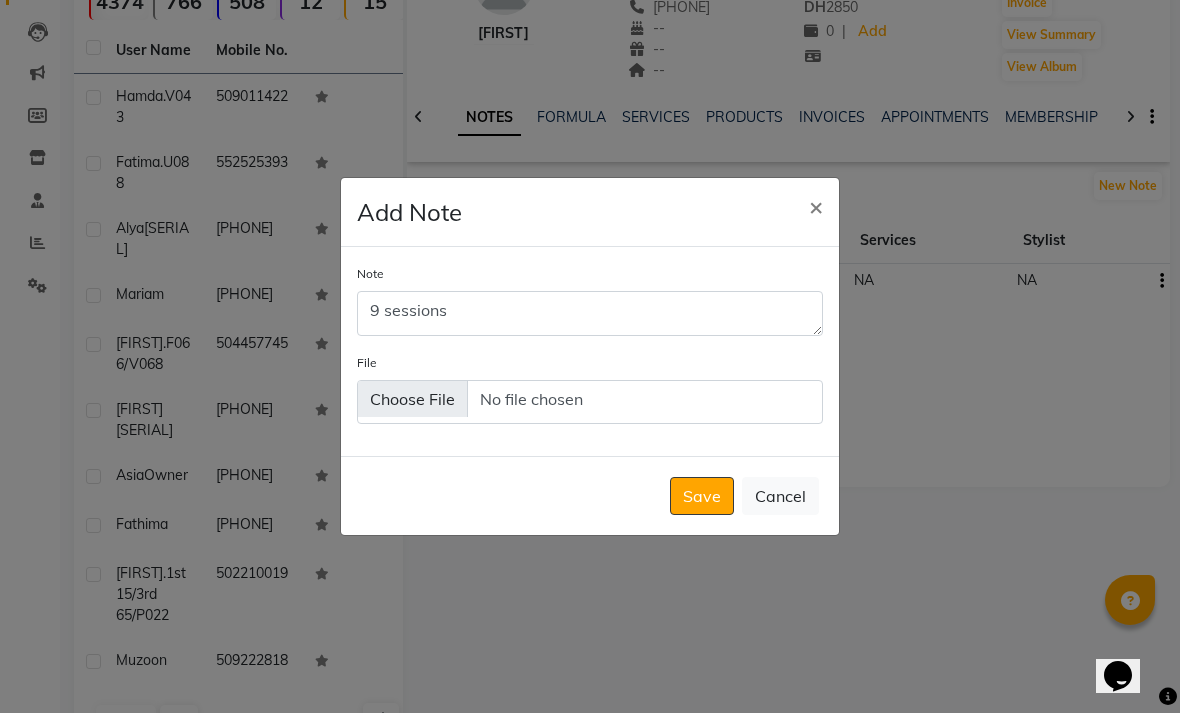 click on "Save" 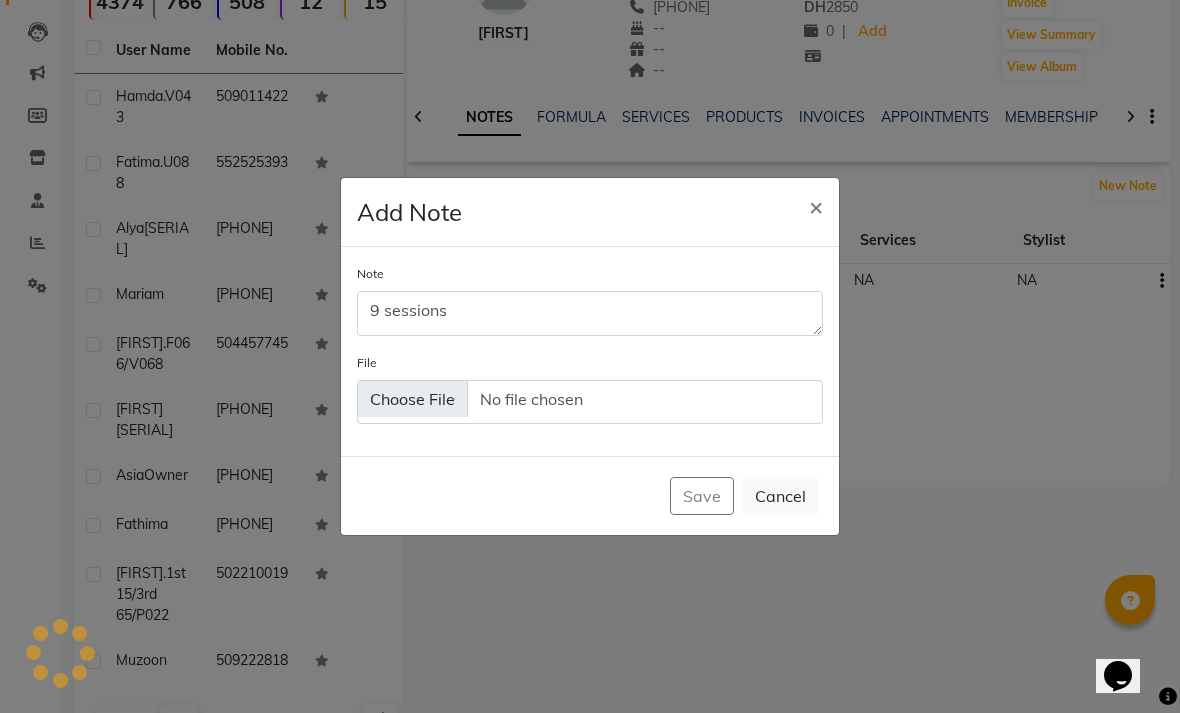 type 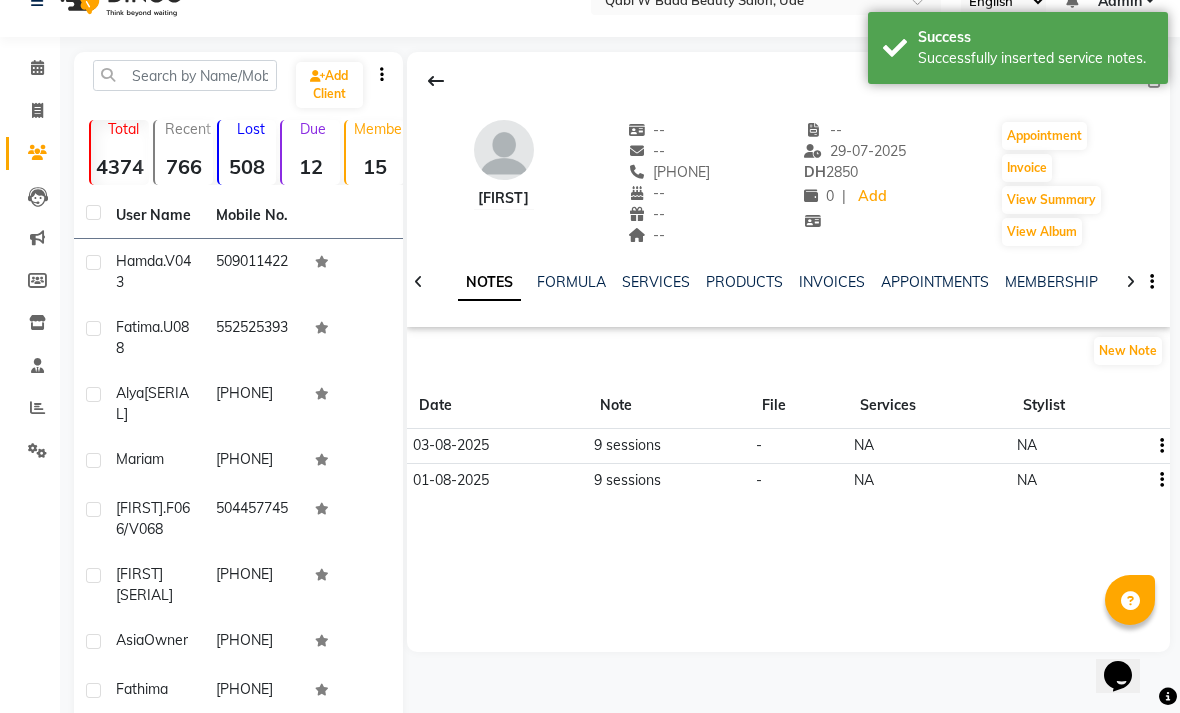 scroll, scrollTop: 36, scrollLeft: 0, axis: vertical 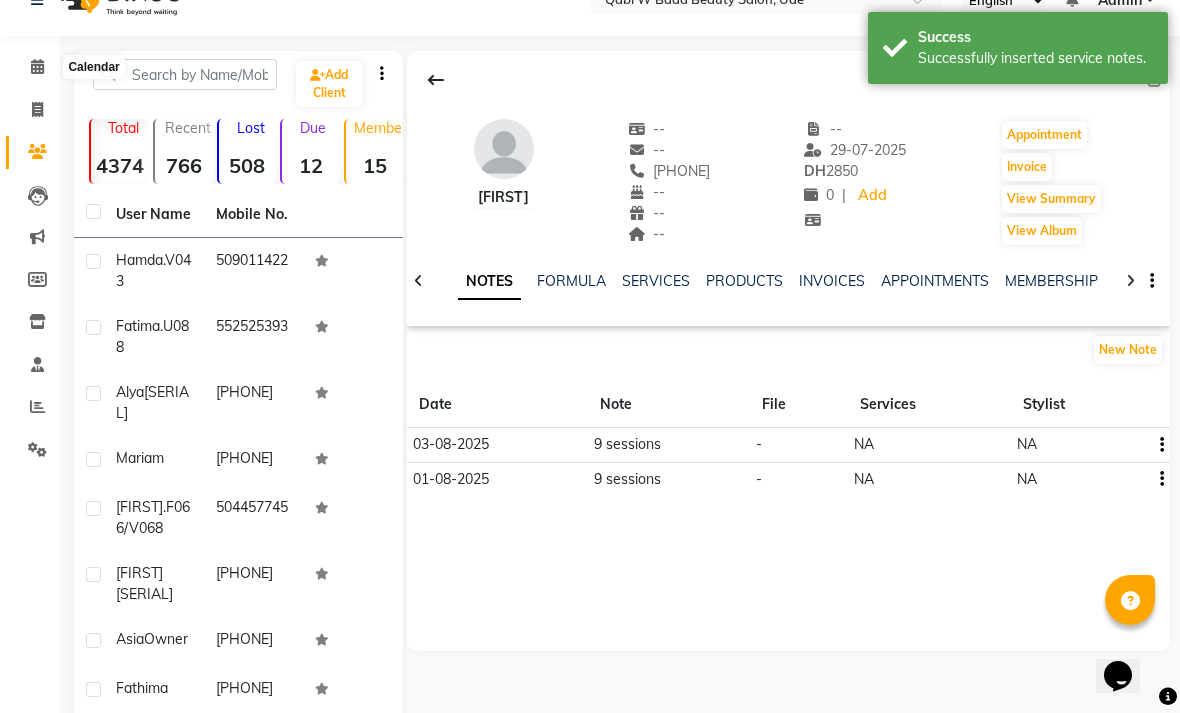 click 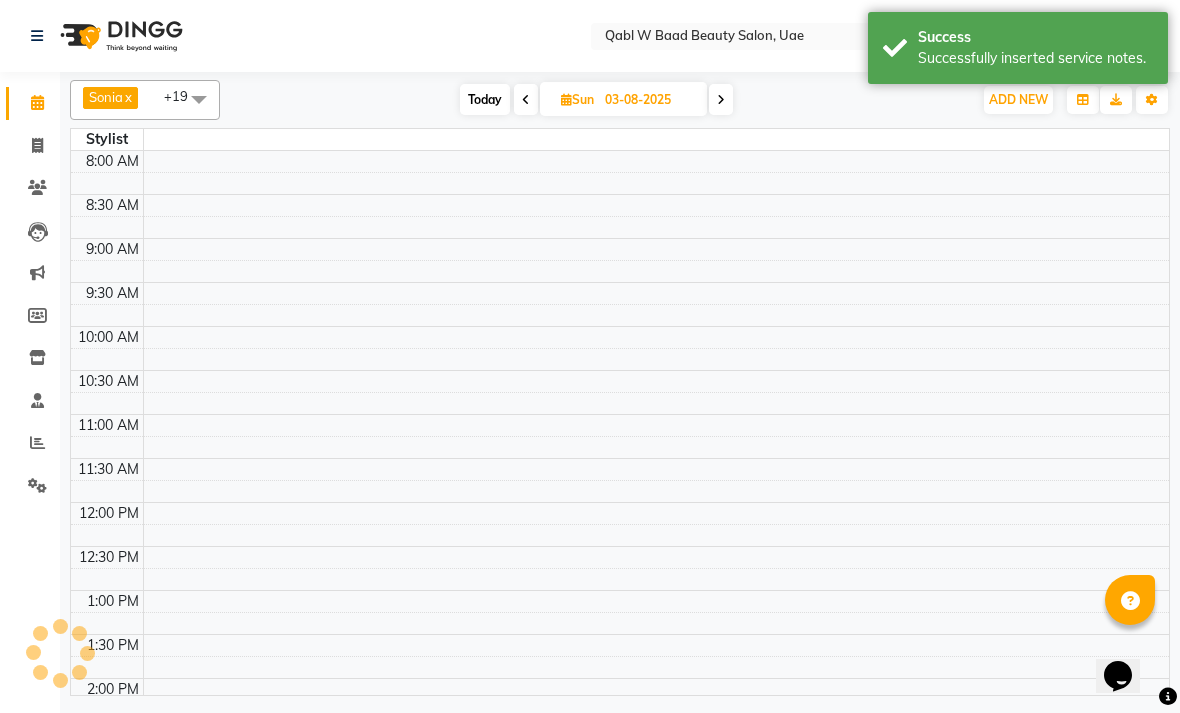 scroll, scrollTop: 0, scrollLeft: 0, axis: both 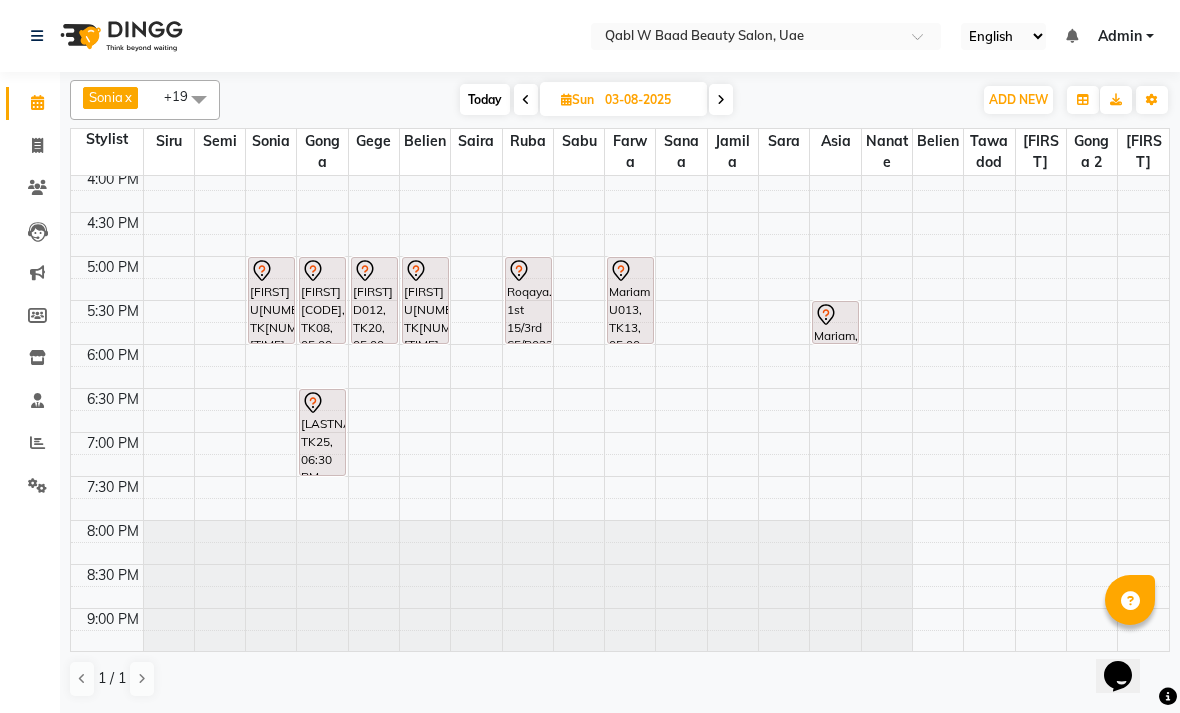 click on "[FIRST] [CODE], TK08, 05:00 PM-06:00 PM, Activation Hair Treatment" at bounding box center [322, 300] 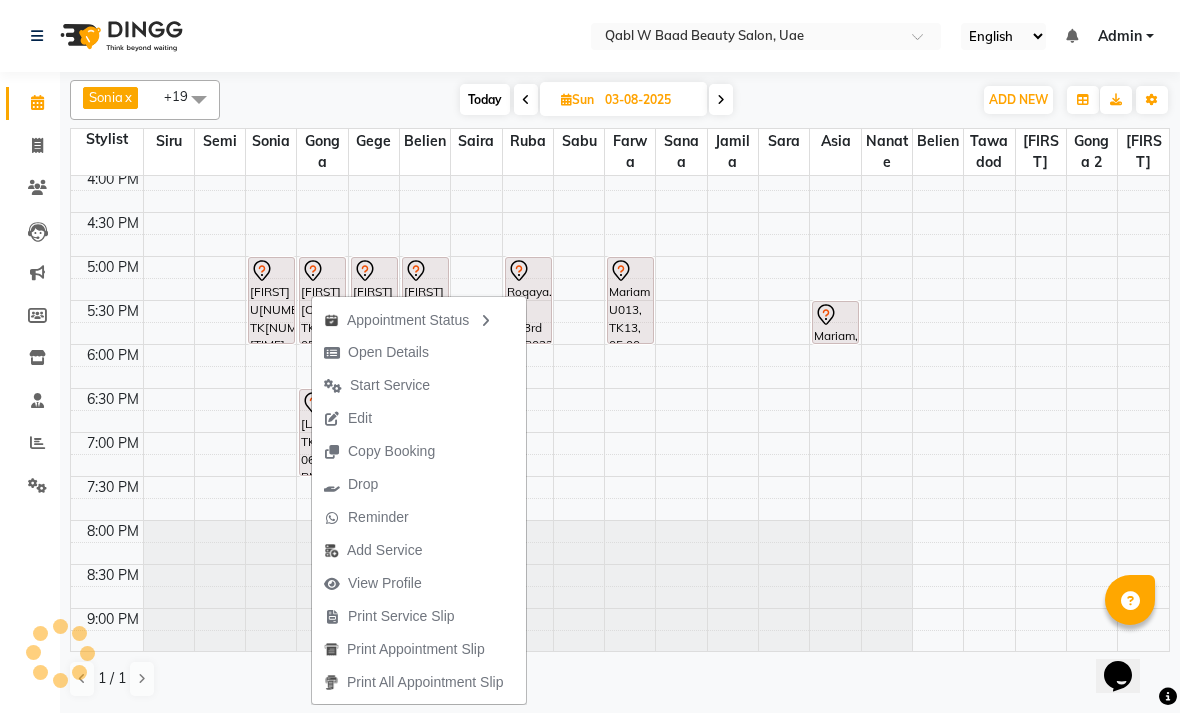 click on "Open Details" at bounding box center (376, 352) 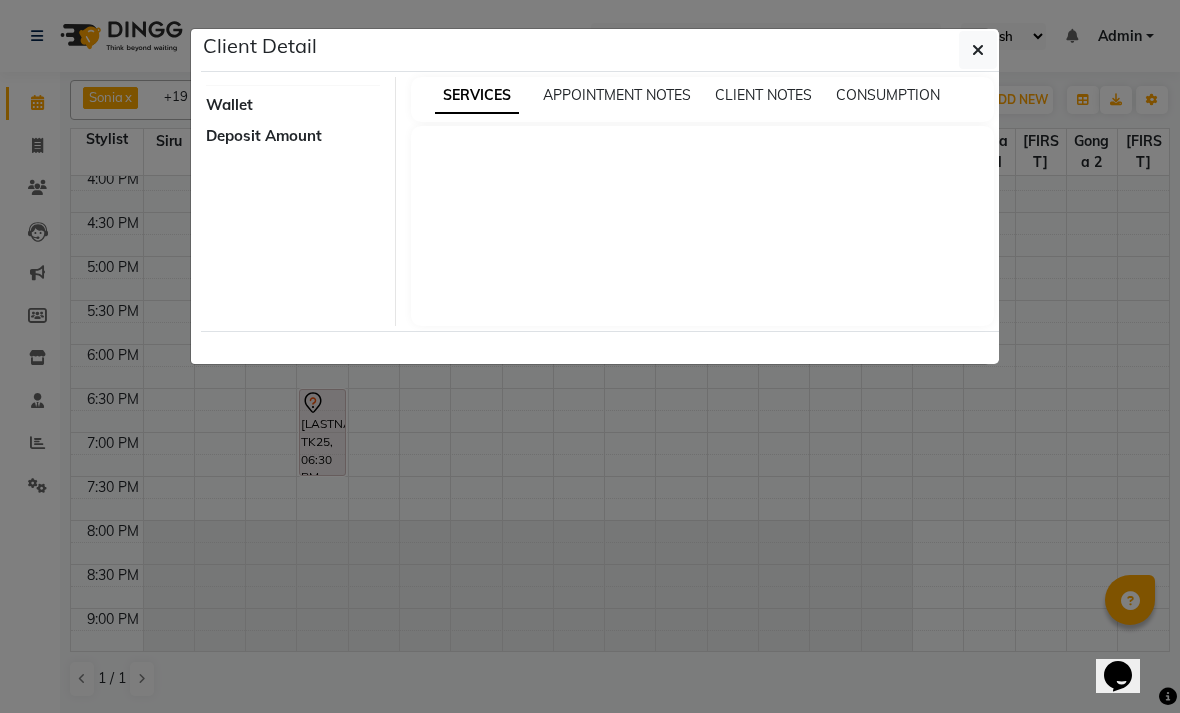 select on "7" 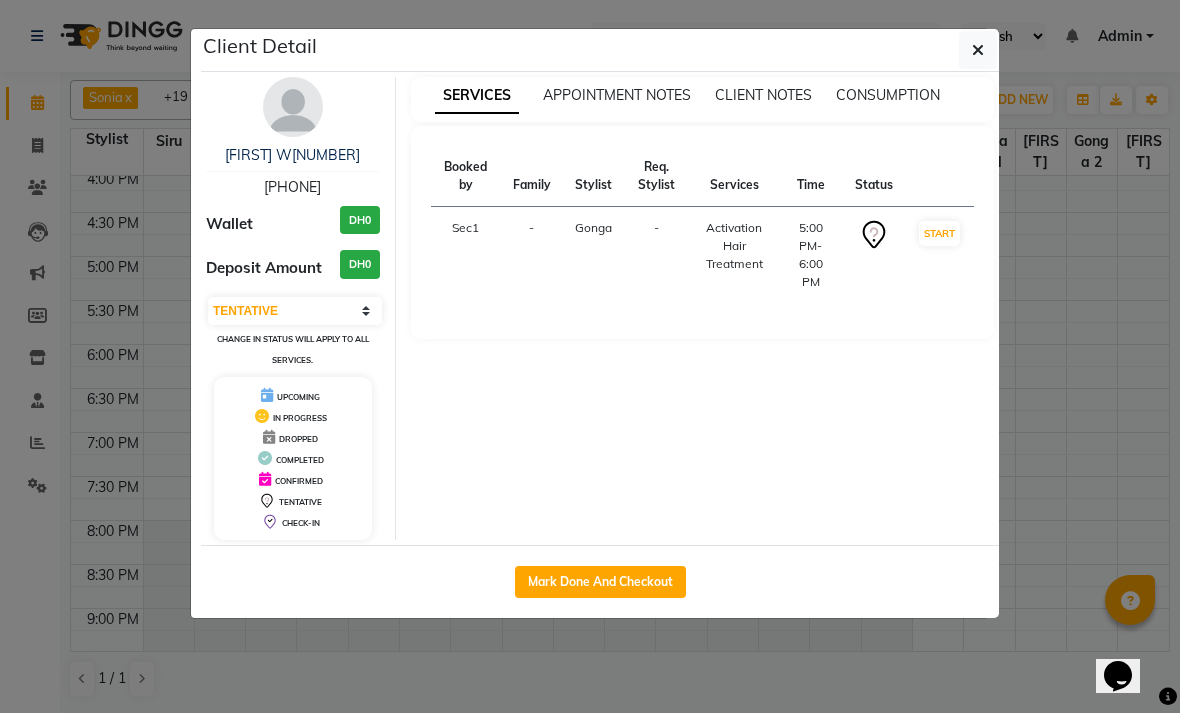 click on "[FIRST] W[NUMBER]" at bounding box center (292, 155) 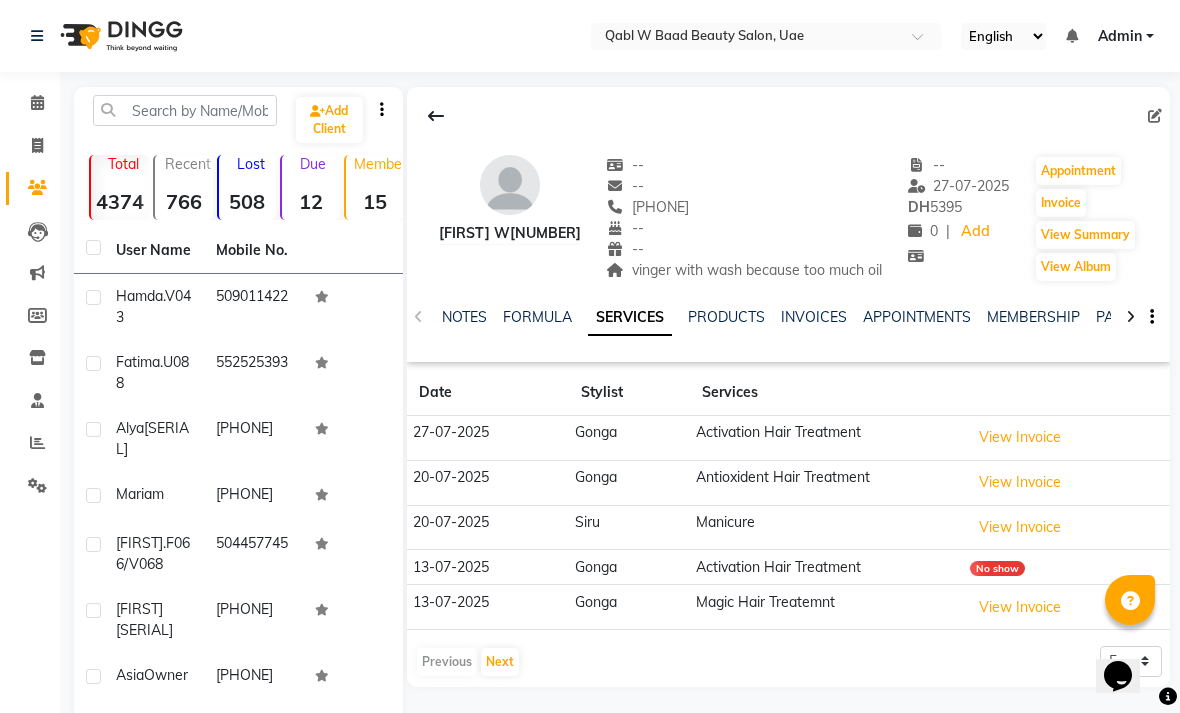 click on "NOTES" 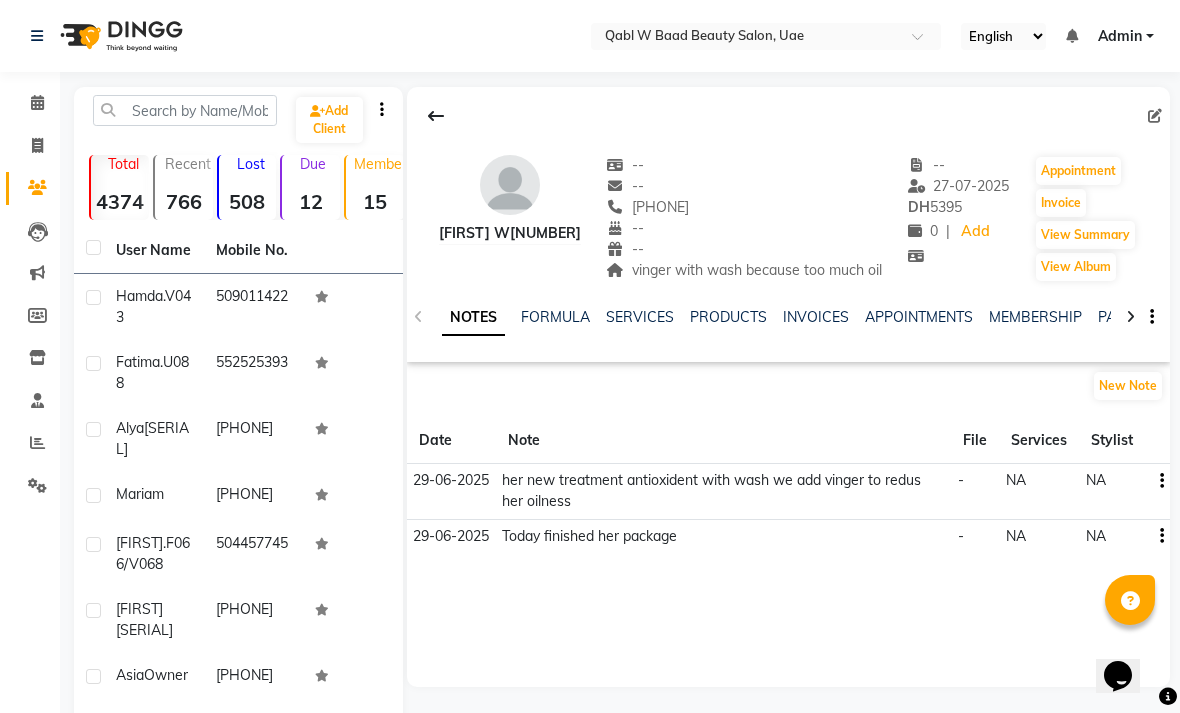 click on "MEMBERSHIP" 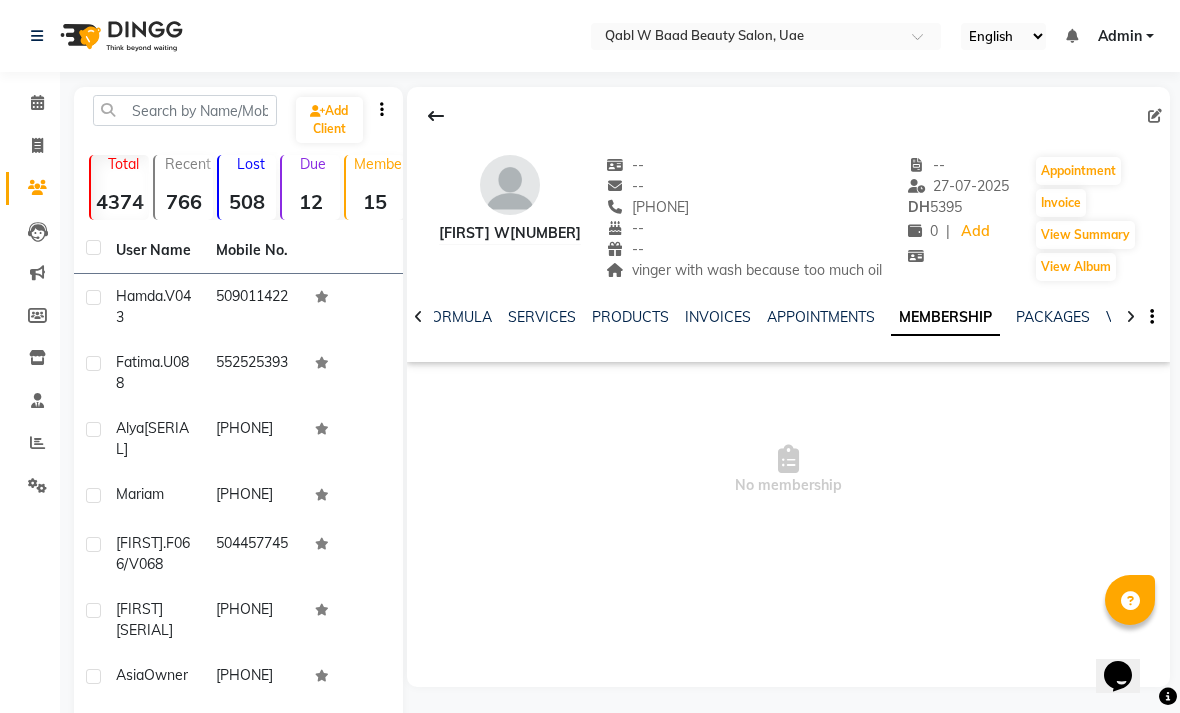 click on "PACKAGES" 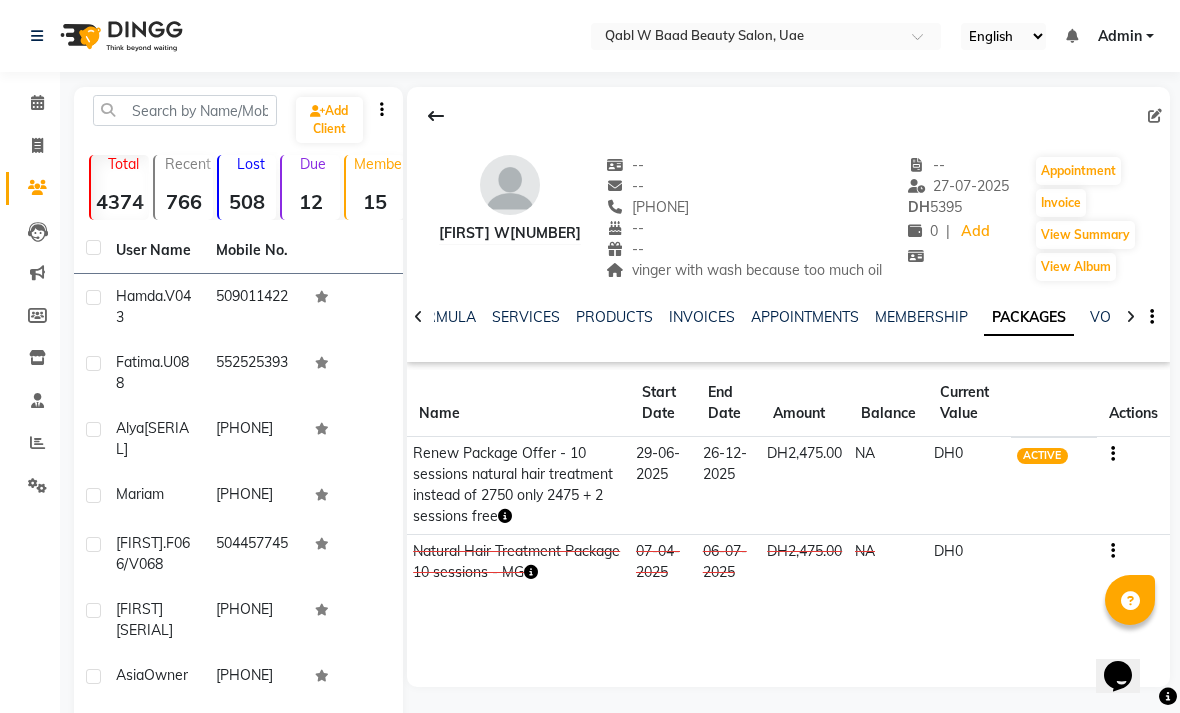 scroll, scrollTop: 0, scrollLeft: 0, axis: both 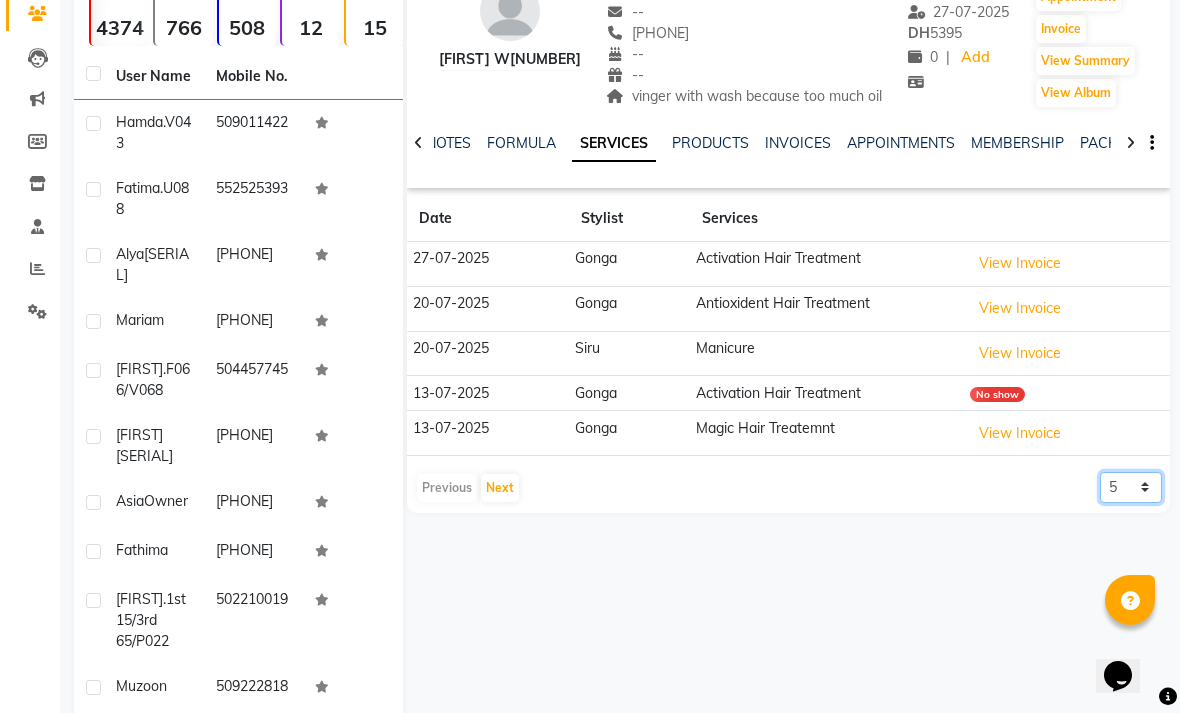 click on "5 10 50 100 500" 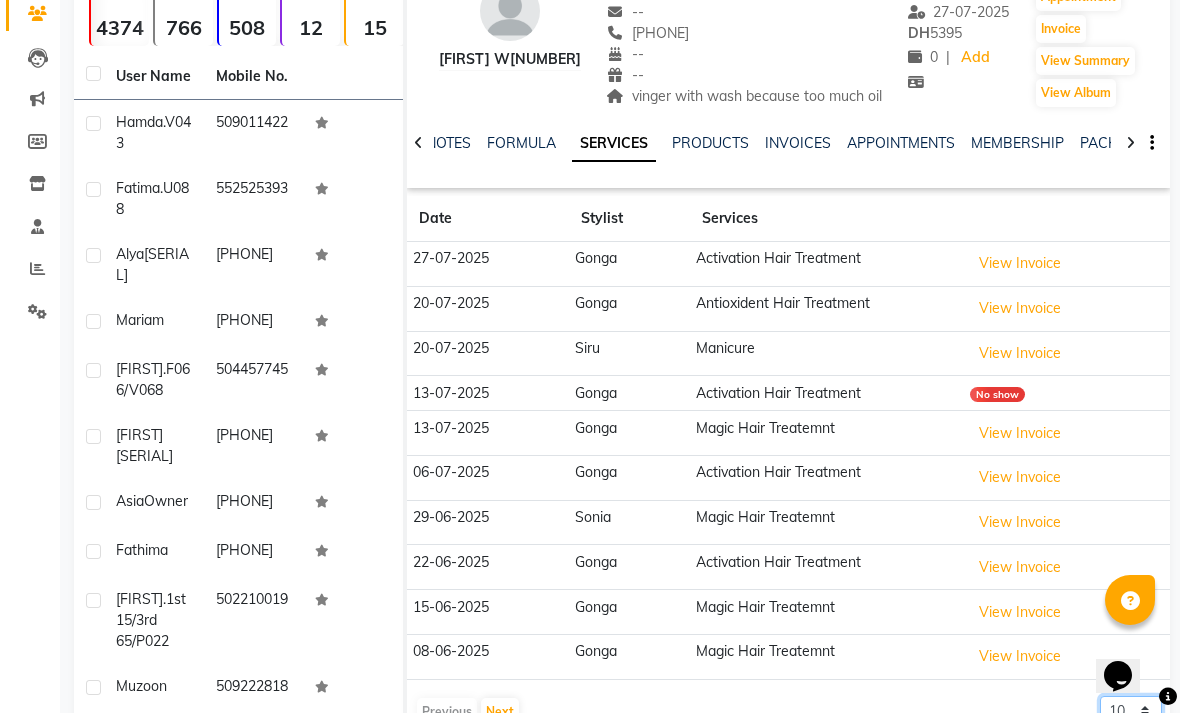 scroll, scrollTop: 0, scrollLeft: 0, axis: both 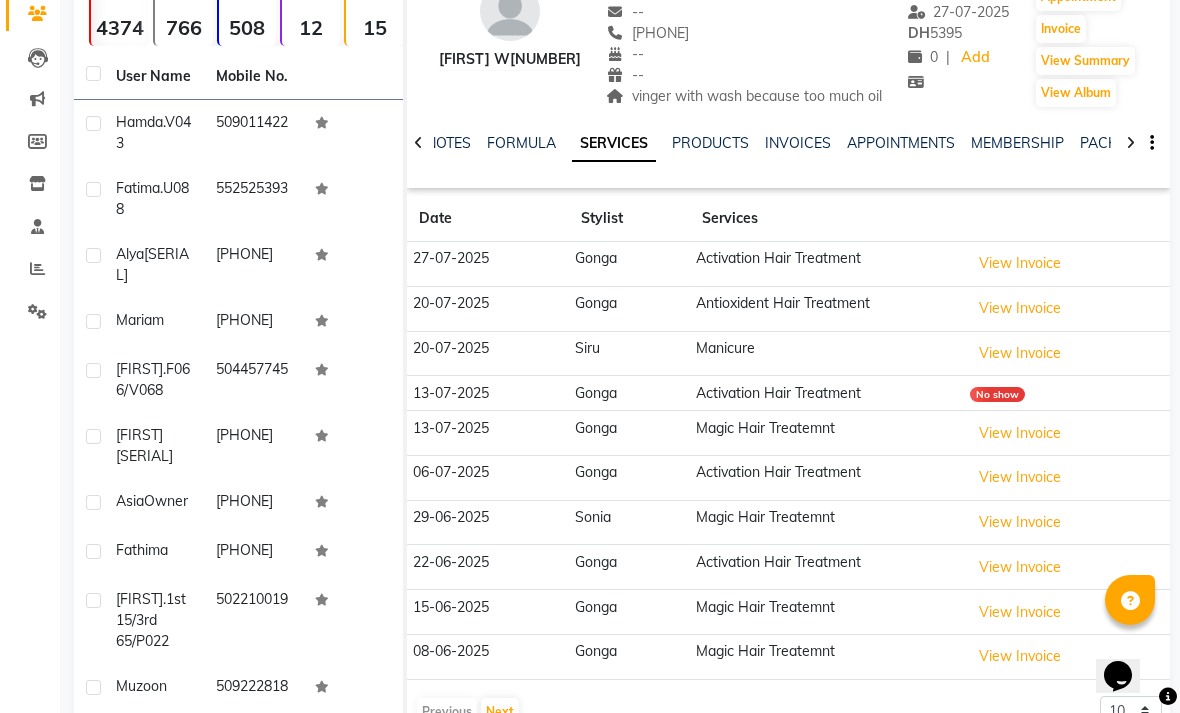 click on "NOTES" 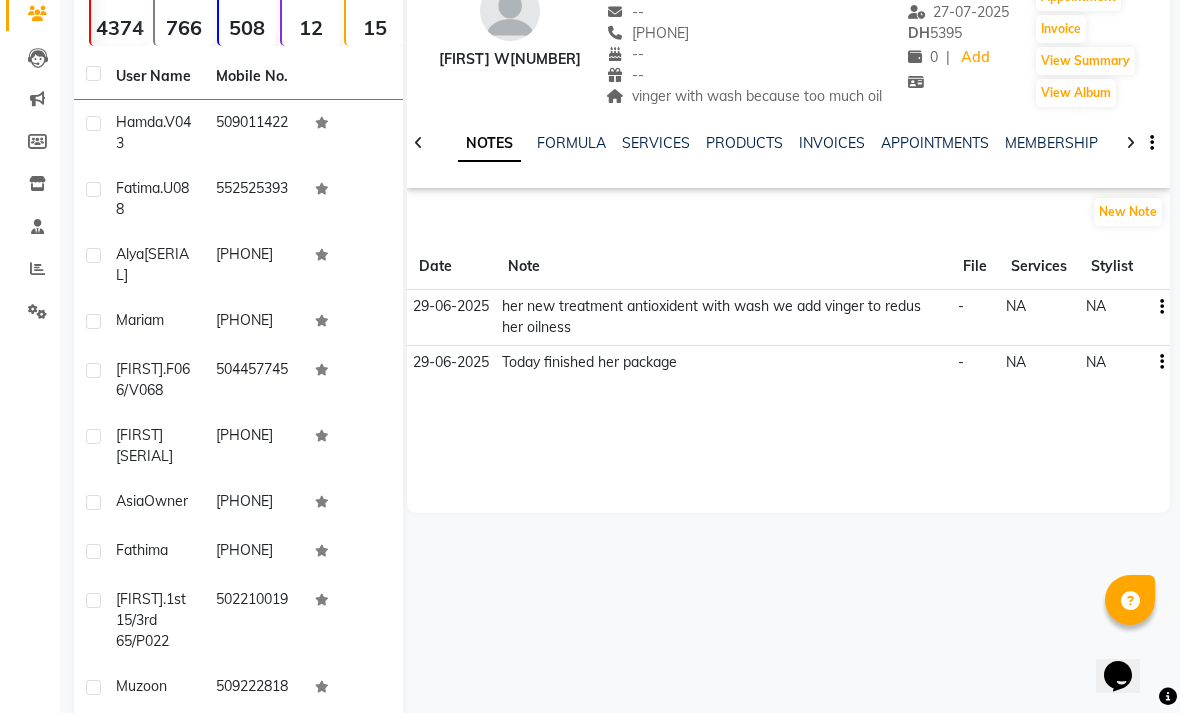 click on "New Note" 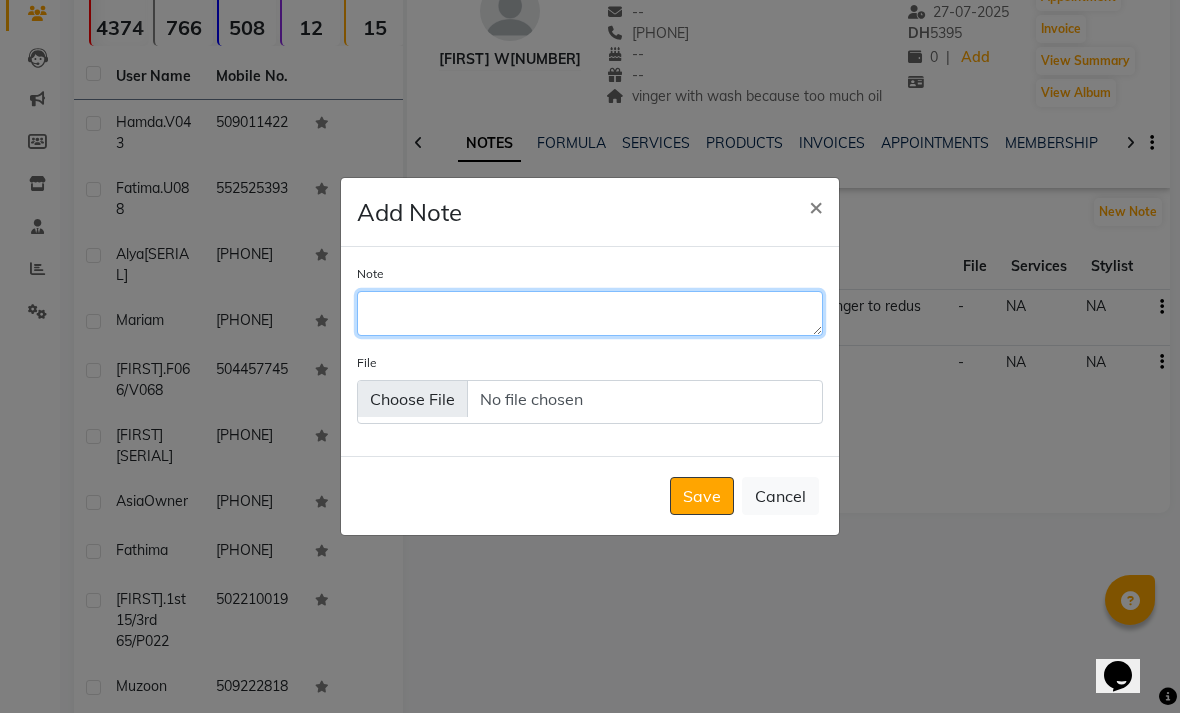 click on "Note" at bounding box center (590, 313) 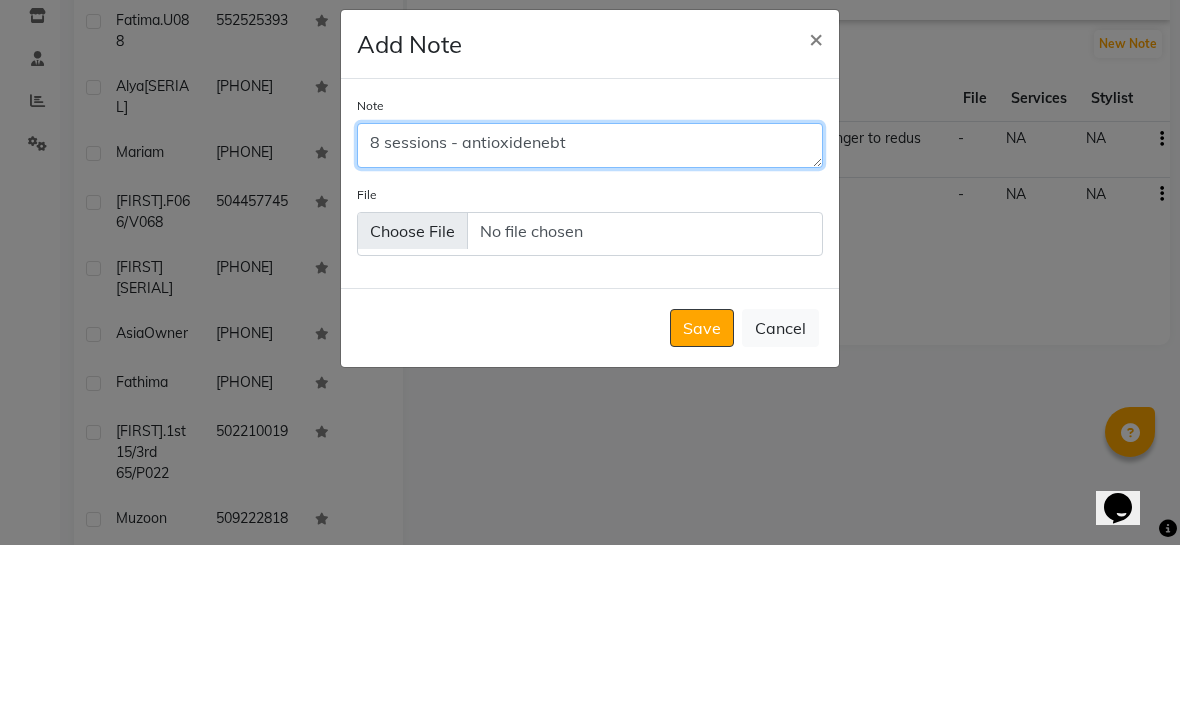 click on "8 sessions - antioxidenebt" at bounding box center (590, 313) 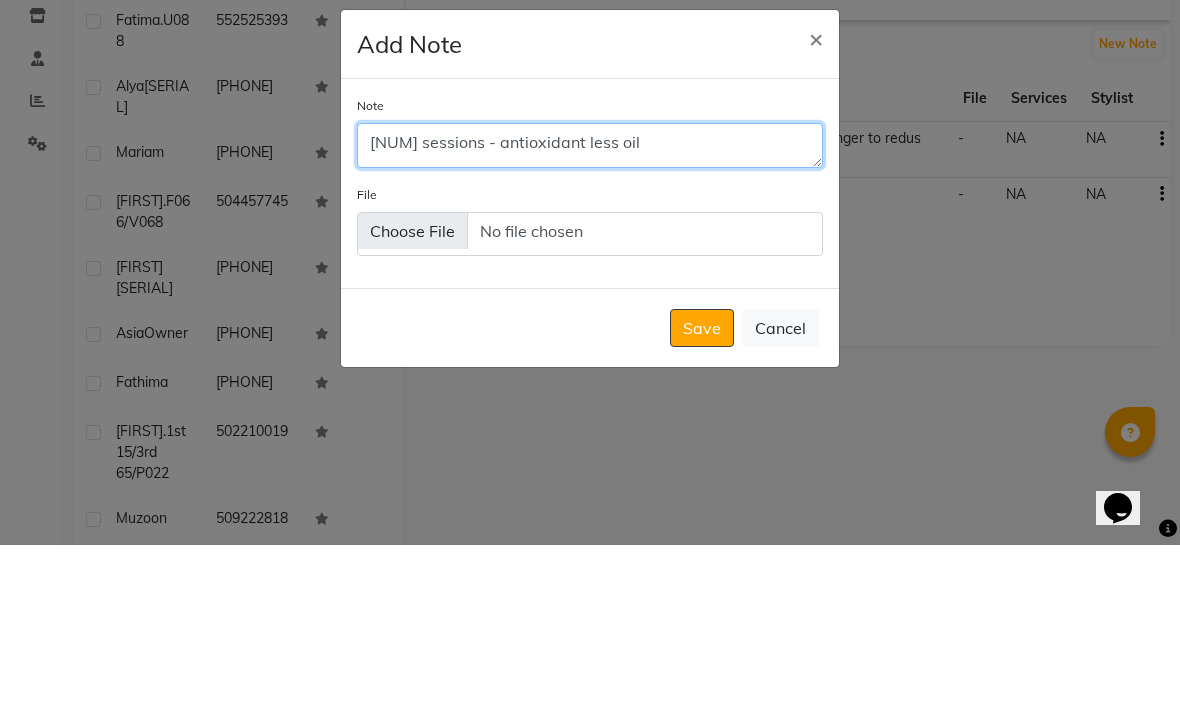type on "[NUM] sessions - antioxidant less oil" 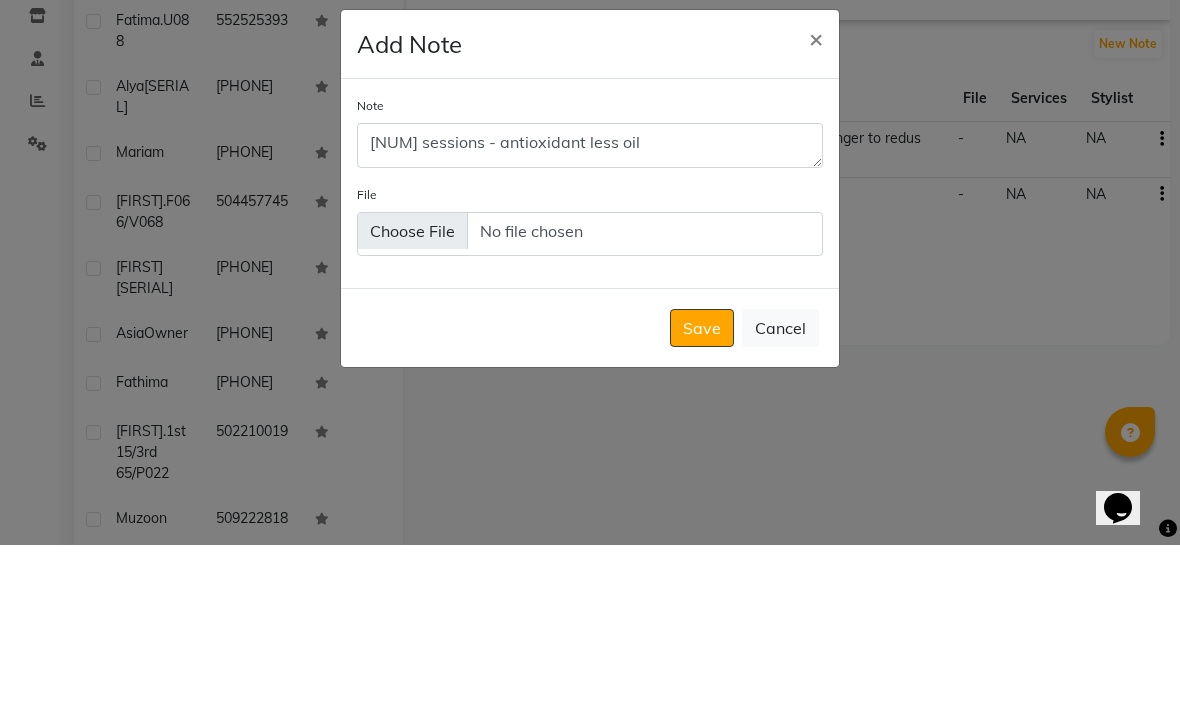 click on "Note 8 sessions - antioxidant less oil File" 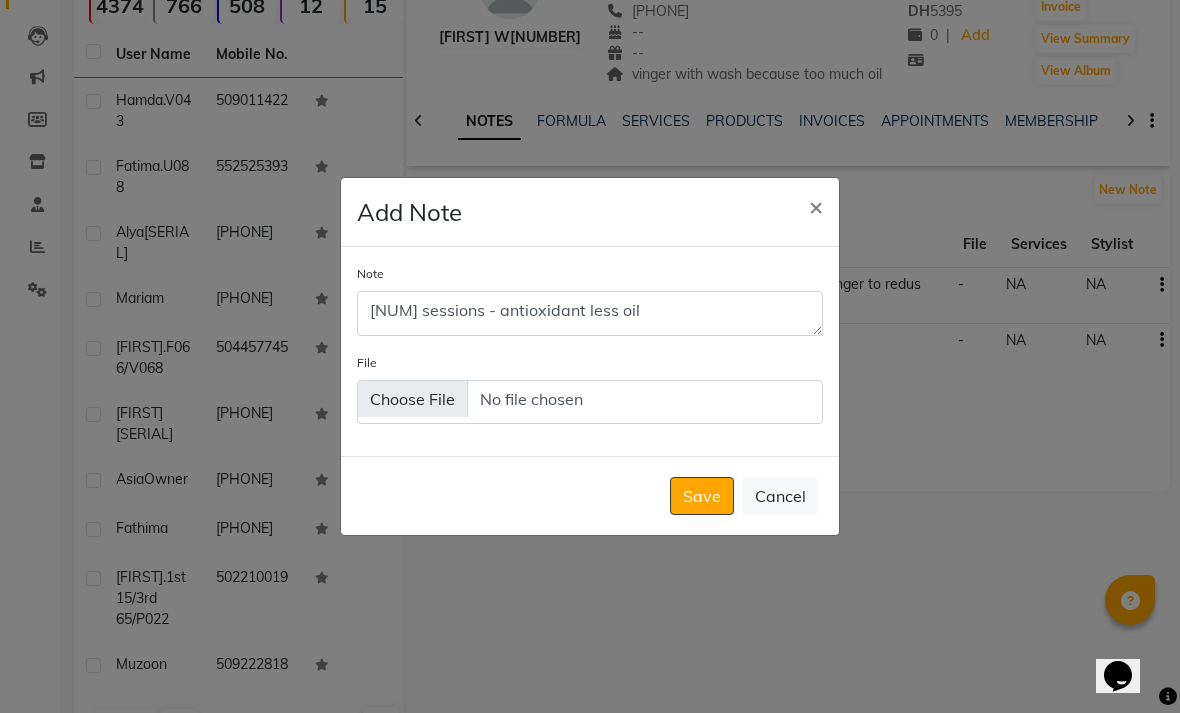 click on "Save" 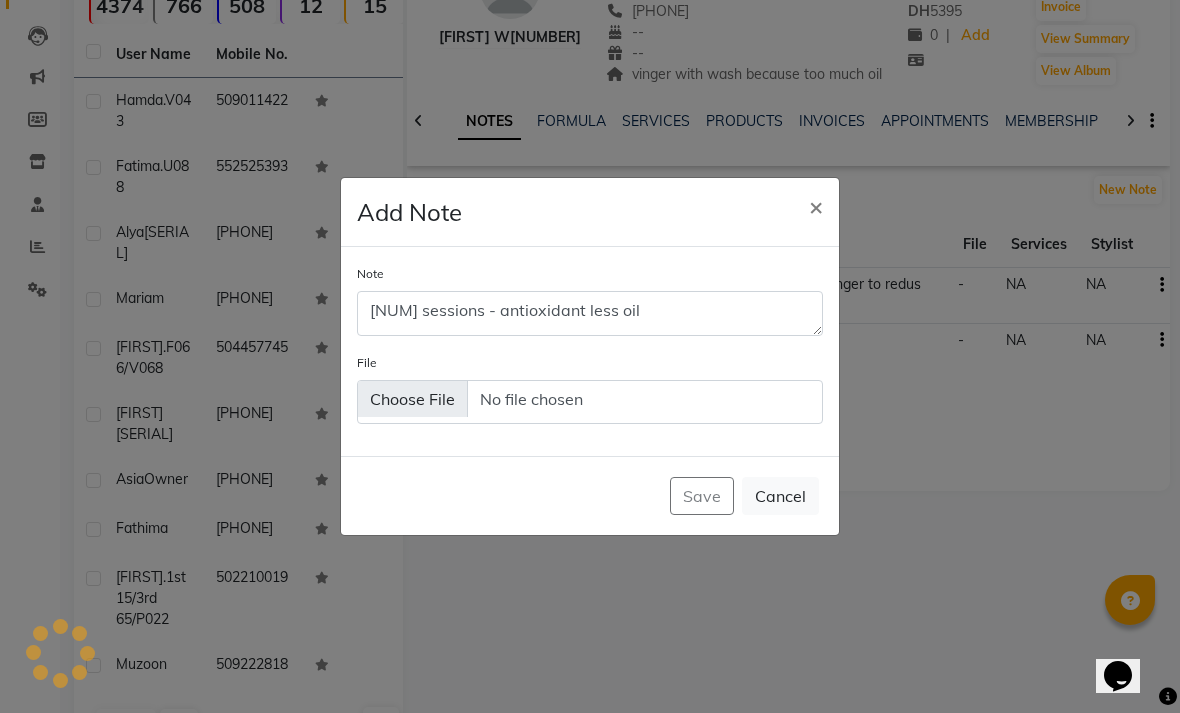 type 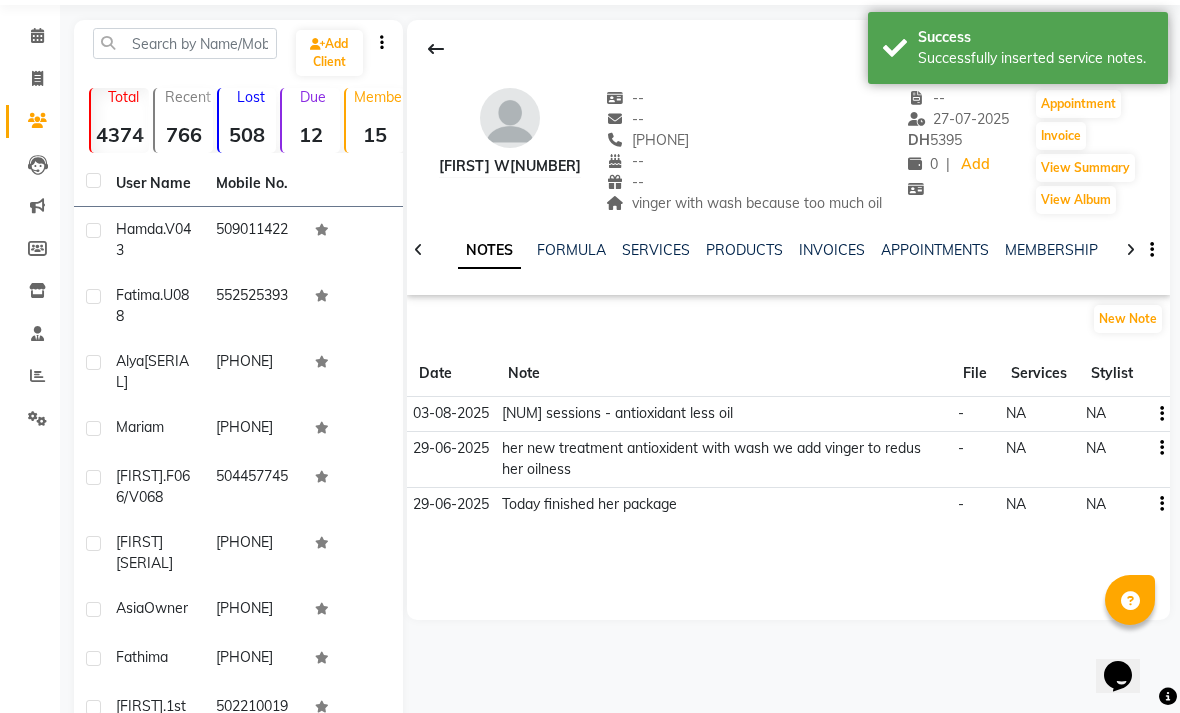 scroll, scrollTop: 0, scrollLeft: 0, axis: both 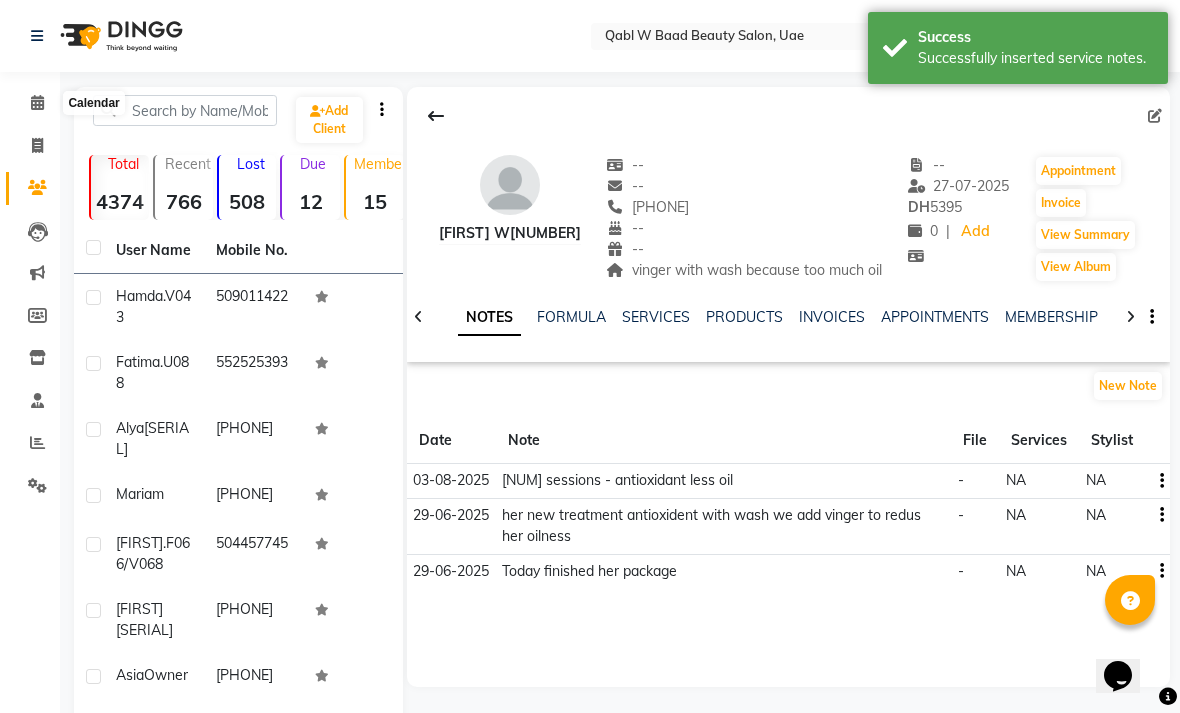 click 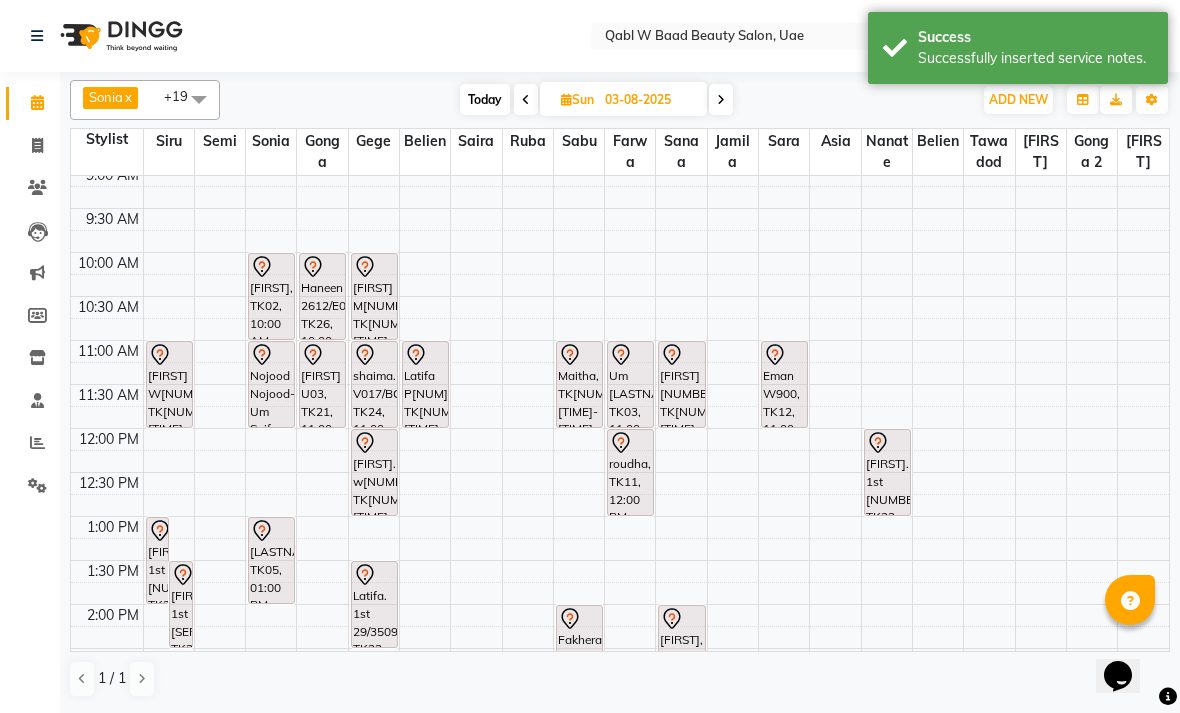 scroll, scrollTop: 69, scrollLeft: 0, axis: vertical 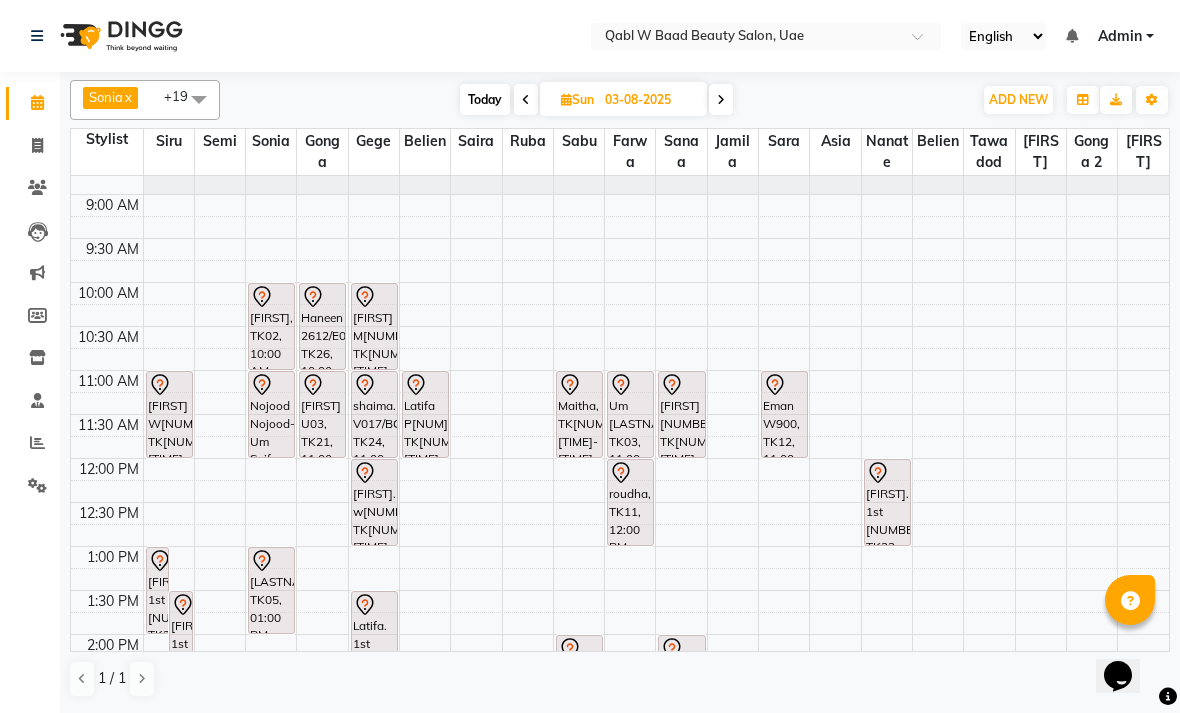 click on "[FIRST] M[NUMBER], TK[NUMBER], [TIME]-[TIME], Scalp Facail Treatment" at bounding box center [374, 326] 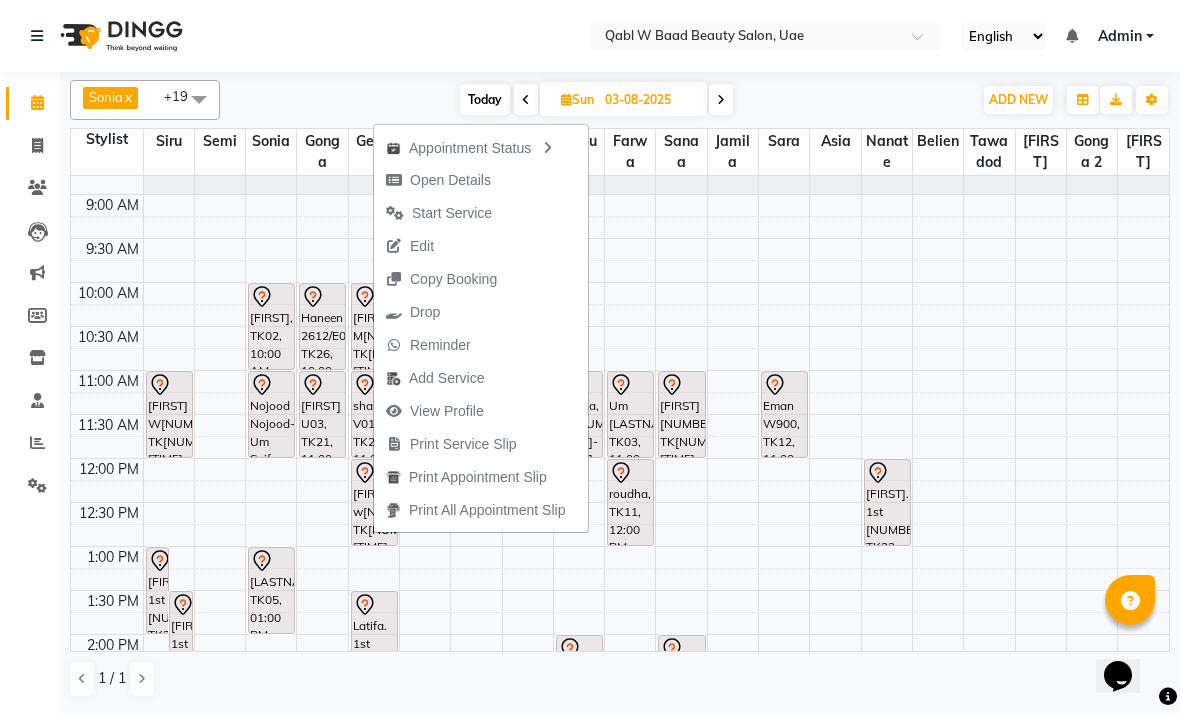 click on "Open Details" at bounding box center (438, 180) 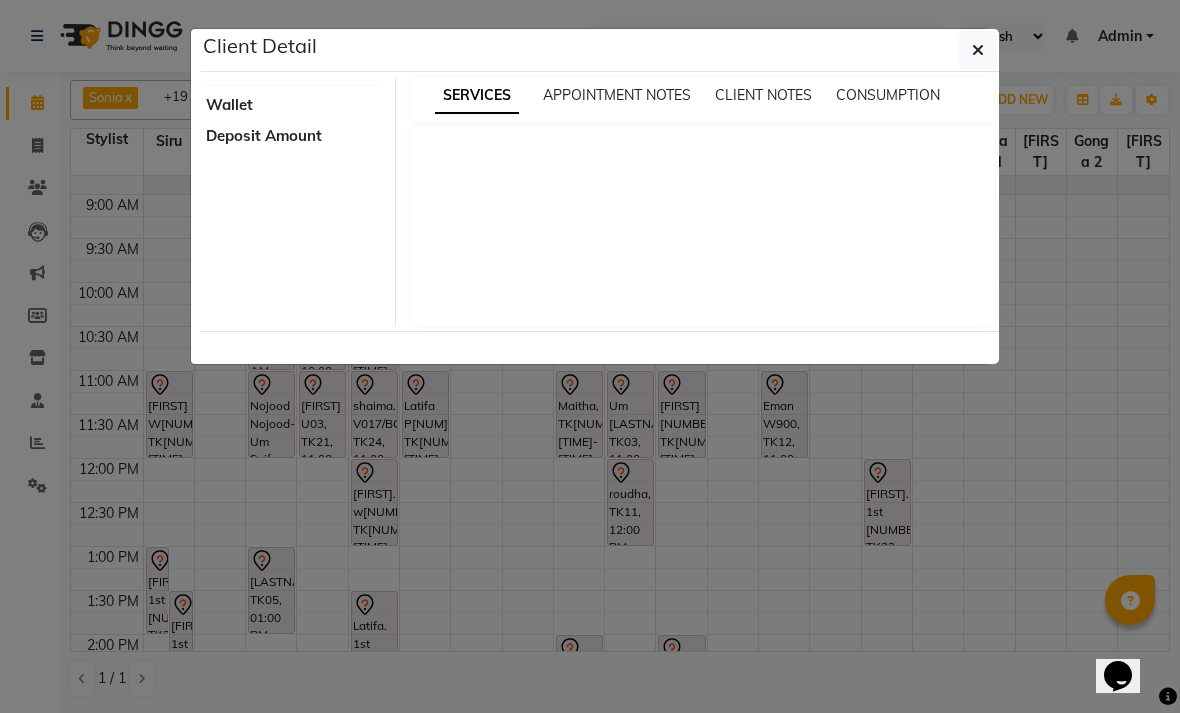 select on "7" 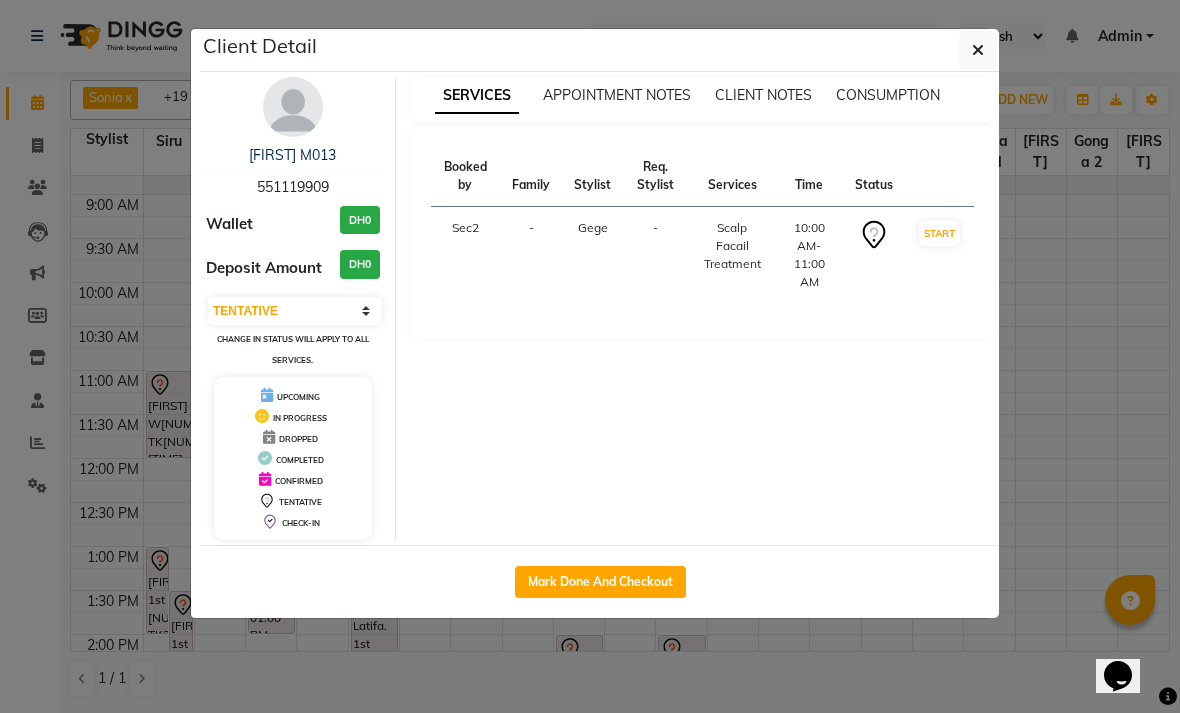 click on "[FIRST] M013" at bounding box center [292, 155] 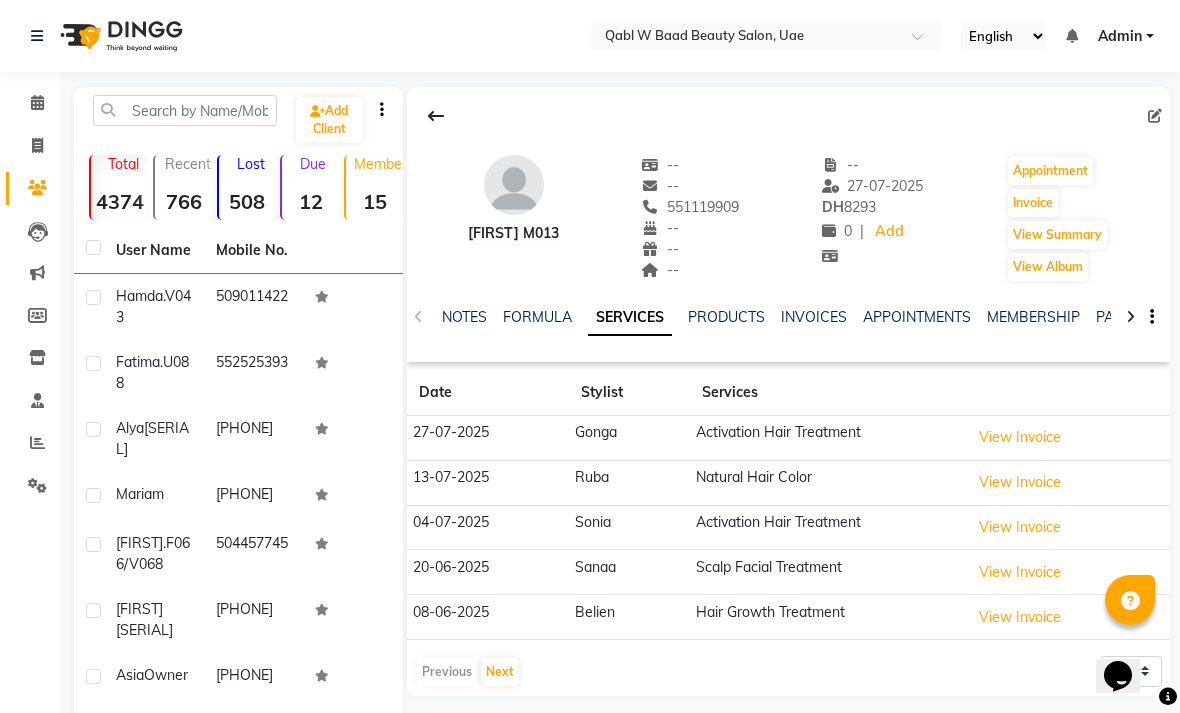 click on "NOTES" 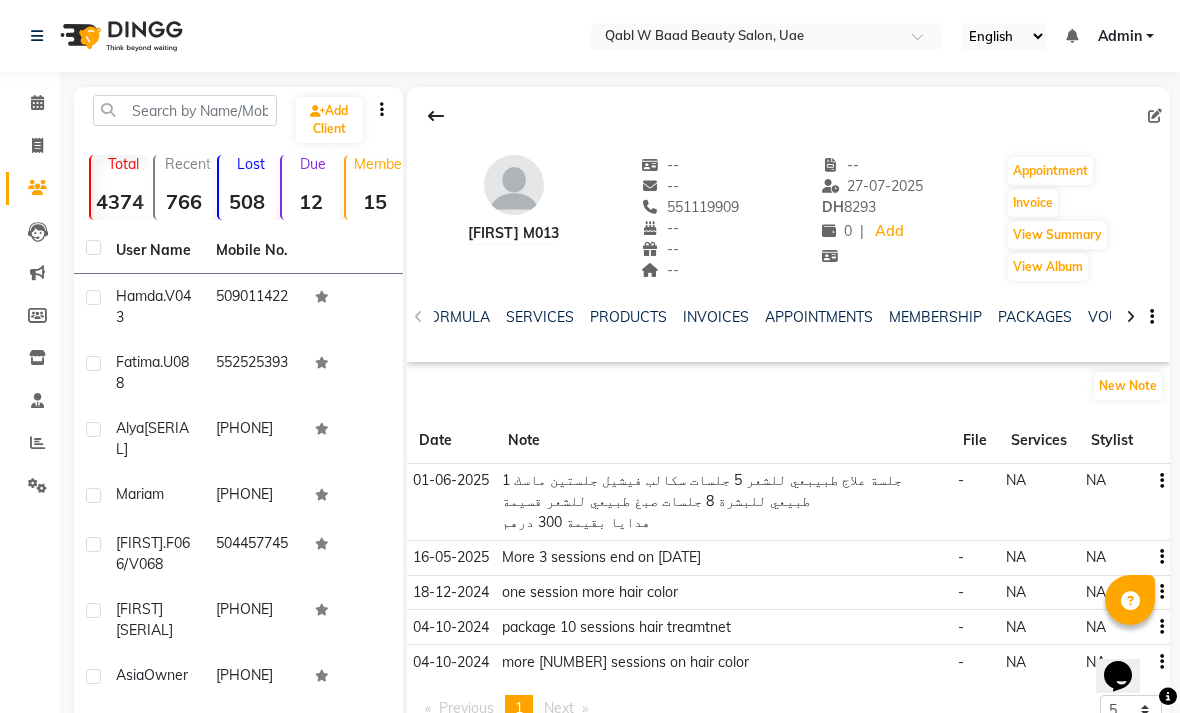 scroll, scrollTop: 0, scrollLeft: 108, axis: horizontal 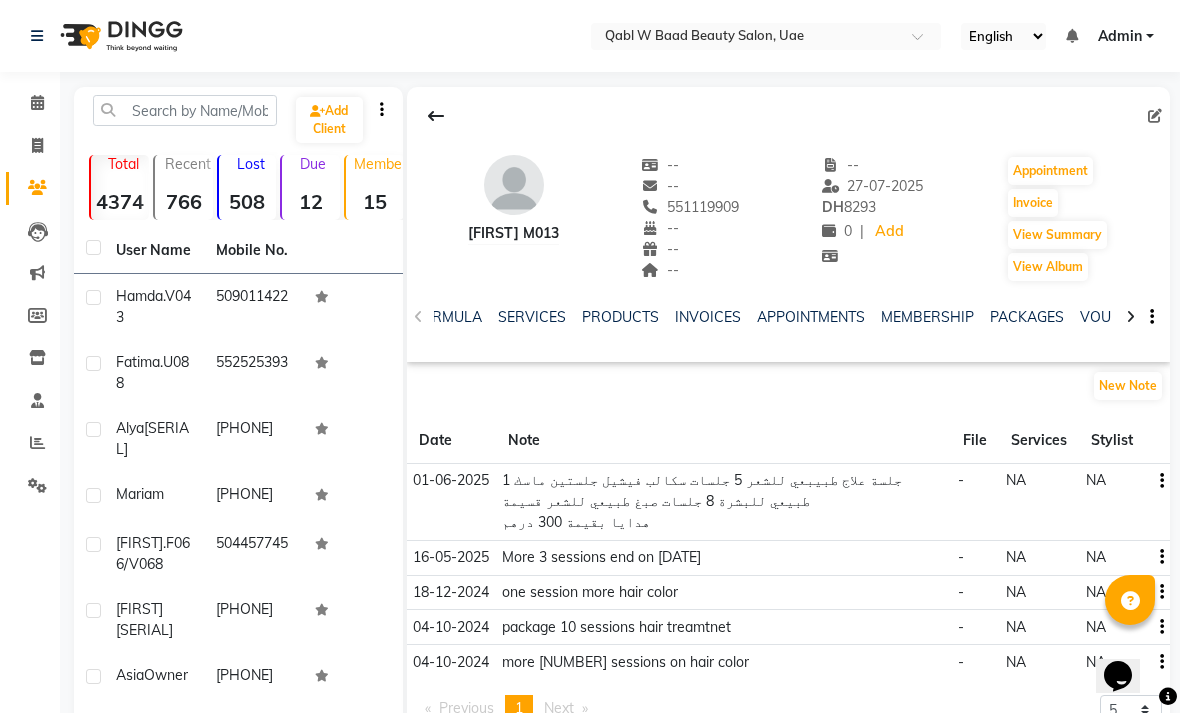 click on "PACKAGES" 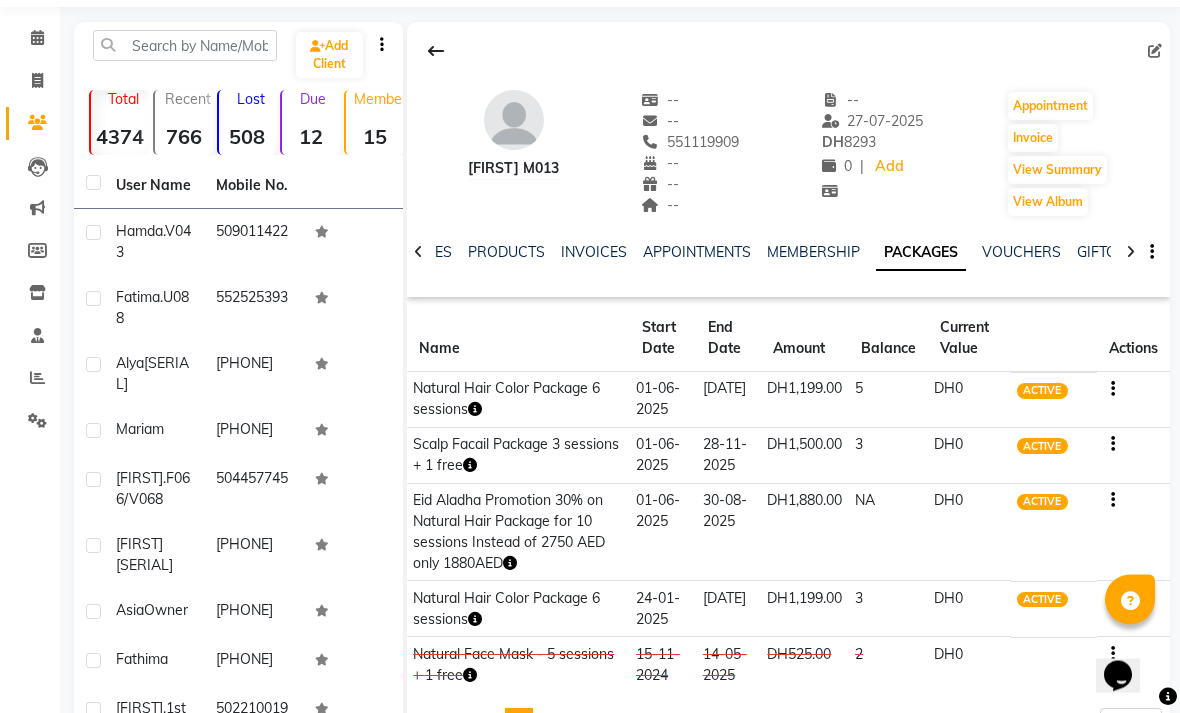 scroll, scrollTop: 65, scrollLeft: 0, axis: vertical 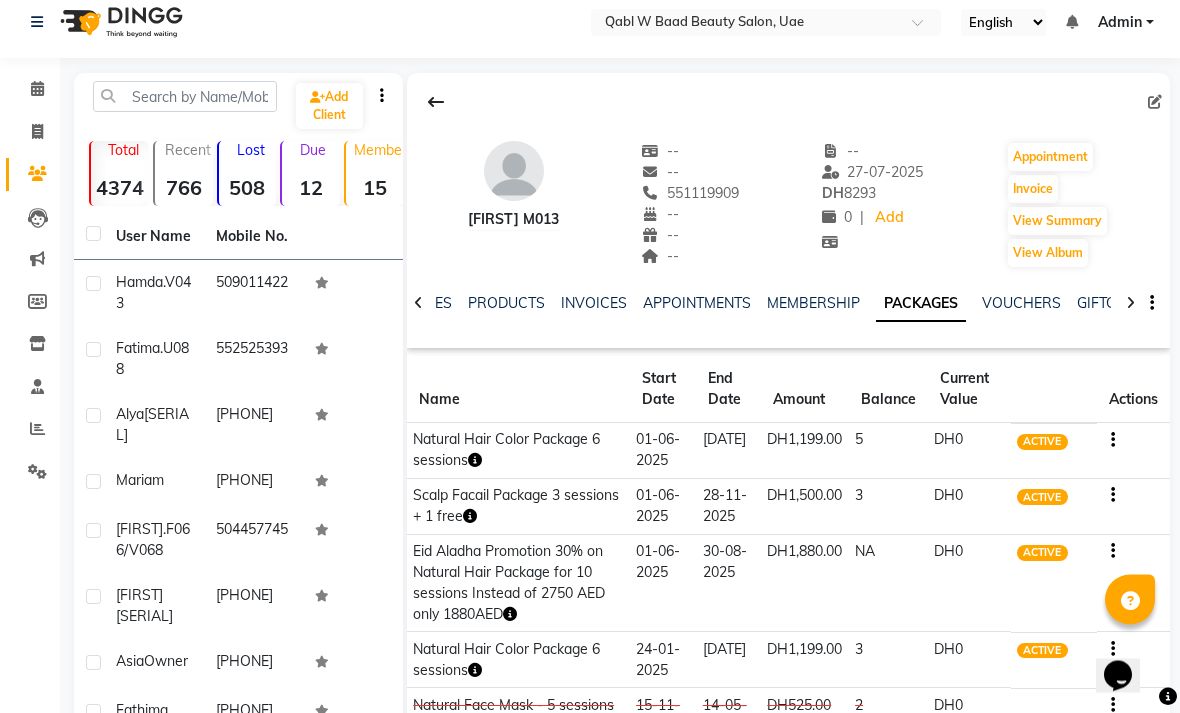 click on "PRODUCTS" 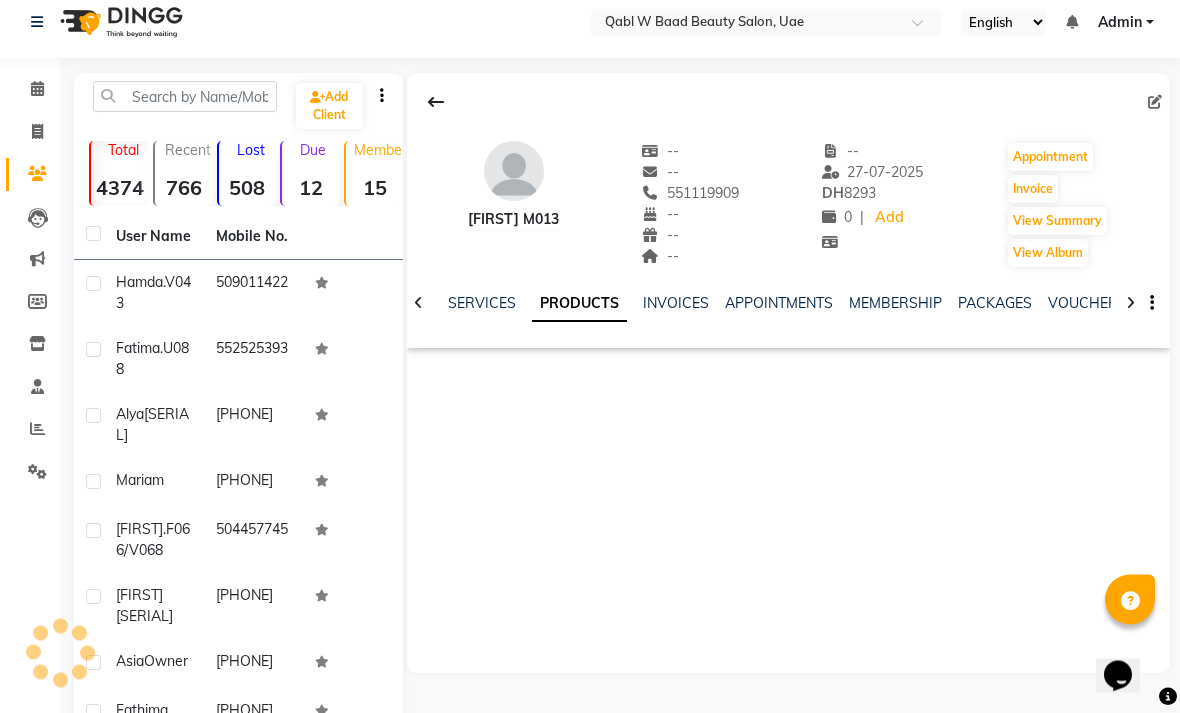 scroll, scrollTop: 14, scrollLeft: 0, axis: vertical 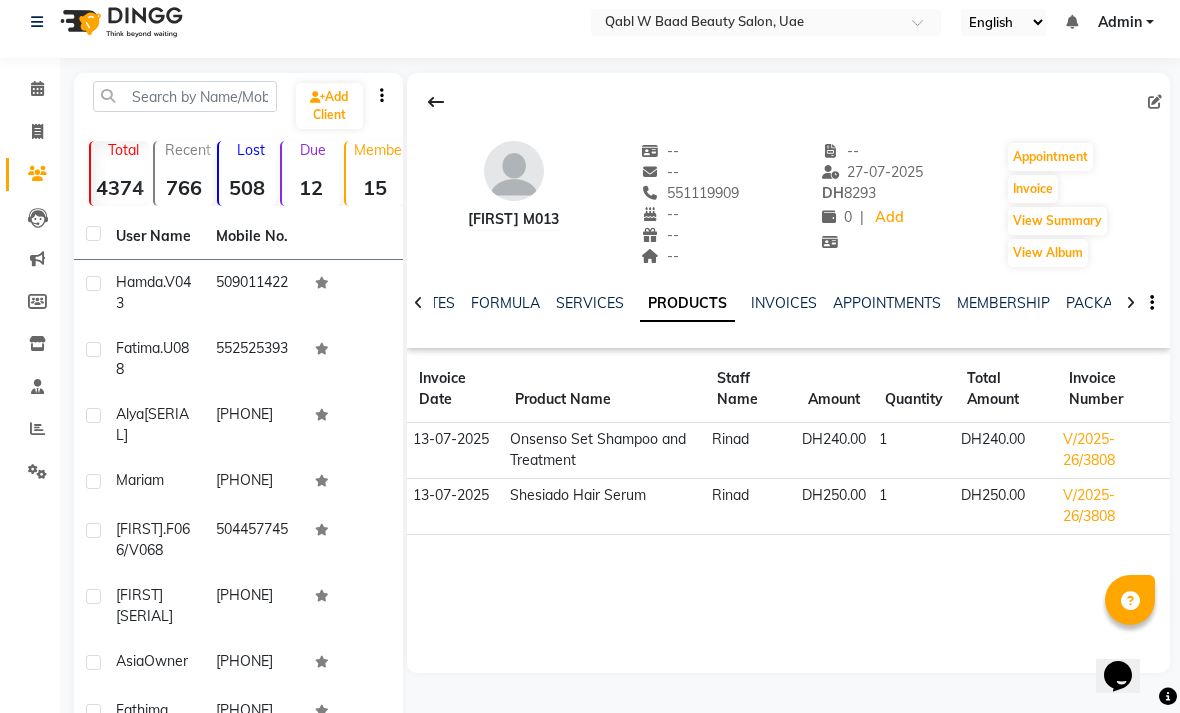click on "NOTES" 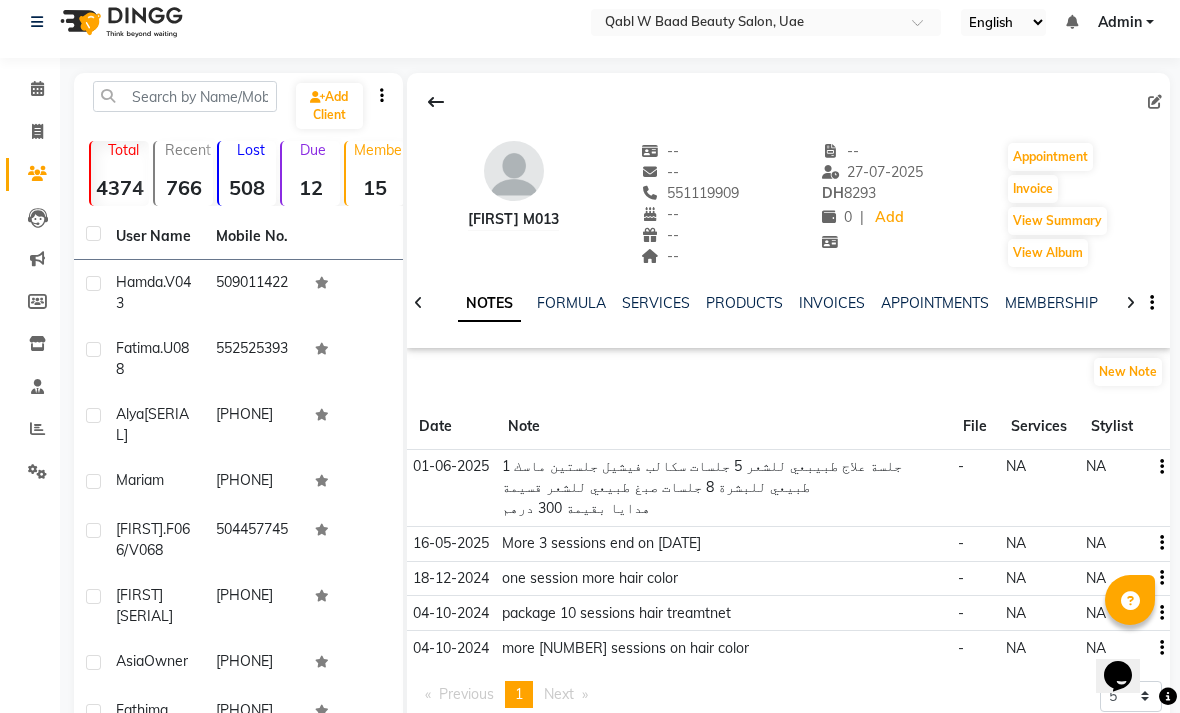 click on "SERVICES" 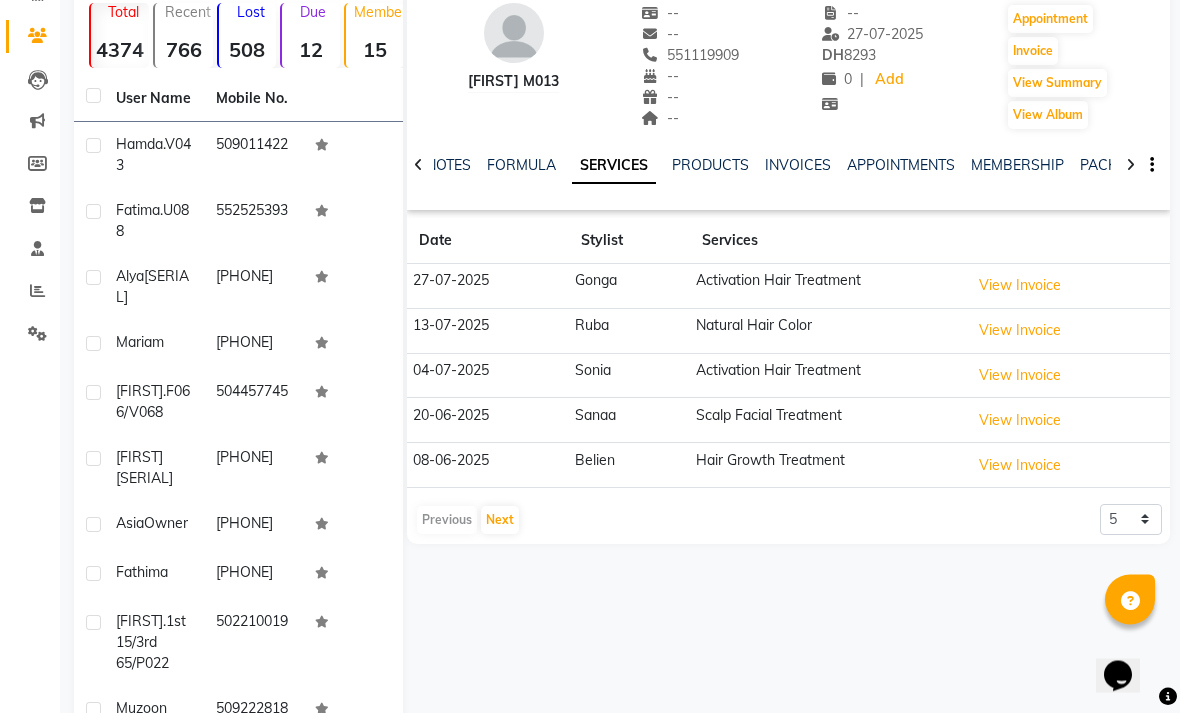 scroll, scrollTop: 163, scrollLeft: 0, axis: vertical 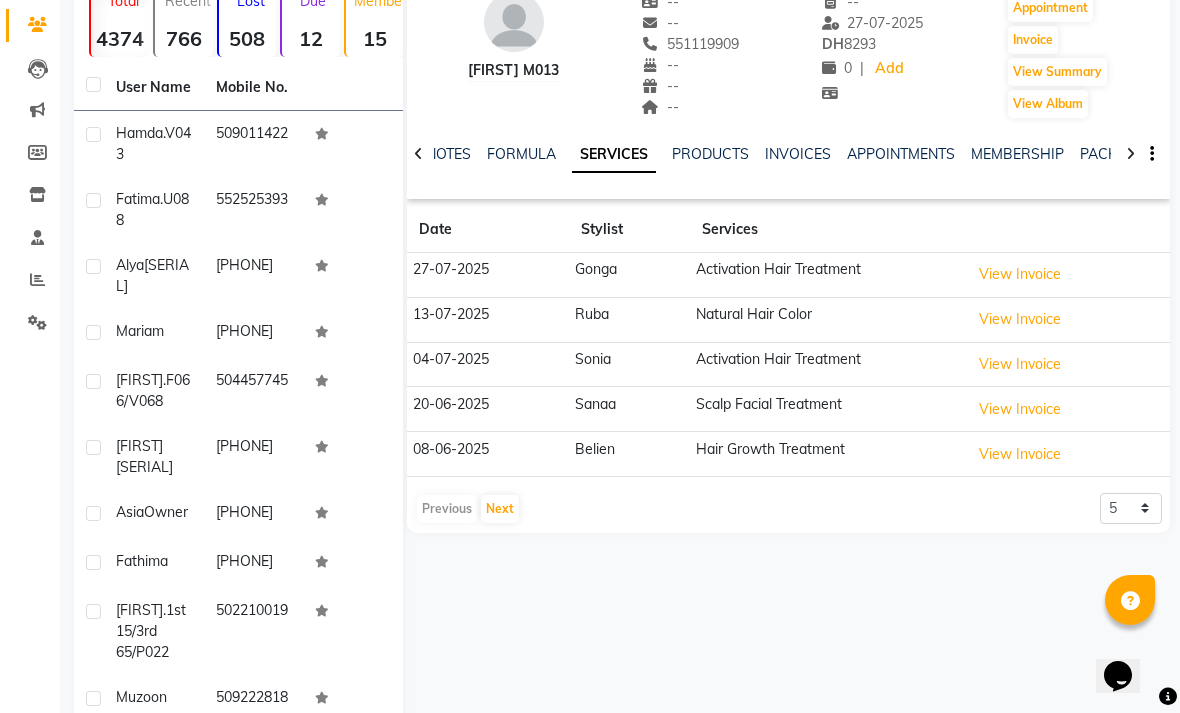 click on "khawla M013   --   --   551119909  --  --  --  -- 27-07-2025 DH    8293 0 |  Add   Appointment   Invoice  View Summary  View Album  NOTES FORMULA SERVICES PRODUCTS INVOICES APPOINTMENTS MEMBERSHIP PACKAGES VOUCHERS GIFTCARDS POINTS FORMS FAMILY CARDS WALLET Date Stylist Services 27-07-2025 Gonga Activation Hair Treatment  View Invoice  13-07-2025 Ruba Natural Hair Color   View Invoice  04-07-2025 Sonia Activation Hair Treatment  View Invoice  20-06-2025 Sanaa Scalp Facial Treatment   View Invoice  08-06-2025 Belien Hair Growth Treatment  View Invoice   Previous   Next  5 10 50 100 500" 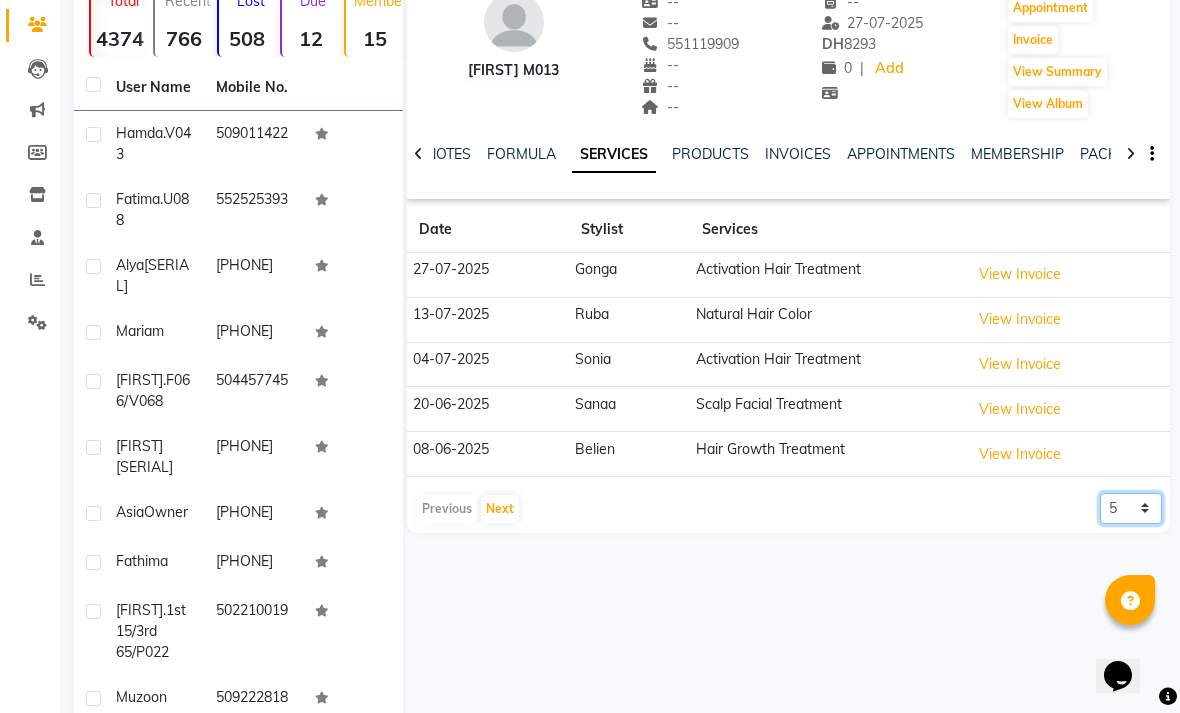 click on "5 10 50 100 500" 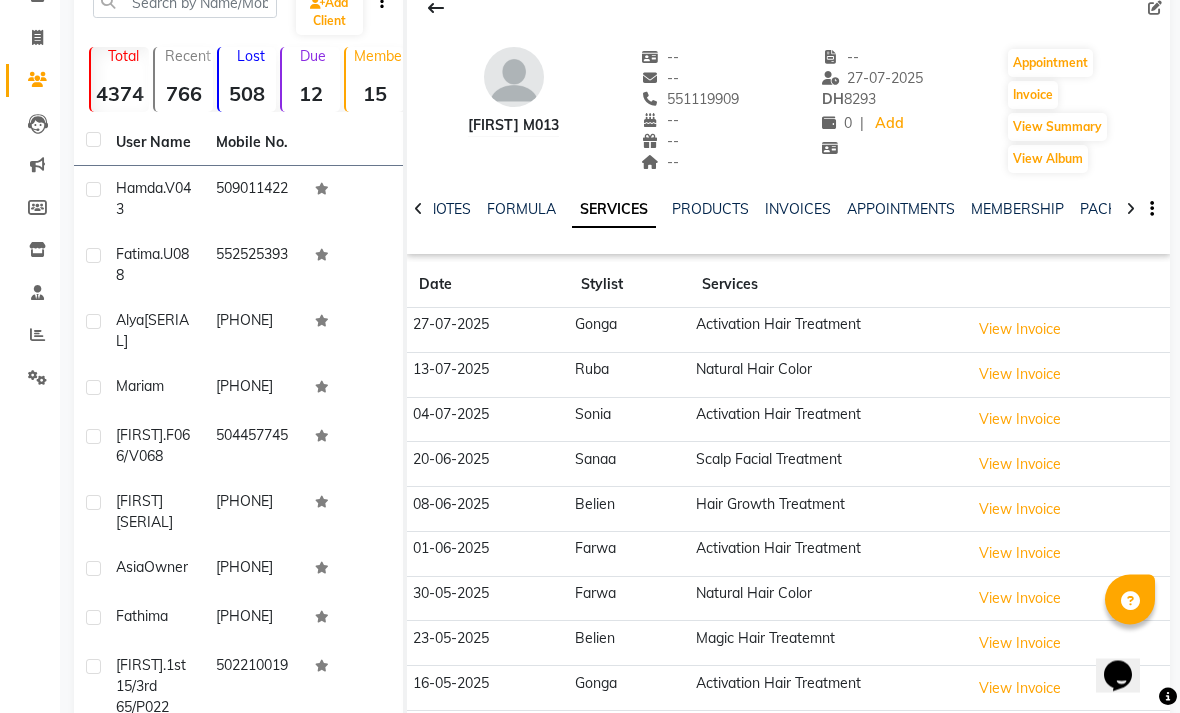 scroll, scrollTop: 104, scrollLeft: 0, axis: vertical 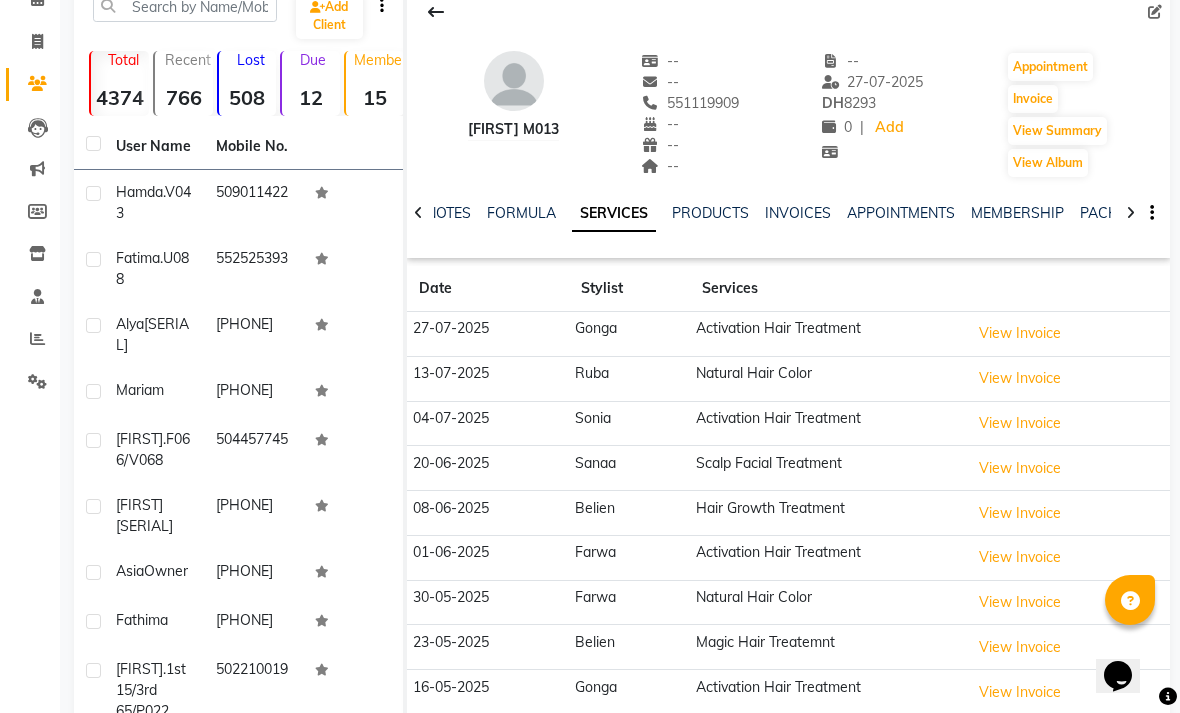 click on "PACKAGES" 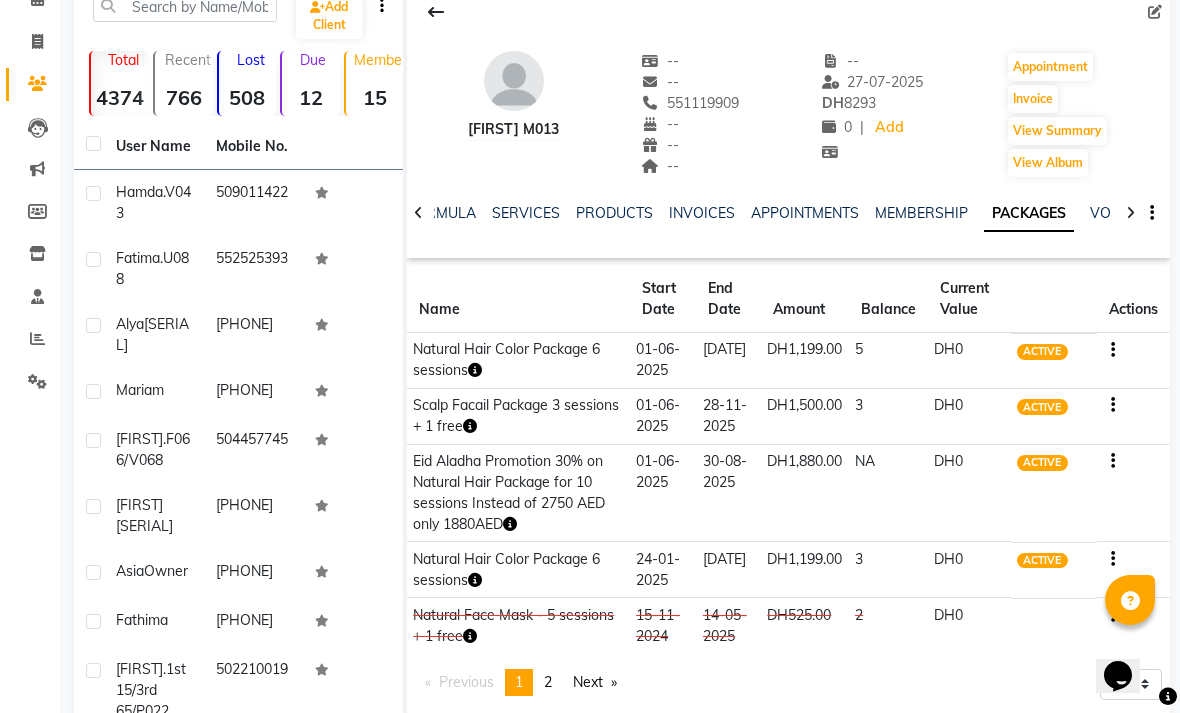 scroll, scrollTop: 0, scrollLeft: 0, axis: both 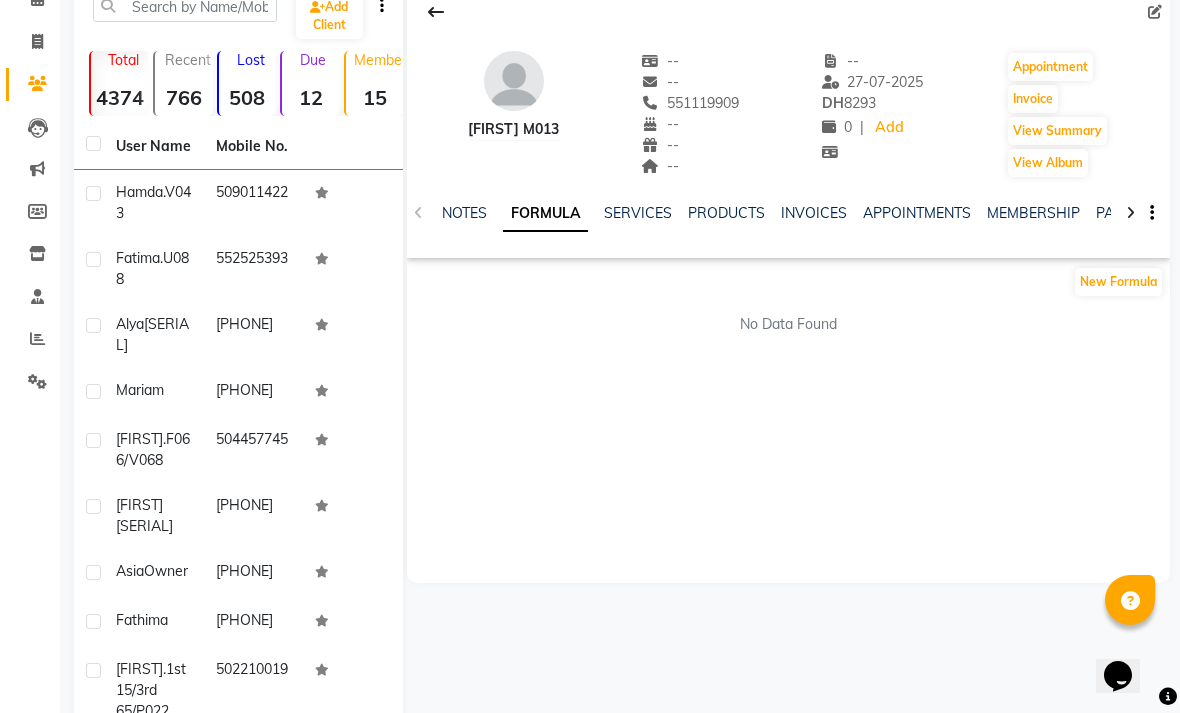 click on "NOTES" 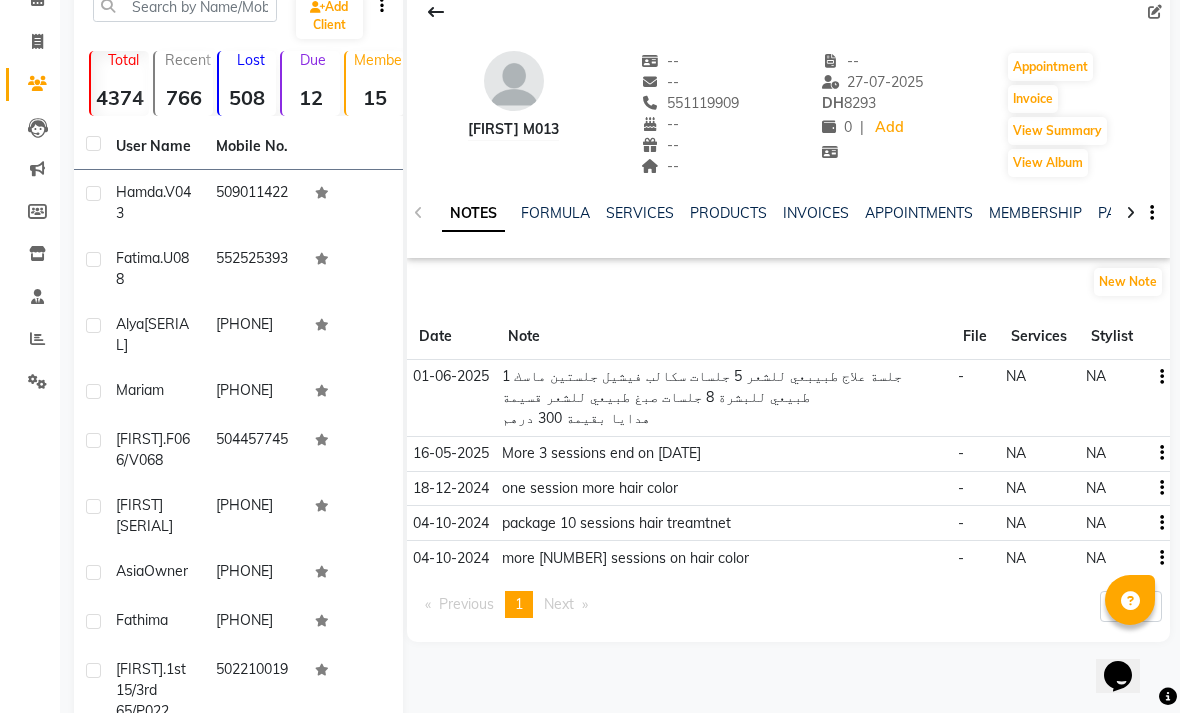 click on "SERVICES" 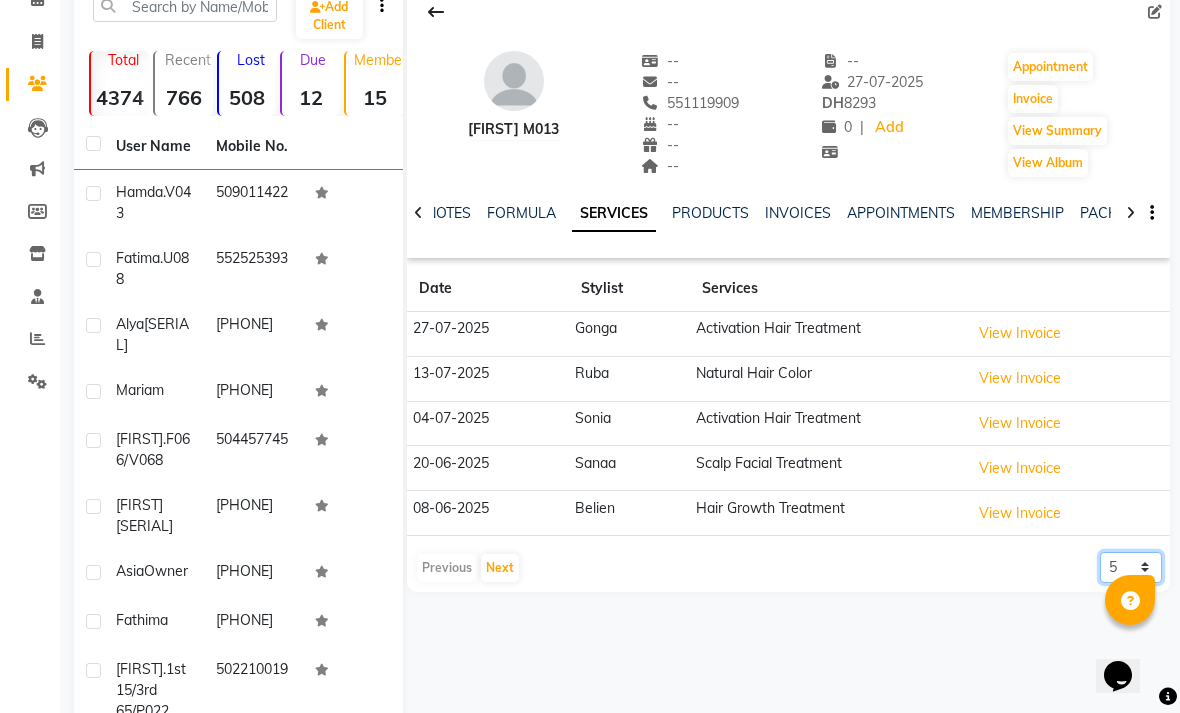 click on "5 10 50 100 500" 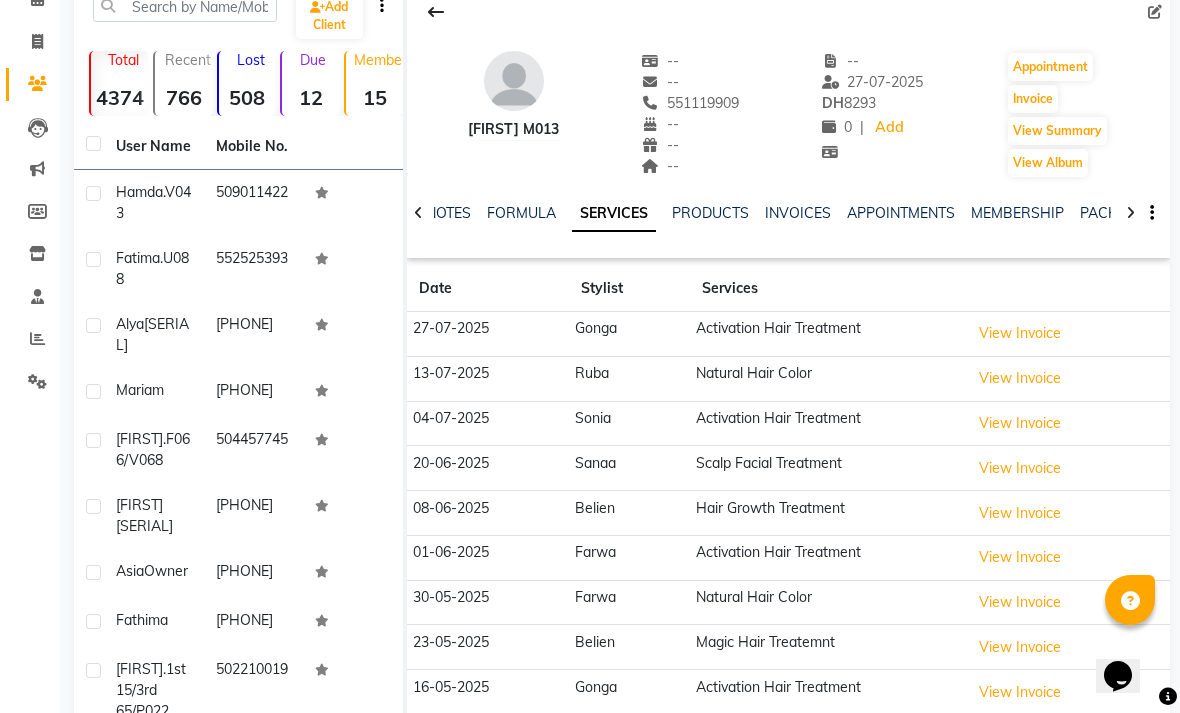click on "NOTES" 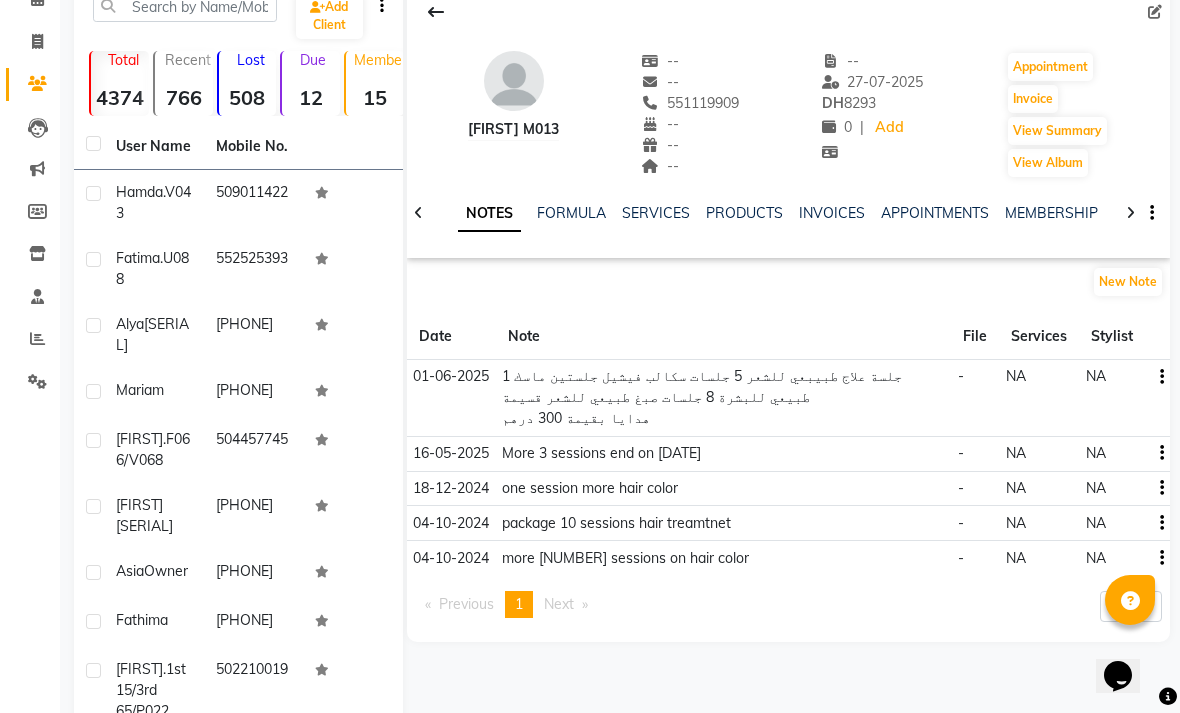 click on "NOTES" 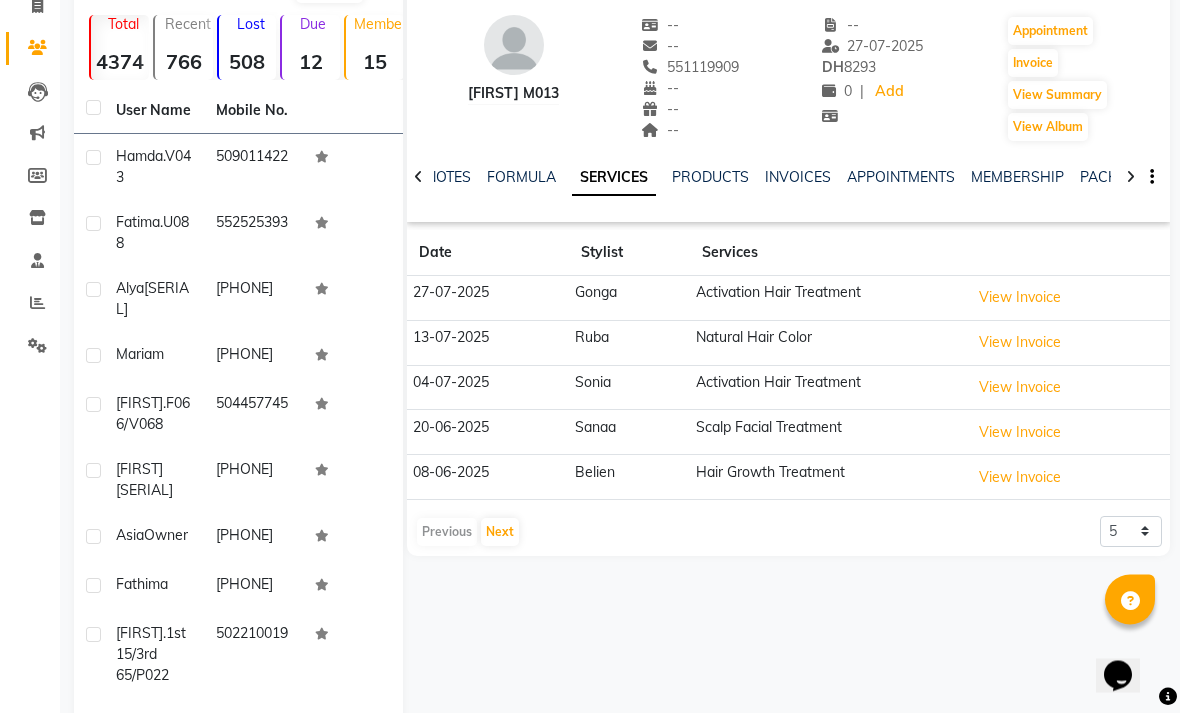 scroll, scrollTop: 132, scrollLeft: 0, axis: vertical 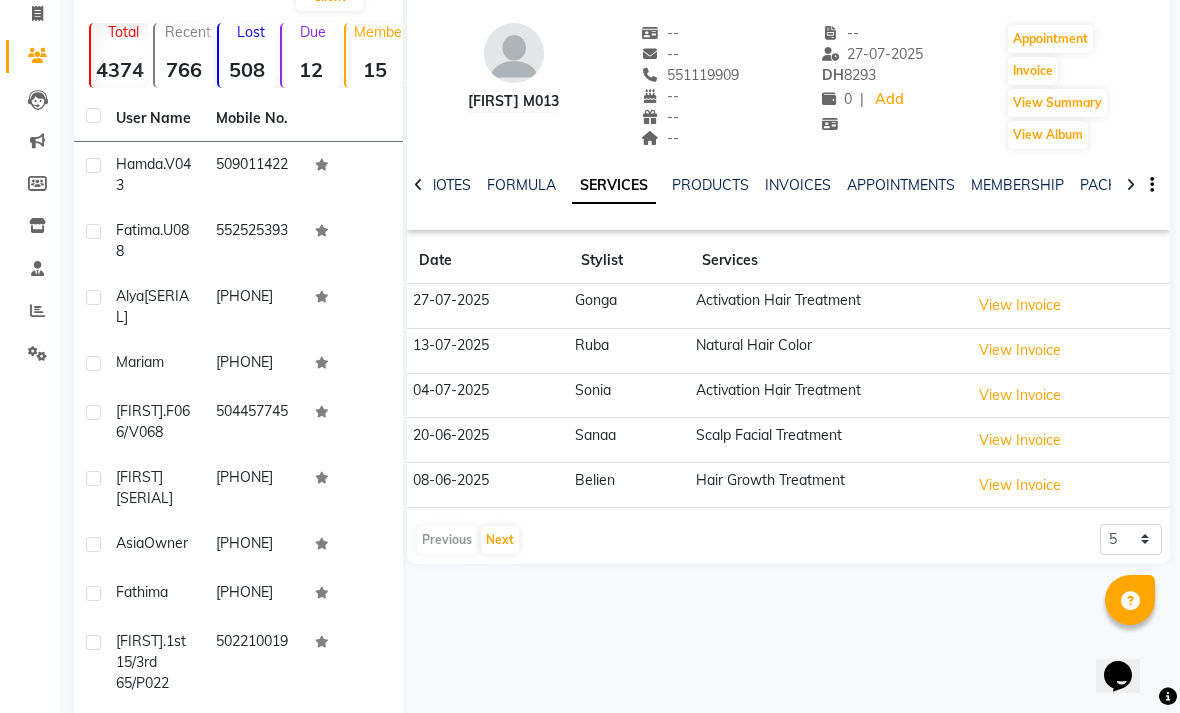 click on "NOTES" 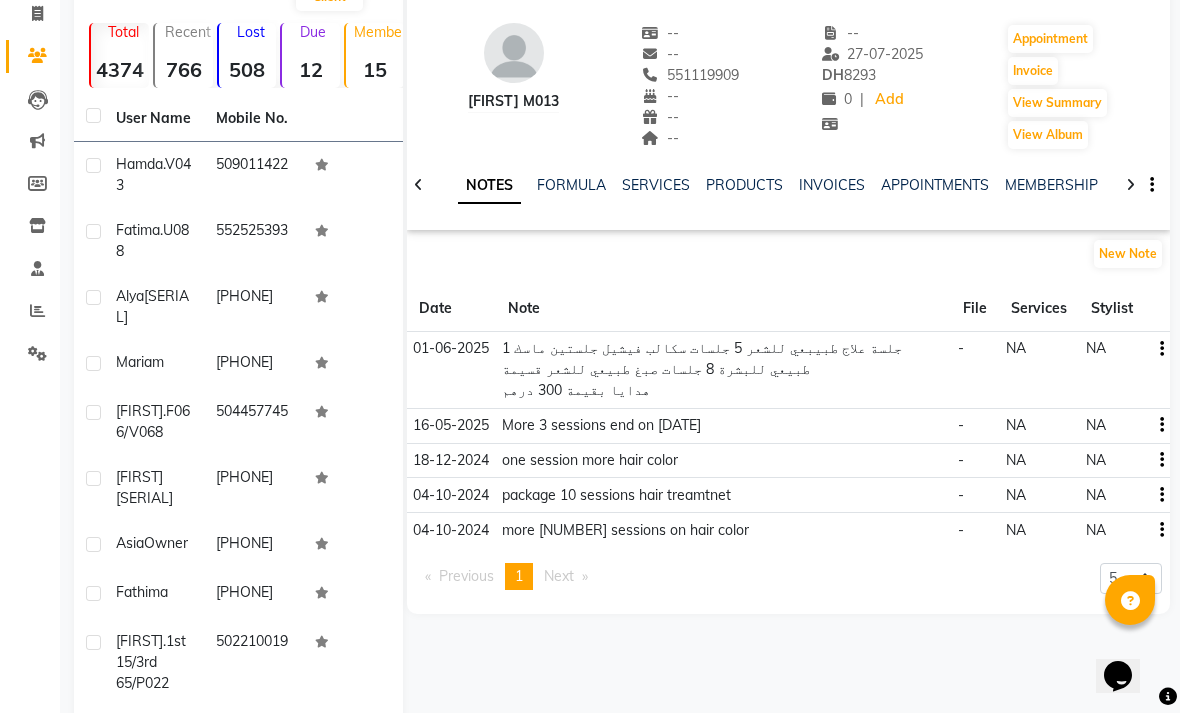 click on "New Note" 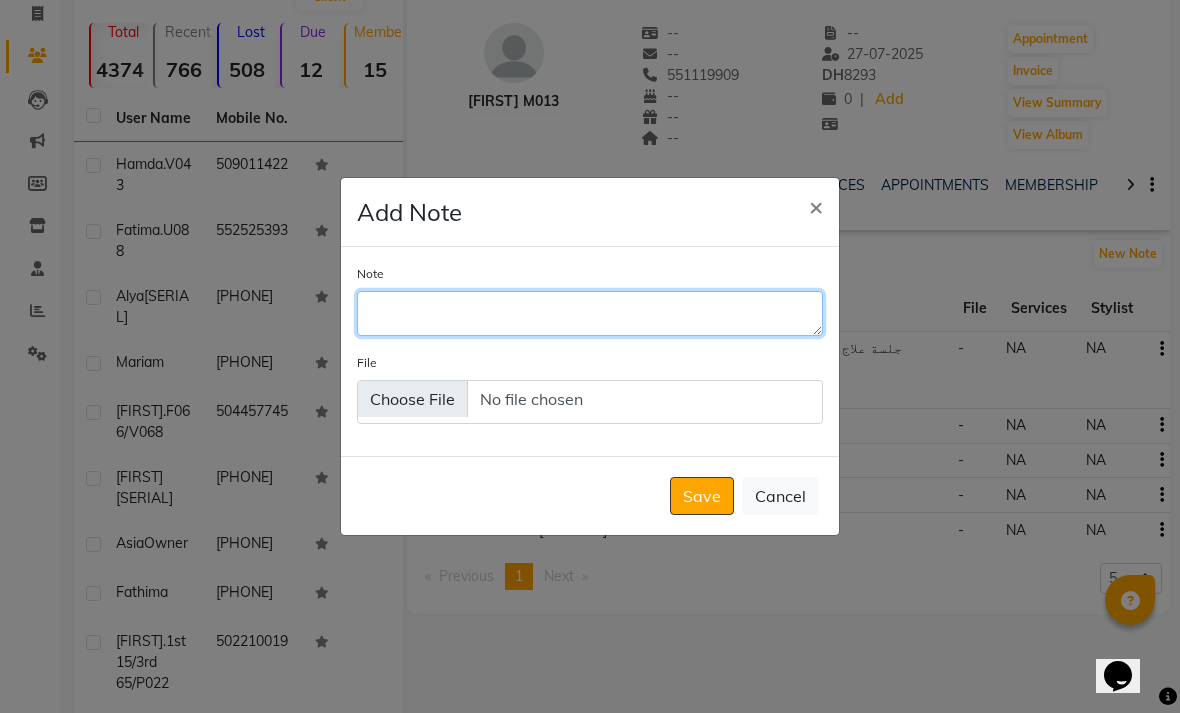 click on "Note" at bounding box center [590, 313] 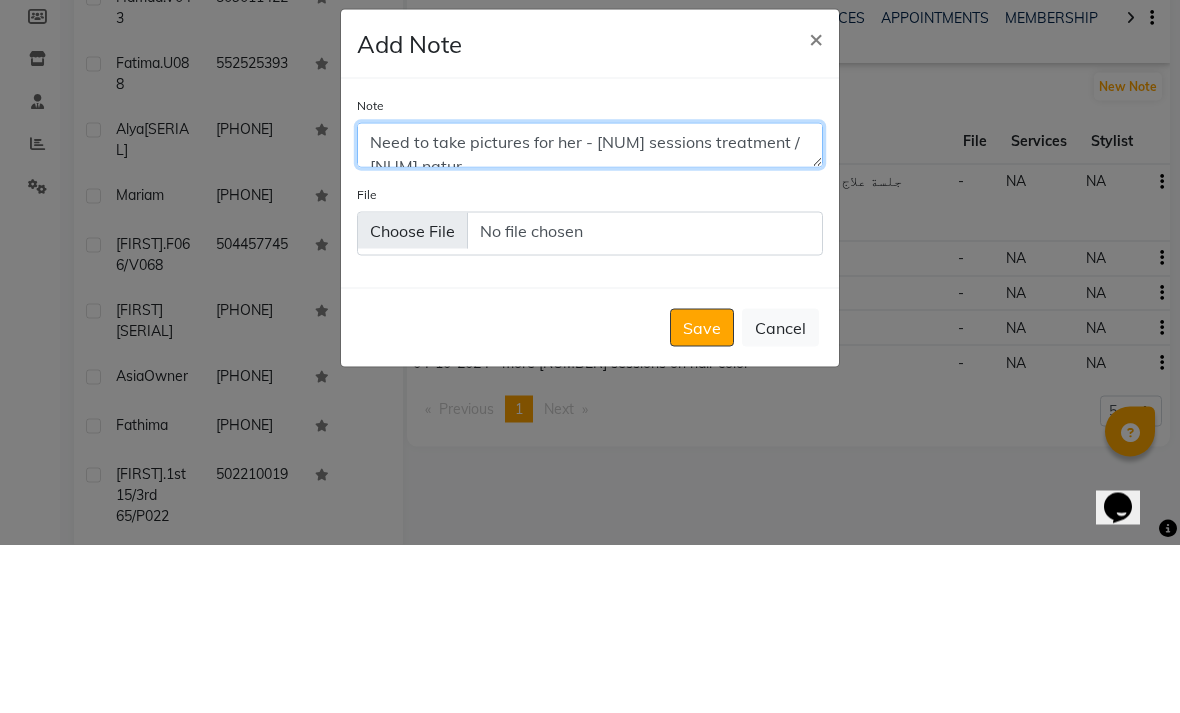 scroll, scrollTop: 10, scrollLeft: 0, axis: vertical 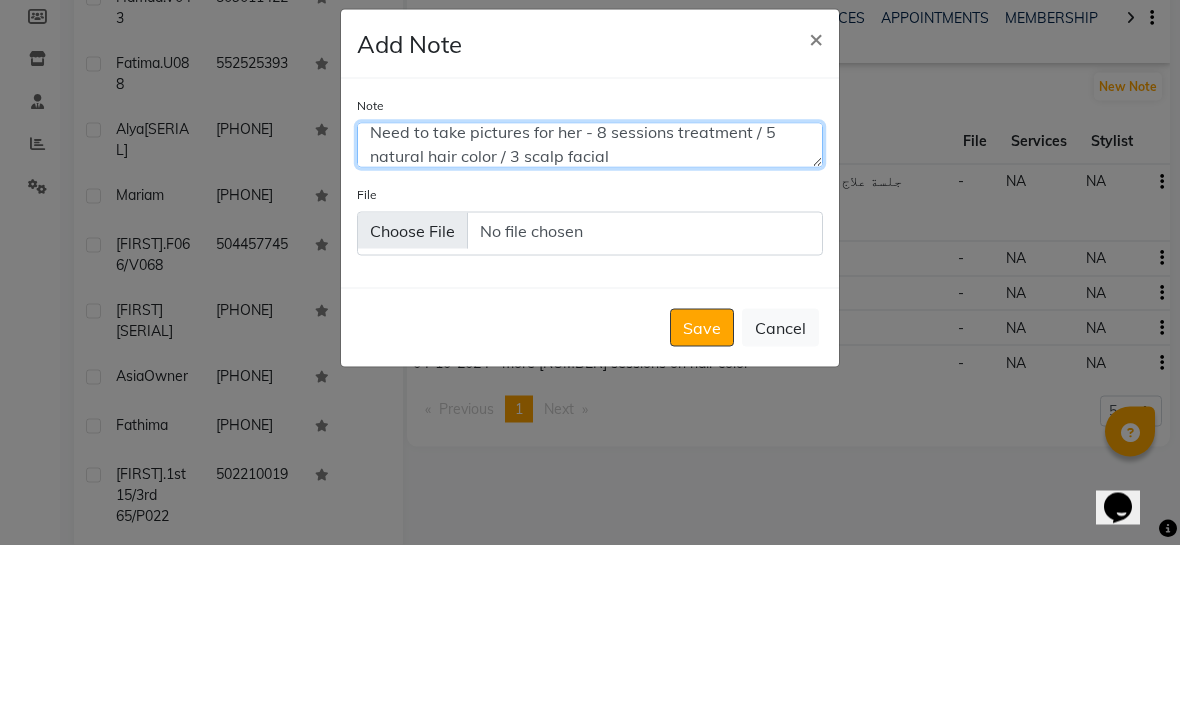 type on "Need to take pictures for her - 8 sessions treatment / 5 natural hair color / 3 scalp facial" 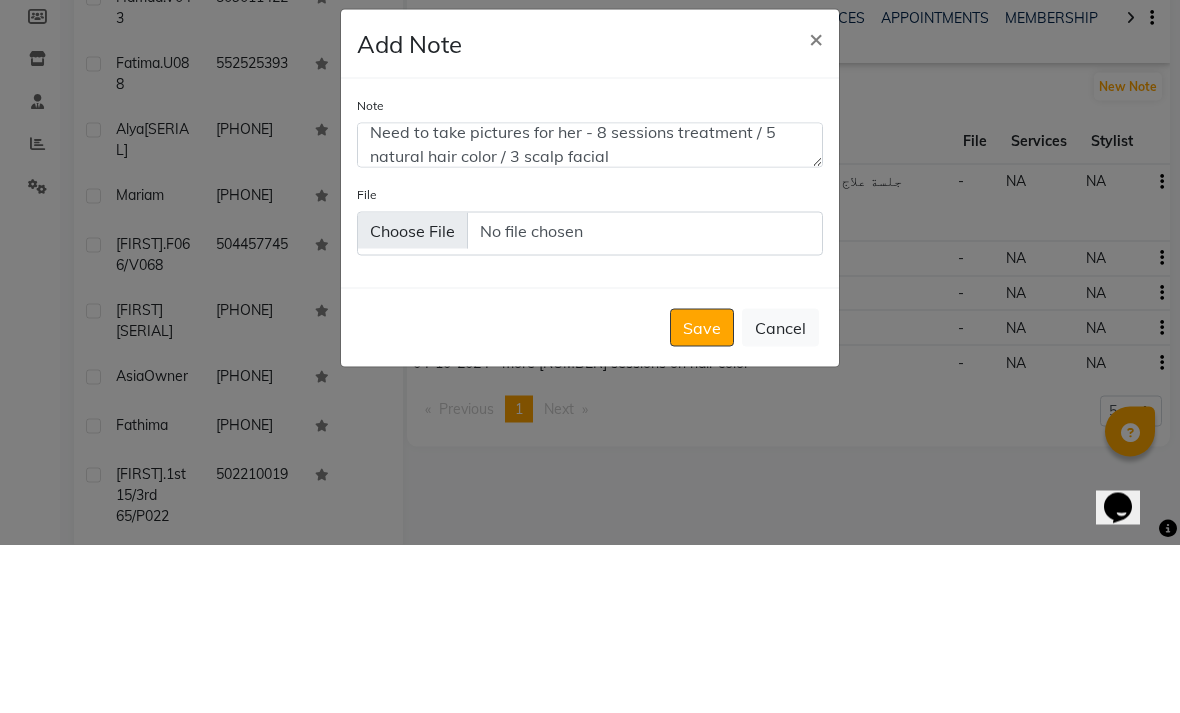 click on "Save" 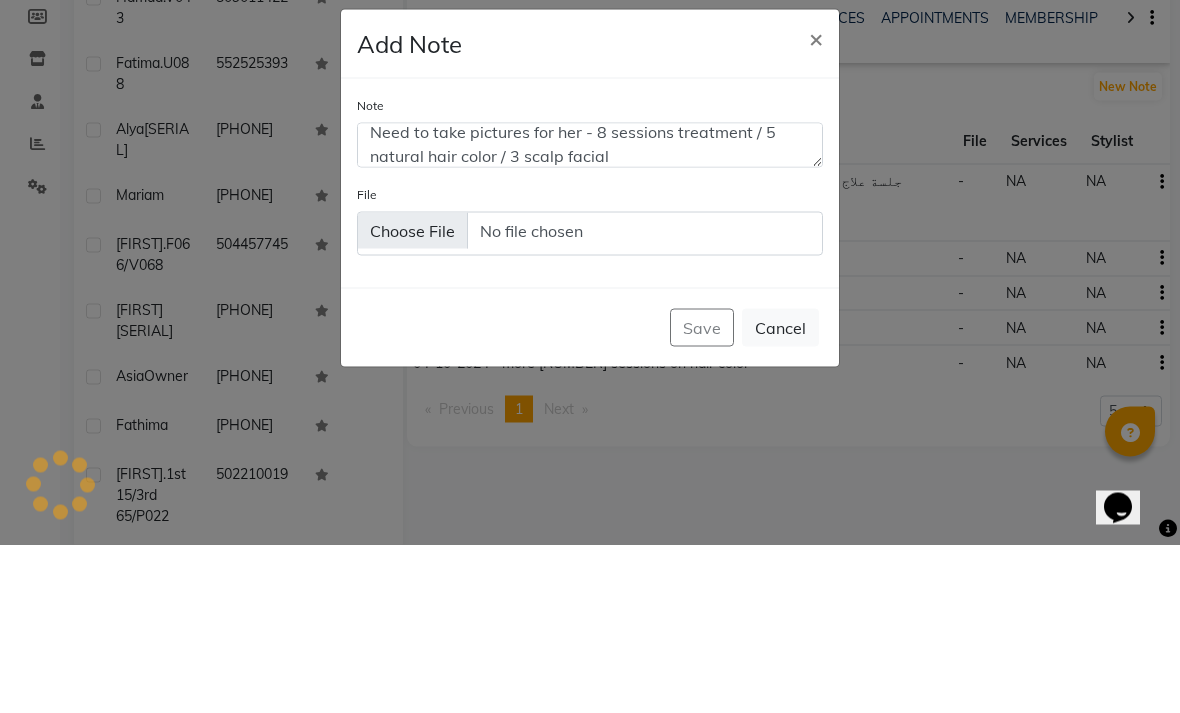scroll, scrollTop: 196, scrollLeft: 0, axis: vertical 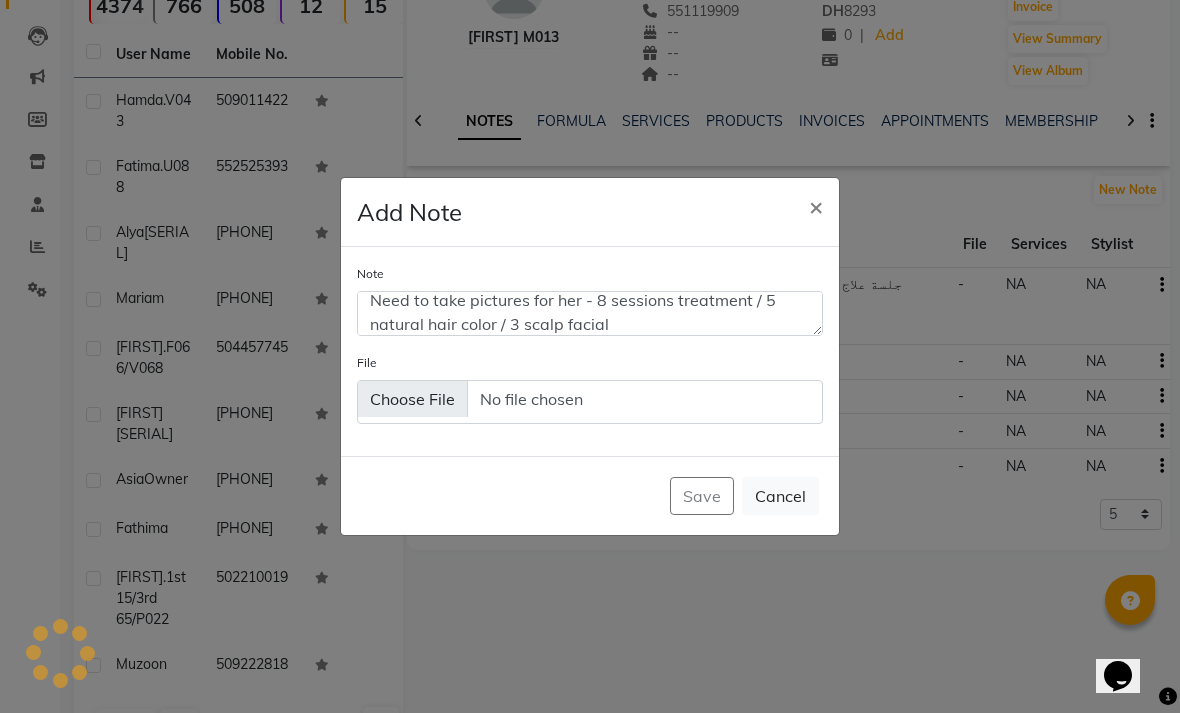 type 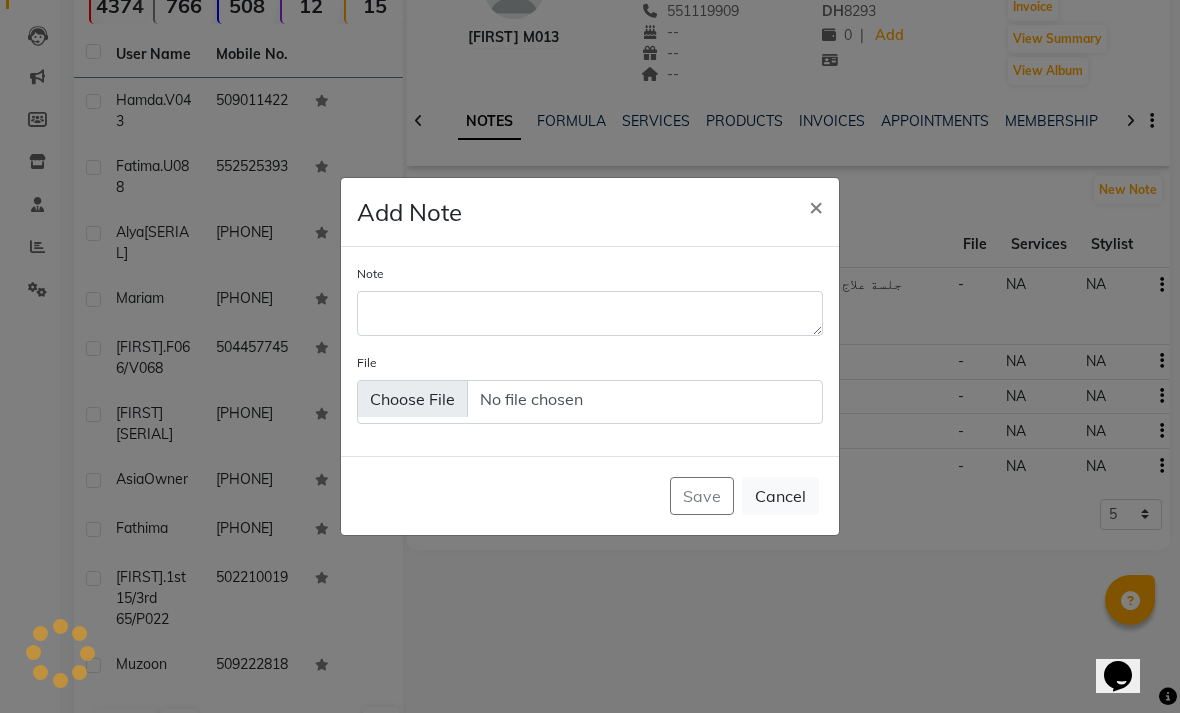 scroll, scrollTop: 0, scrollLeft: 0, axis: both 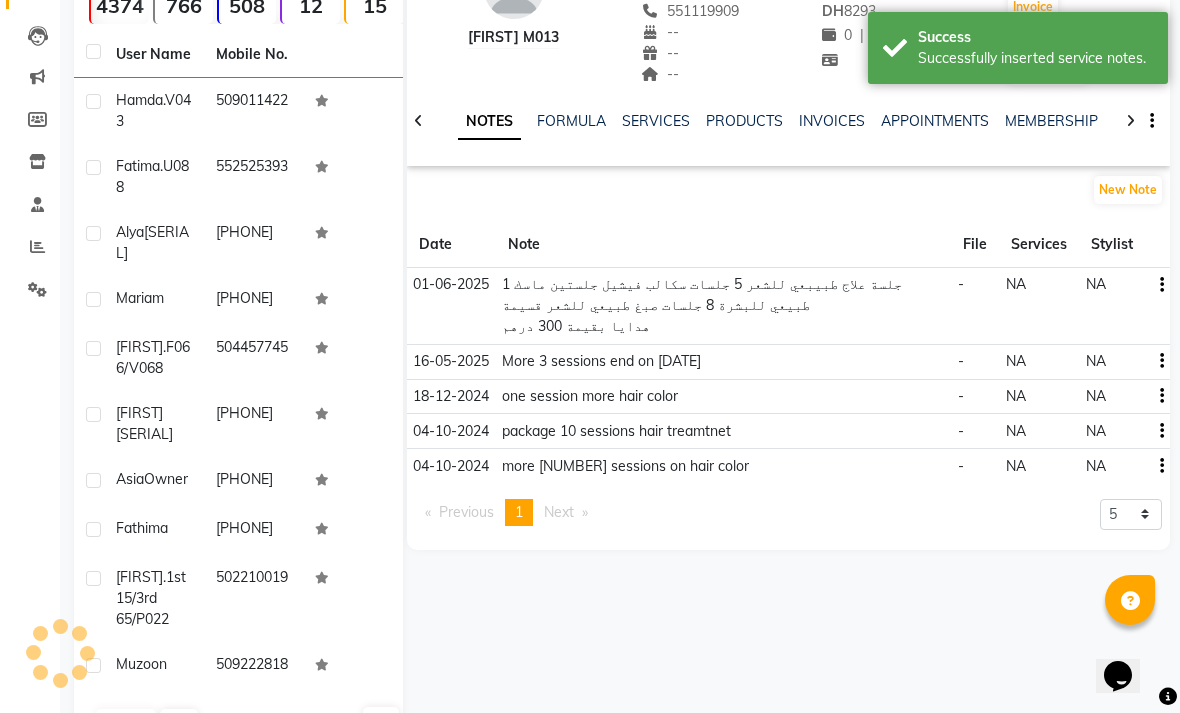 click on "khawla M[NUM]   --   --   [PHONE]  --  --  --  -- [DATE] DH    [NUM] |  Add   Appointment   Invoice  View Summary  View Album  NOTES FORMULA SERVICES PRODUCTS INVOICES APPOINTMENTS MEMBERSHIP PACKAGES VOUCHERS GIFTCARDS POINTS FORMS FAMILY CARDS WALLET New Note Date Note File Services Stylist [DATE]  [NUM] جلسة علاج طبيبعي للشعر
[NUM] جلسات سكالب فيشيل
[NUM] جلستين ماسك طبيعي للبشرة
[NUM] جلسات صبغ طبيعي للشعر
قسيمة هدايا بقيمة [PRICE] درهم  -  NA   NA  [DATE]  More [NUM] sessions end on [DATE]  -  NA   NA  [DATE]  one session more hair color  -  NA   NA  [DATE]  package [NUM] sessions hair treamtnet  -  NA   NA  [DATE]  more [NUM] sessions on hair color  -  NA   NA   Previous  page  [NUM] / [NUM]  You're on page  [NUM]  Next  page [NUM] [NUM] [NUM] [NUM]" 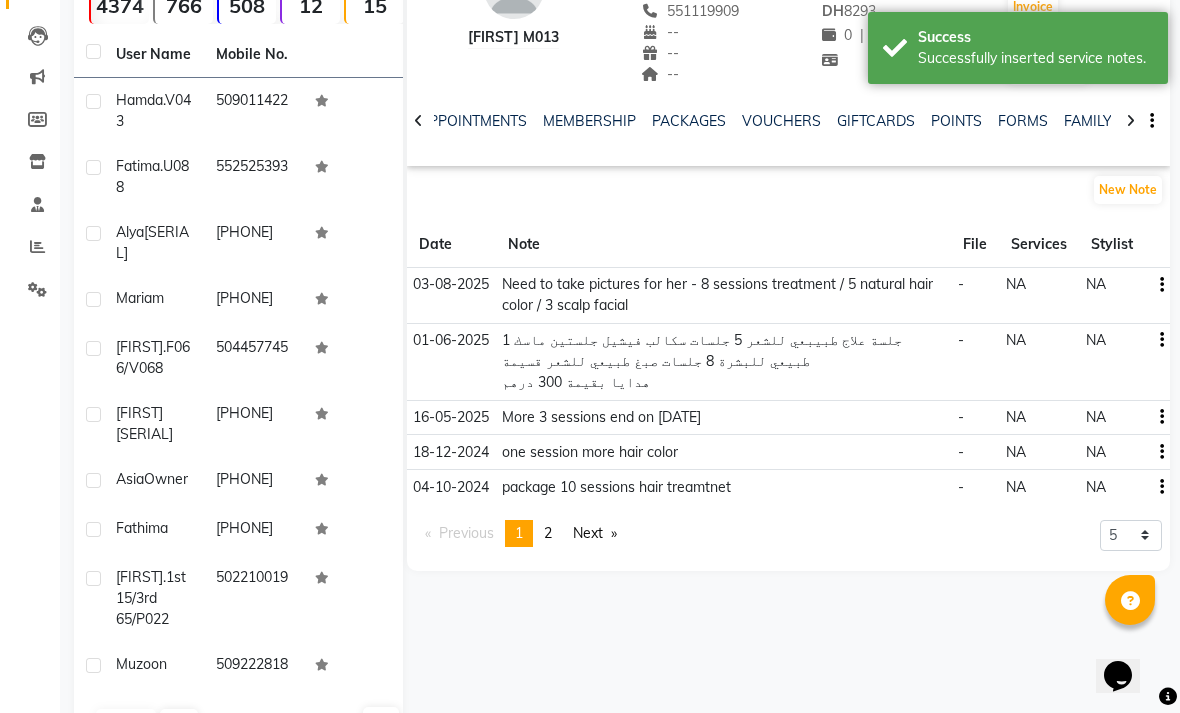 scroll, scrollTop: 0, scrollLeft: 462, axis: horizontal 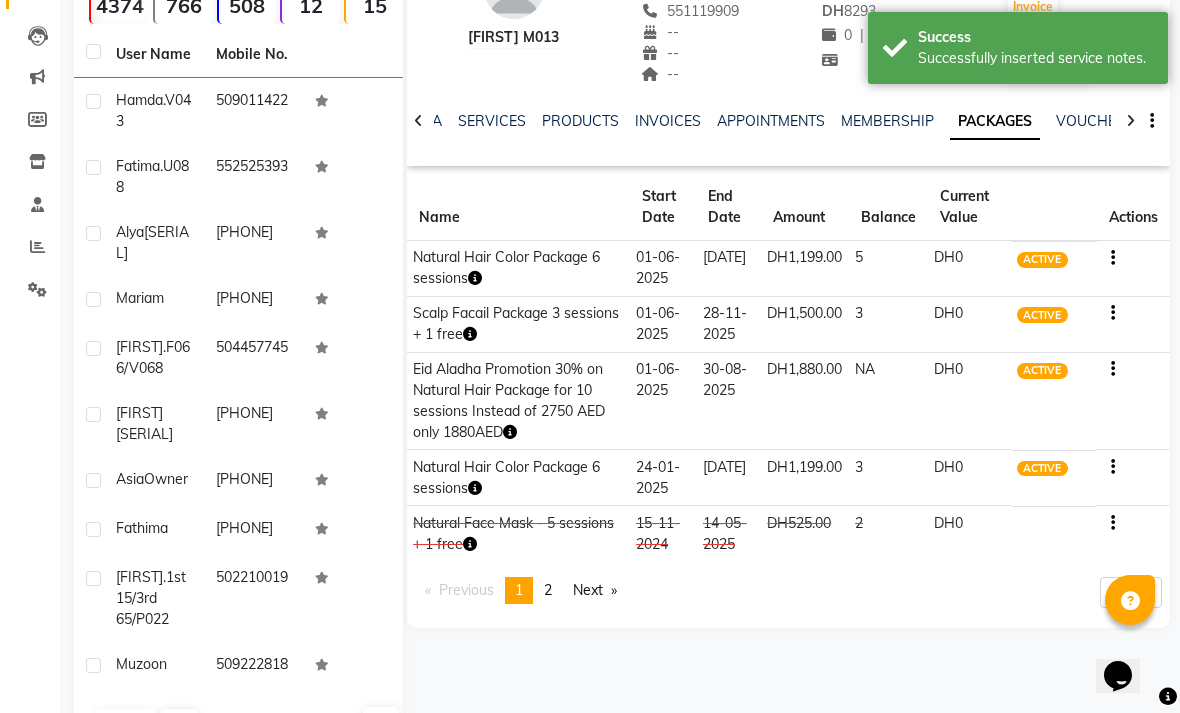click on "SERVICES" 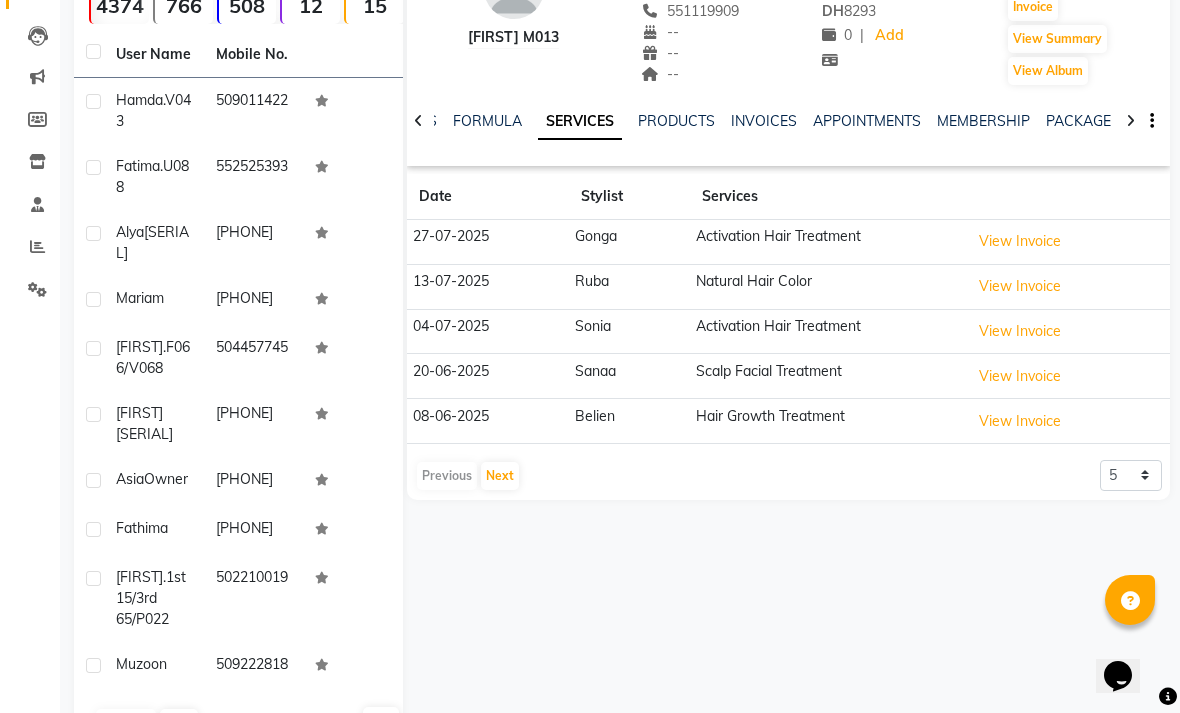 click on "Date Stylist Services 27-07-2025 Gonga Activation Hair Treatment  View Invoice  13-07-2025 Ruba Natural Hair Color   View Invoice  04-07-2025 Sonia Activation Hair Treatment  View Invoice  20-06-2025 Sanaa Scalp Facial Treatment   View Invoice  08-06-2025 Belien Hair Growth Treatment  View Invoice   Previous   Next  5 10 50 100 500" 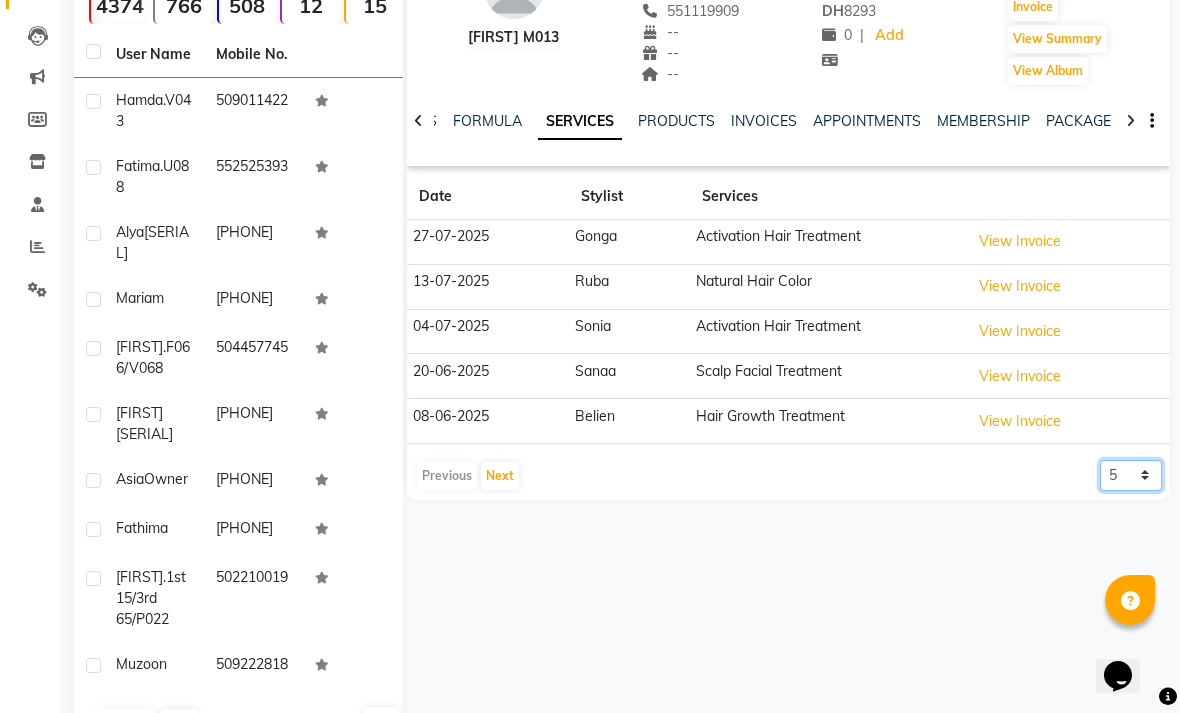 click on "5 10 50 100 500" 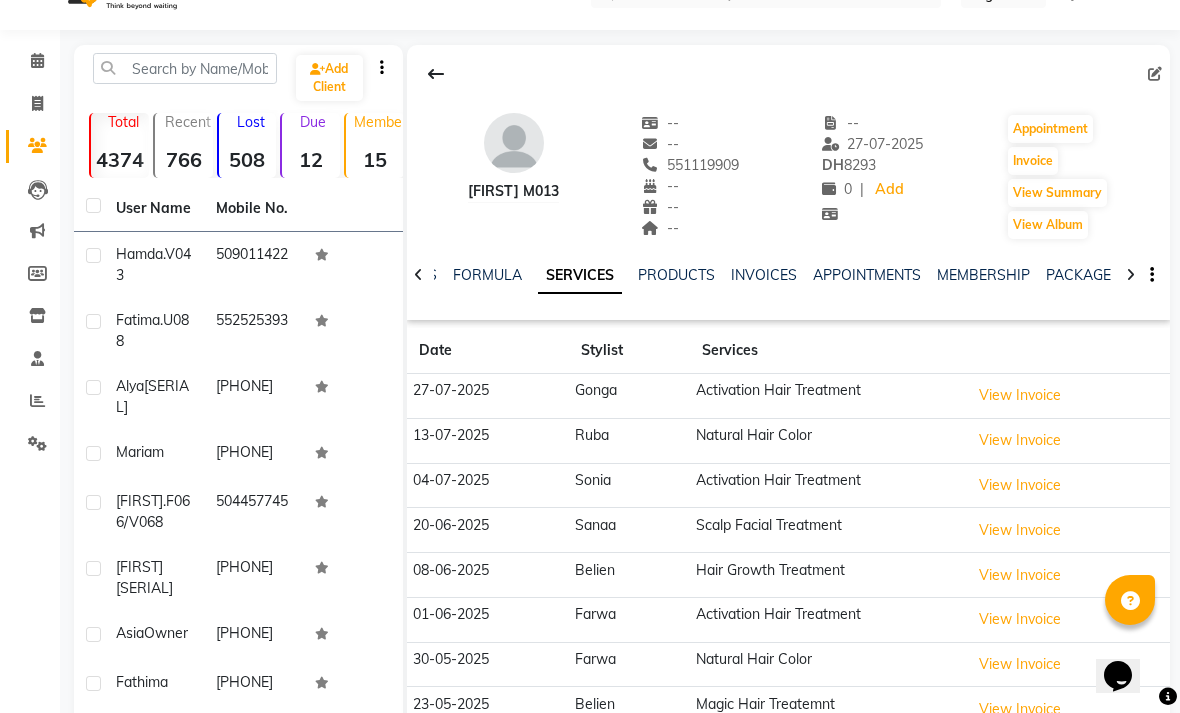 scroll, scrollTop: 0, scrollLeft: 0, axis: both 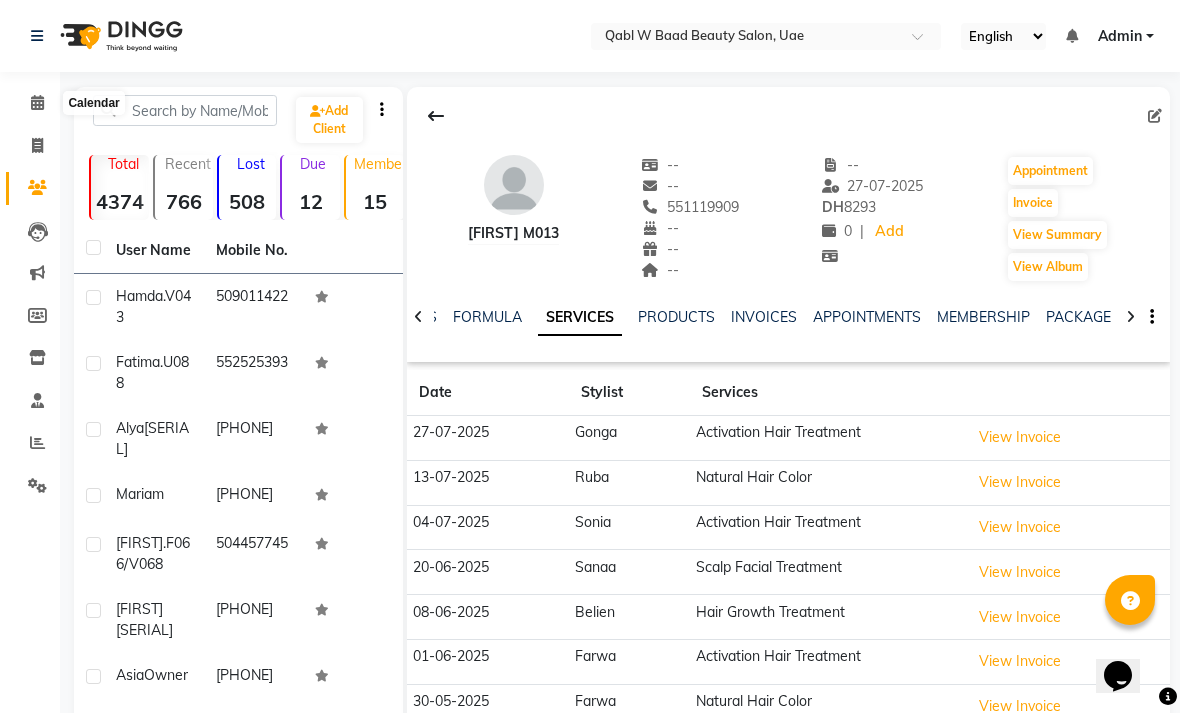 click 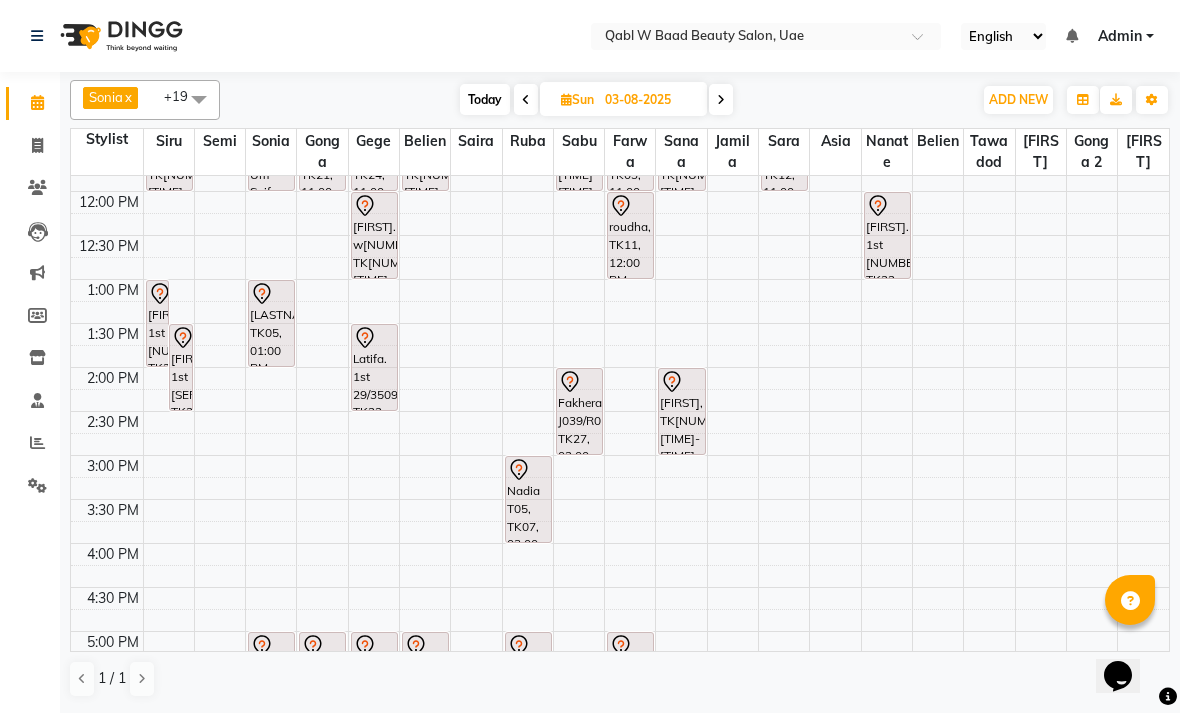 scroll, scrollTop: 349, scrollLeft: 0, axis: vertical 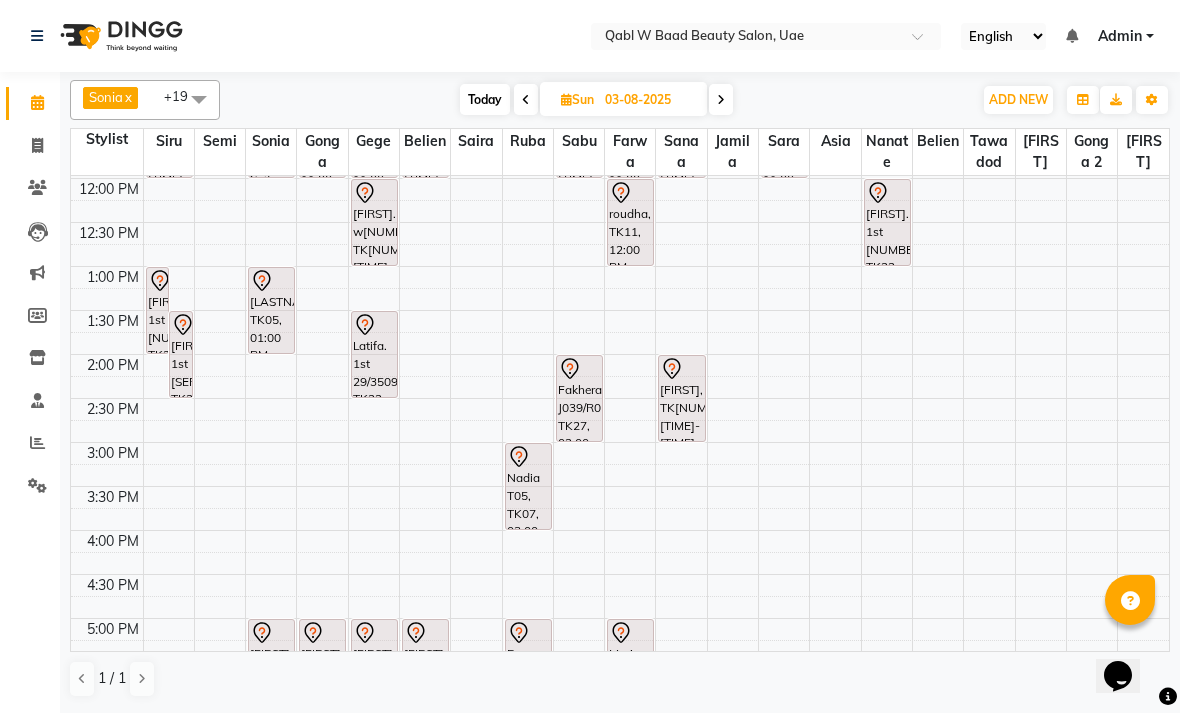 click on "[FIRST]. w[NUMBER], TK[NUMBER], [TIME]-[TIME], Scalp Facial Treatment" at bounding box center [374, 222] 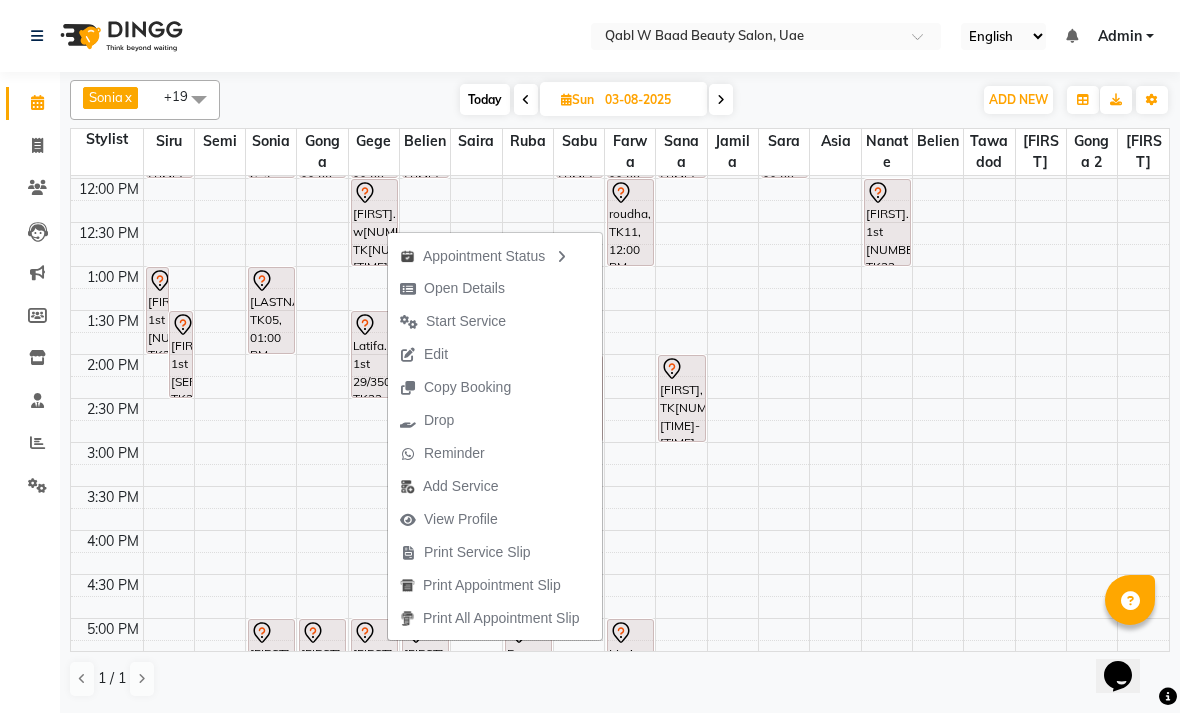 click on "Open Details" at bounding box center (464, 288) 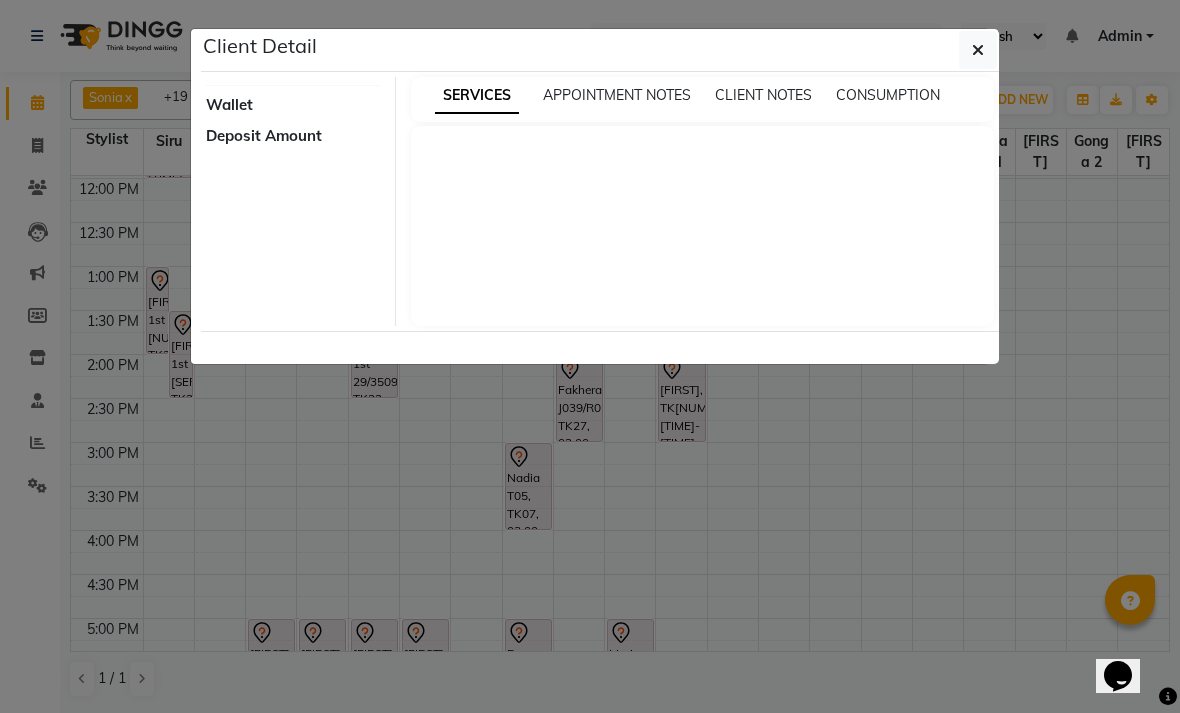 select on "7" 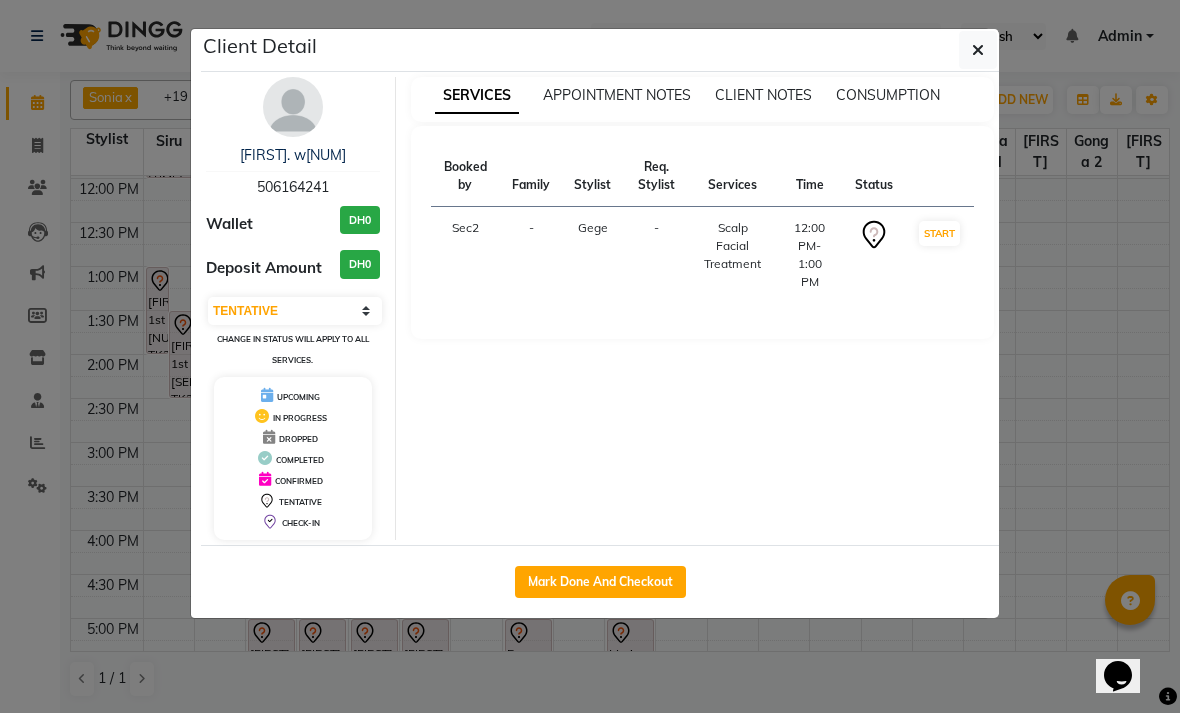 click on "[FIRST]. w[NUM]" at bounding box center (293, 155) 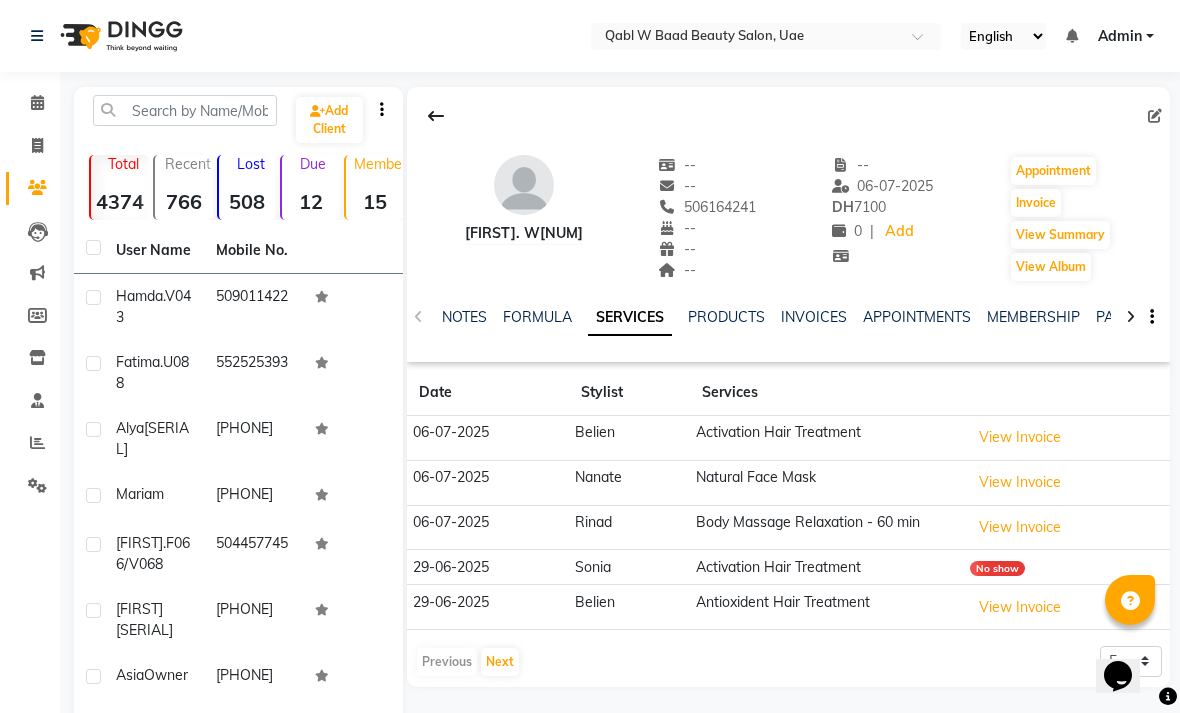 click on "NOTES" 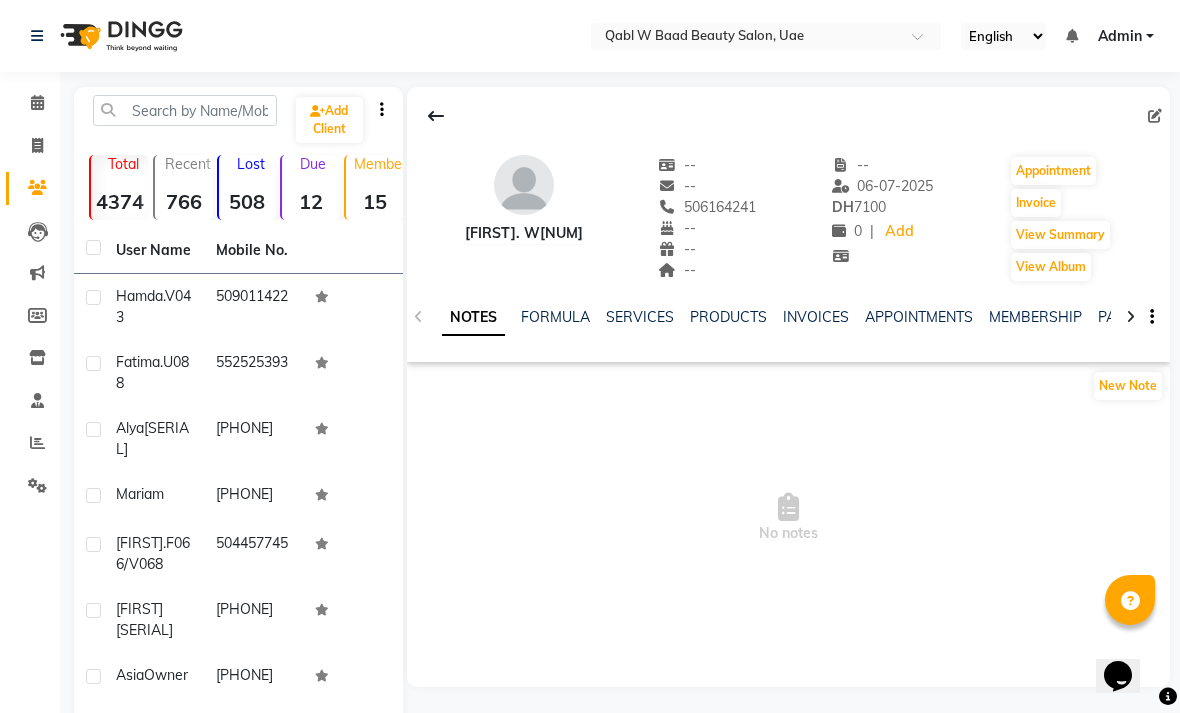click on "SERVICES" 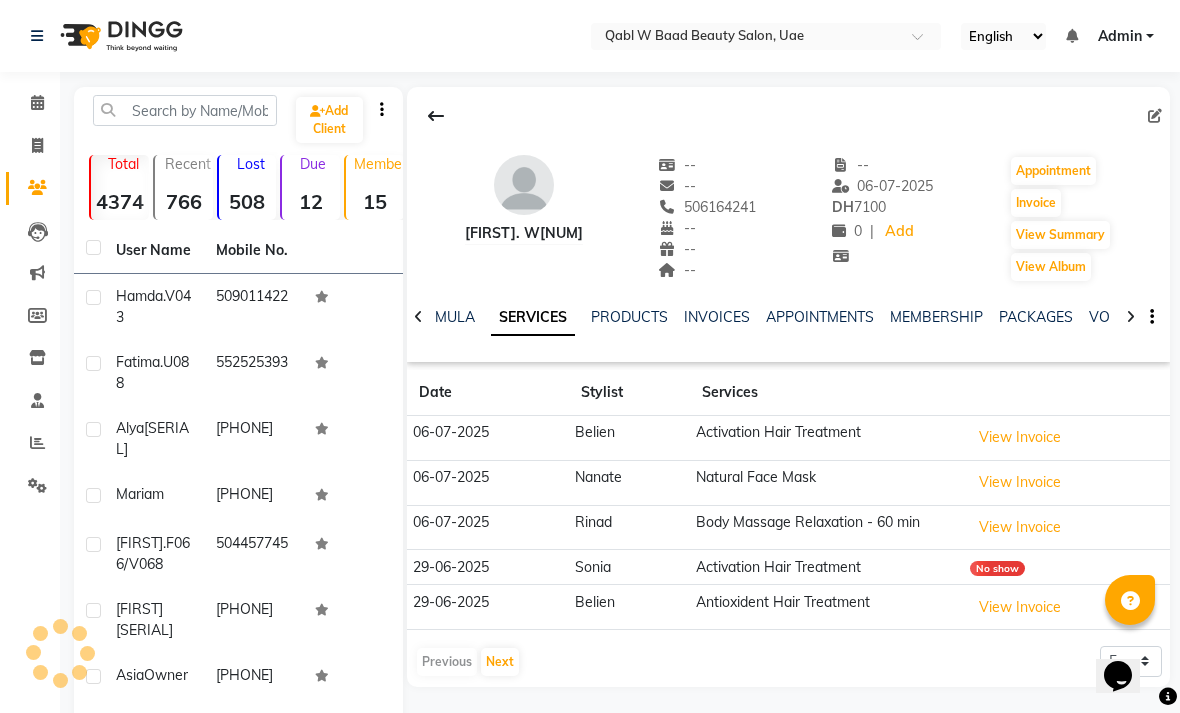 scroll, scrollTop: 0, scrollLeft: 99, axis: horizontal 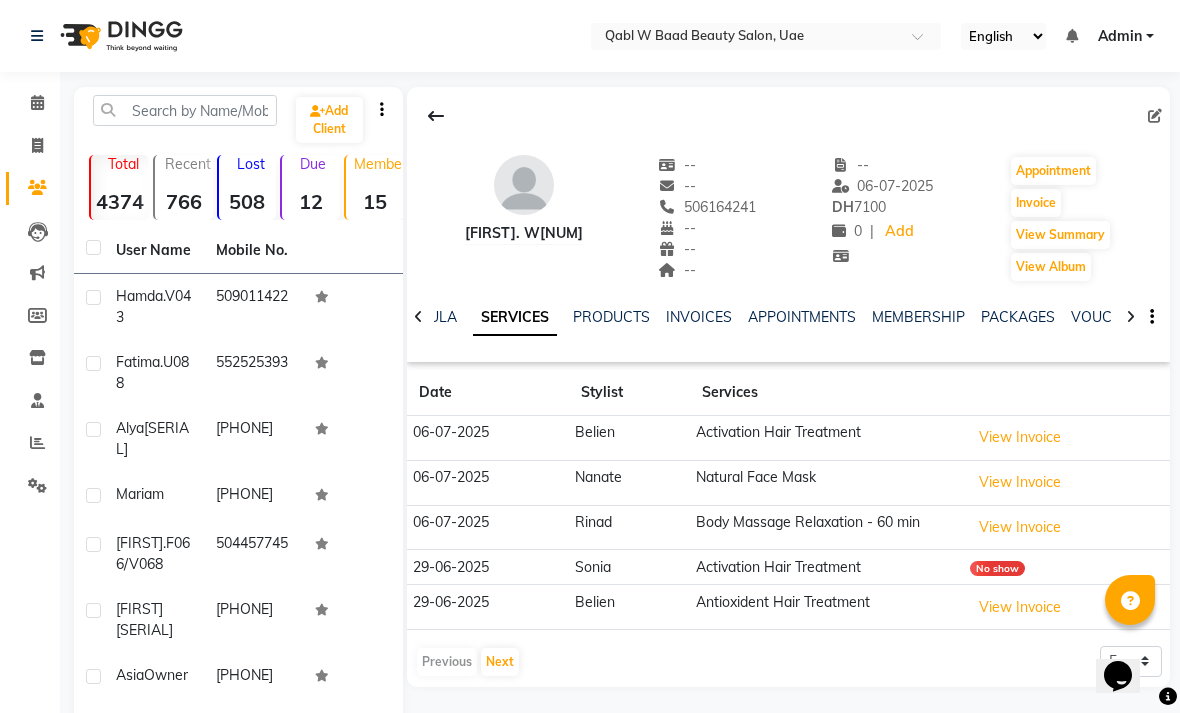 click on "PACKAGES" 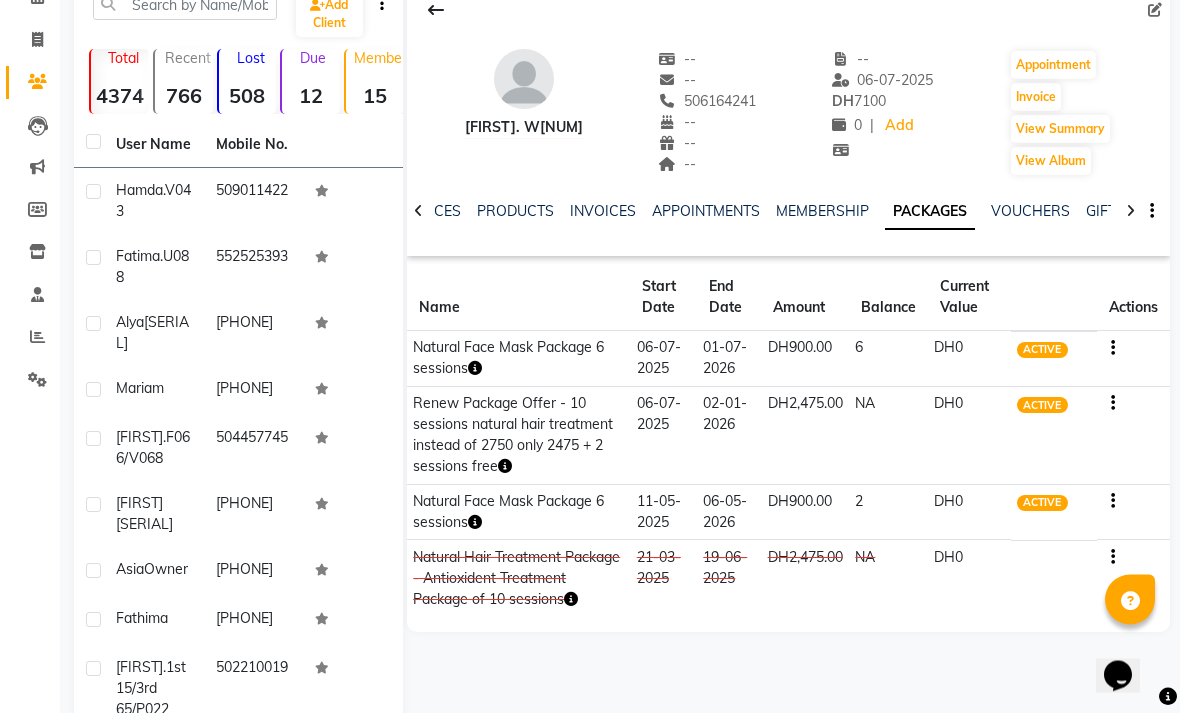 scroll, scrollTop: 106, scrollLeft: 0, axis: vertical 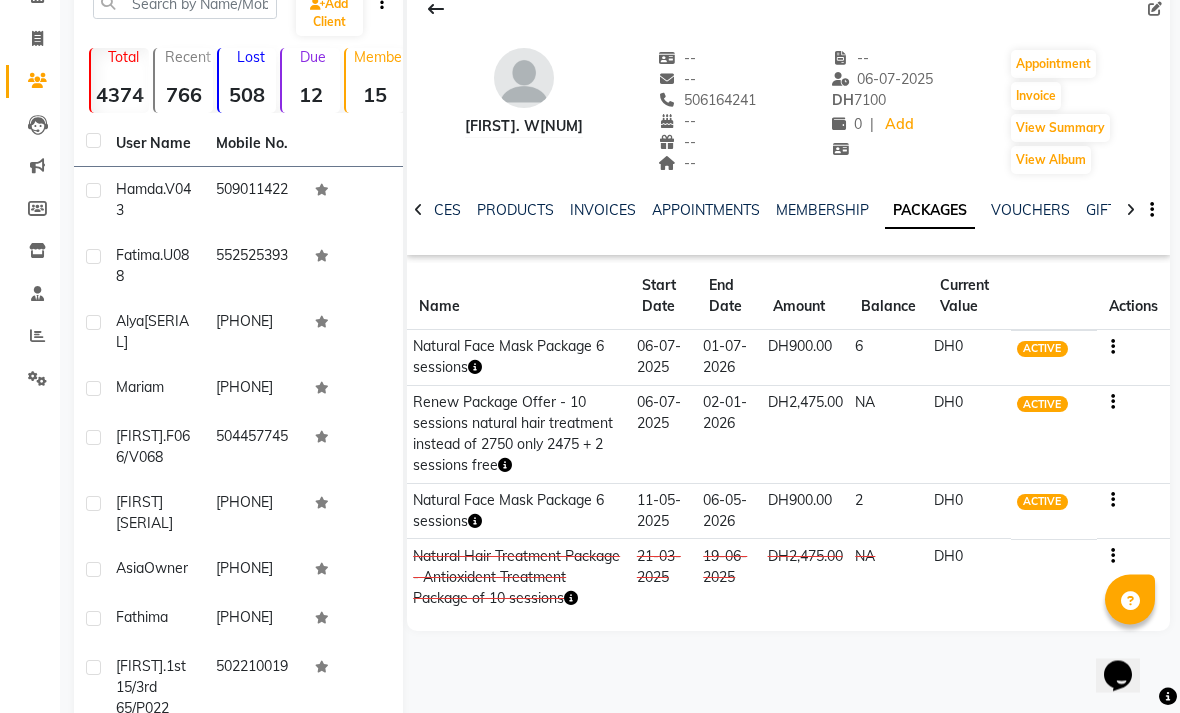 click on "PRODUCTS" 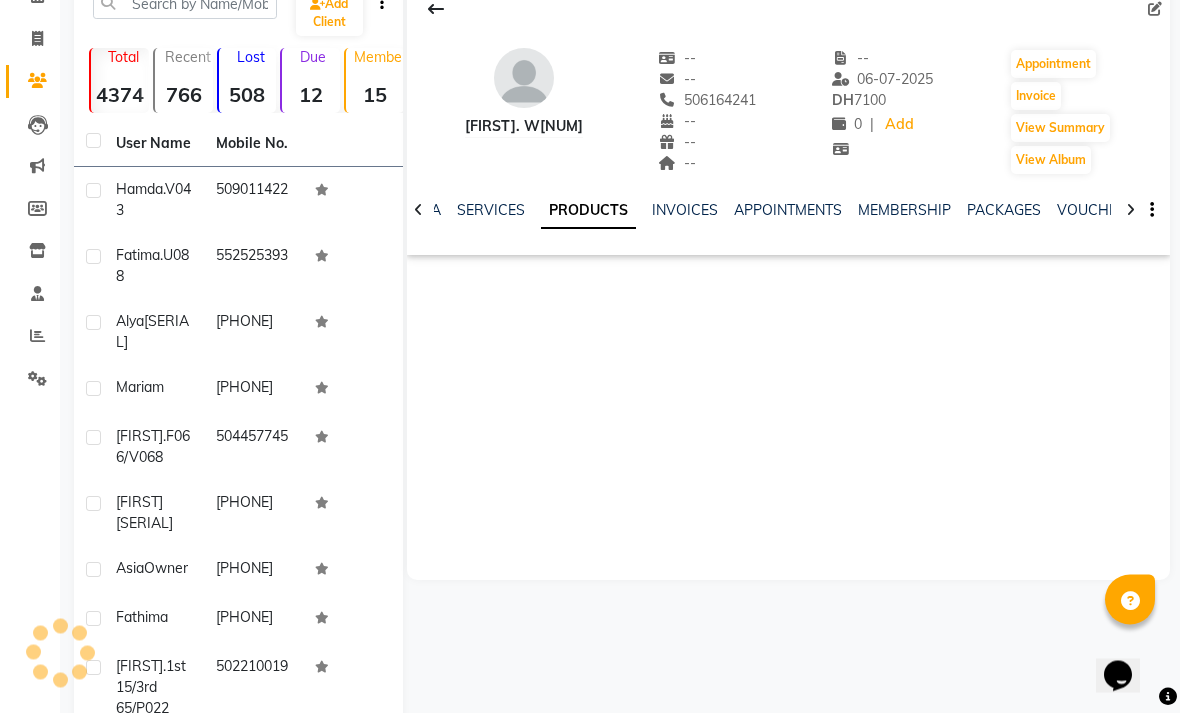 scroll, scrollTop: 107, scrollLeft: 0, axis: vertical 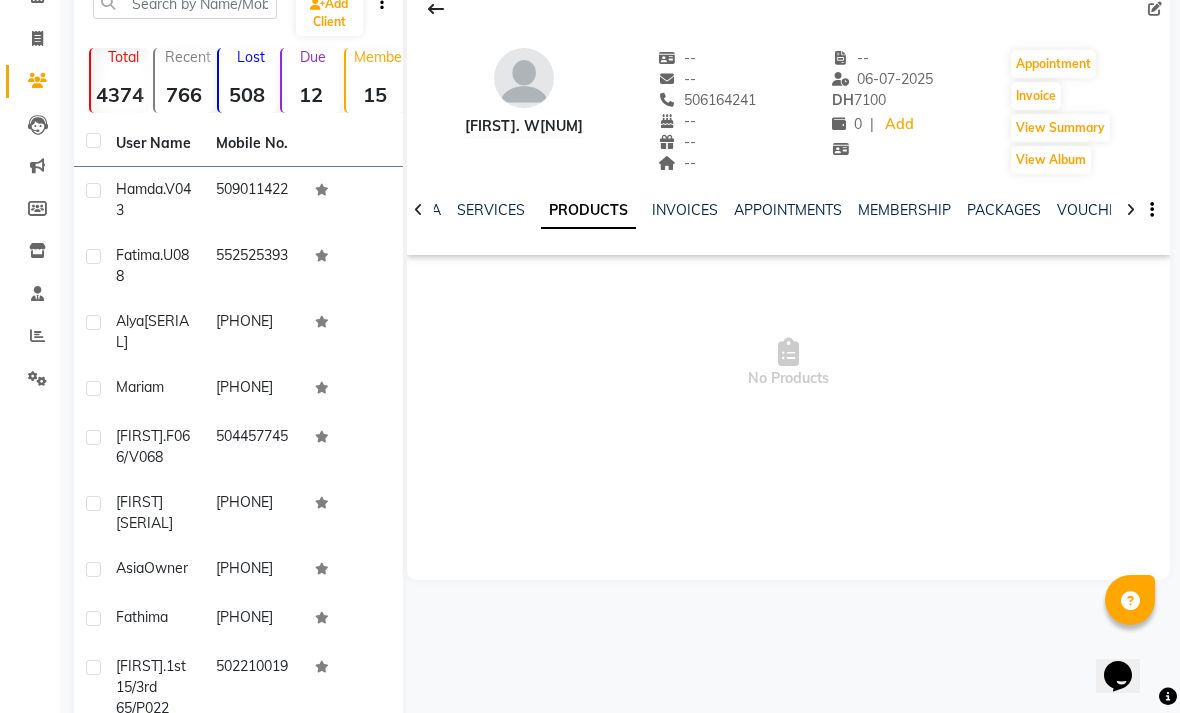 click on "SERVICES" 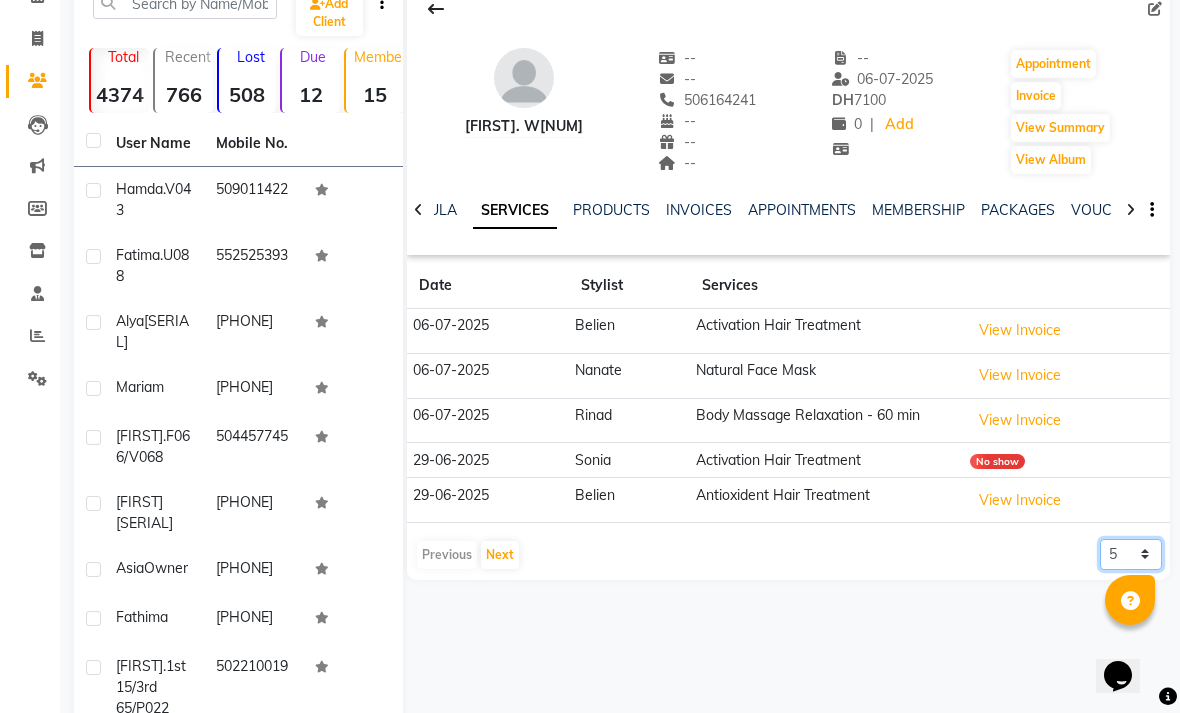 click on "5 10 50 100 500" 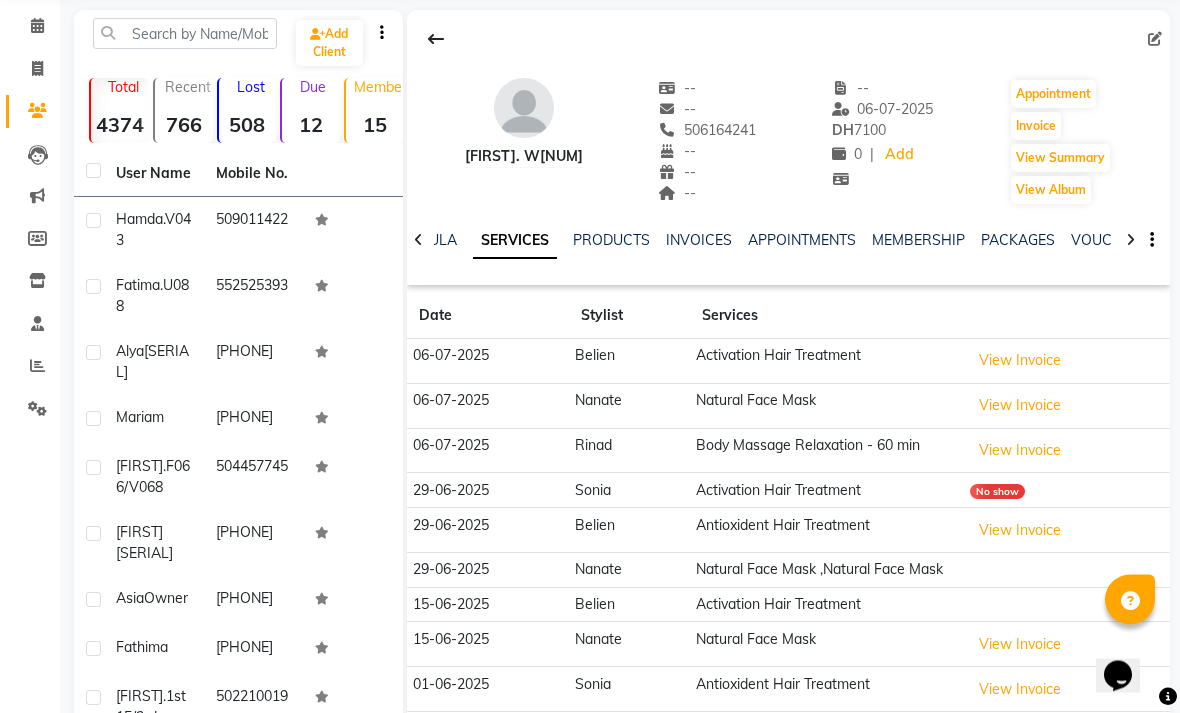 scroll, scrollTop: 62, scrollLeft: 0, axis: vertical 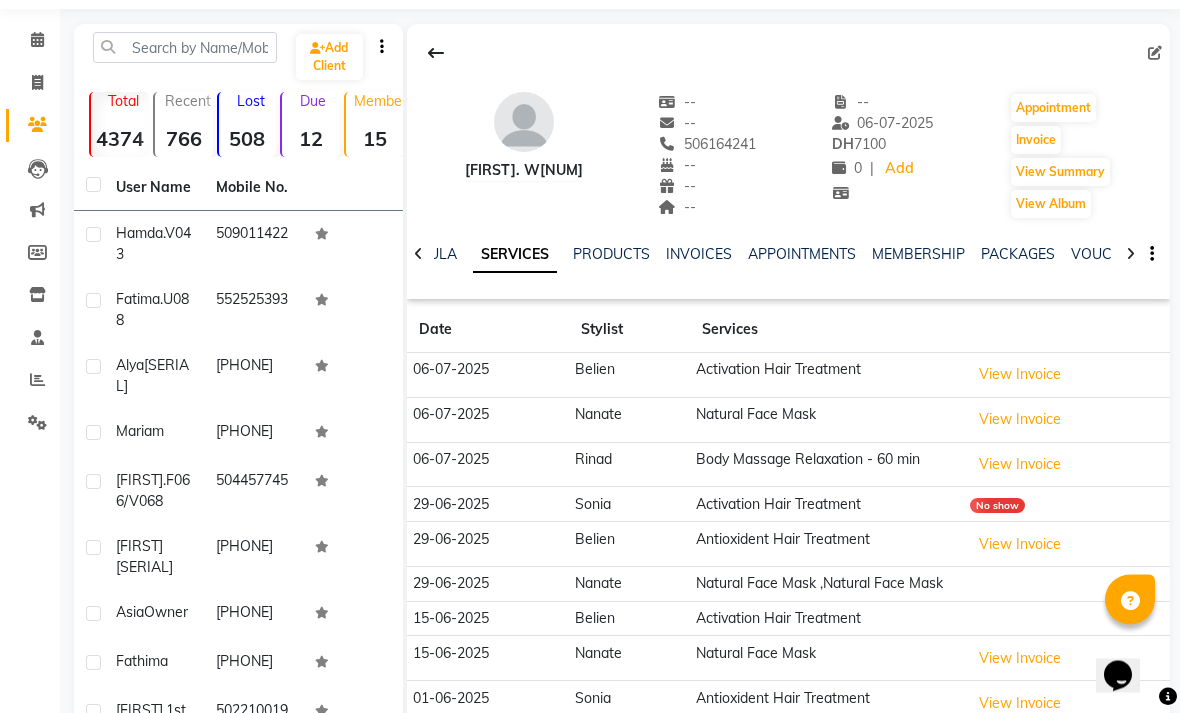 click on "FORMULA" 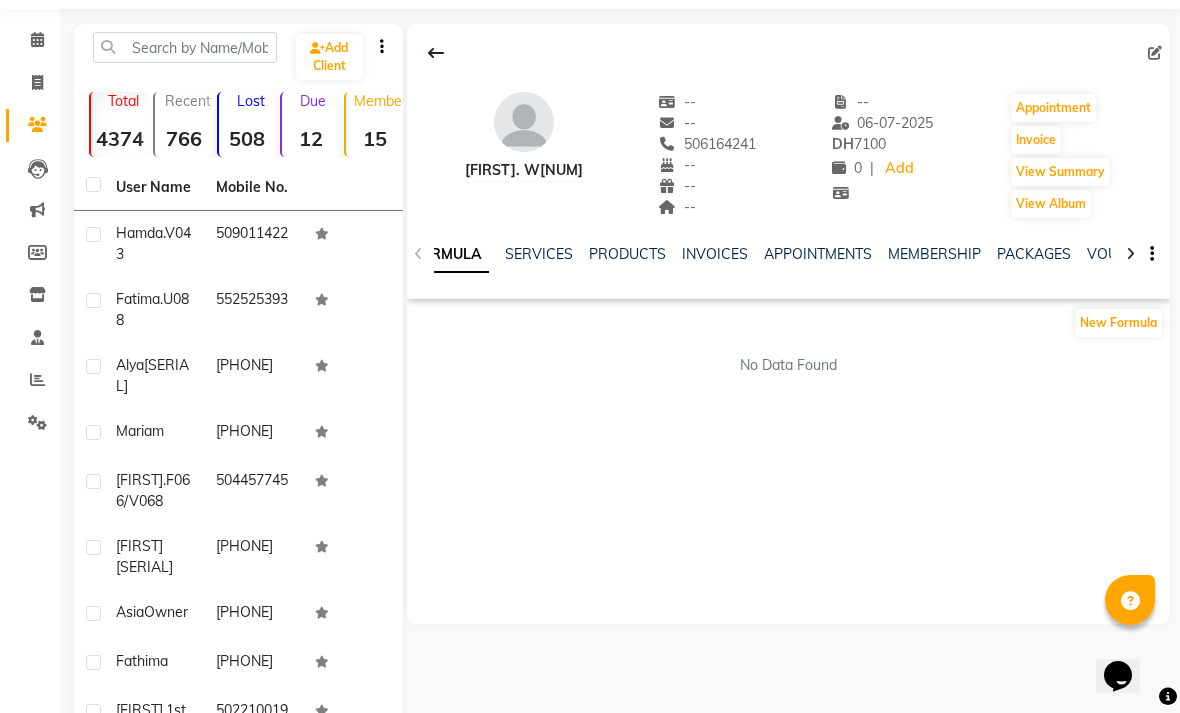click on "New Formula" 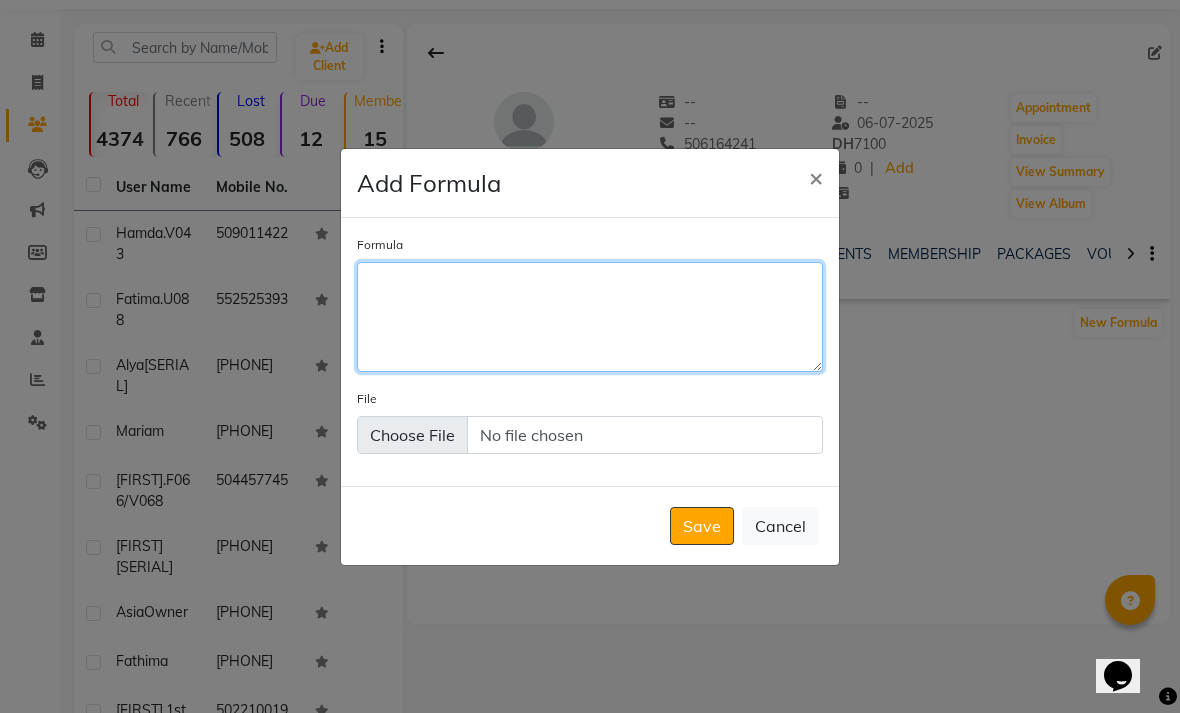 click on "Formula" at bounding box center [590, 317] 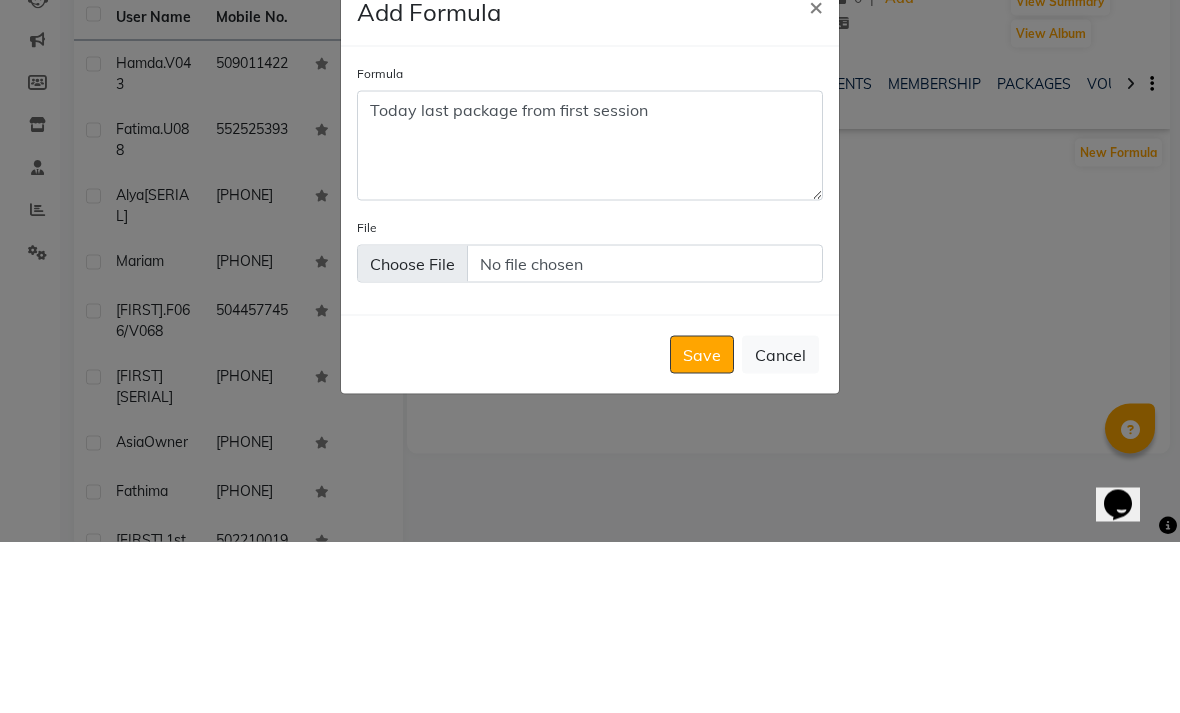 scroll, scrollTop: 196, scrollLeft: 0, axis: vertical 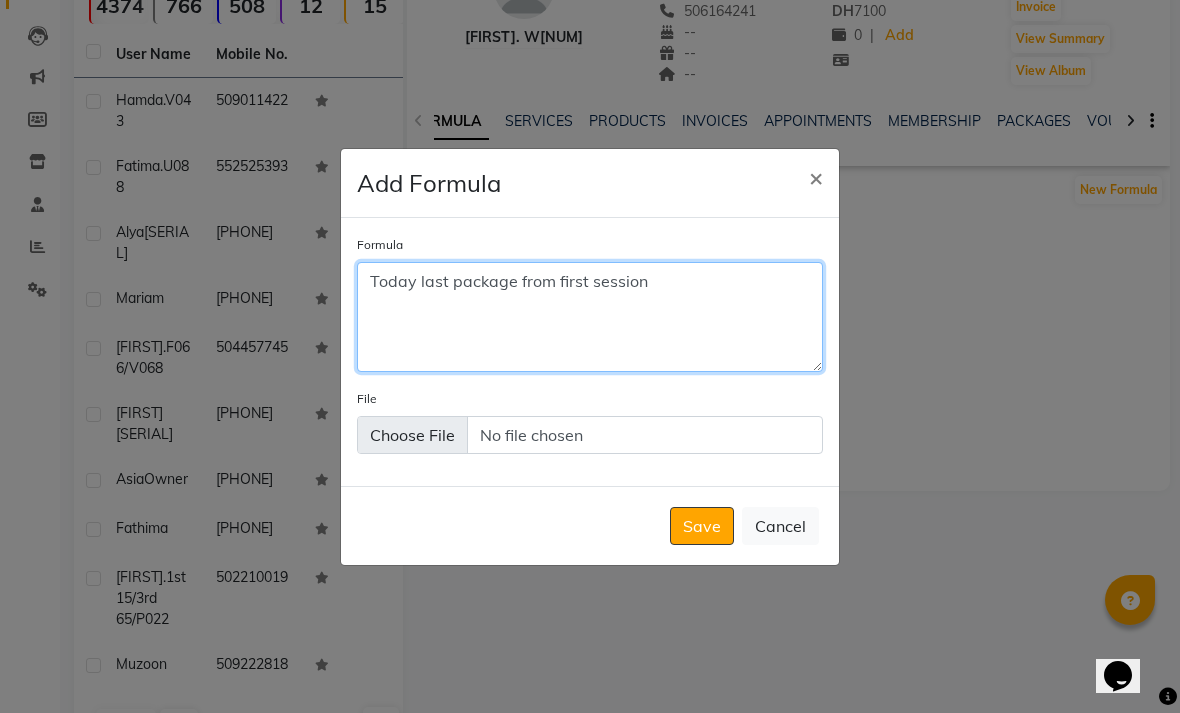 type on "Today last package from first session" 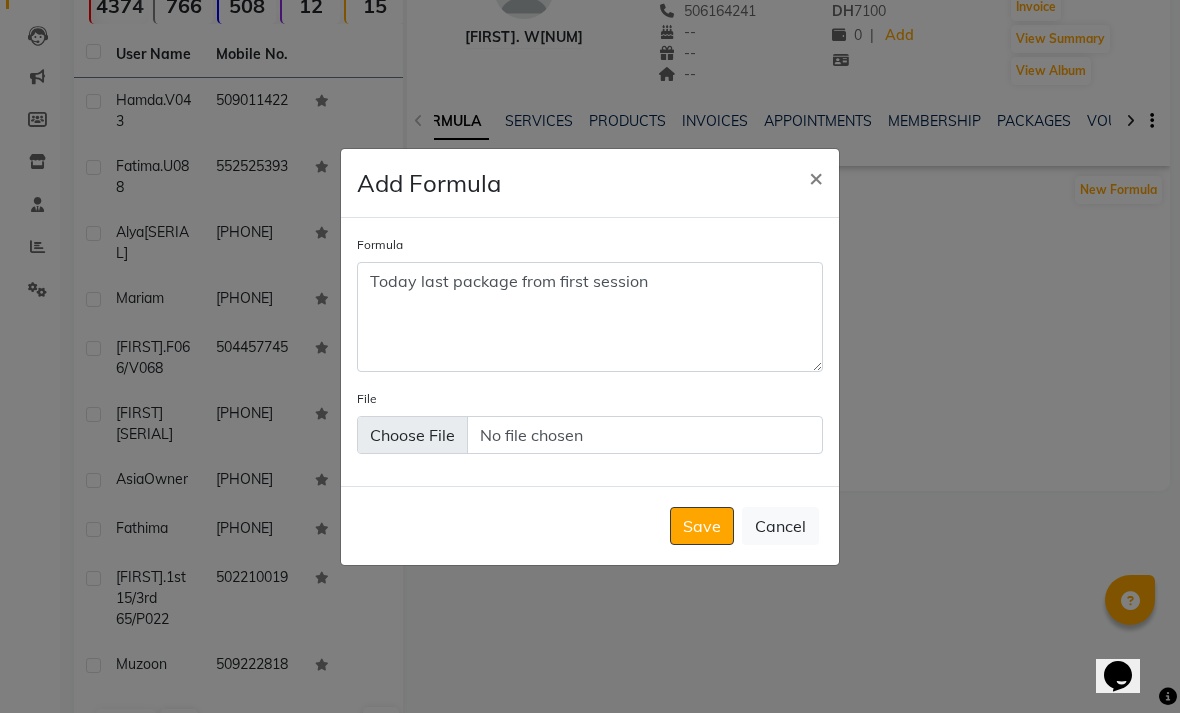 click on "Save" 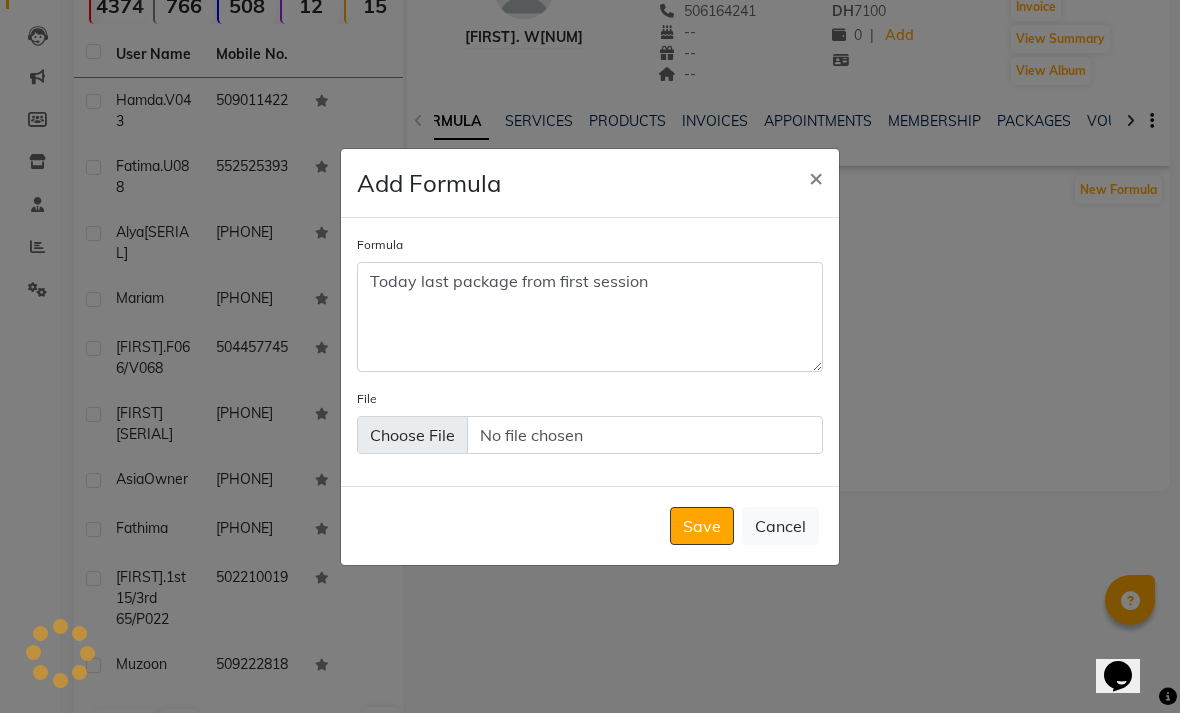 type 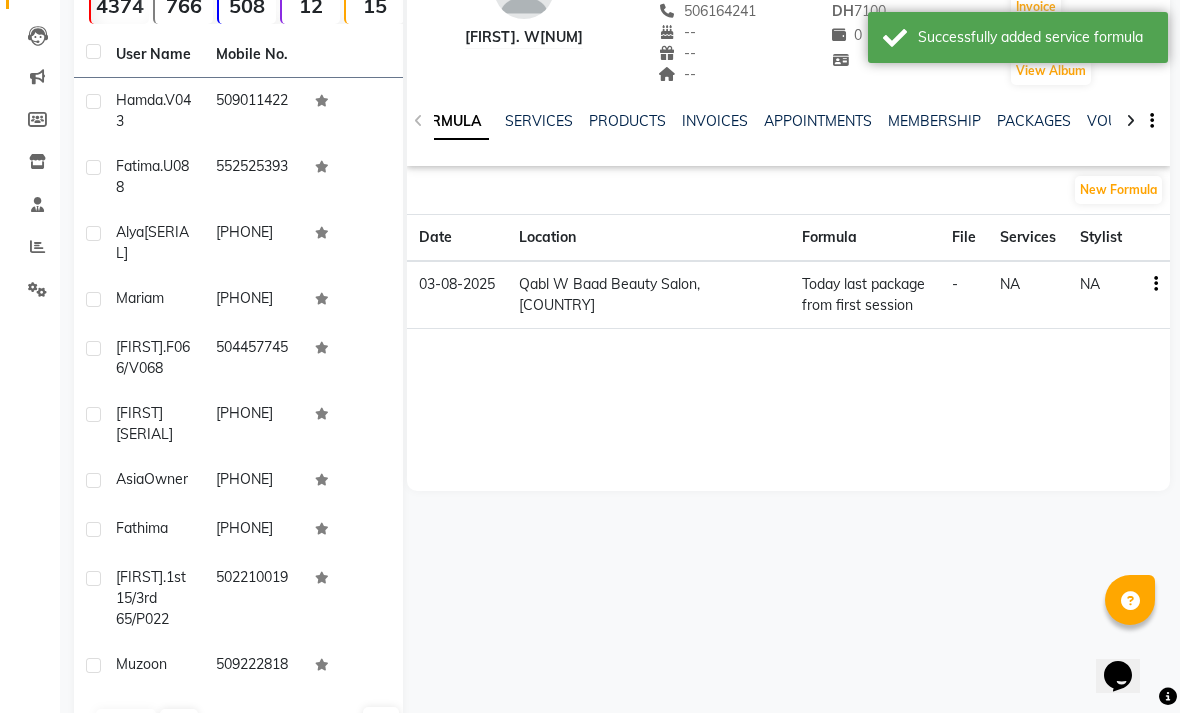 click on "SERVICES" 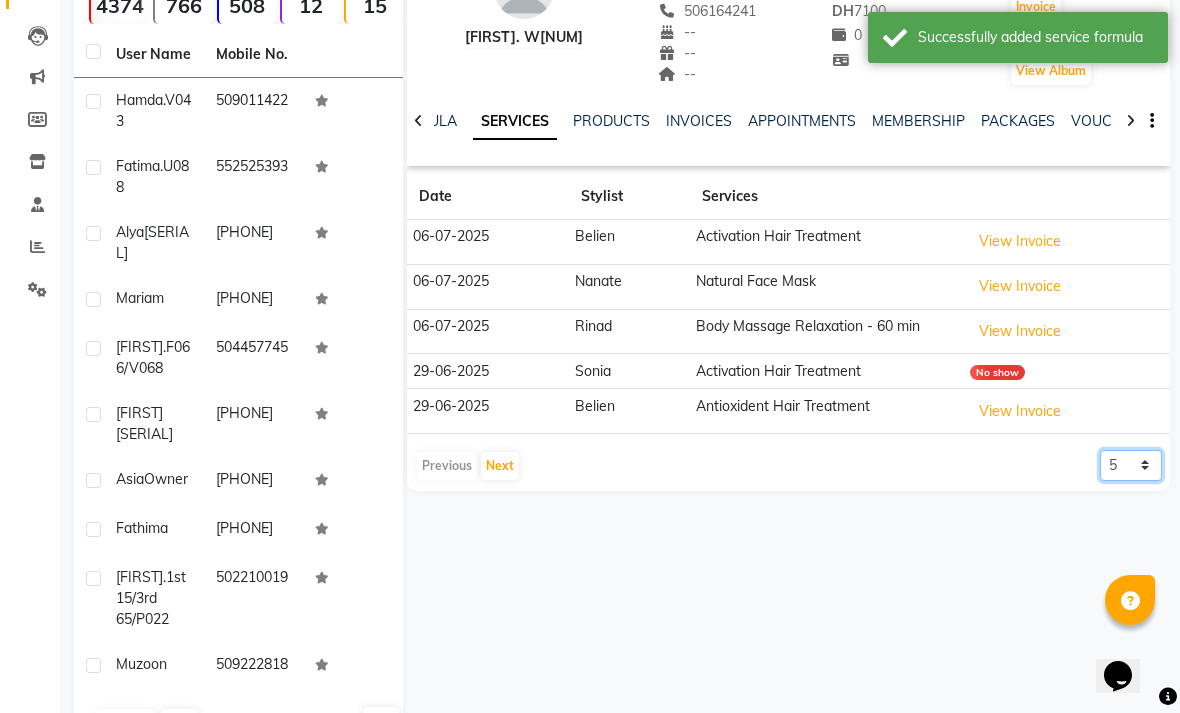 click on "5 10 50 100 500" 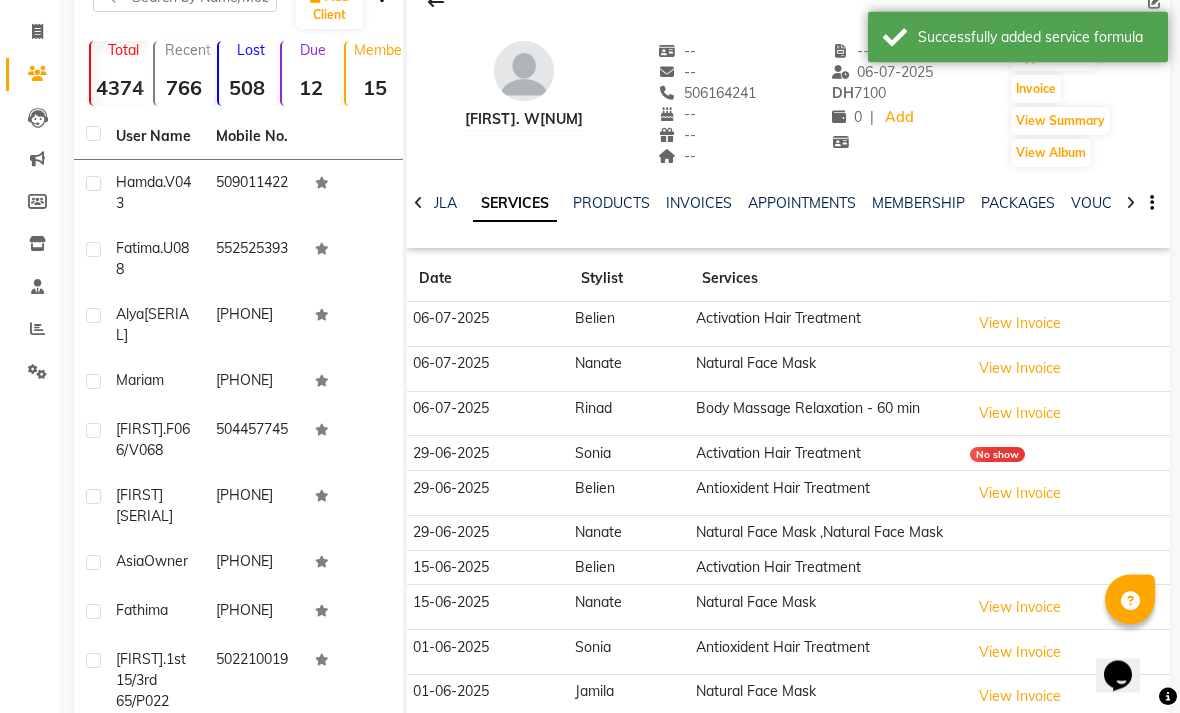 scroll, scrollTop: 109, scrollLeft: 0, axis: vertical 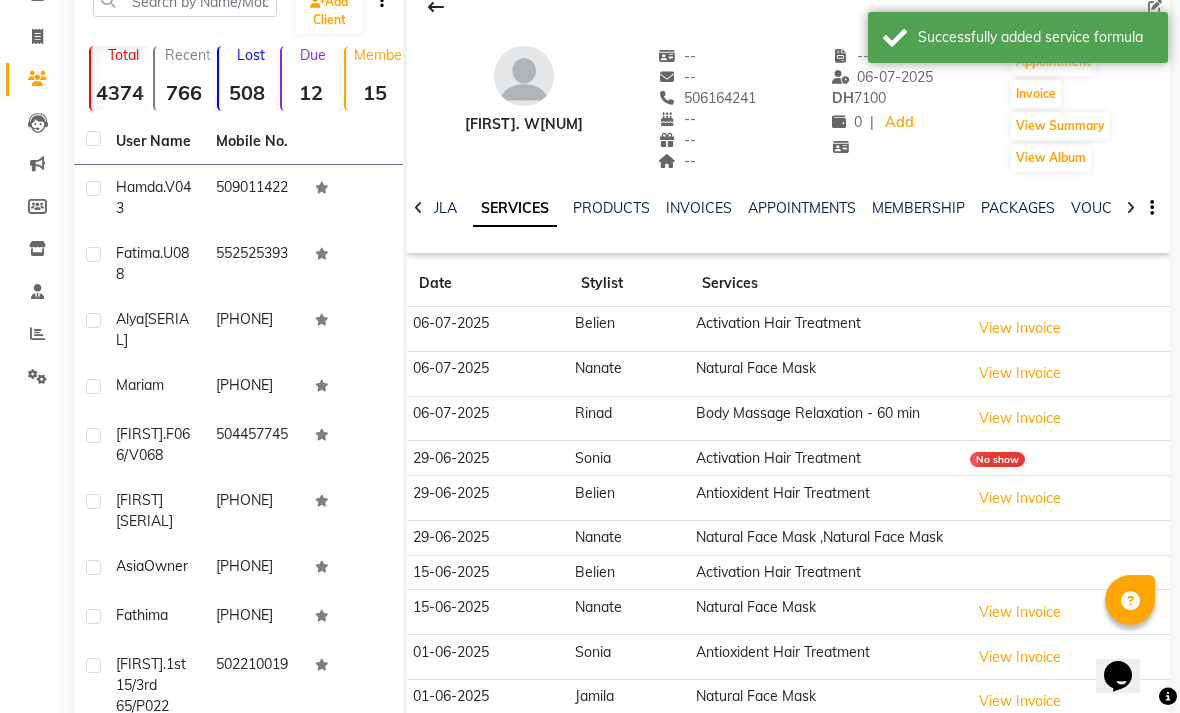click on "FORMULA" 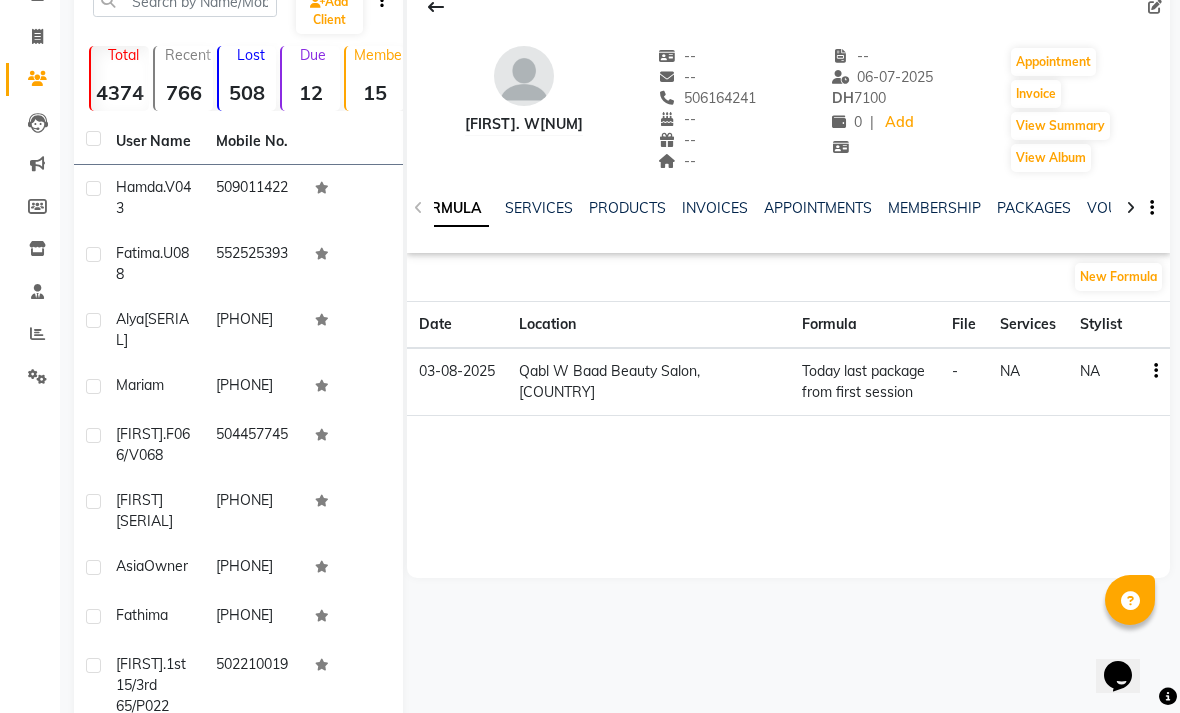 click 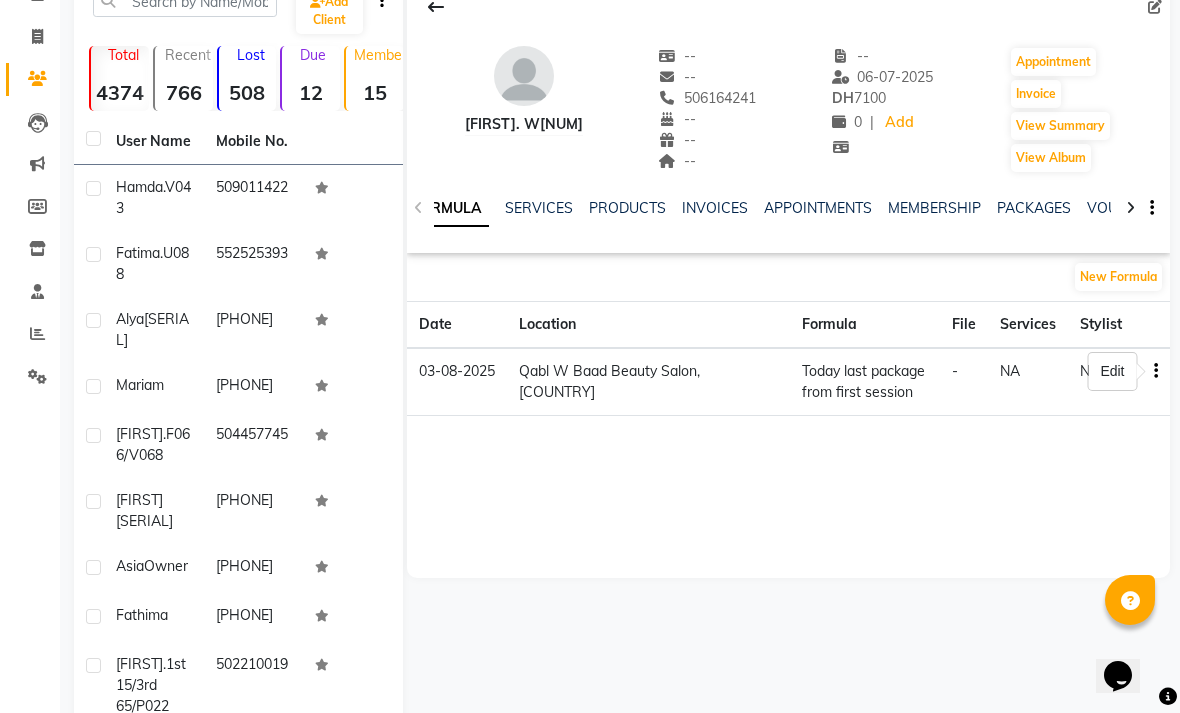 click on "Edit" at bounding box center (1112, 371) 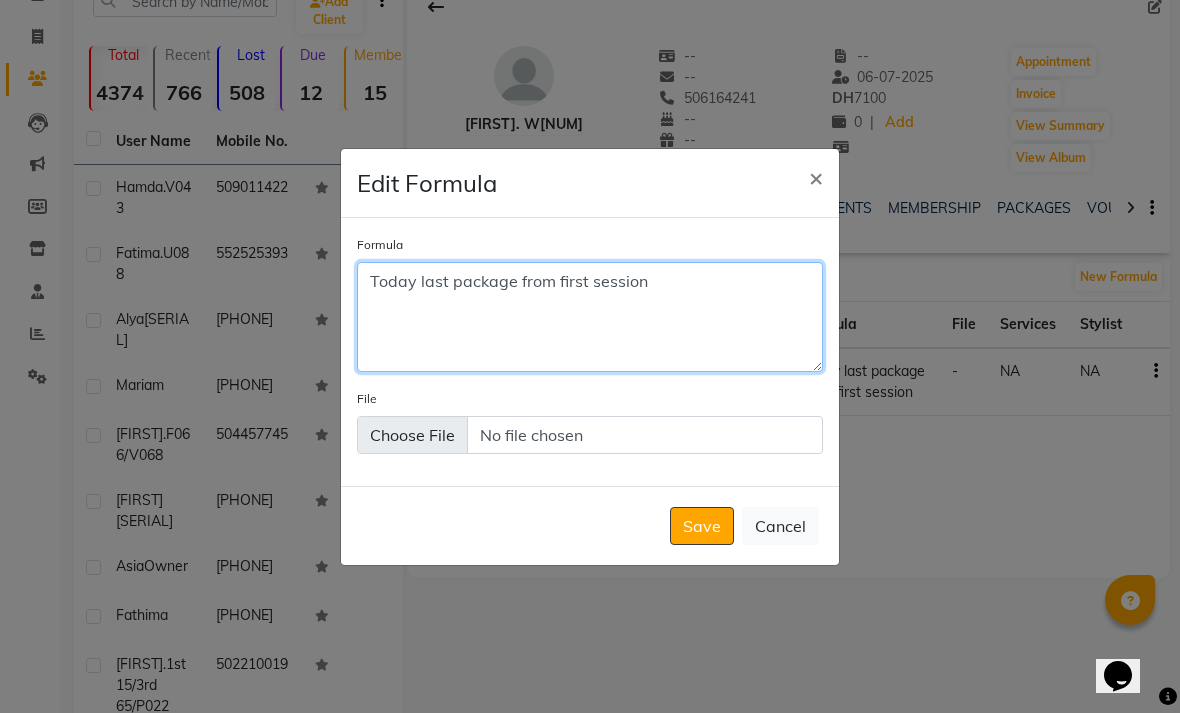 click on "Formula" at bounding box center [590, 317] 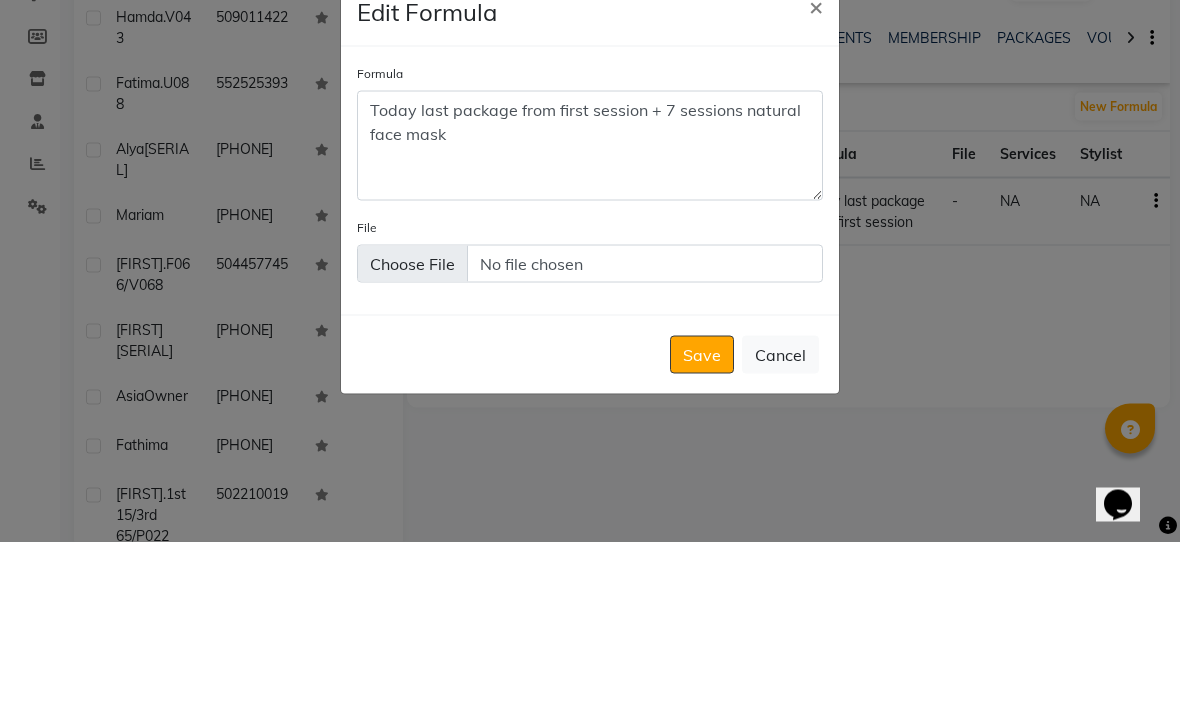 scroll, scrollTop: 196, scrollLeft: 0, axis: vertical 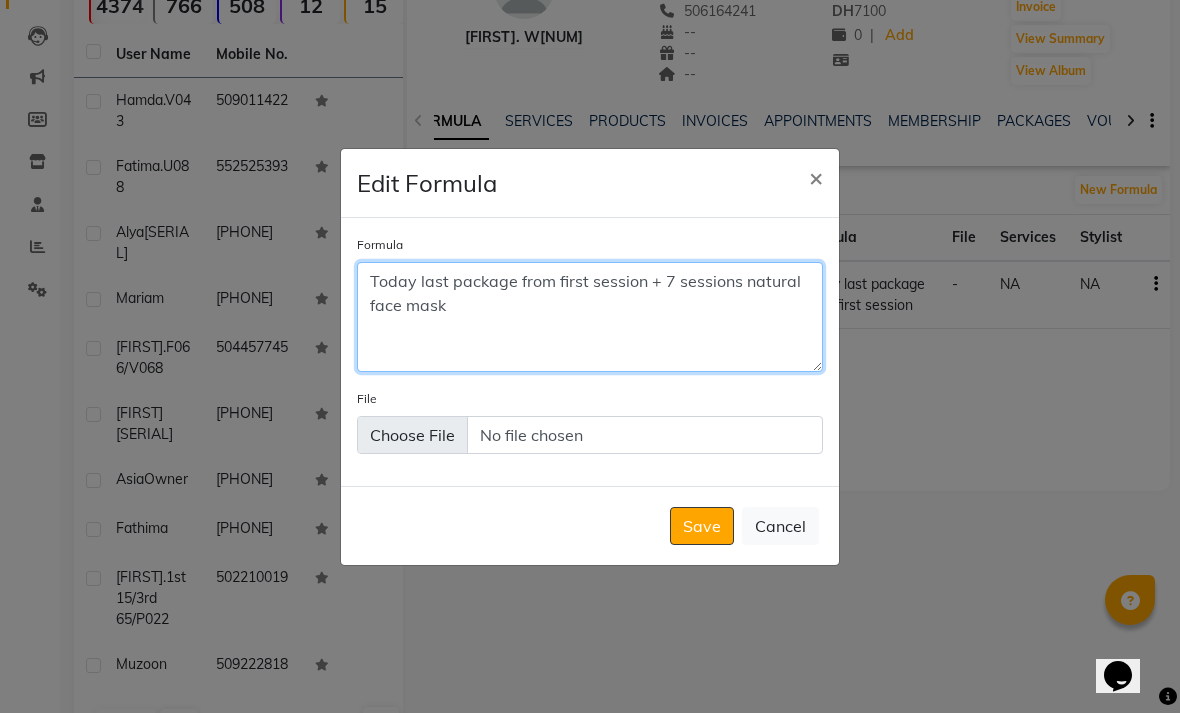 type on "Today last package from first session + 7 sessions natural face mask" 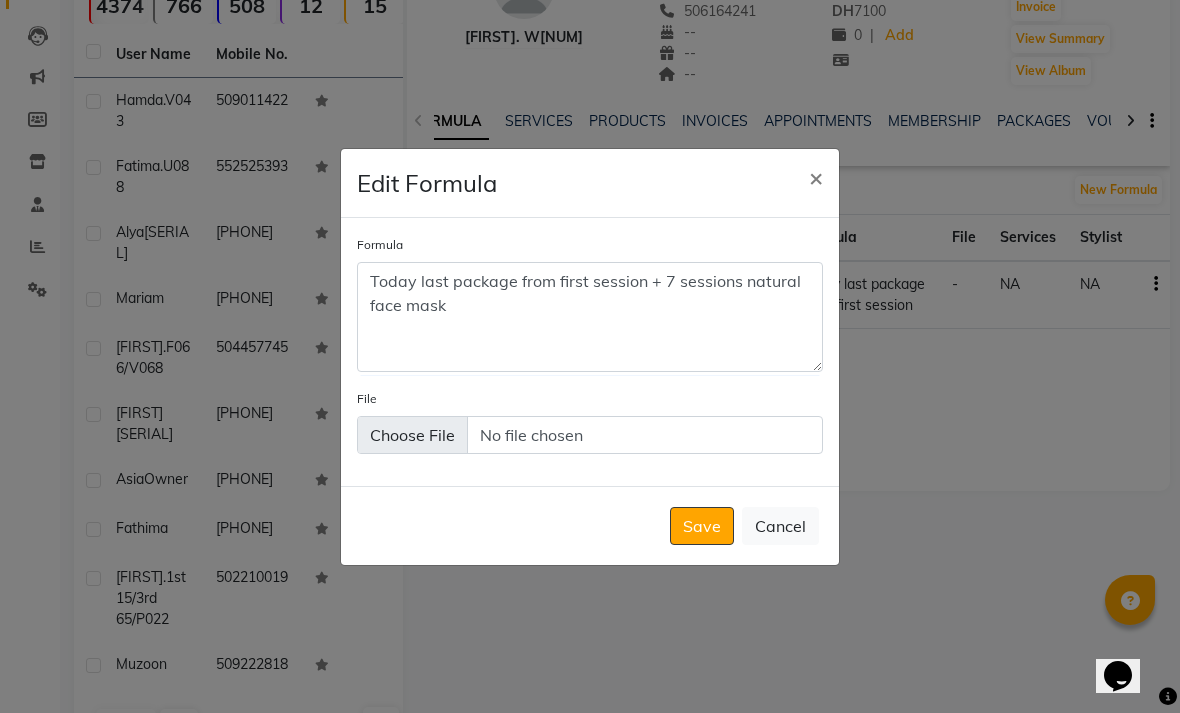 click on "Save" 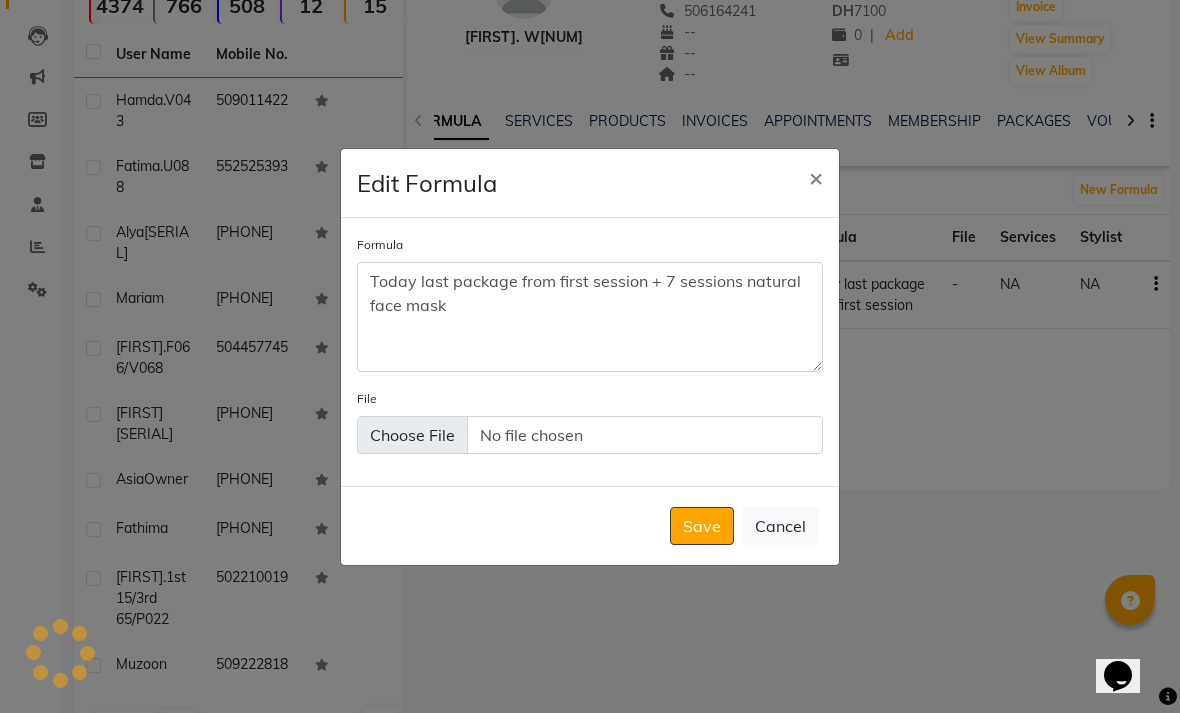 type 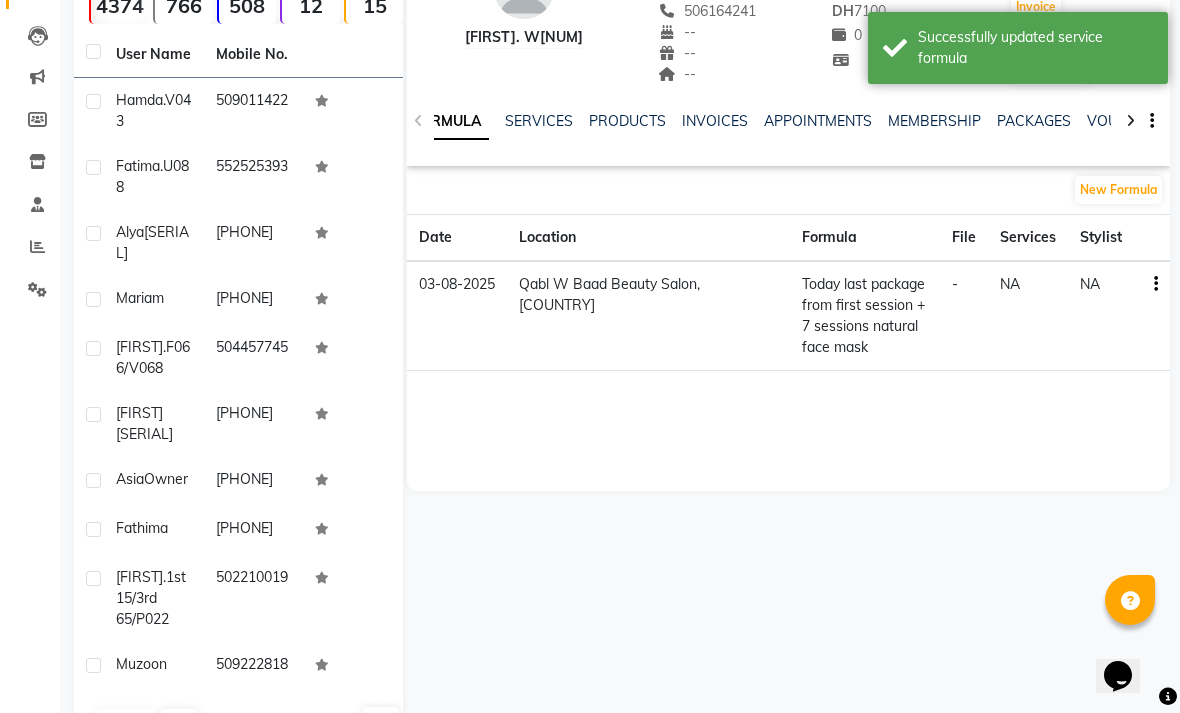 scroll, scrollTop: 0, scrollLeft: 0, axis: both 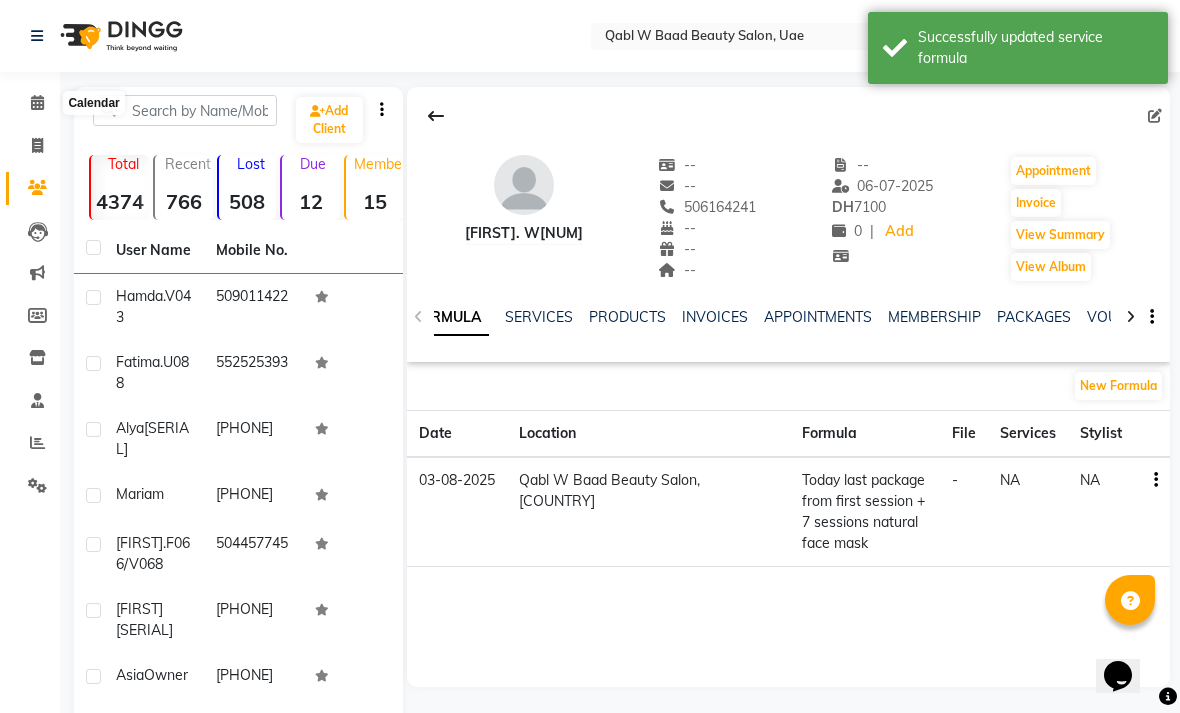 click 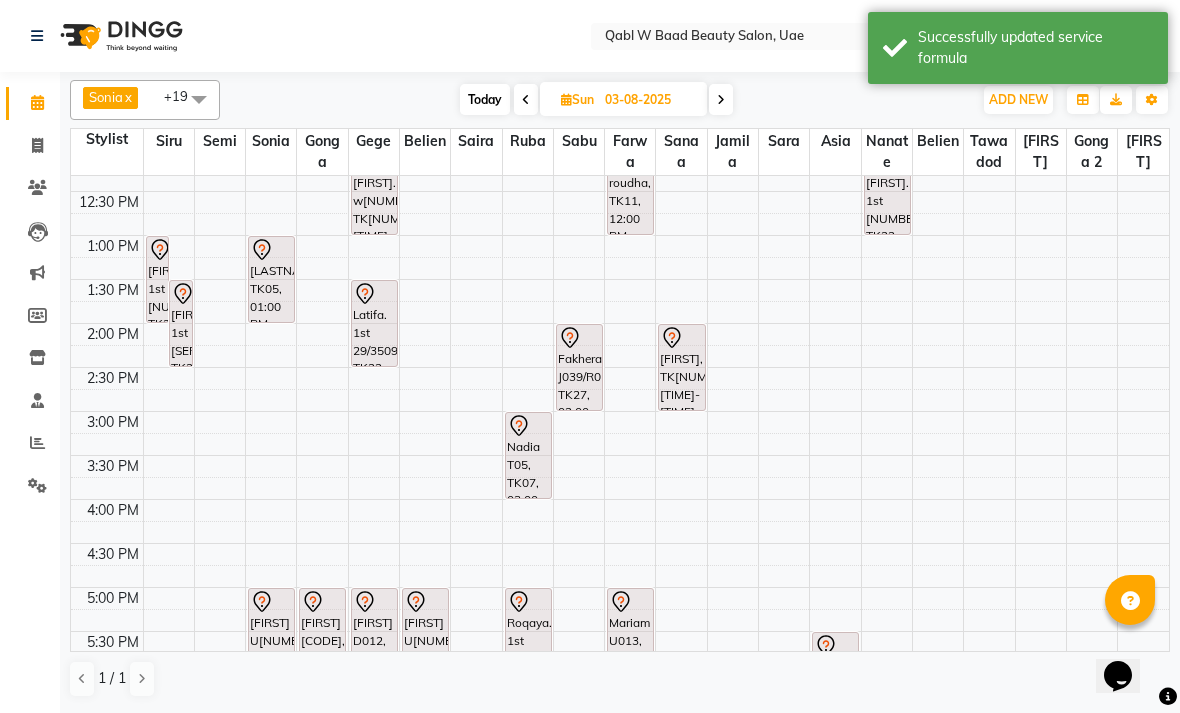 scroll, scrollTop: 393, scrollLeft: 0, axis: vertical 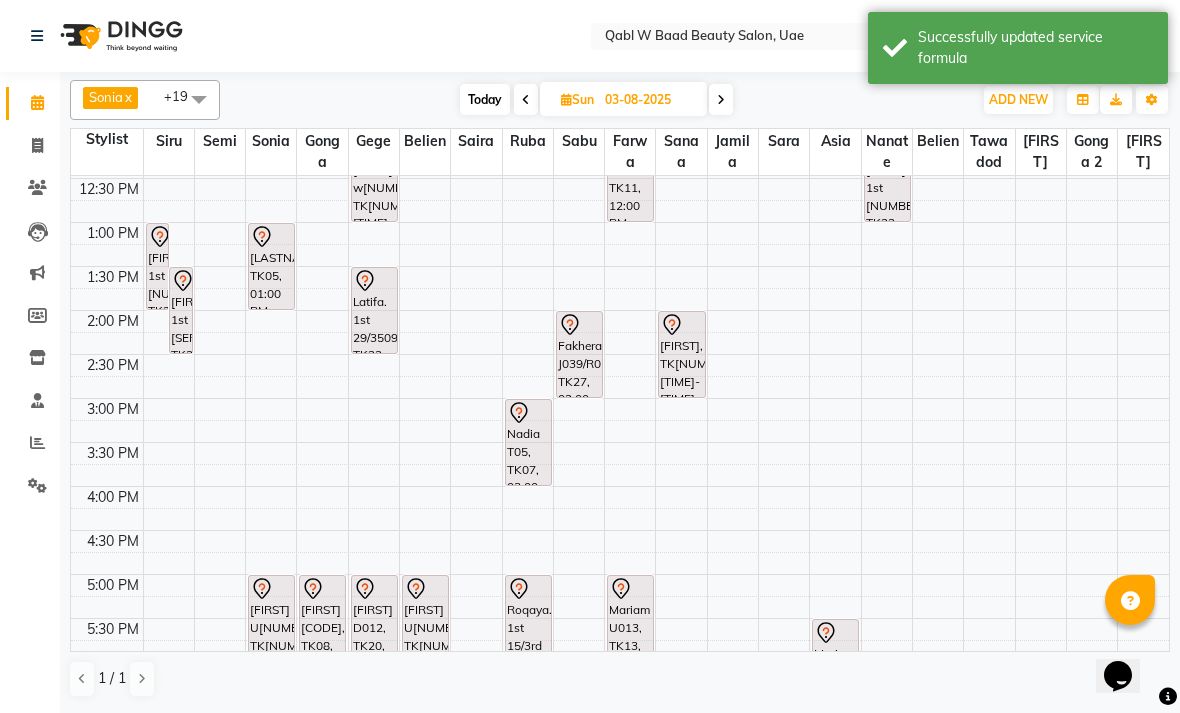 click on "[FIRST] D012, TK20, 05:00 PM-06:00 PM, Scalp Facial Treatment" at bounding box center [374, 618] 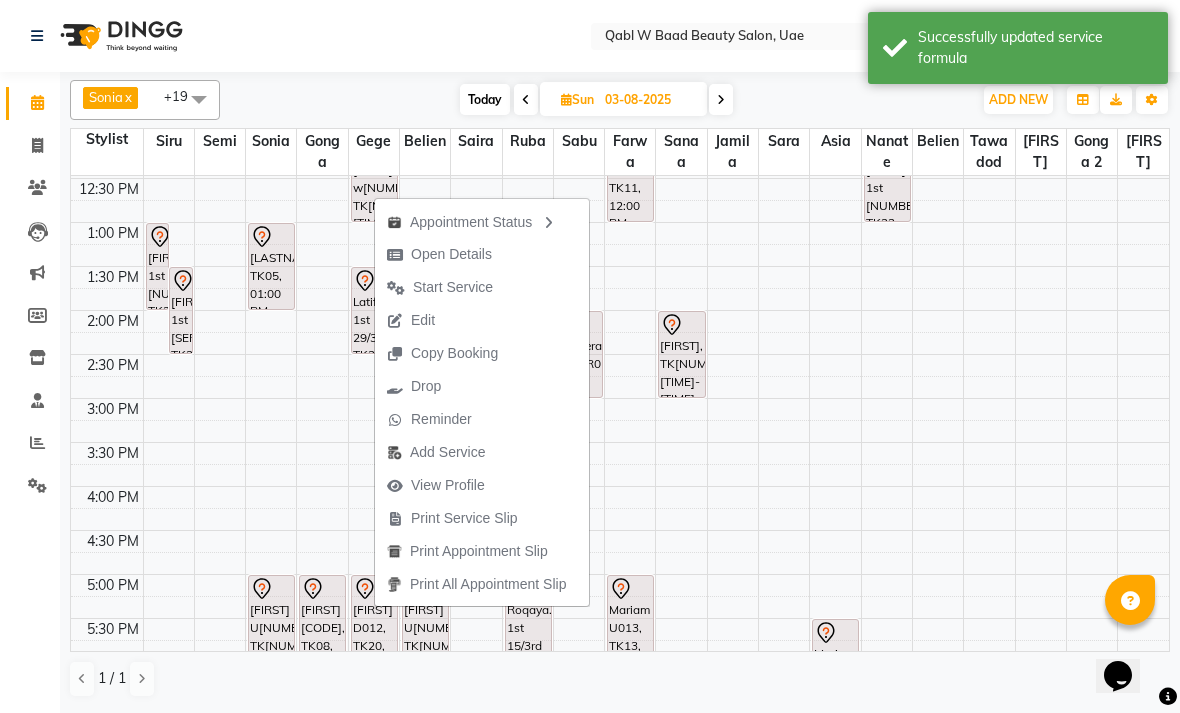 click on "Open Details" at bounding box center [451, 254] 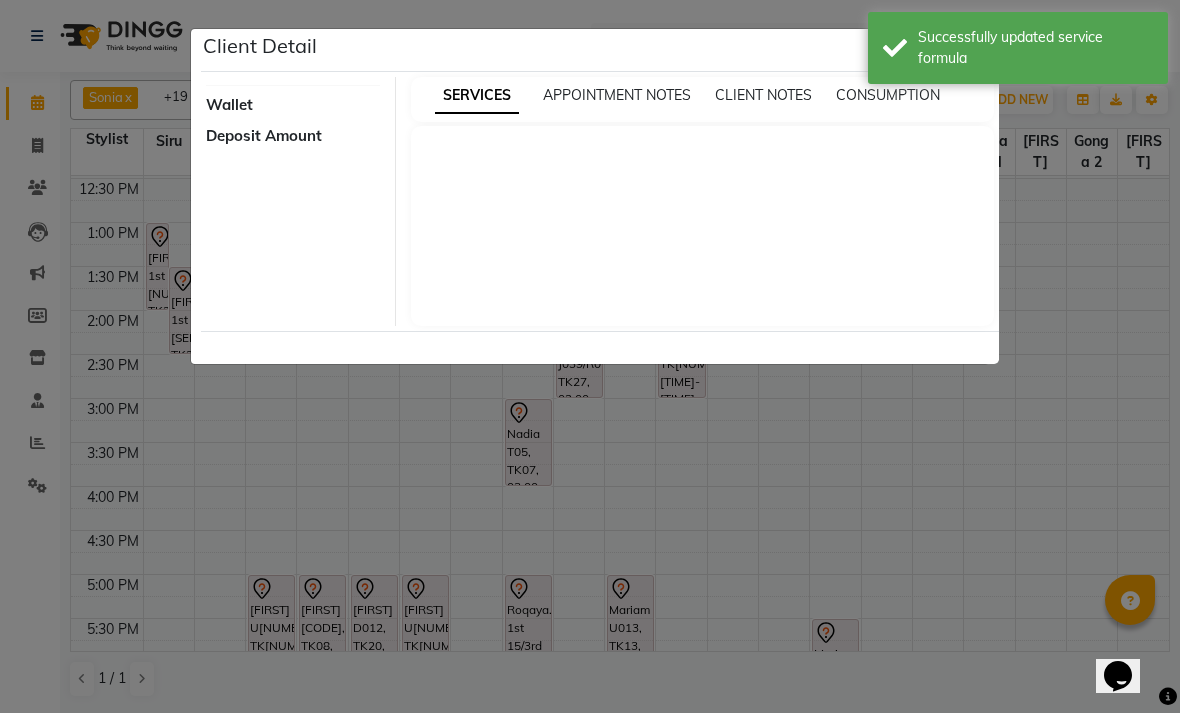 select on "7" 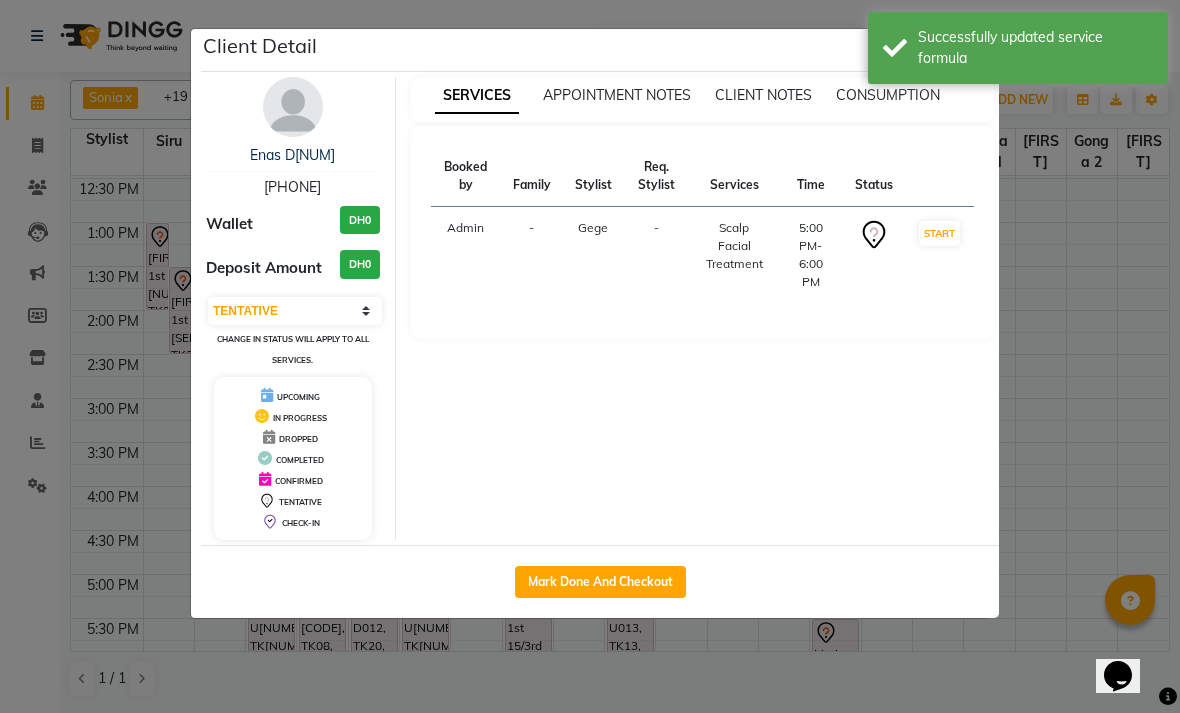 click on "Enas D[NUM]" at bounding box center (292, 155) 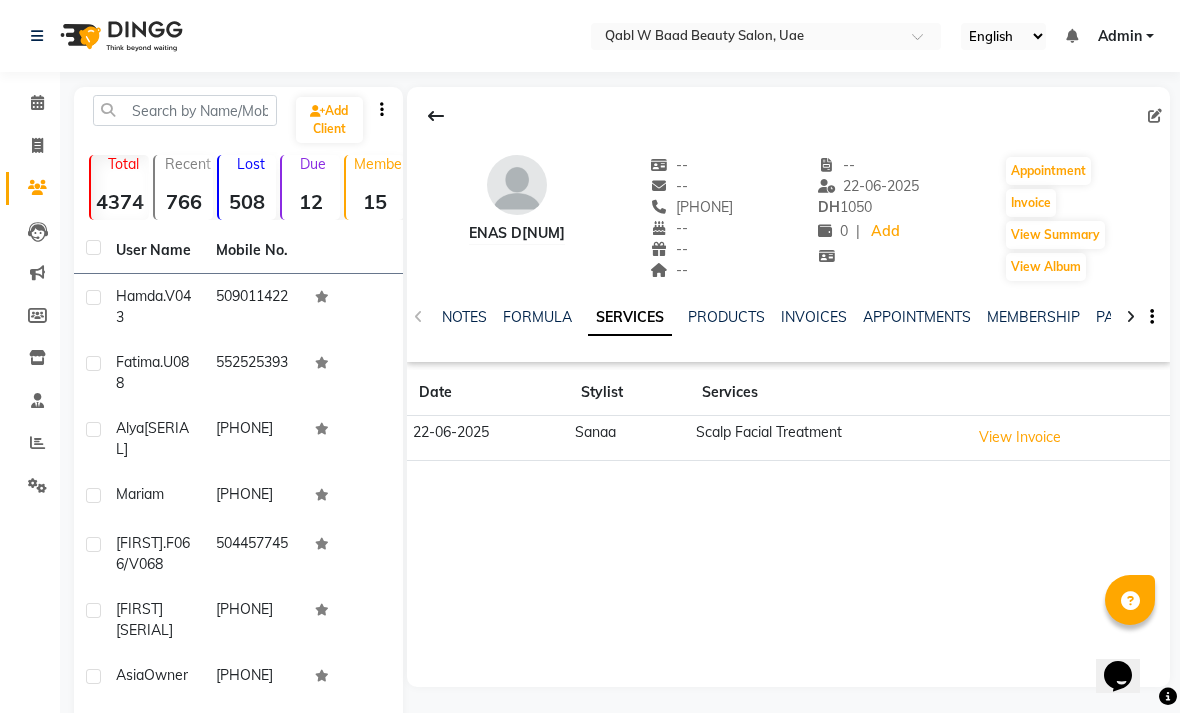 click on "INVOICES" 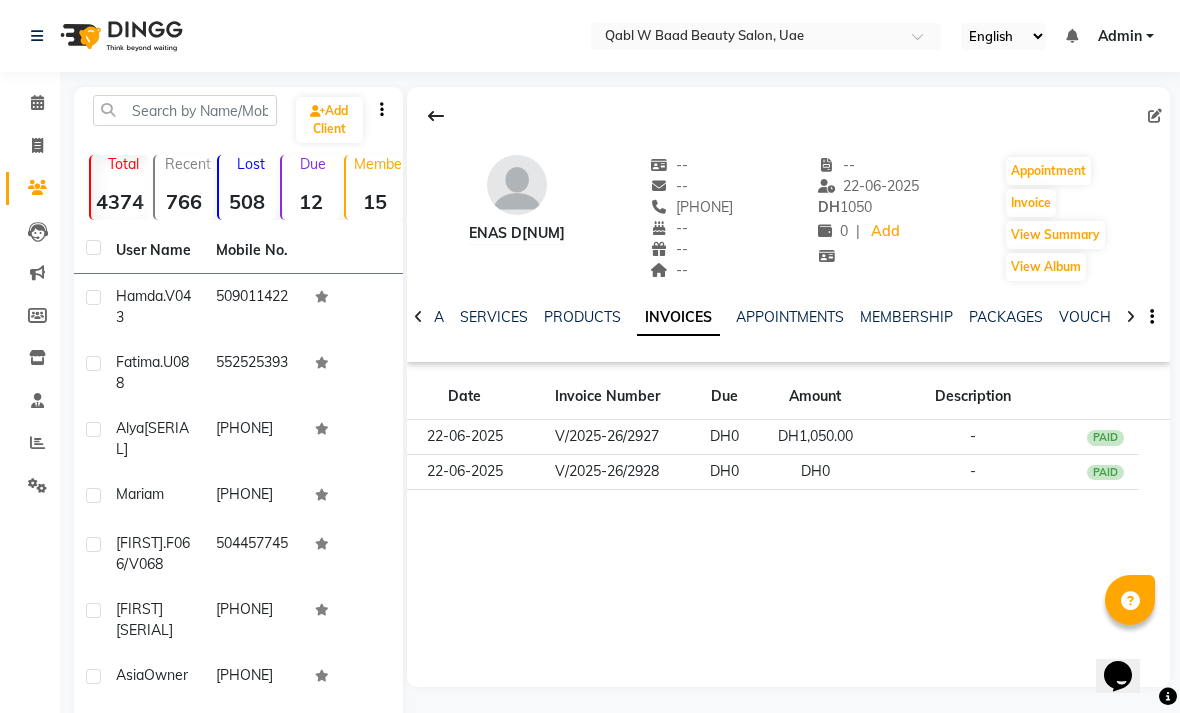 scroll, scrollTop: 0, scrollLeft: 60, axis: horizontal 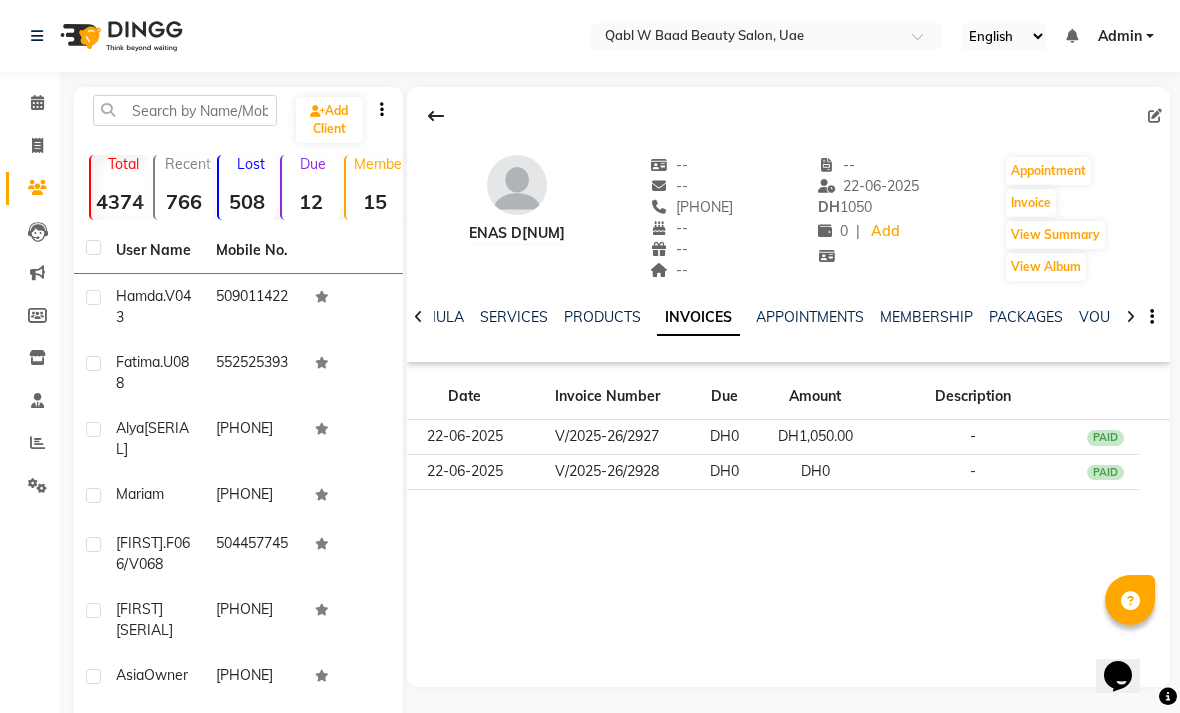 click on "PACKAGES" 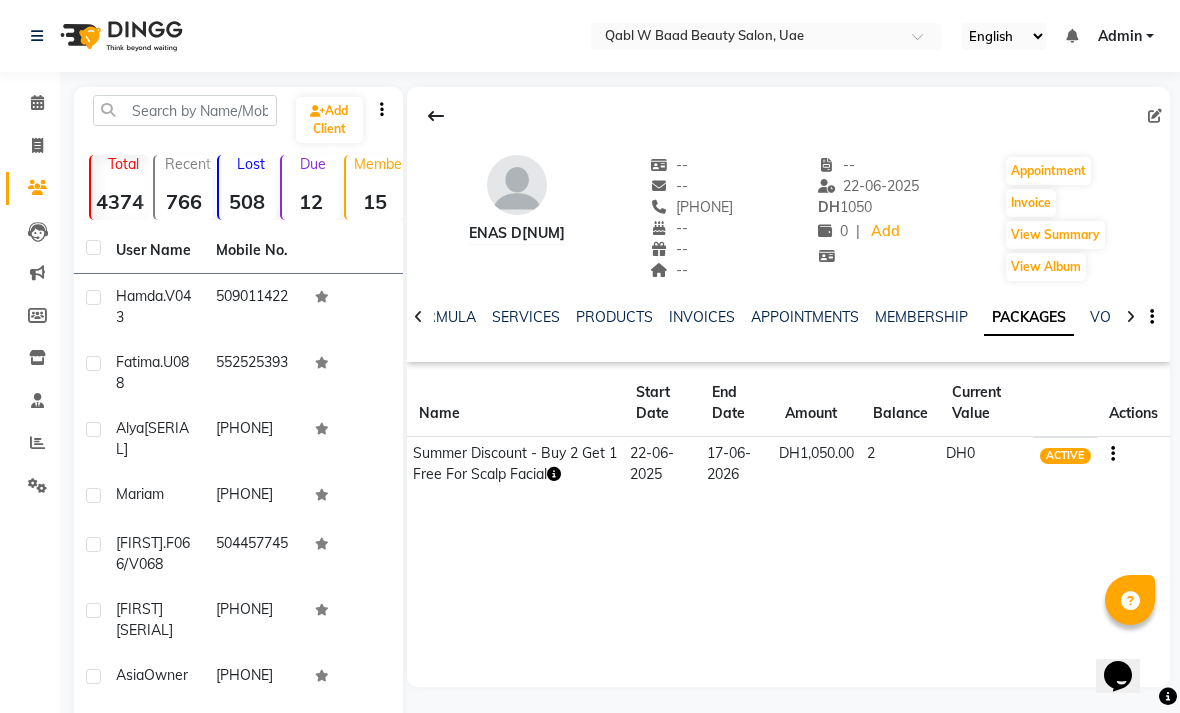 scroll, scrollTop: 0, scrollLeft: 0, axis: both 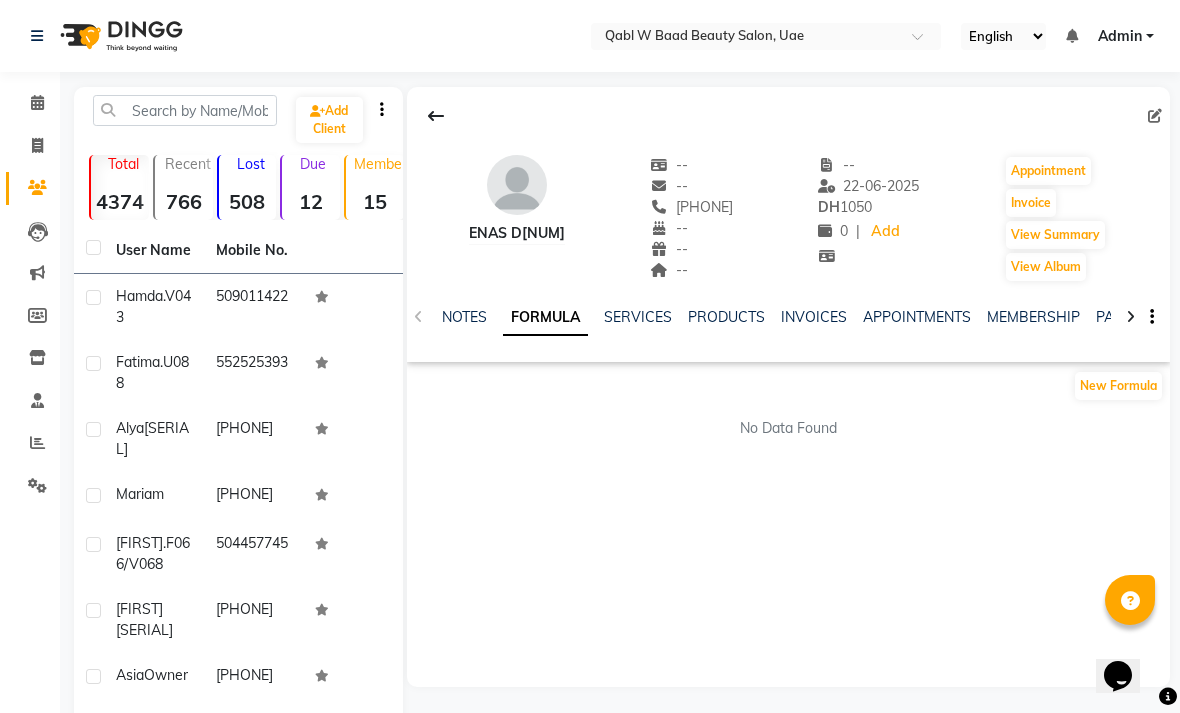click on "New Formula" 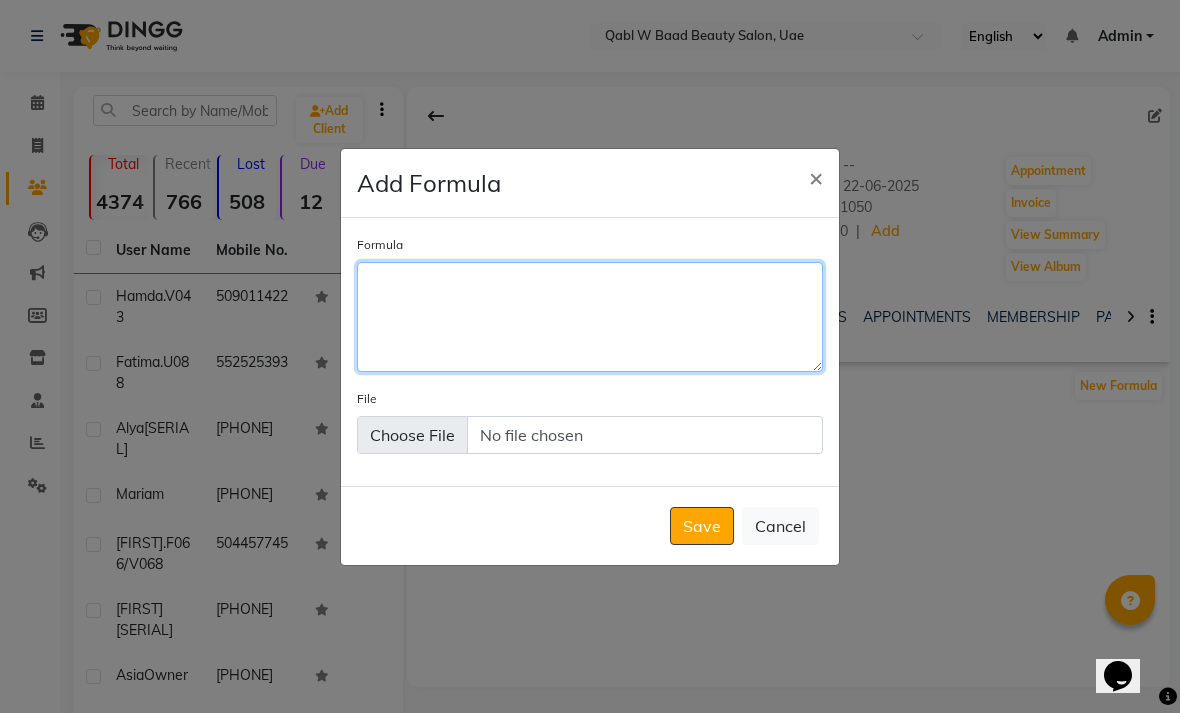 click on "Formula" at bounding box center [590, 317] 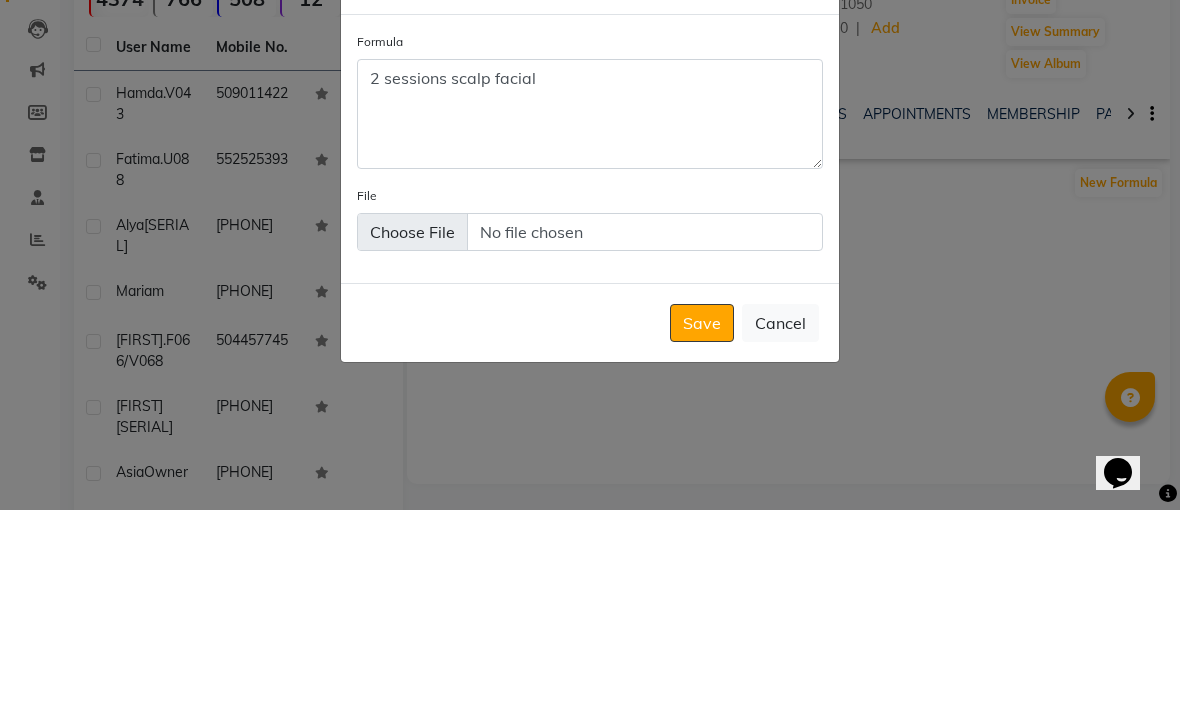 scroll, scrollTop: 203, scrollLeft: 0, axis: vertical 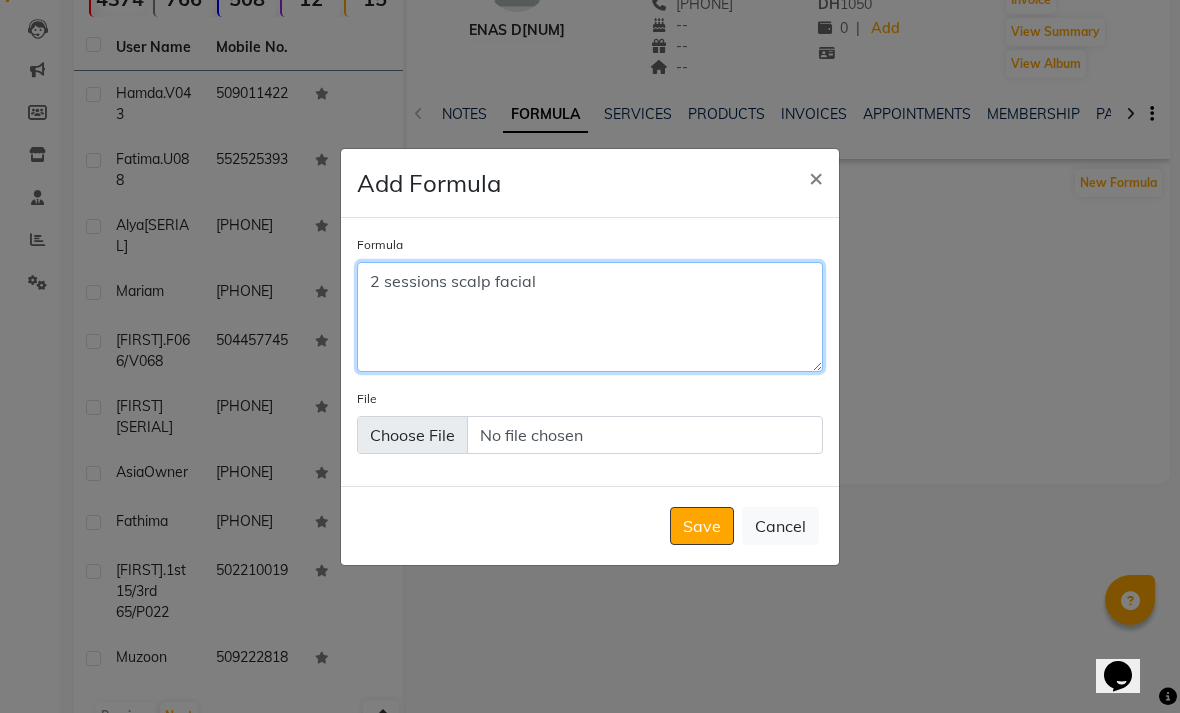 type on "2 sessions scalp facial" 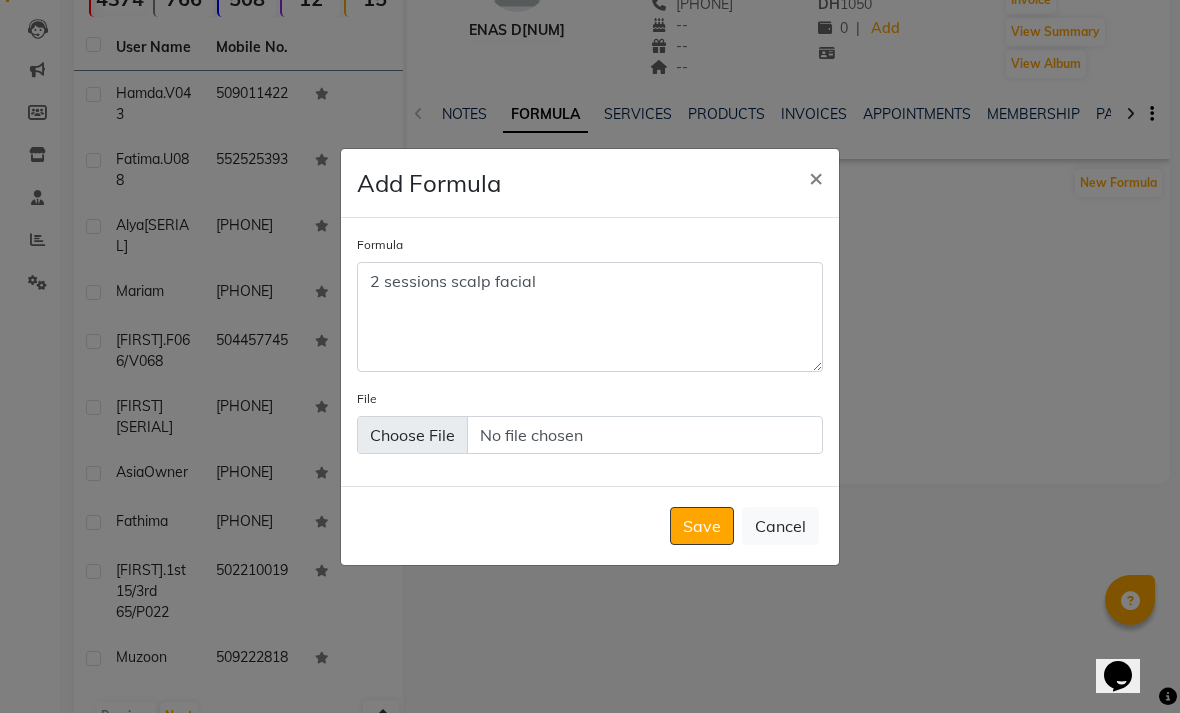 click on "Save" 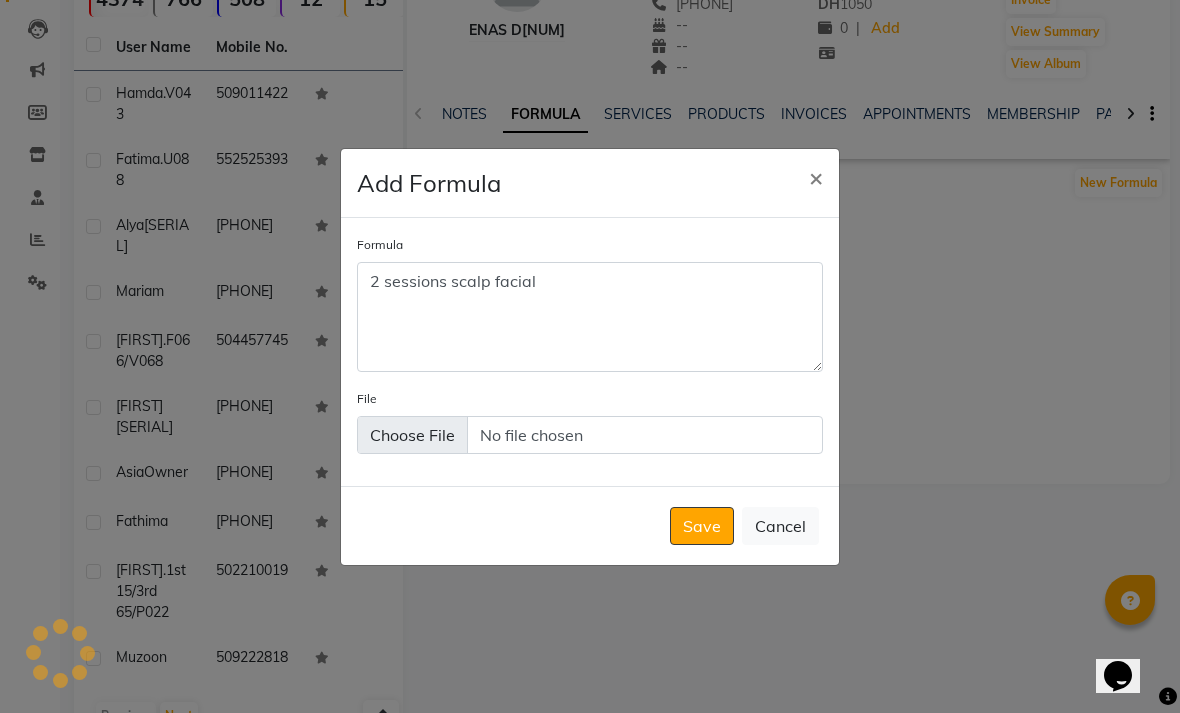 type 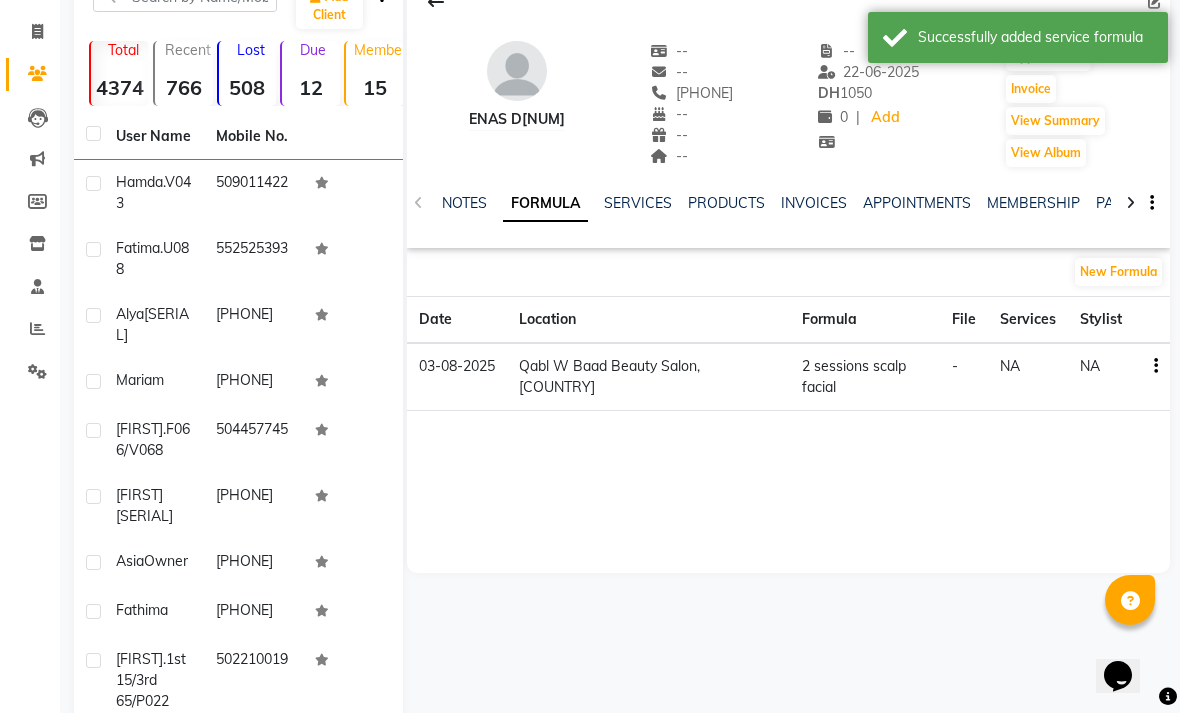 scroll, scrollTop: 0, scrollLeft: 0, axis: both 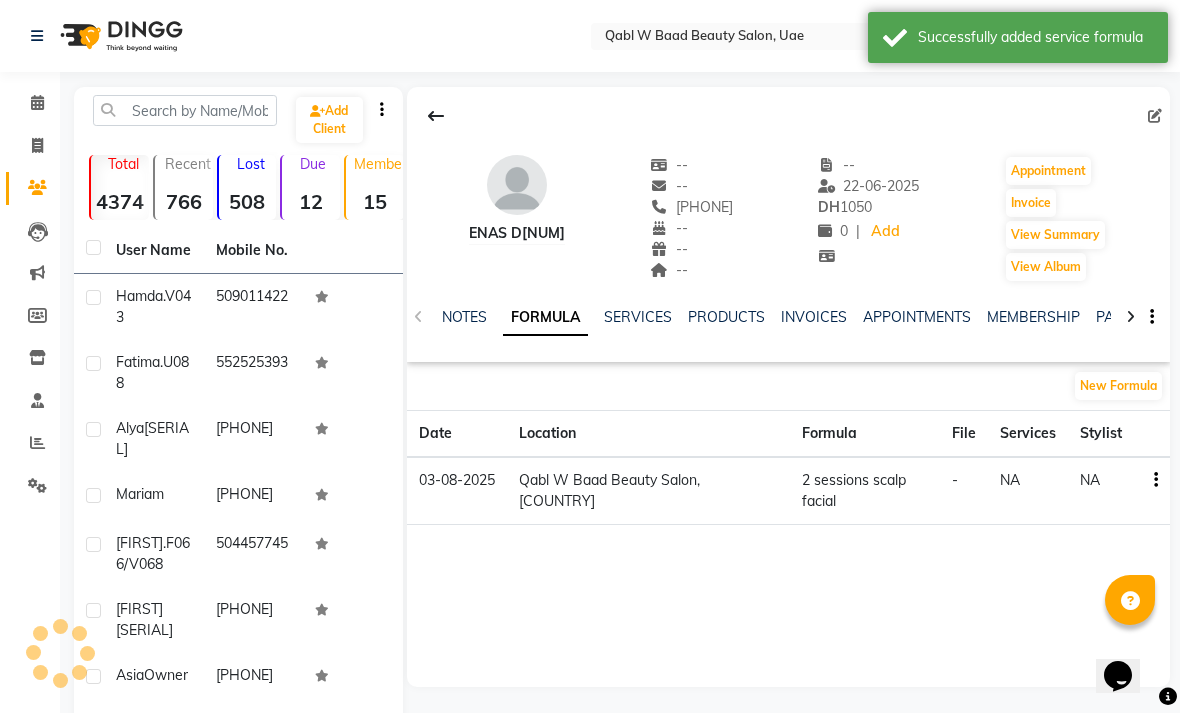 click on "Calendar" 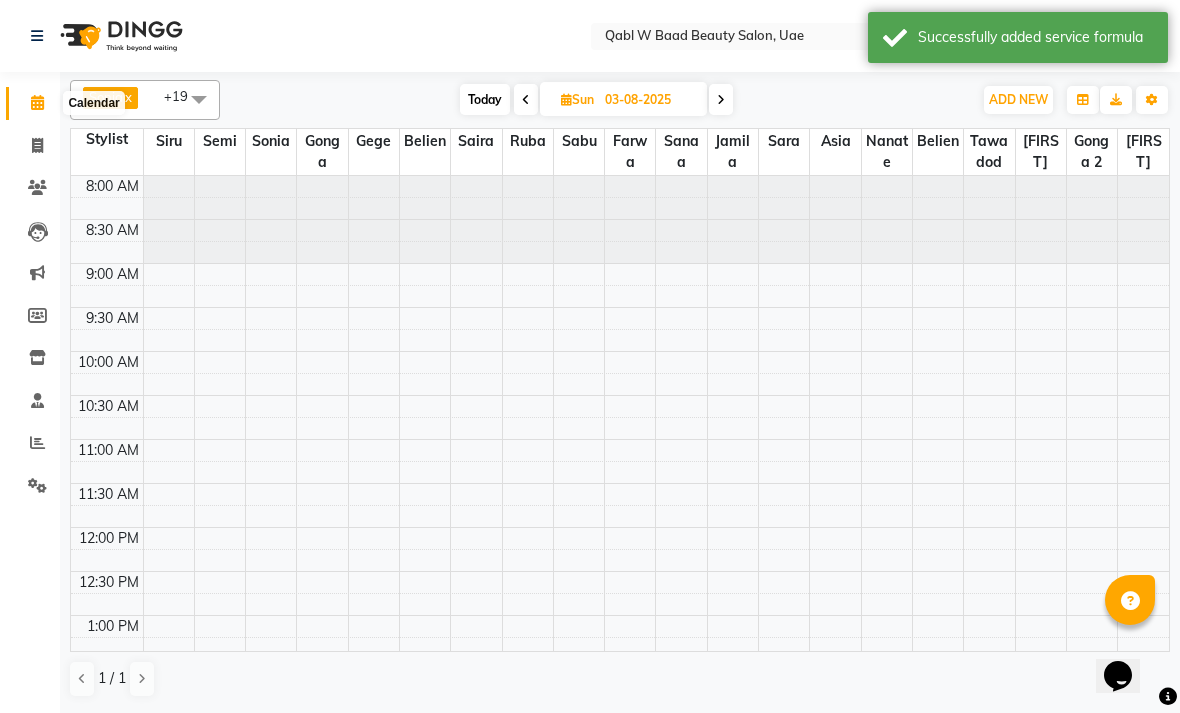 click 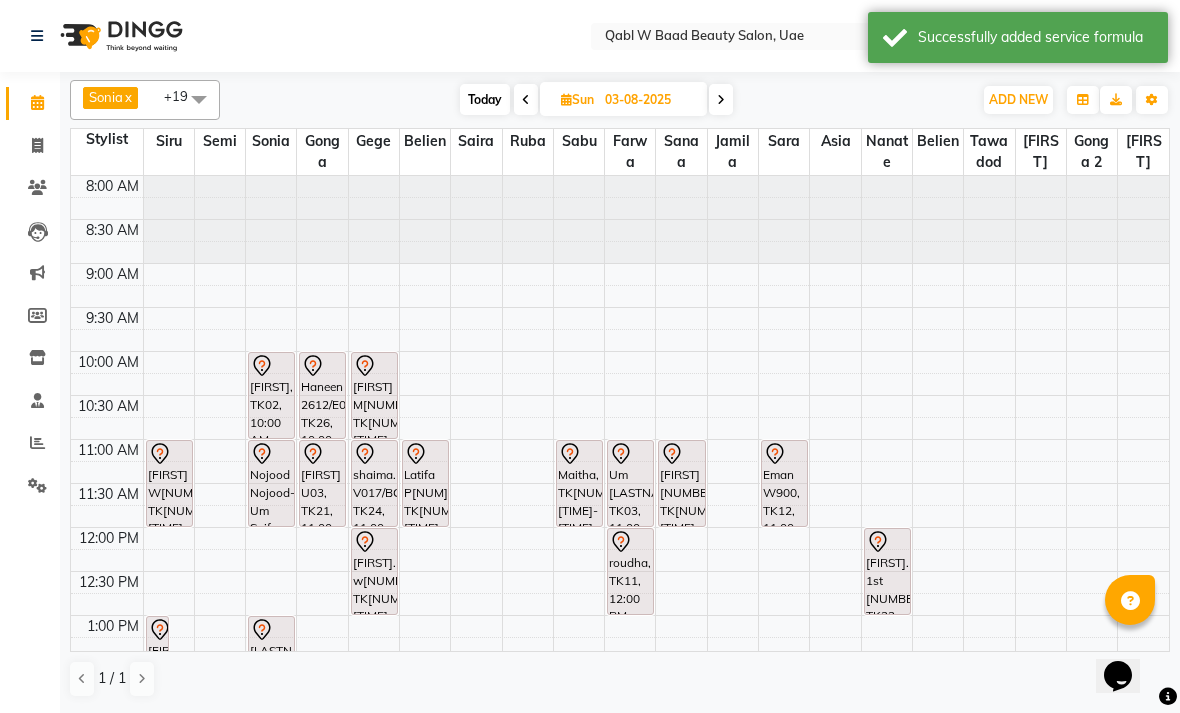 click 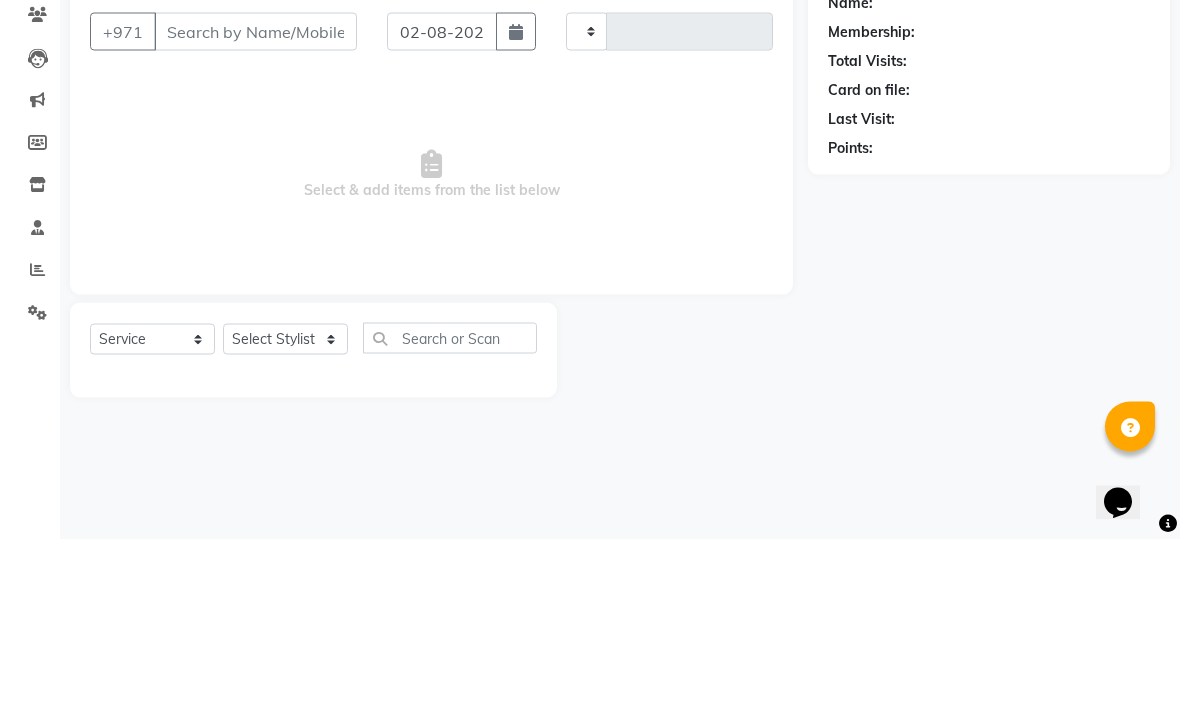 type on "4883" 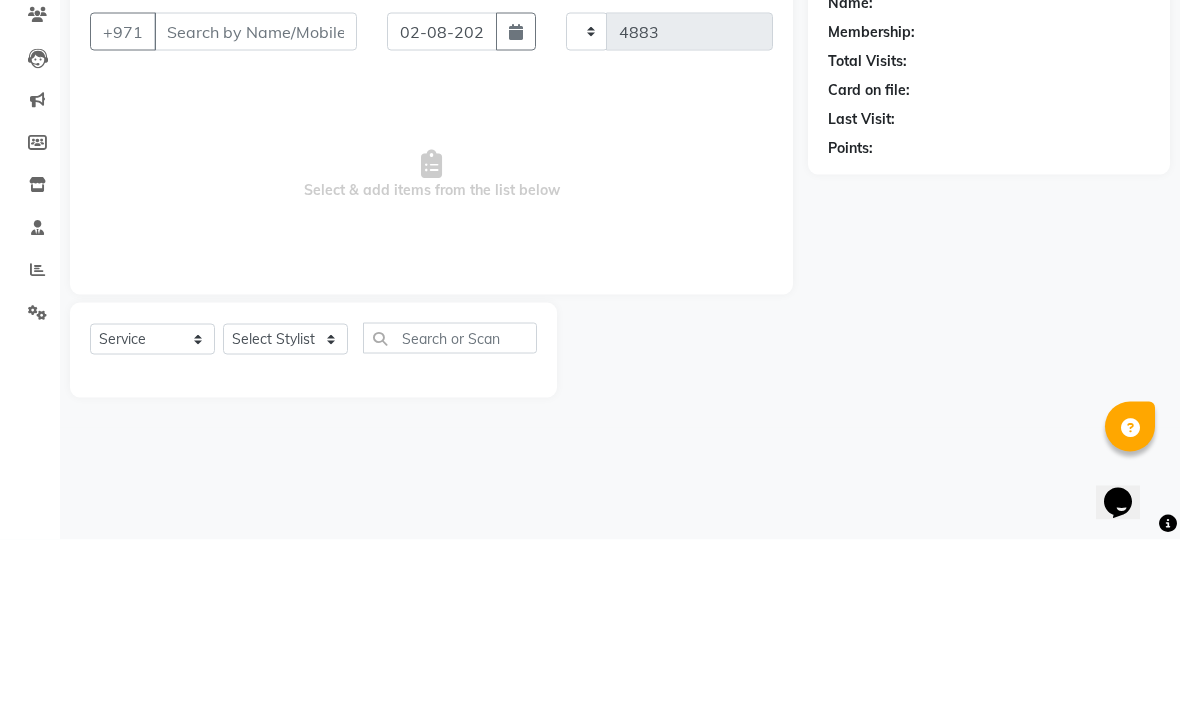 select on "6969" 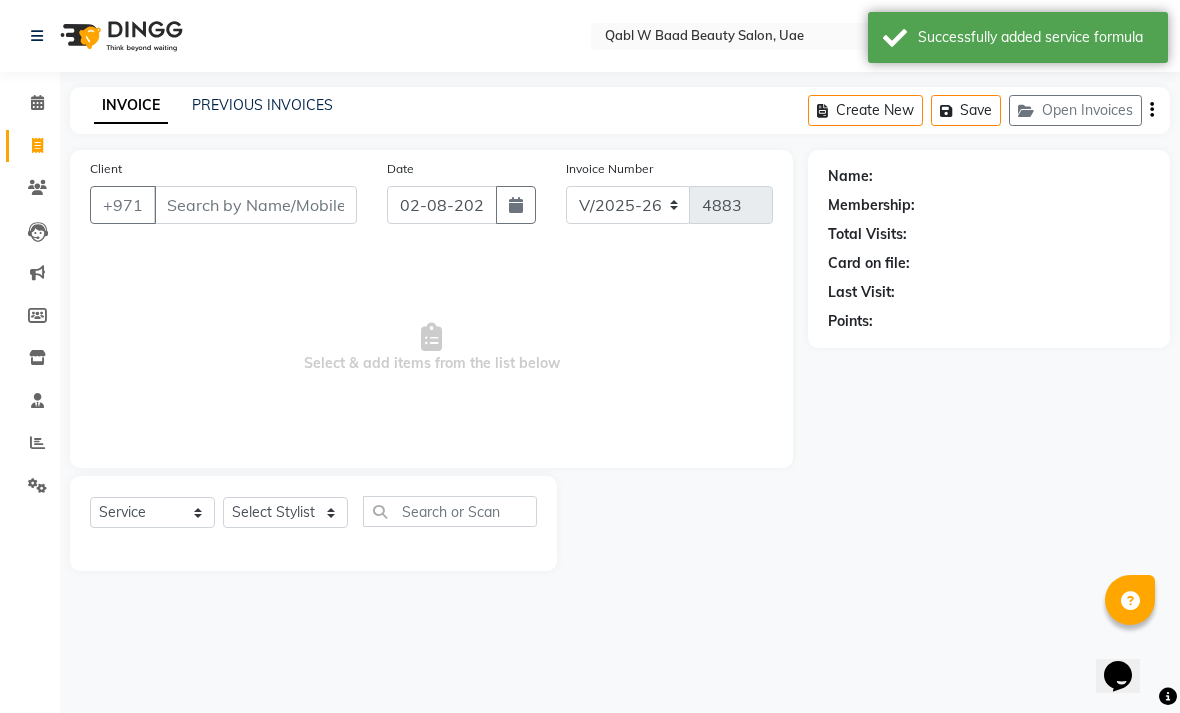 click on "PREVIOUS INVOICES" 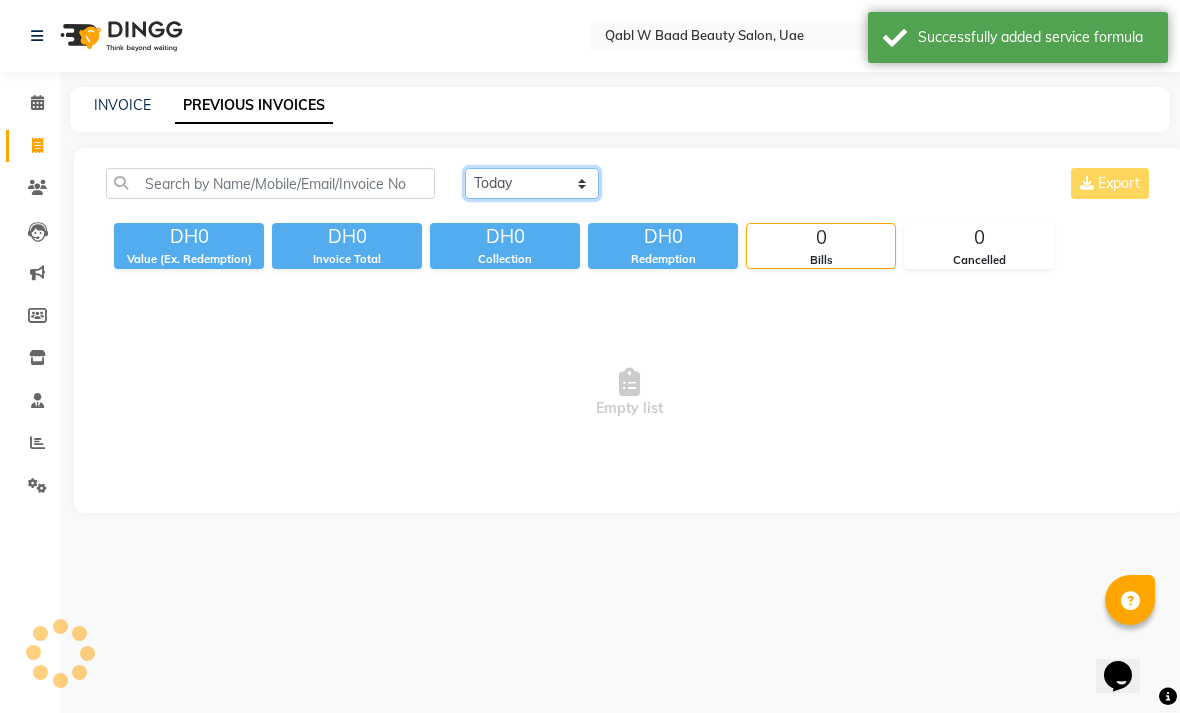 click on "Today Yesterday Custom Range" 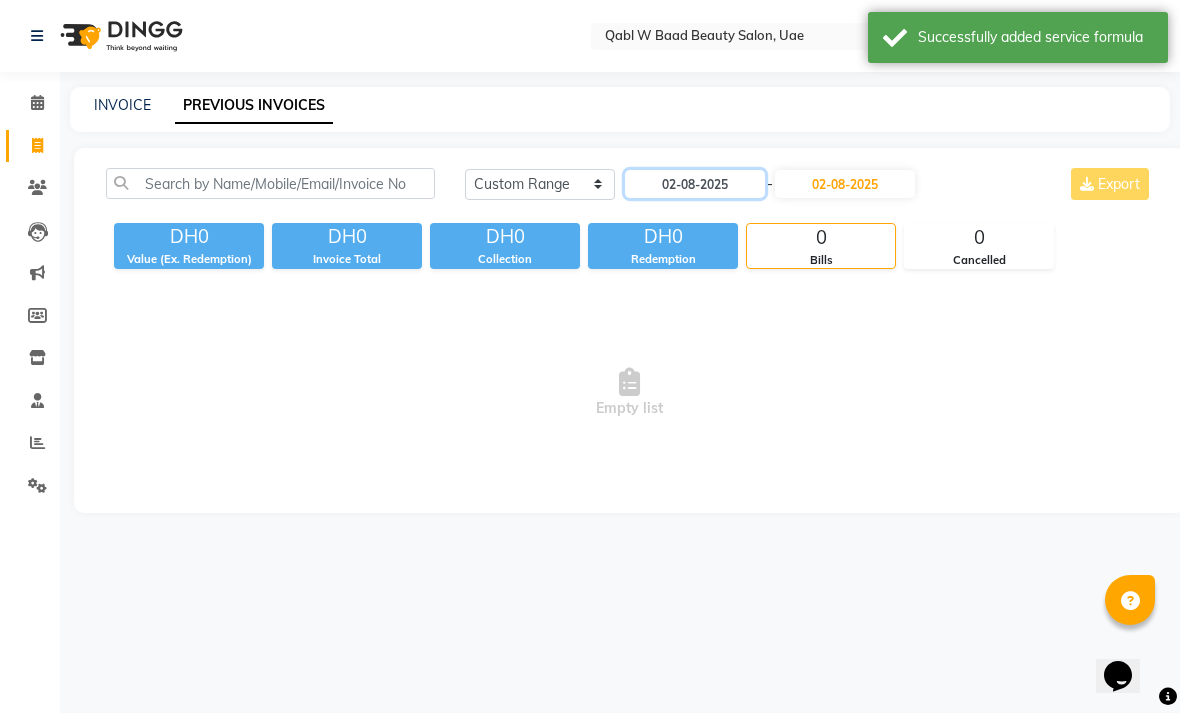 click on "02-08-2025" 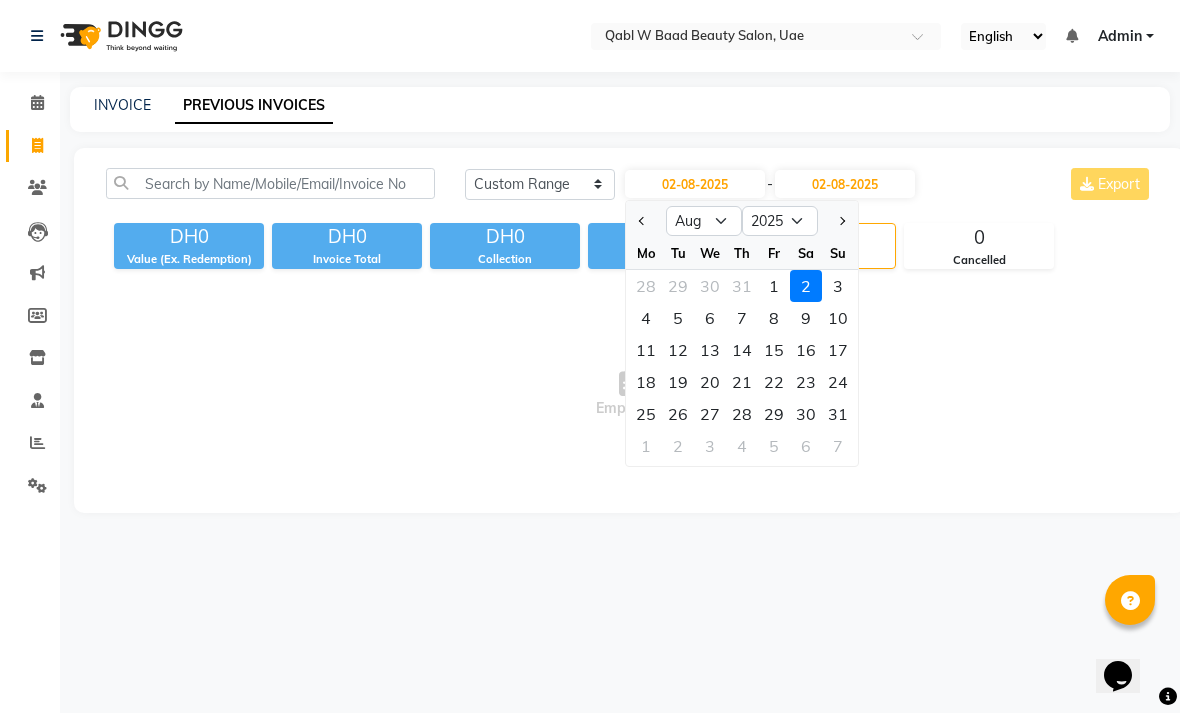 click on "1" 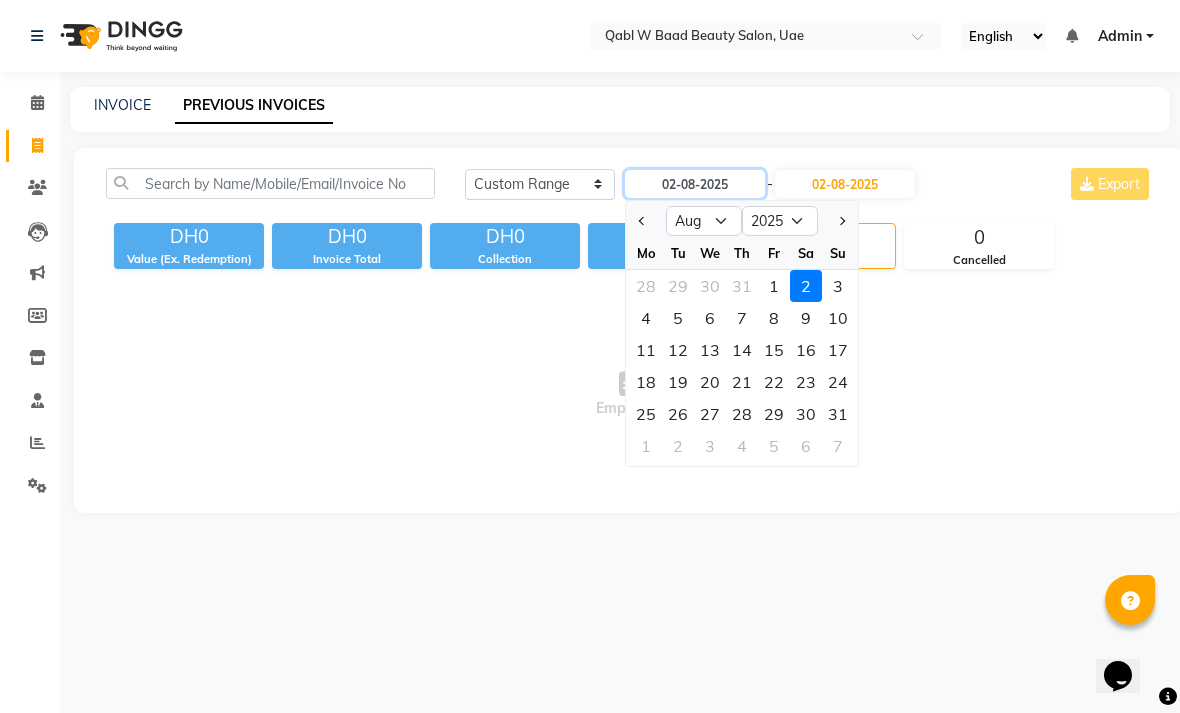 type on "01-08-2025" 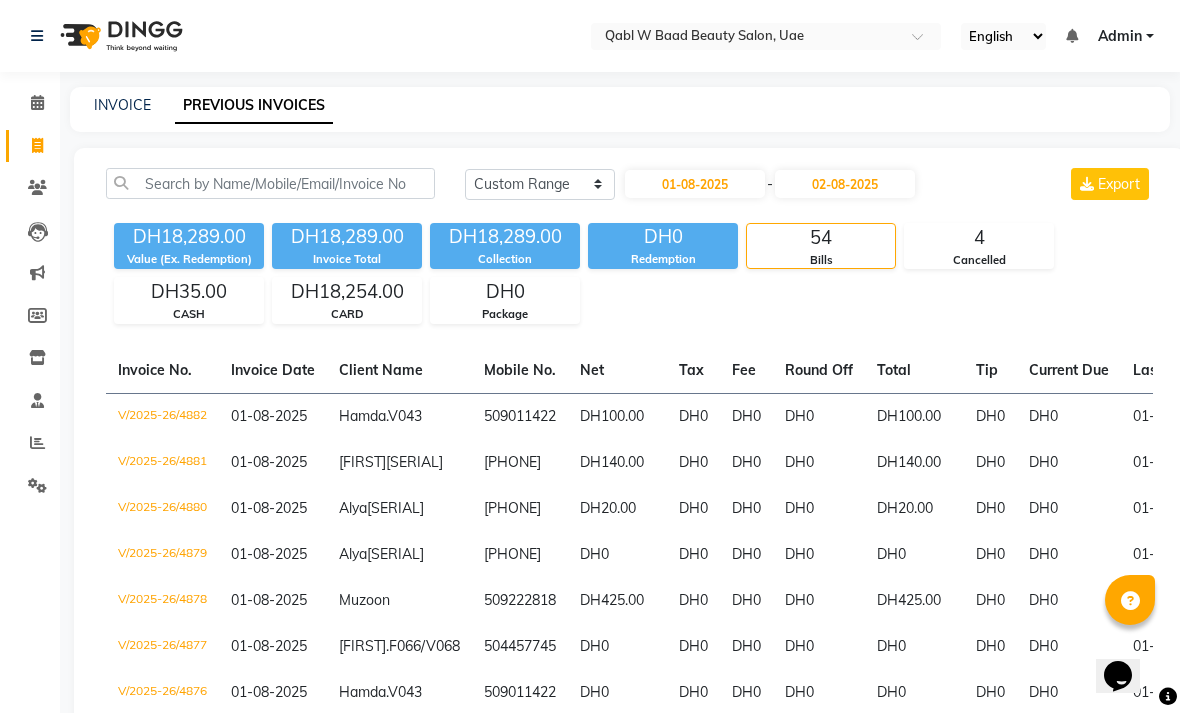 click on "Export" at bounding box center [1119, 184] 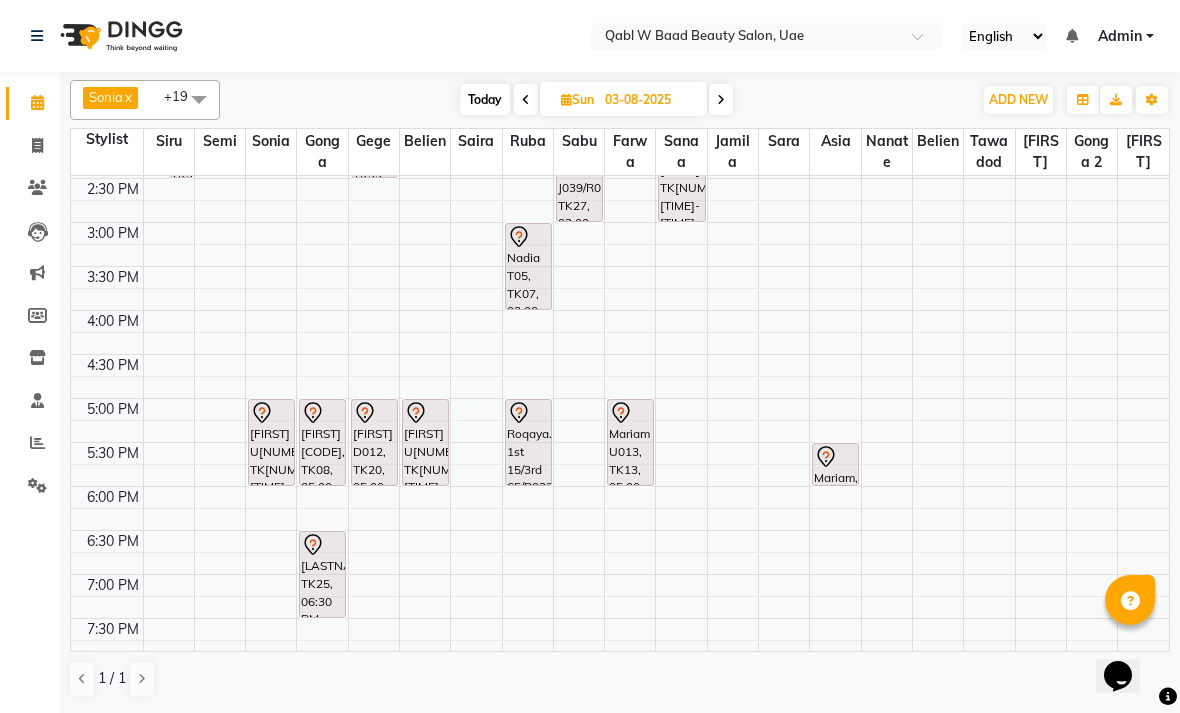scroll, scrollTop: 534, scrollLeft: 0, axis: vertical 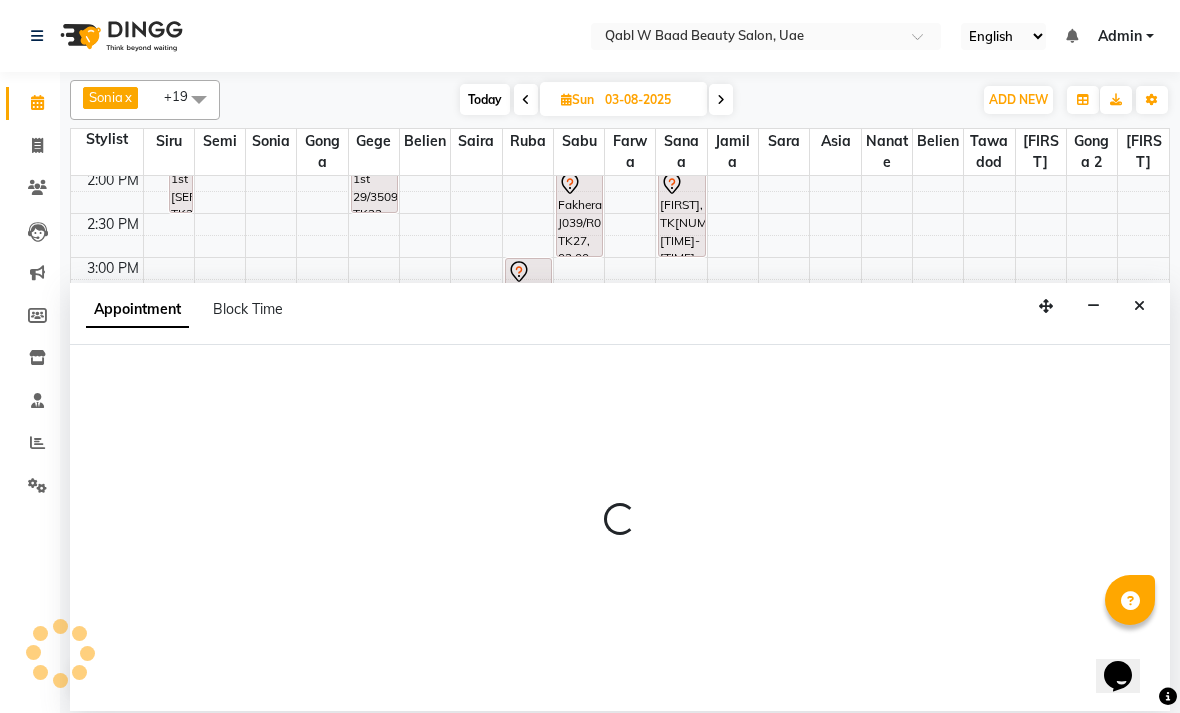 click at bounding box center [1139, 306] 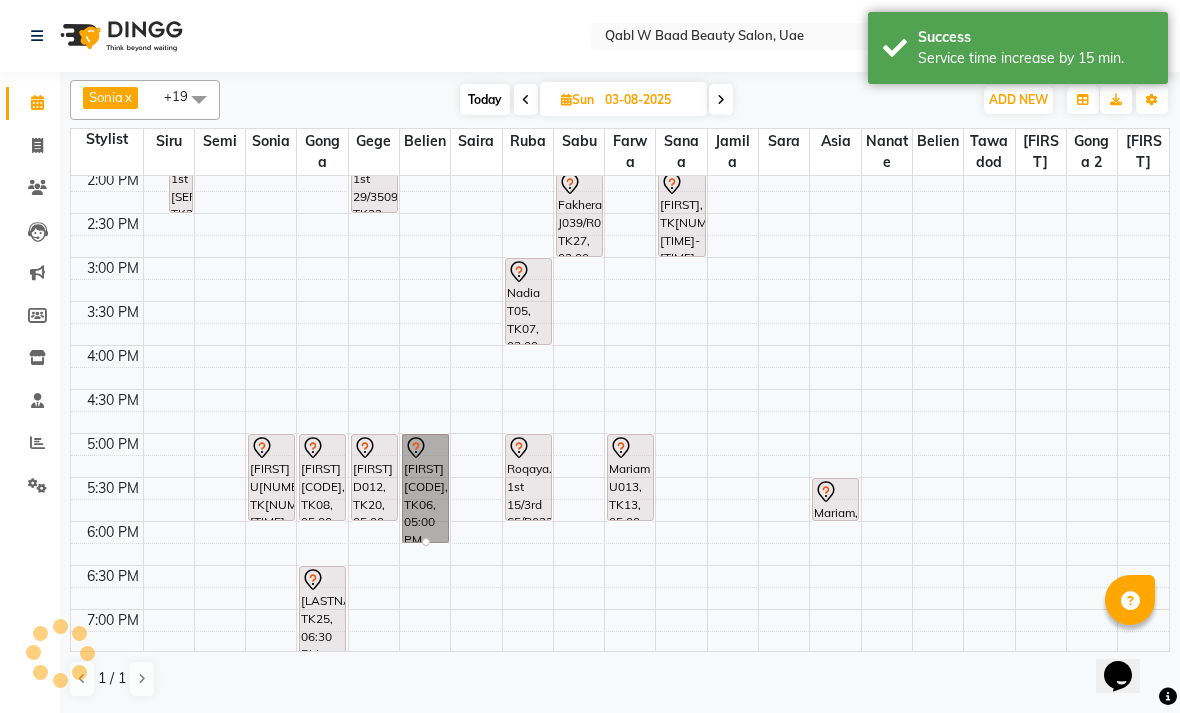 click on "Today" at bounding box center [485, 99] 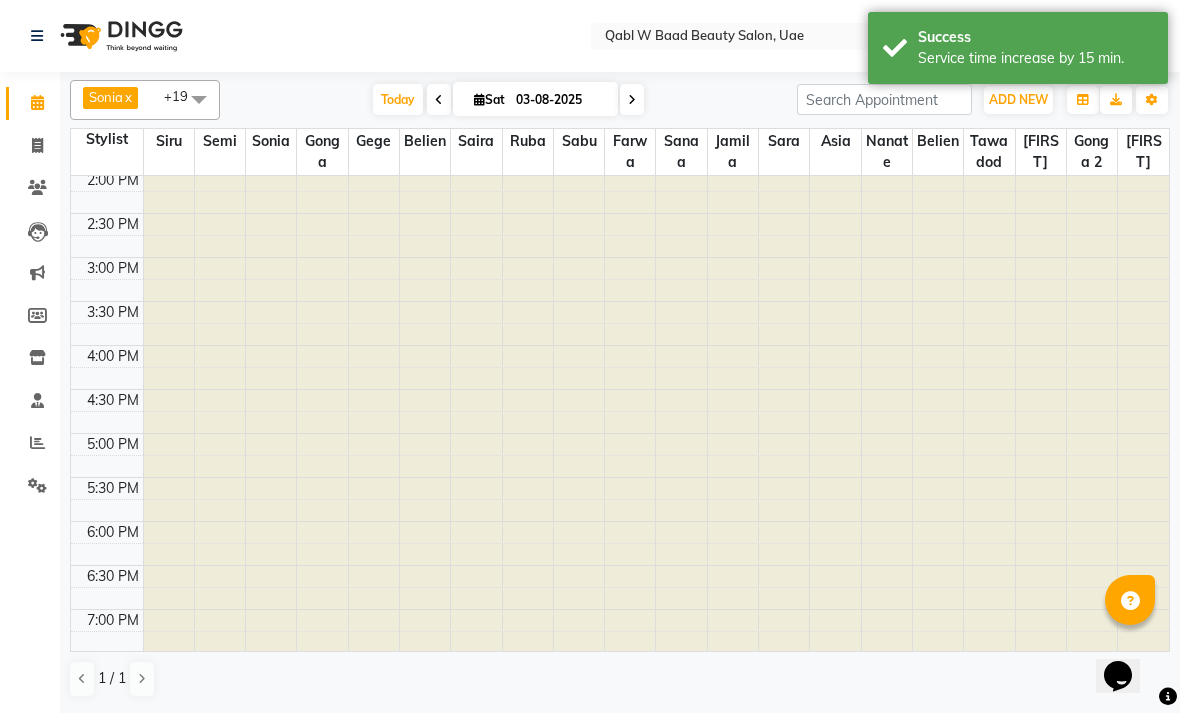 type on "02-08-2025" 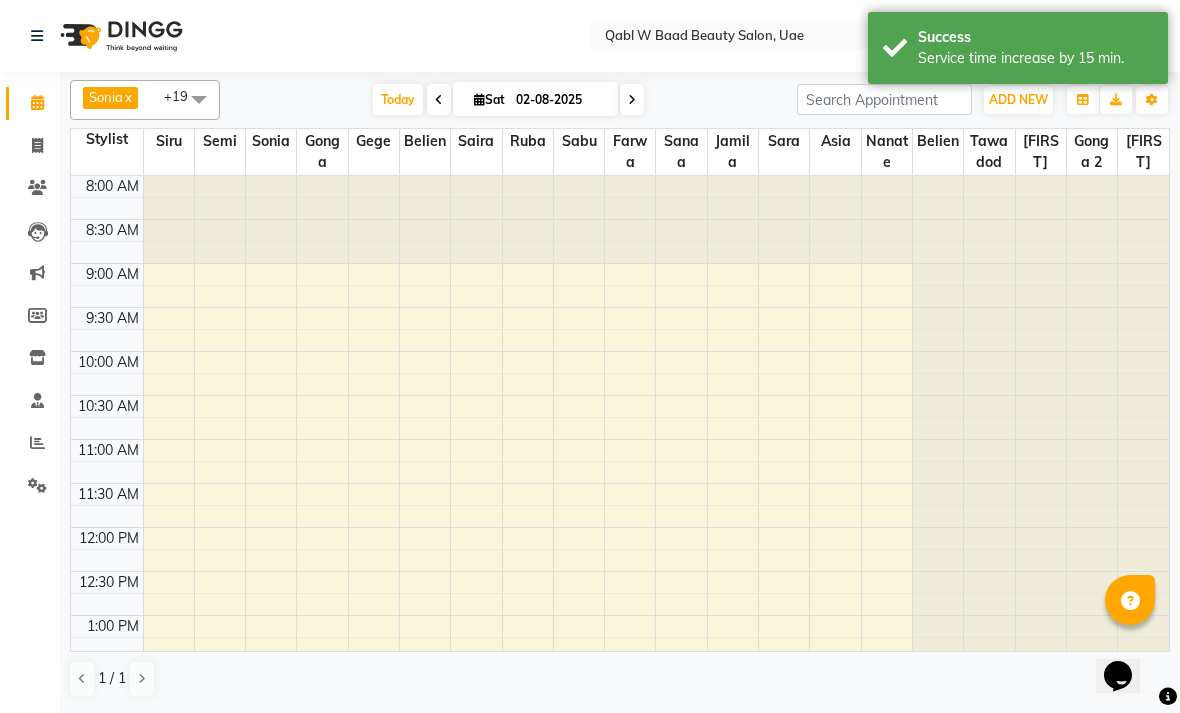scroll, scrollTop: 932, scrollLeft: 0, axis: vertical 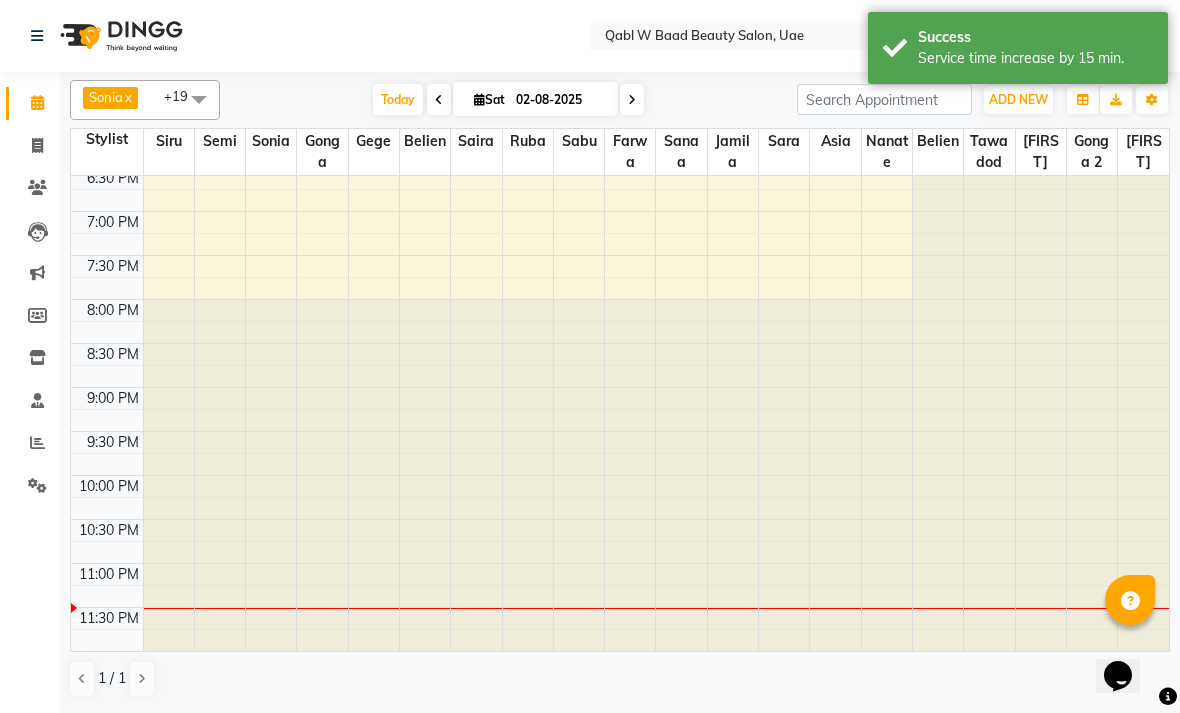 click on "Today" at bounding box center [398, 99] 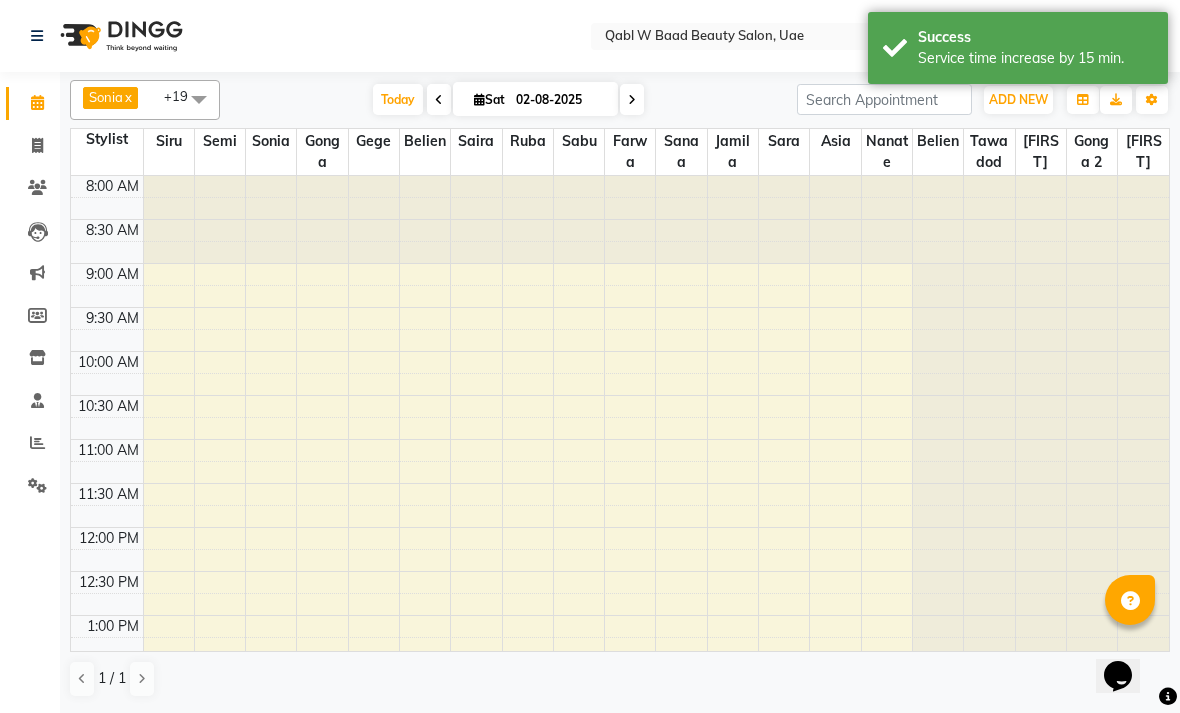 scroll, scrollTop: 932, scrollLeft: 0, axis: vertical 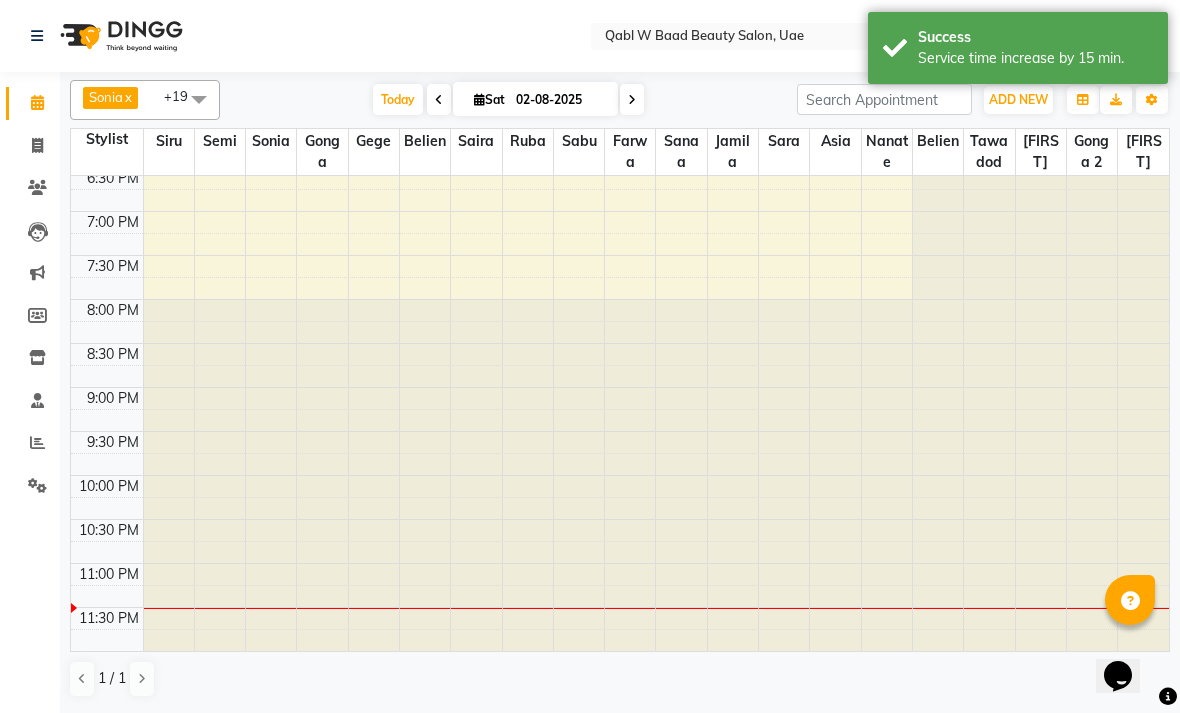 click on "02-08-2025" at bounding box center (560, 100) 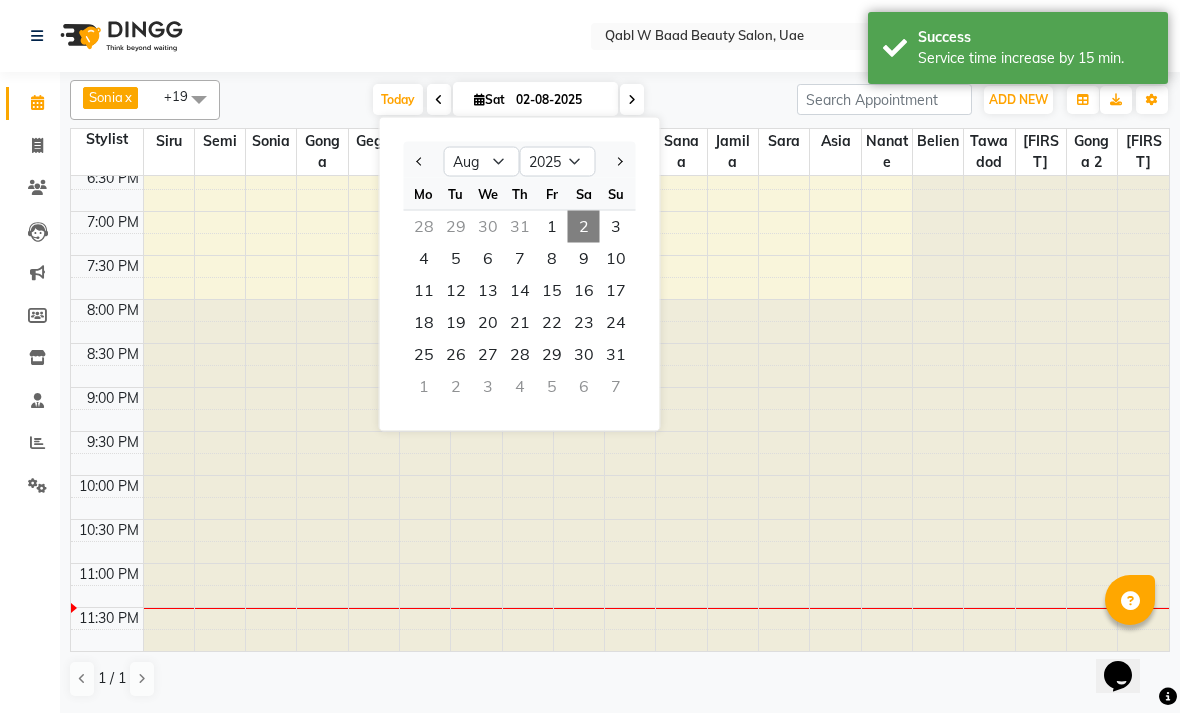 click on "3" at bounding box center [616, 227] 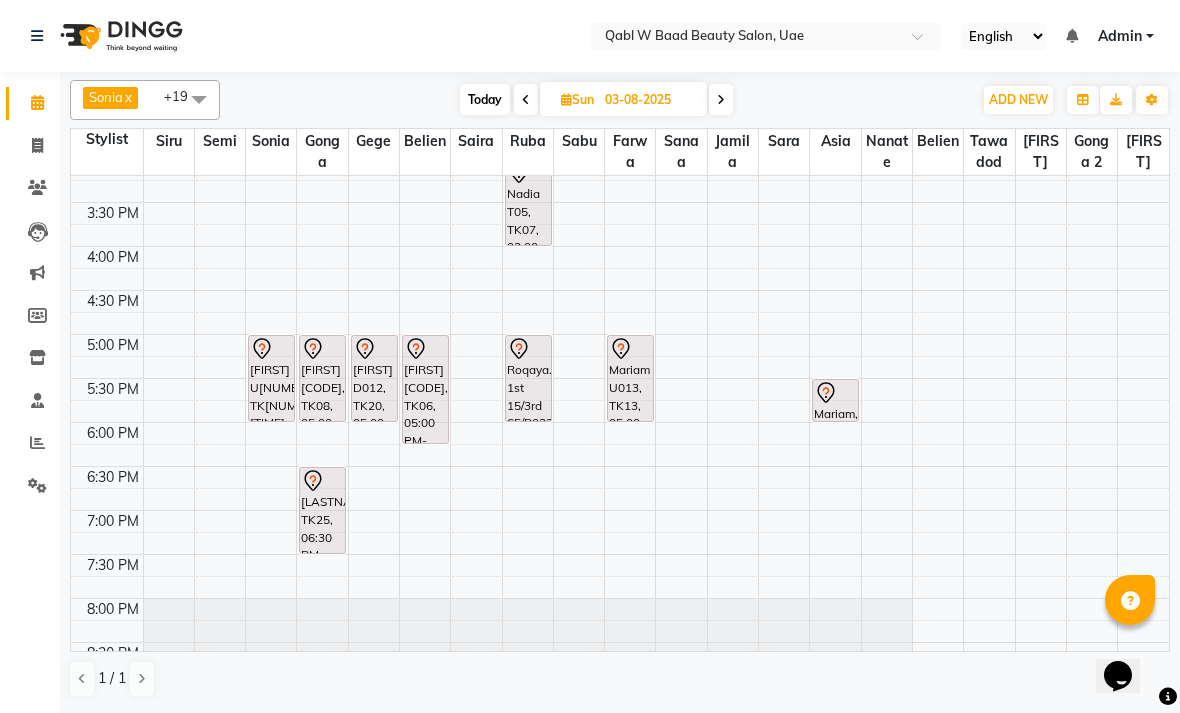 scroll, scrollTop: 604, scrollLeft: 0, axis: vertical 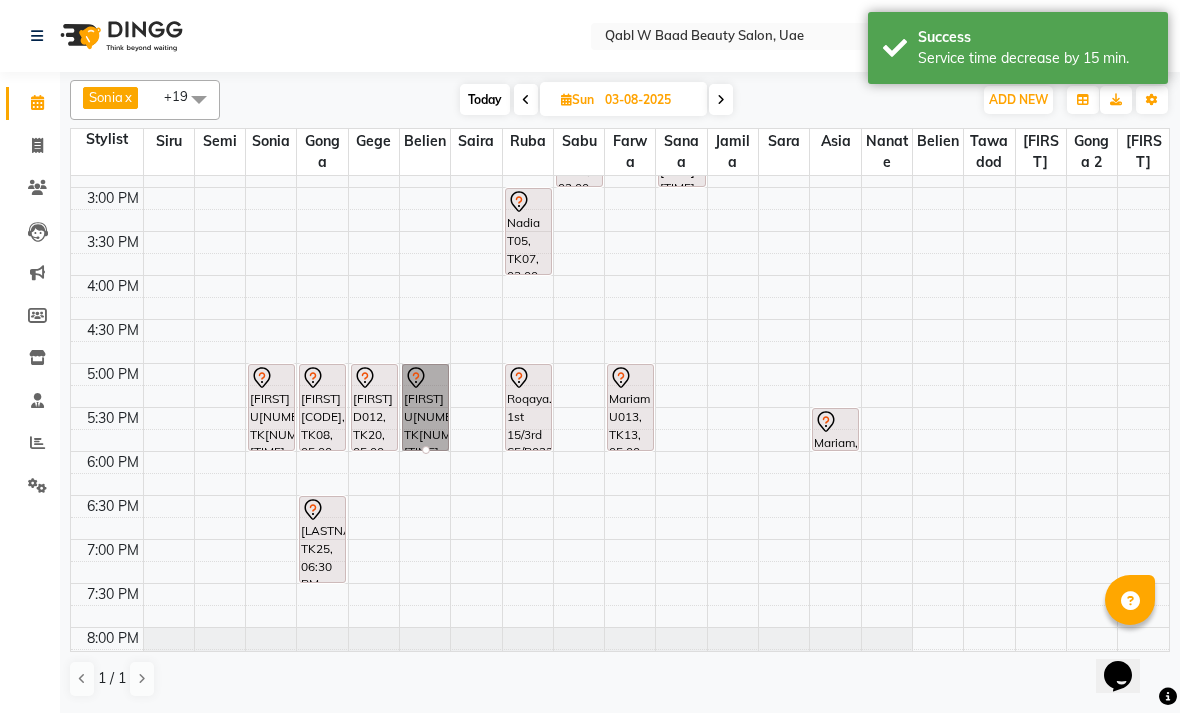 click at bounding box center (426, 450) 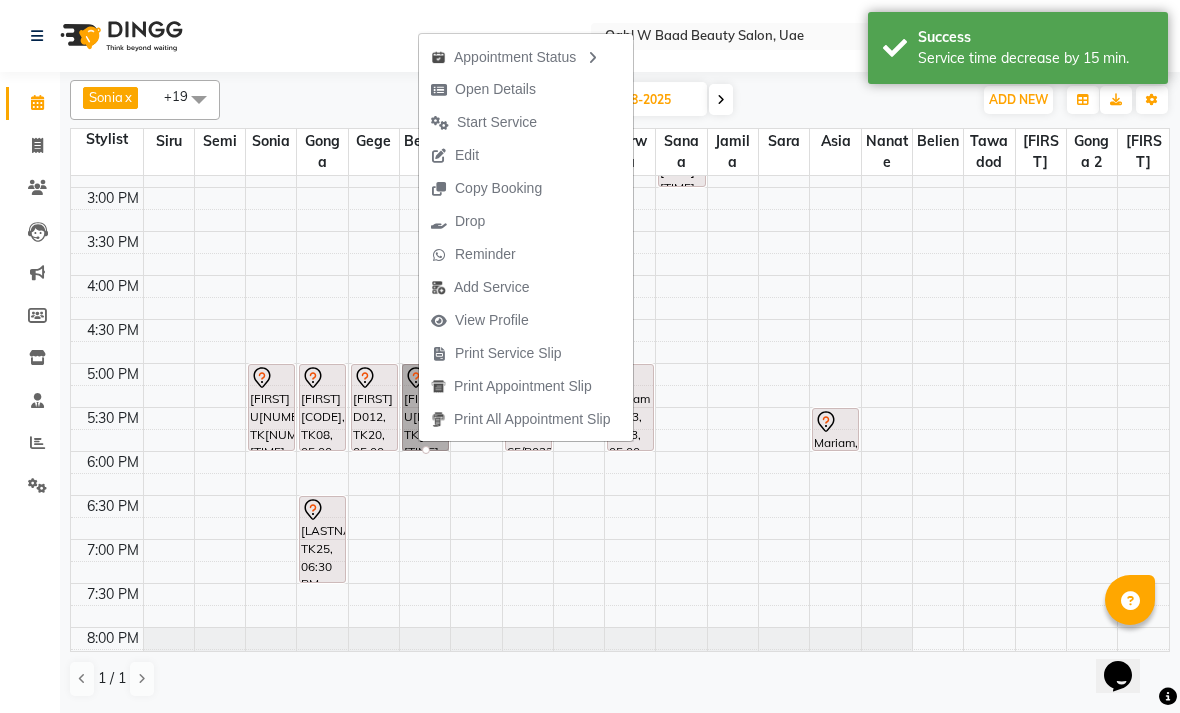 click on "Open Details" at bounding box center [495, 89] 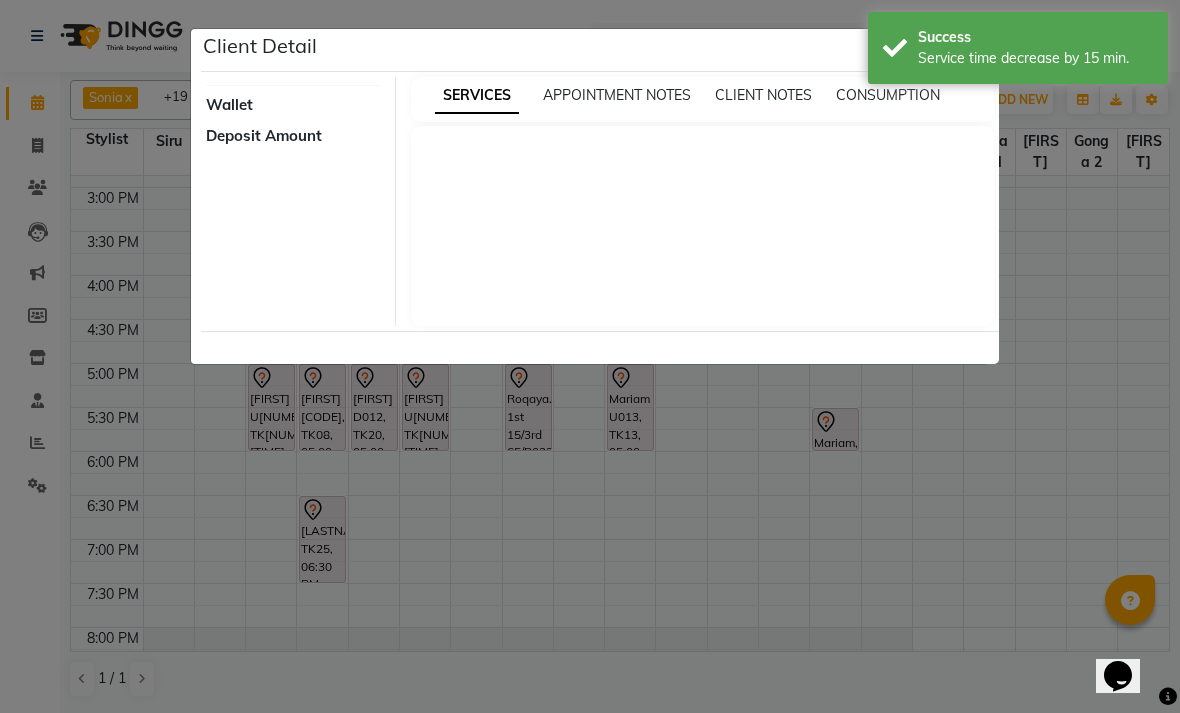select on "7" 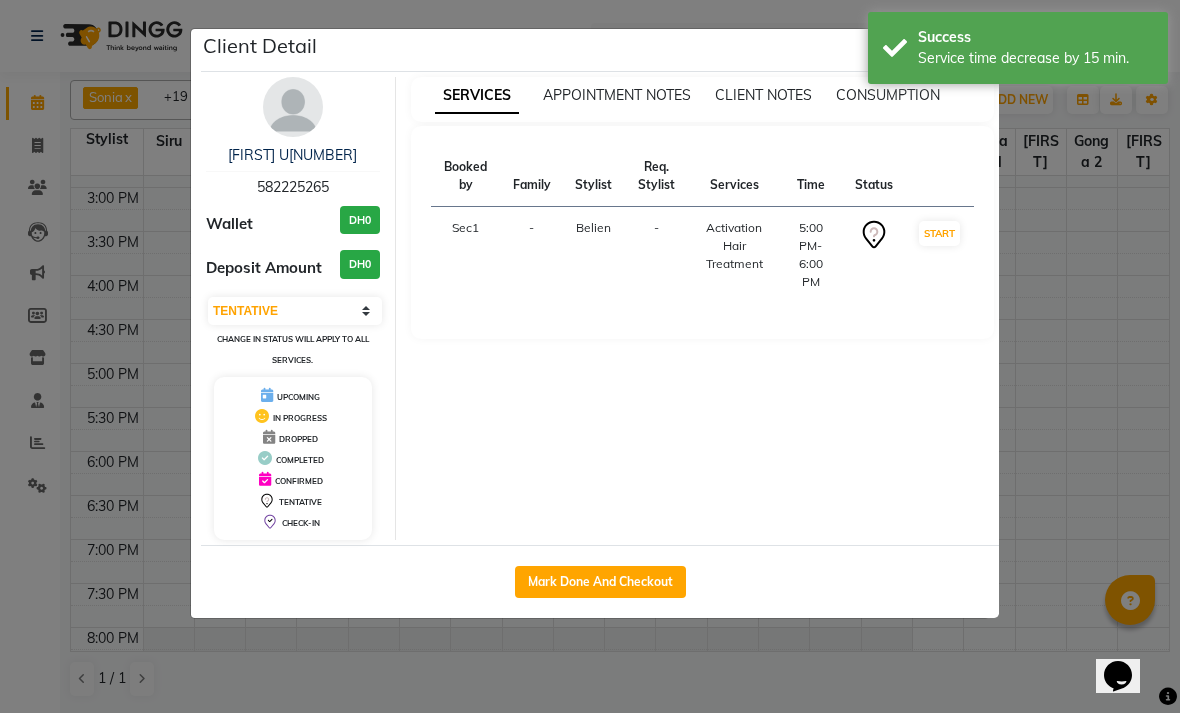 click on "[FIRST] U[NUMBER]" at bounding box center (292, 155) 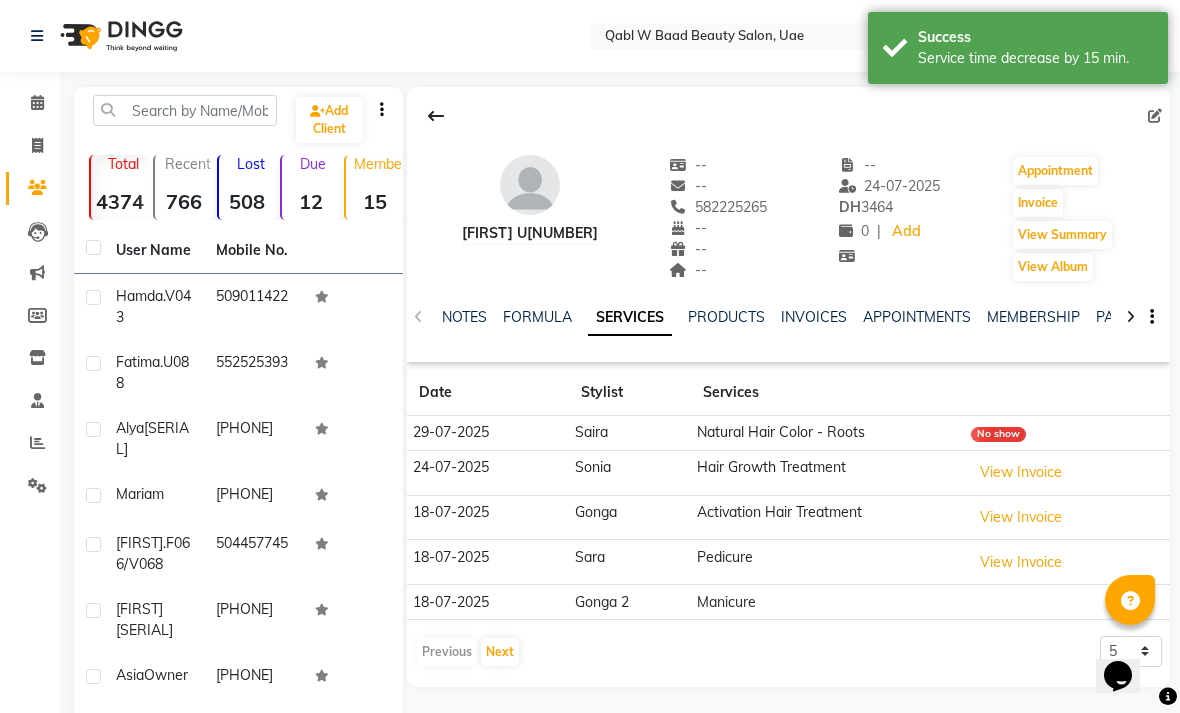 click on "NOTES" 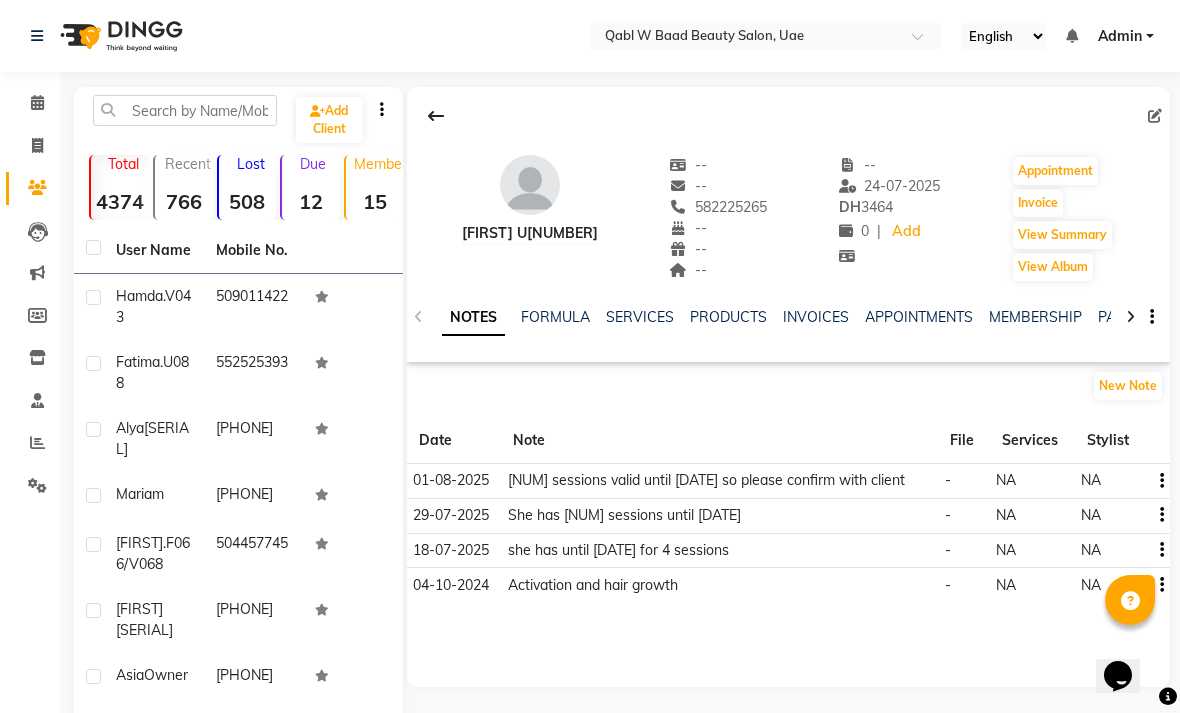 click on "INVOICES" 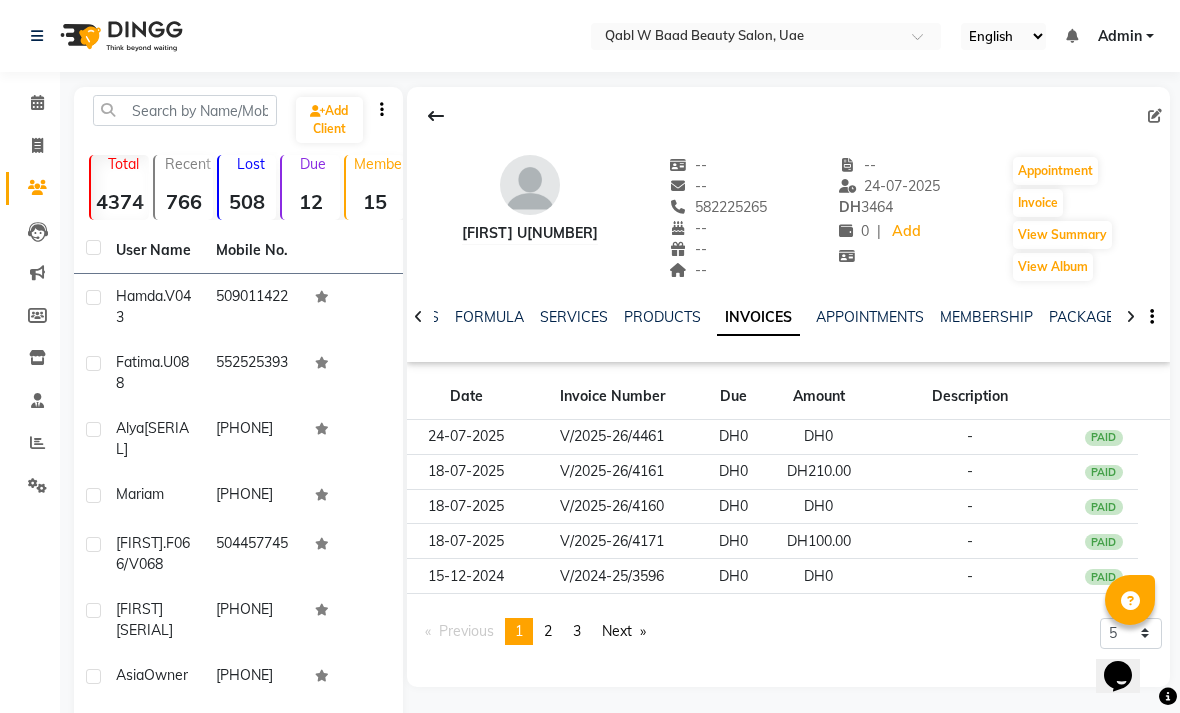click on "SERVICES" 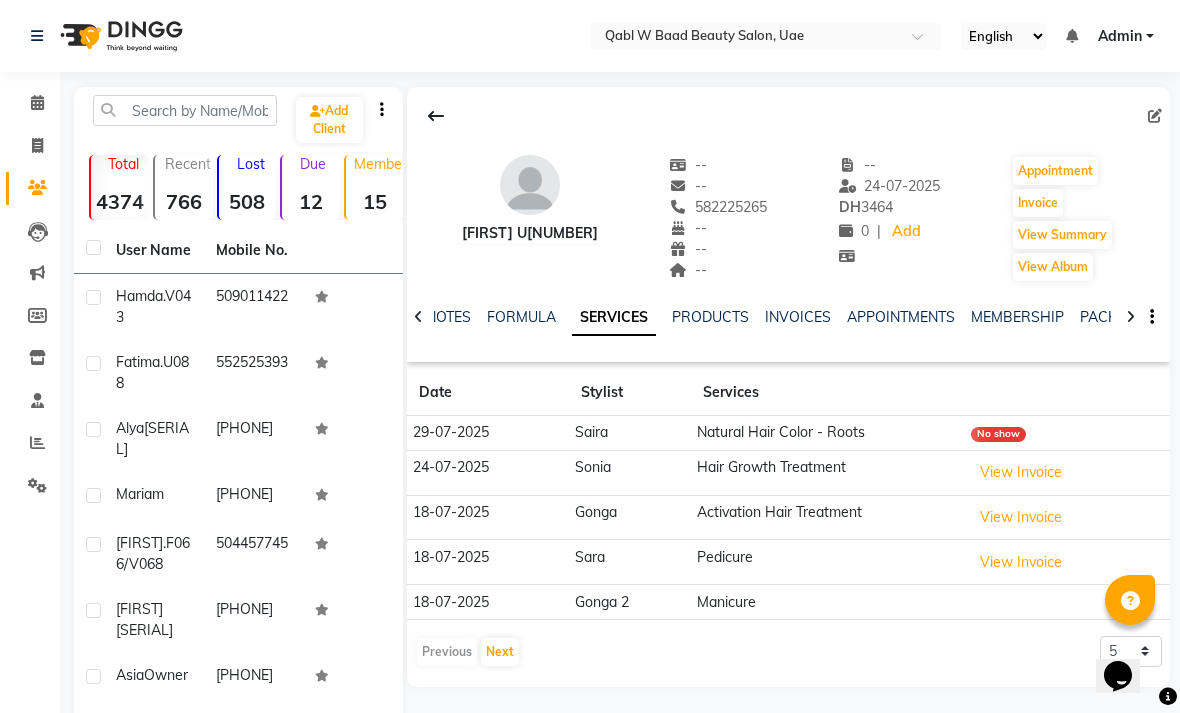 click on "NOTES" 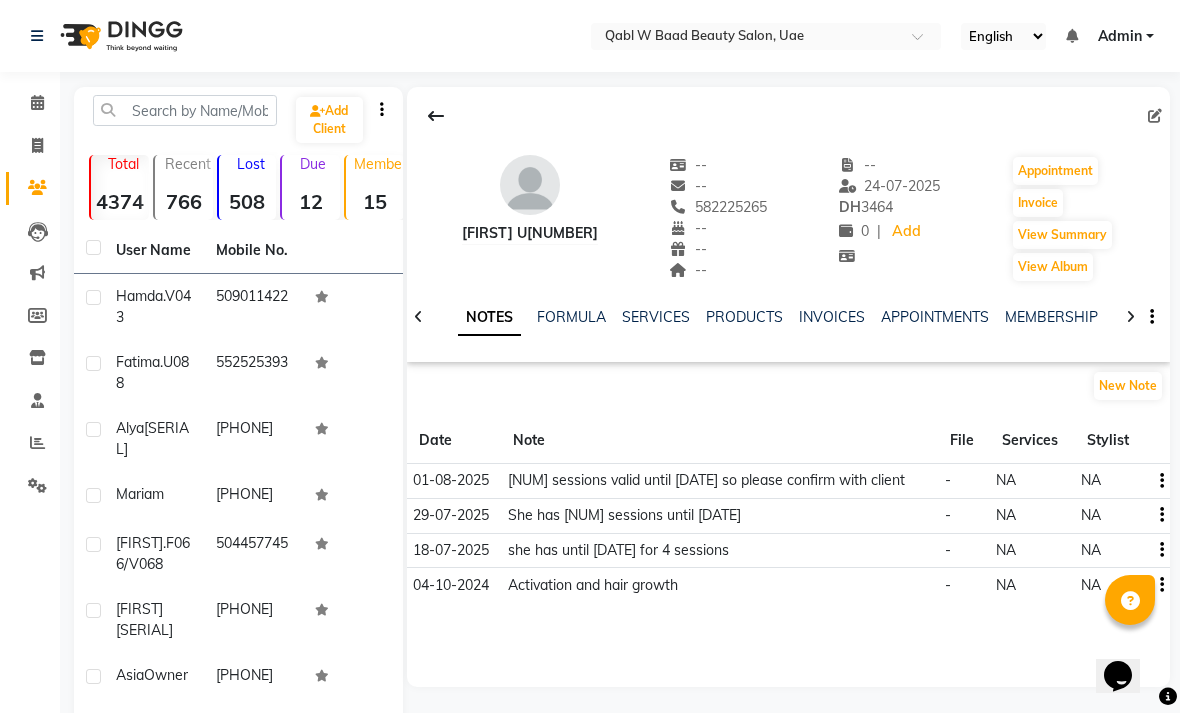 click on "New Note" 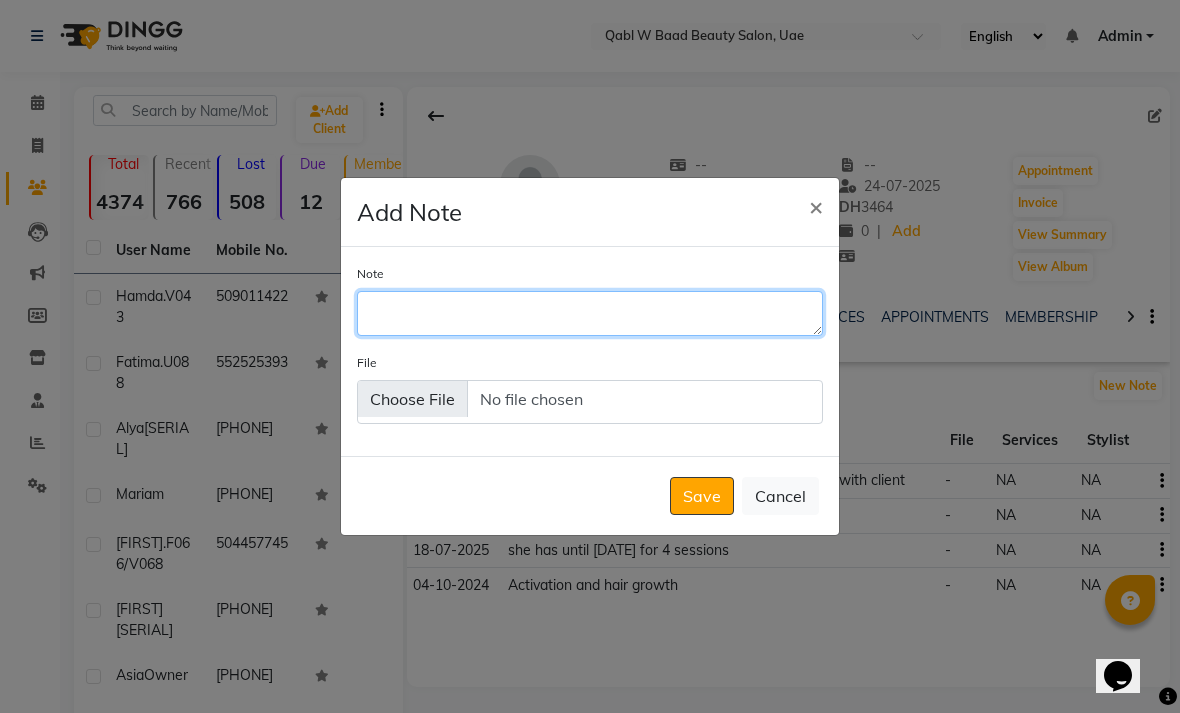 click on "Note" at bounding box center (590, 313) 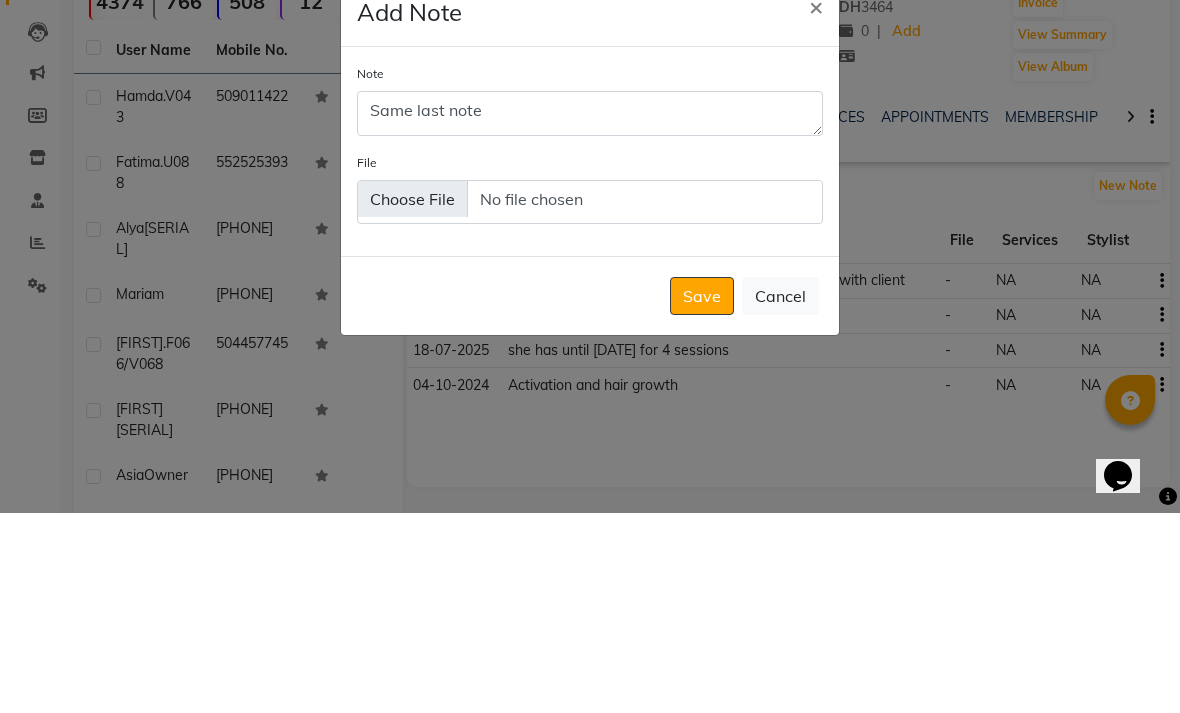 scroll, scrollTop: 200, scrollLeft: 0, axis: vertical 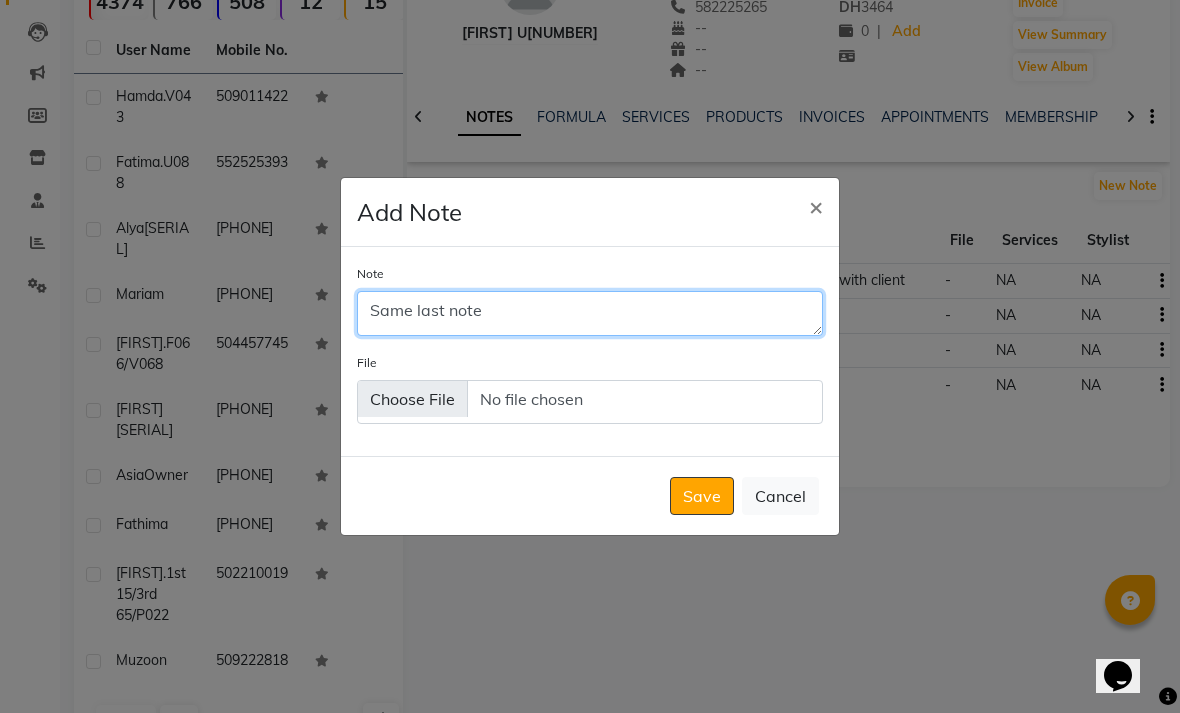 type on "Same last note" 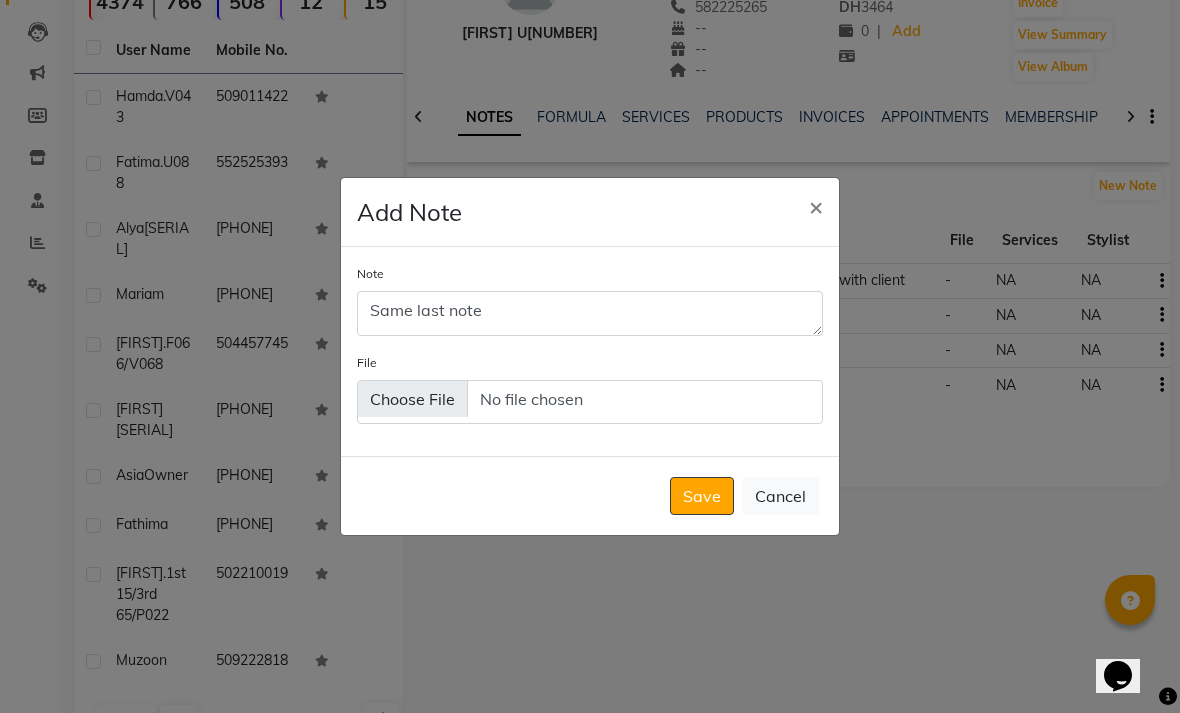 click on "Save" 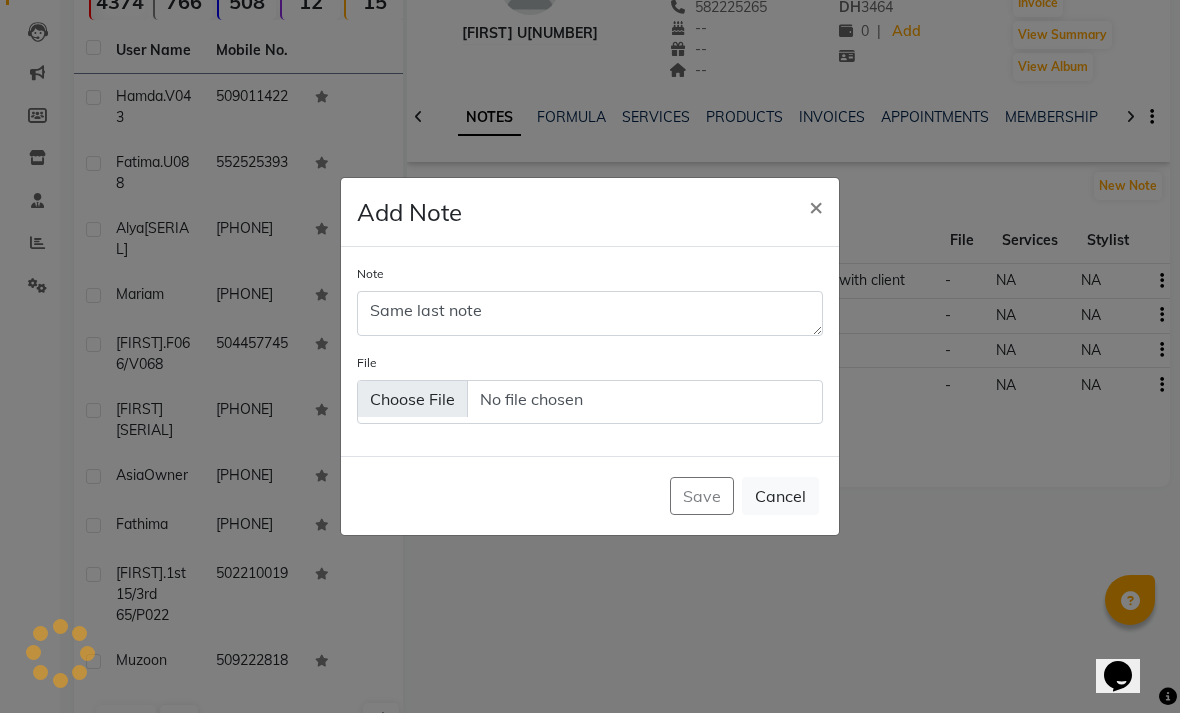 type 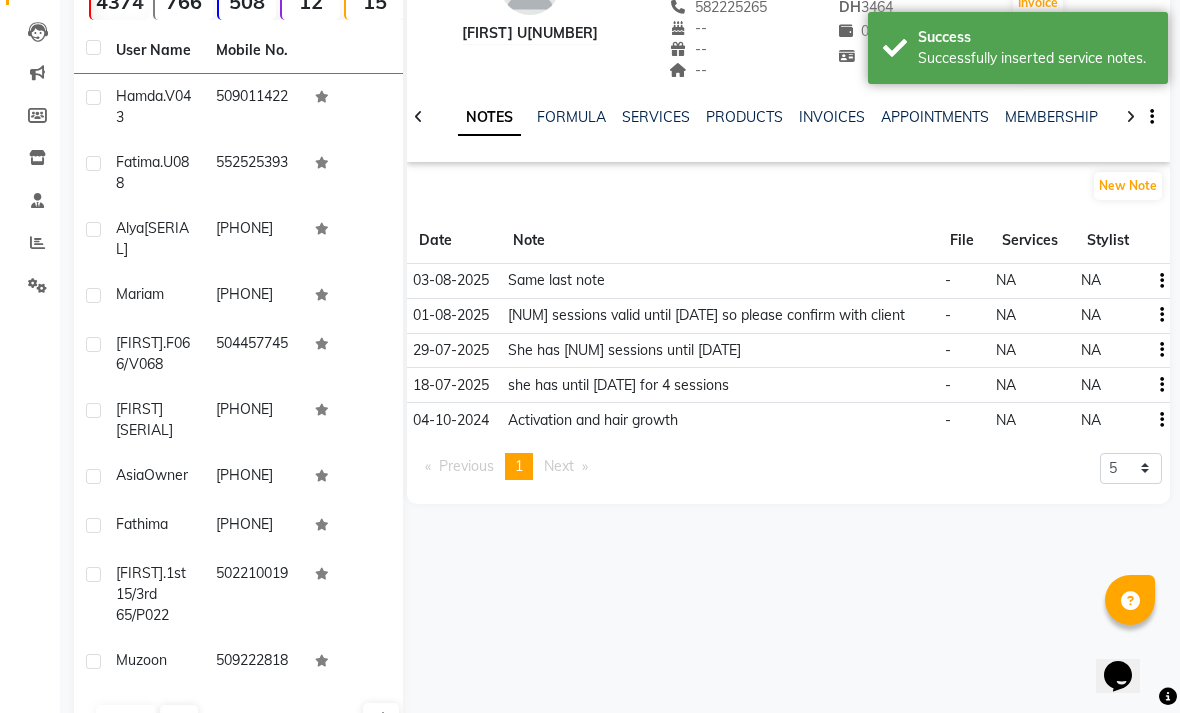 scroll, scrollTop: 0, scrollLeft: 0, axis: both 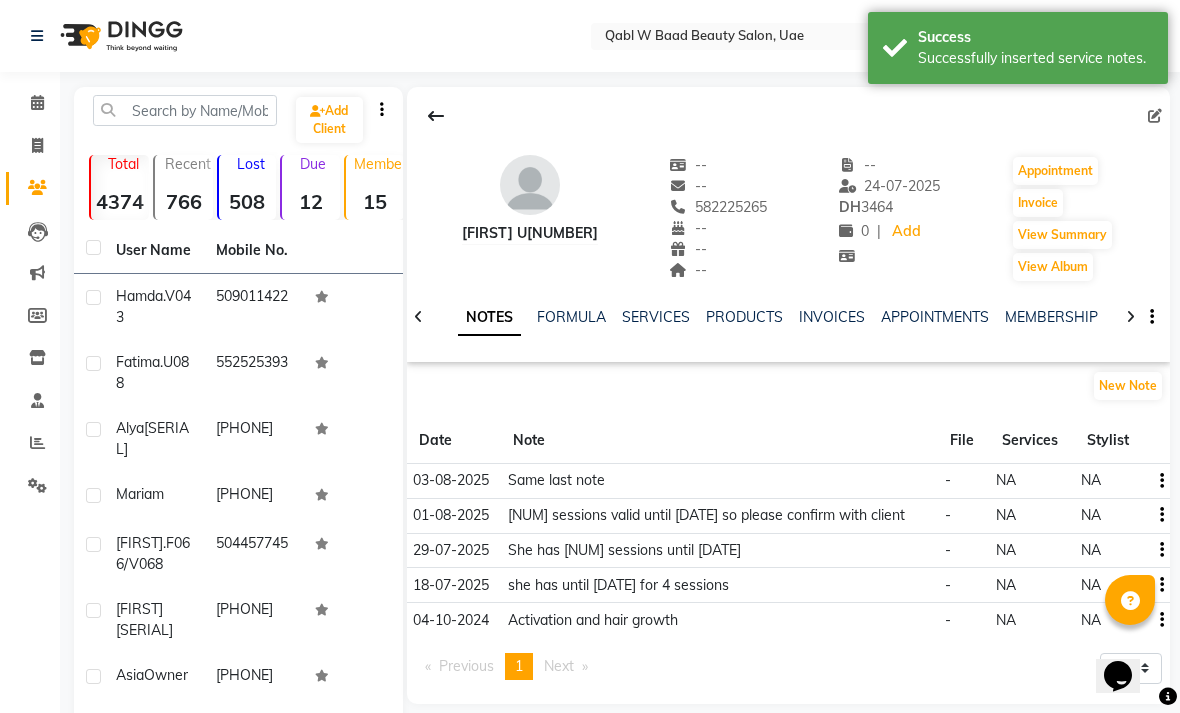 click 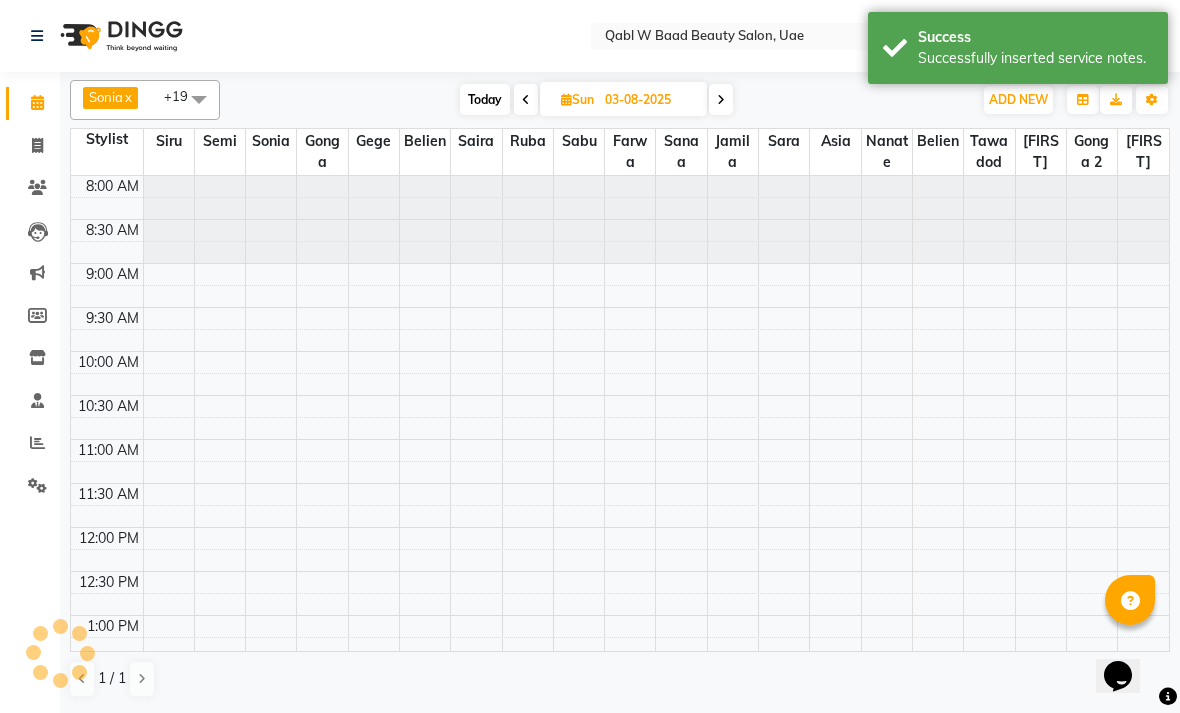 scroll, scrollTop: 0, scrollLeft: 0, axis: both 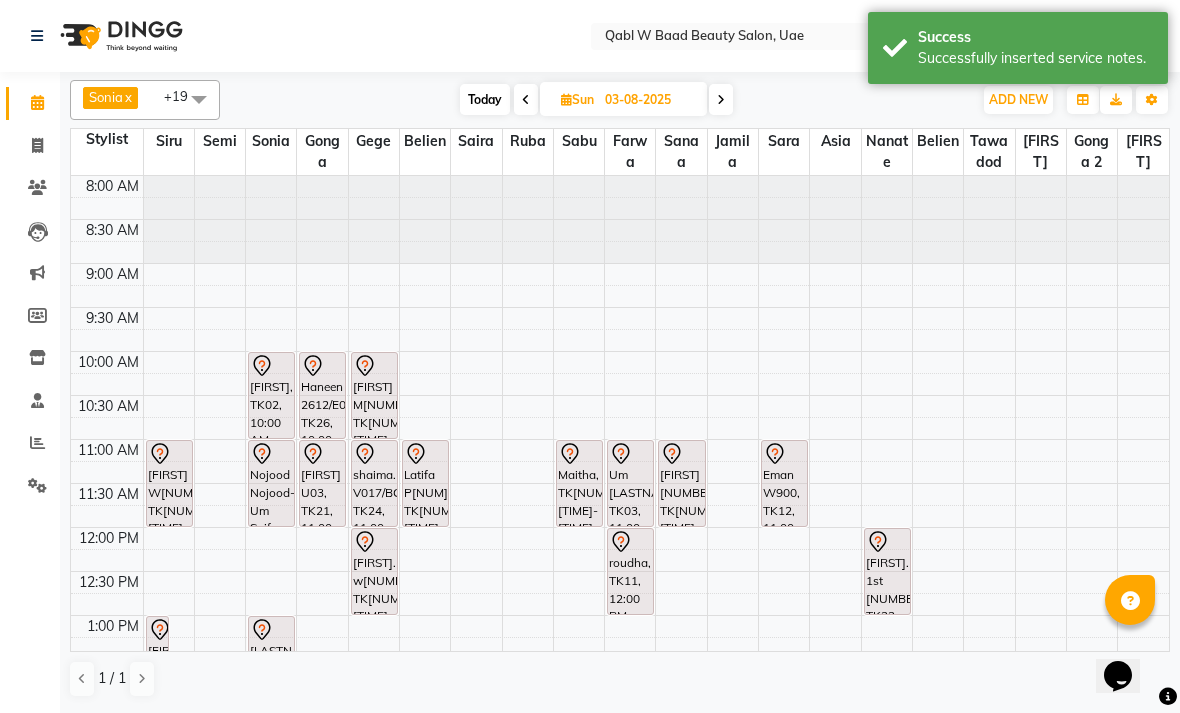 click on "Maitha, TK[NUM], [TIME]-[TIME], Hair Growth Treatment" at bounding box center [579, 483] 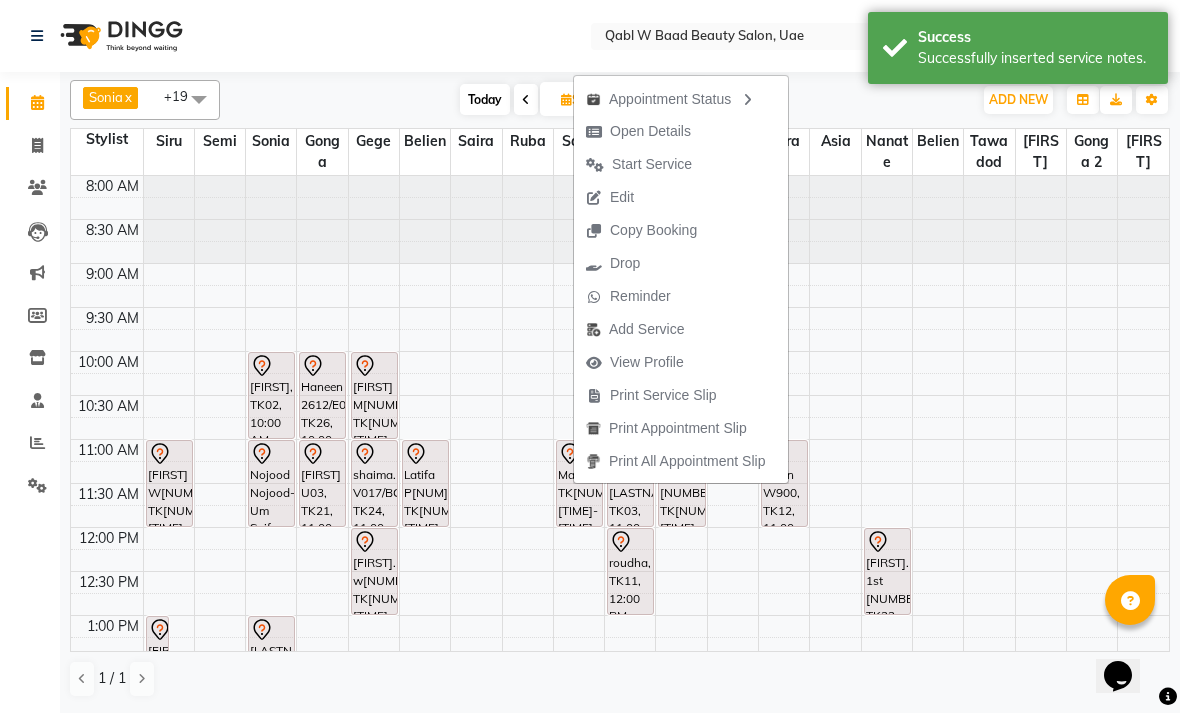 select on "56772" 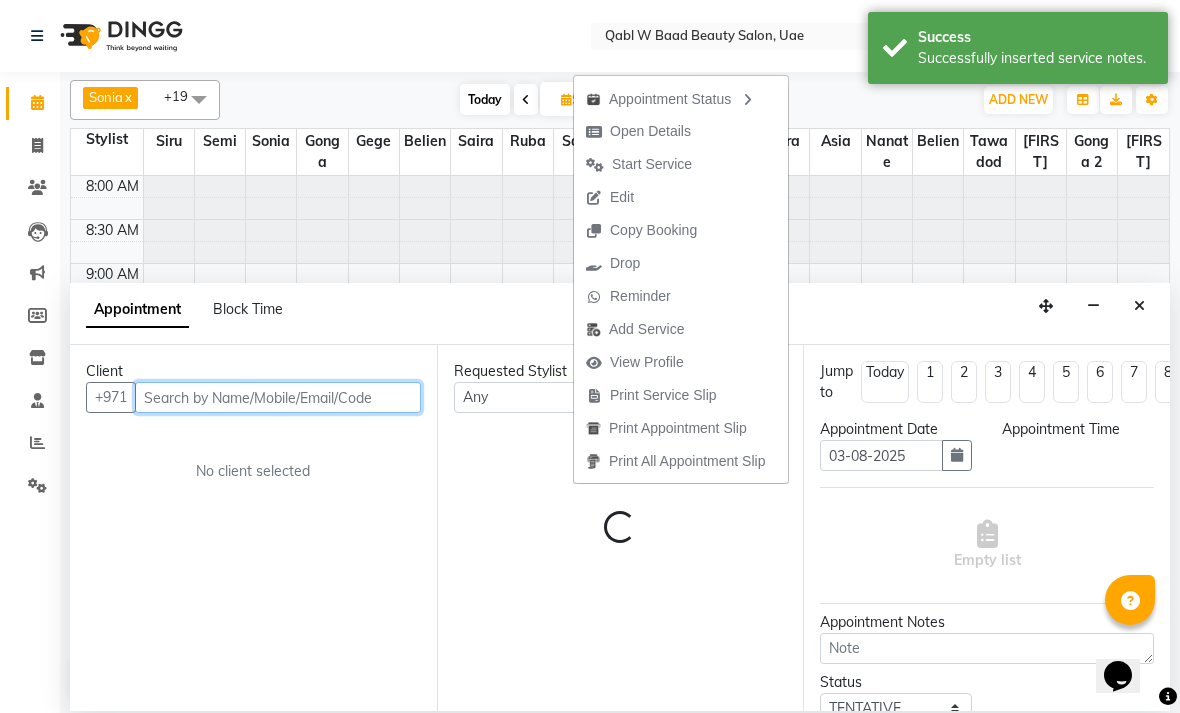 select on "675" 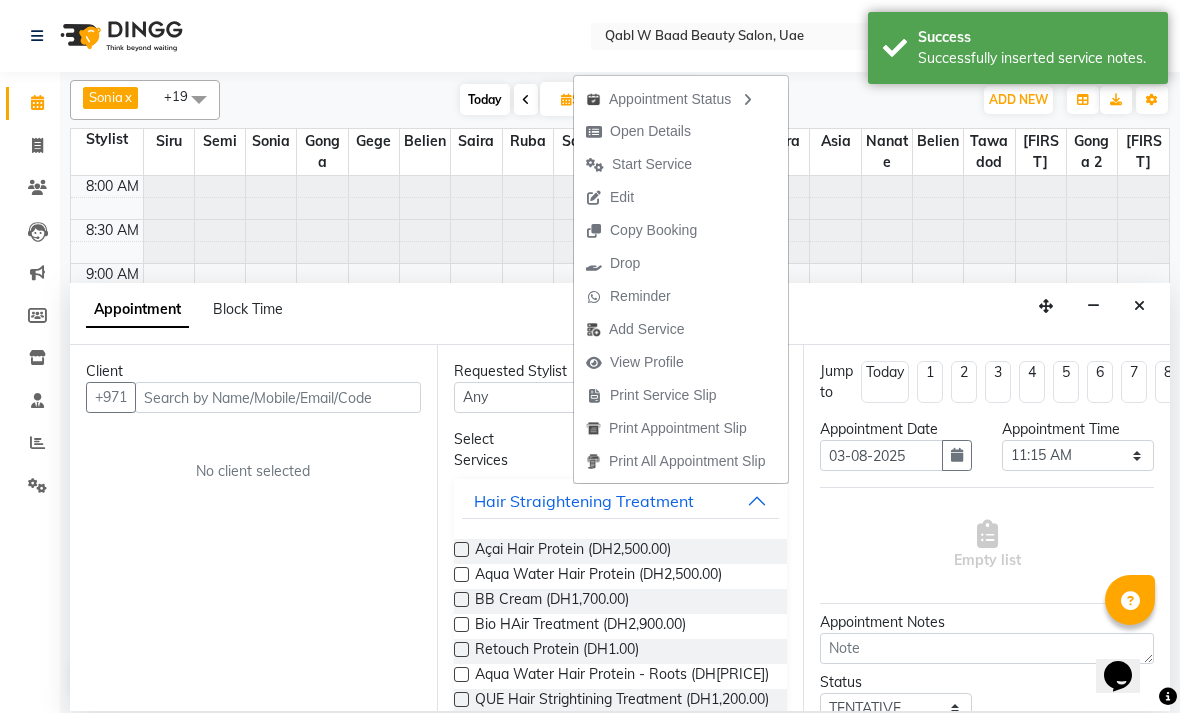 click on "Appointment Block Time" at bounding box center (620, 314) 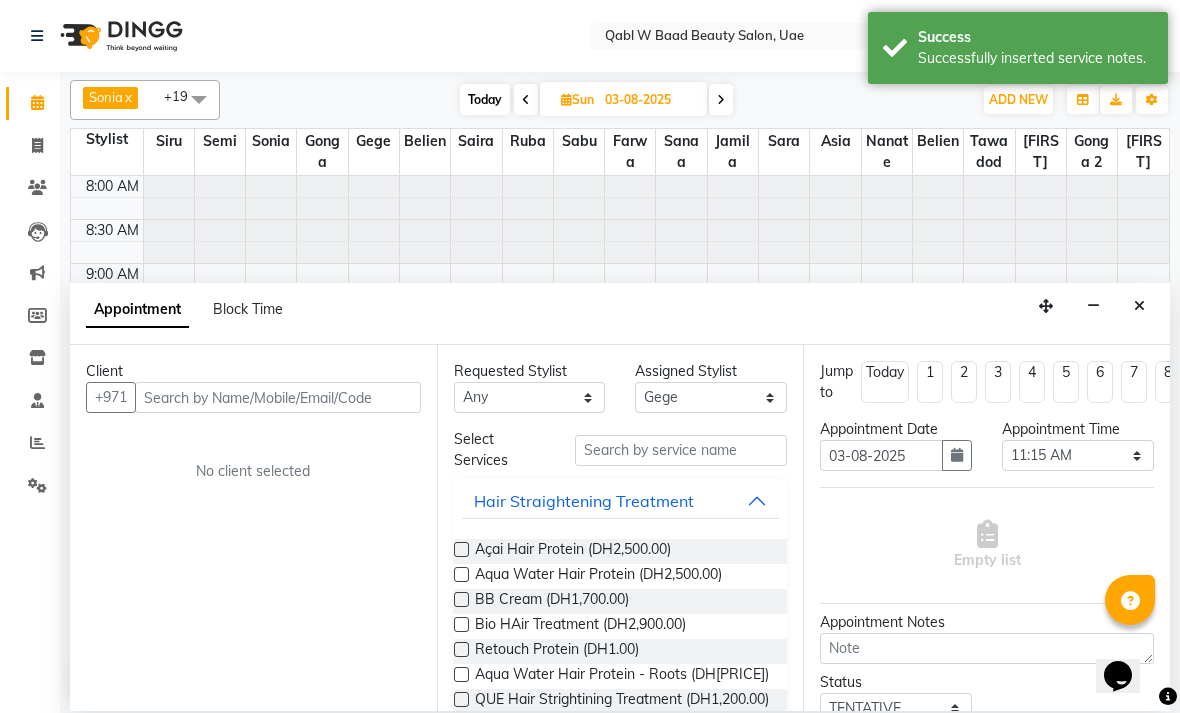 click at bounding box center (1139, 306) 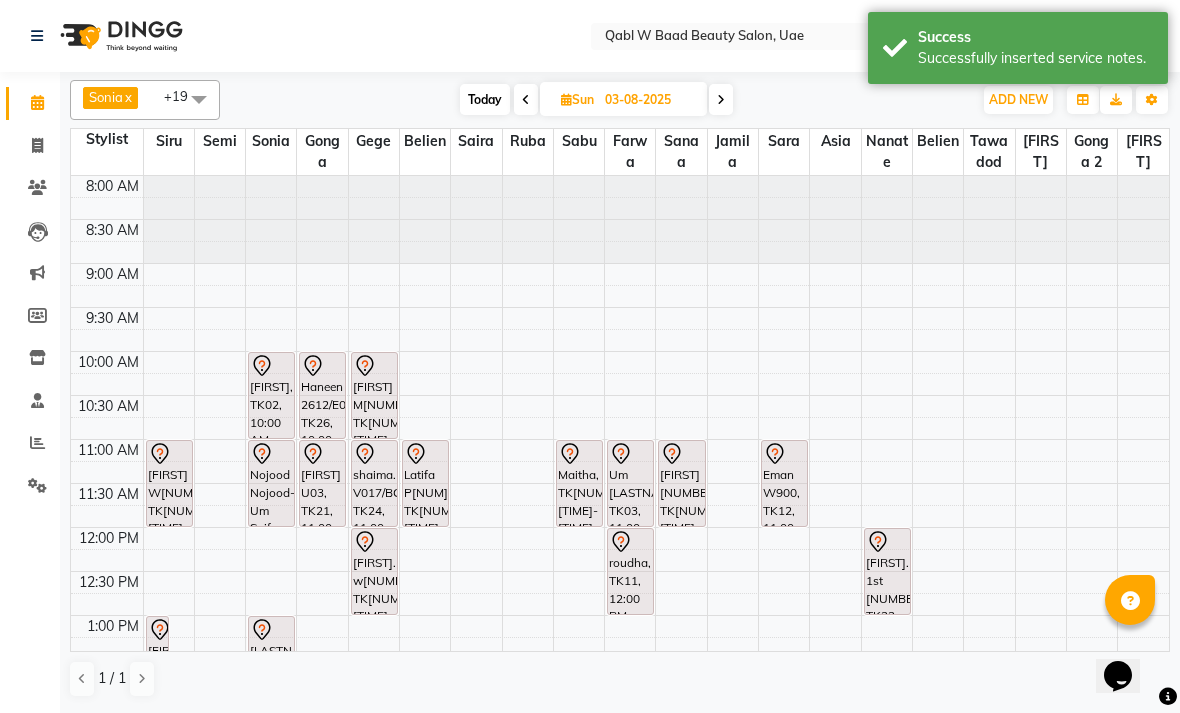 click on "Latifa P[NUM], TK[NUM], [TIME]-[TIME], Activation Hair Treatment" at bounding box center (425, 483) 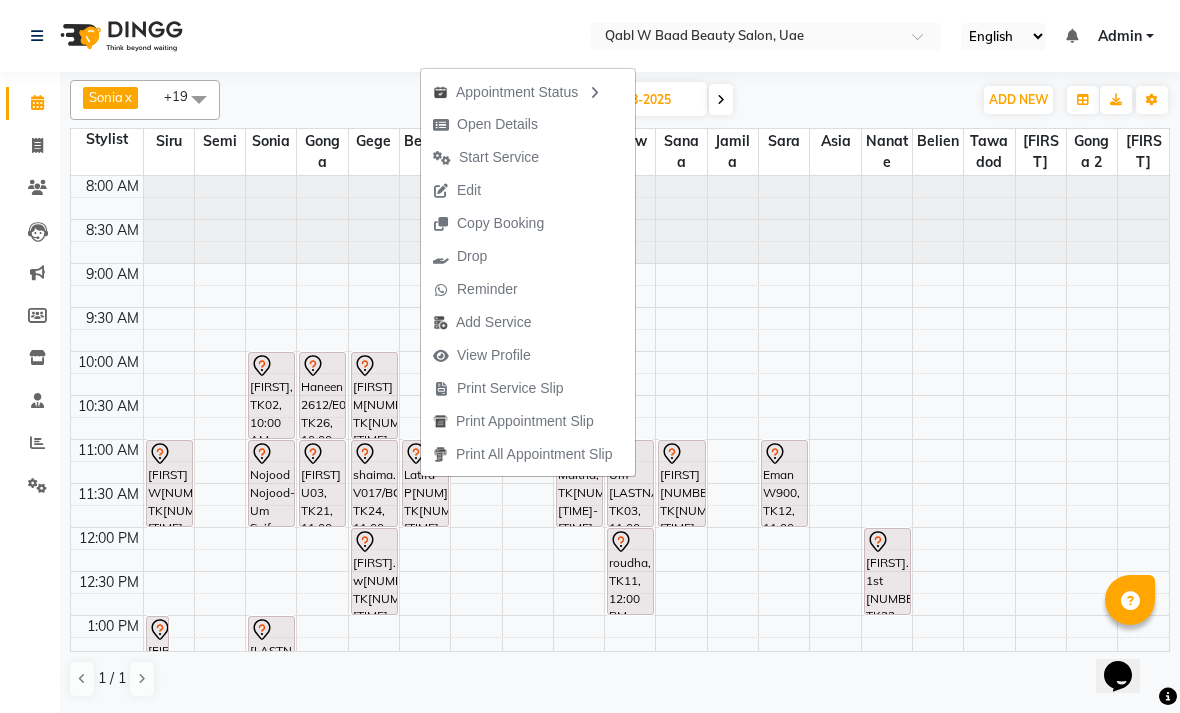 click on "Open Details" at bounding box center (497, 124) 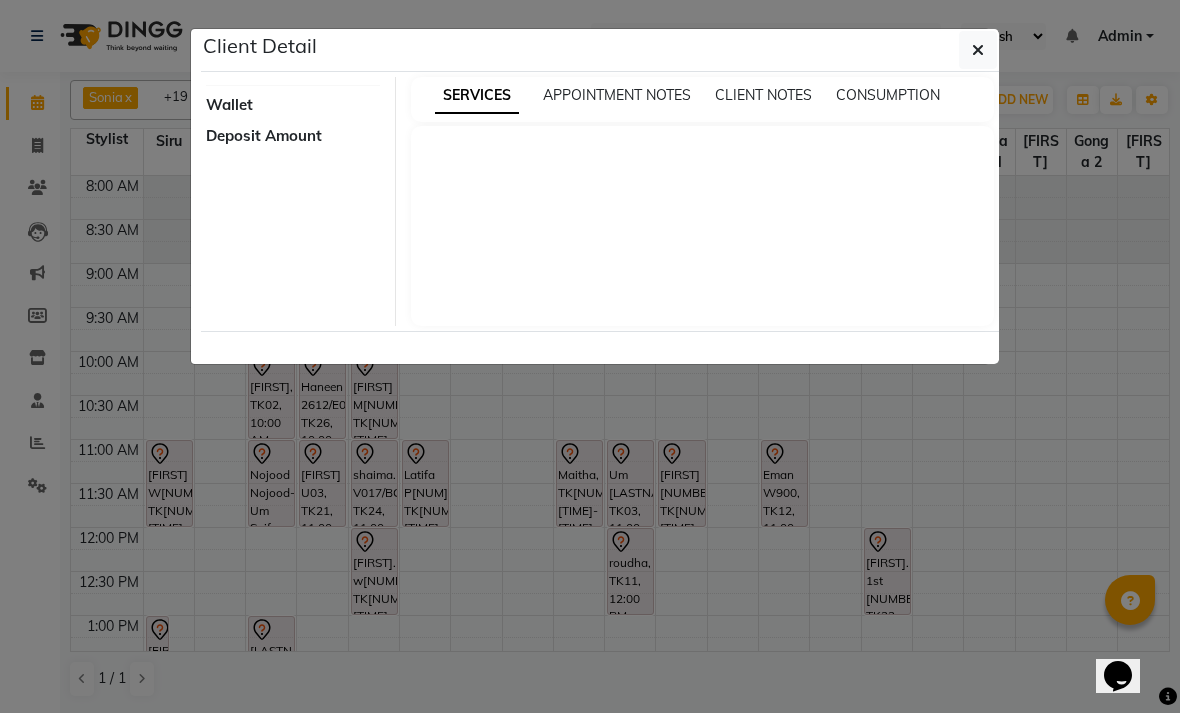 select on "7" 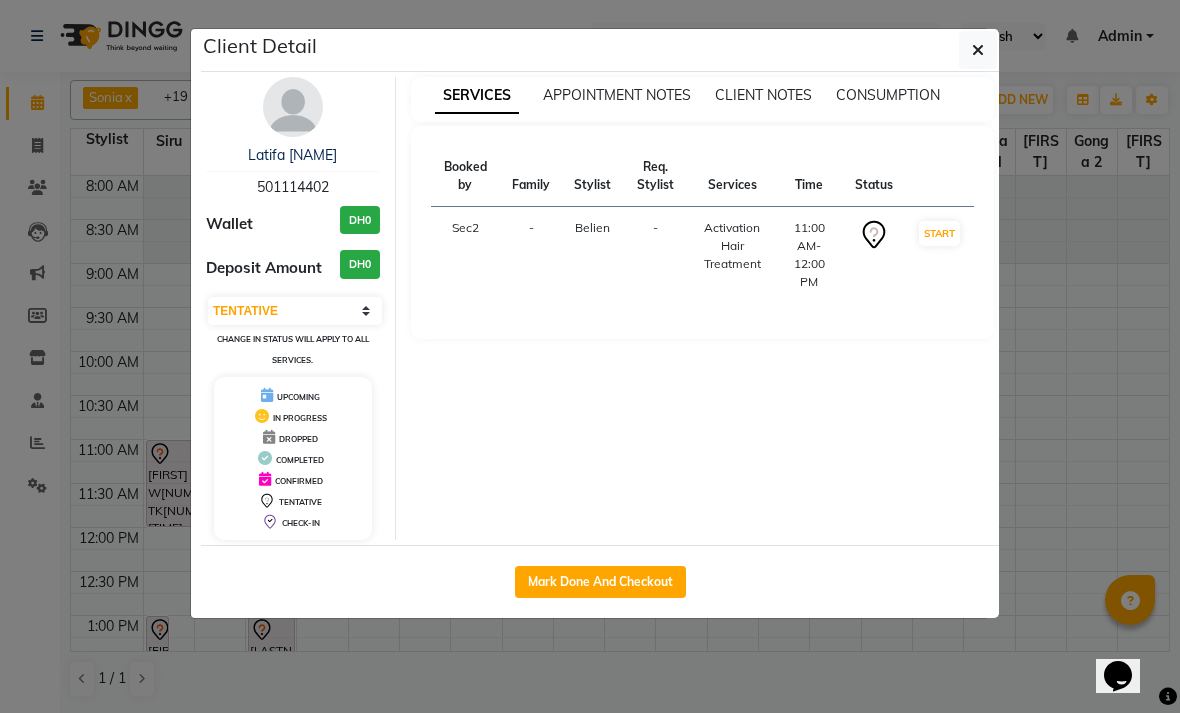 click on "Latifa [NAME]" at bounding box center [292, 155] 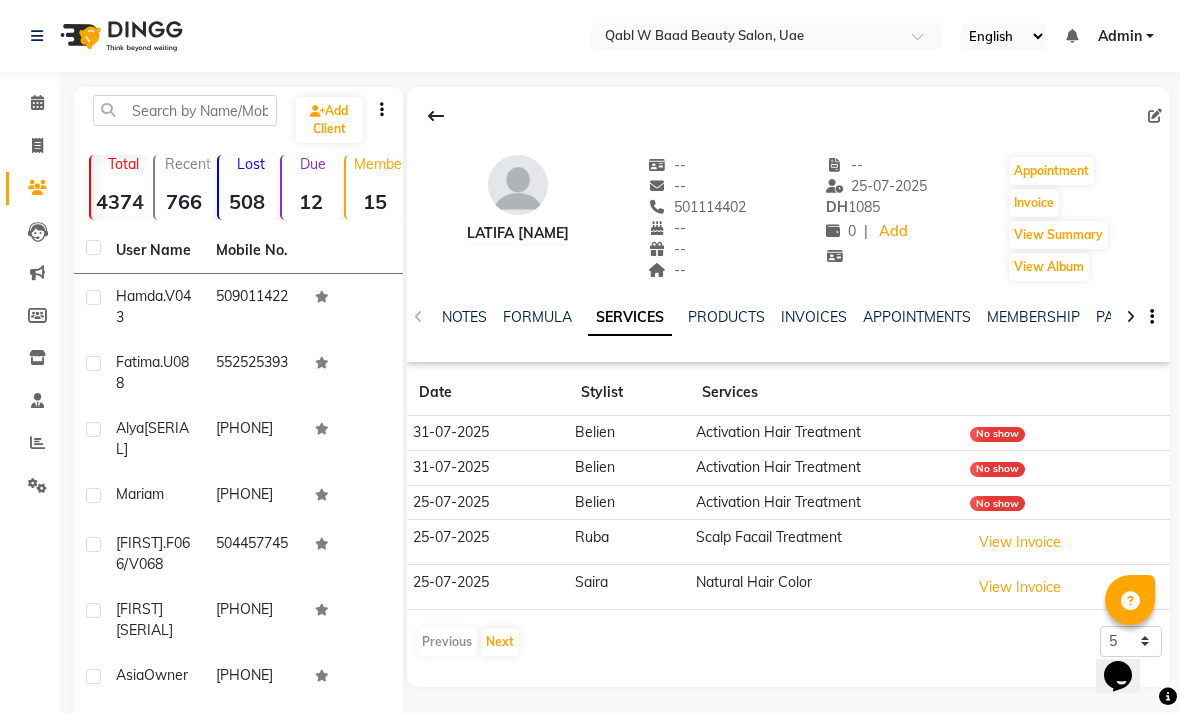 click on "NOTES" 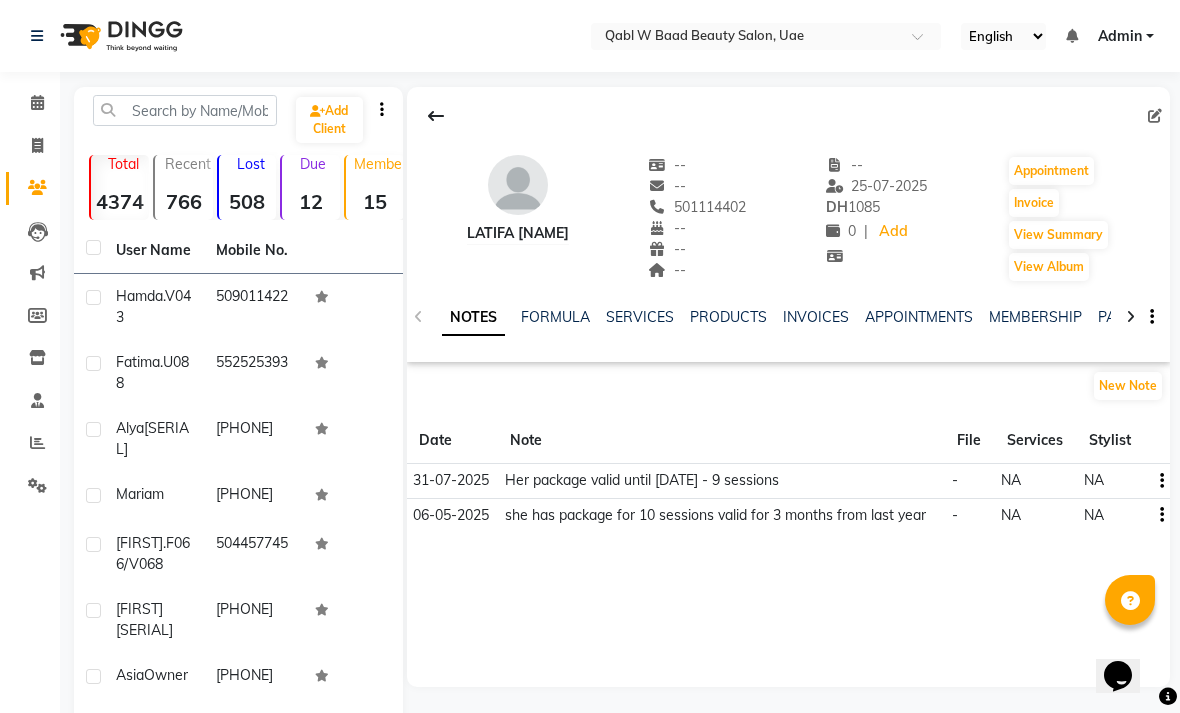 click on "SERVICES" 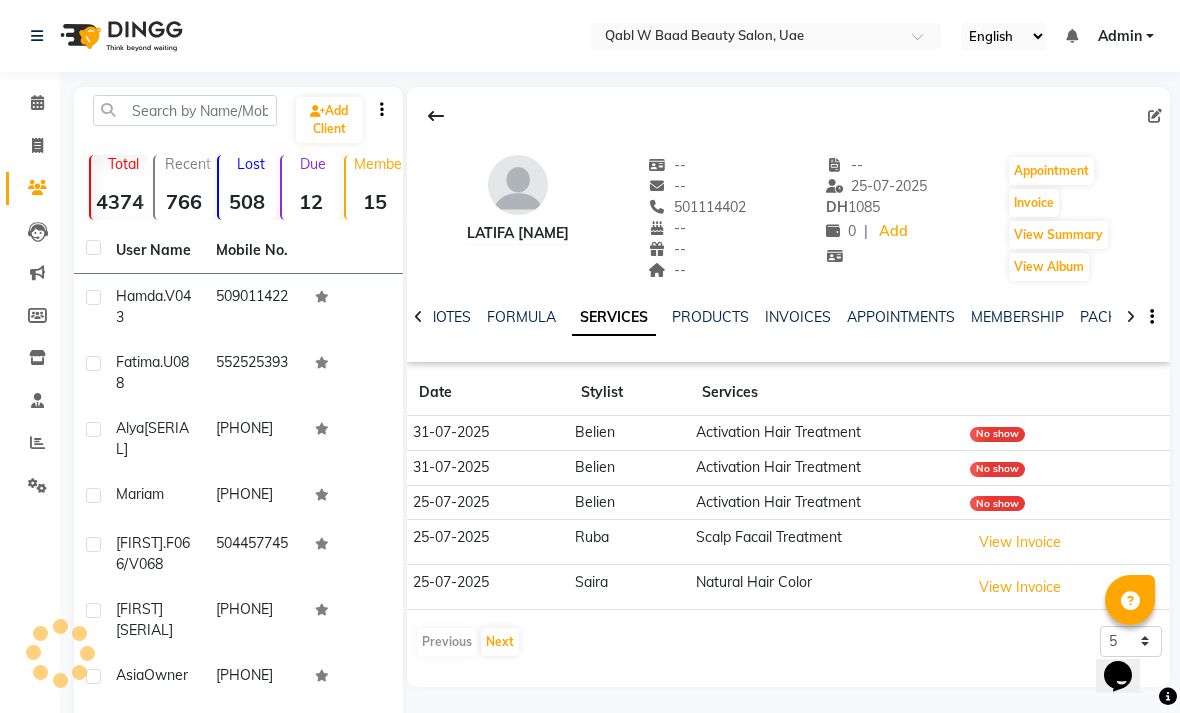 click on "NOTES" 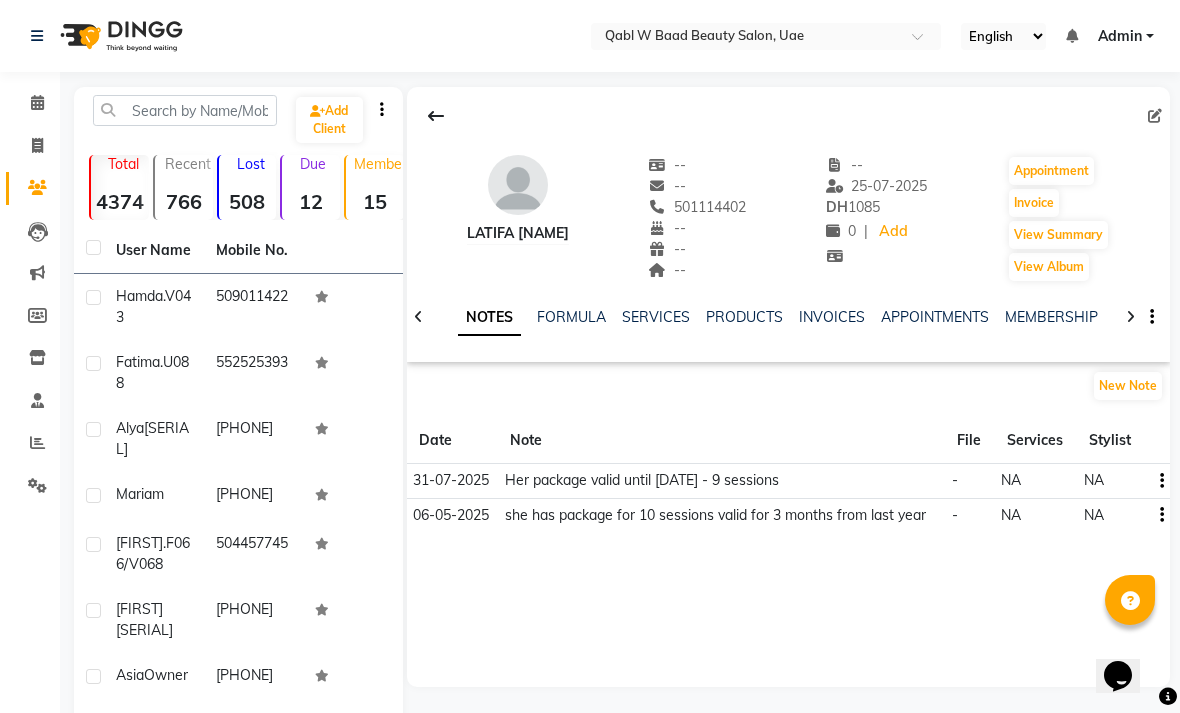 click on "New Note" 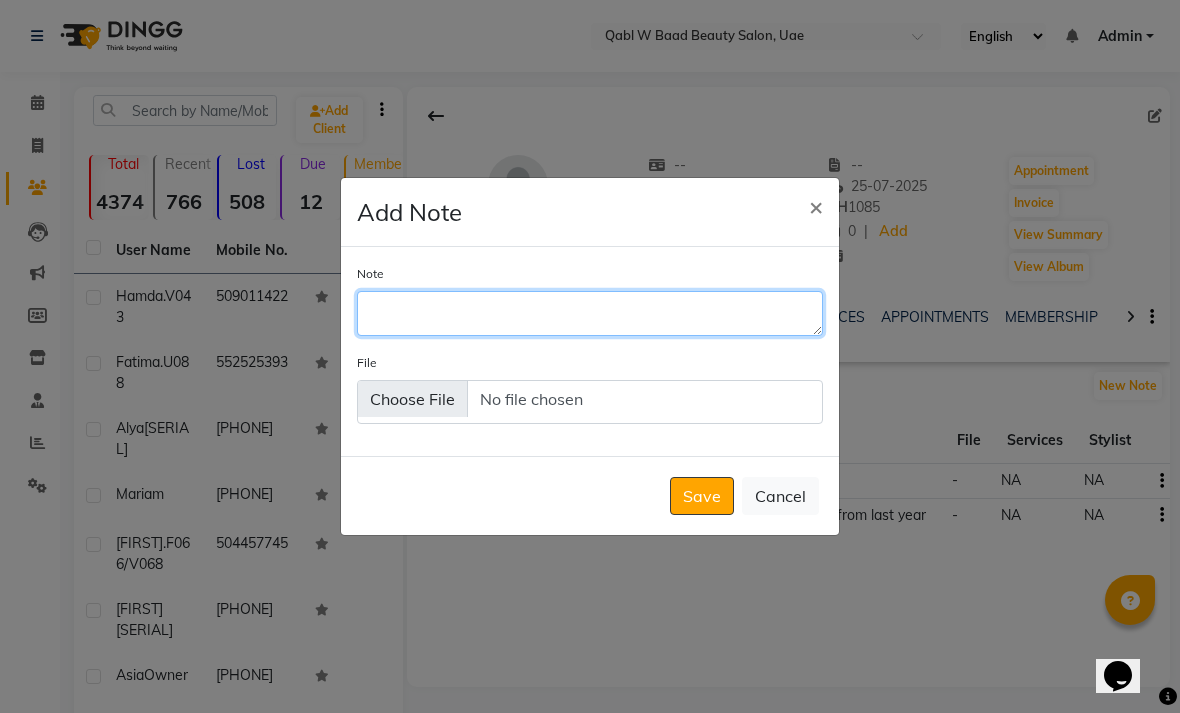 click on "Note" at bounding box center (590, 313) 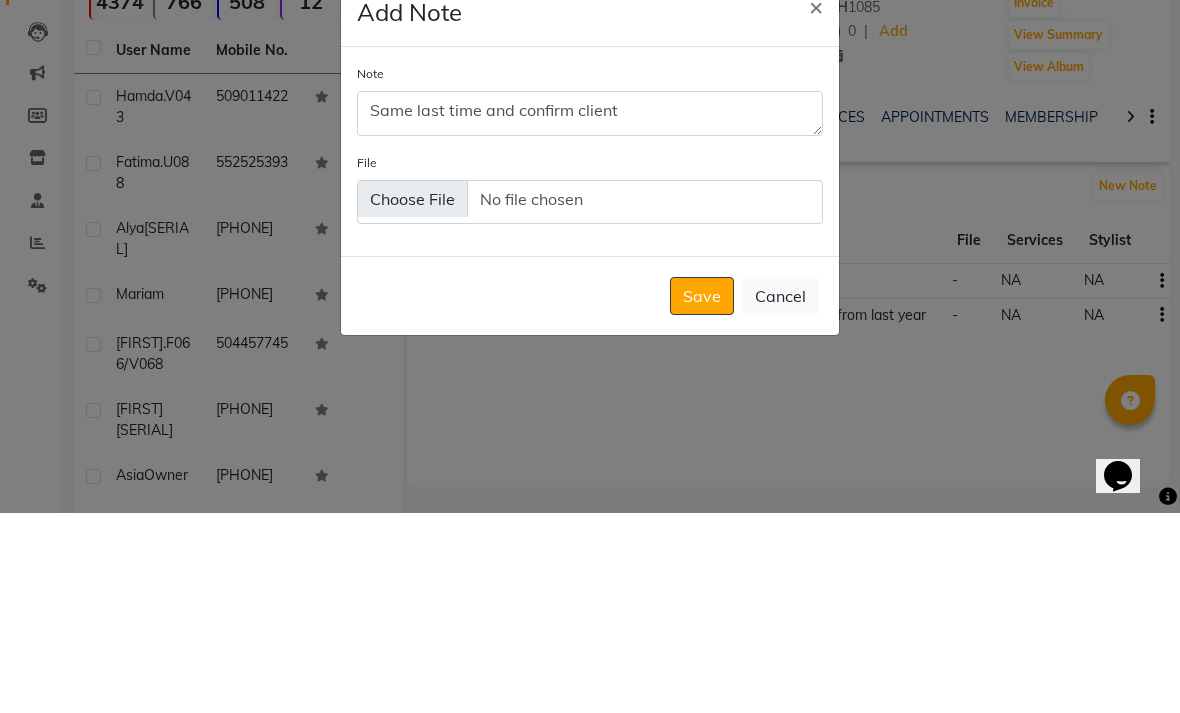 scroll, scrollTop: 200, scrollLeft: 0, axis: vertical 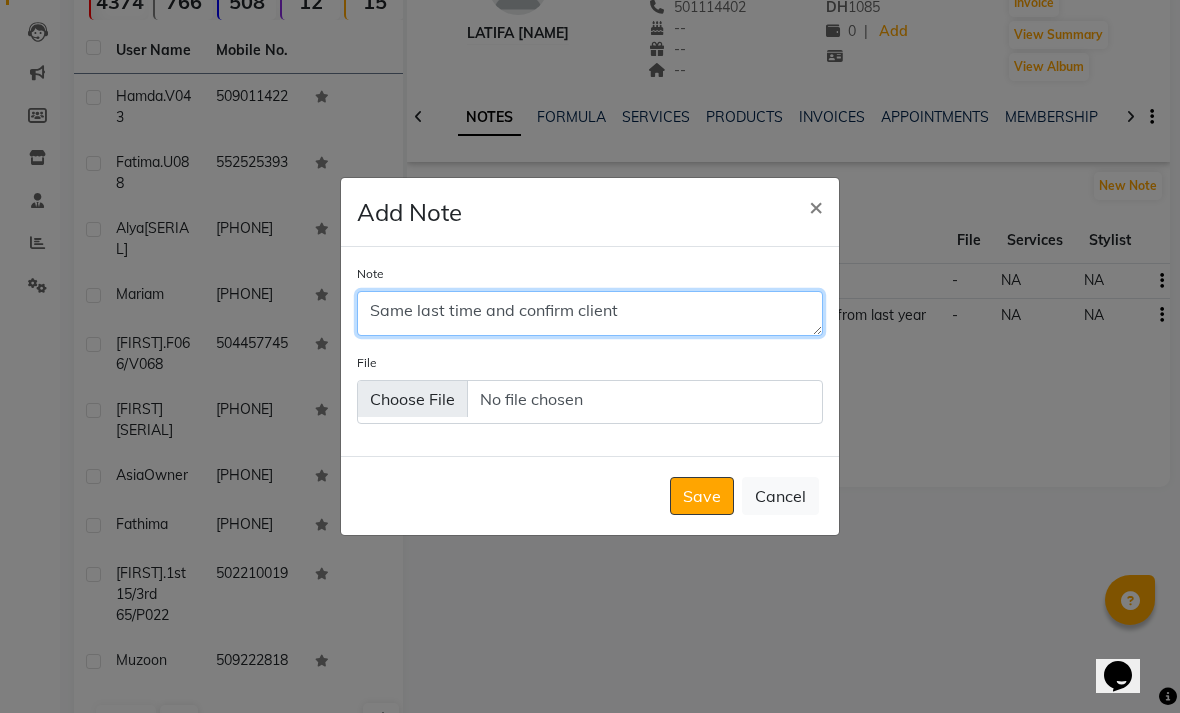type on "Same last time and confirm client" 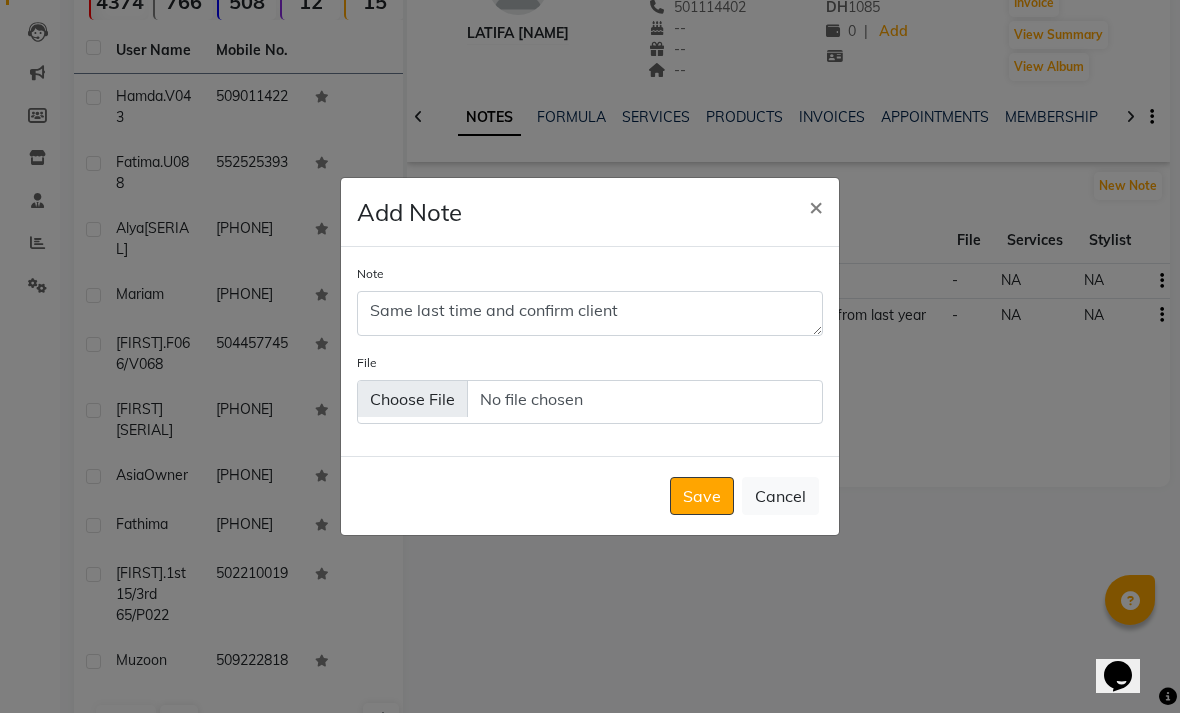 click on "Save" 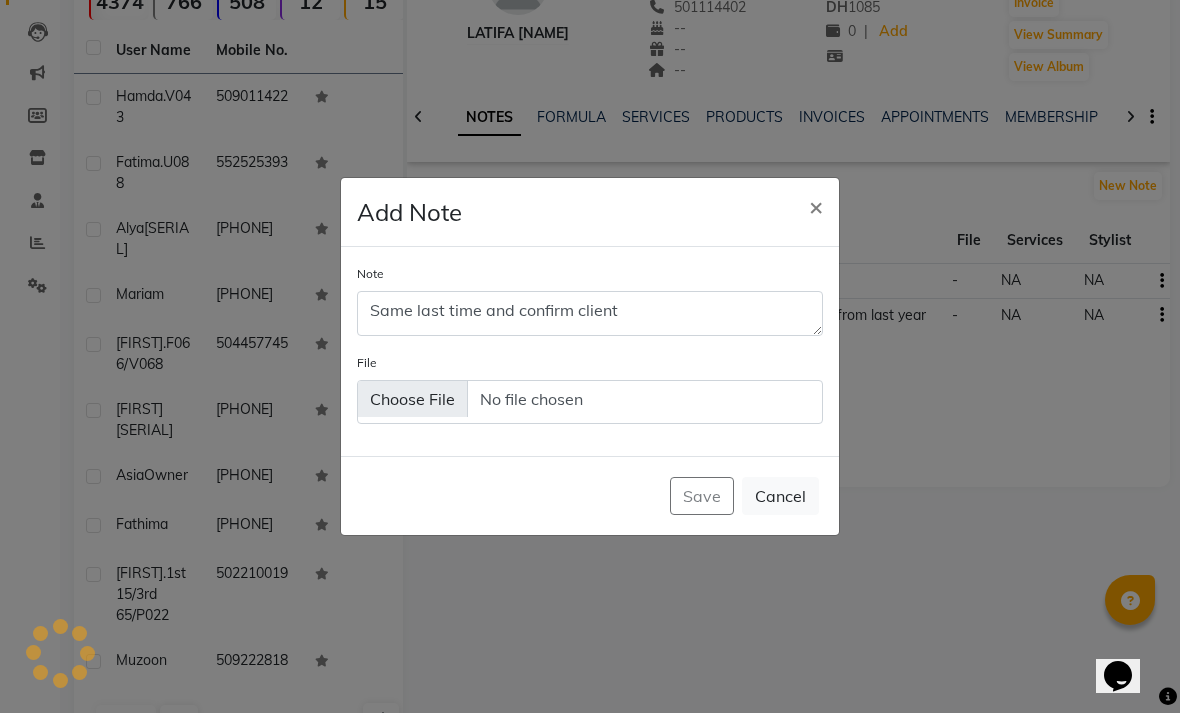 type 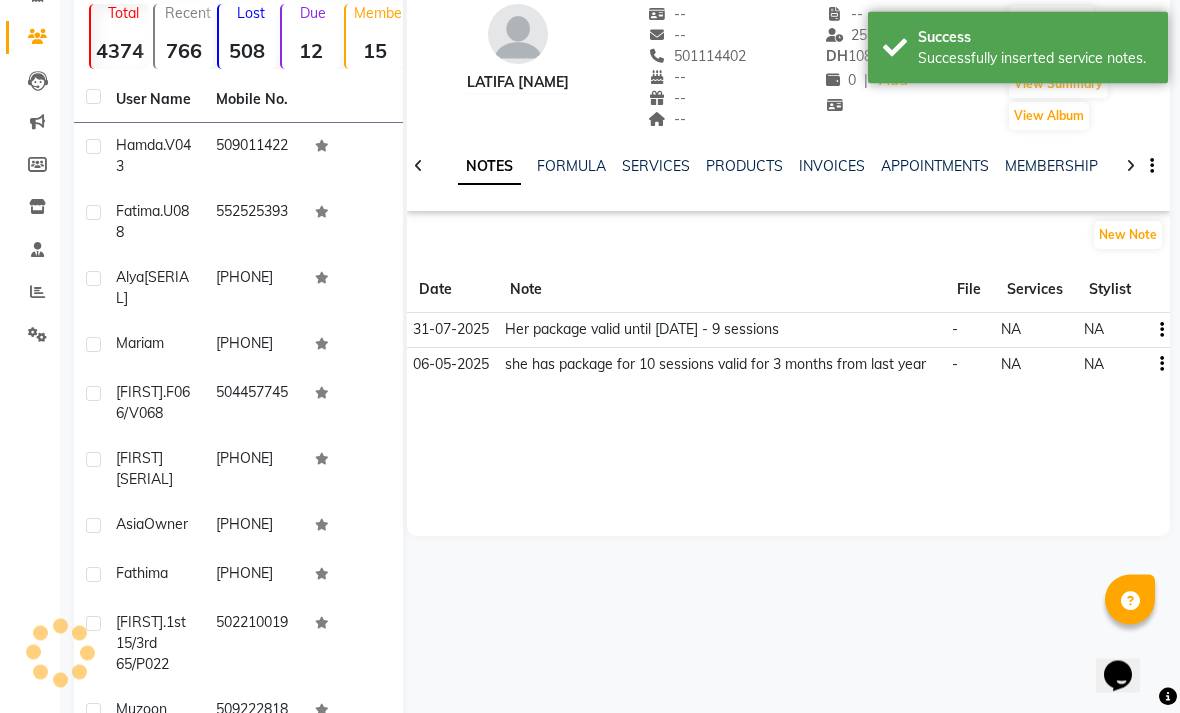 scroll, scrollTop: 0, scrollLeft: 0, axis: both 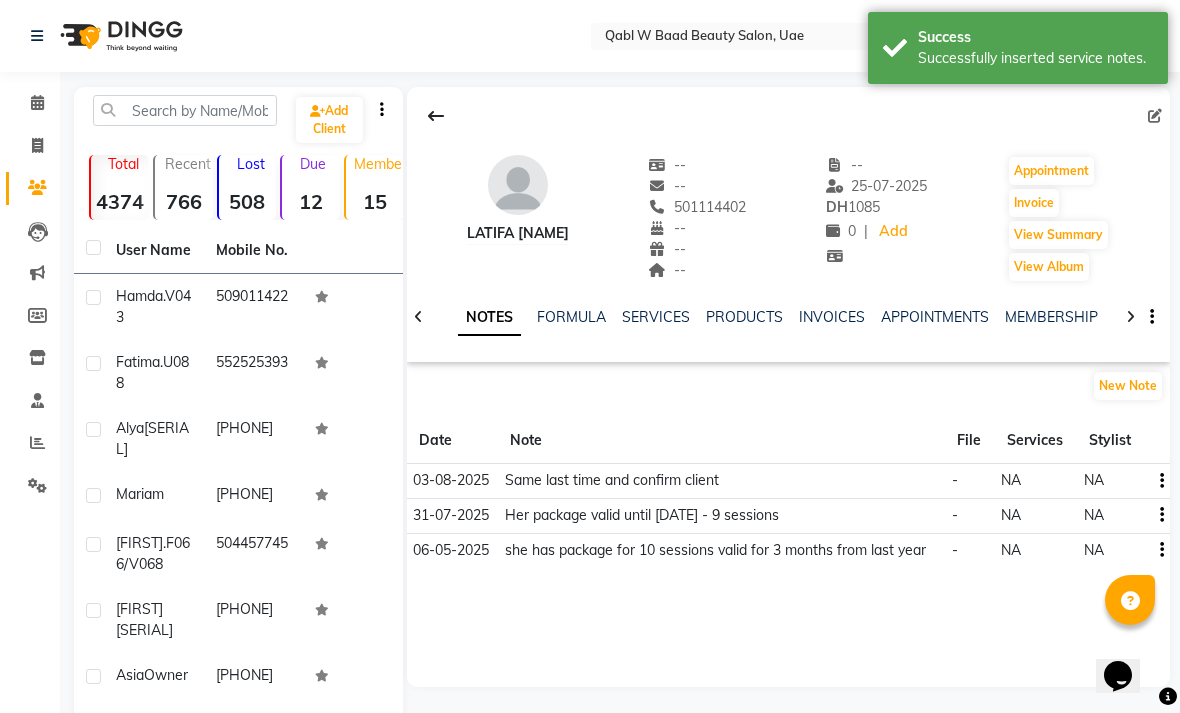 click 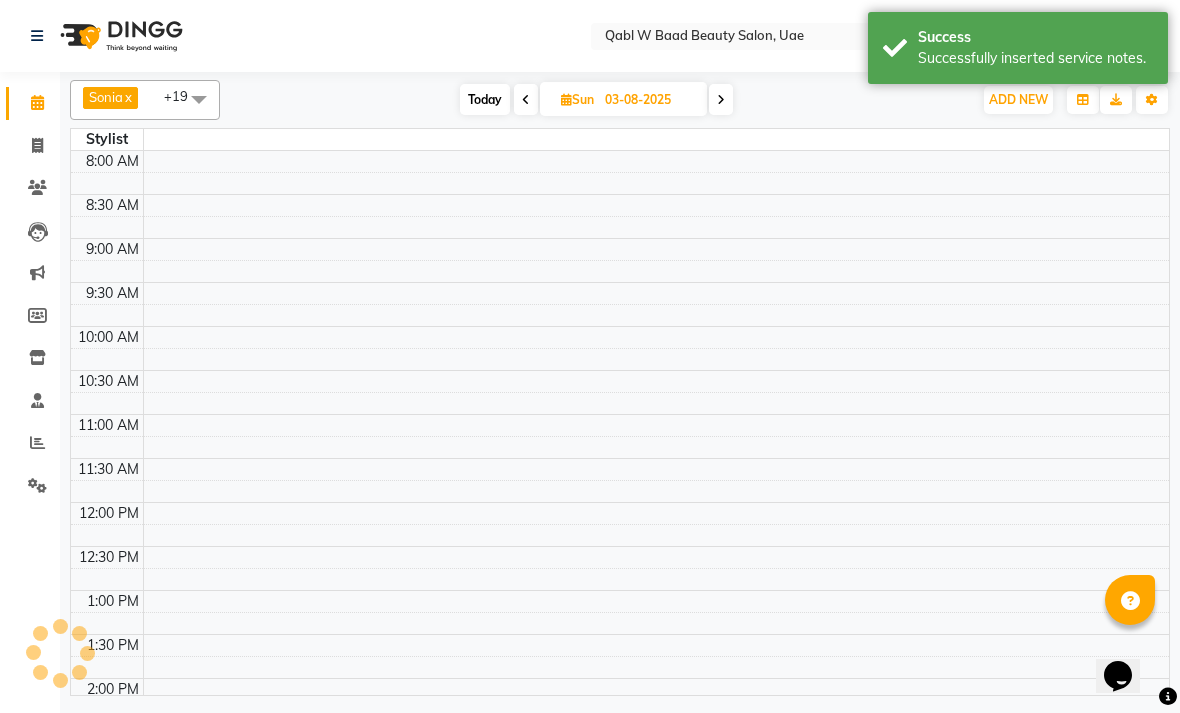 scroll, scrollTop: 0, scrollLeft: 0, axis: both 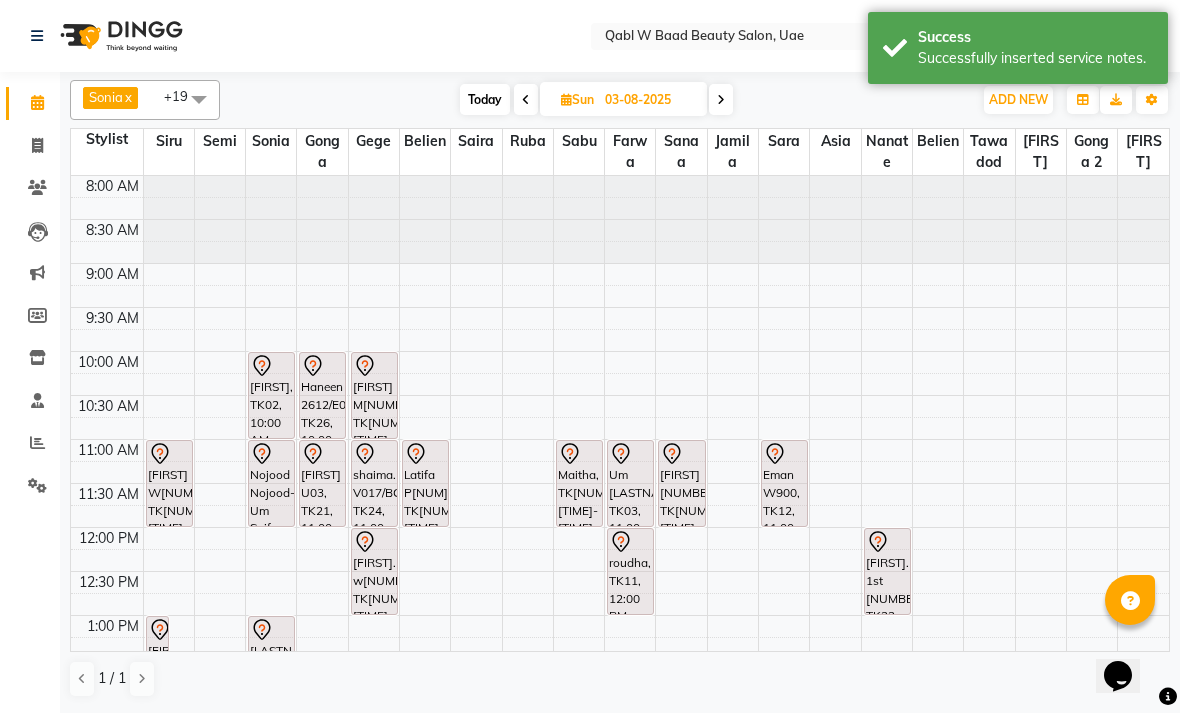 click on "Maitha, TK[NUM], [TIME]-[TIME], Hair Growth Treatment" at bounding box center (579, 483) 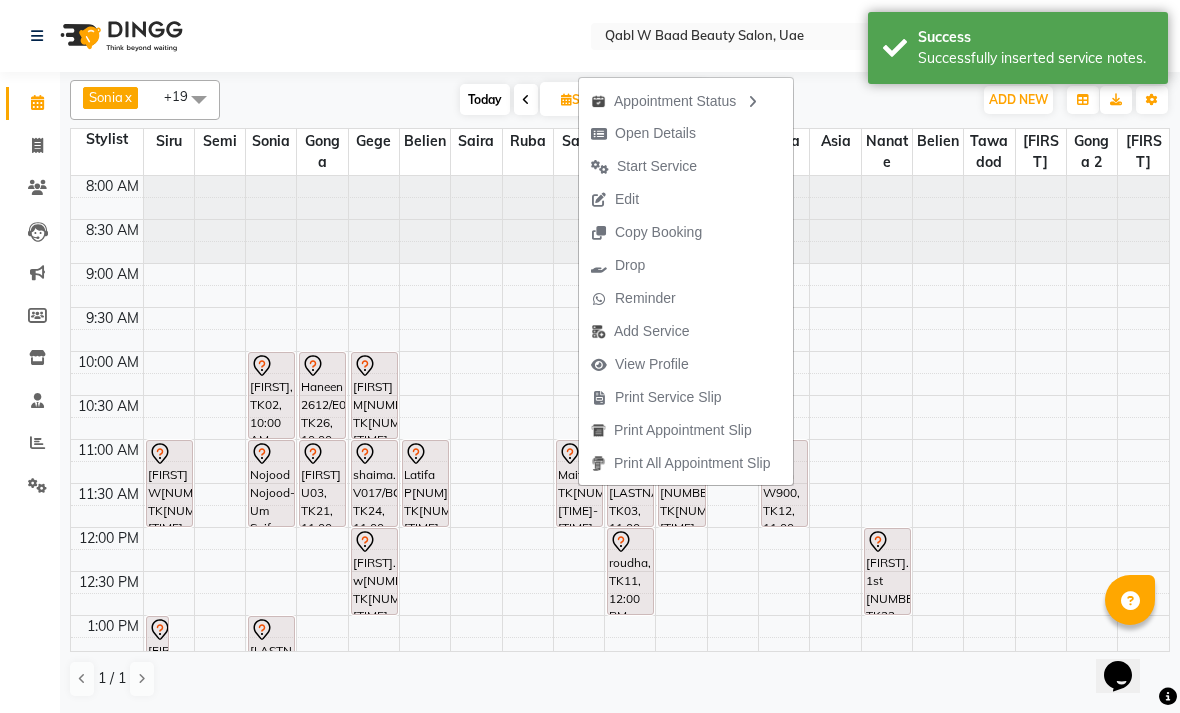 click on "Open Details" at bounding box center (655, 133) 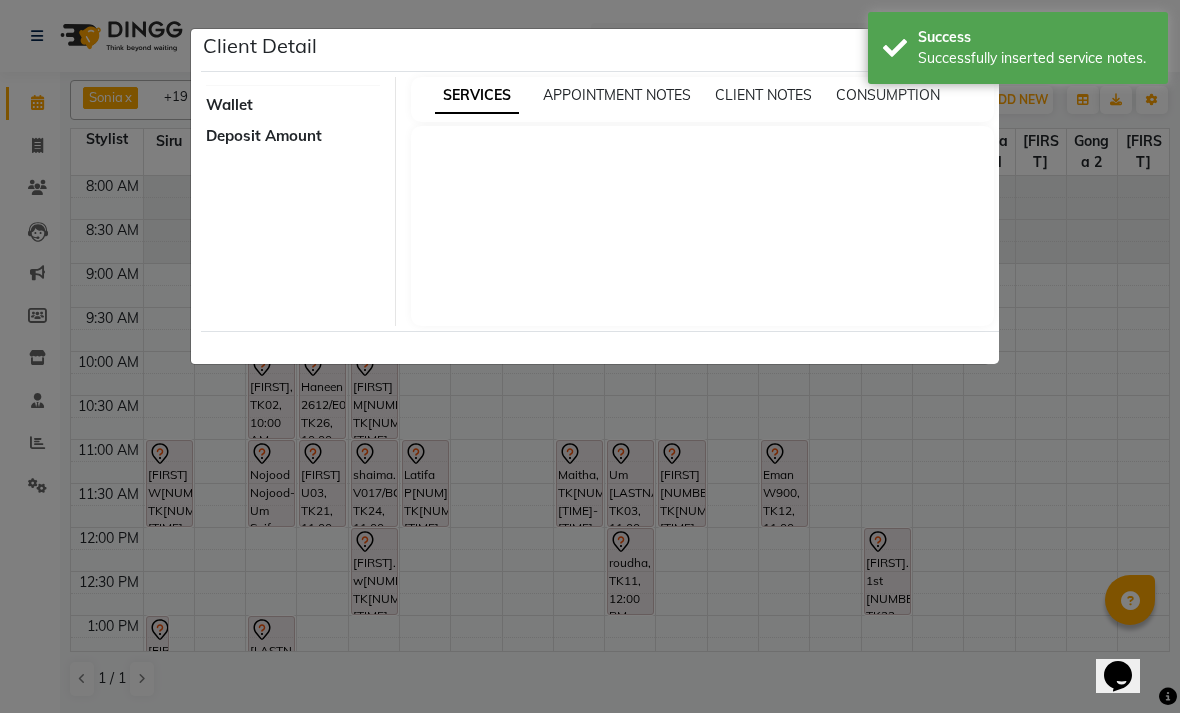 select on "7" 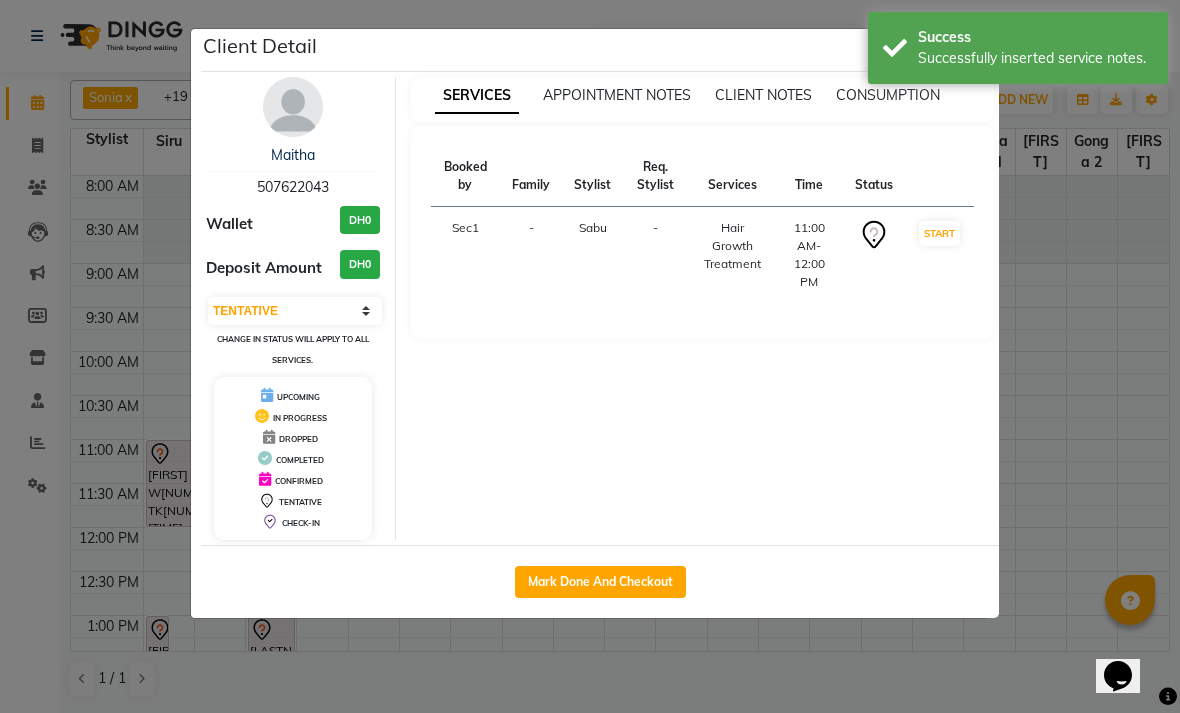 click on "Maitha" at bounding box center [293, 155] 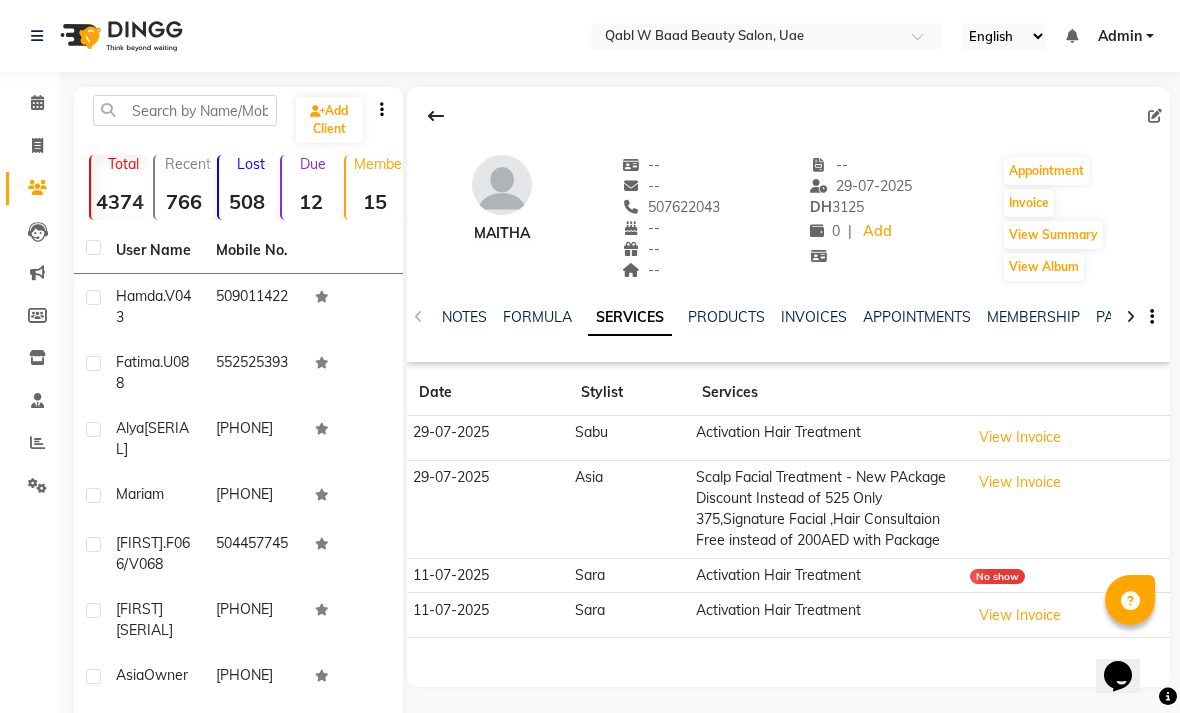 click on "NOTES" 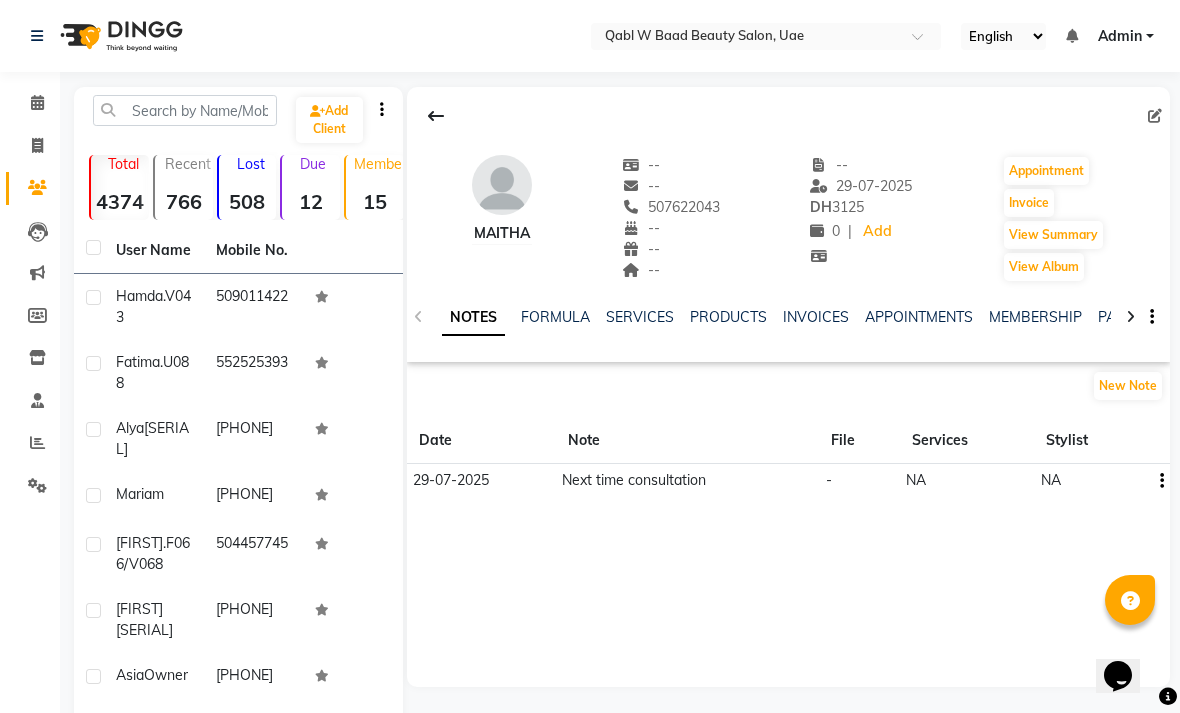 click on "[FIRST]    --   --   [PHONE]  --  --  --  -- [DATE] DH    [PRICE] 0 |  Add   Appointment   Invoice  View Summary  View Album  NOTES FORMULA SERVICES PRODUCTS INVOICES APPOINTMENTS MEMBERSHIP PACKAGES VOUCHERS GIFTCARDS POINTS FORMS FAMILY CARDS WALLET New Note Date Note File Services Stylist [DATE]  Next time consultation  -  NA   NA" 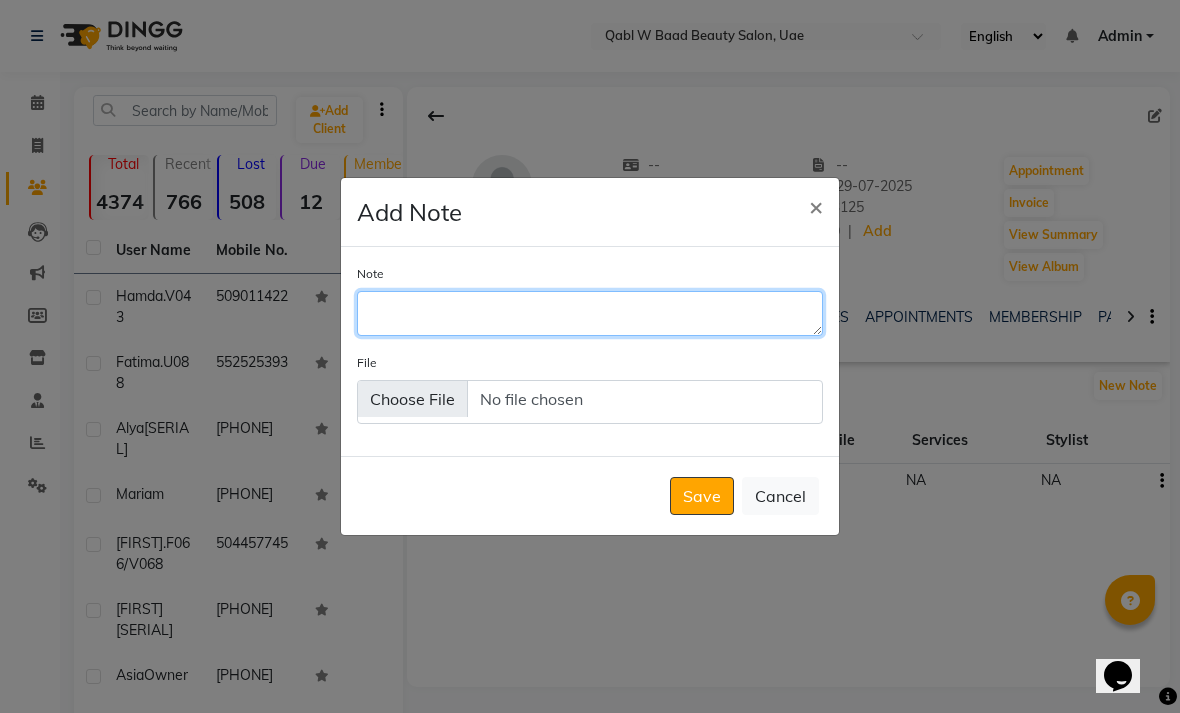 click on "Note" at bounding box center (590, 313) 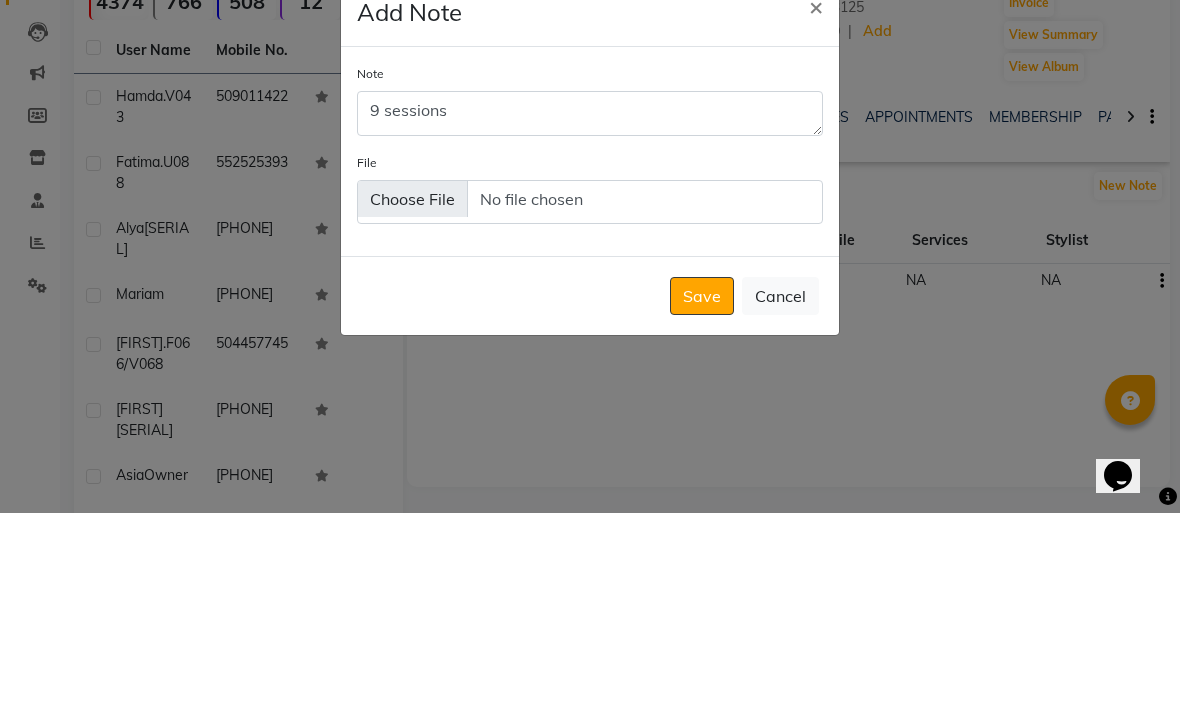 scroll, scrollTop: 200, scrollLeft: 0, axis: vertical 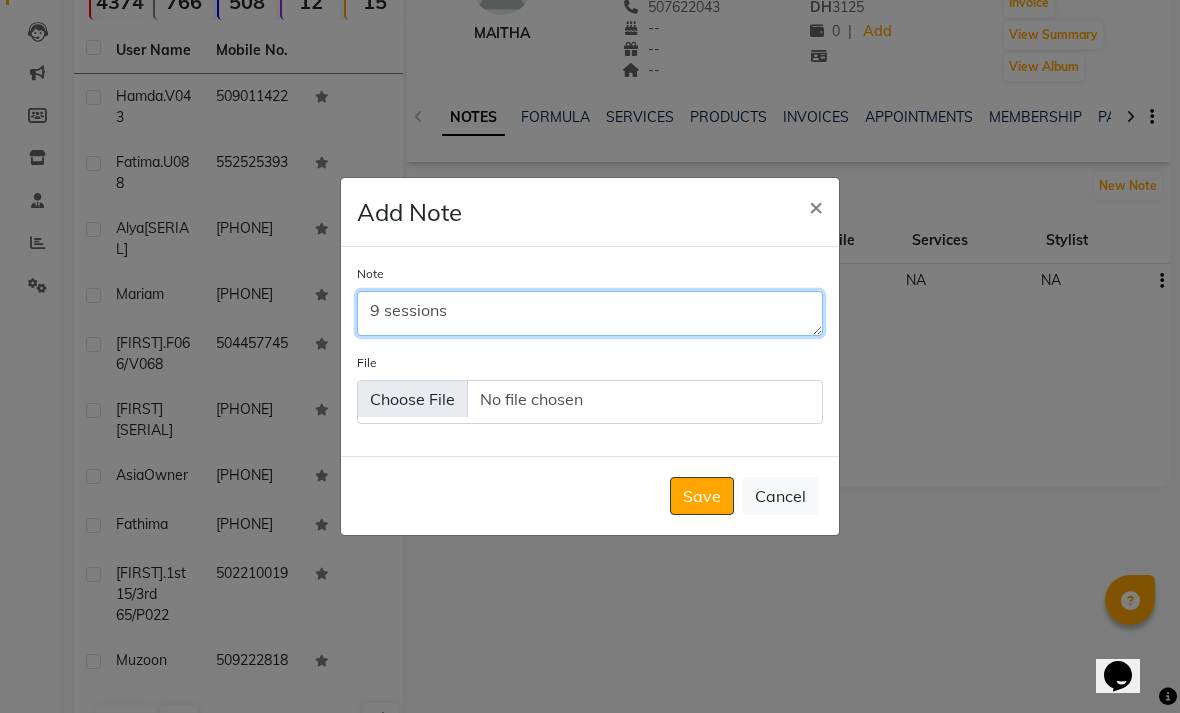type on "9 sessions" 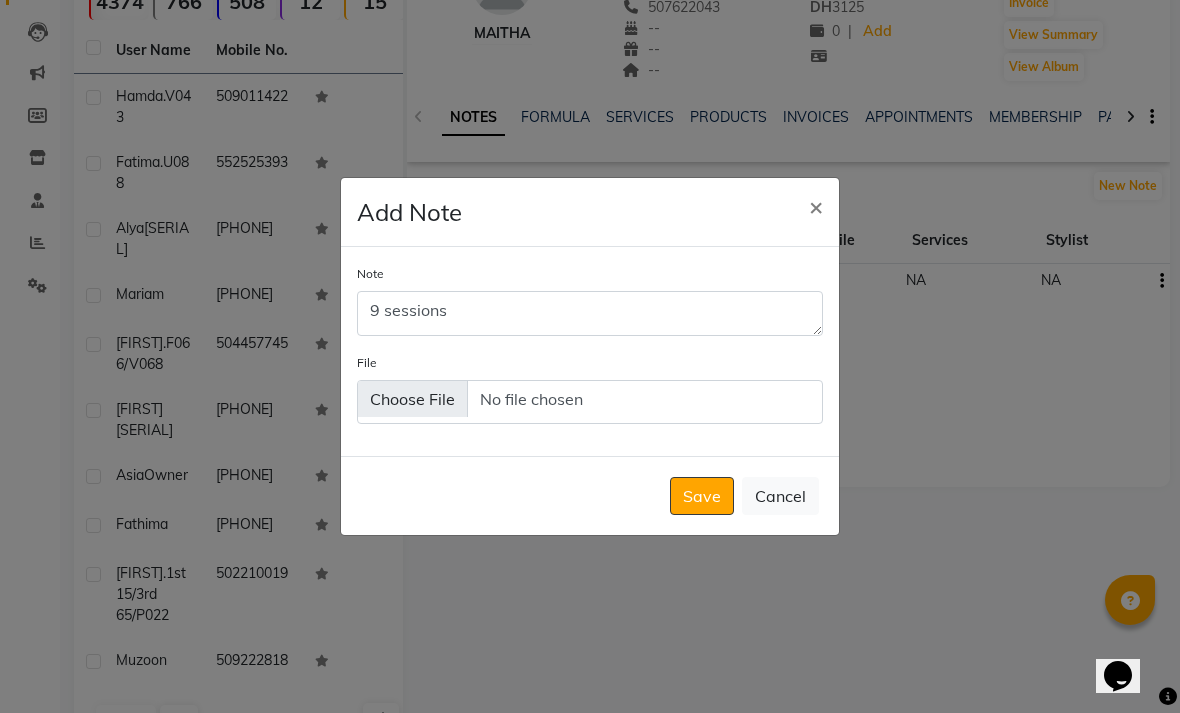 click on "Save   Cancel" 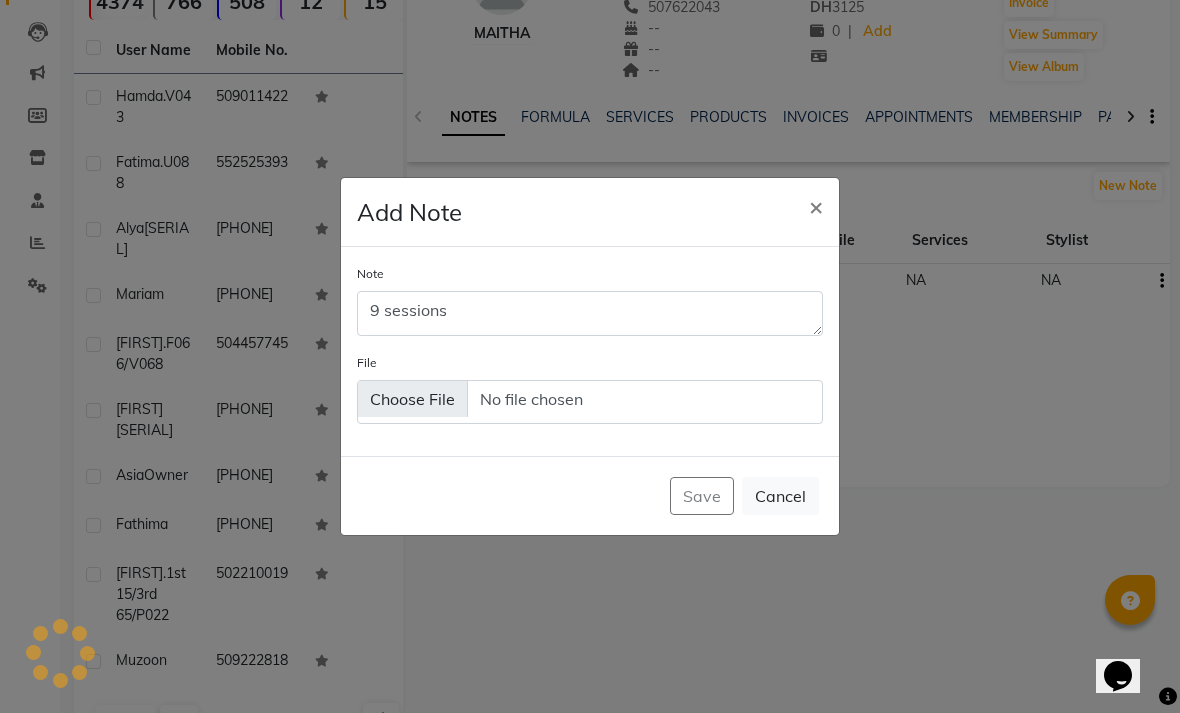 type 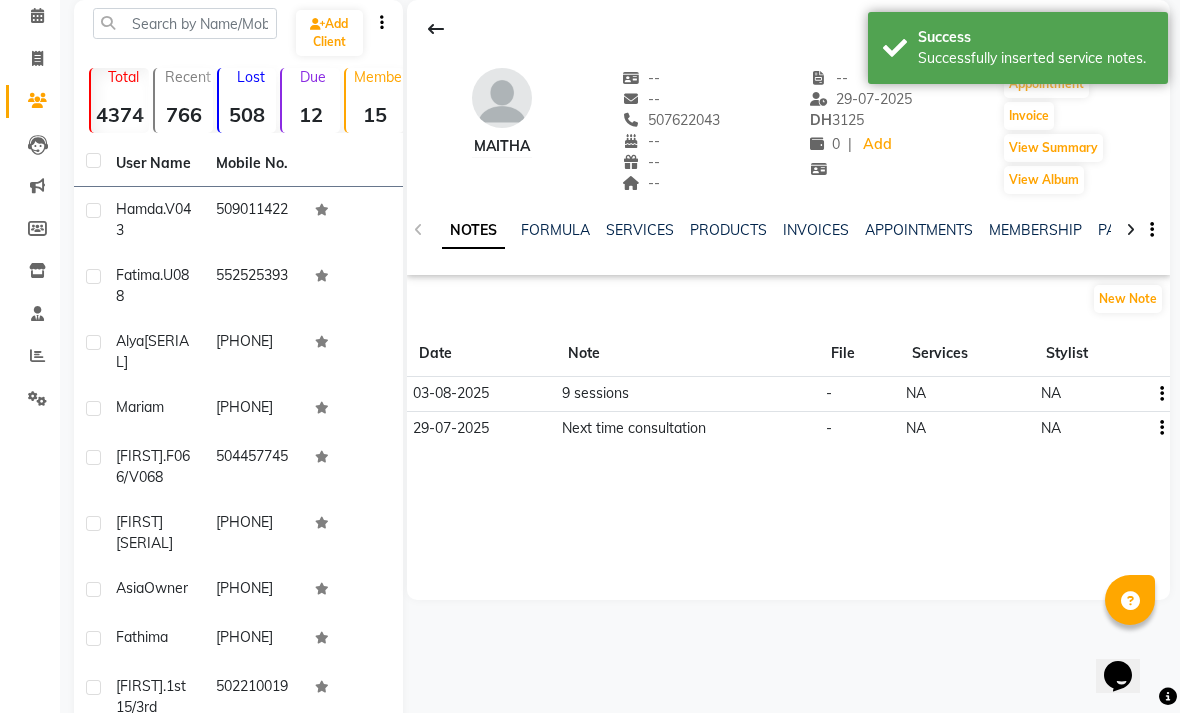 scroll, scrollTop: 0, scrollLeft: 0, axis: both 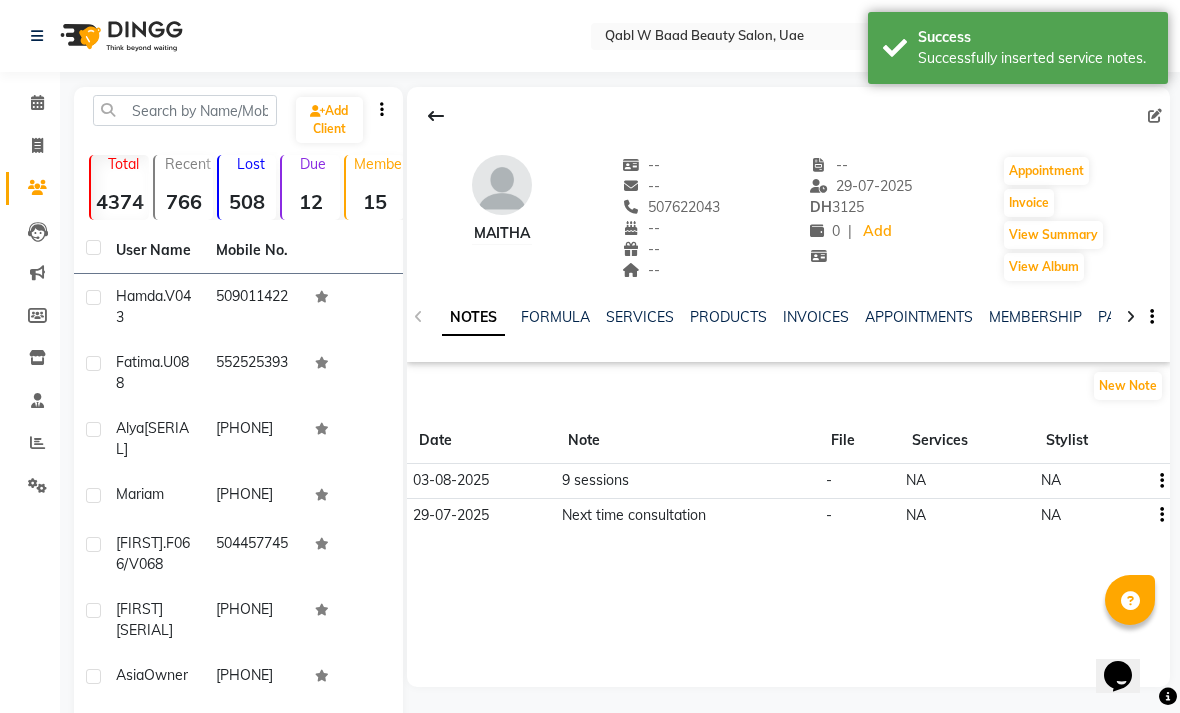 click on "Calendar" 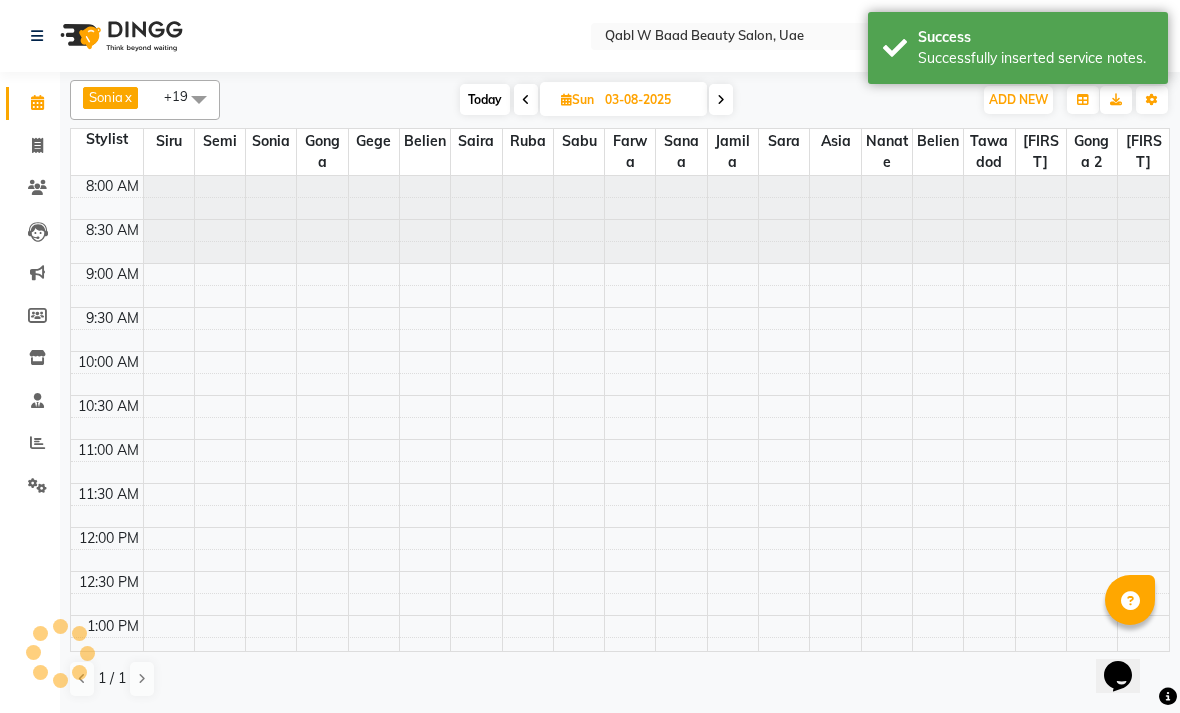 scroll, scrollTop: 0, scrollLeft: 0, axis: both 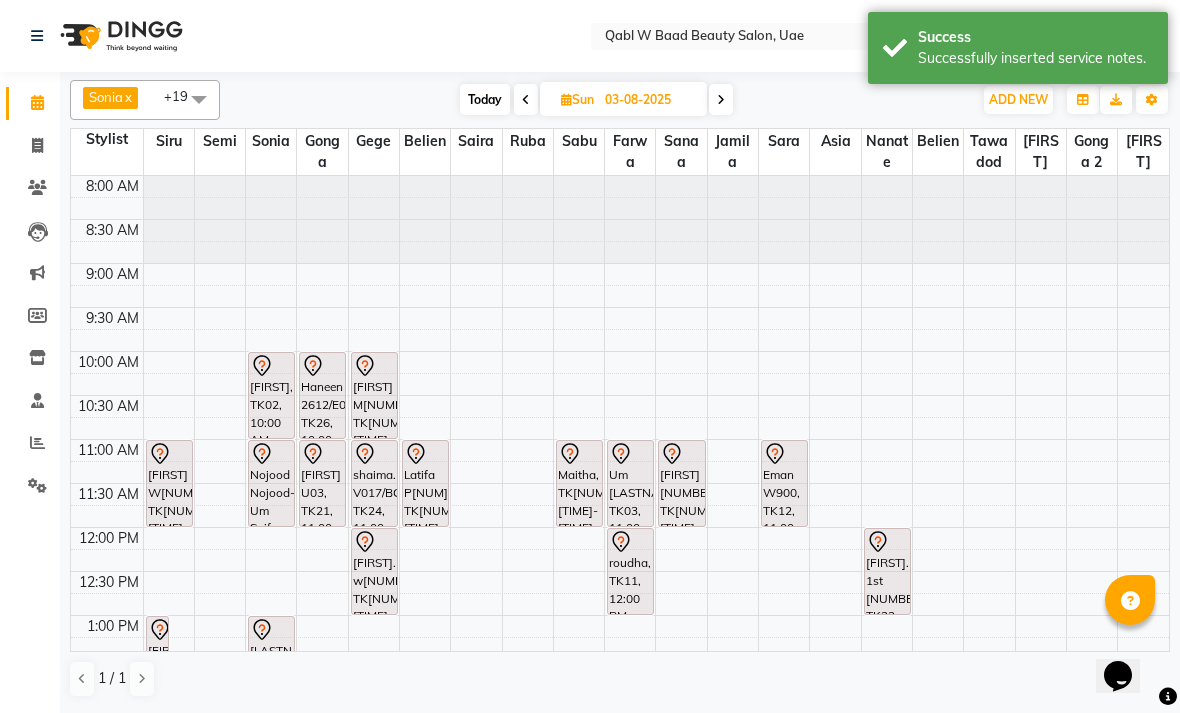 click on "[FIRST] [NUMBER]/[NUMBER], TK[NUMBER], [TIME]-[TIME], Scalp Treatment" at bounding box center [681, 483] 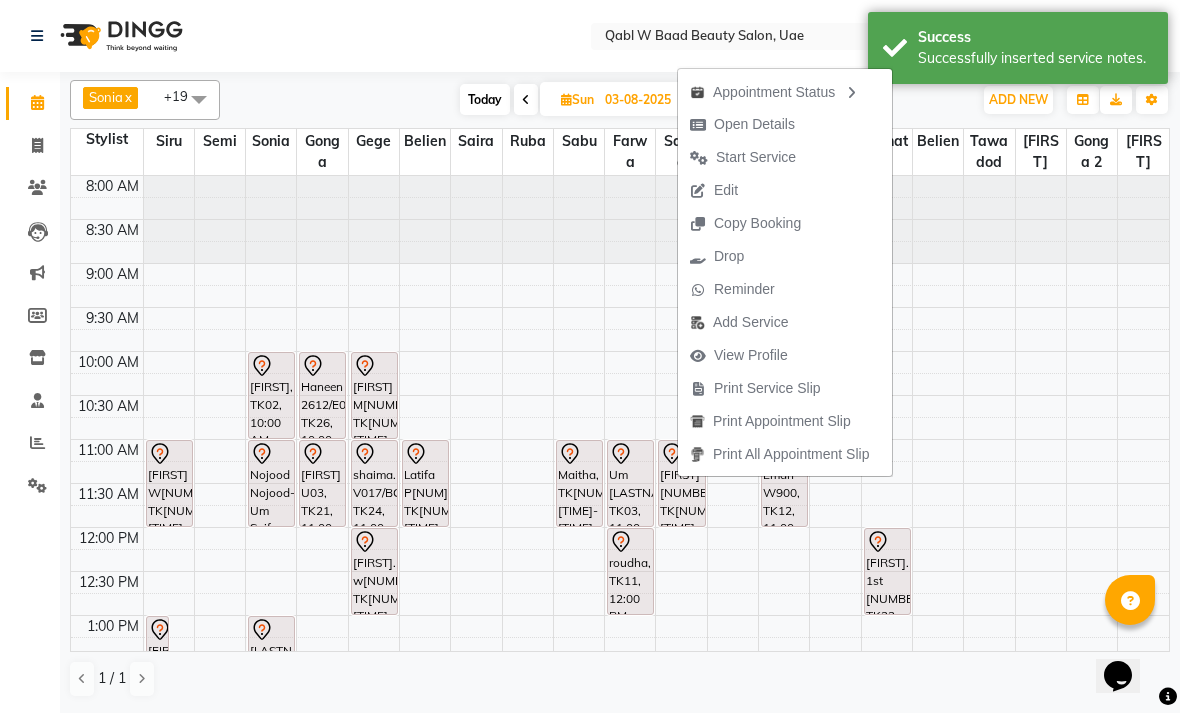 click on "Open Details" at bounding box center [754, 124] 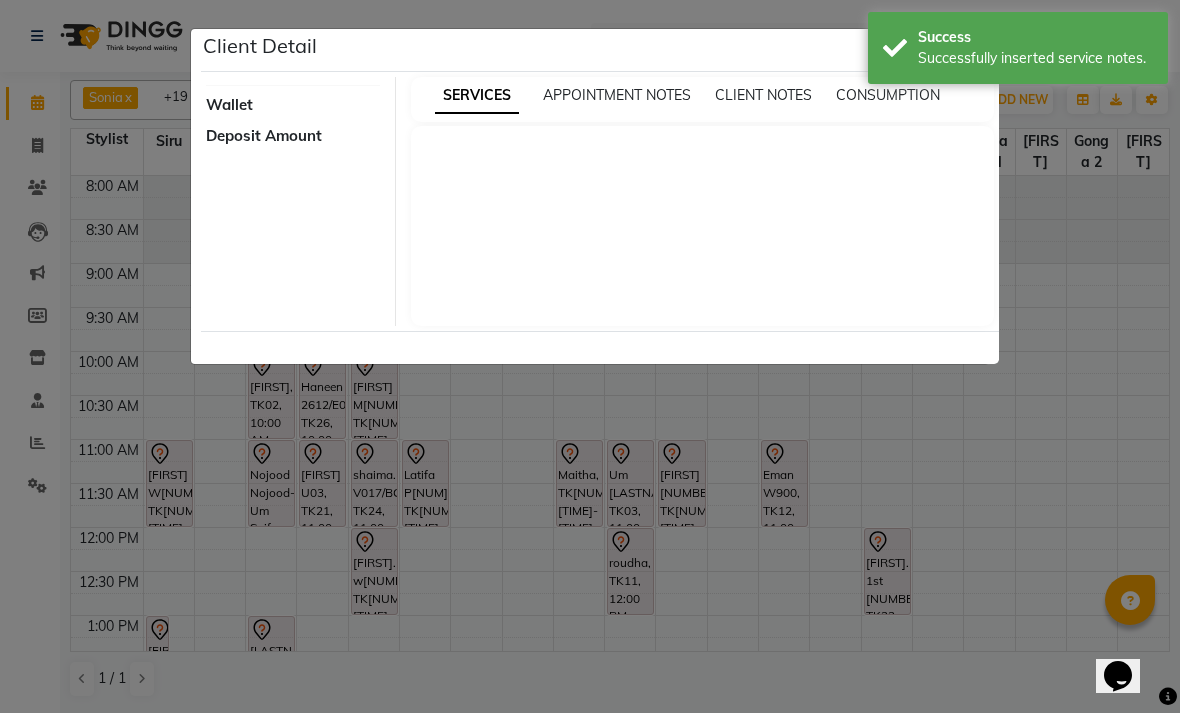 select on "7" 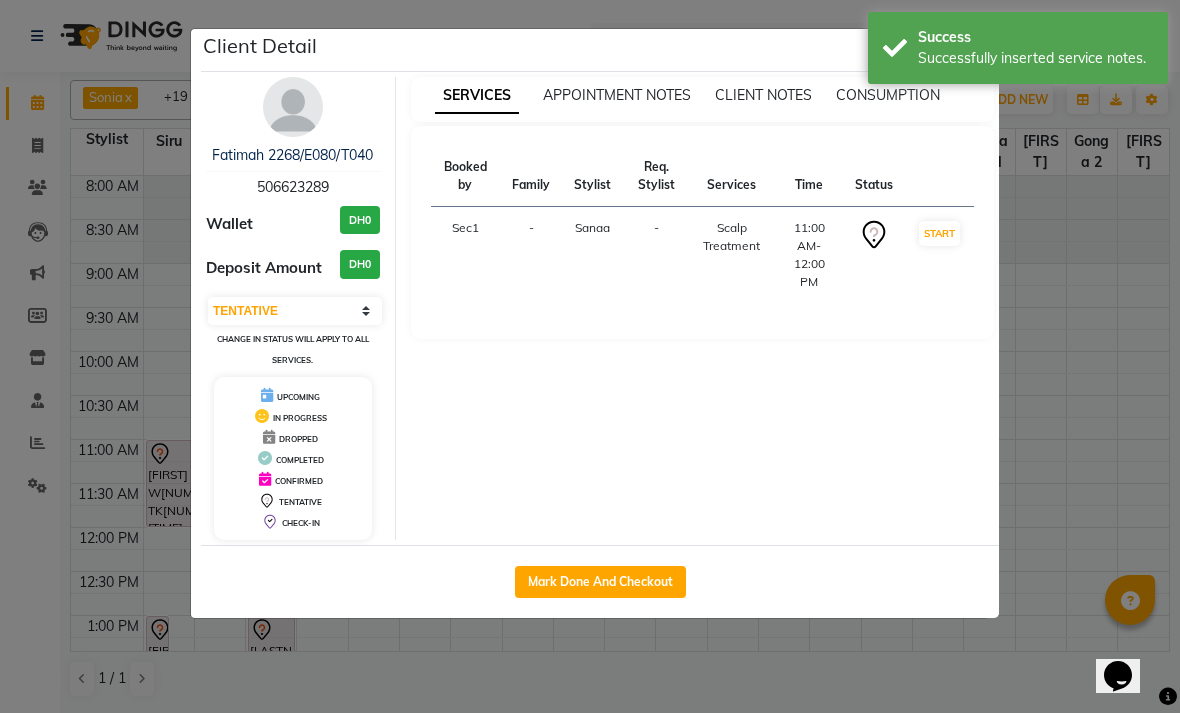 click on "Fatimah 2268/E080/T040" at bounding box center (292, 155) 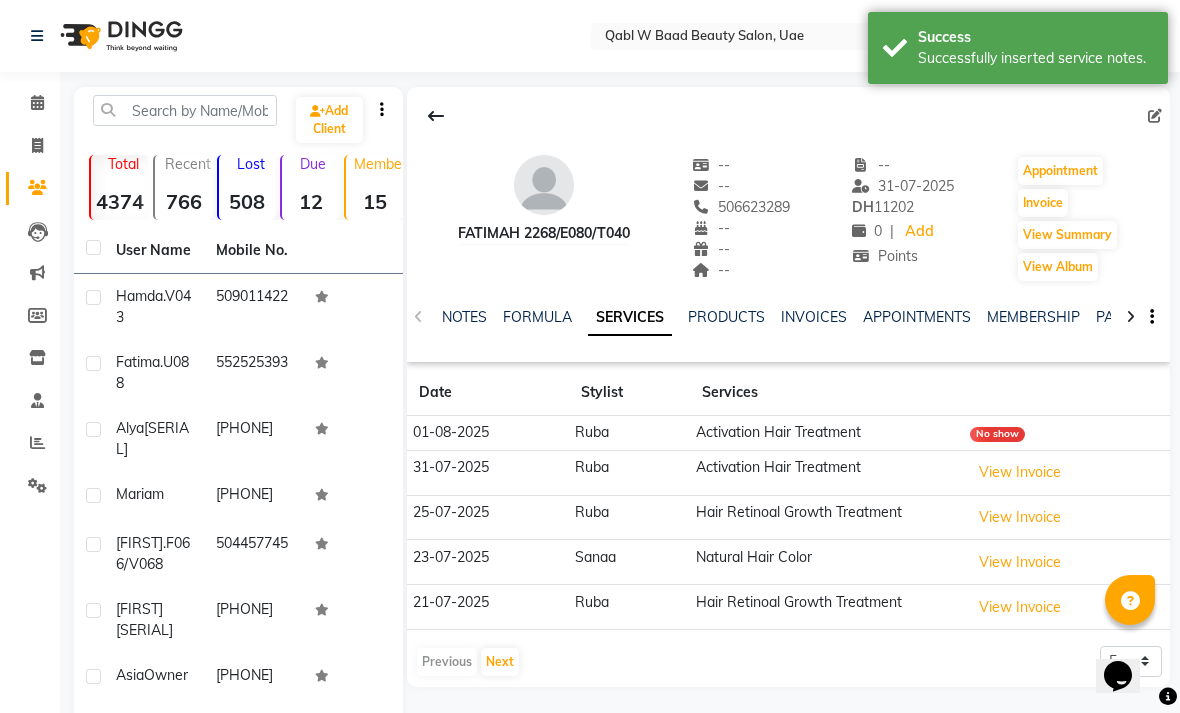 click on "NOTES" 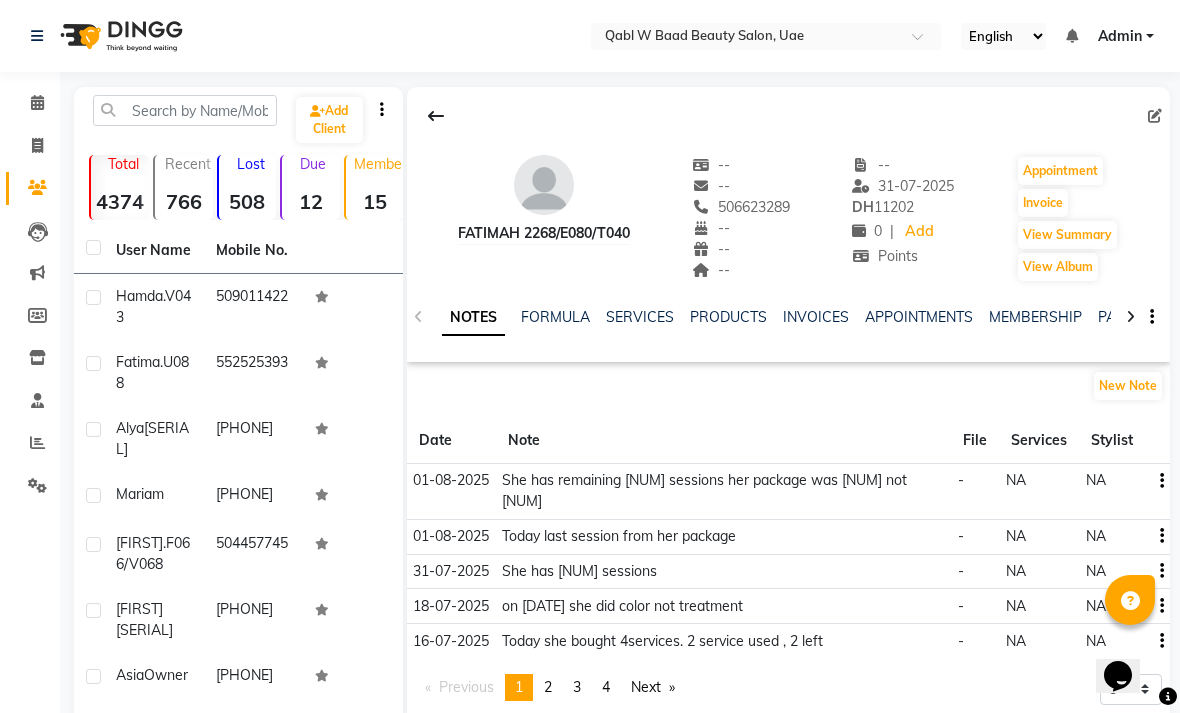 click on "SERVICES" 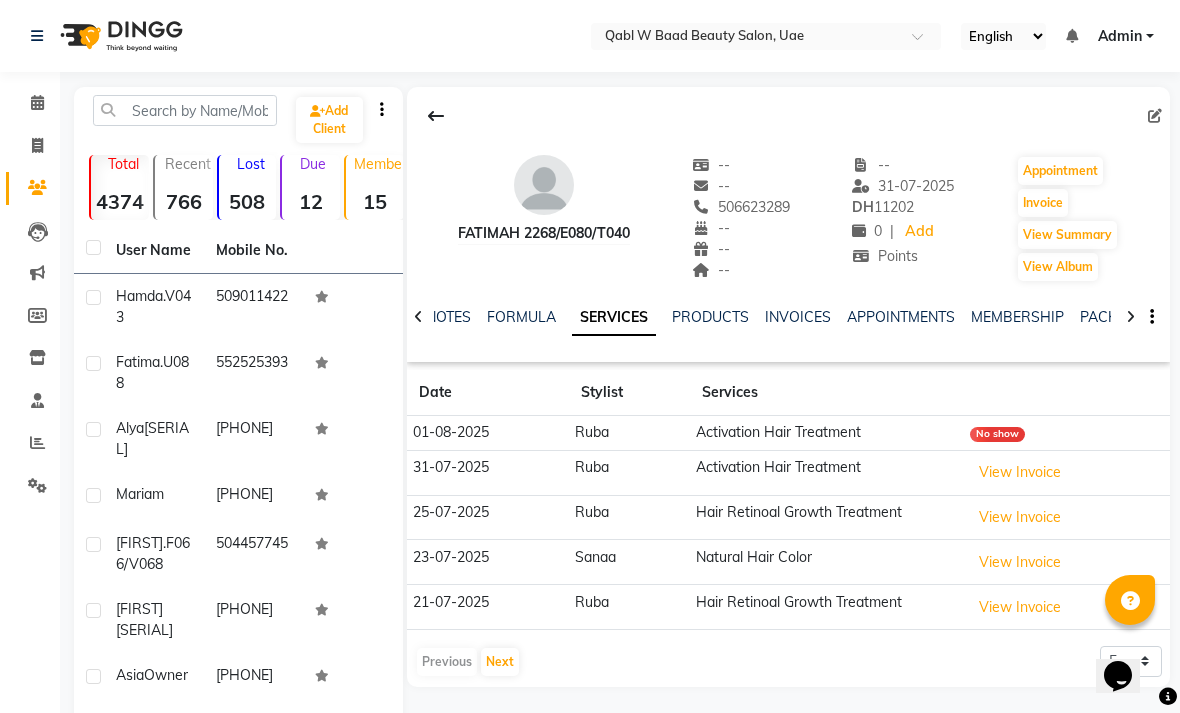 click on "NOTES FORMULA SERVICES PRODUCTS INVOICES APPOINTMENTS MEMBERSHIP PACKAGES VOUCHERS GIFTCARDS POINTS FORMS FAMILY CARDS WALLET" 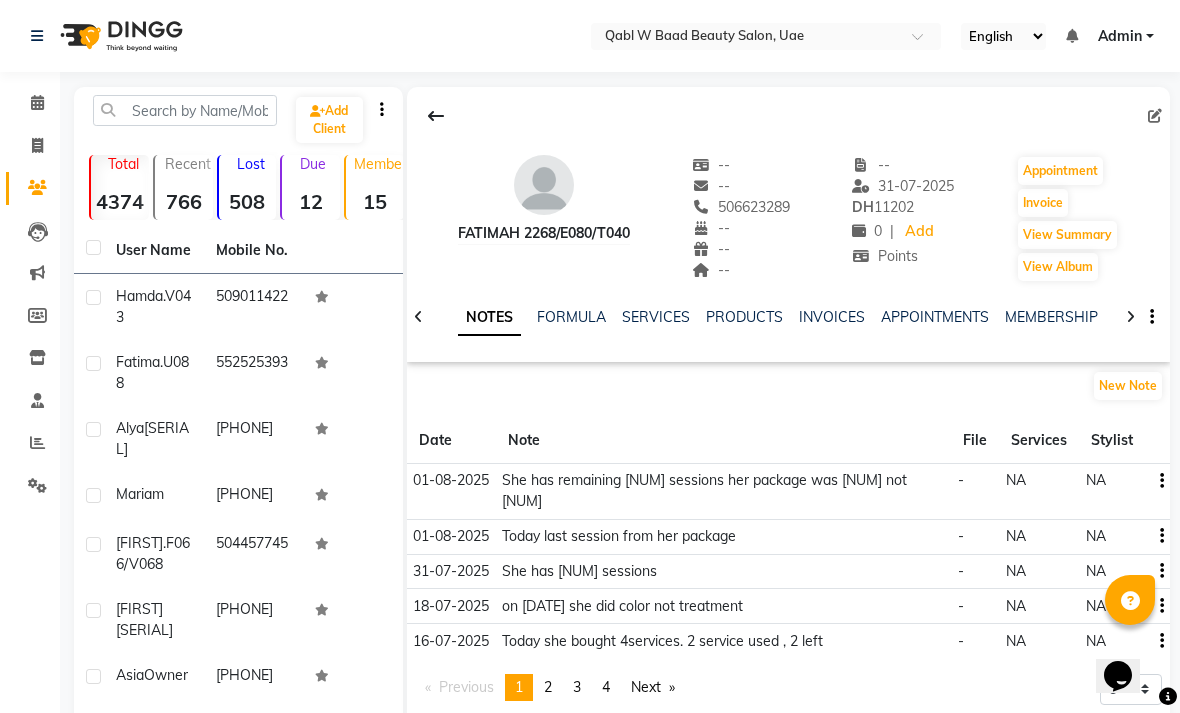 click on "New Note" 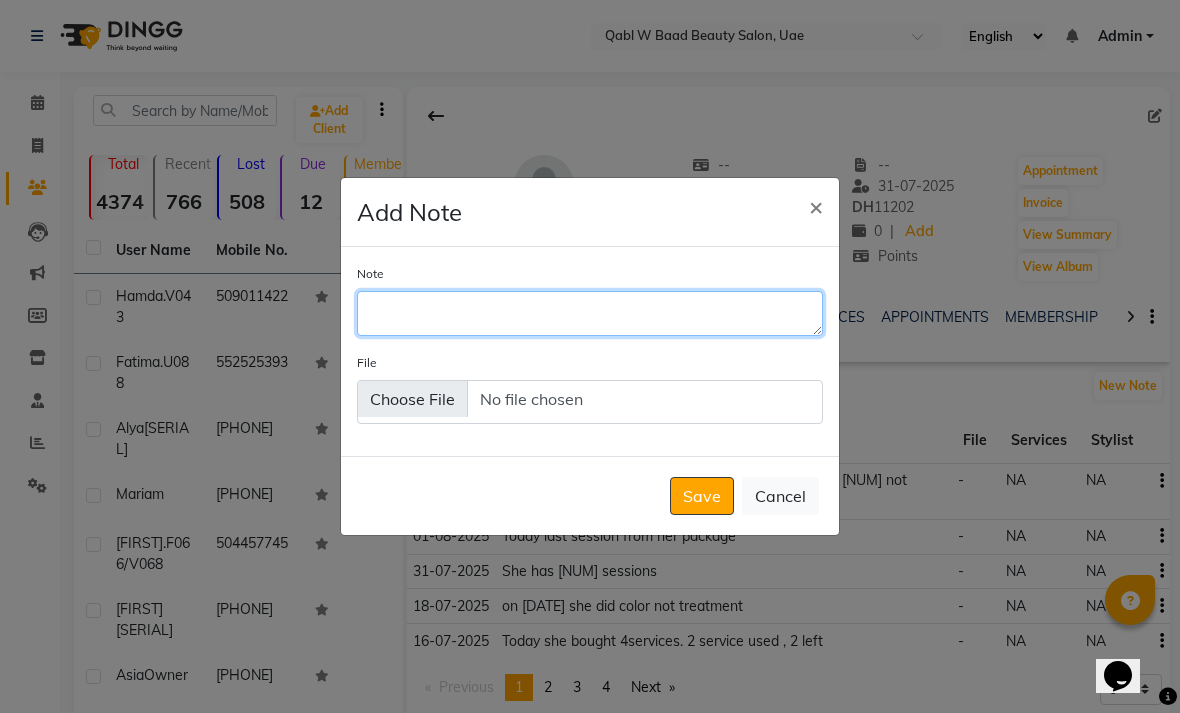 click on "Note" at bounding box center [590, 313] 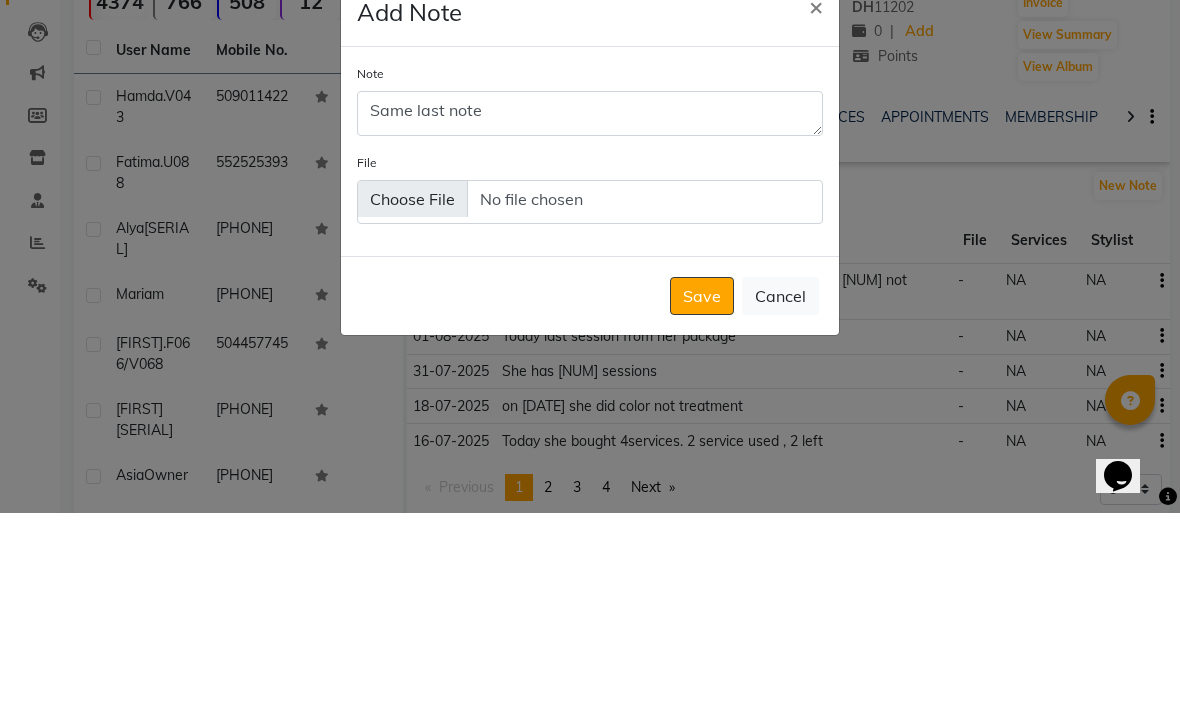 scroll, scrollTop: 200, scrollLeft: 0, axis: vertical 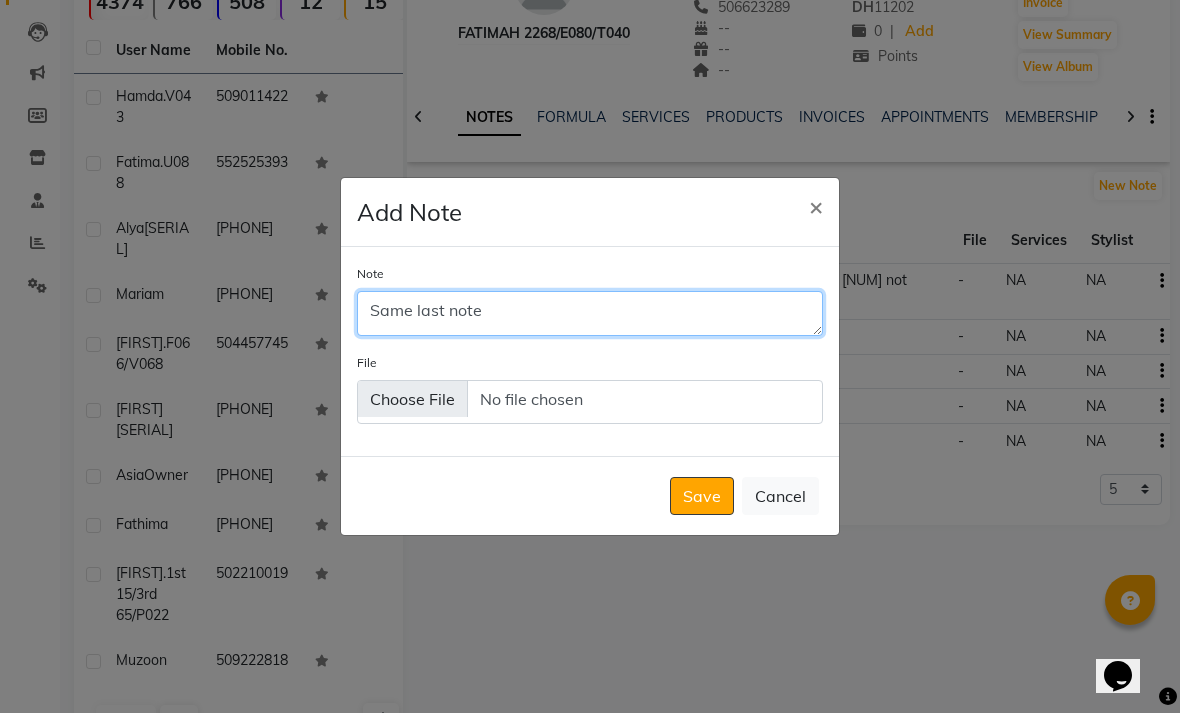 type on "Same last note" 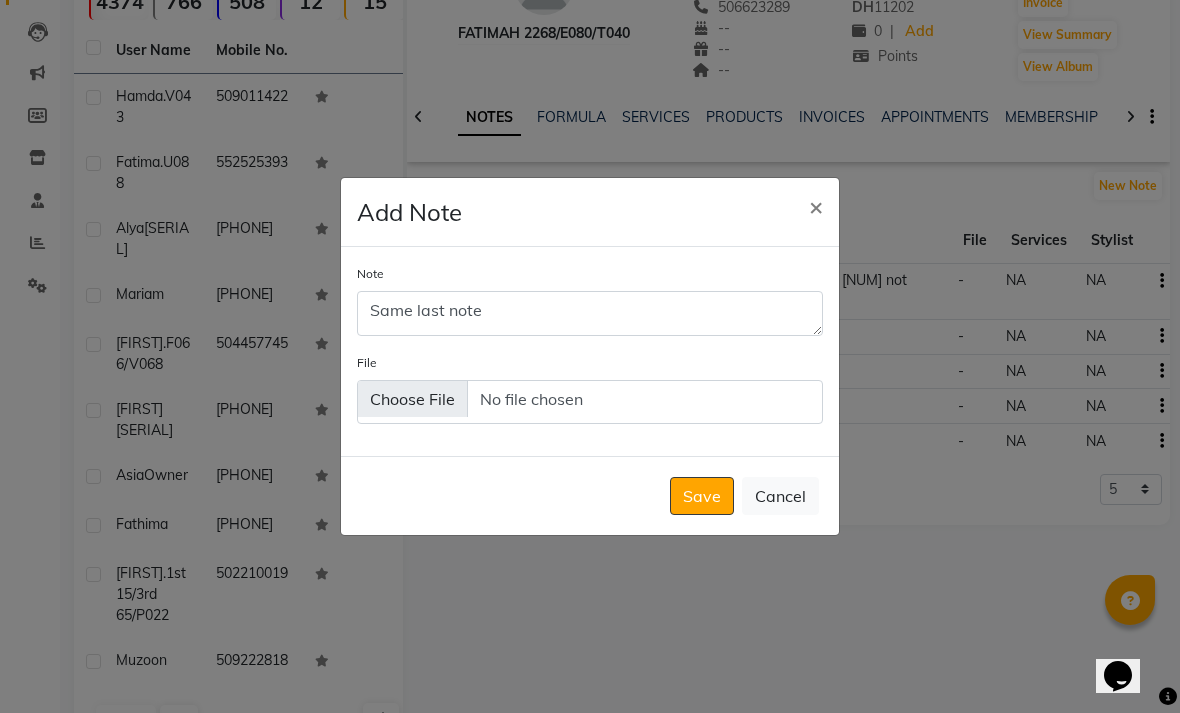 click on "Save" 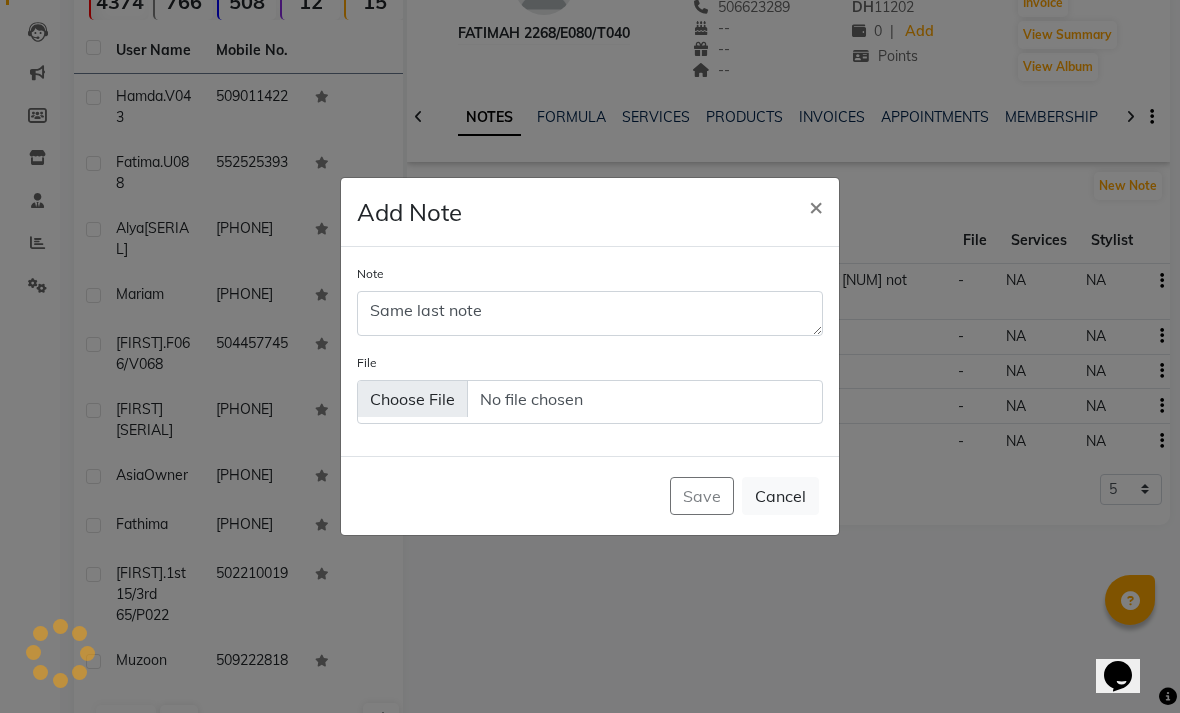 type 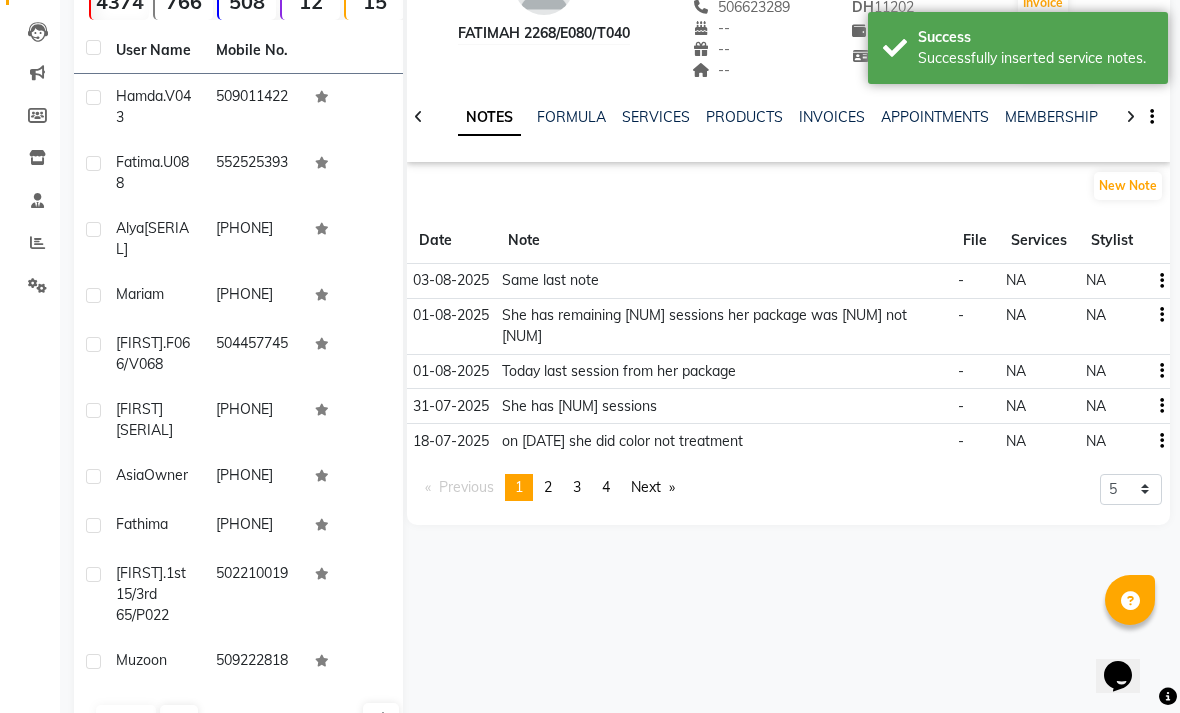 scroll, scrollTop: 0, scrollLeft: 0, axis: both 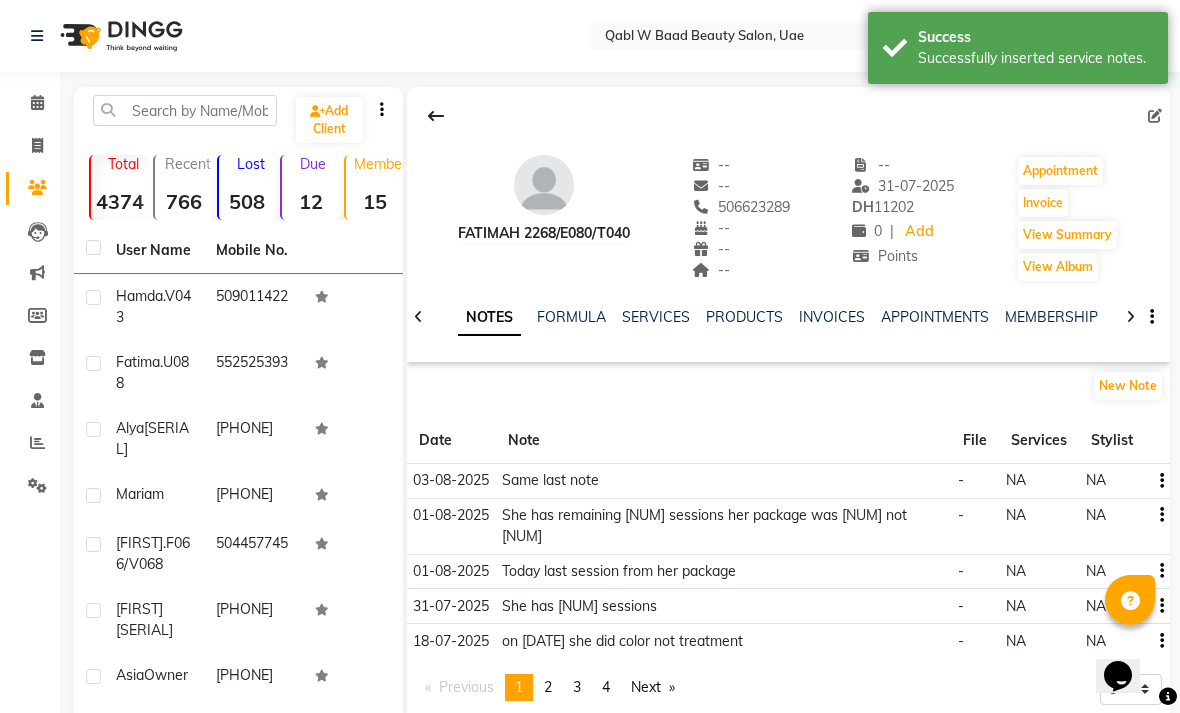 click 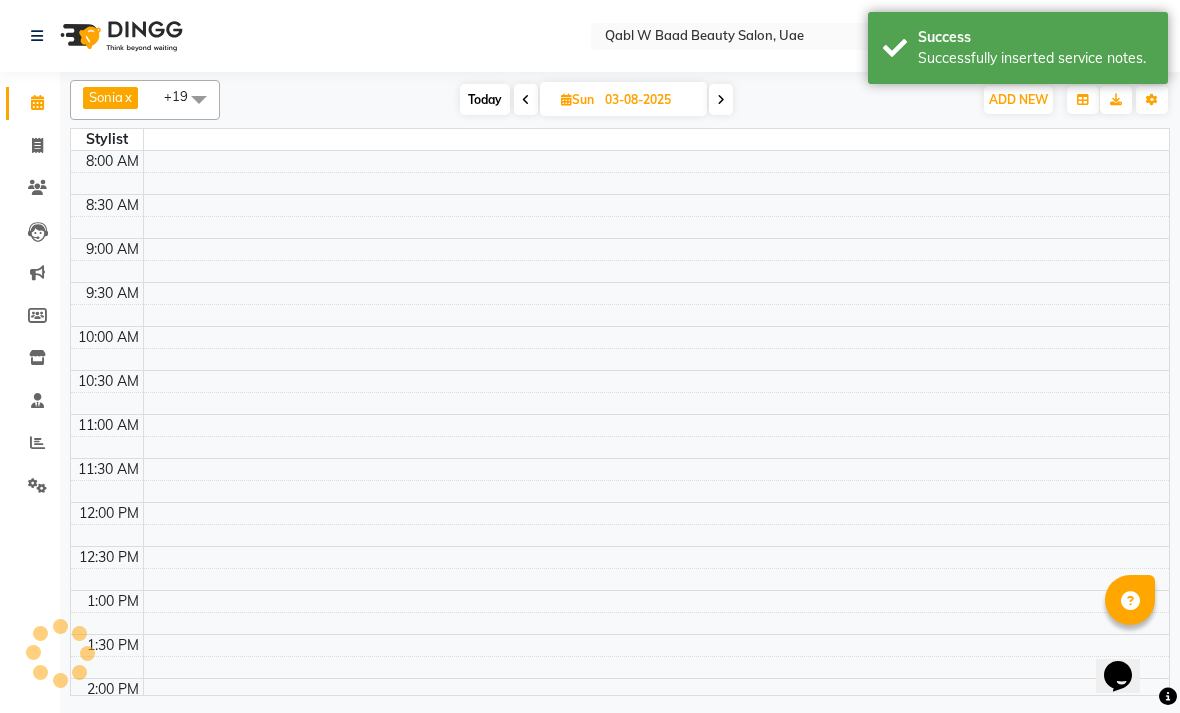 scroll, scrollTop: 0, scrollLeft: 0, axis: both 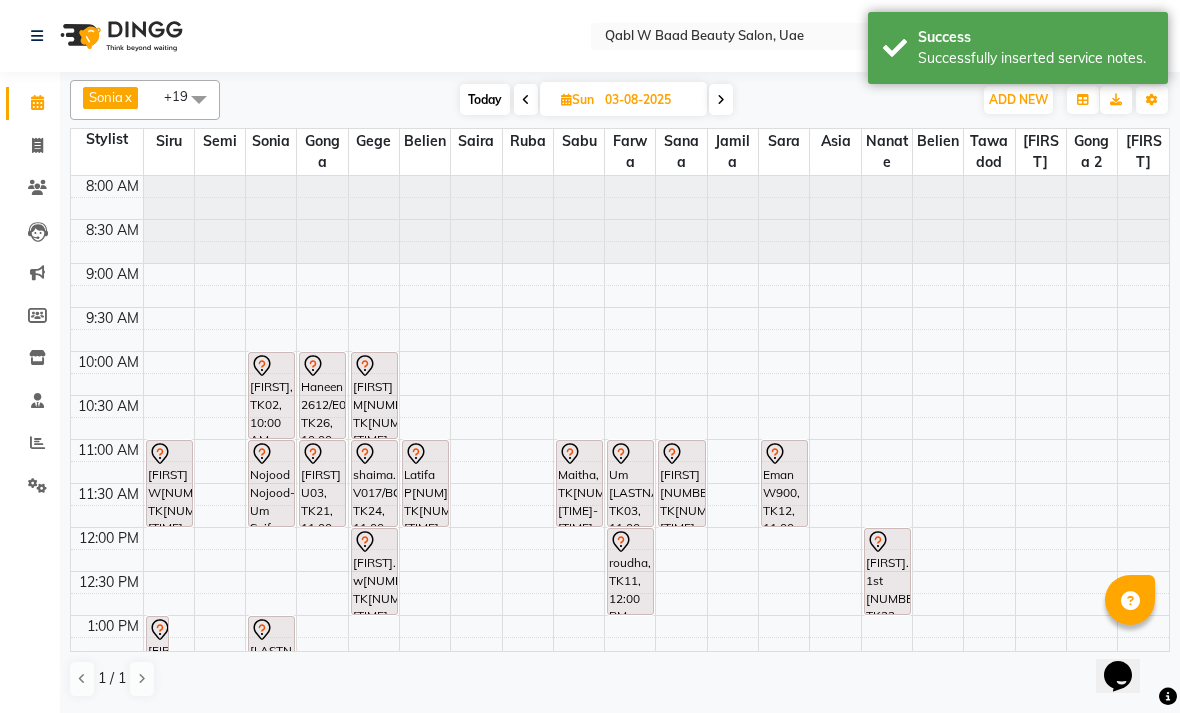 click on "Eman W900, TK12, 11:00 AM-12:00 PM, Hair Growth Treatment" at bounding box center [784, 483] 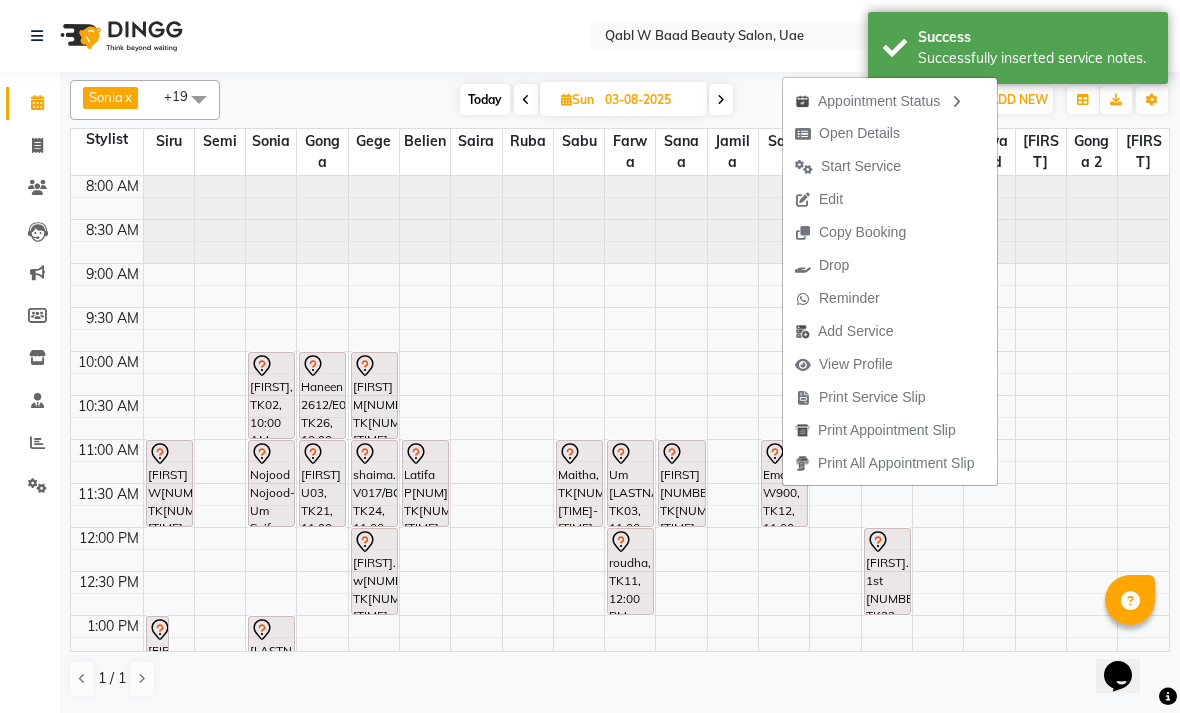 click on "Open Details" at bounding box center [859, 133] 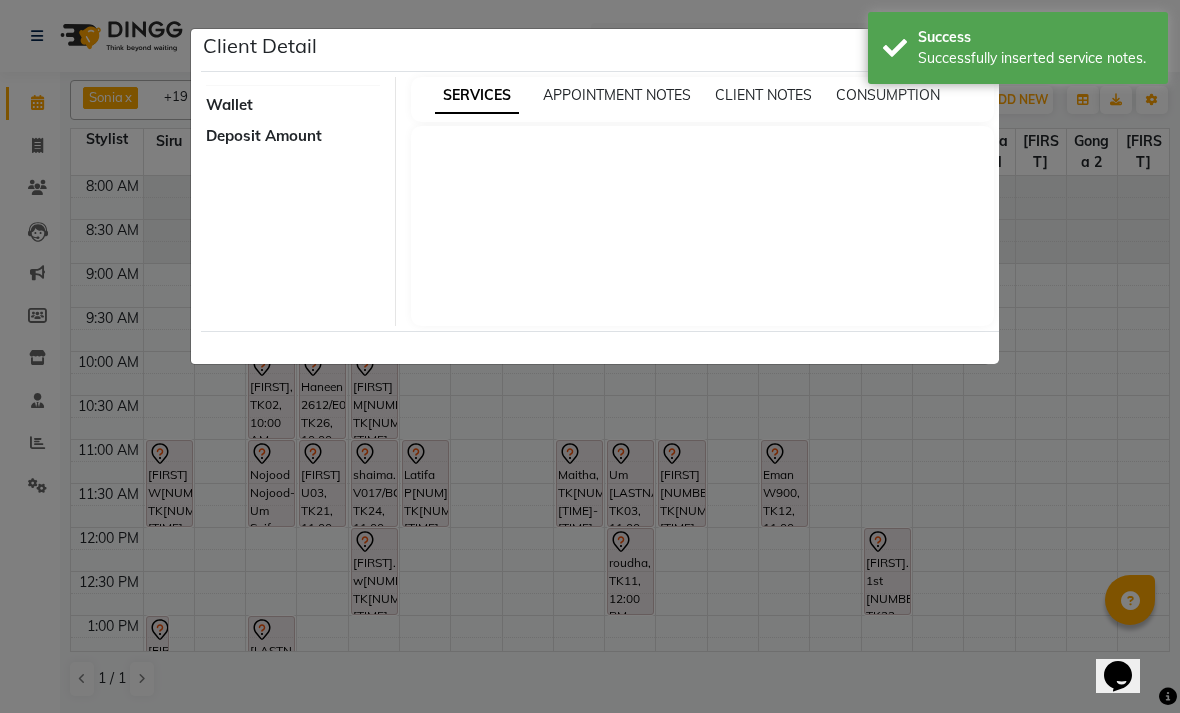 select on "7" 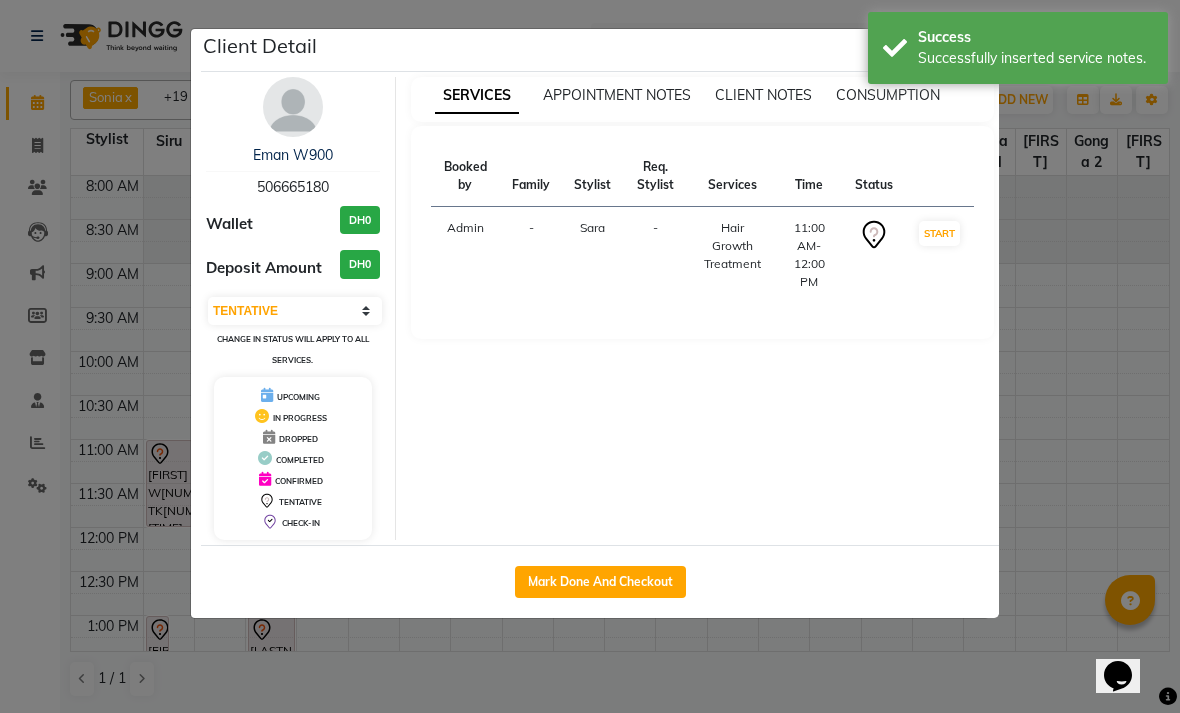 click on "Eman W900" at bounding box center (293, 155) 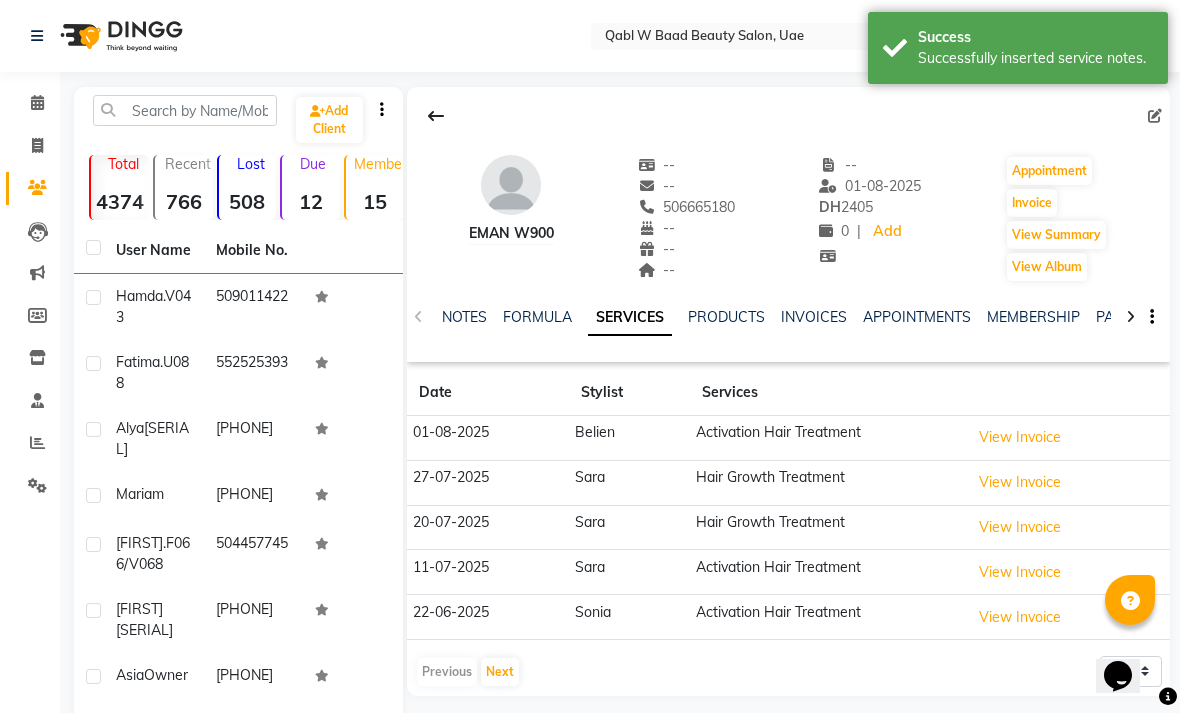 click on "NOTES" 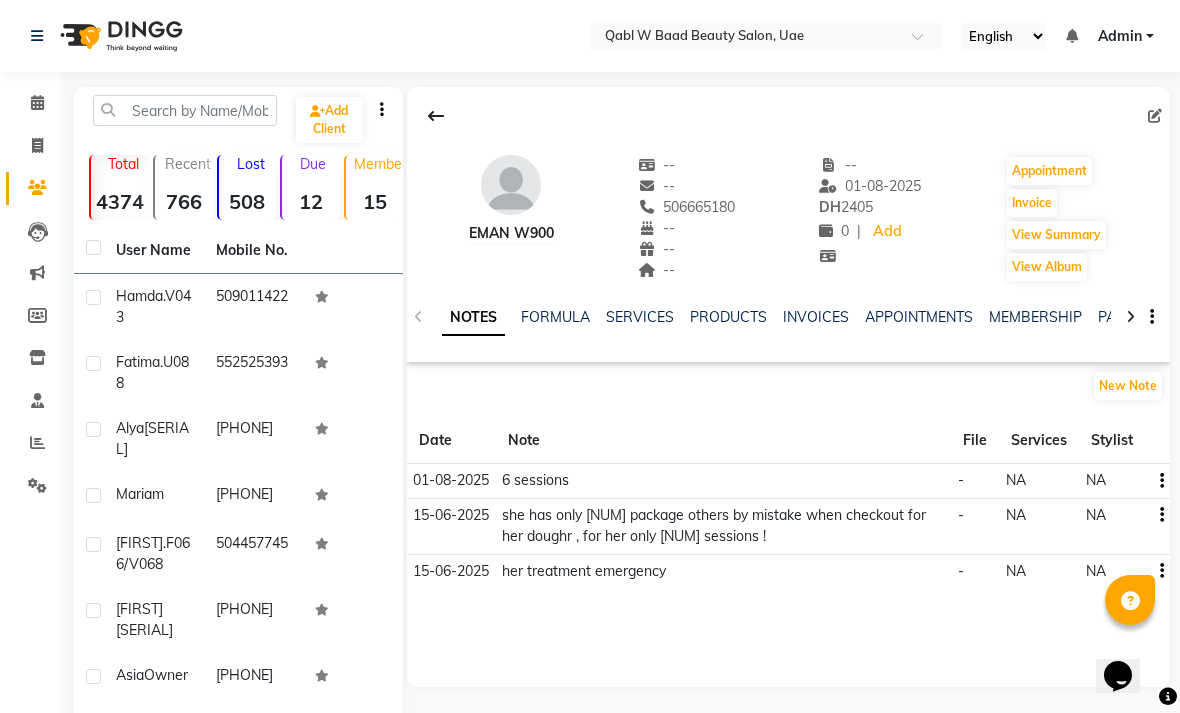 click on "New Note" 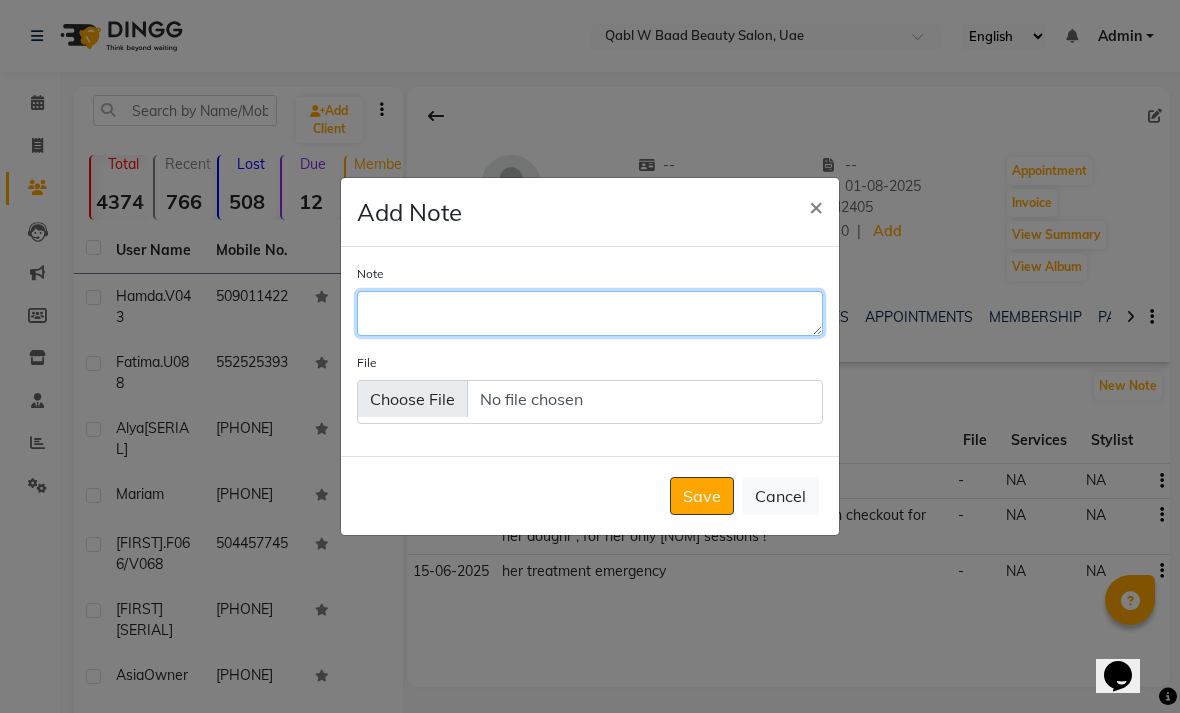 click on "Note" at bounding box center [590, 313] 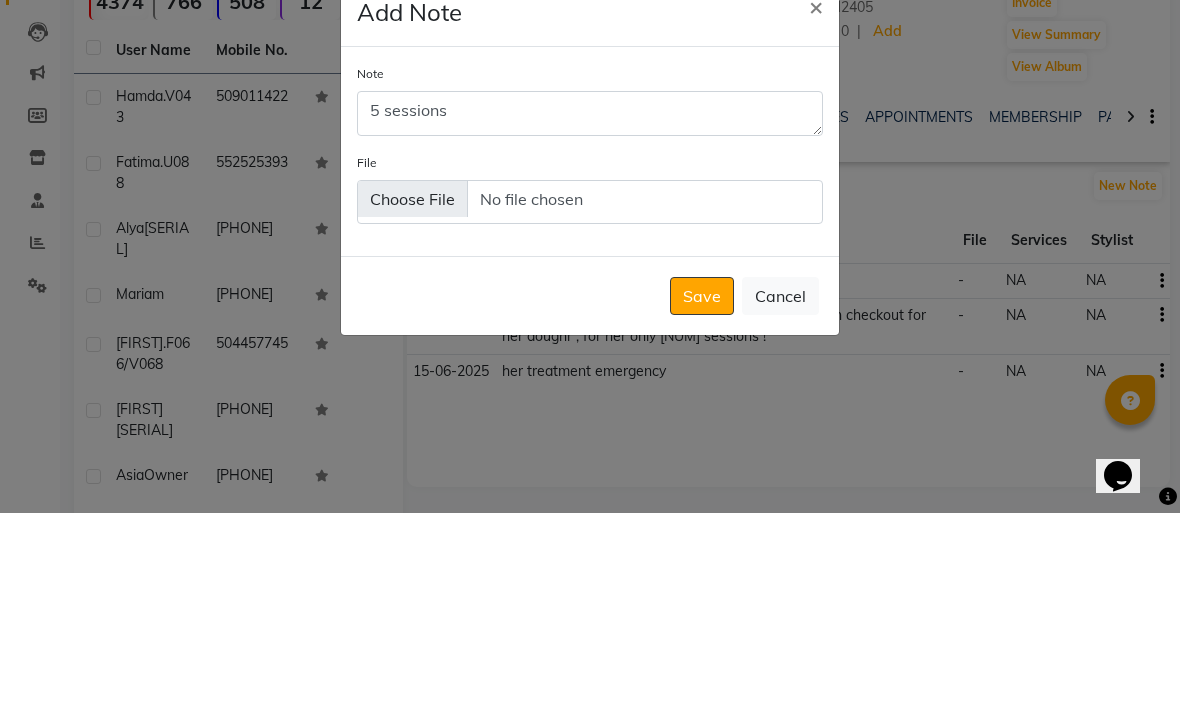 scroll, scrollTop: 200, scrollLeft: 0, axis: vertical 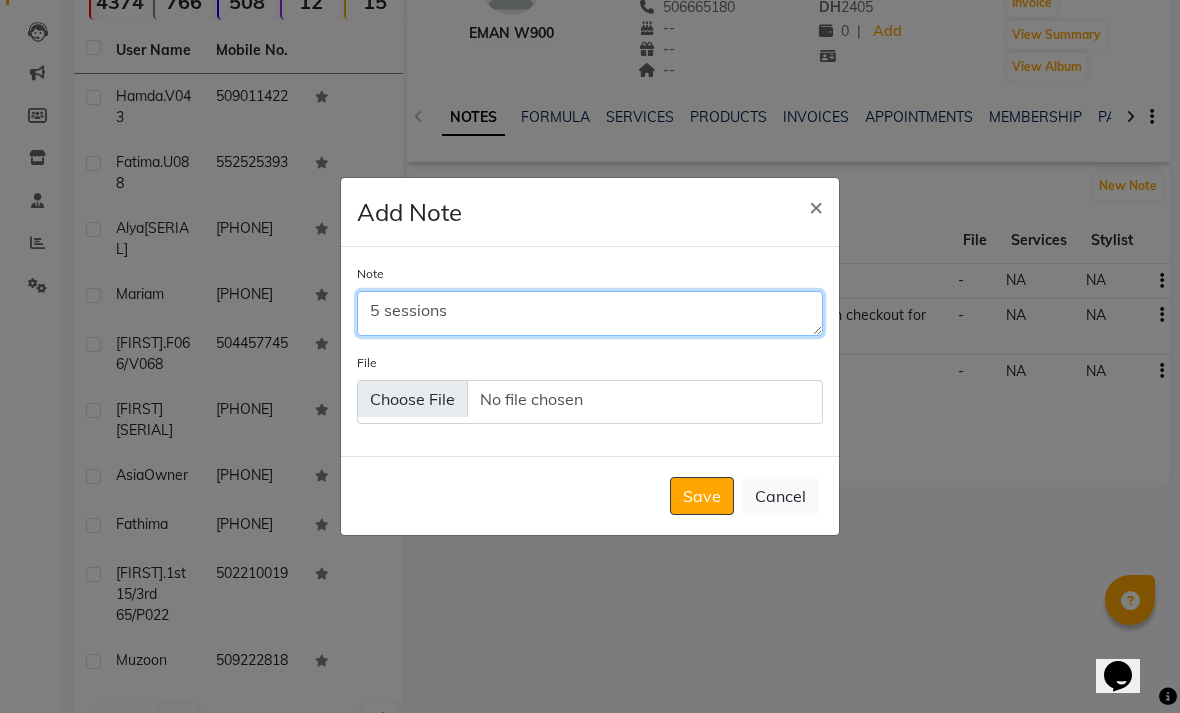 type on "5 sessions" 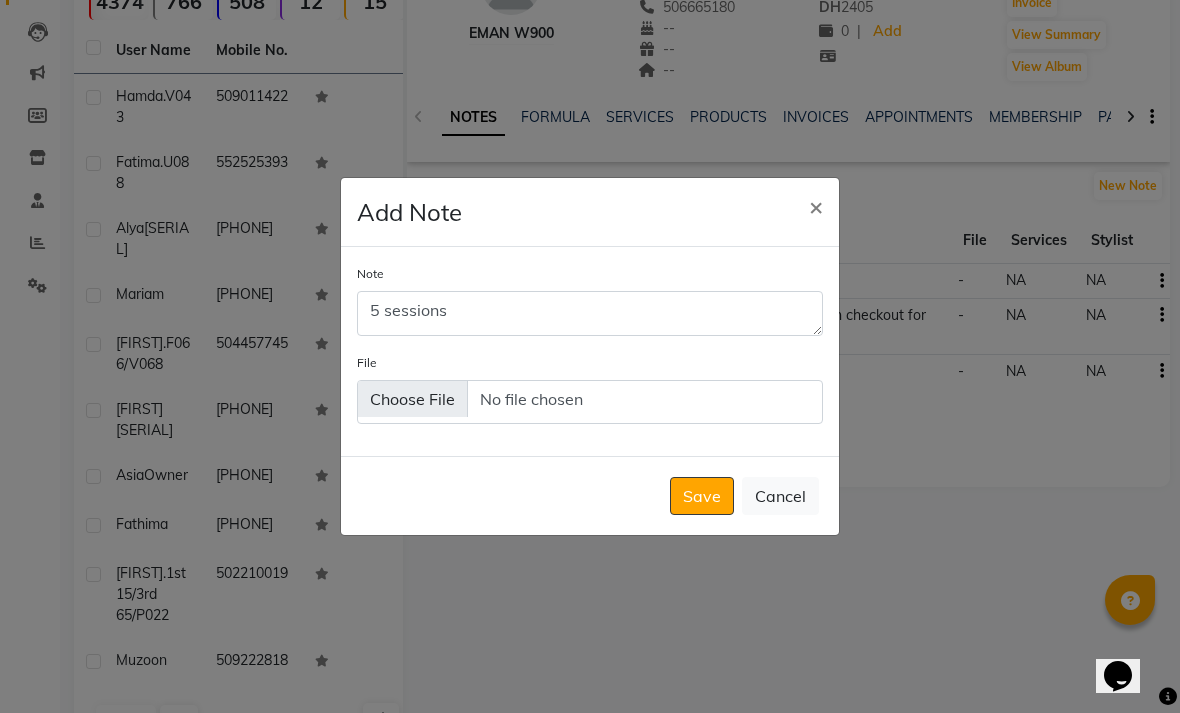 click on "Save" 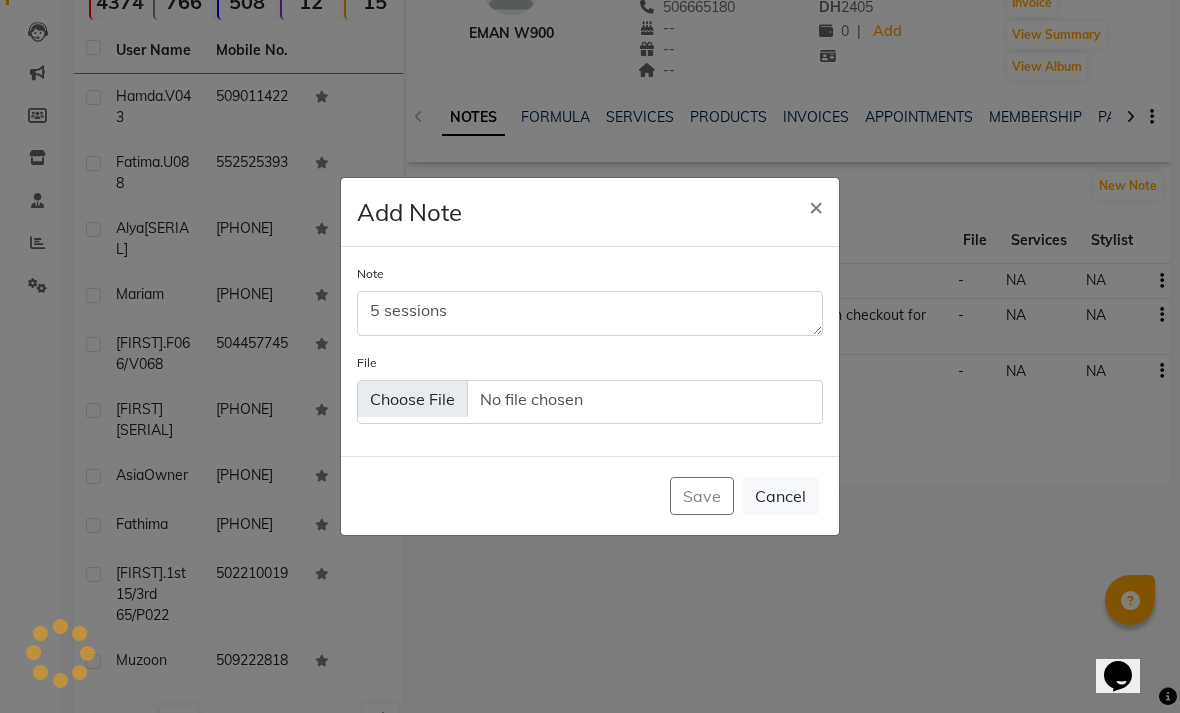 type 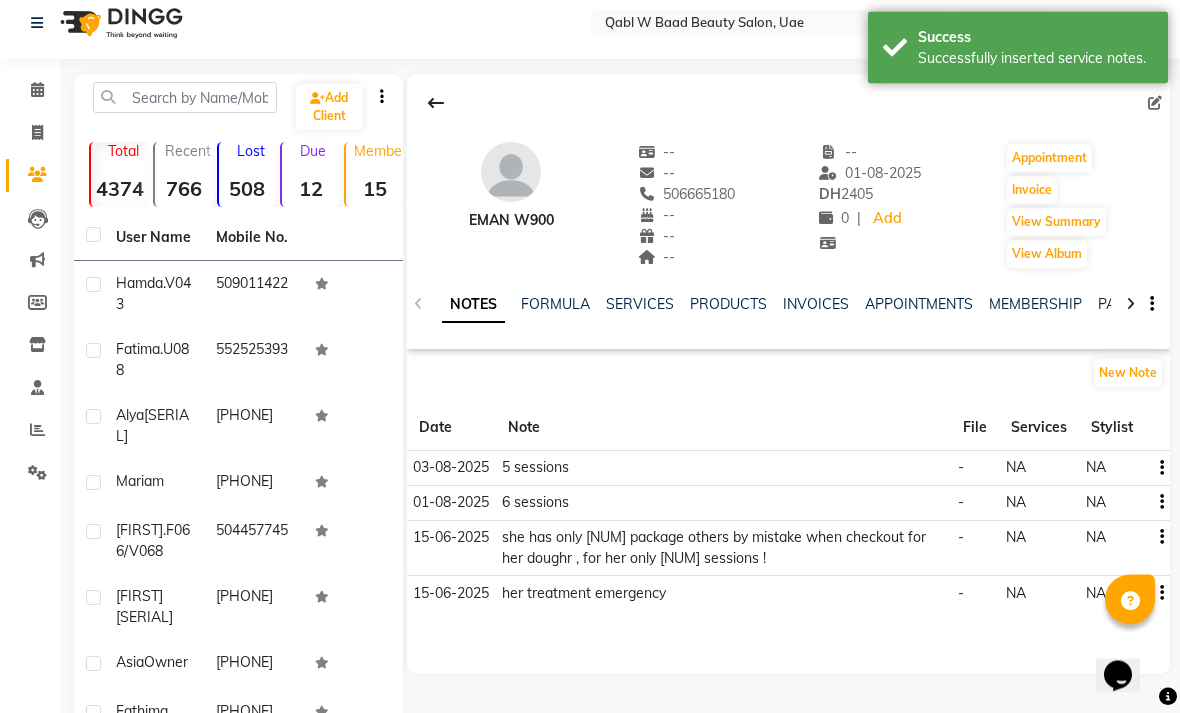 scroll, scrollTop: 0, scrollLeft: 0, axis: both 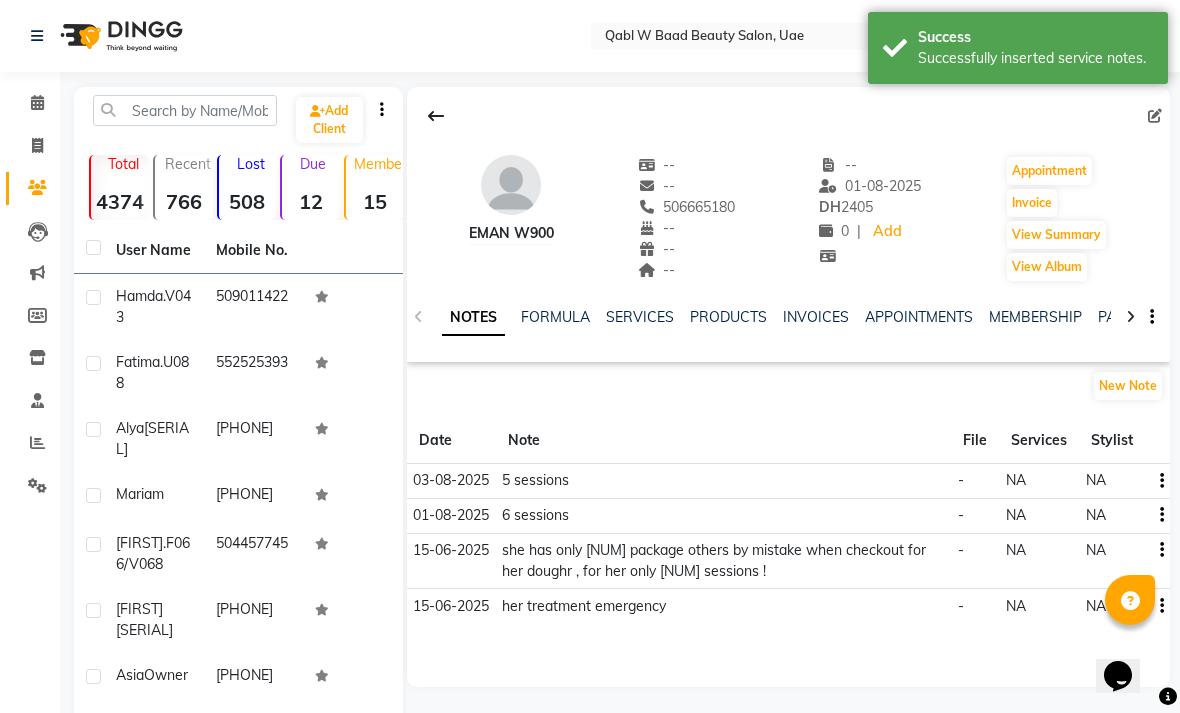 click on "Calendar" 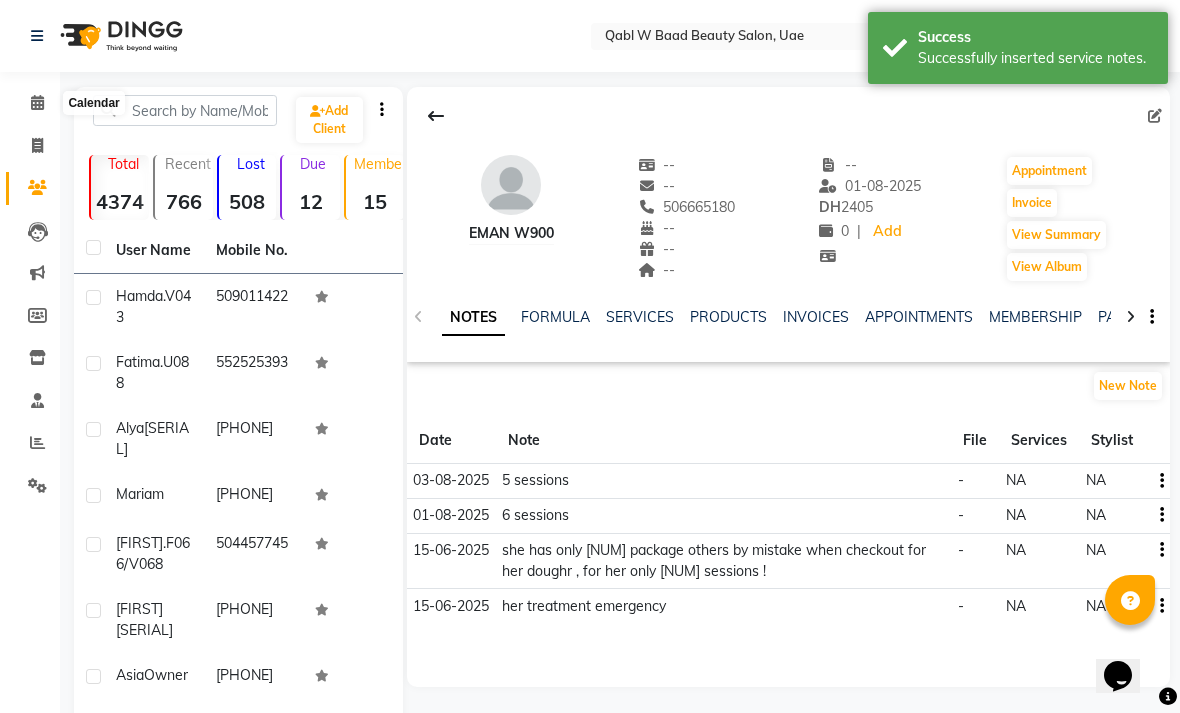 click 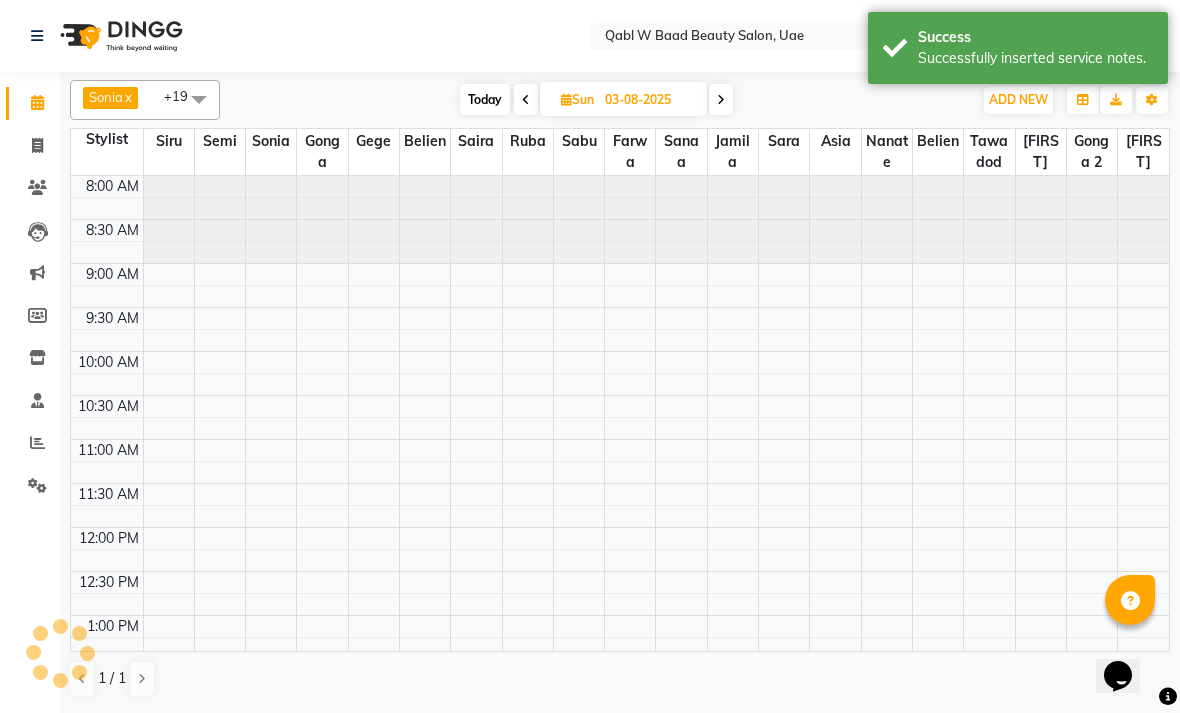 scroll, scrollTop: 0, scrollLeft: 0, axis: both 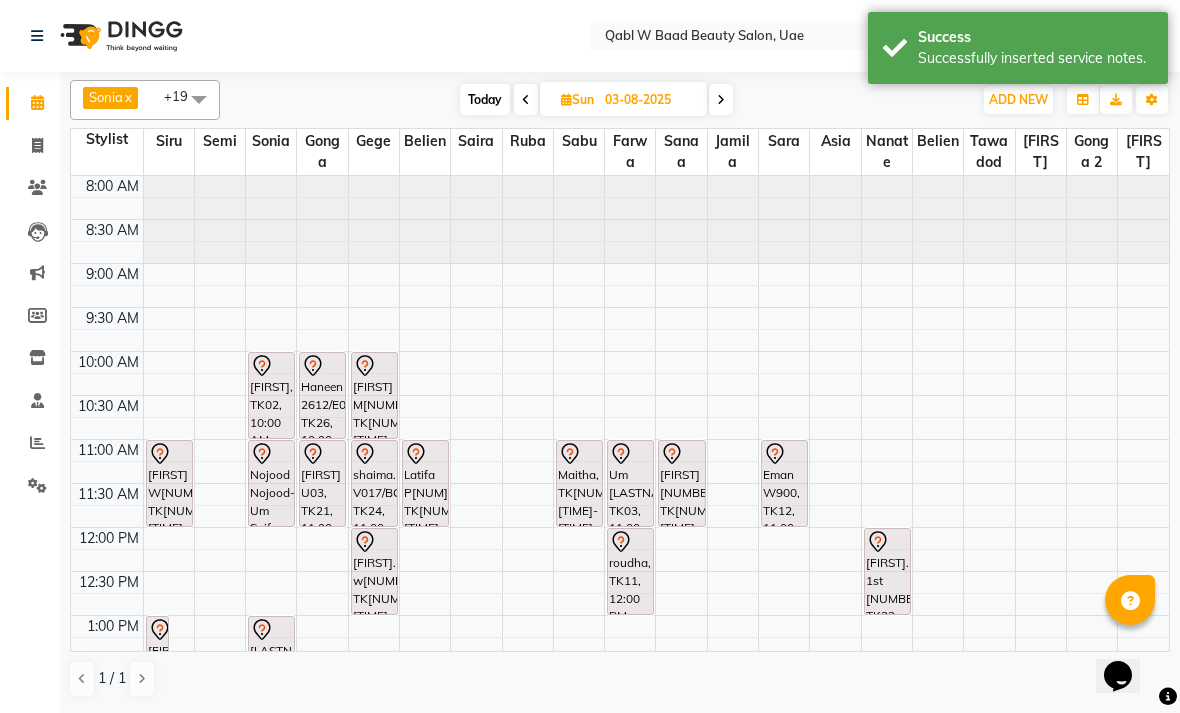 click on "Um [LASTNAME], TK03, 11:00 AM-12:00 PM, Activation Hair Treatment" at bounding box center [630, 483] 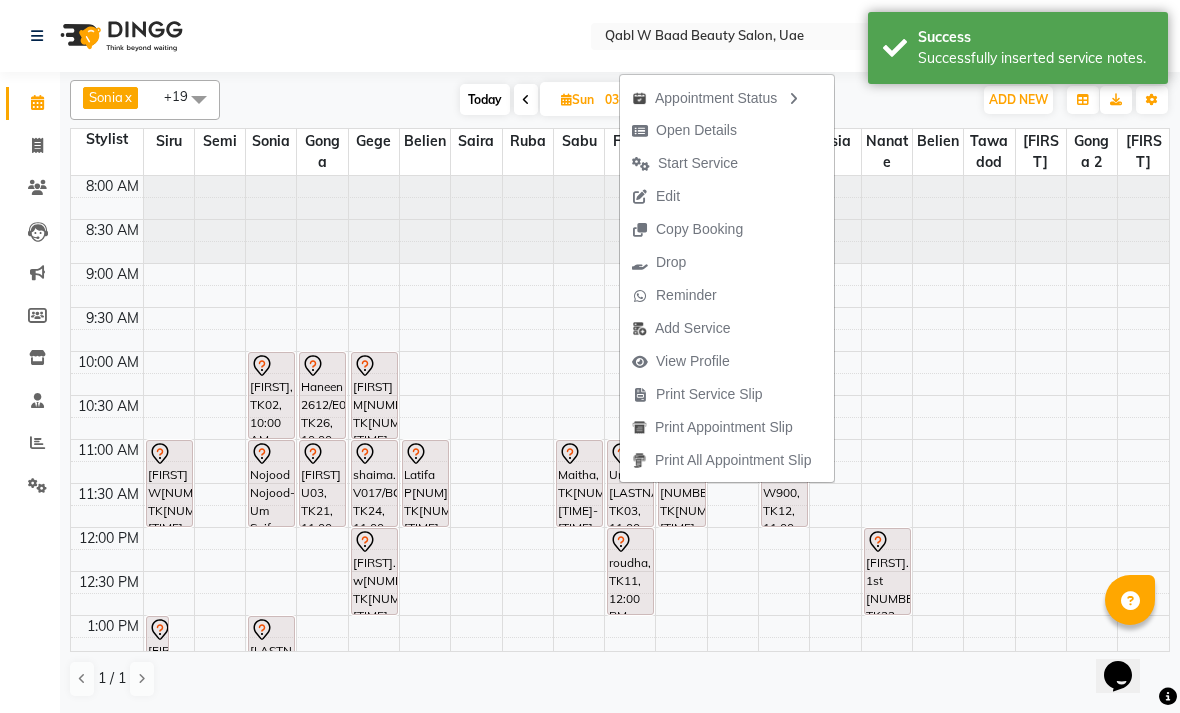 click on "Open Details" at bounding box center [696, 130] 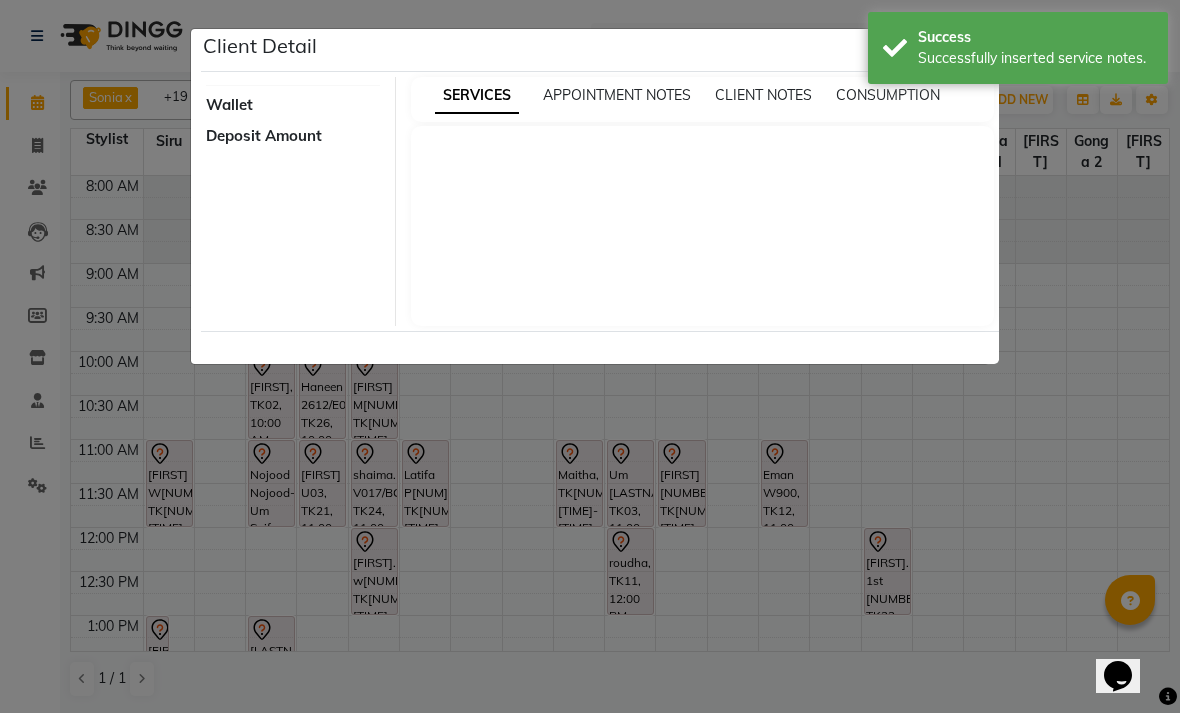select on "7" 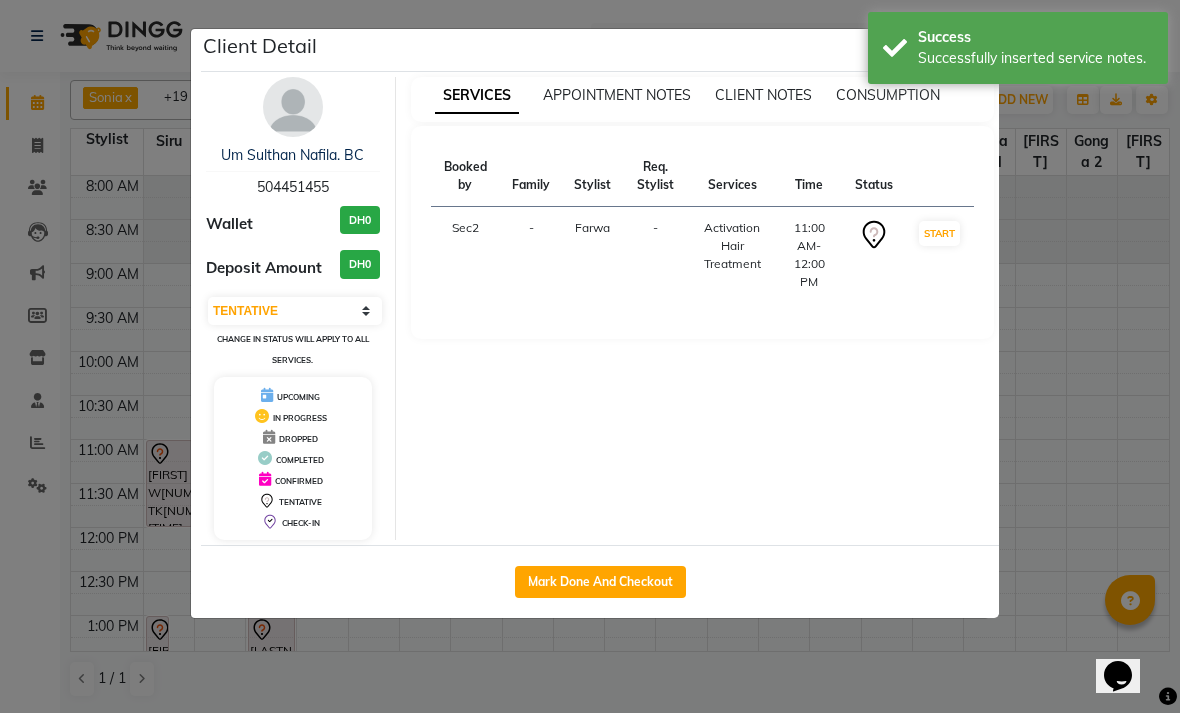 click at bounding box center [293, 107] 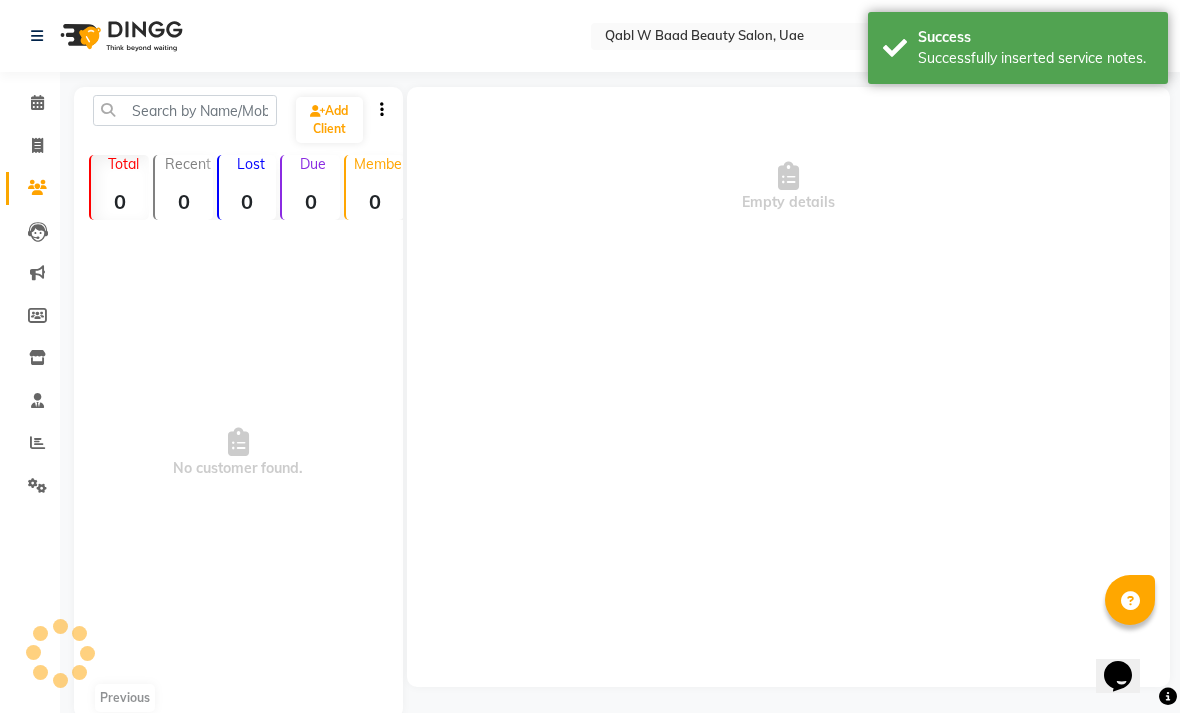 click on "Um Sulthan Nafila. BC   504451455 Wallet DH0 Deposit Amount  DH0  Select IN SERVICE CONFIRMED TENTATIVE CHECK IN MARK DONE DROPPED UPCOMING Change in status will apply to all services. UPCOMING IN PROGRESS DROPPED COMPLETED CONFIRMED TENTATIVE CHECK-IN" at bounding box center (293, 208) 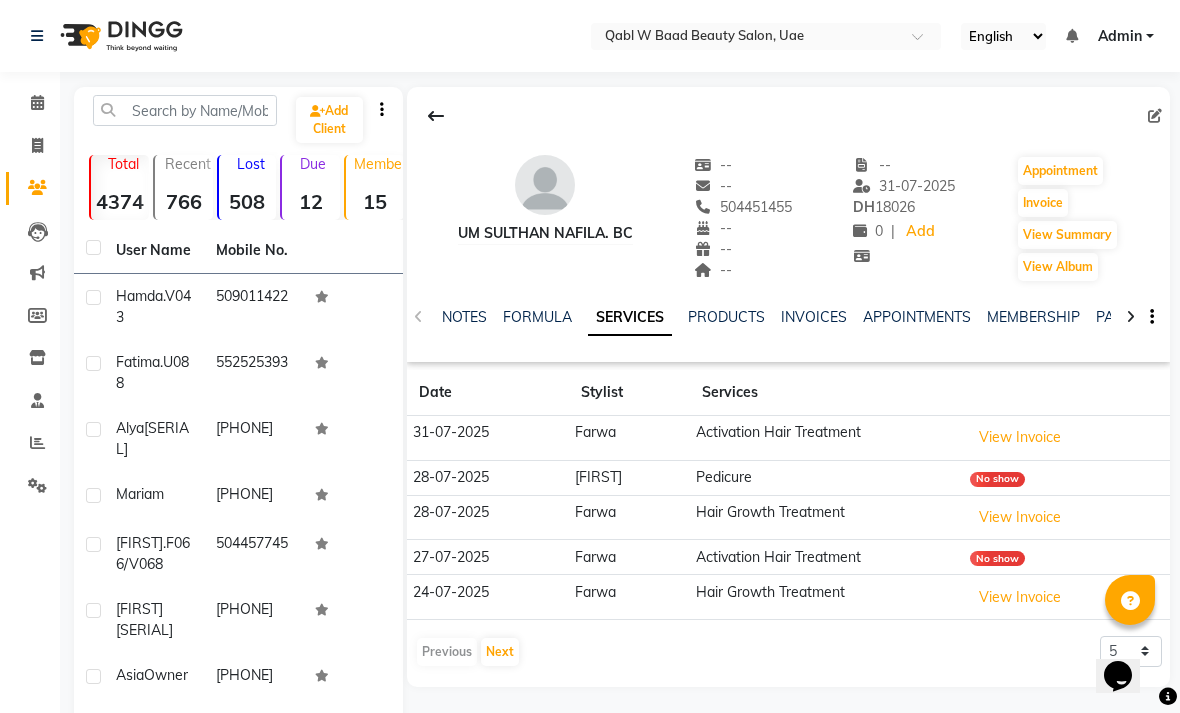 click on "NOTES" 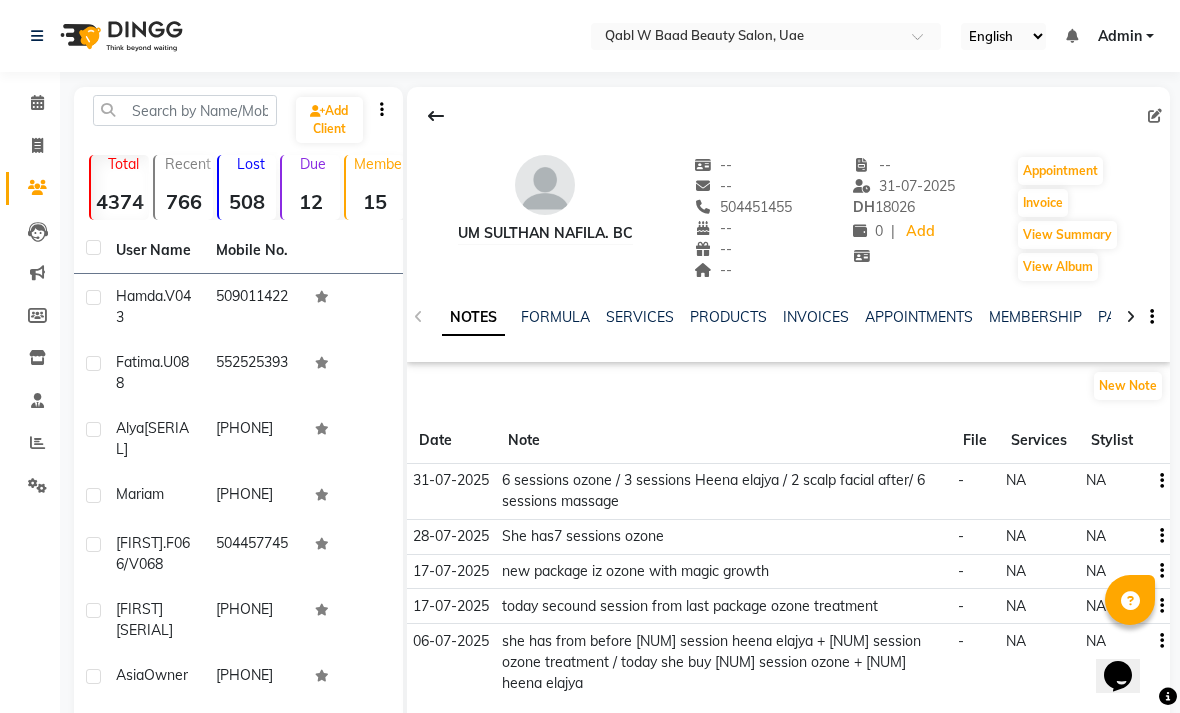click on "New Note" 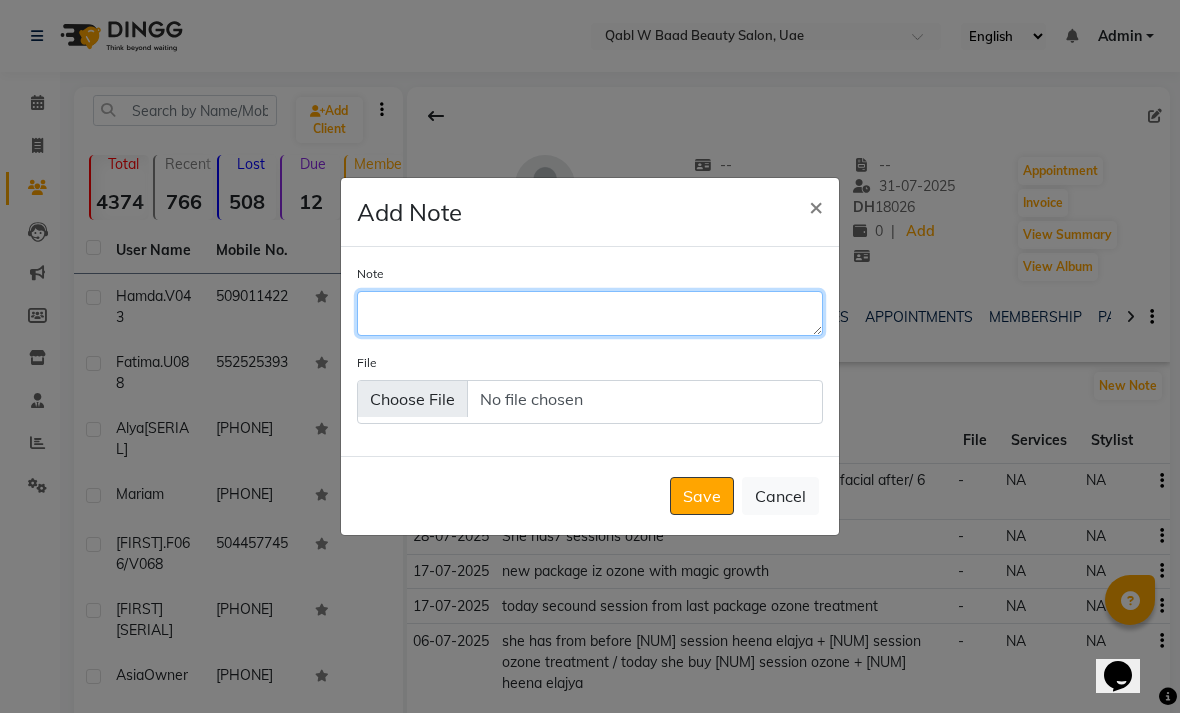 click on "Note" at bounding box center [590, 313] 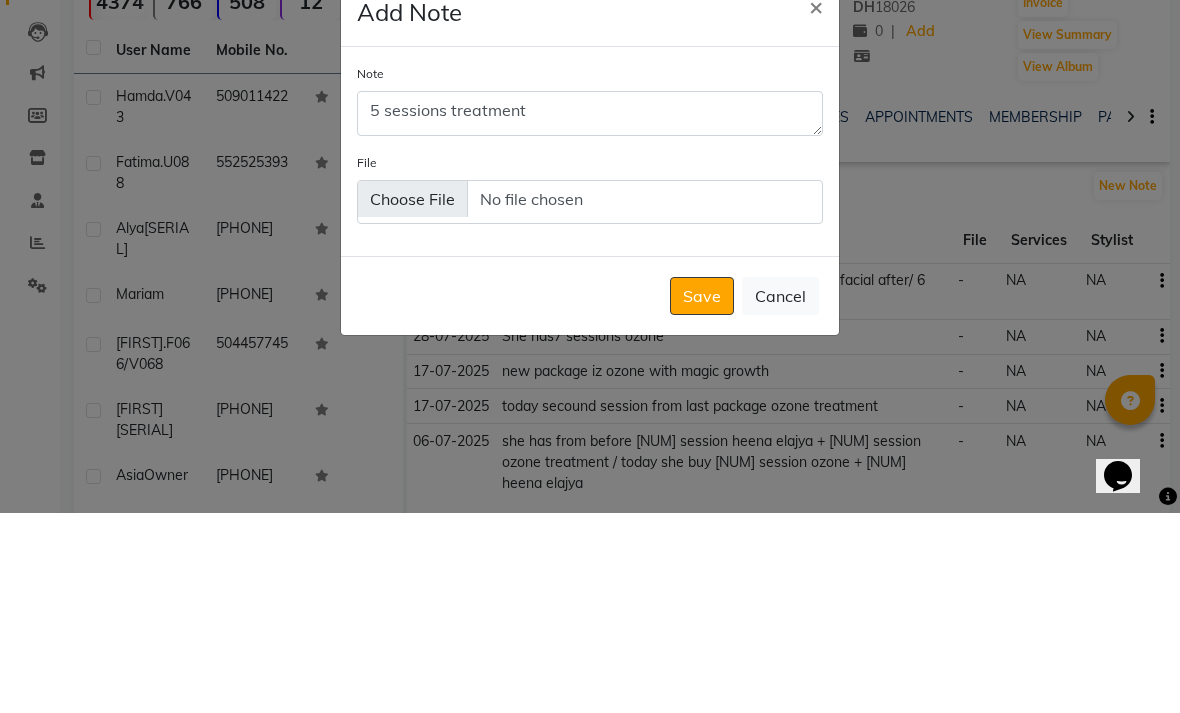 scroll, scrollTop: 200, scrollLeft: 0, axis: vertical 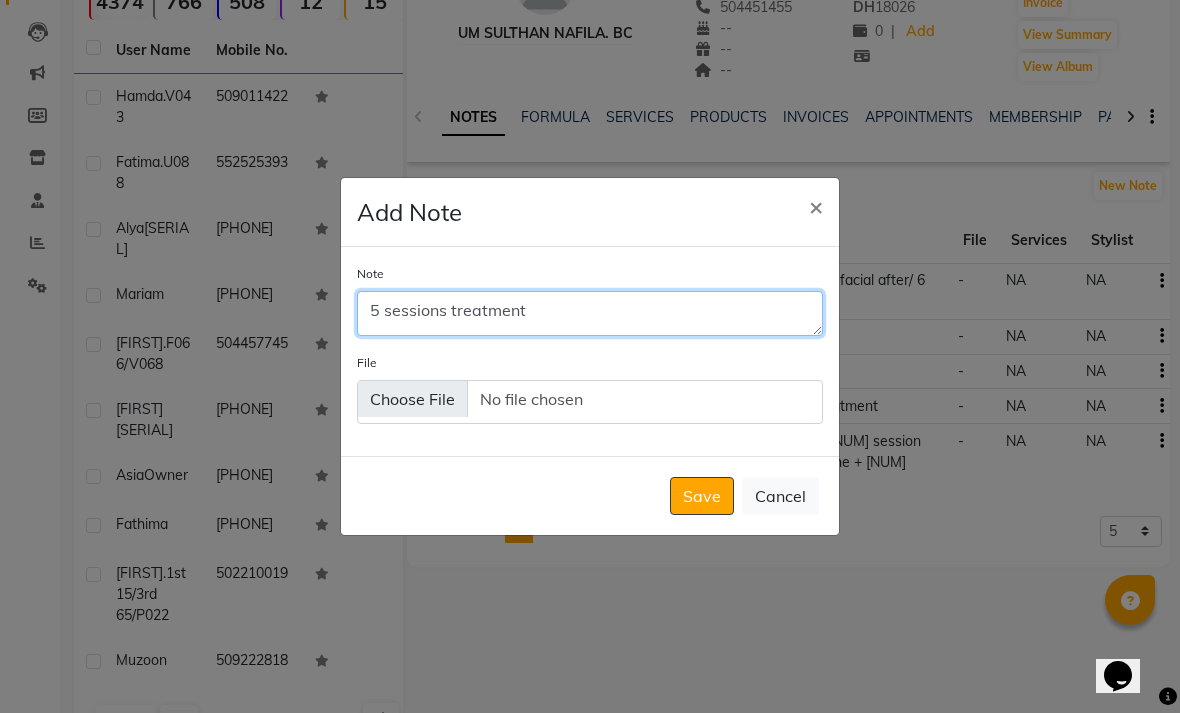 type on "5 sessions treatment" 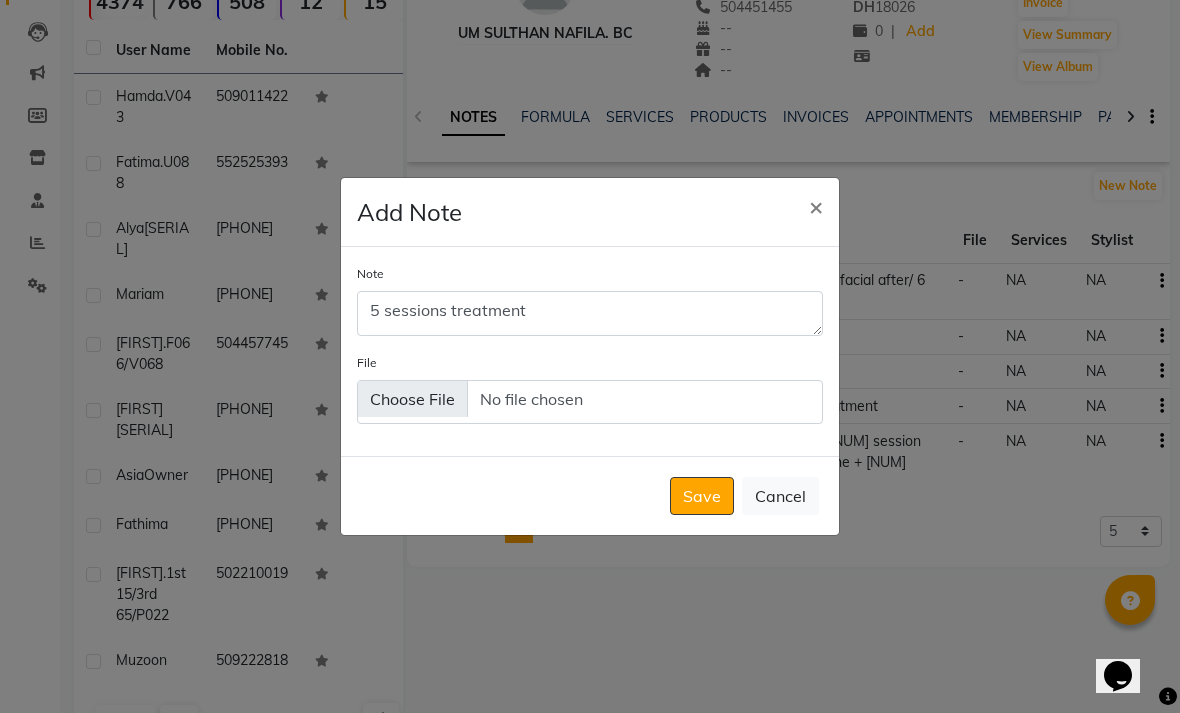 click on "Save" 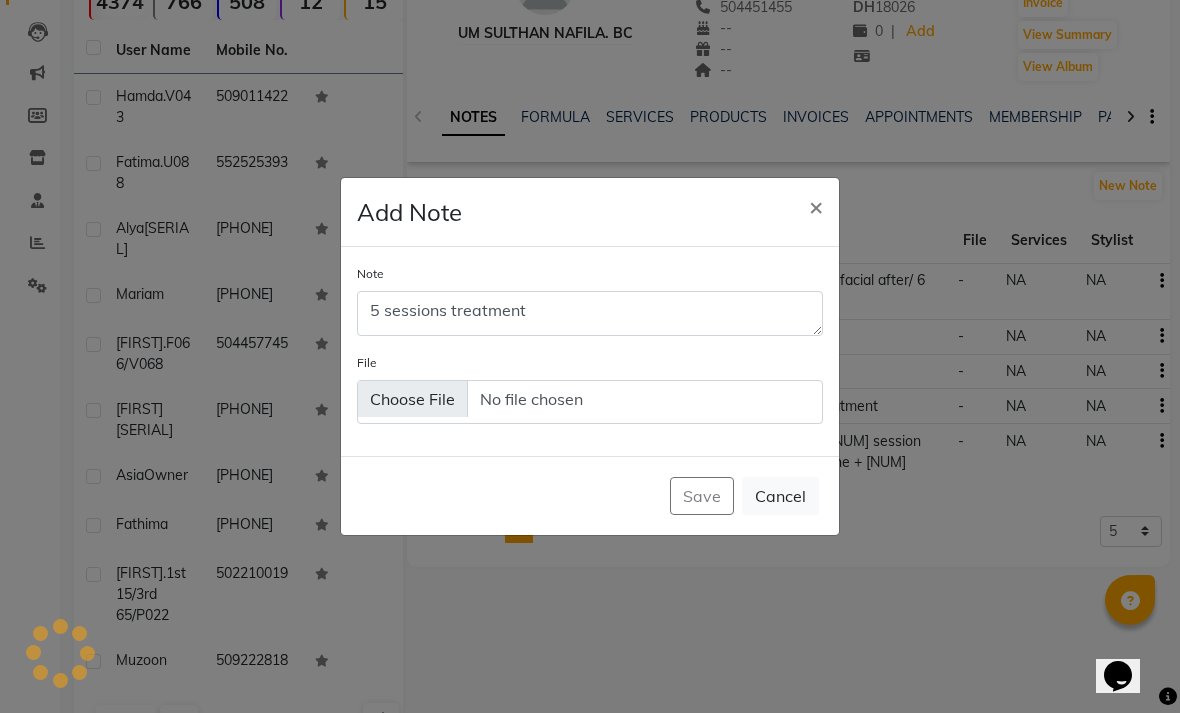 type 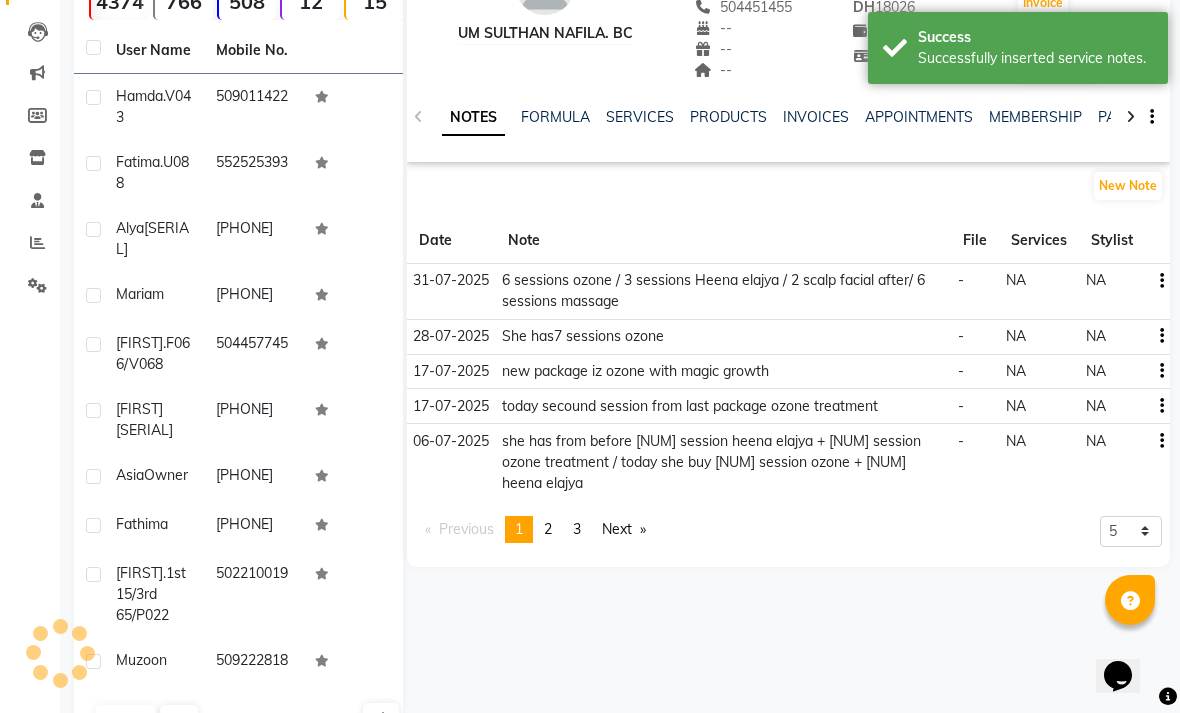 click on "Save" 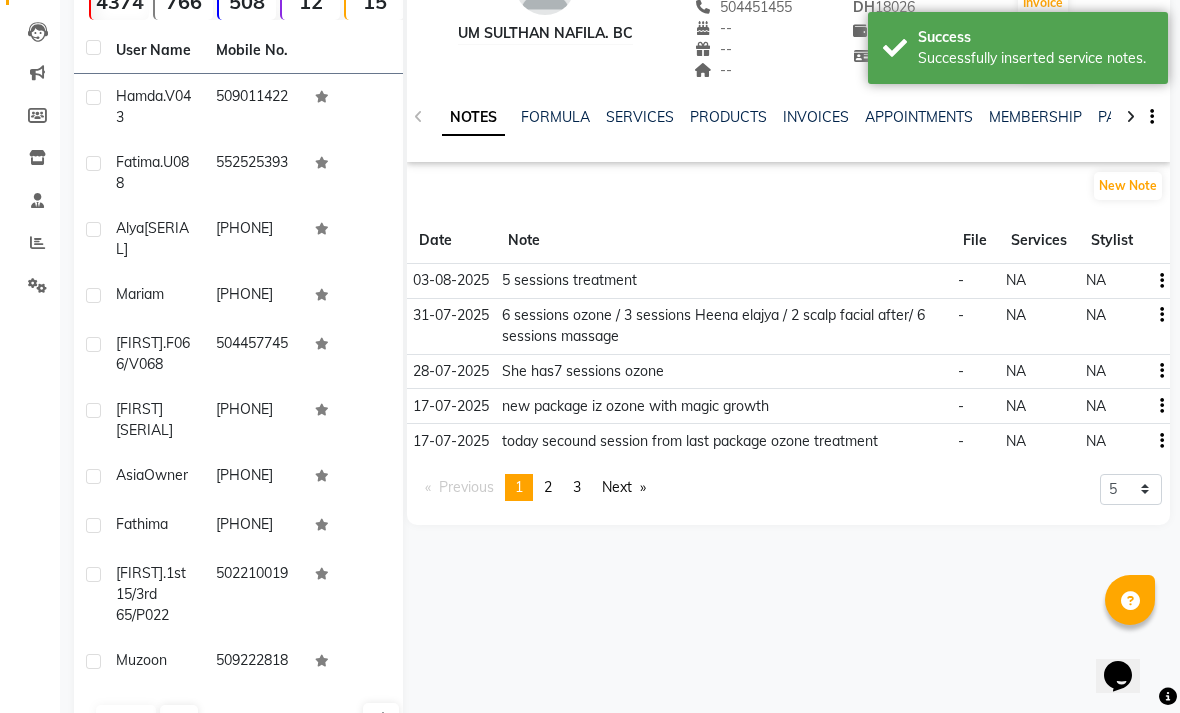 scroll, scrollTop: 0, scrollLeft: 0, axis: both 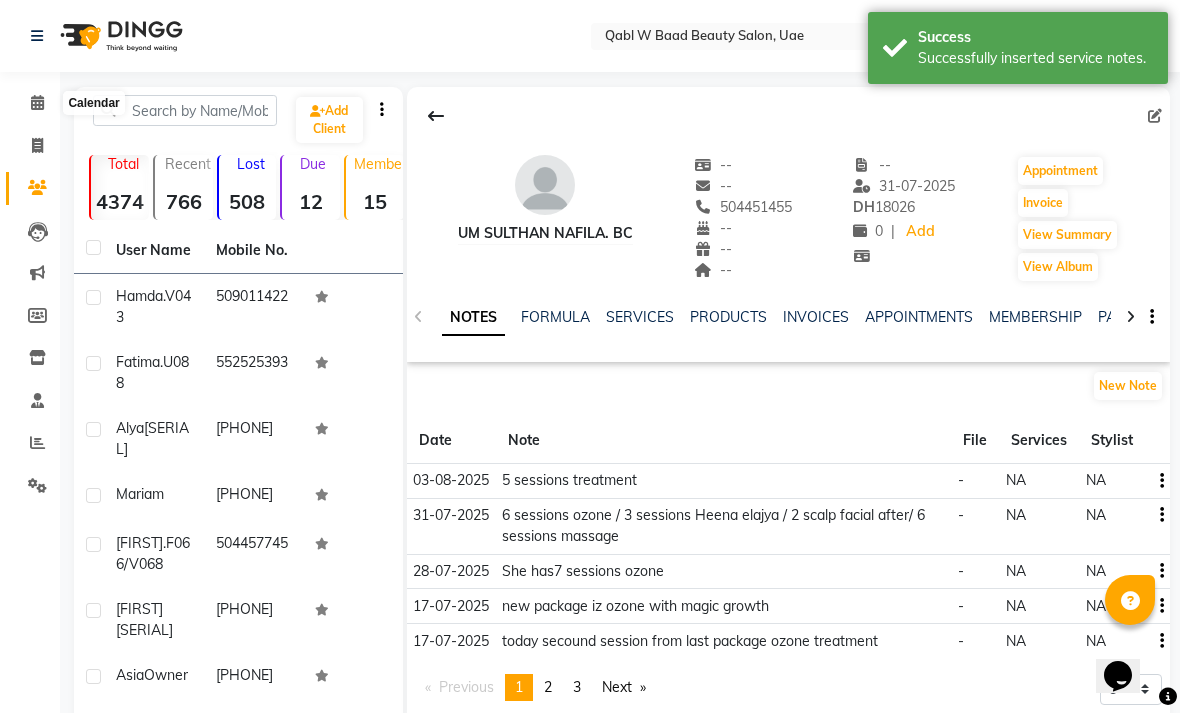click 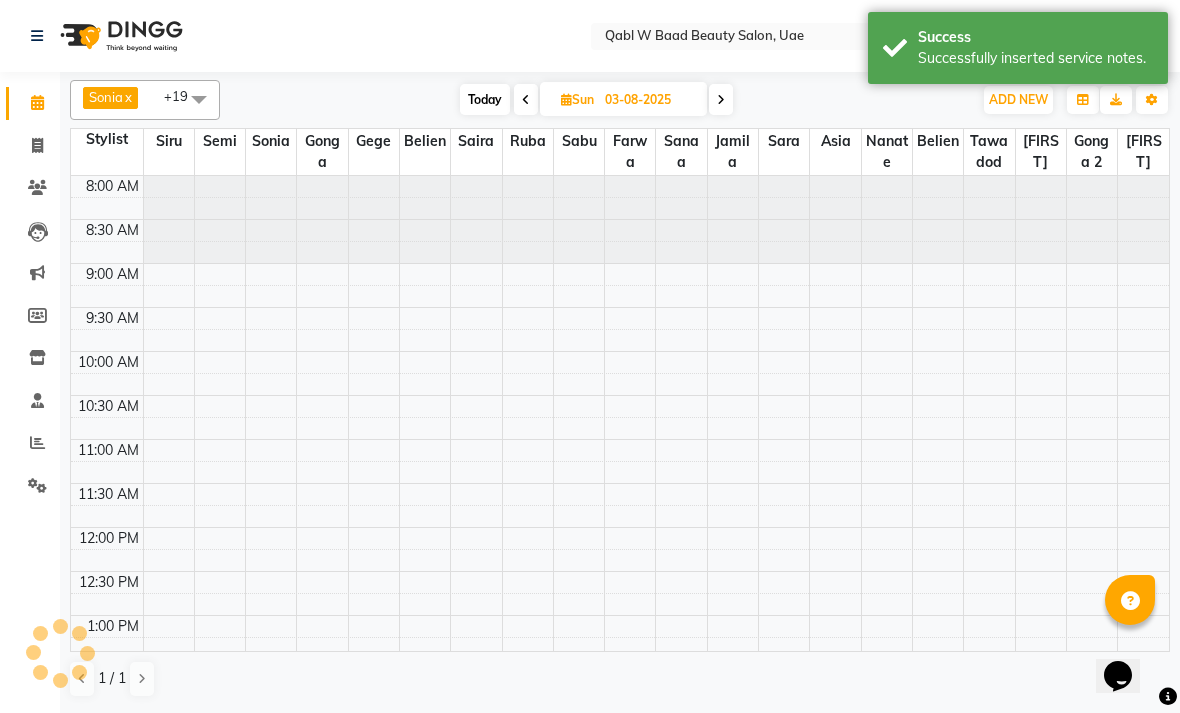 scroll, scrollTop: 0, scrollLeft: 0, axis: both 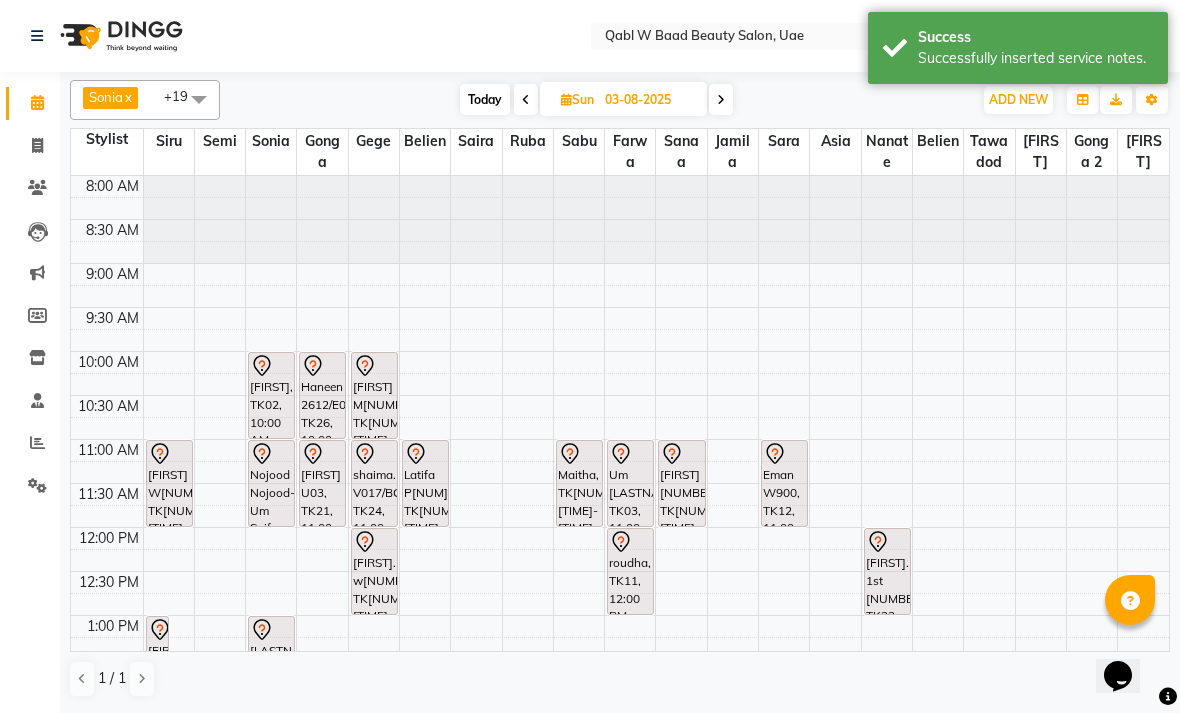 click on "roudha, TK11, 12:00 PM-01:00 PM, Activation Hair Treatment" at bounding box center [630, 571] 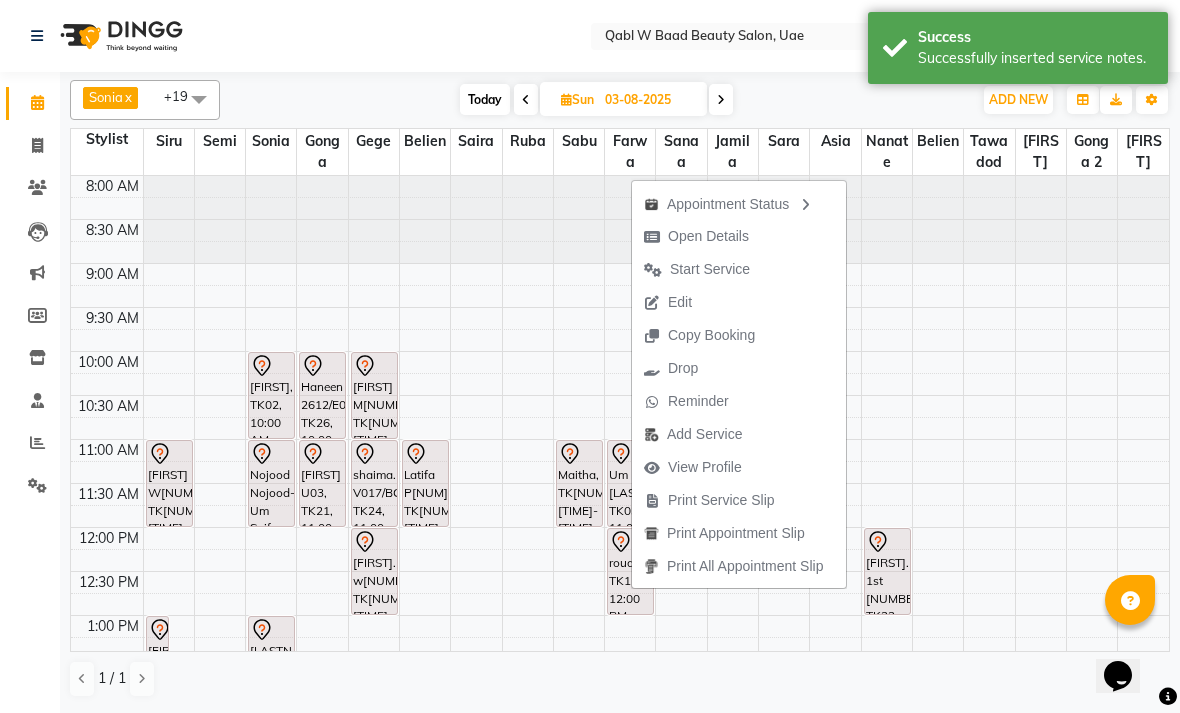click on "Open Details" at bounding box center [708, 236] 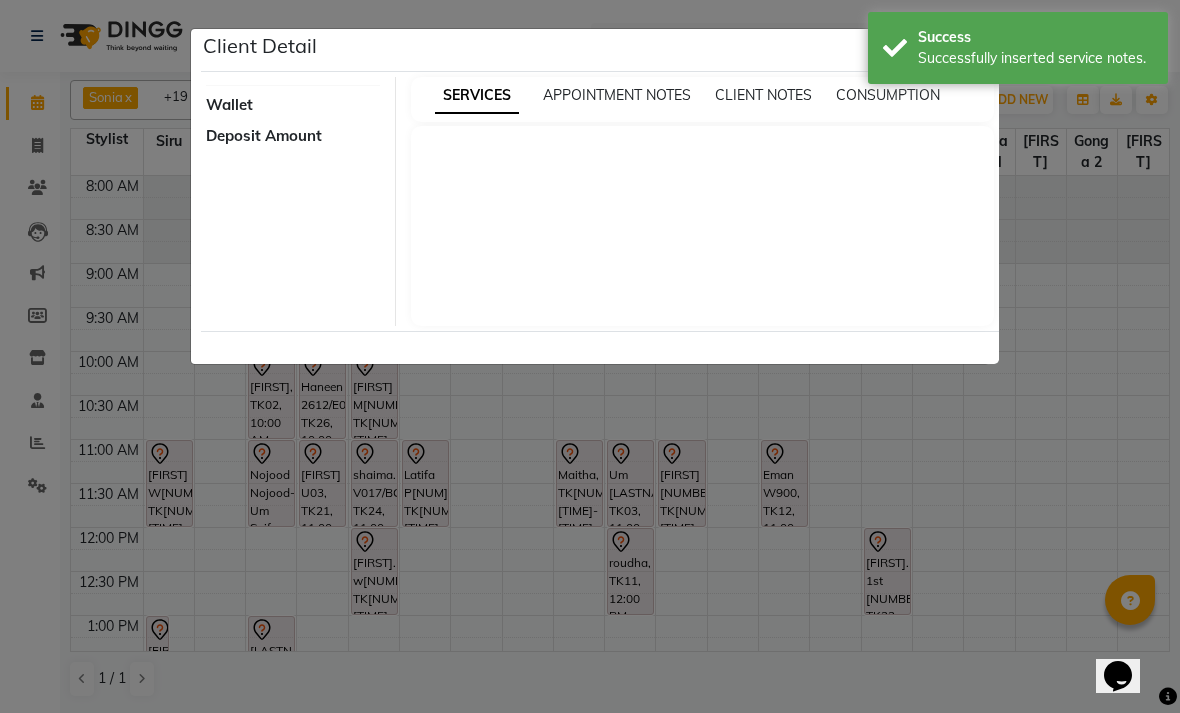 select on "7" 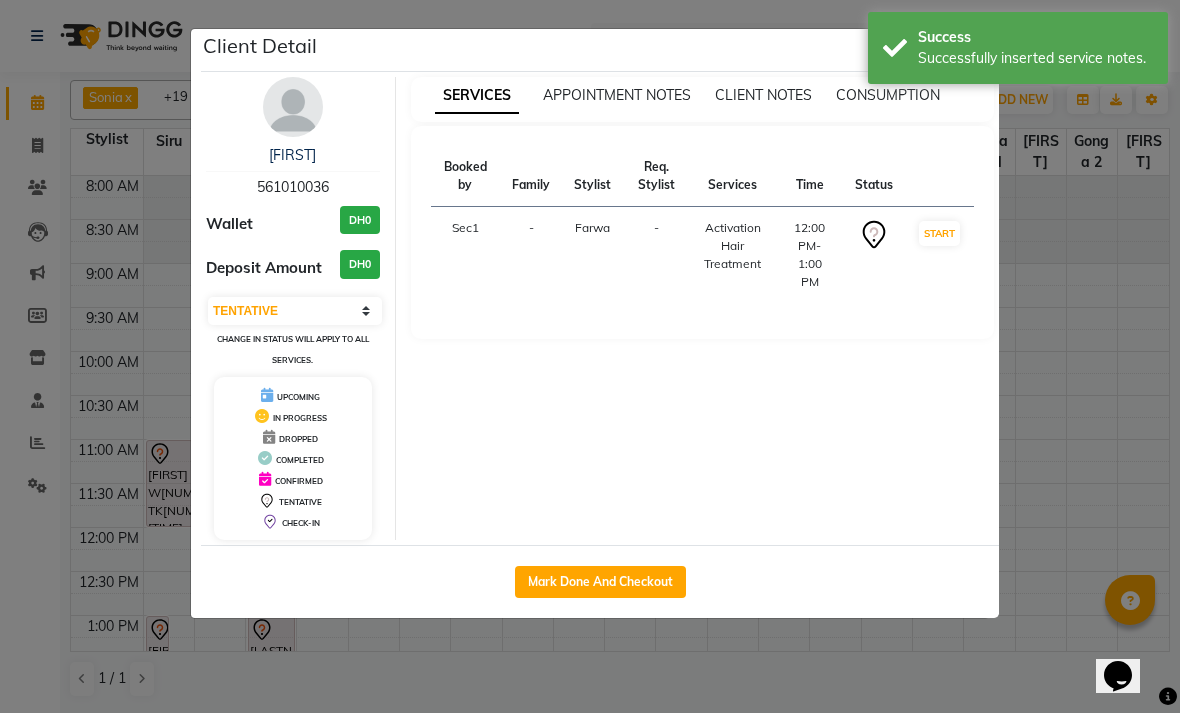 click on "[FIRST]" at bounding box center (292, 155) 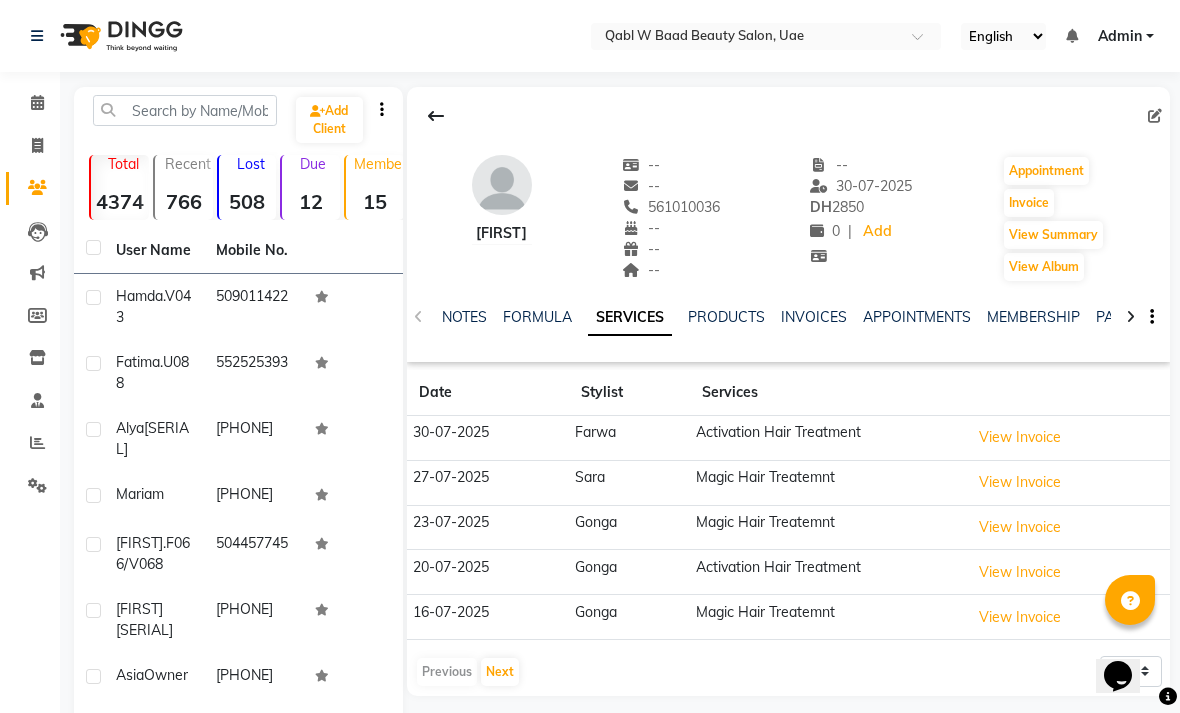 click on "NOTES" 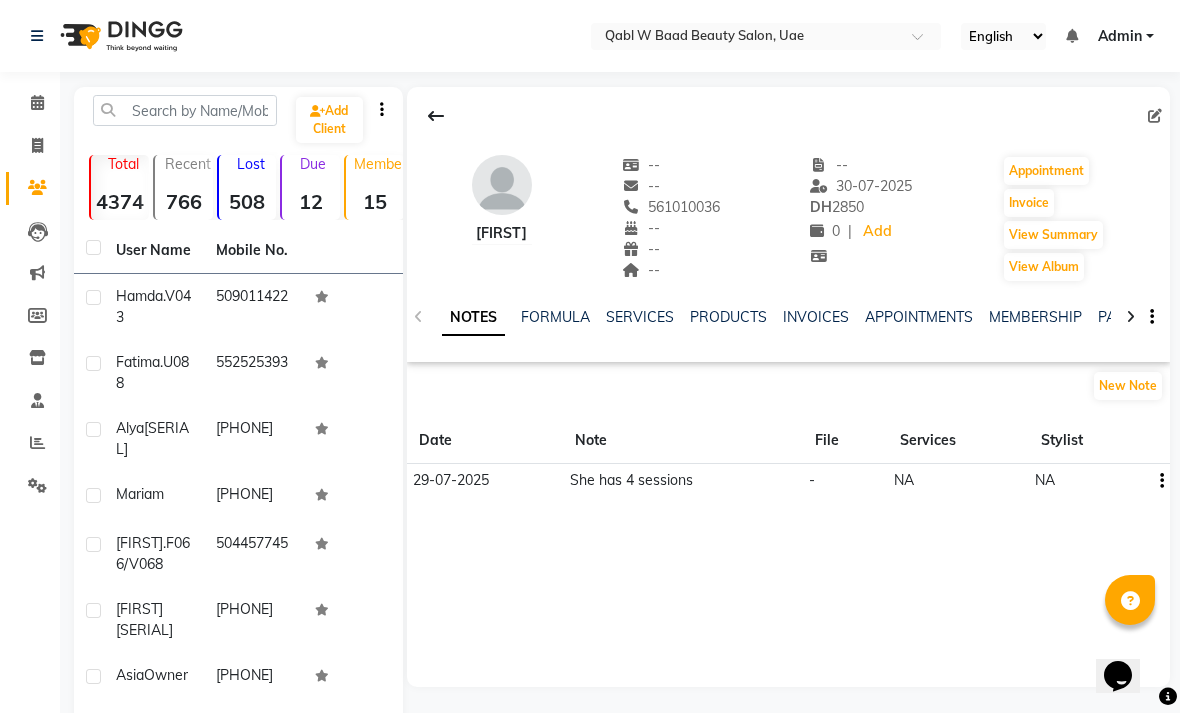 click on "SERVICES" 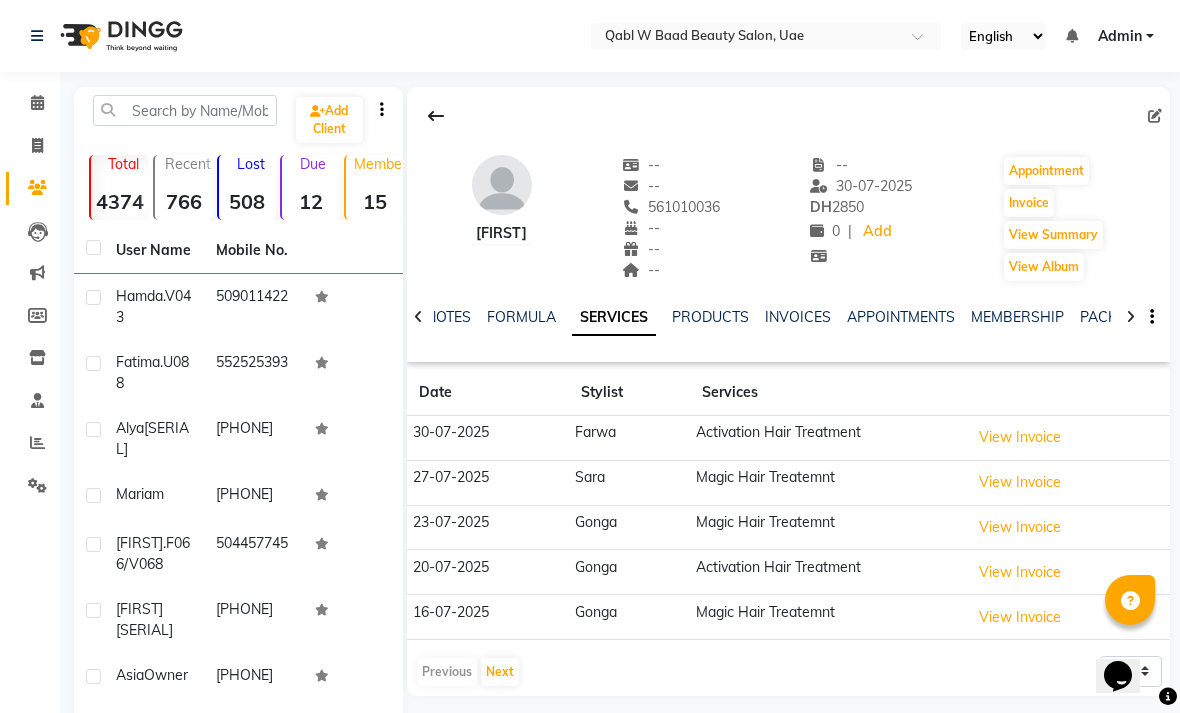 click on "NOTES" 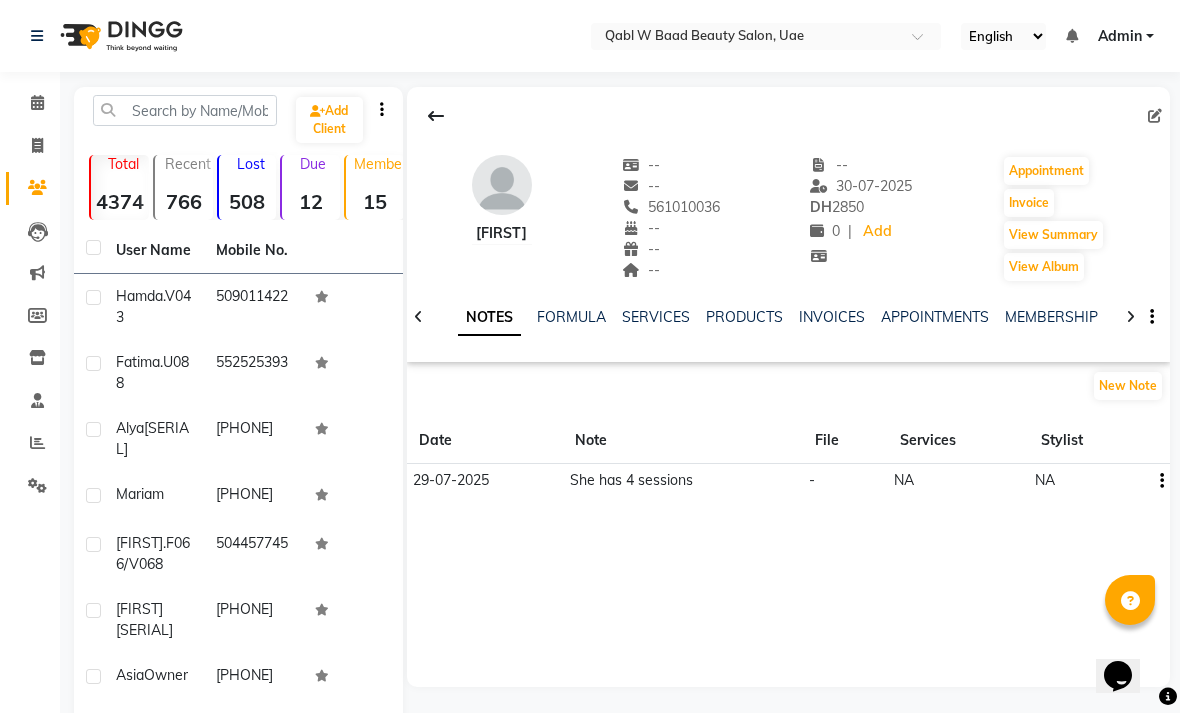 click on "NOTES FORMULA SERVICES PRODUCTS INVOICES APPOINTMENTS MEMBERSHIP PACKAGES VOUCHERS GIFTCARDS POINTS FORMS FAMILY CARDS WALLET" 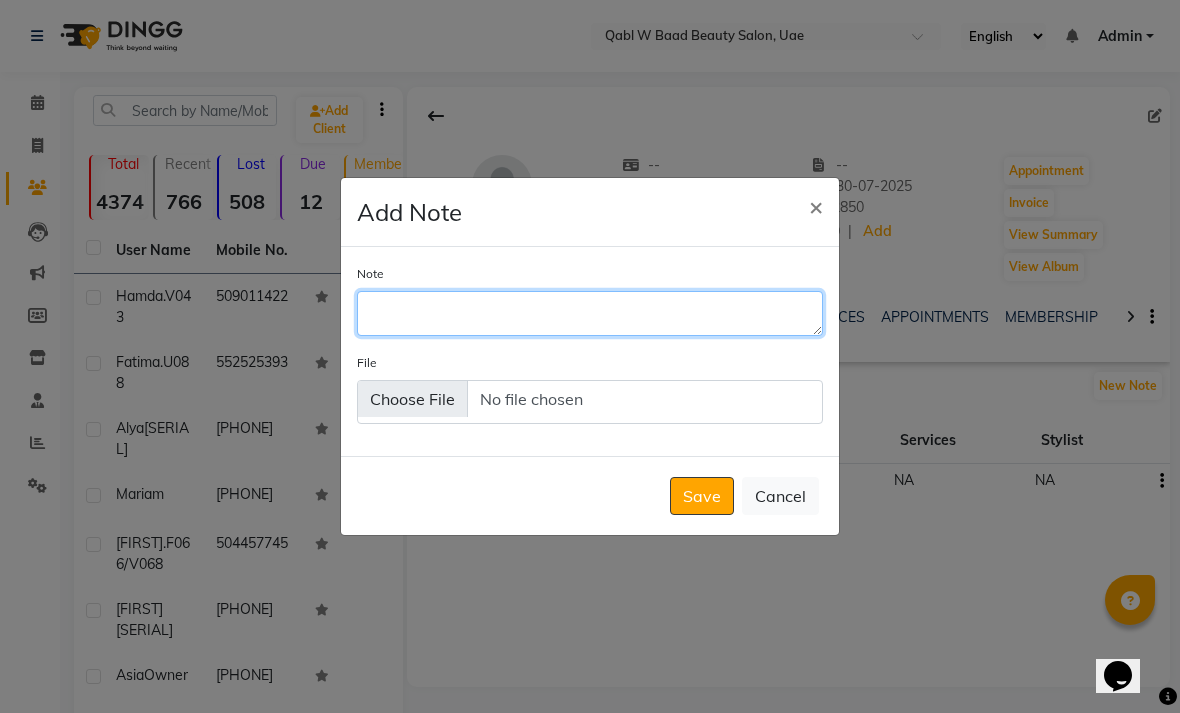 click on "Note" at bounding box center [590, 313] 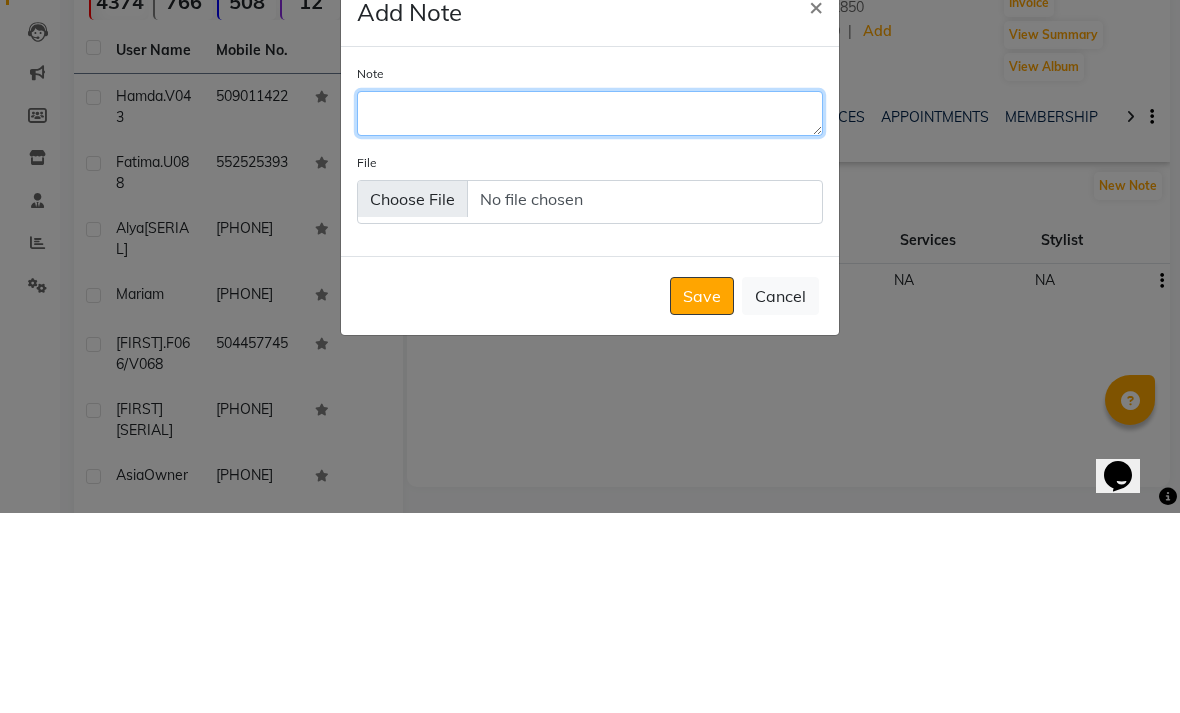type on "4" 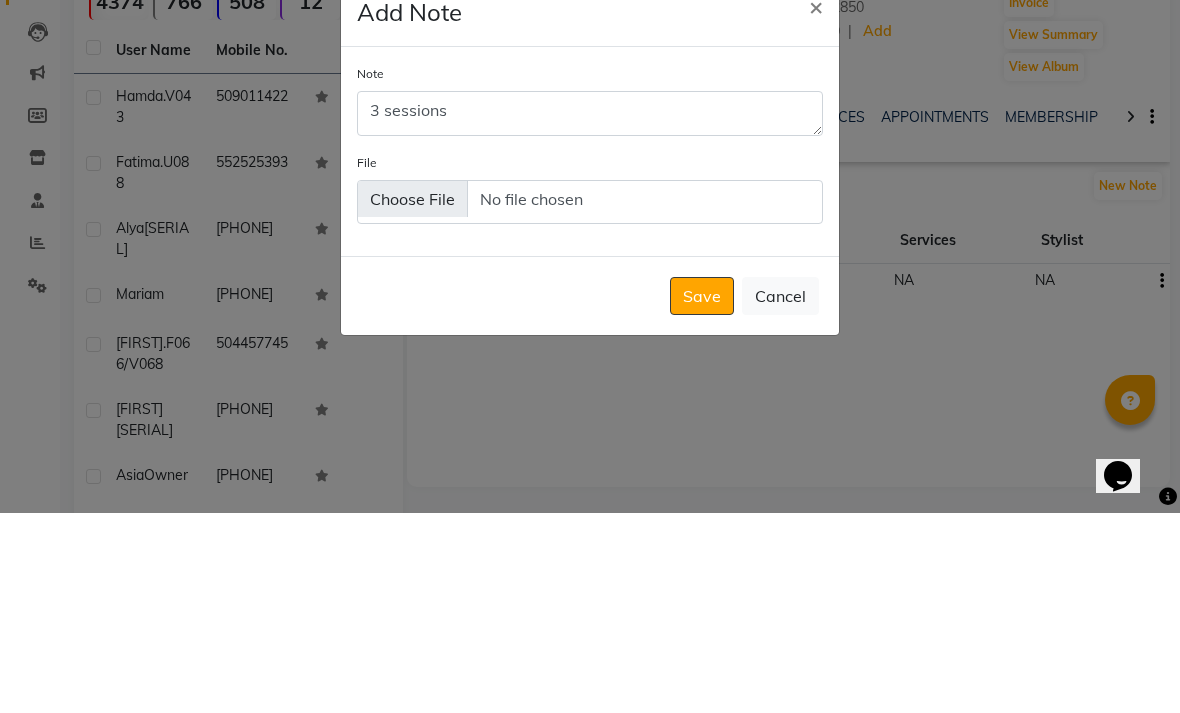 scroll, scrollTop: 200, scrollLeft: 0, axis: vertical 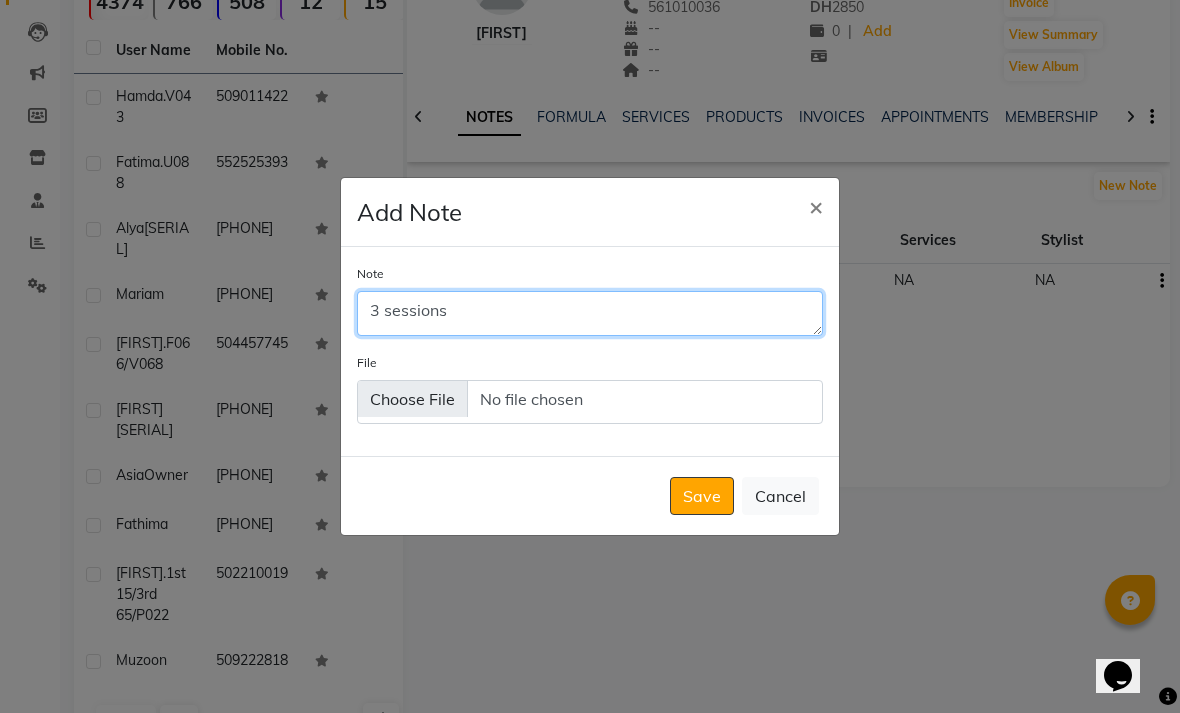type on "3 sessions" 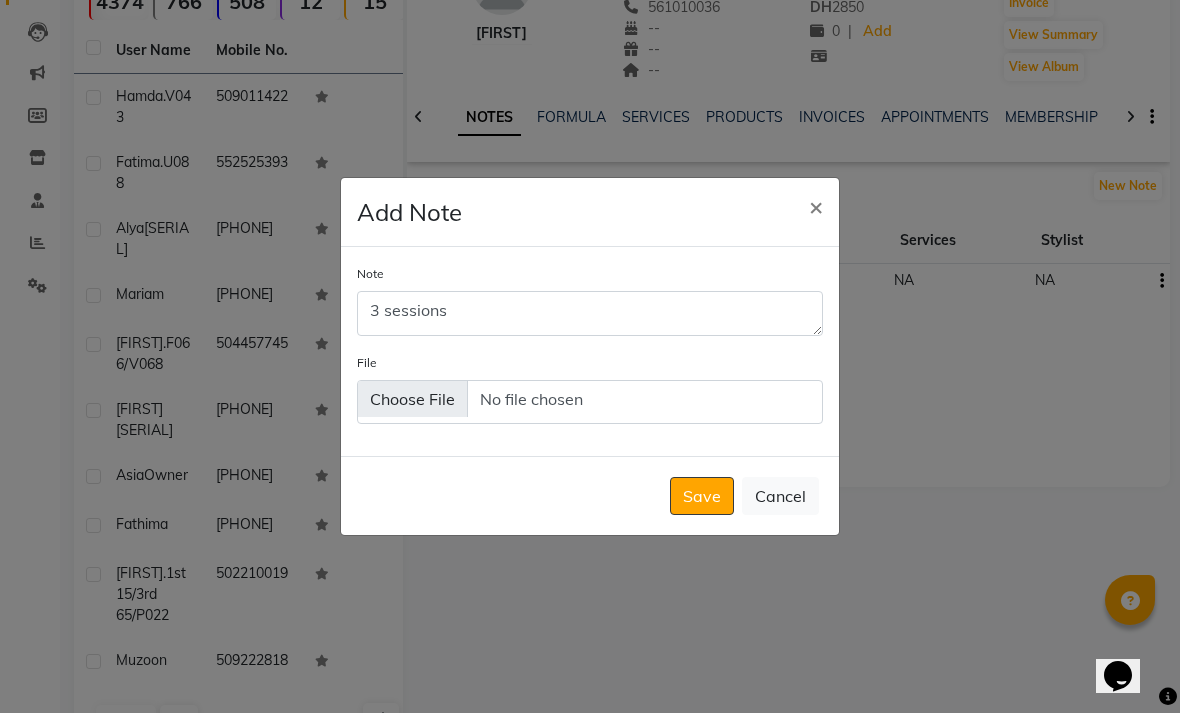 click on "Save   Cancel" 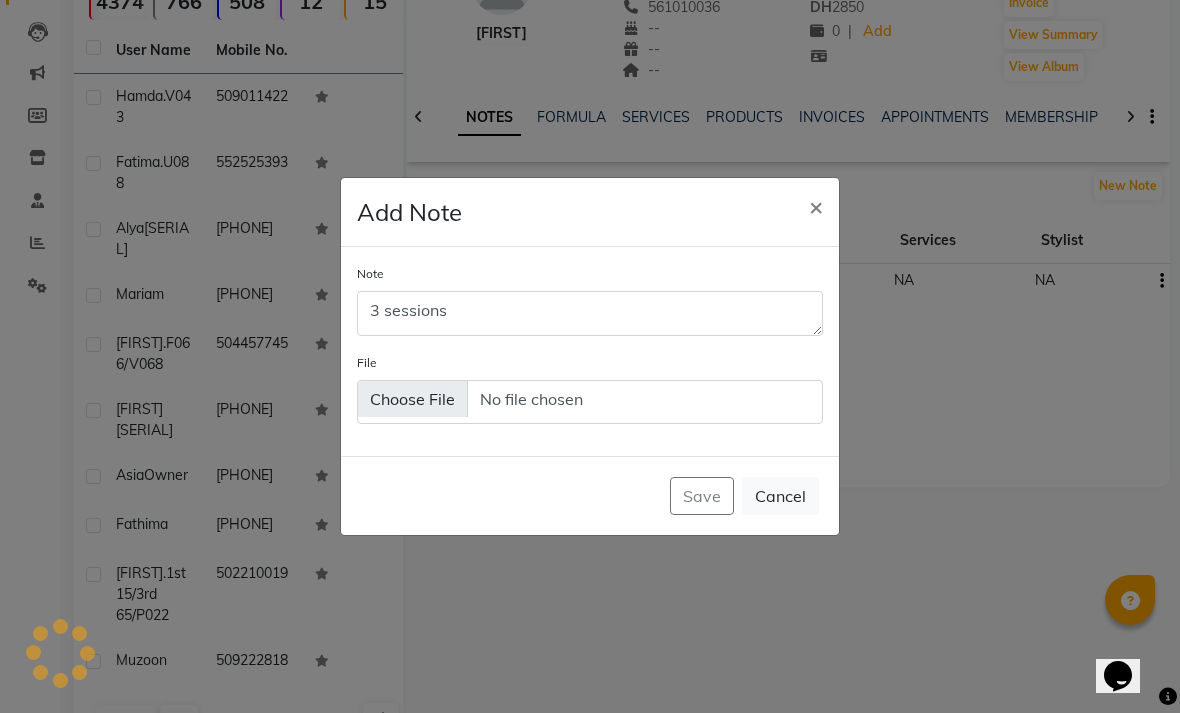 type 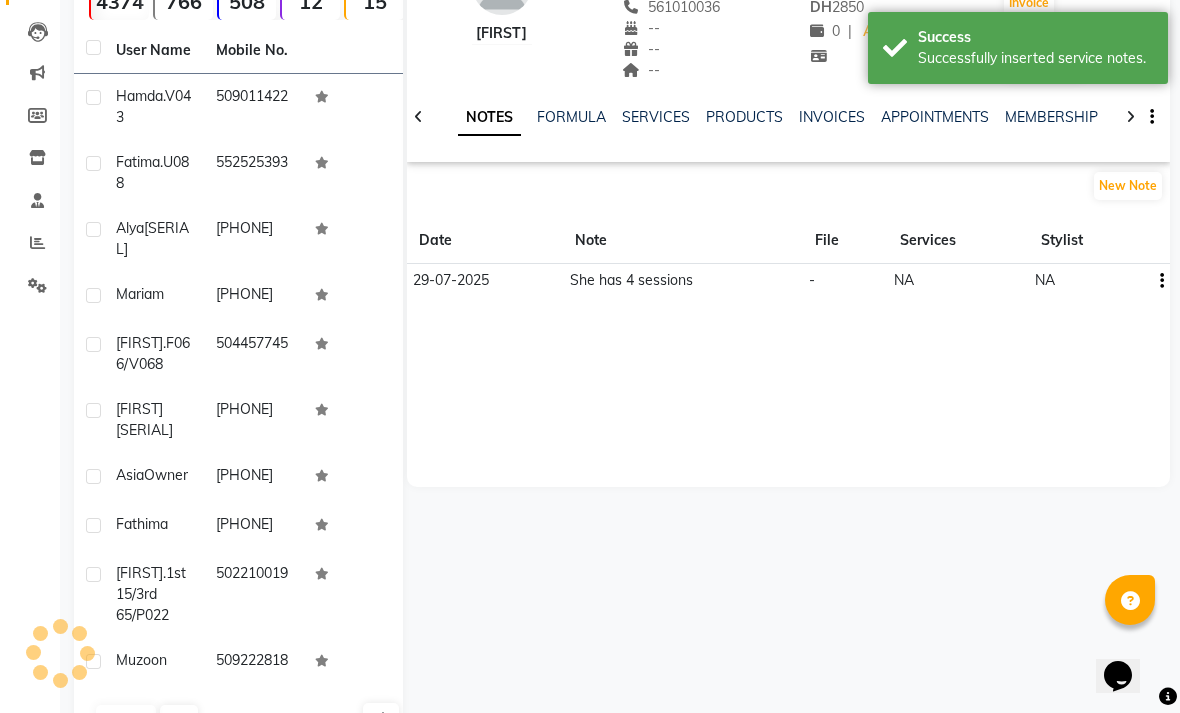 scroll, scrollTop: 0, scrollLeft: 0, axis: both 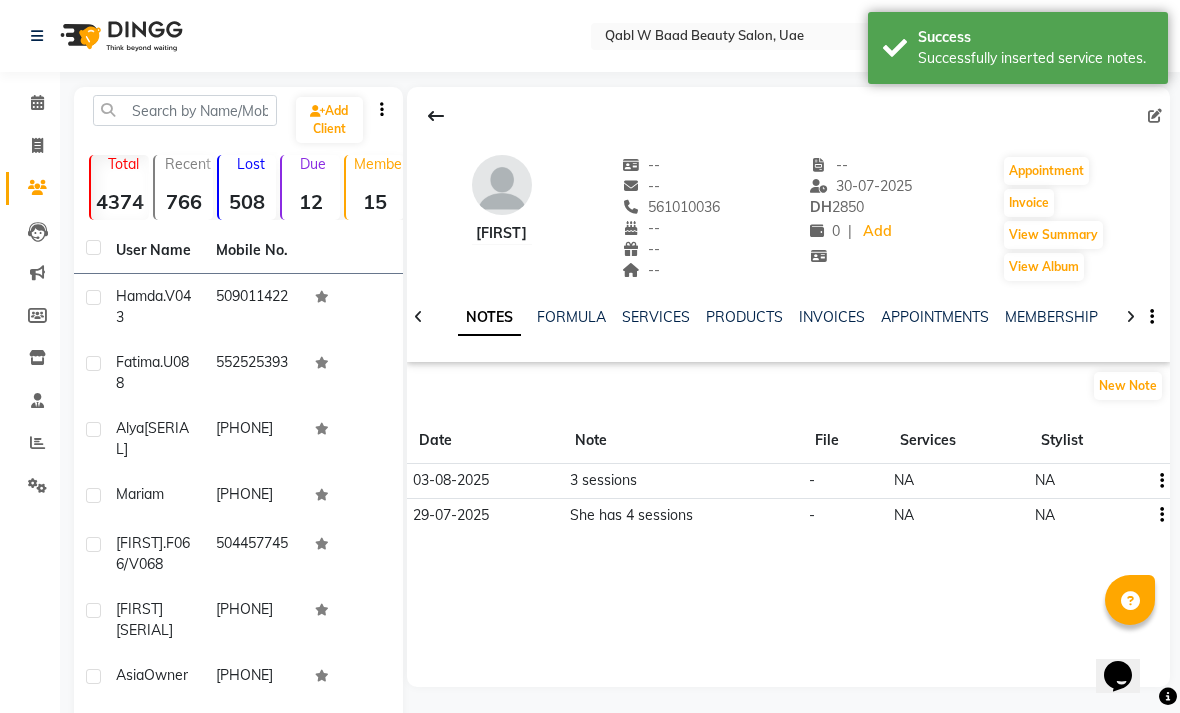 click on "Calendar" 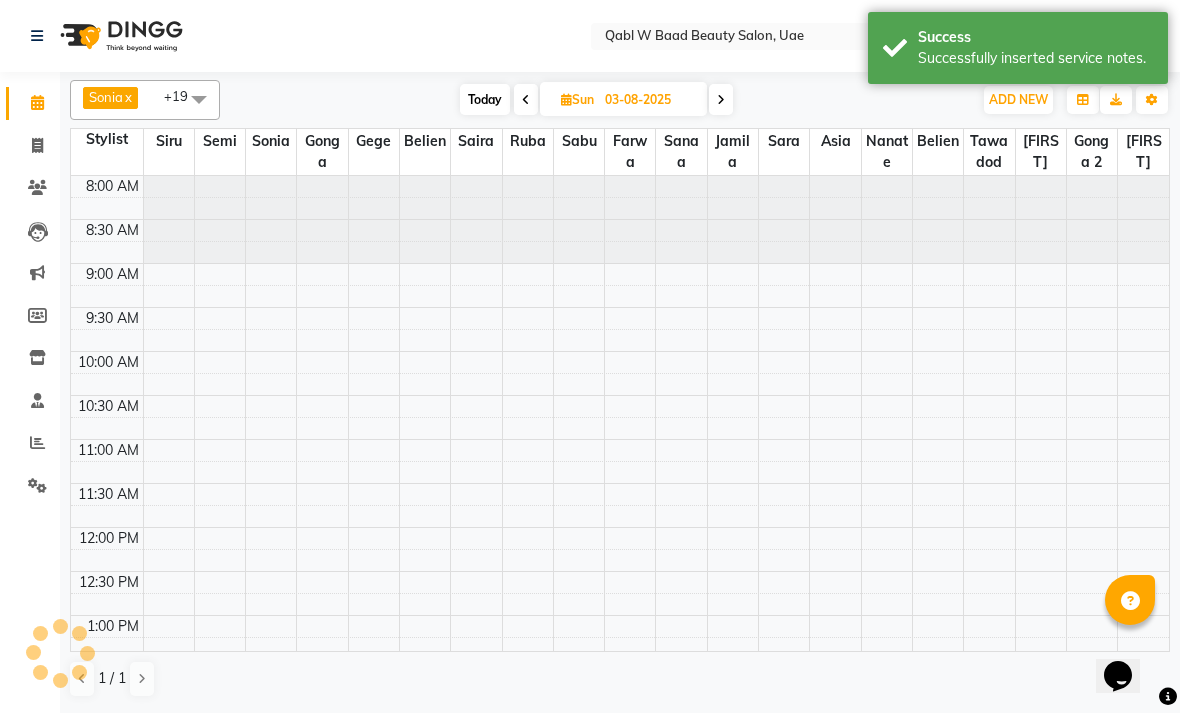 scroll, scrollTop: 0, scrollLeft: 0, axis: both 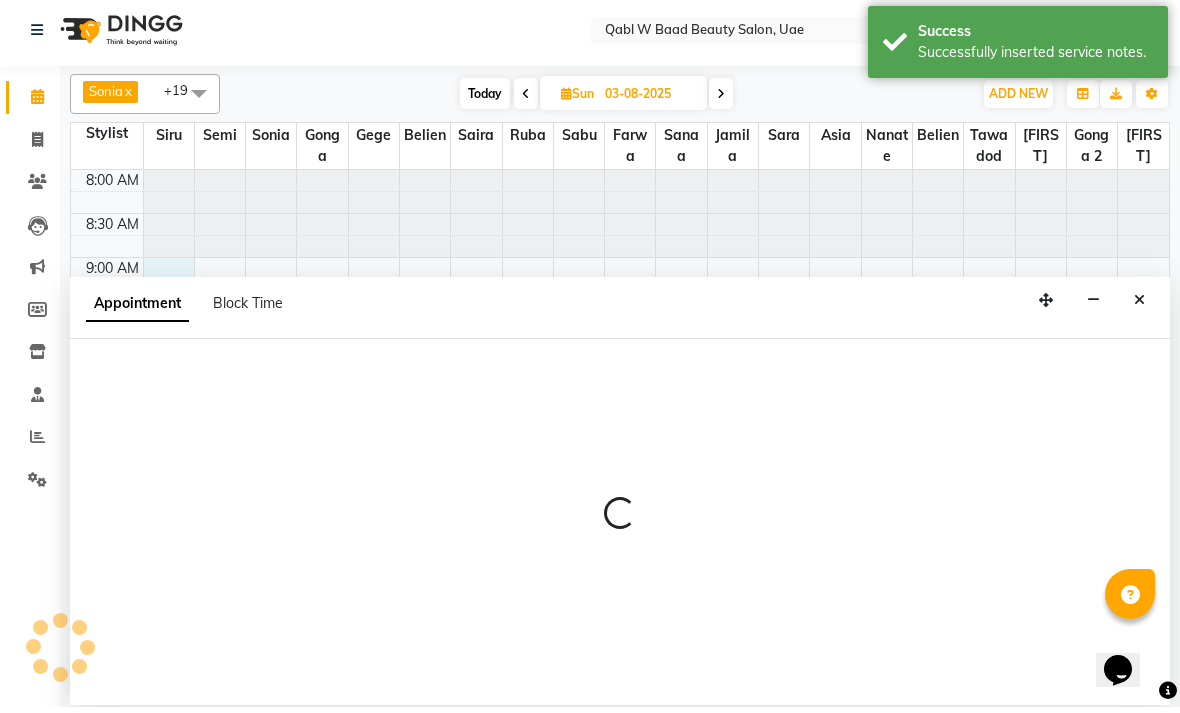 select on "55346" 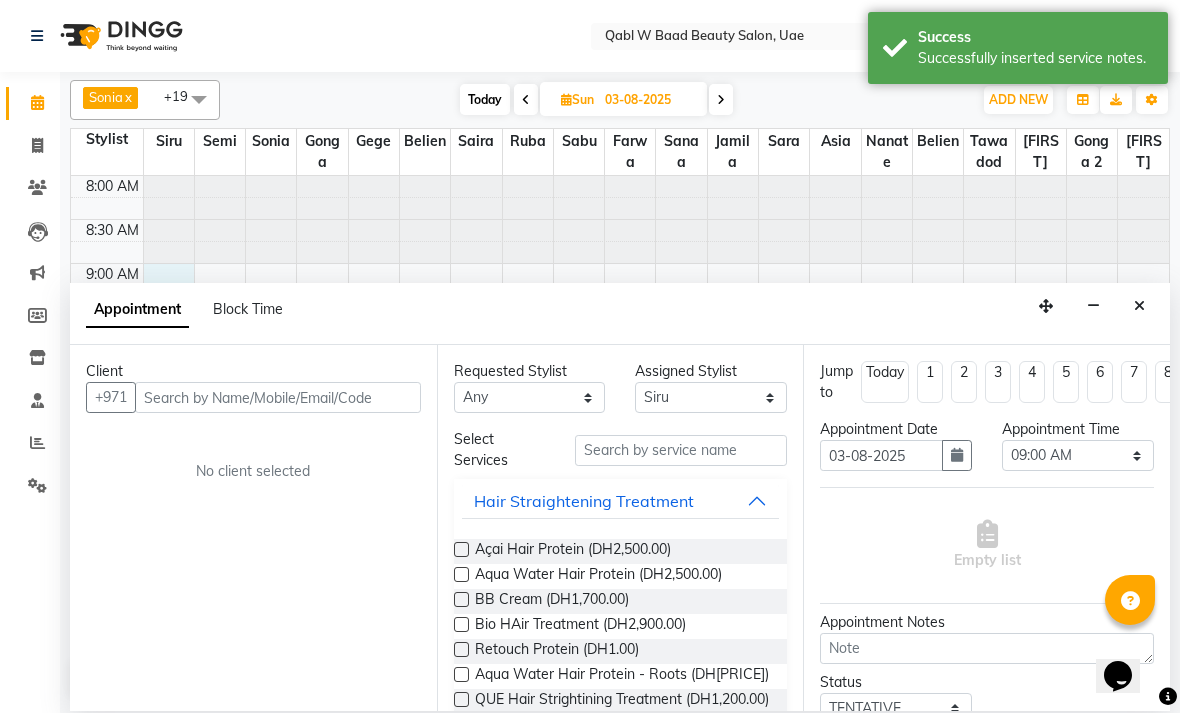 click at bounding box center (1139, 306) 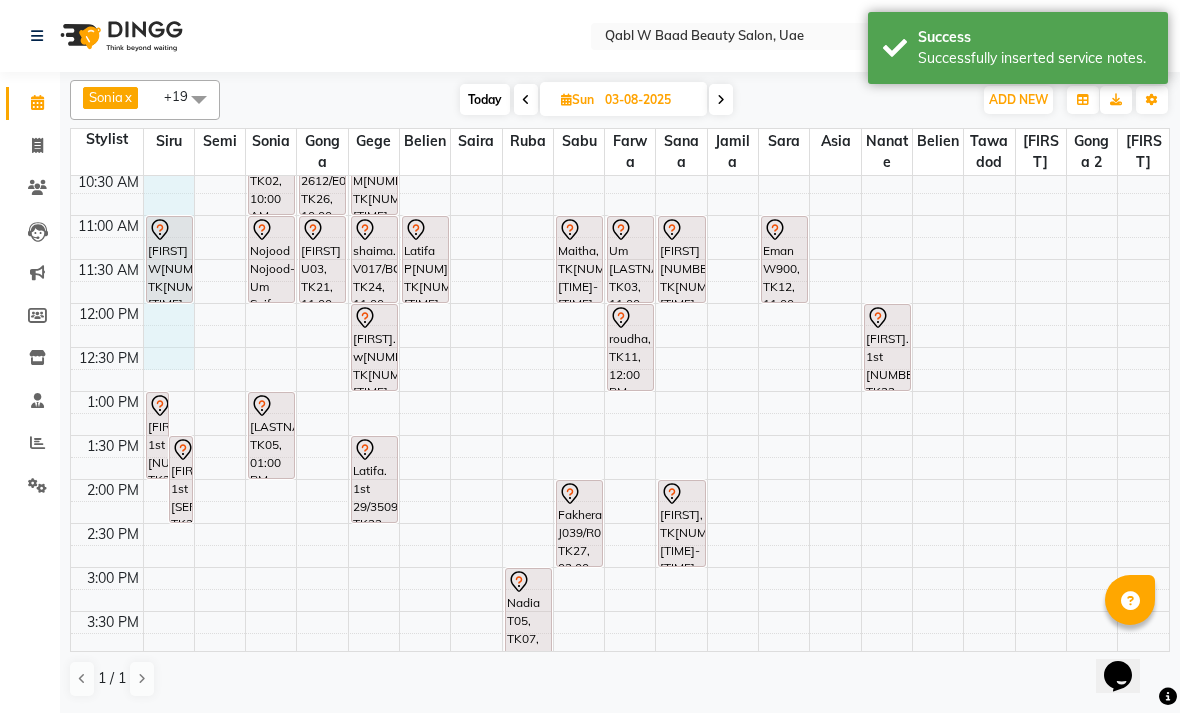 scroll, scrollTop: 242, scrollLeft: 0, axis: vertical 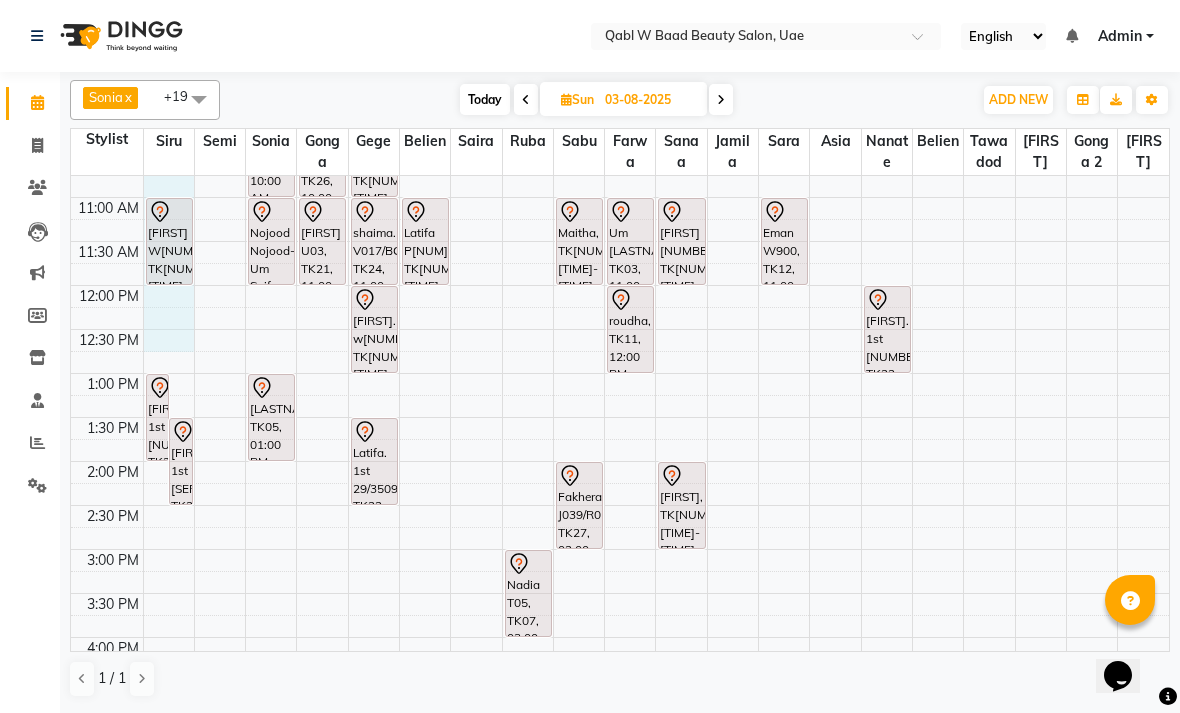 click on "Fakhera J039/R015, TK27, 02:00 PM-03:00 PM, Activation Hair Treatment" at bounding box center [579, 505] 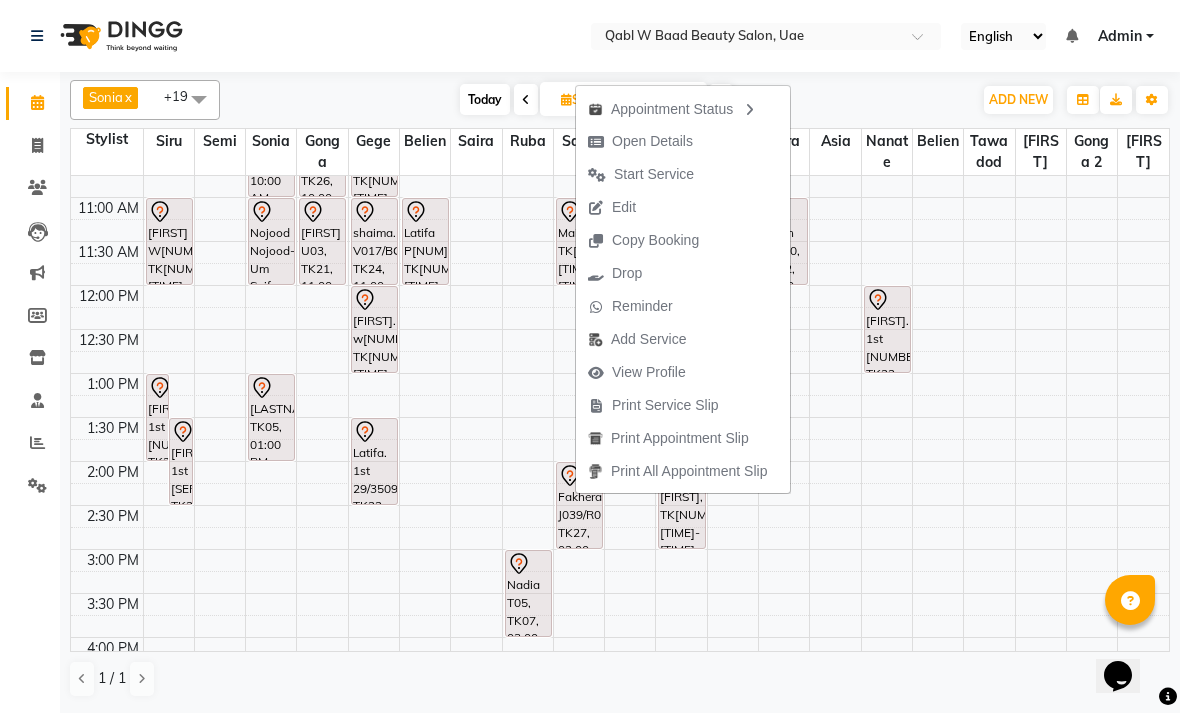 click on "Open Details" at bounding box center [652, 141] 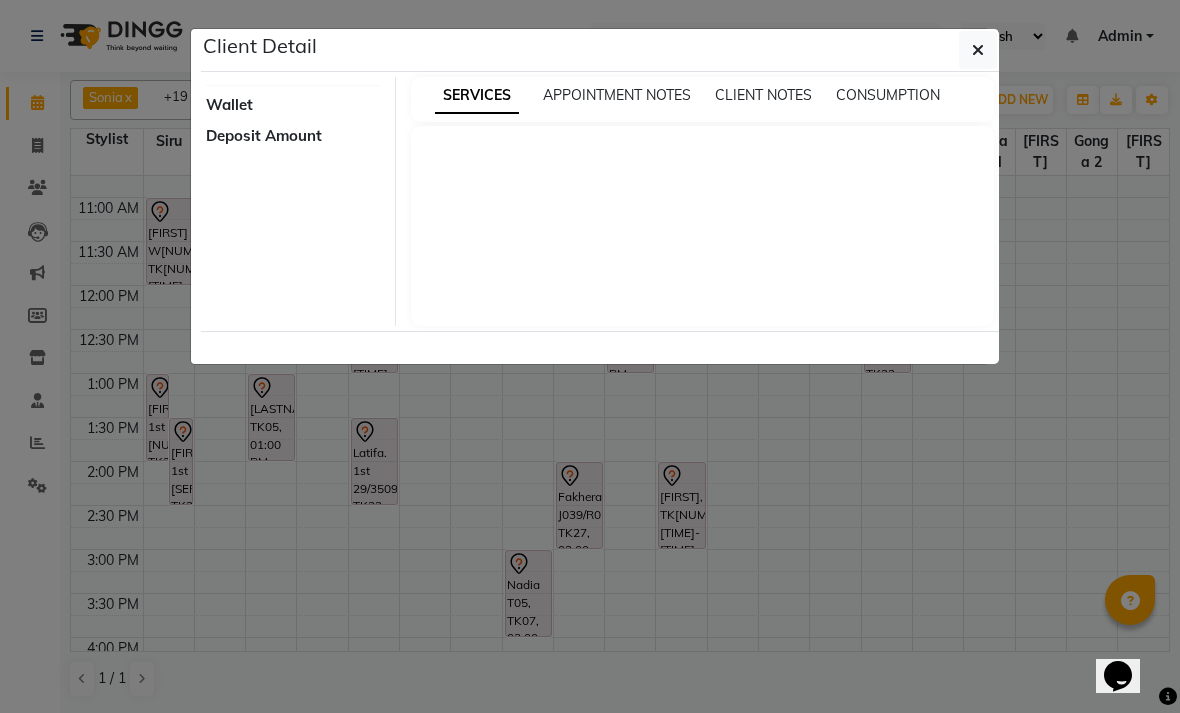 select on "7" 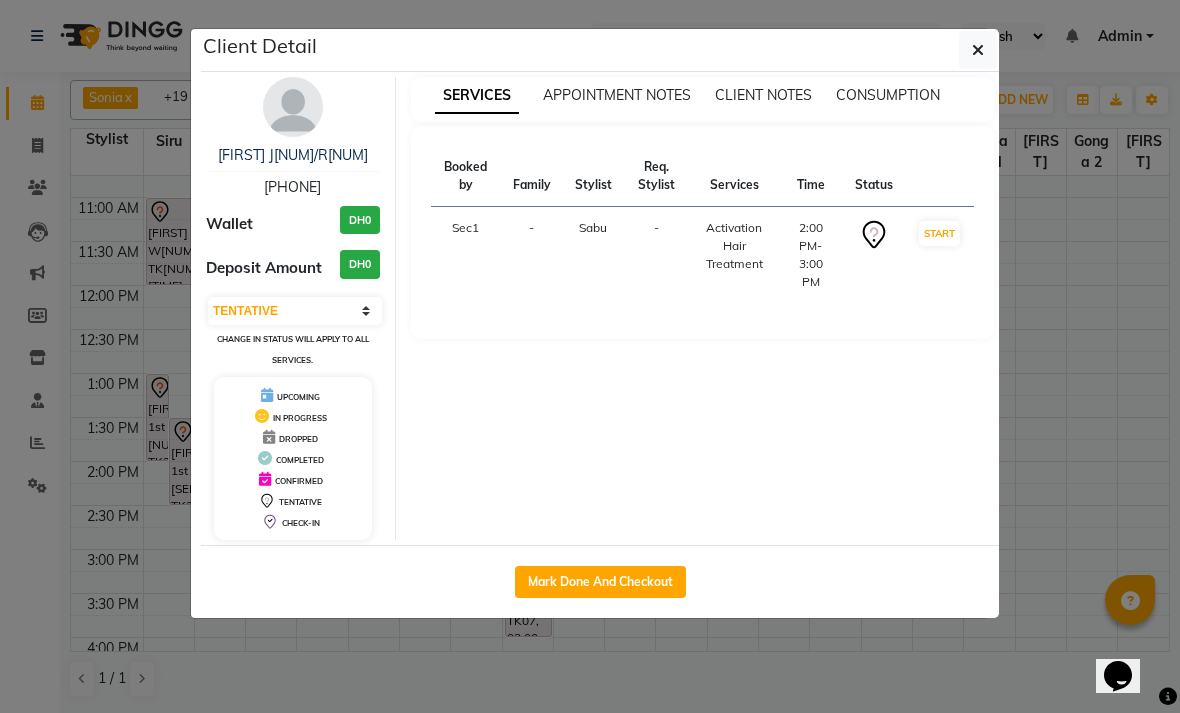 click on "[FIRST] J[NUM]/R[NUM]" at bounding box center [293, 155] 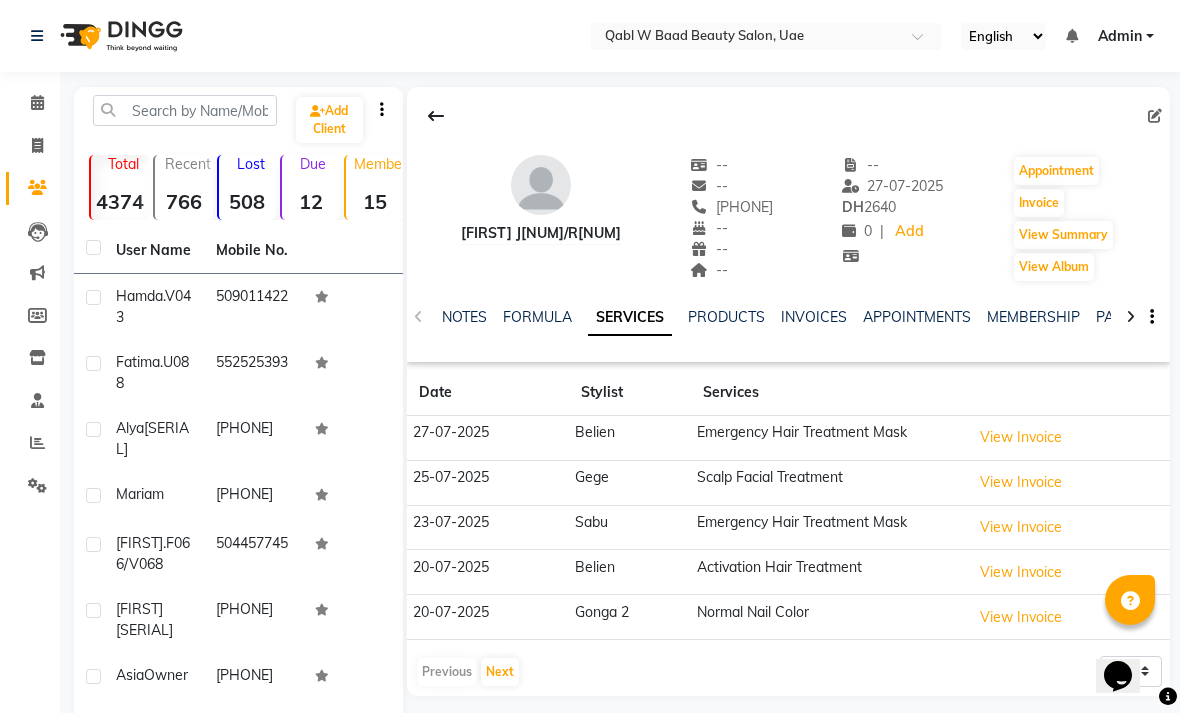 click on "NOTES" 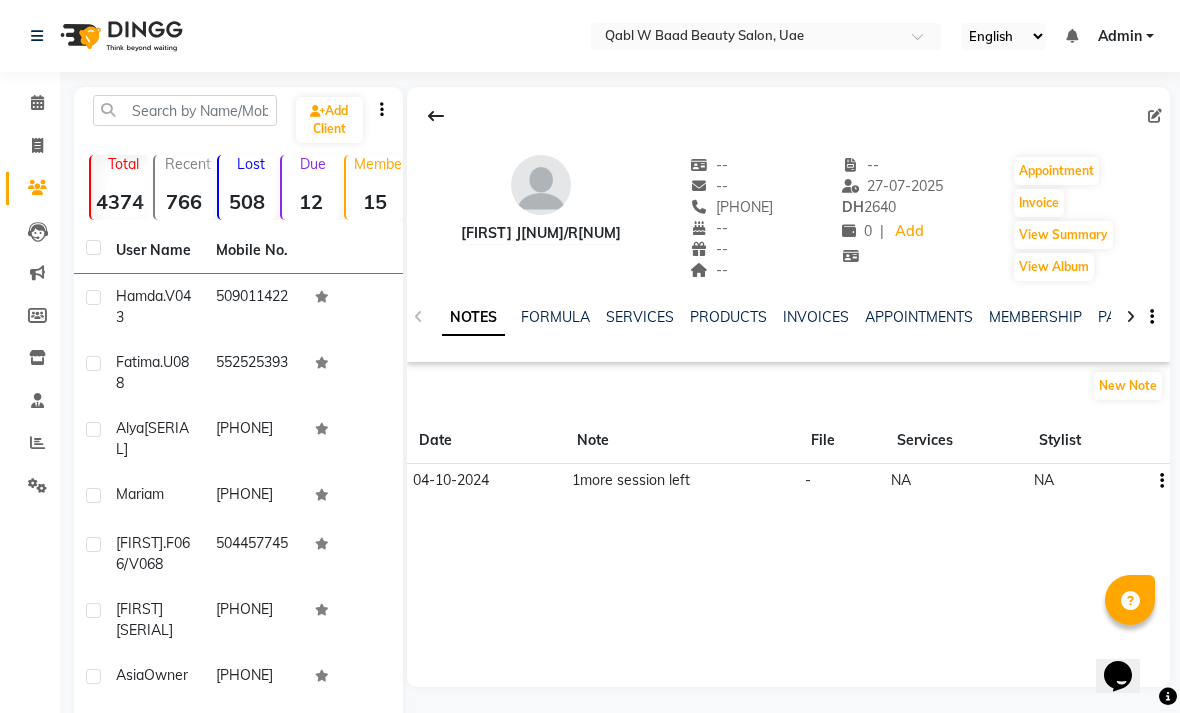 click on "SERVICES" 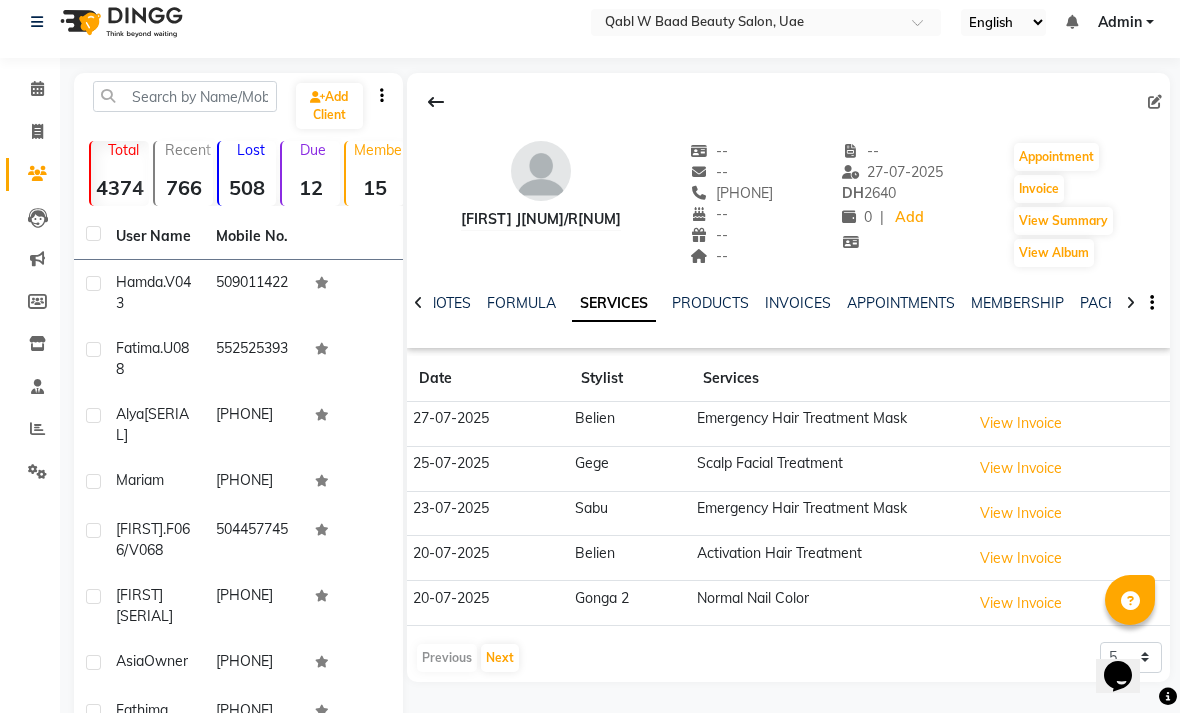 scroll, scrollTop: 45, scrollLeft: 0, axis: vertical 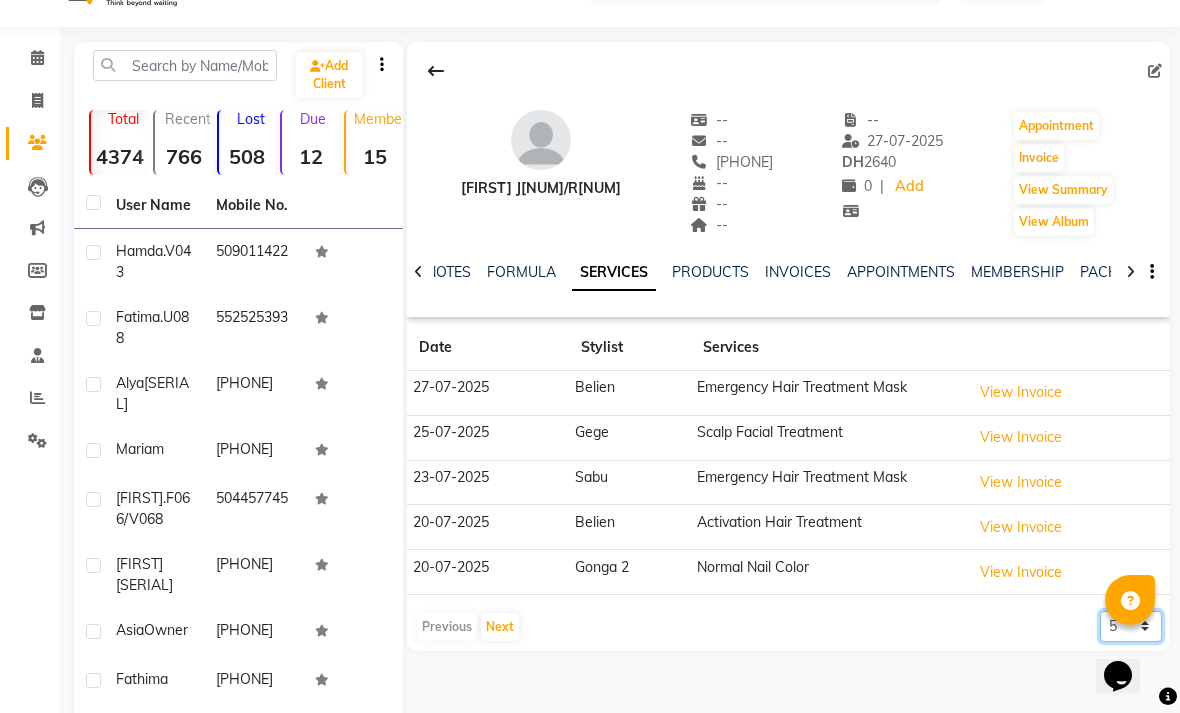 click on "5 10 50 100 500" 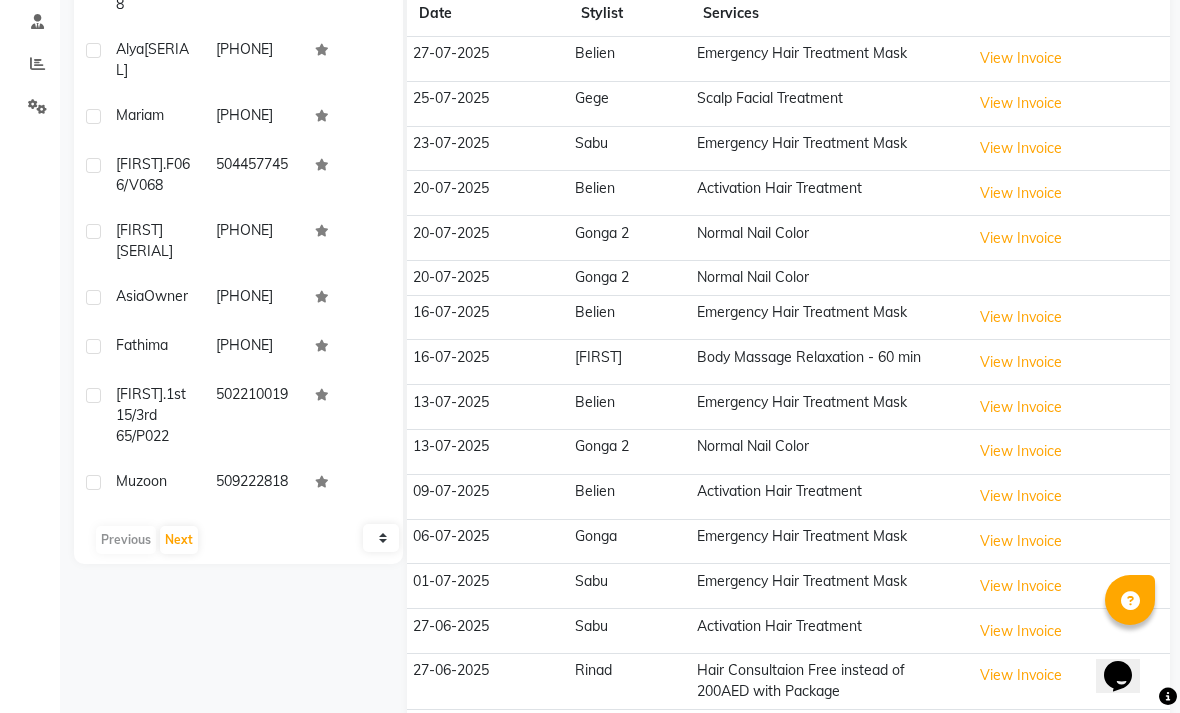 scroll, scrollTop: 443, scrollLeft: 0, axis: vertical 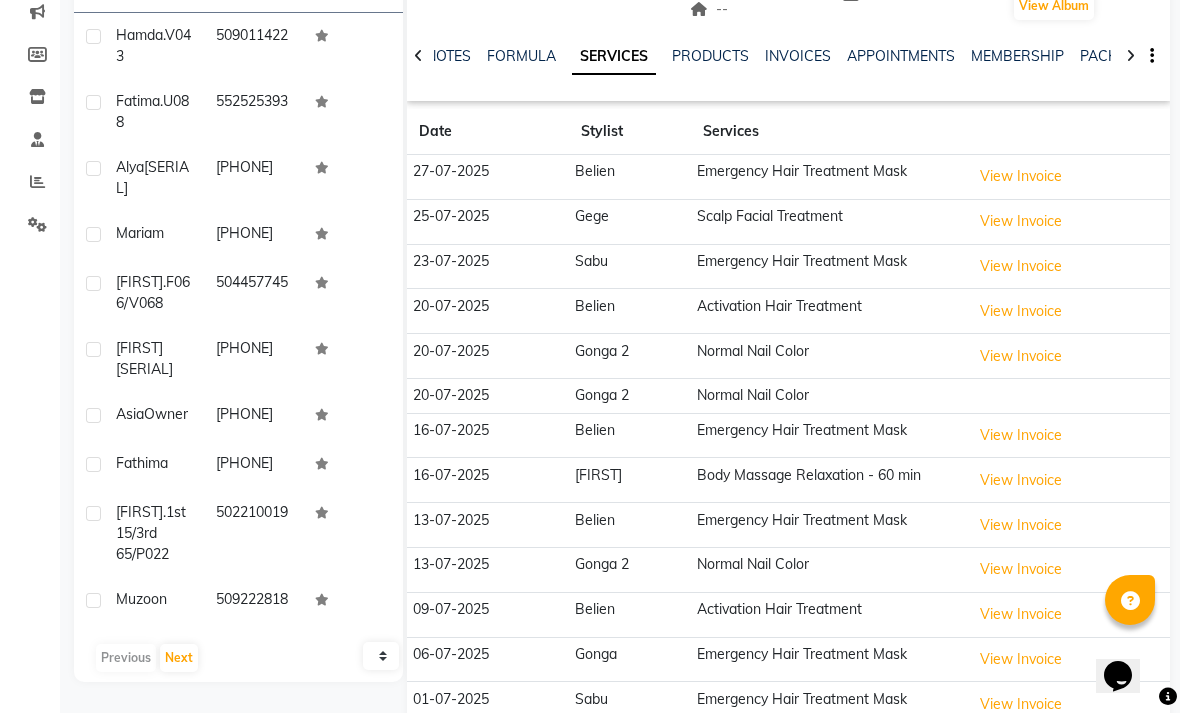 click on "NOTES" 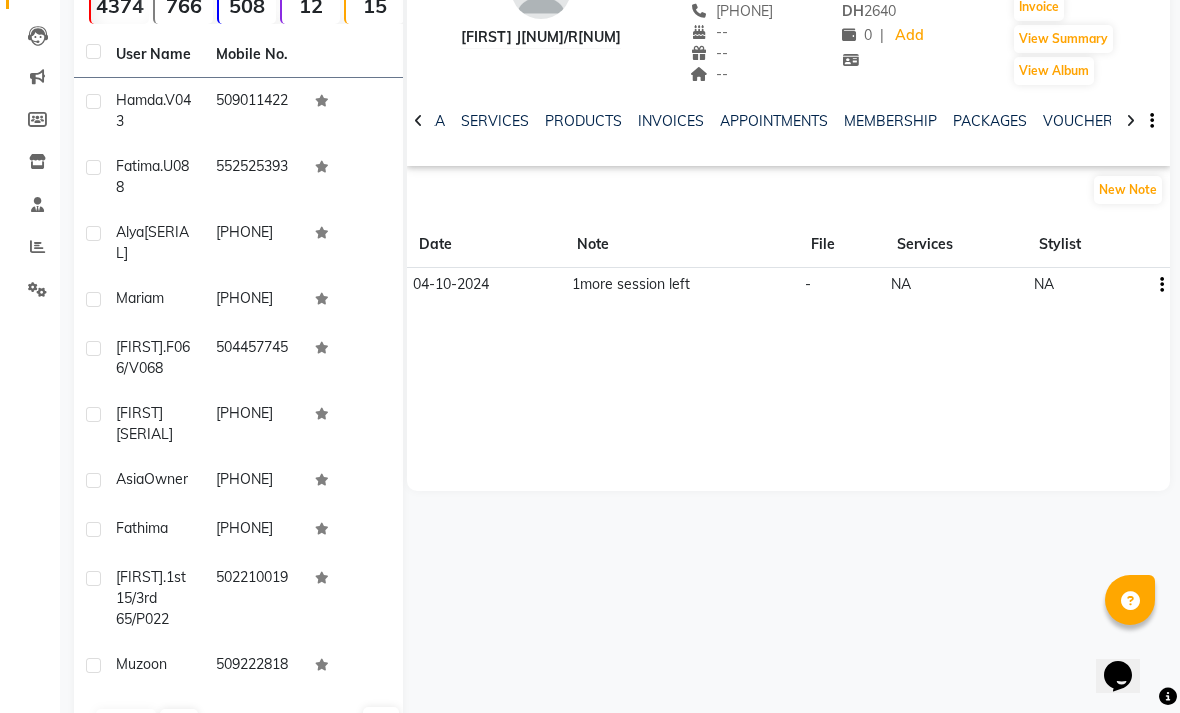 scroll, scrollTop: 0, scrollLeft: 163, axis: horizontal 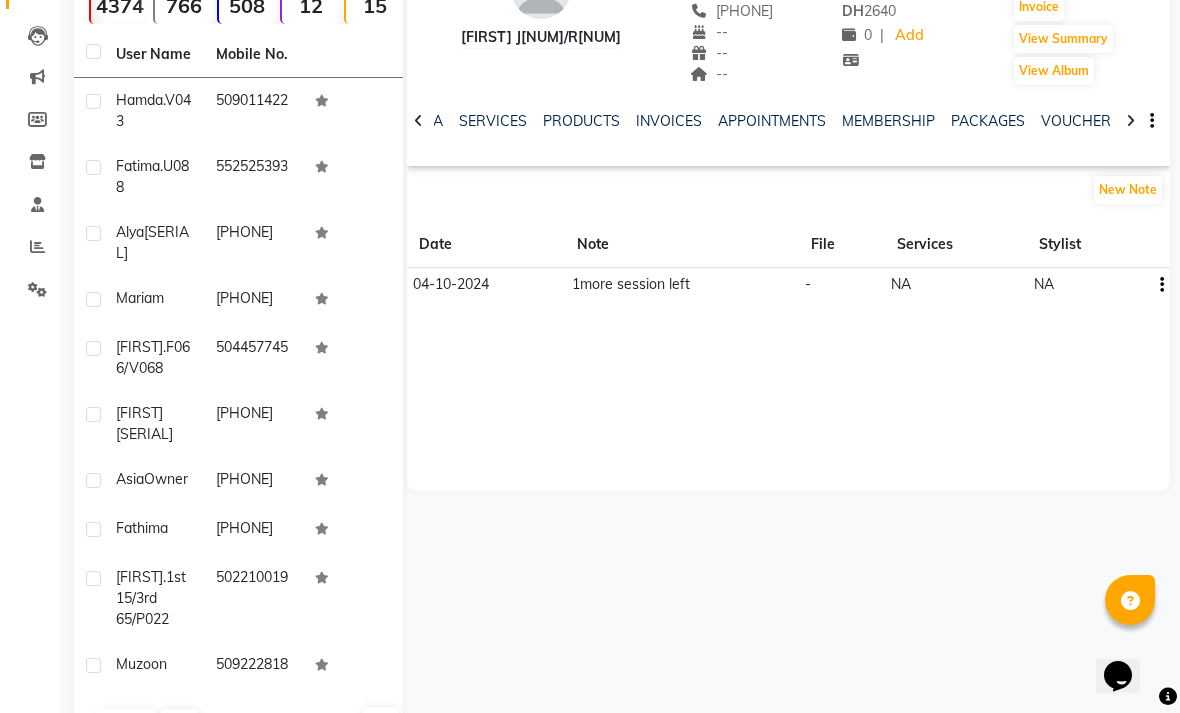click on "PACKAGES" 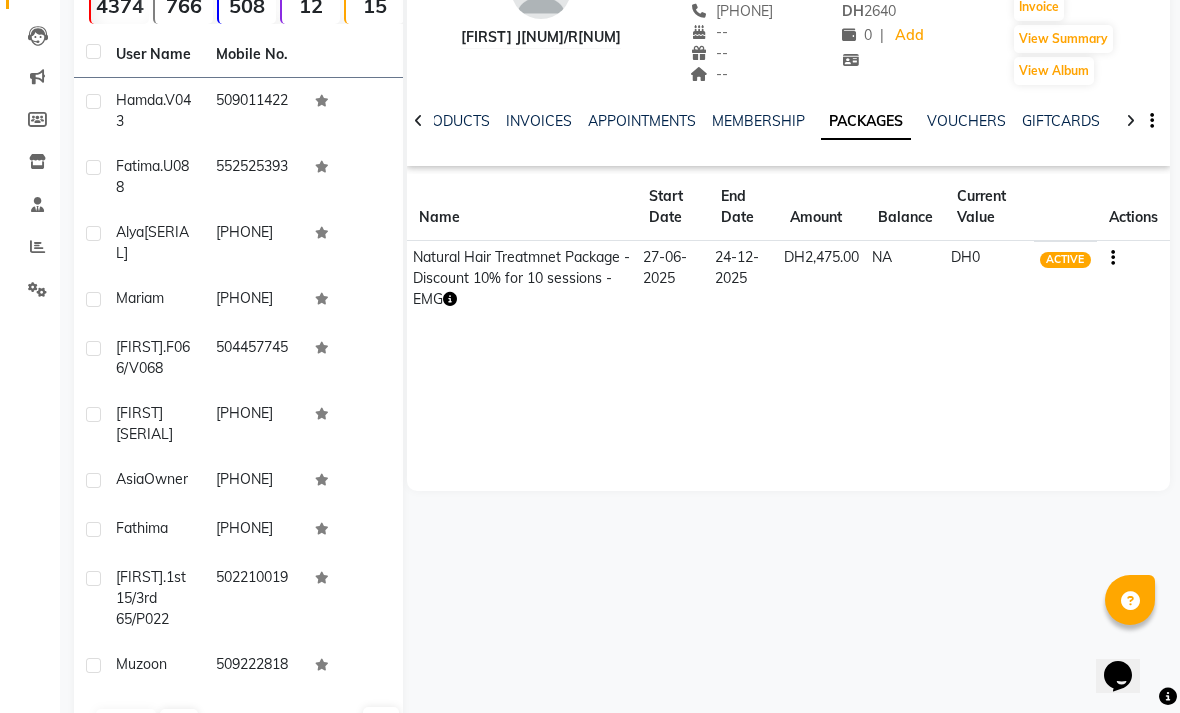 click on "INVOICES" 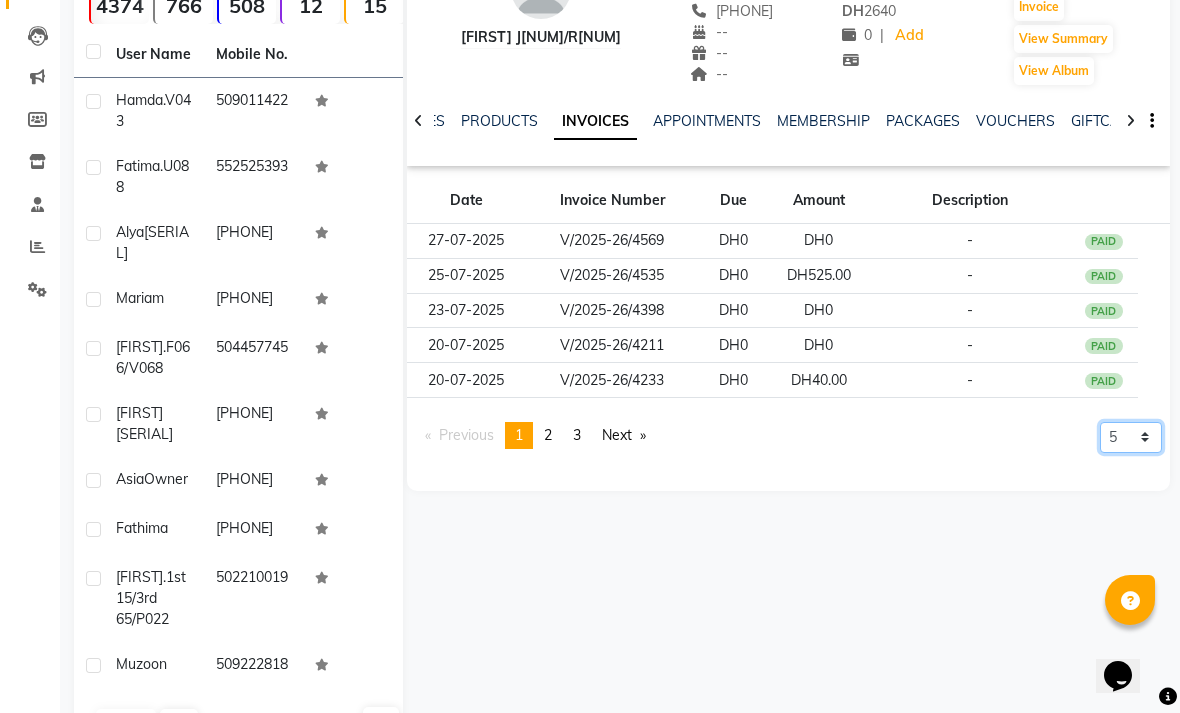 click on "5 10 50 100 500" 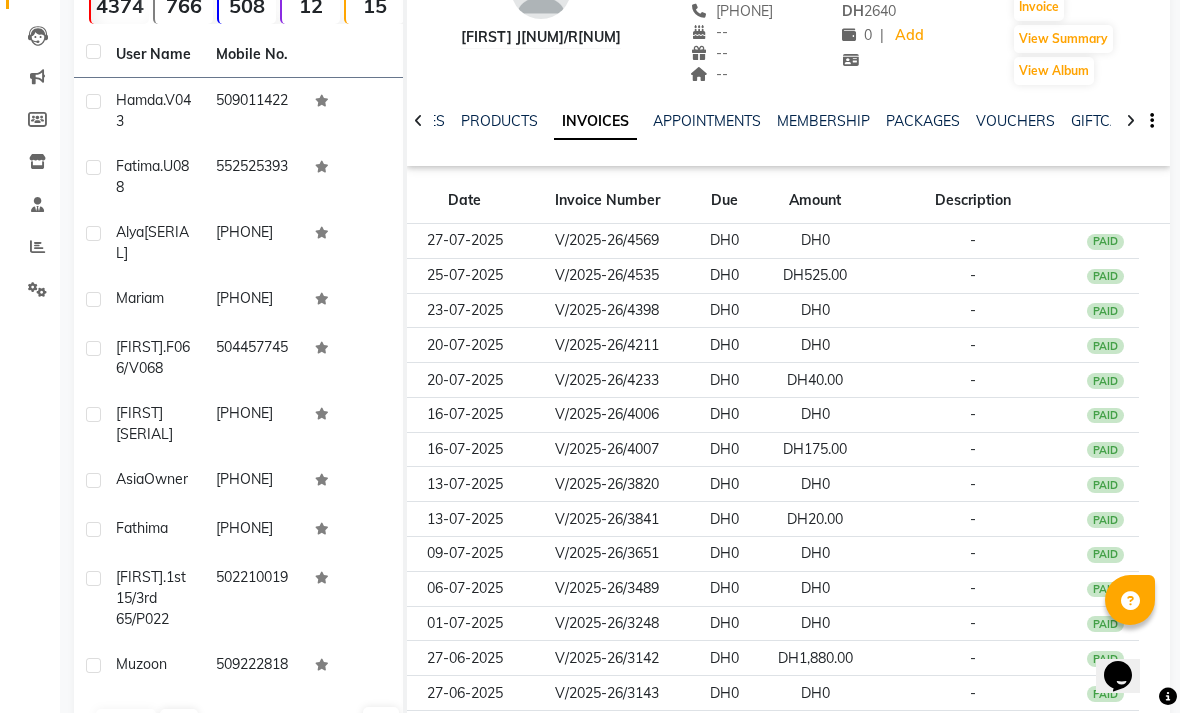 click on "DH1,880.00" 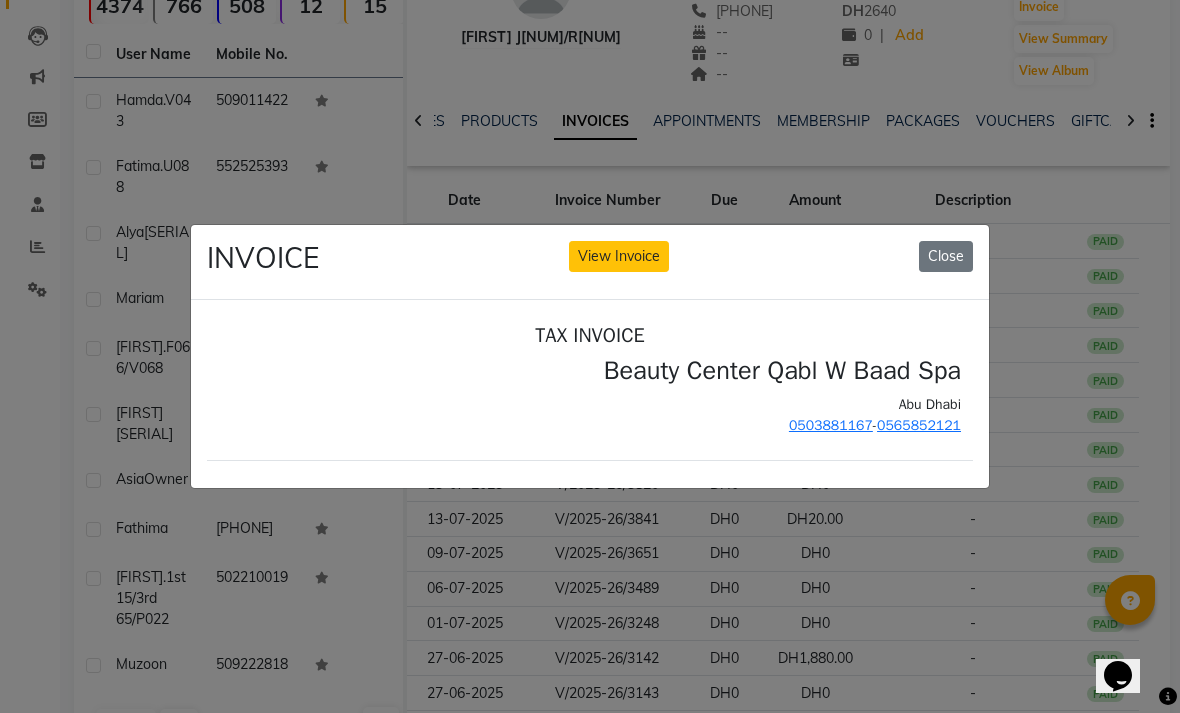 scroll, scrollTop: 0, scrollLeft: 0, axis: both 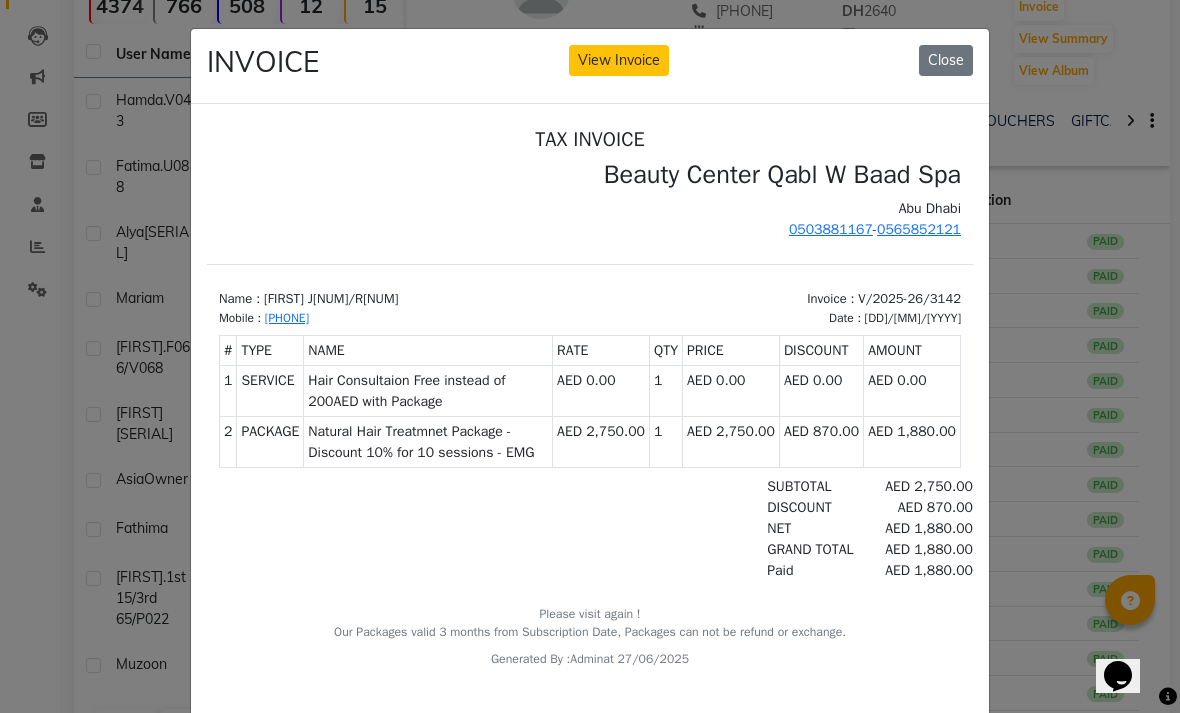 click on "Close" 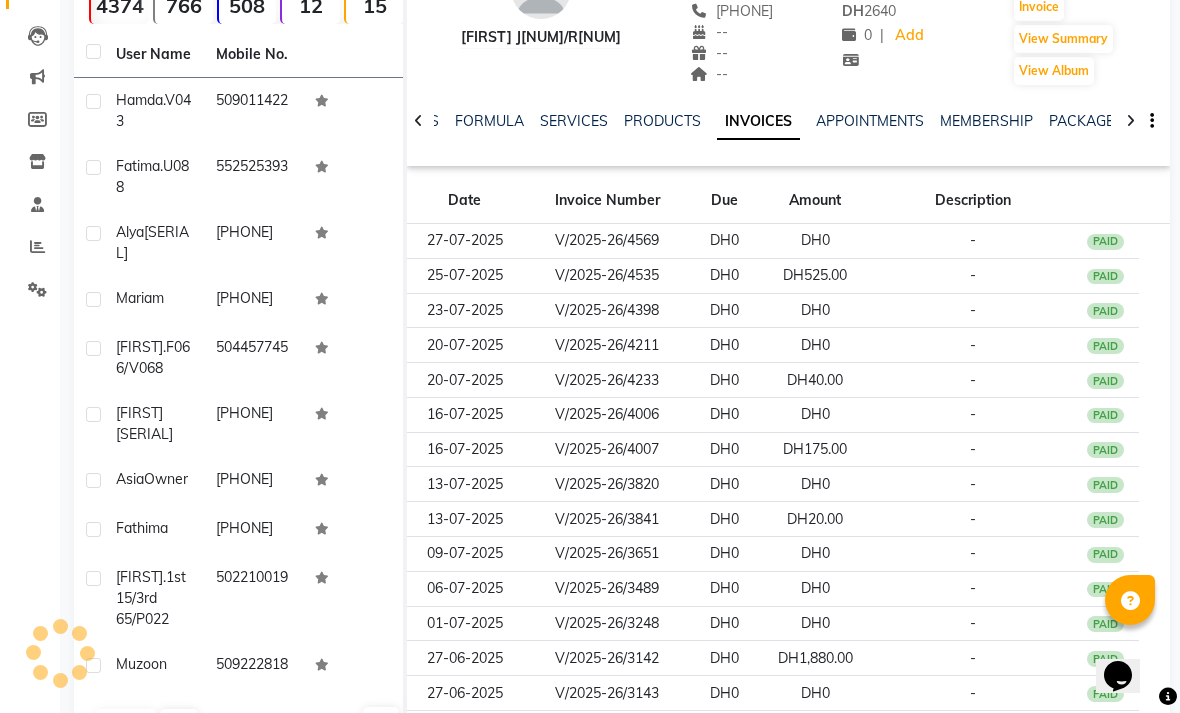 scroll, scrollTop: 0, scrollLeft: 0, axis: both 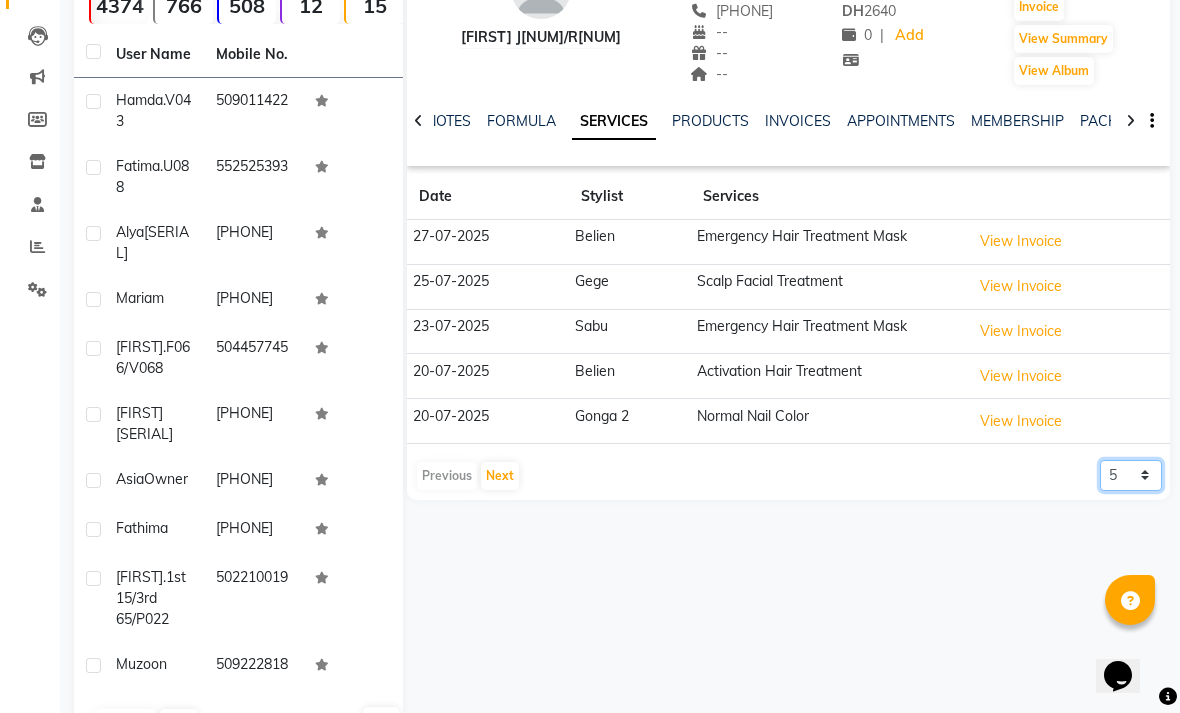 click on "5 10 50 100 500" 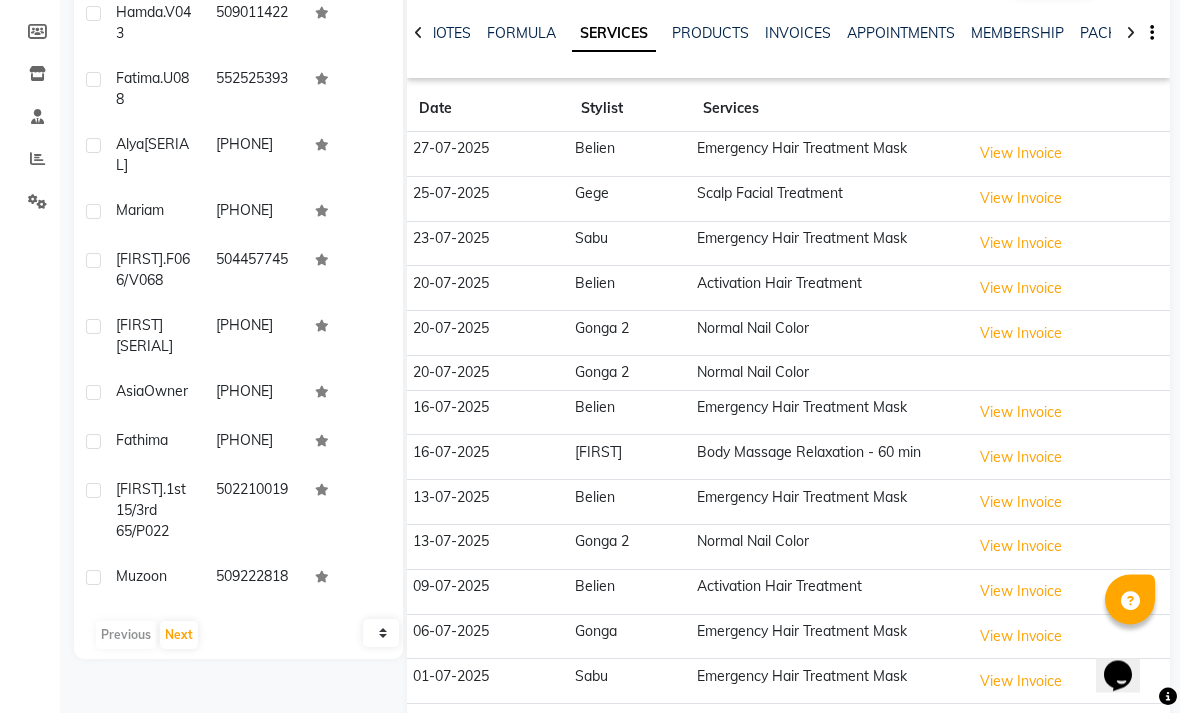 scroll, scrollTop: 275, scrollLeft: 0, axis: vertical 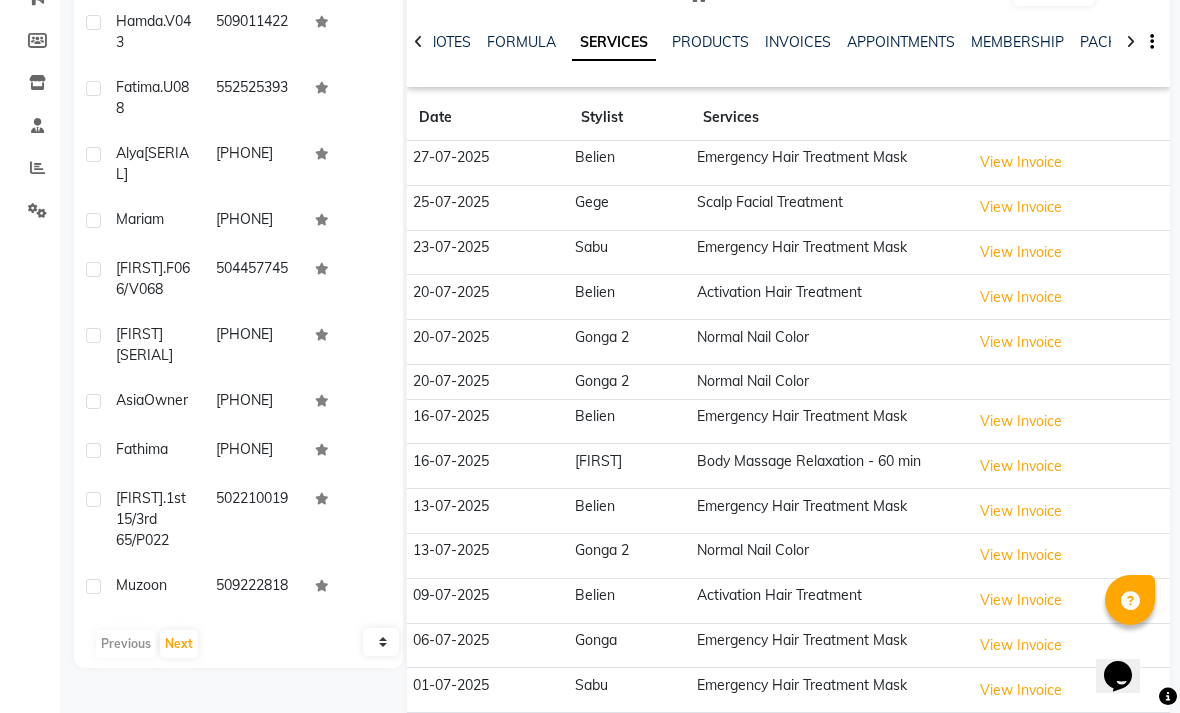 click on "NOTES" 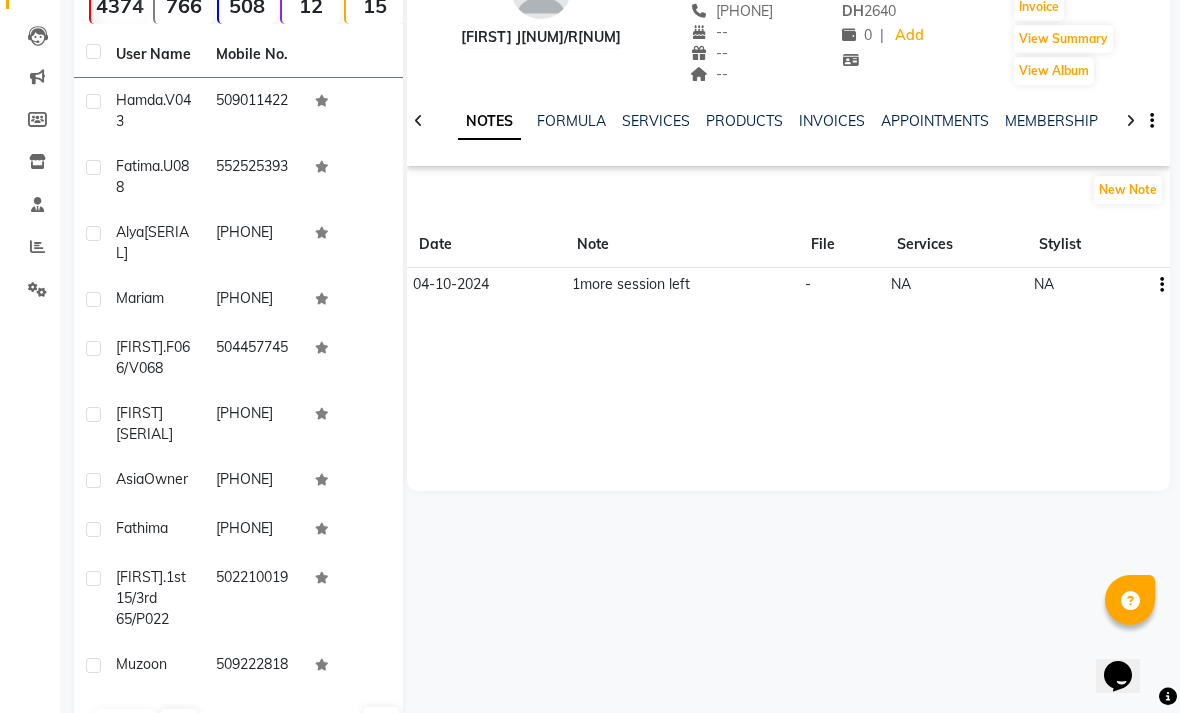 click on "New Note" 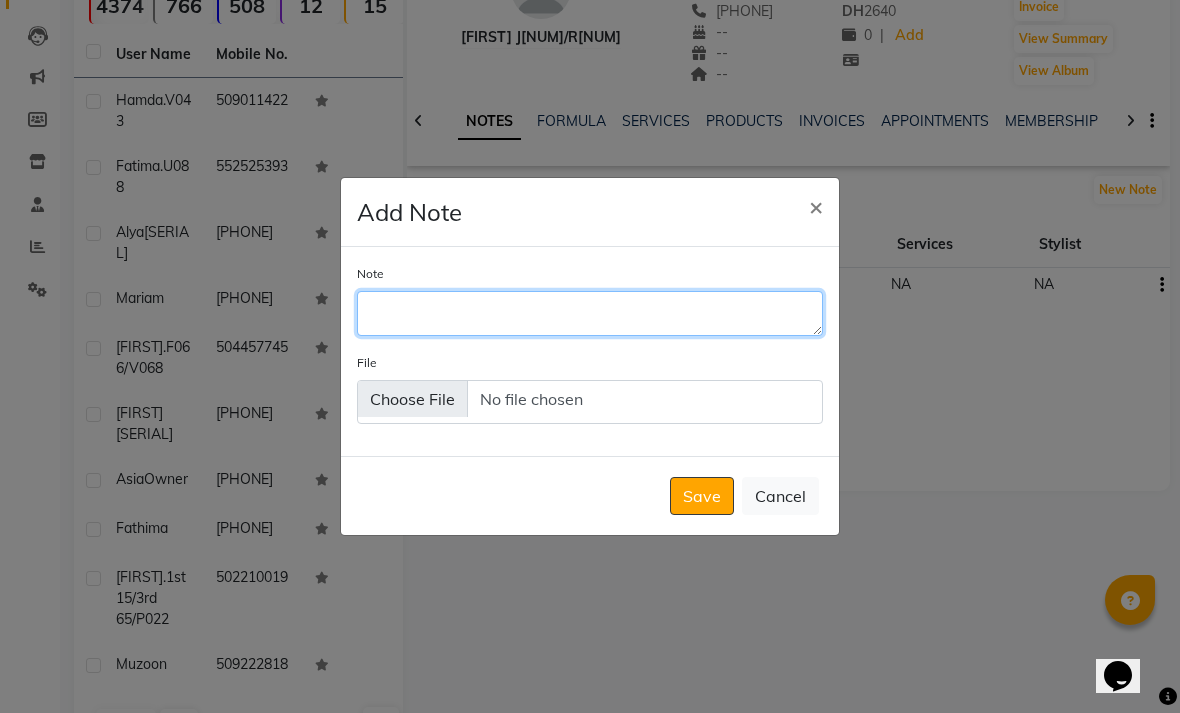 click on "Note" at bounding box center [590, 313] 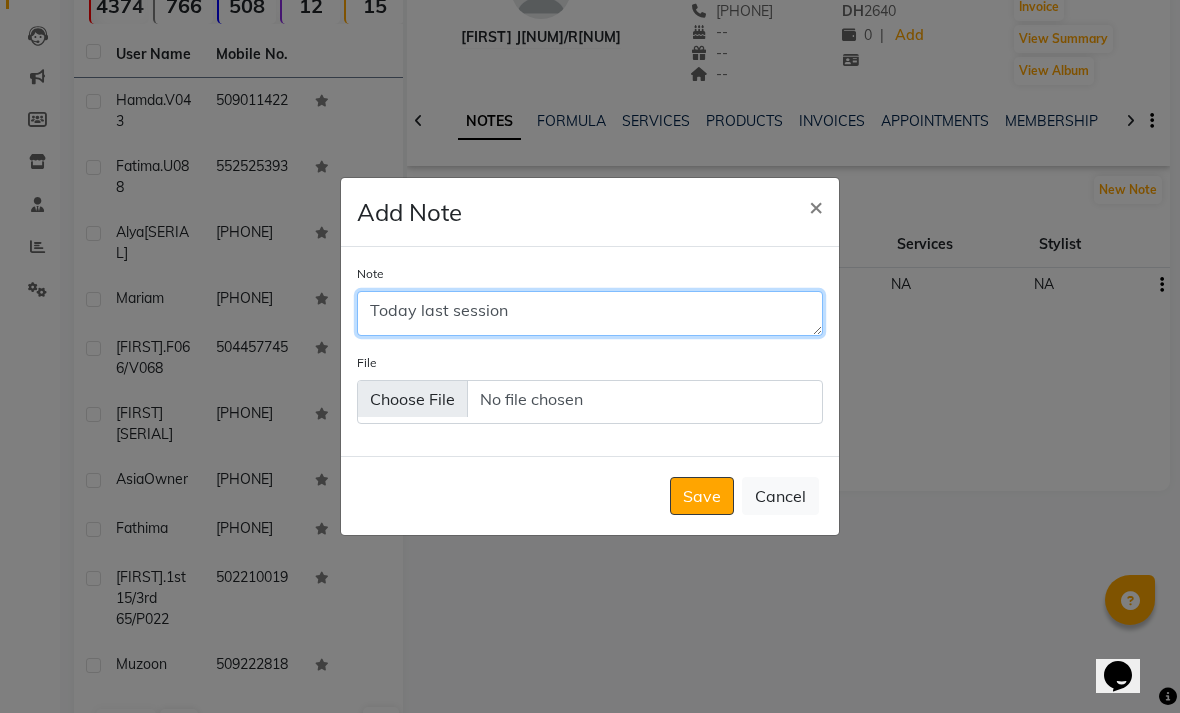 type on "Today last session" 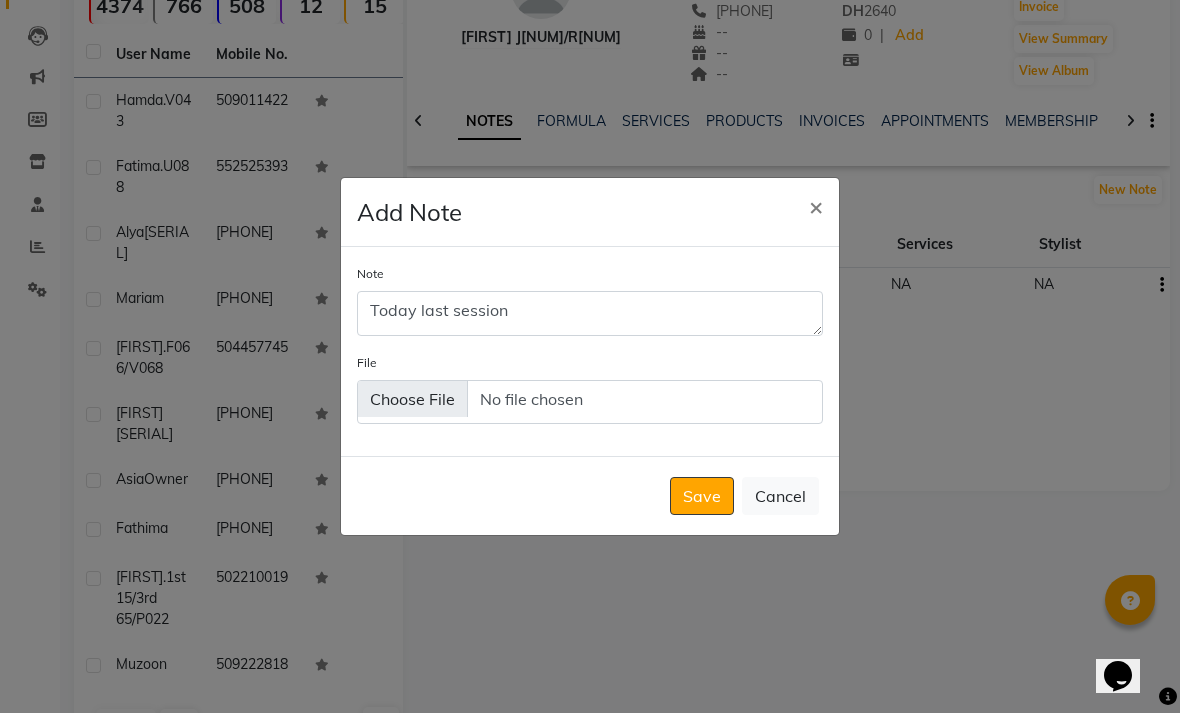 click on "Save" 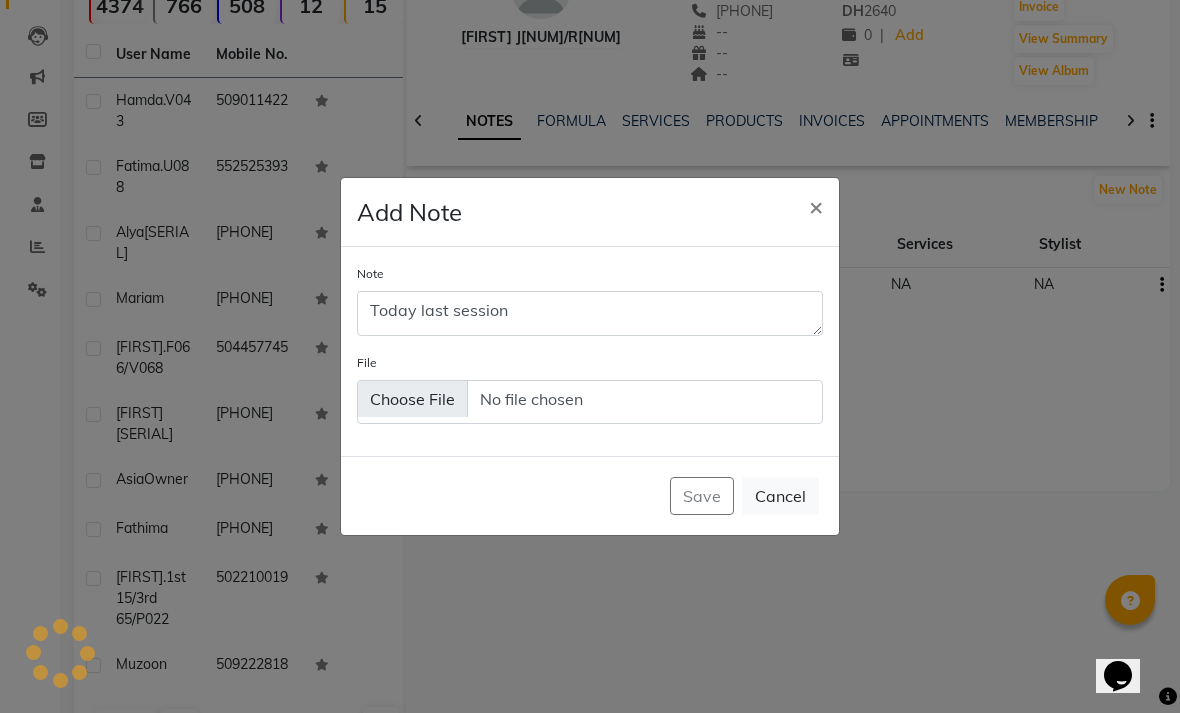 type 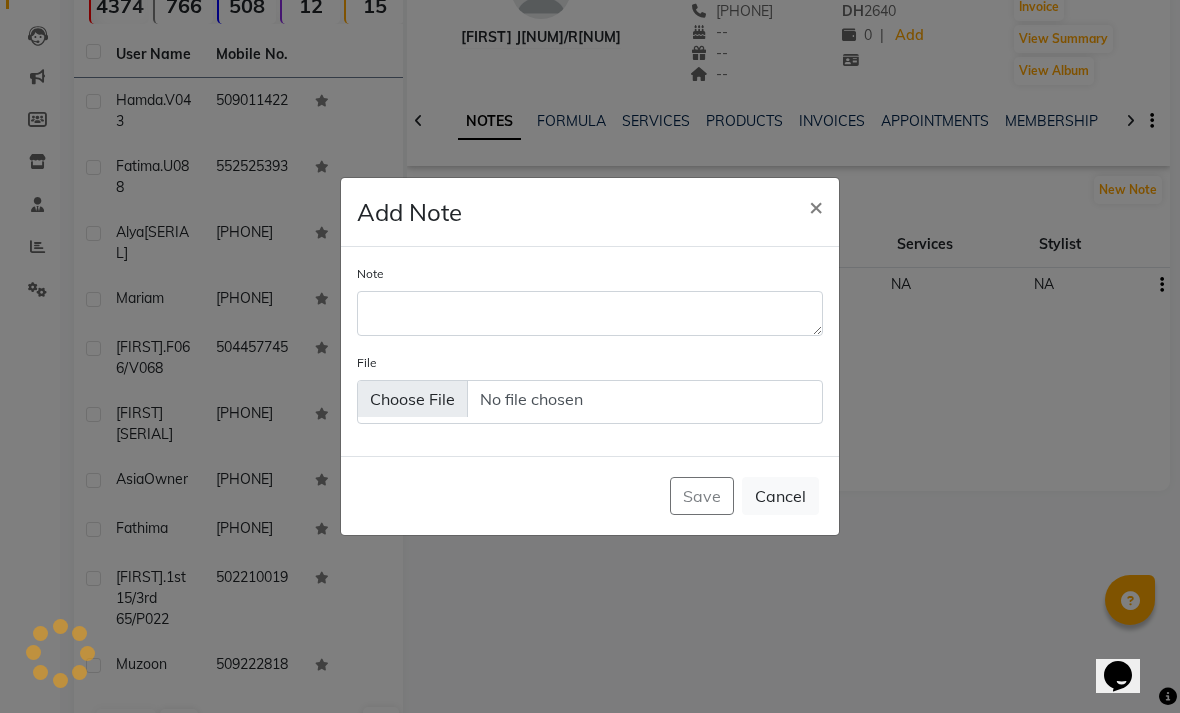 click on "Save" 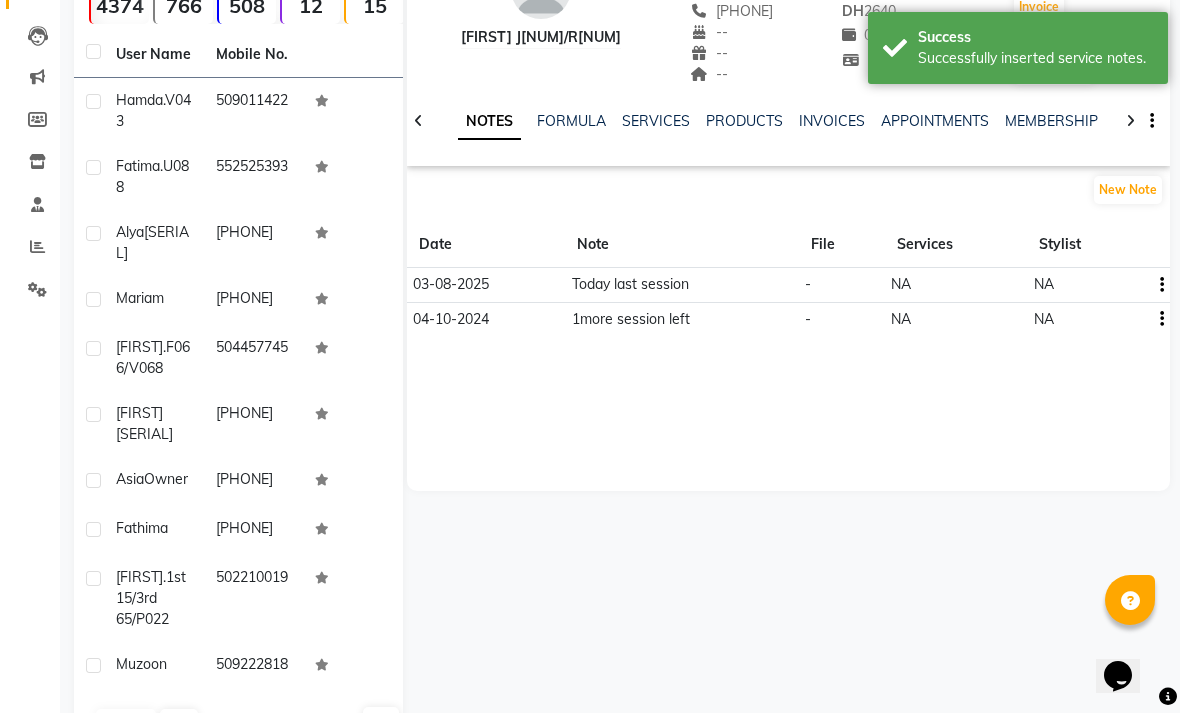 scroll, scrollTop: 0, scrollLeft: 0, axis: both 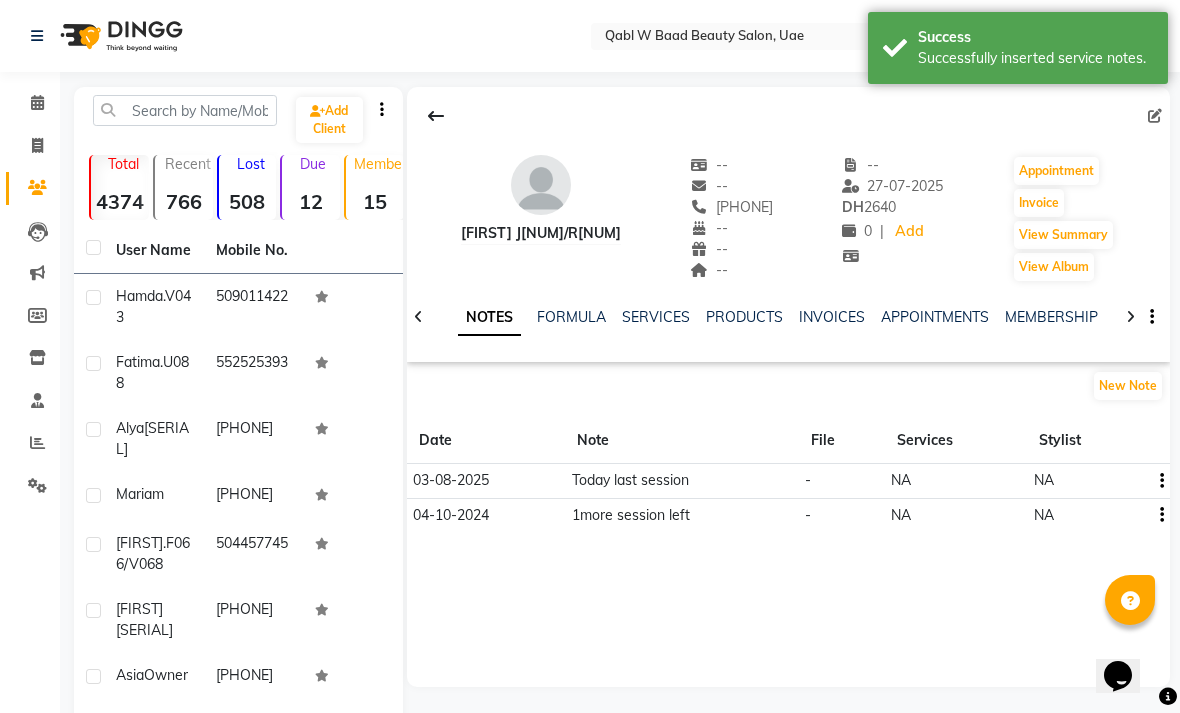 click 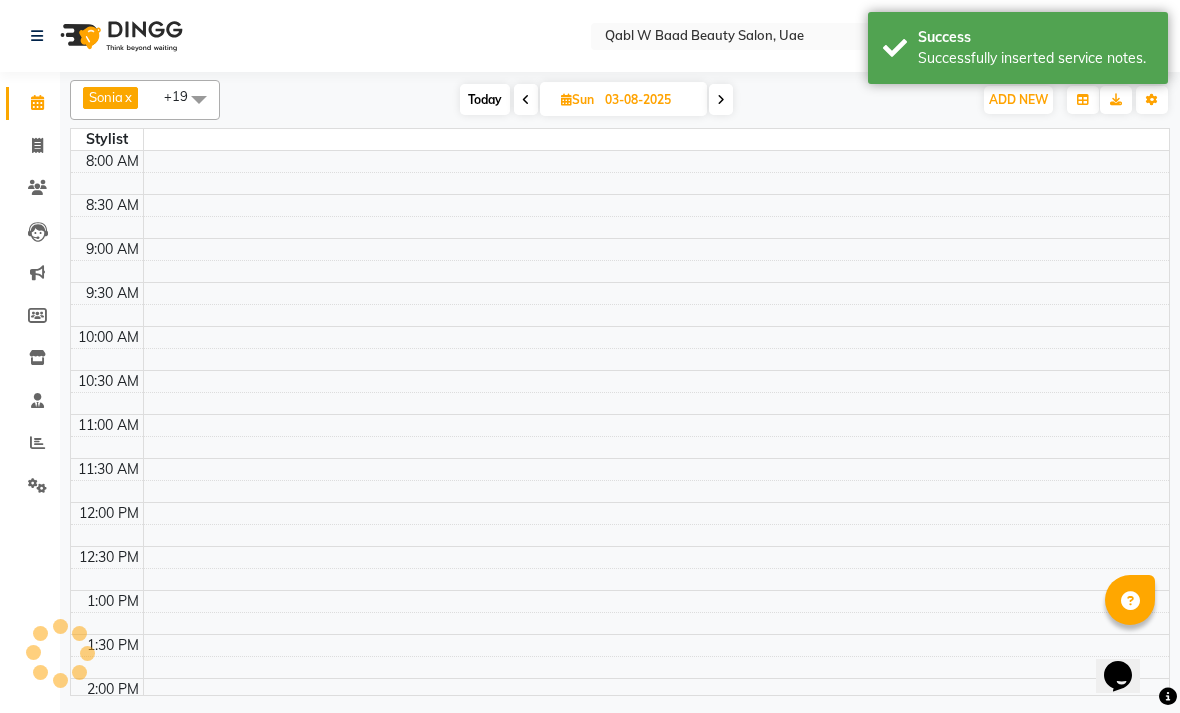 click 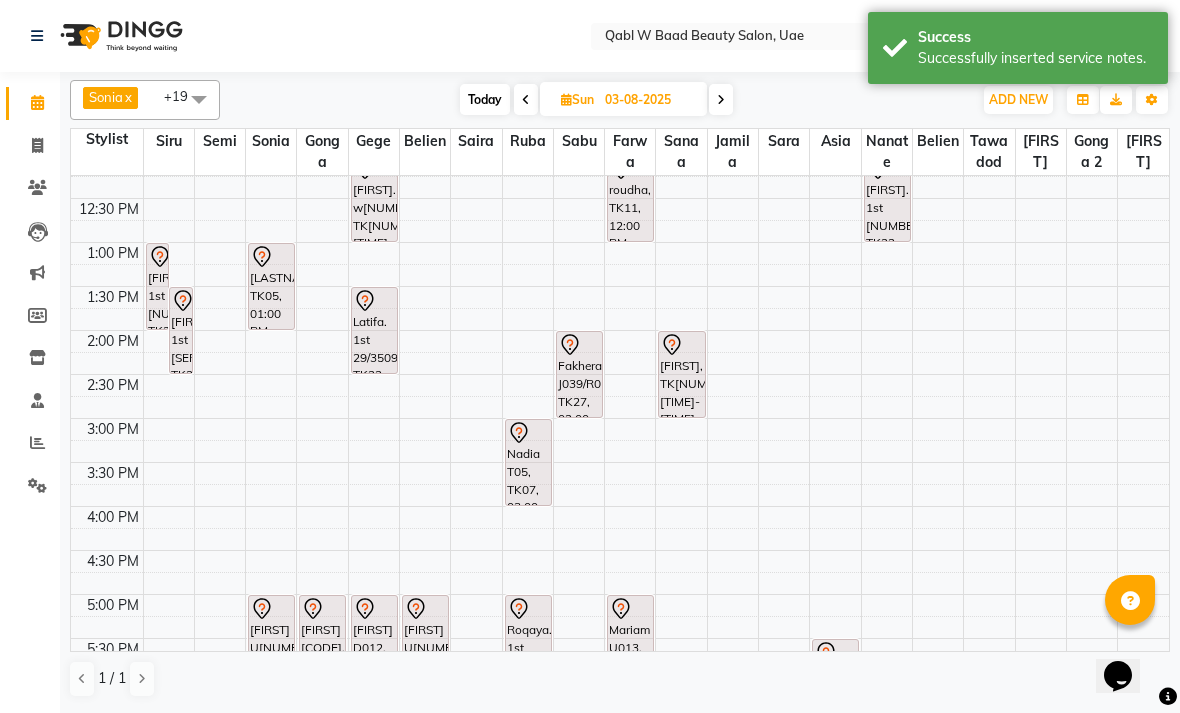 scroll, scrollTop: 381, scrollLeft: 0, axis: vertical 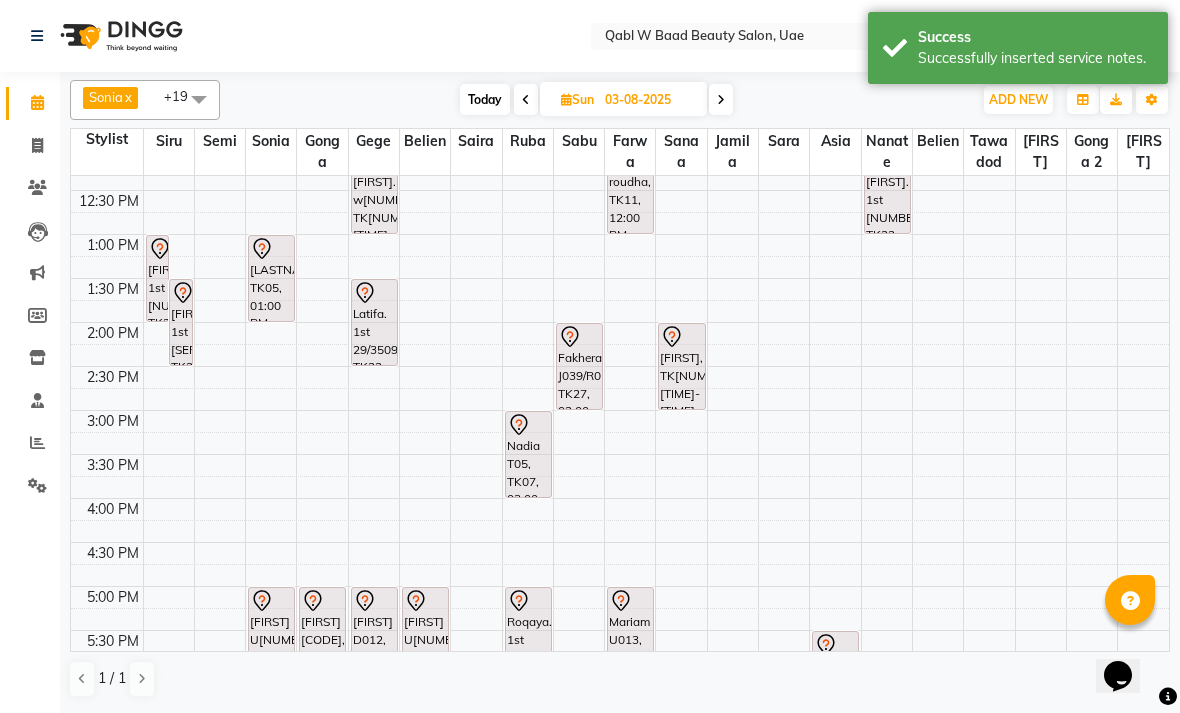 click on "[FIRST], TK[NUMBER], [TIME]-[TIME], [SERVICE]" at bounding box center (681, 366) 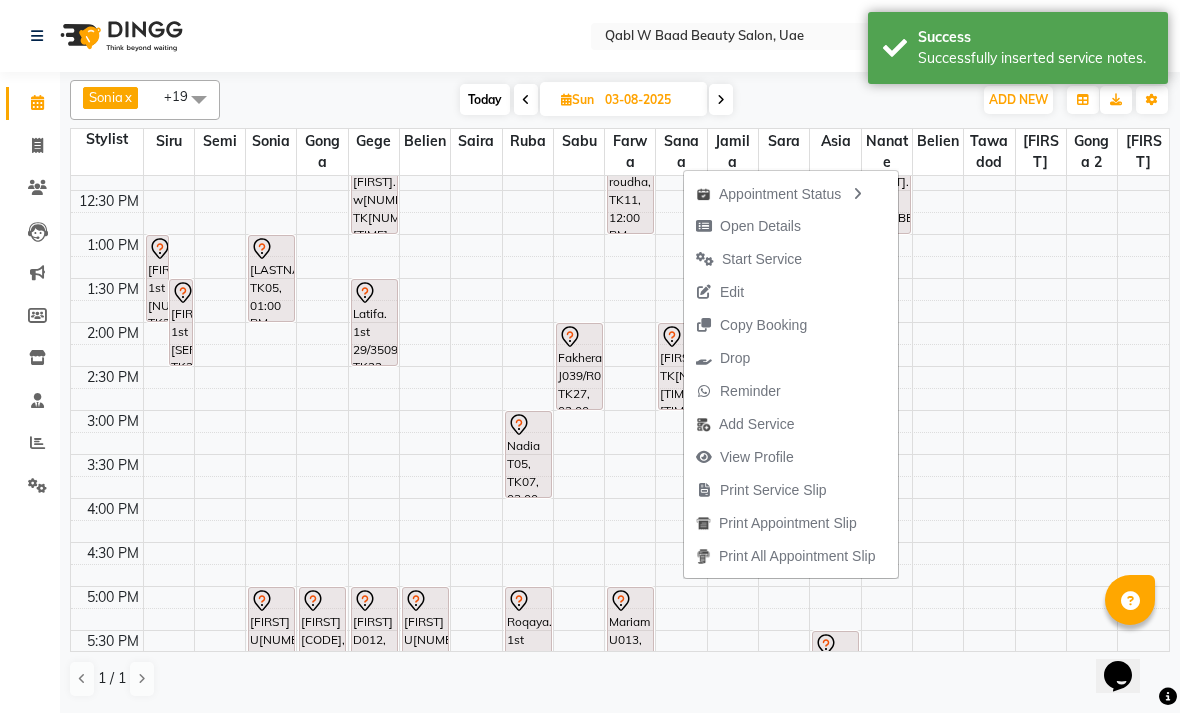 click on "Open Details" at bounding box center [760, 226] 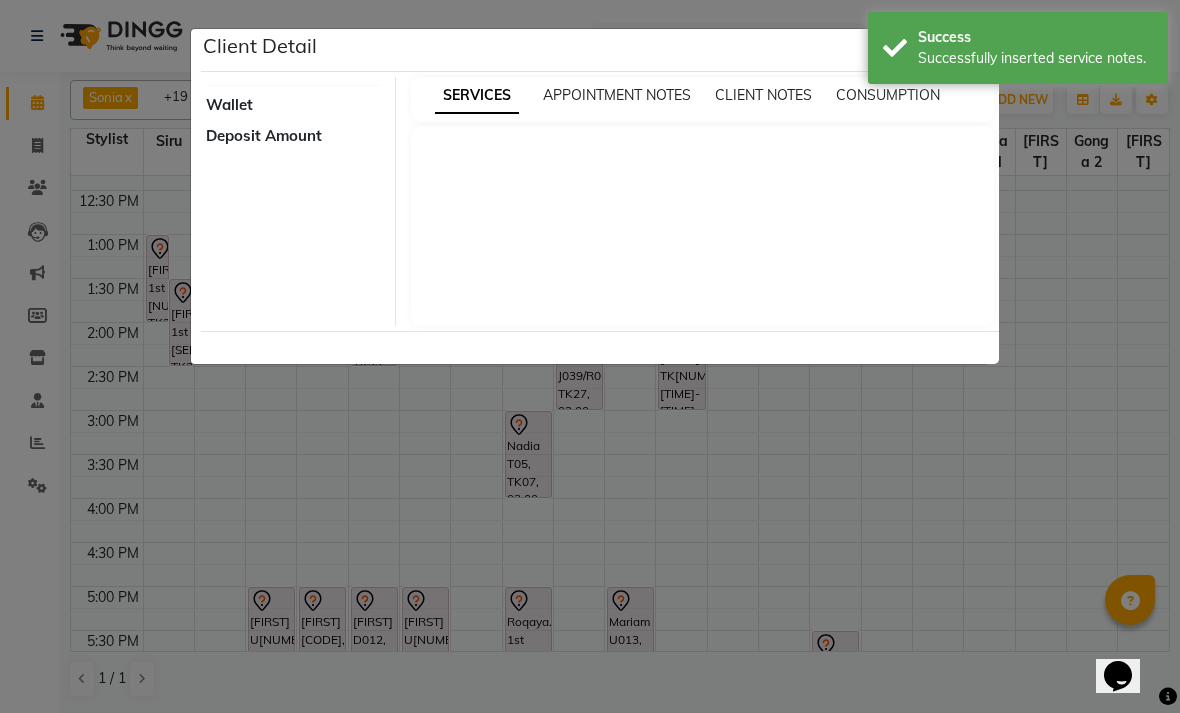 select on "7" 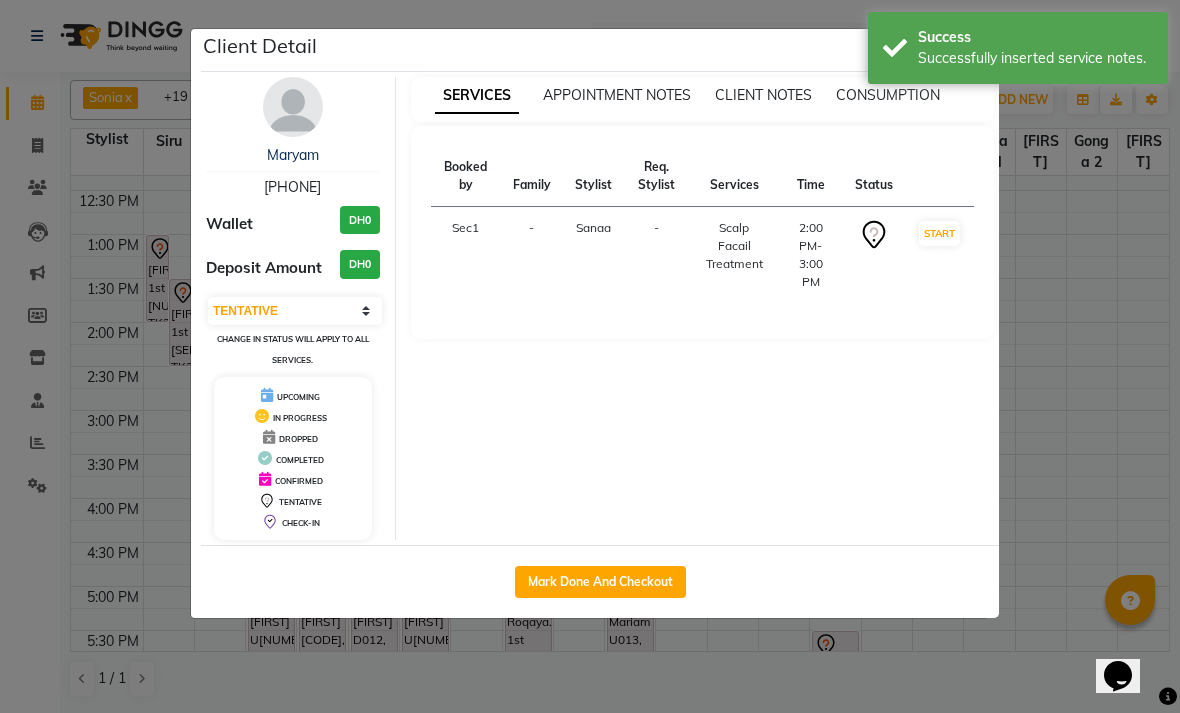 click on "Maryam" at bounding box center [293, 155] 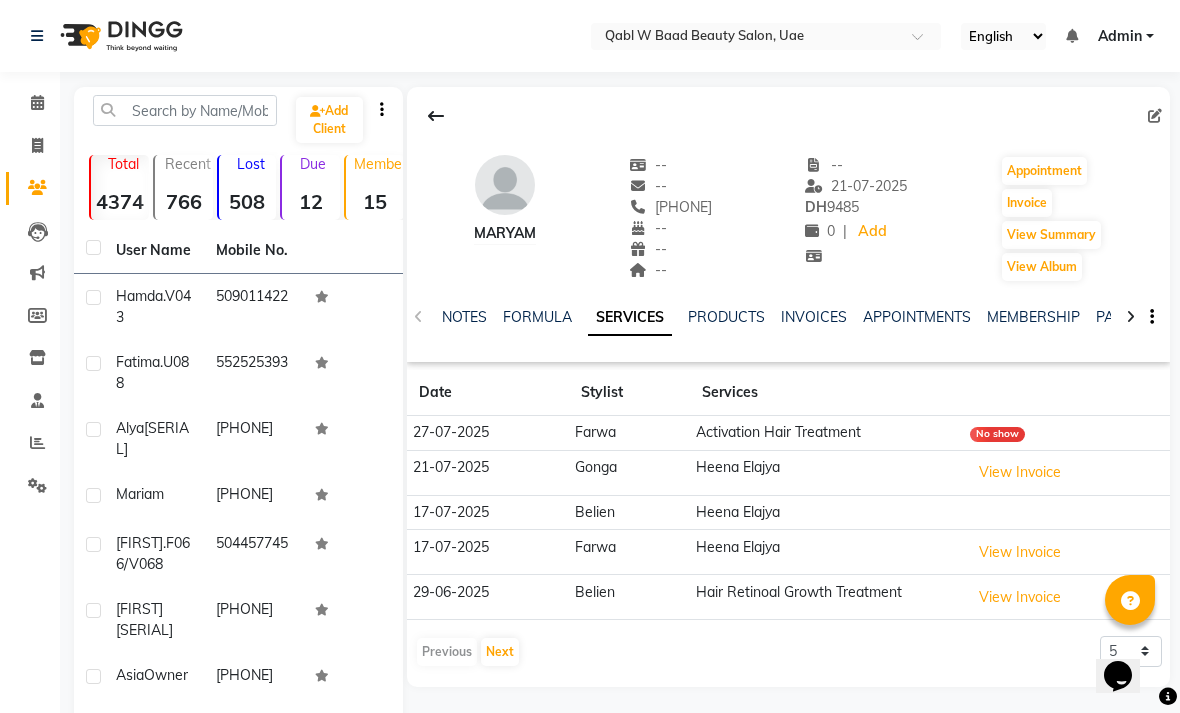 click on "NOTES" 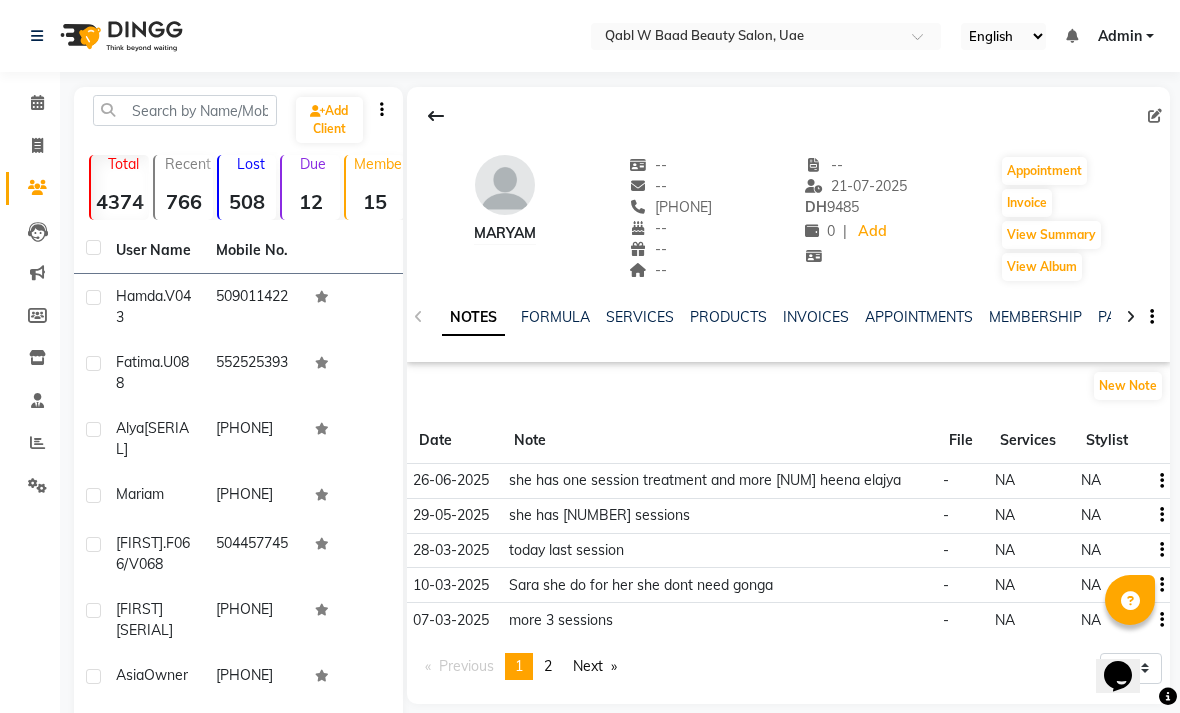 click on "SERVICES" 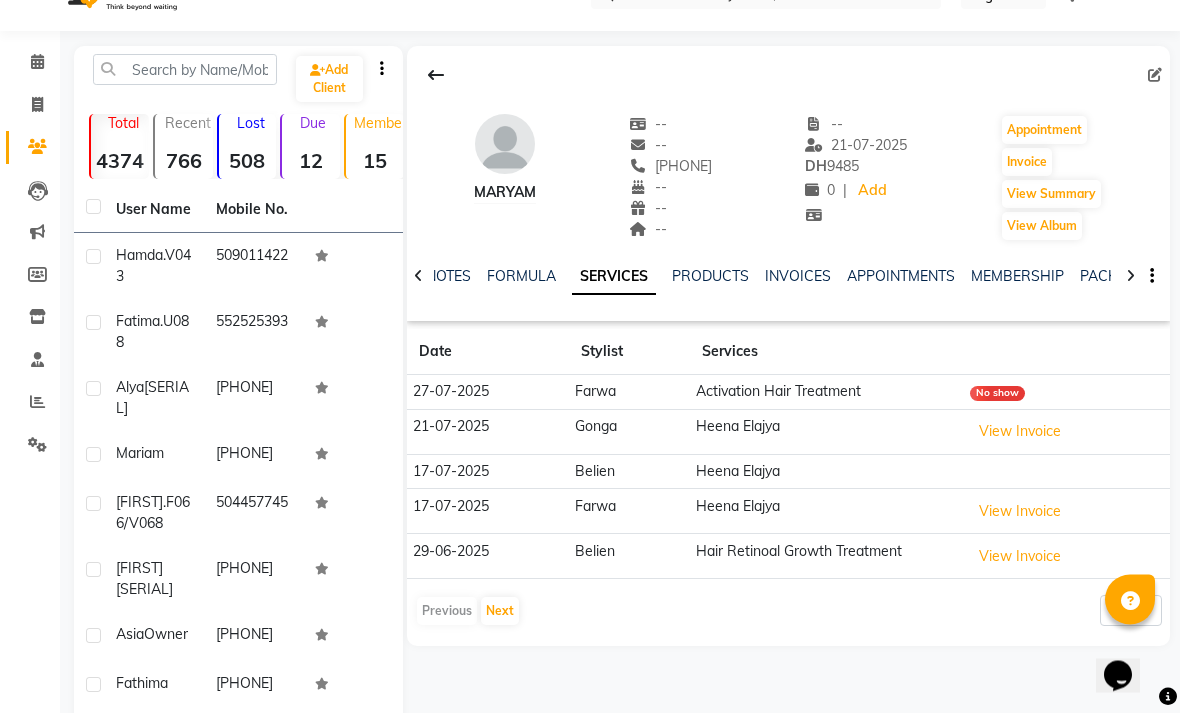 scroll, scrollTop: 41, scrollLeft: 0, axis: vertical 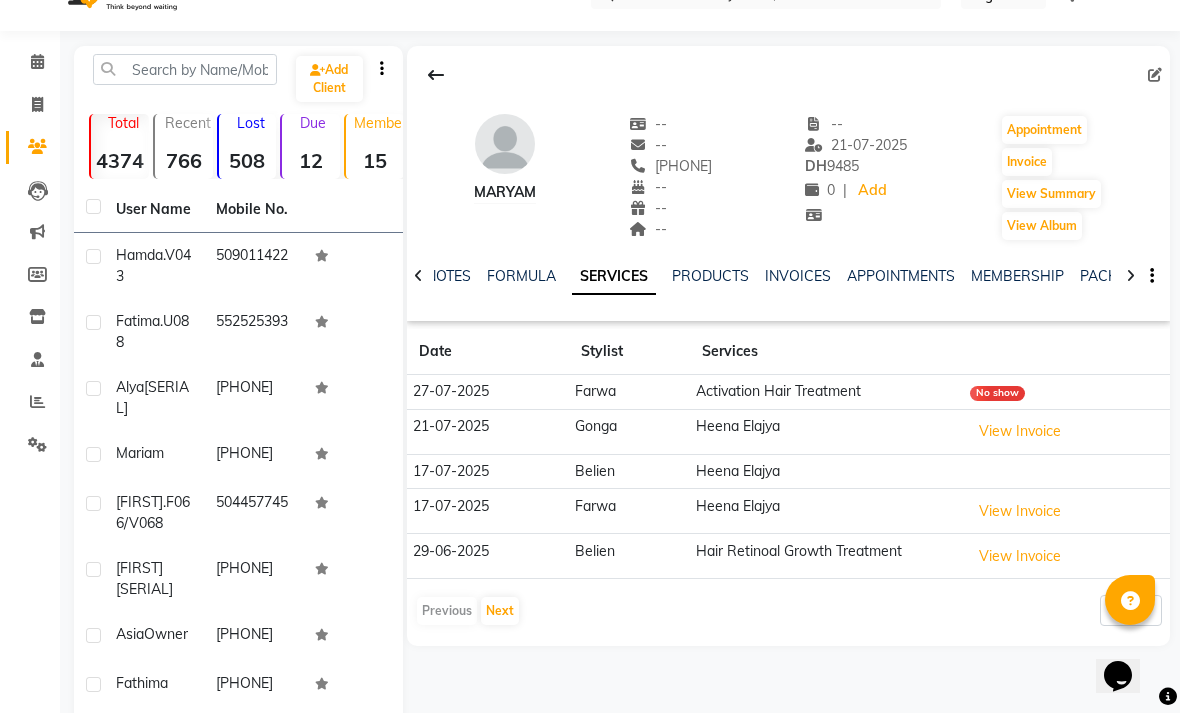 click on "NOTES" 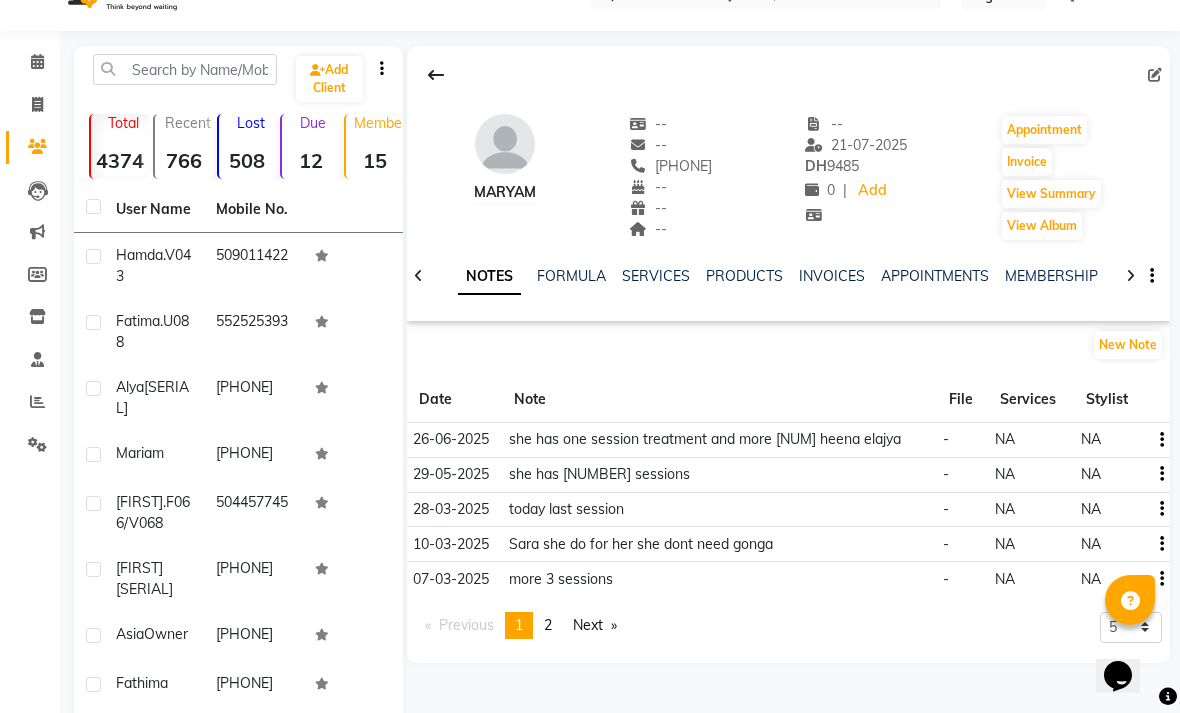click on "SERVICES" 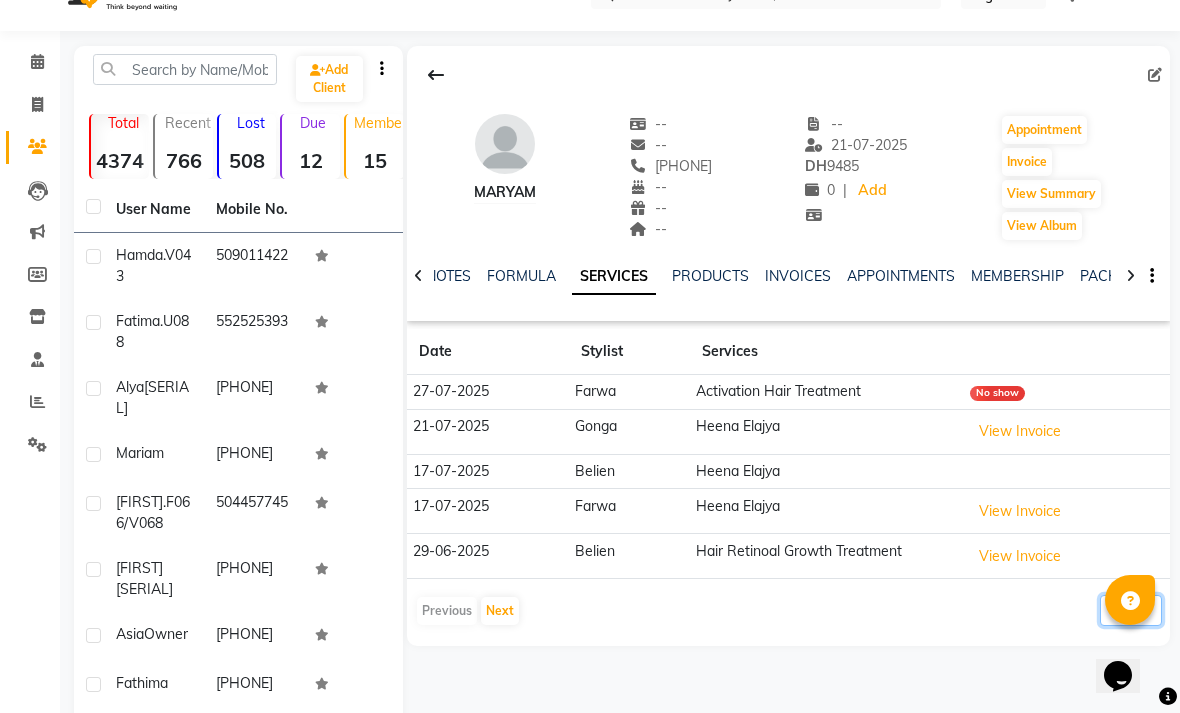 click on "5 10 50 100 500" 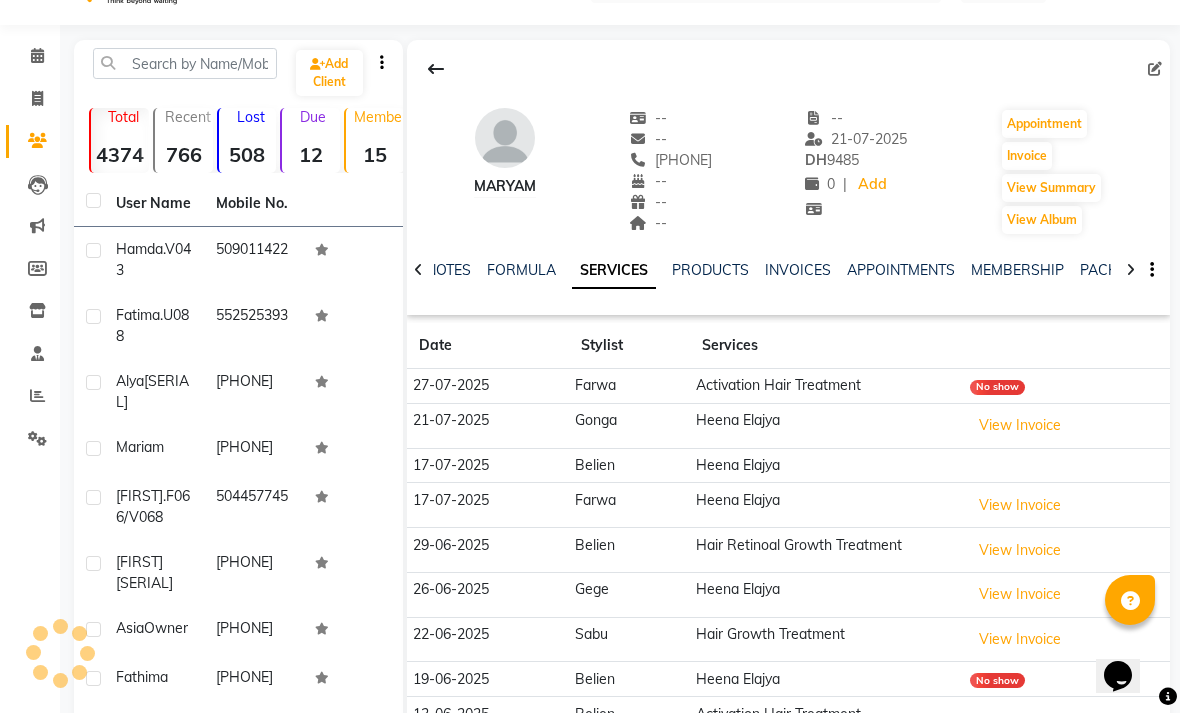 scroll, scrollTop: 0, scrollLeft: 0, axis: both 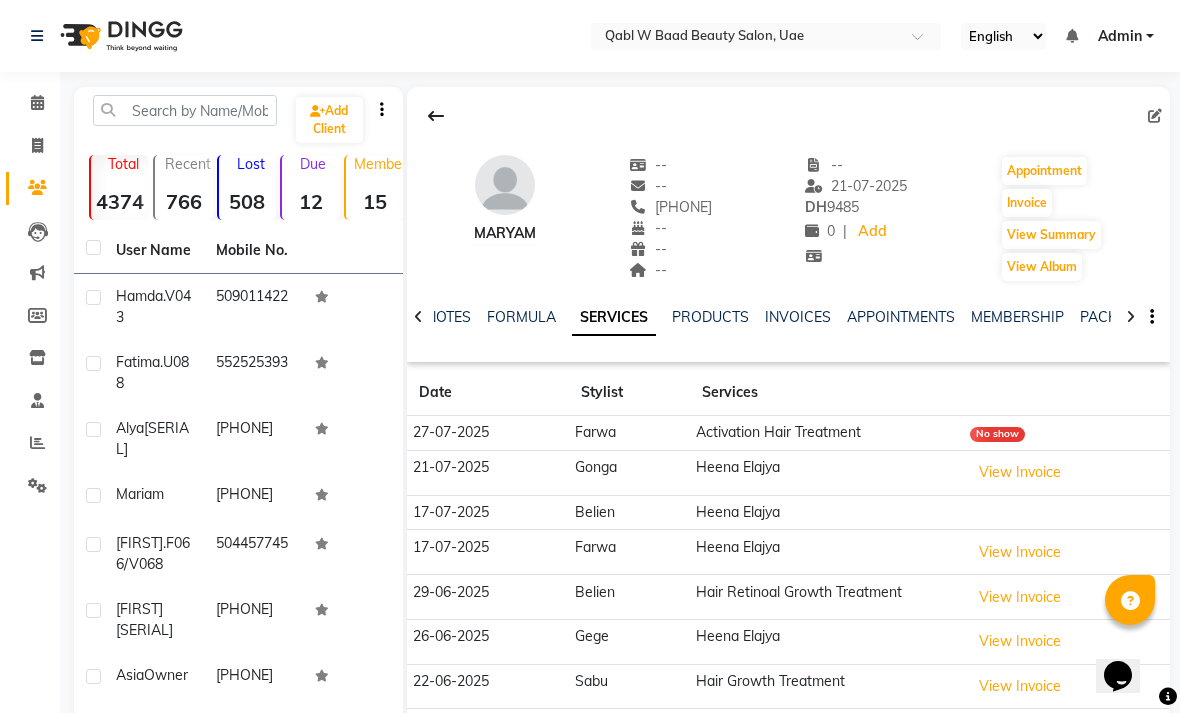 click 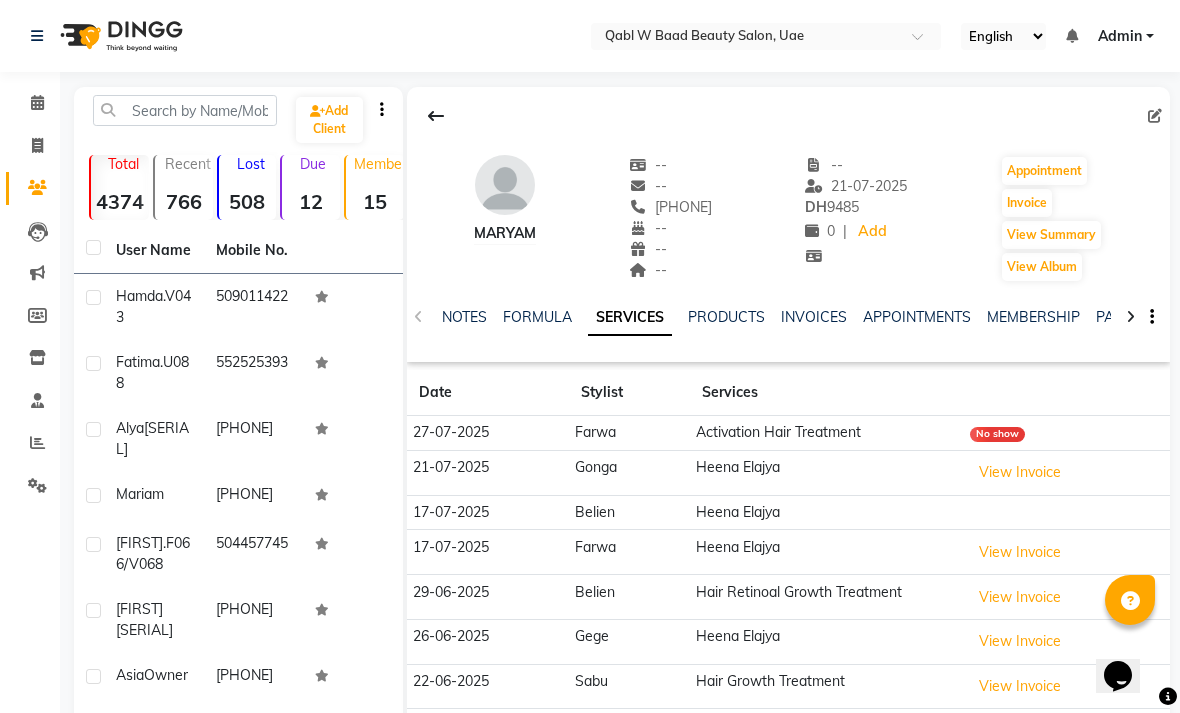 click on "NOTES" 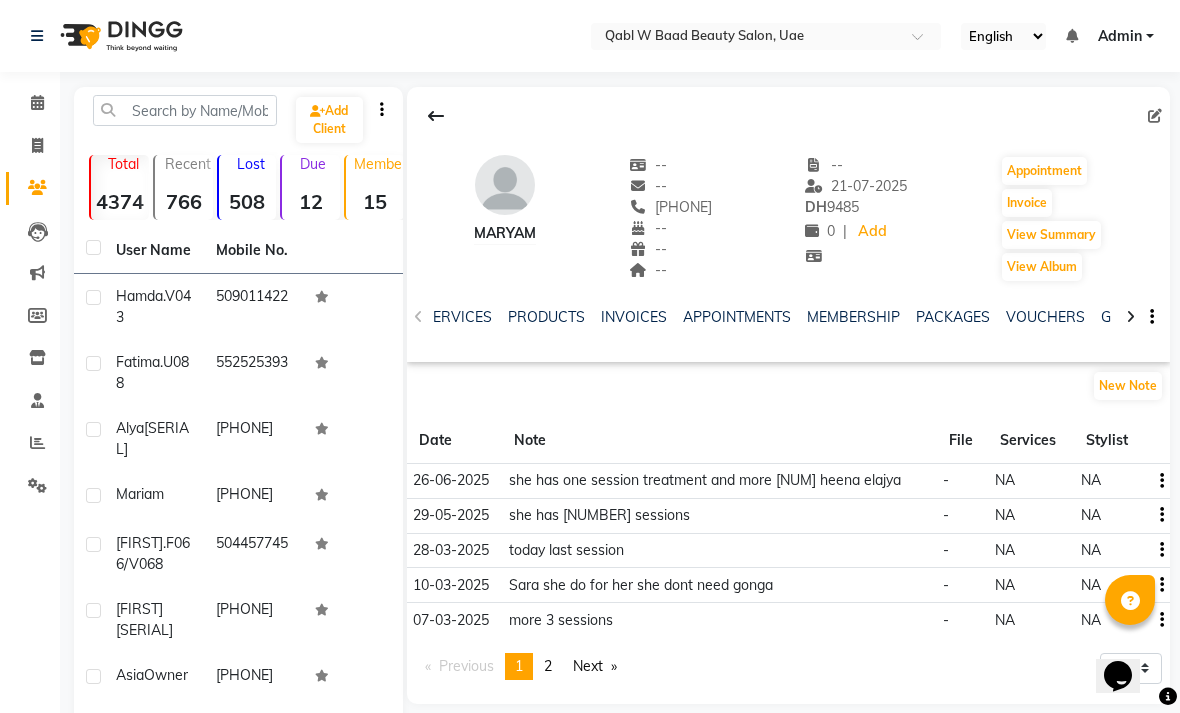 scroll, scrollTop: 0, scrollLeft: 197, axis: horizontal 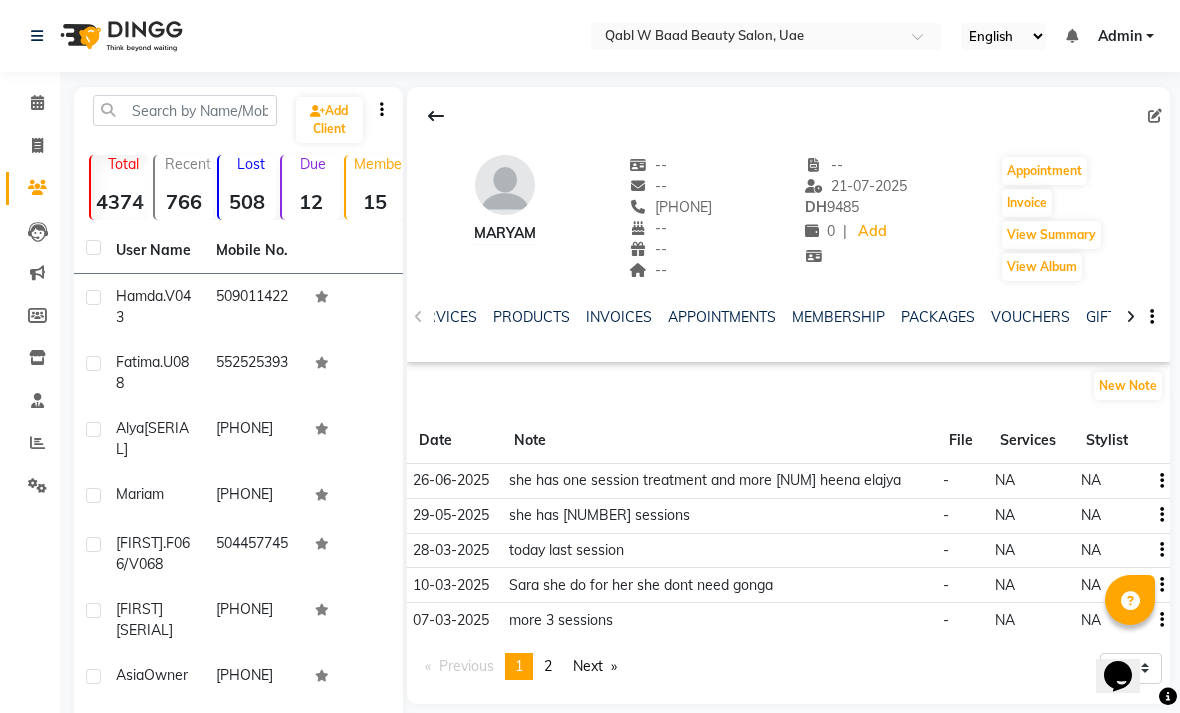 click on "PACKAGES" 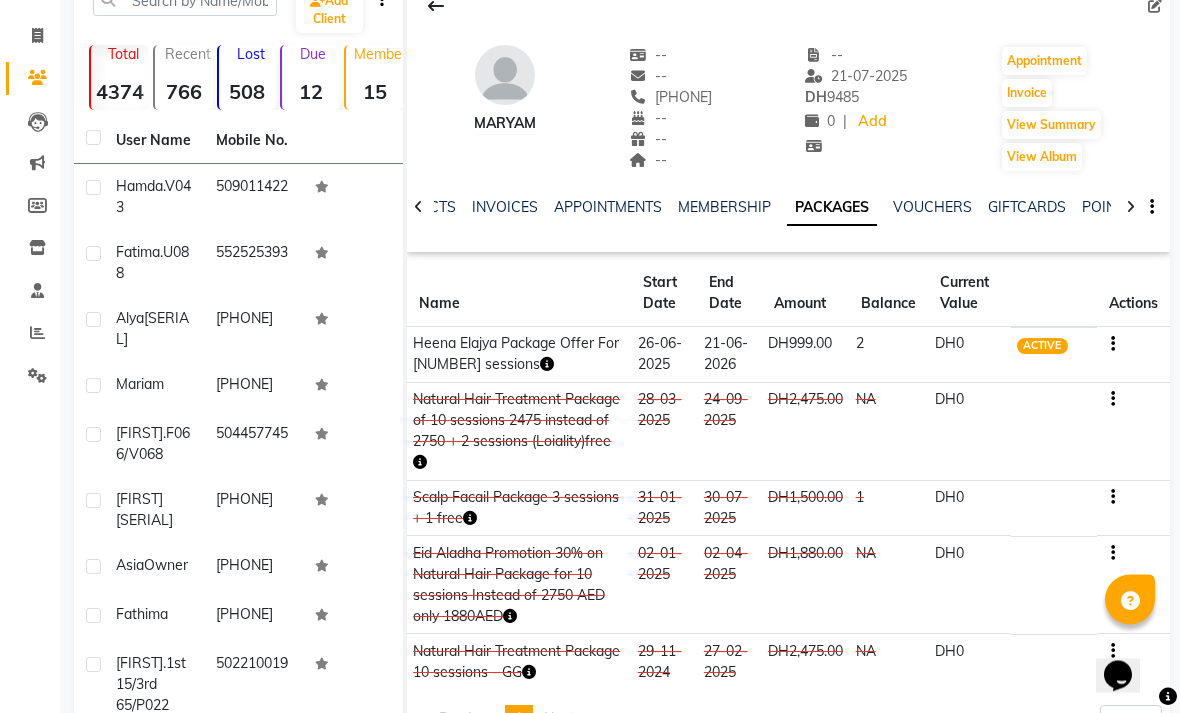 scroll, scrollTop: 112, scrollLeft: 0, axis: vertical 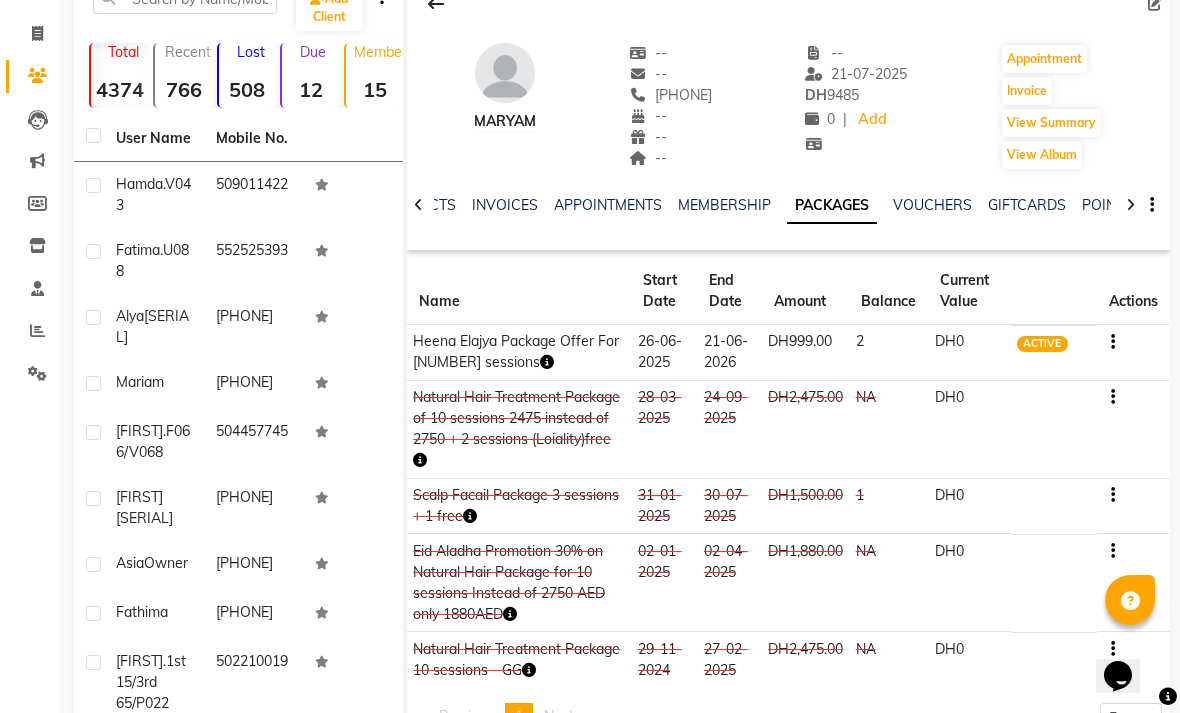click on "INVOICES" 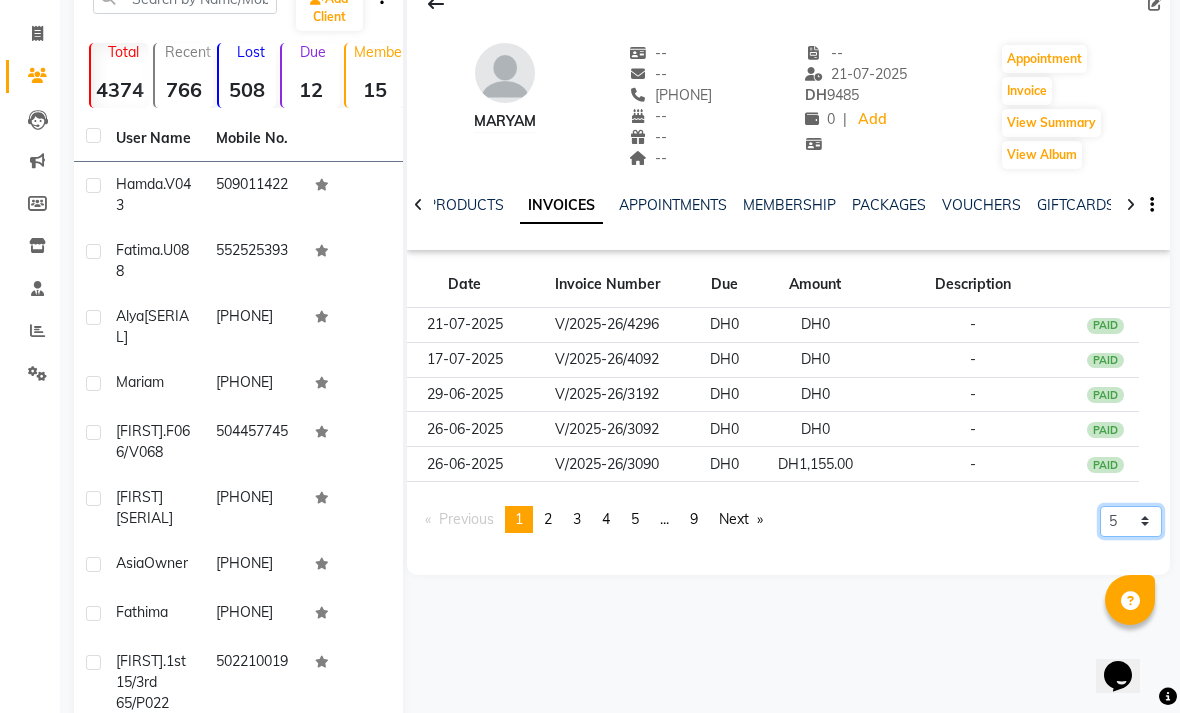 click on "5 10 50 100 500" 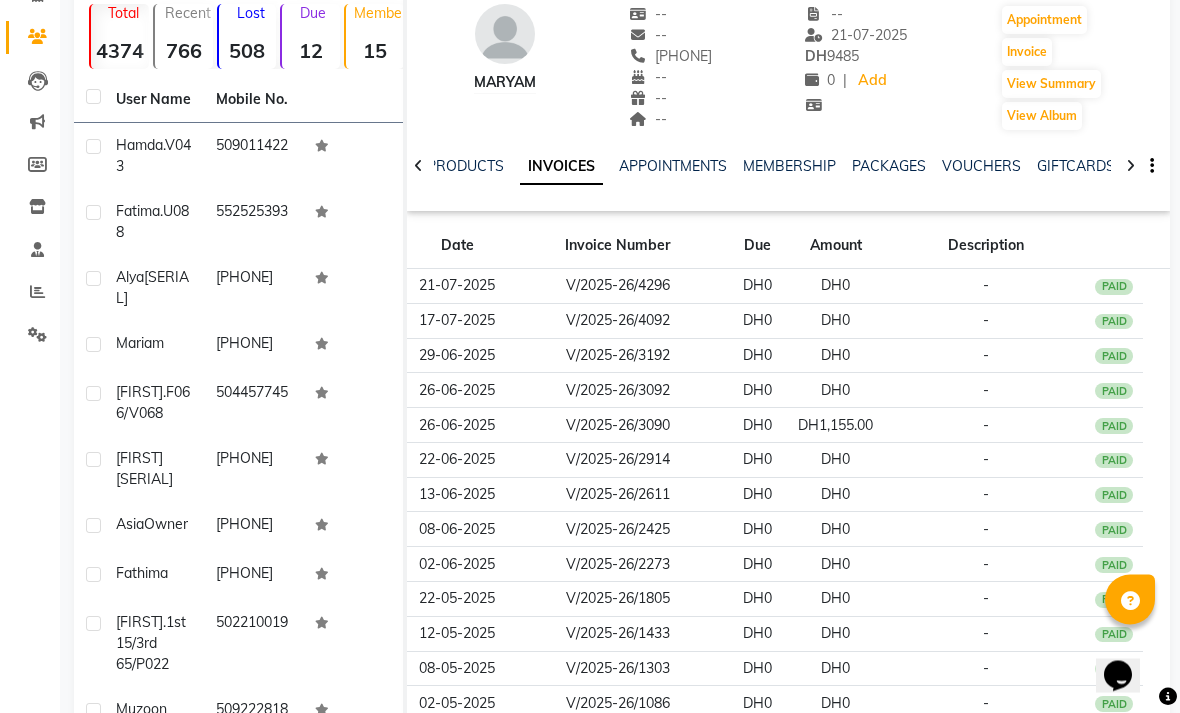 scroll, scrollTop: 162, scrollLeft: 0, axis: vertical 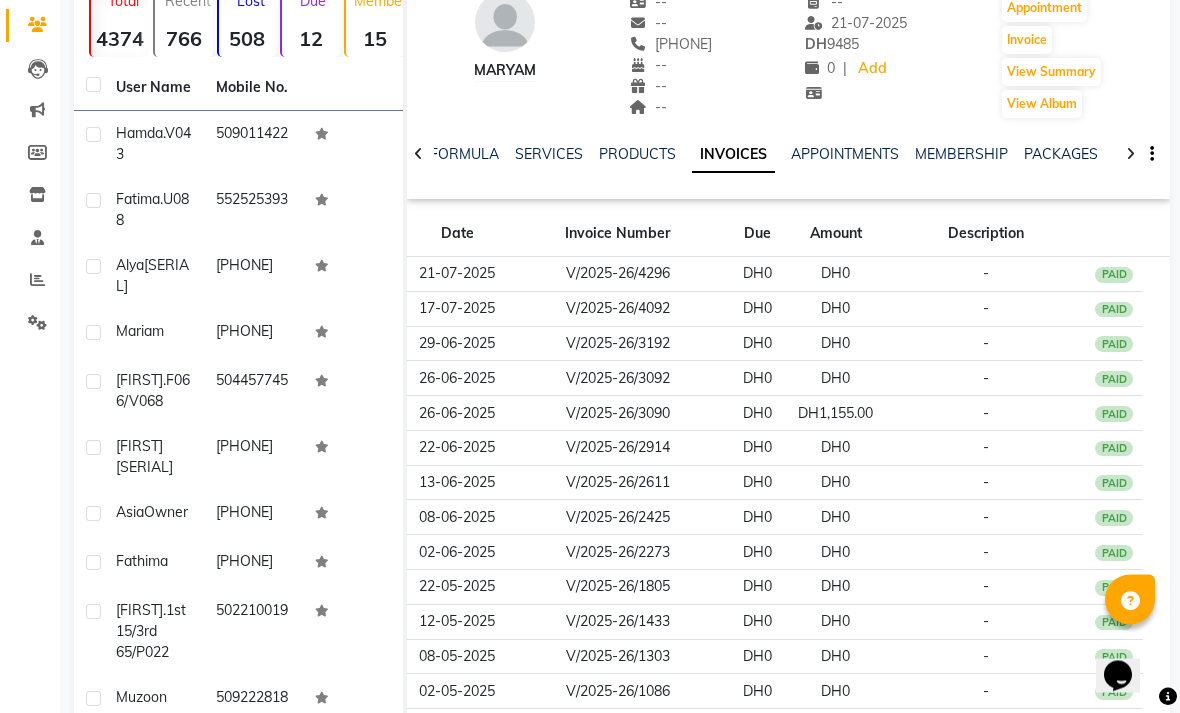 click on "SERVICES" 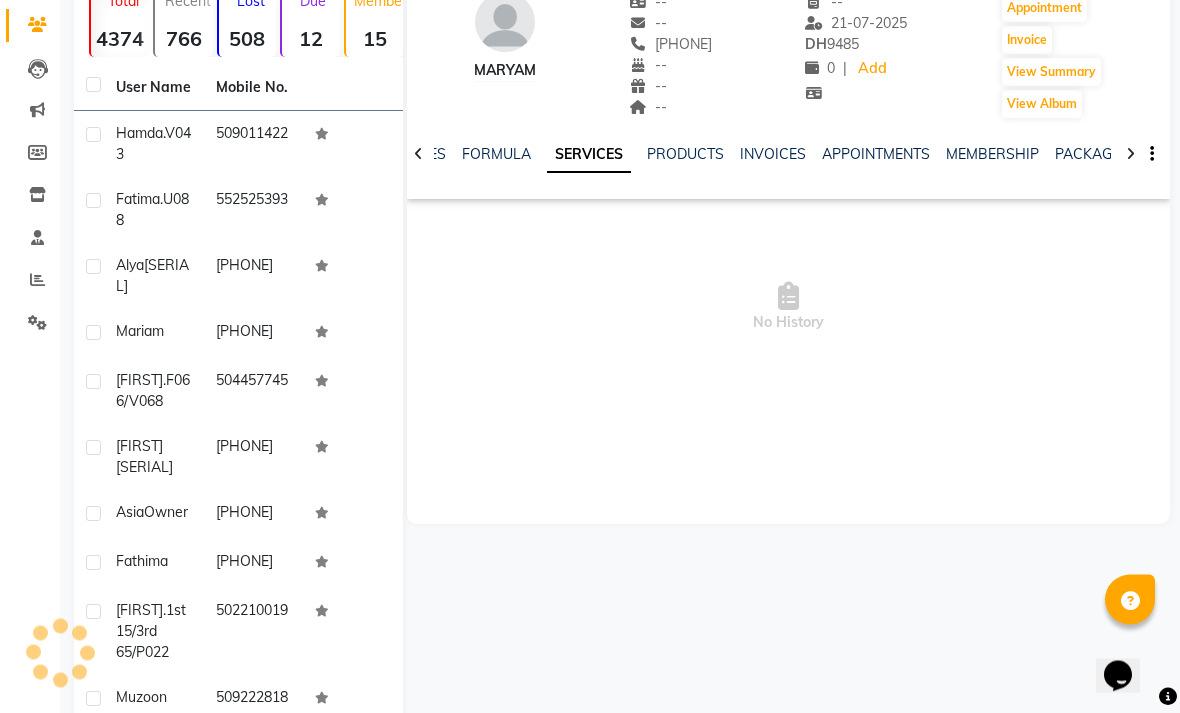 scroll, scrollTop: 163, scrollLeft: 0, axis: vertical 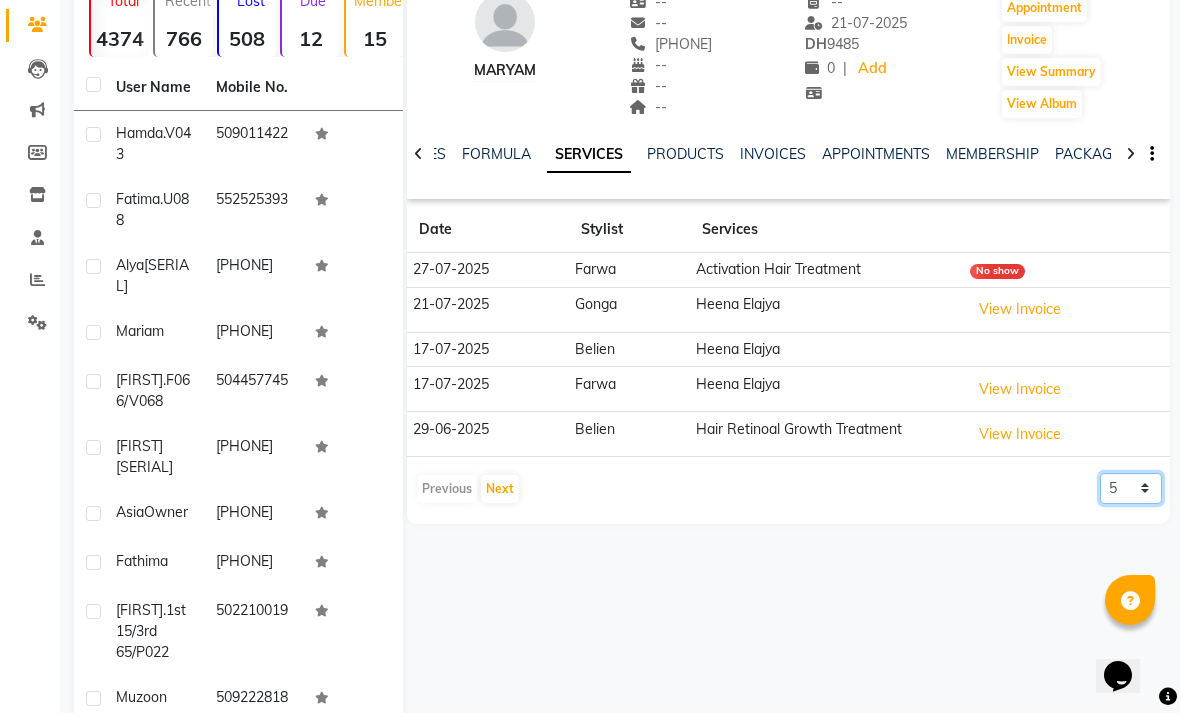 click on "5 10 50 100 500" 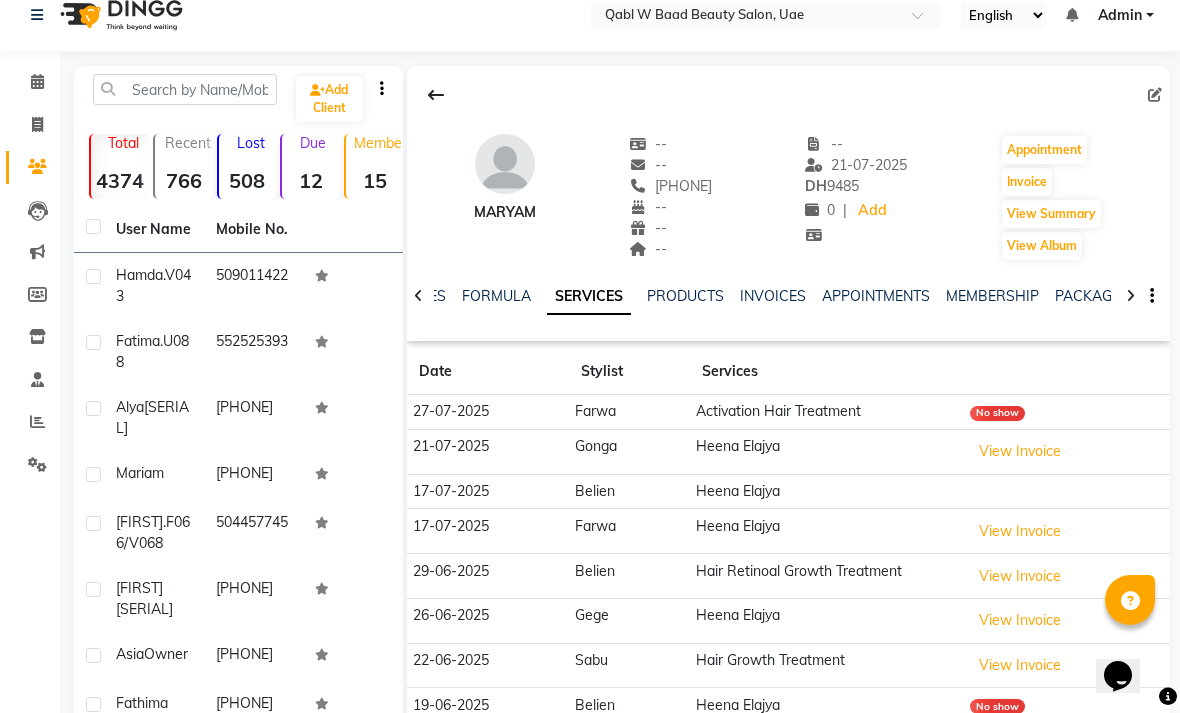 scroll, scrollTop: 0, scrollLeft: 0, axis: both 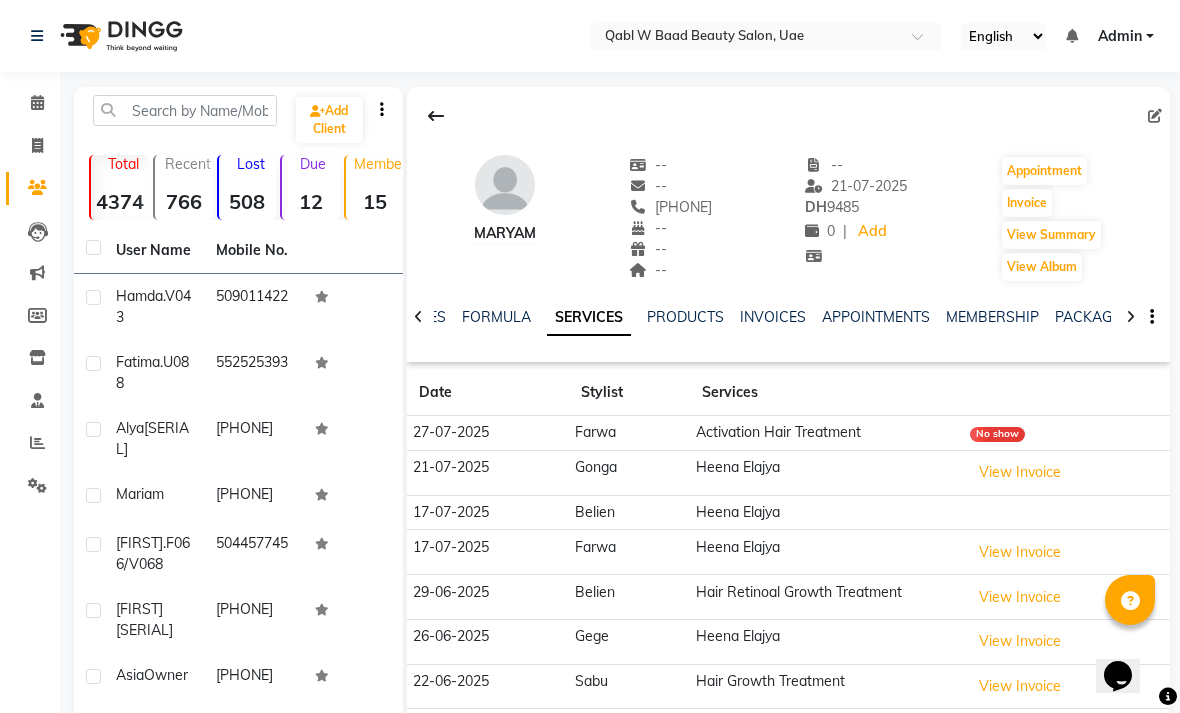 click 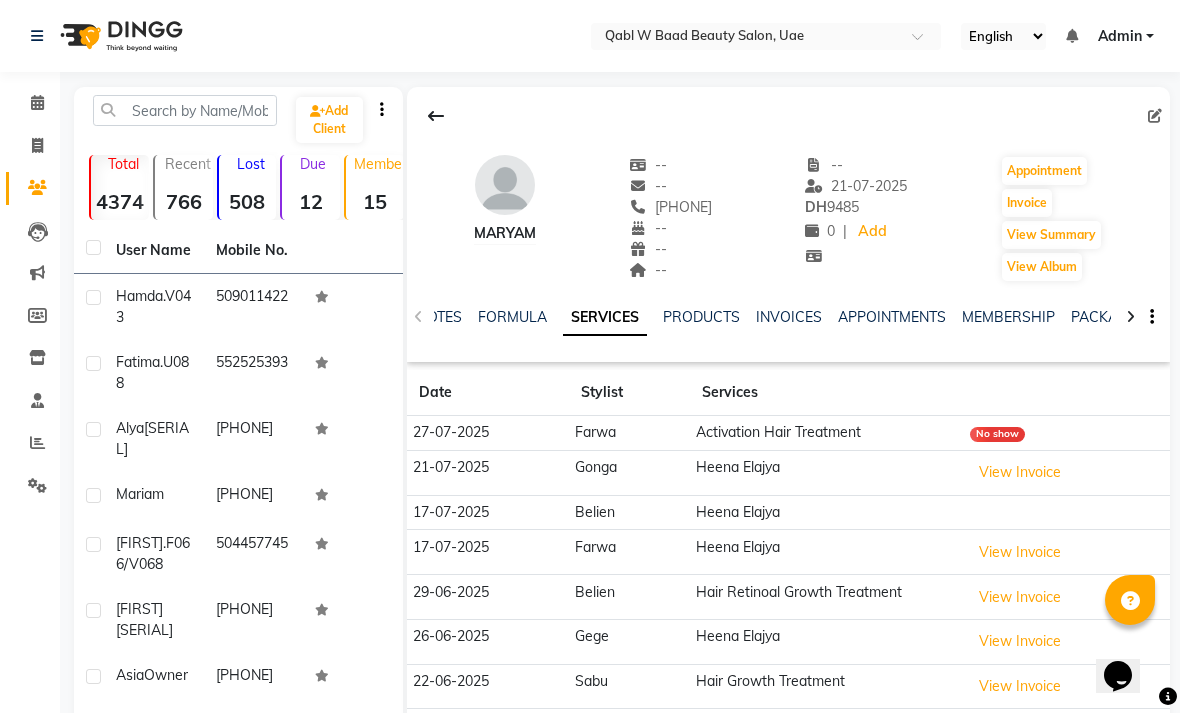 click on "NOTES" 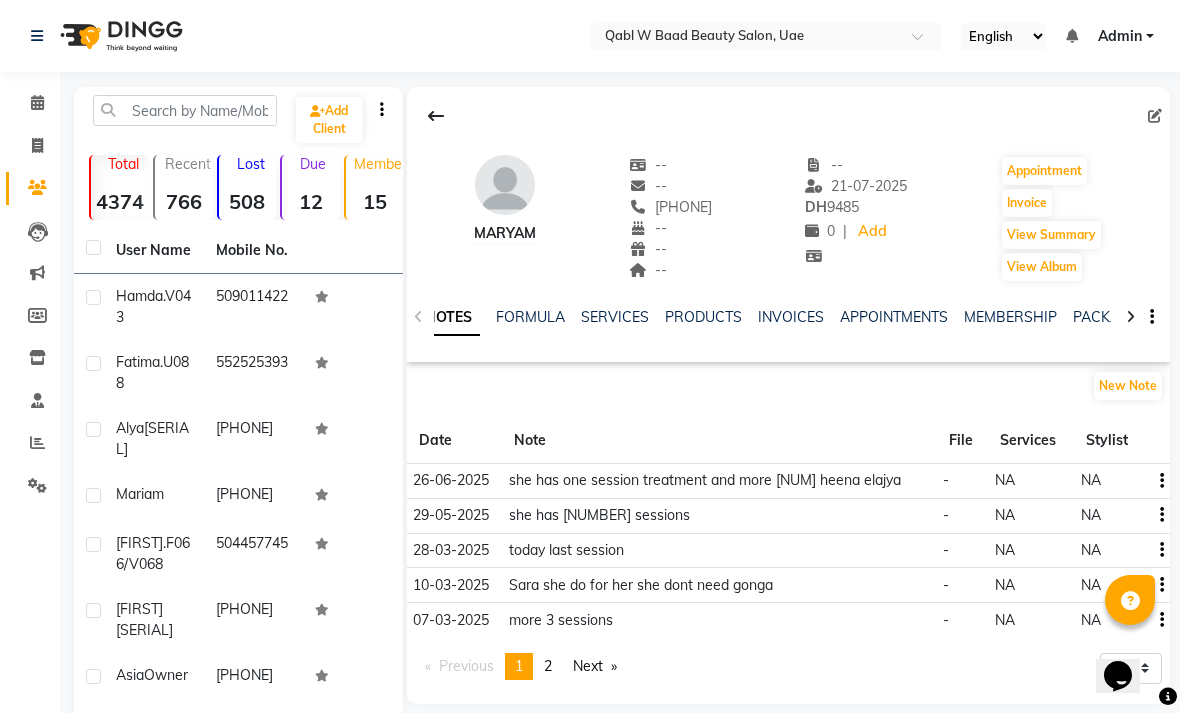 click on "New Note" 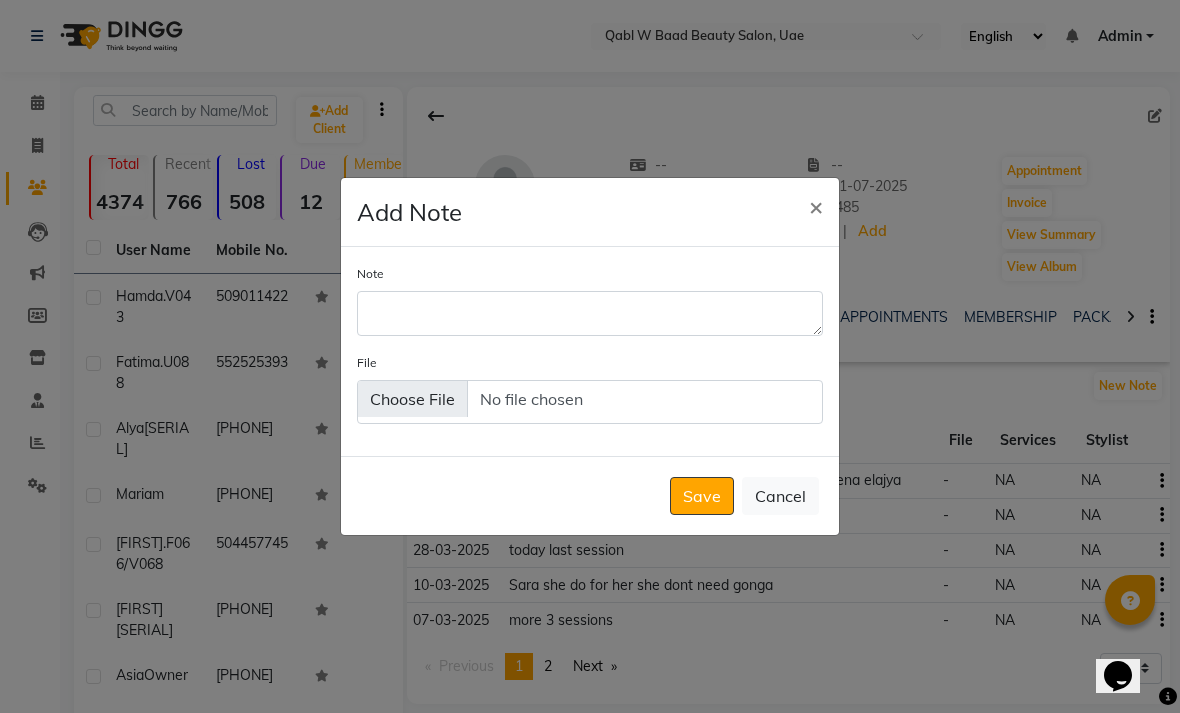 click on "×" 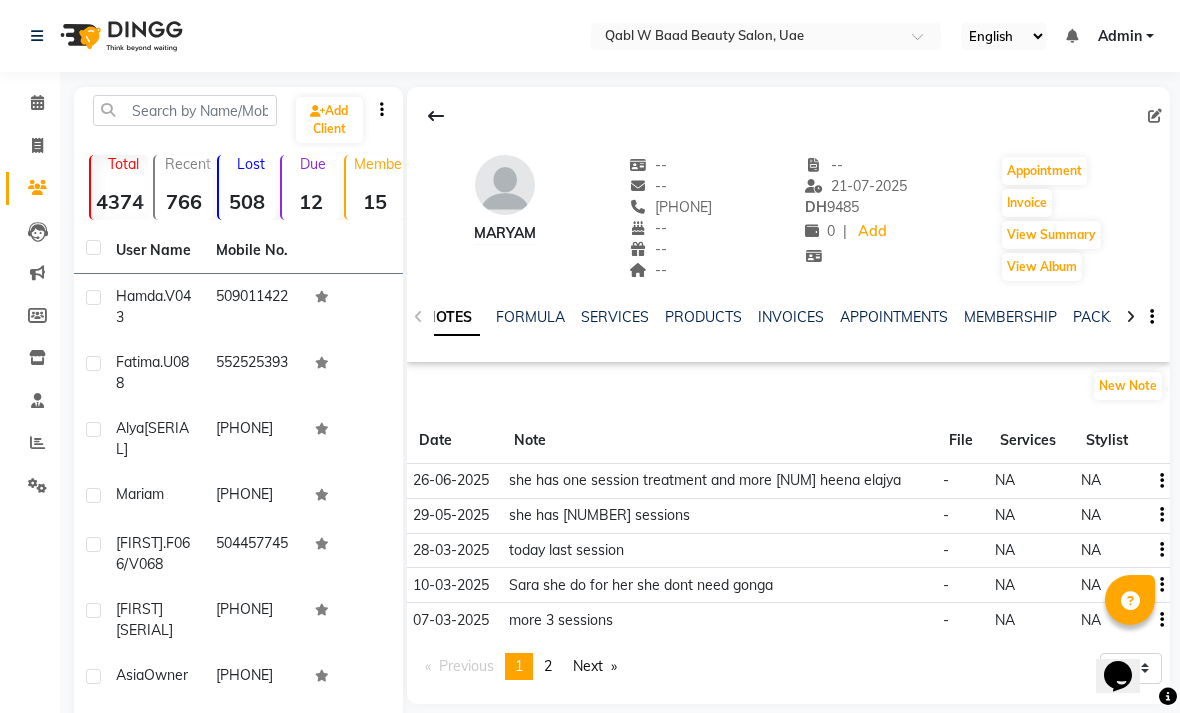 click on "PACKAGES" 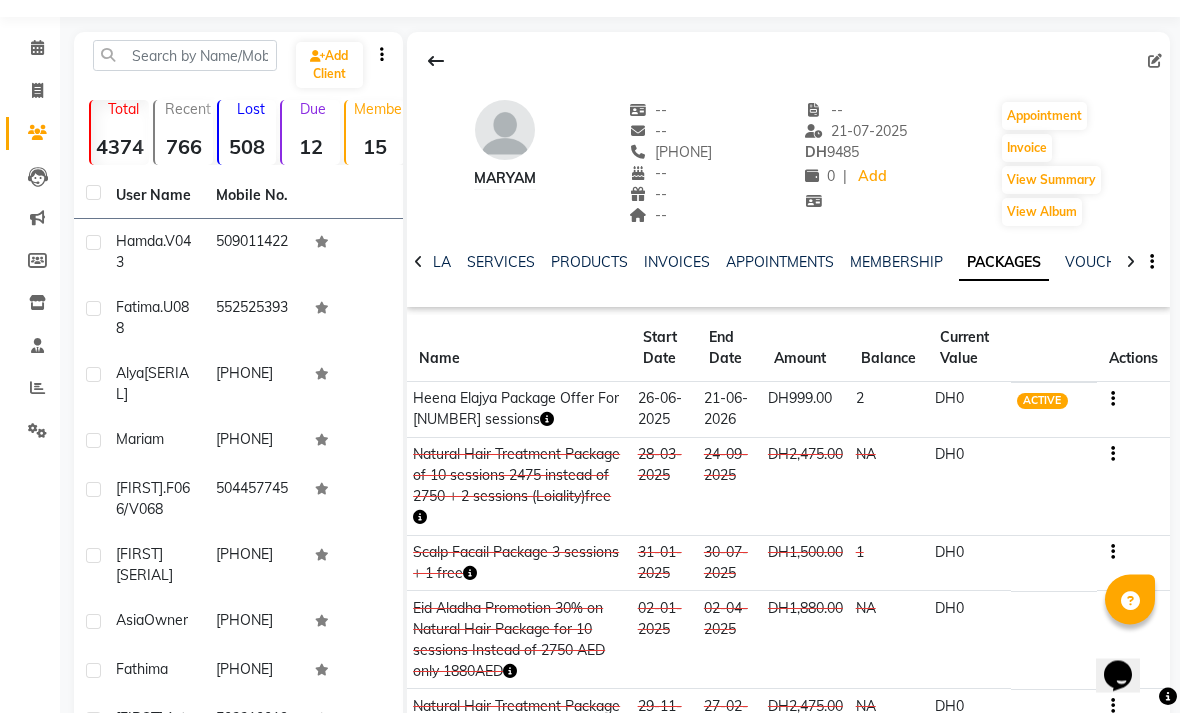 scroll, scrollTop: 70, scrollLeft: 0, axis: vertical 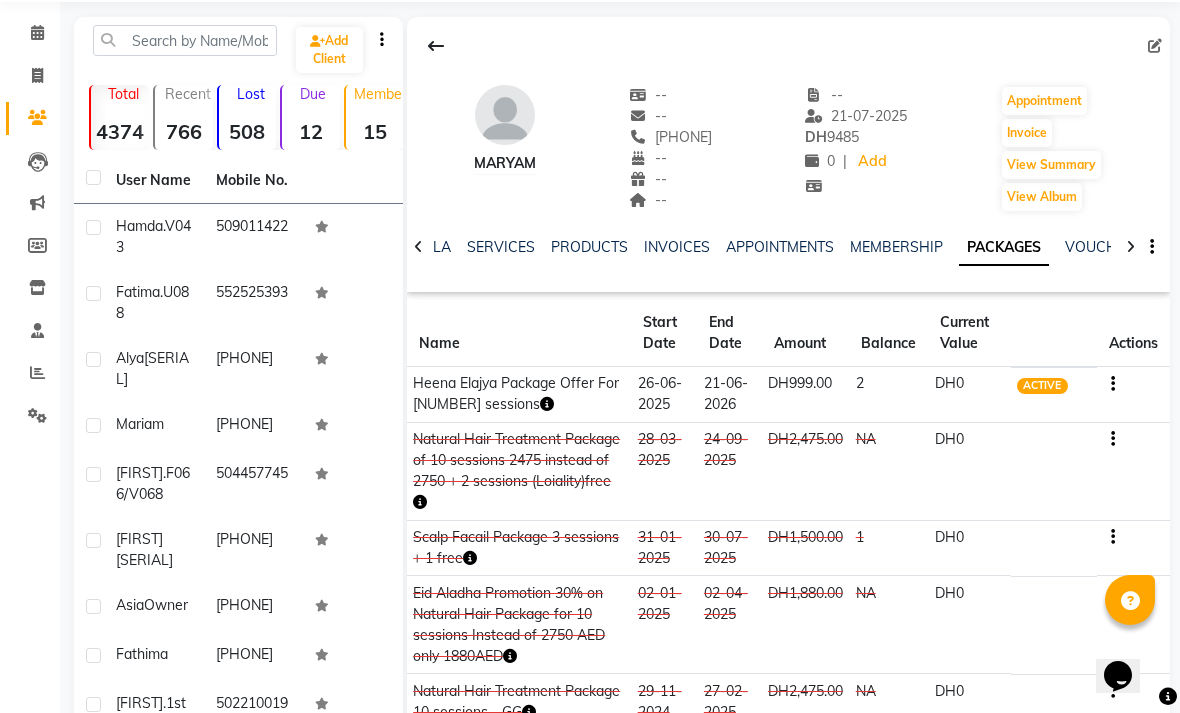 click 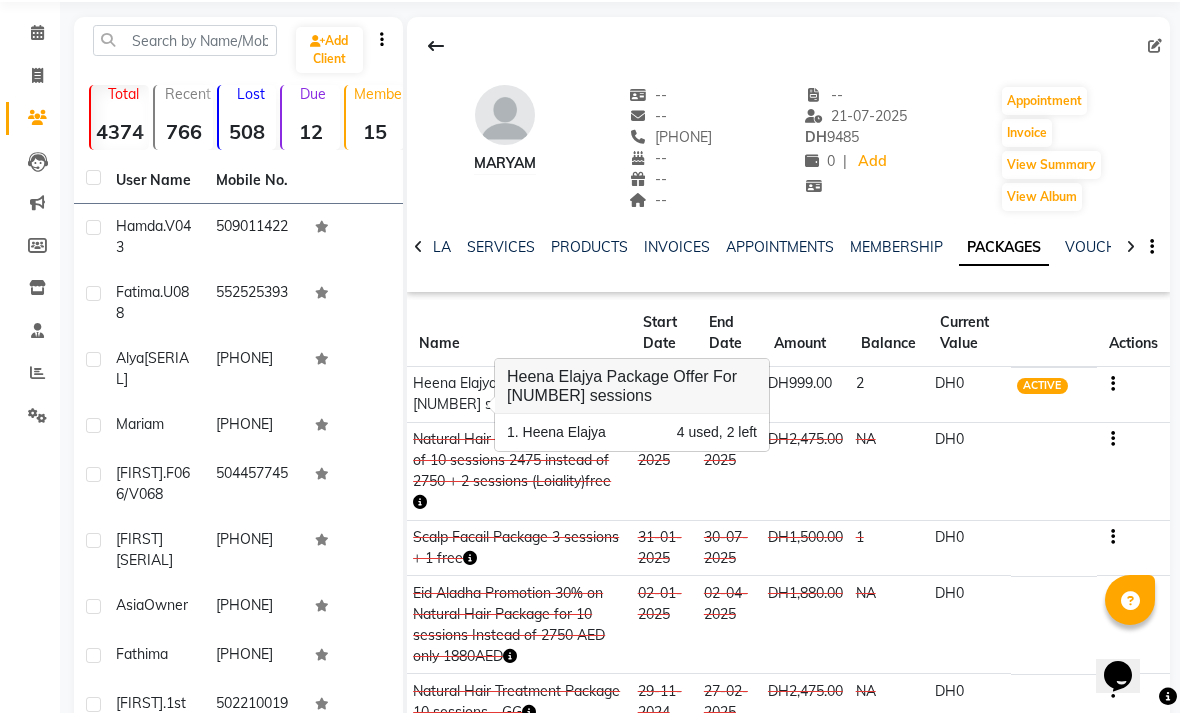 click on "4 used, 2 left" at bounding box center [717, 432] 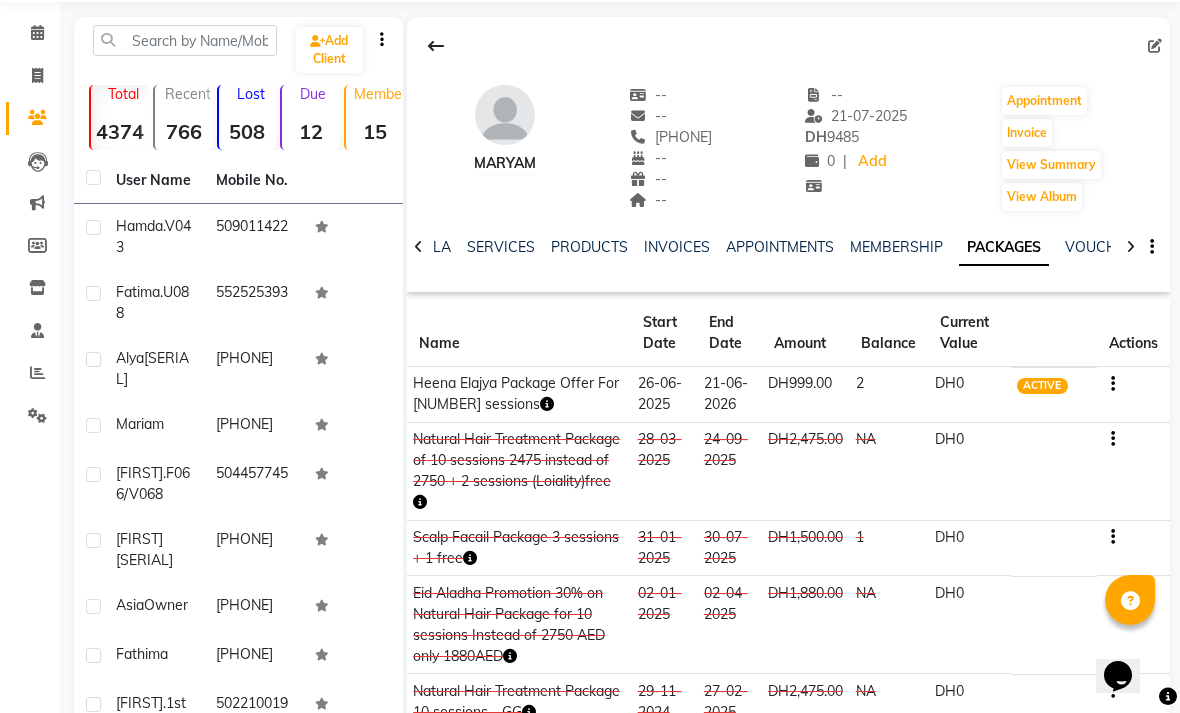 click on "SERVICES" 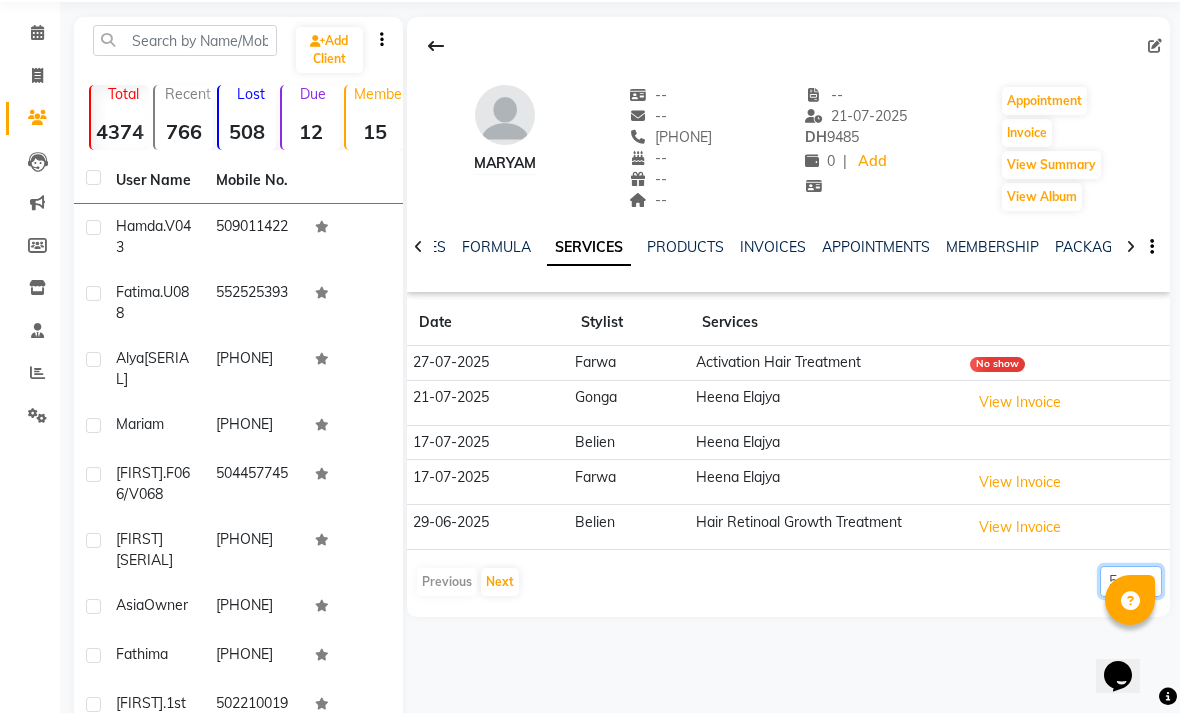click on "5 10 50 100 500" 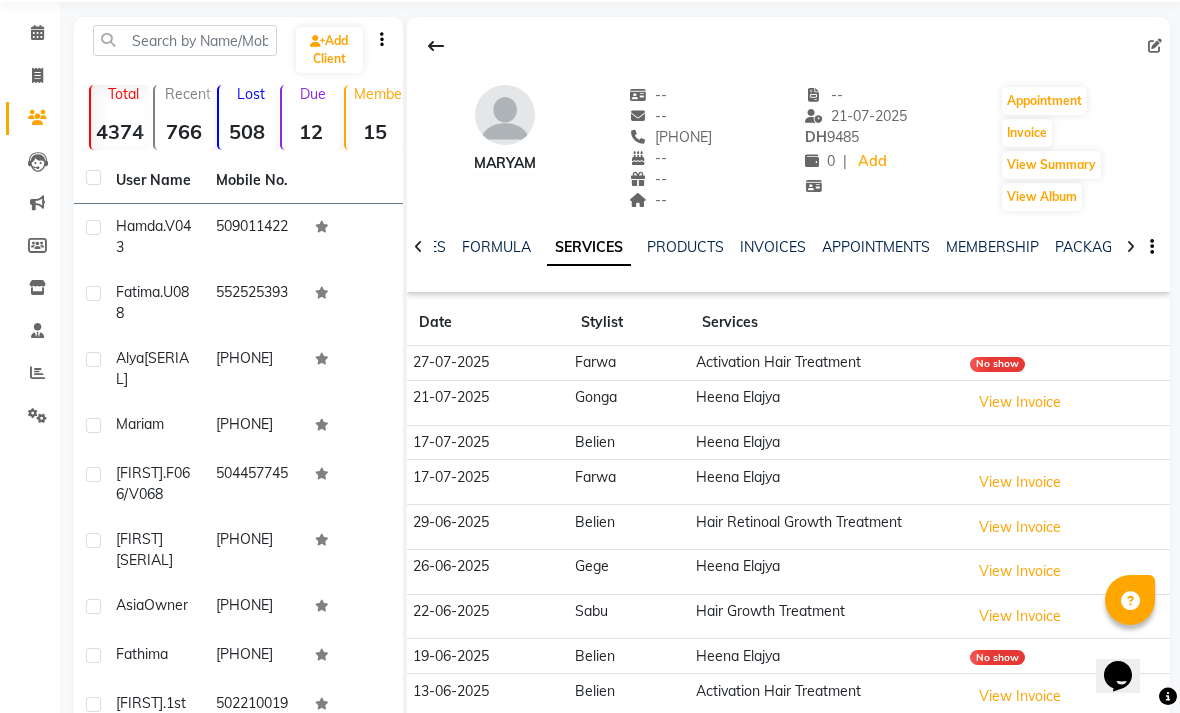 click on "NOTES" 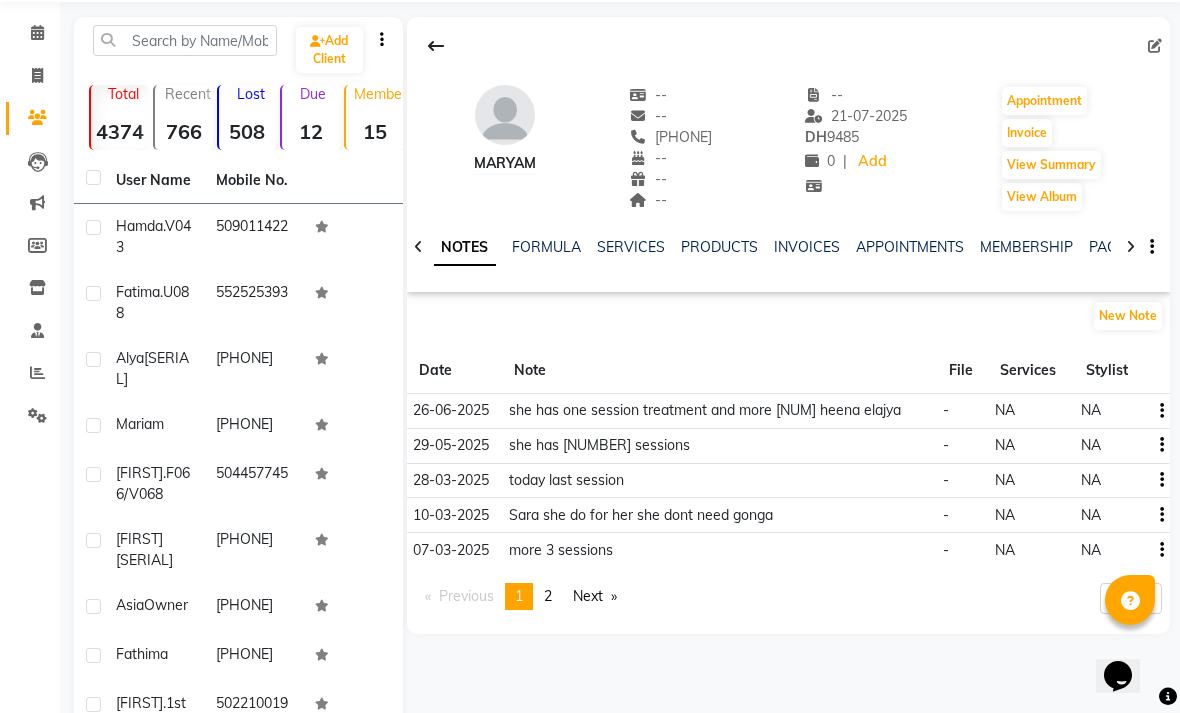 click on "New Note" 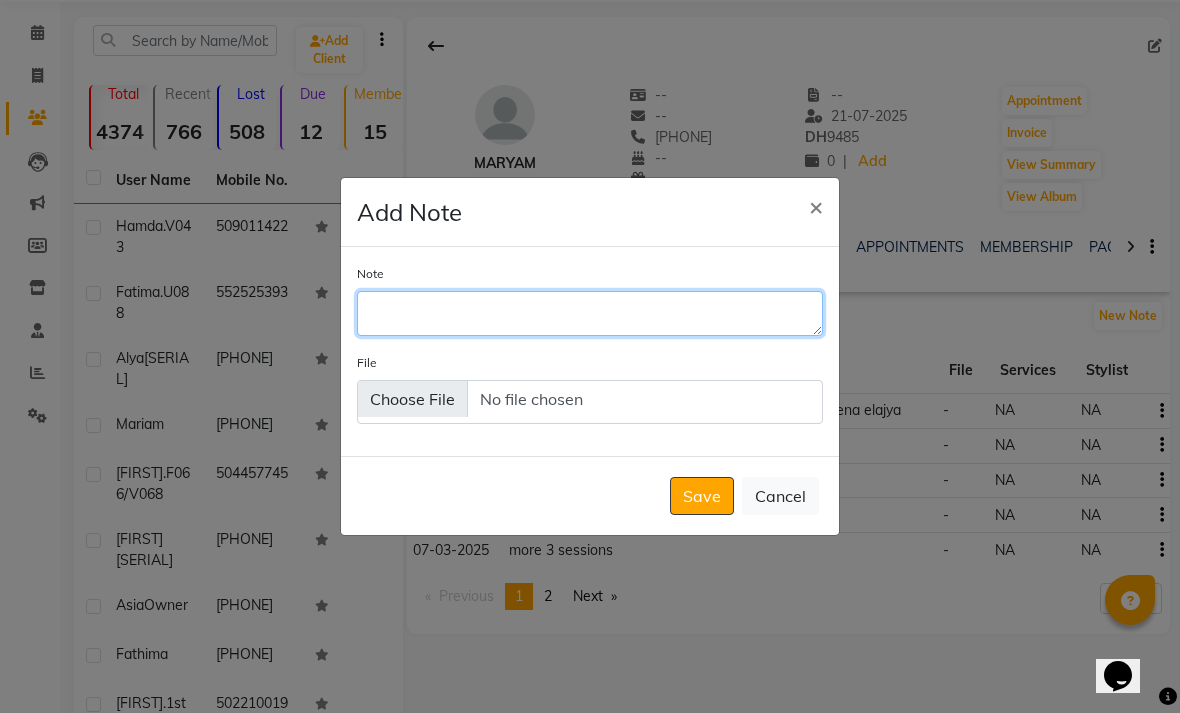 click on "Note" at bounding box center [590, 313] 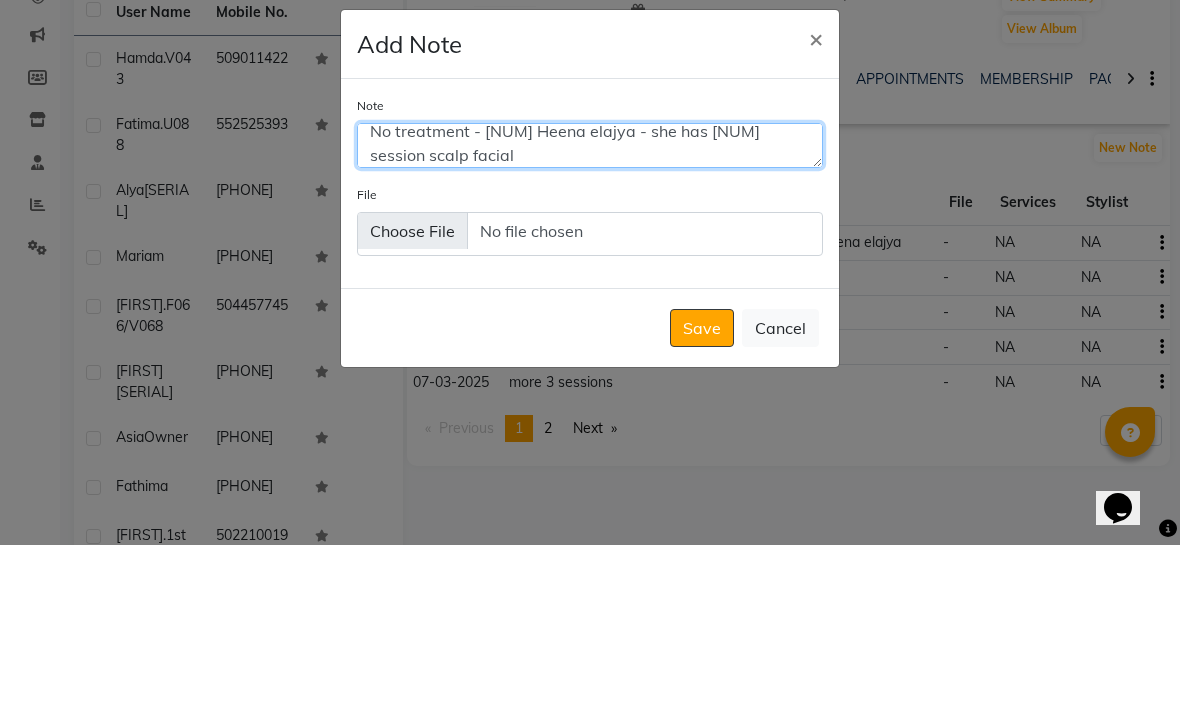 scroll, scrollTop: 11, scrollLeft: 0, axis: vertical 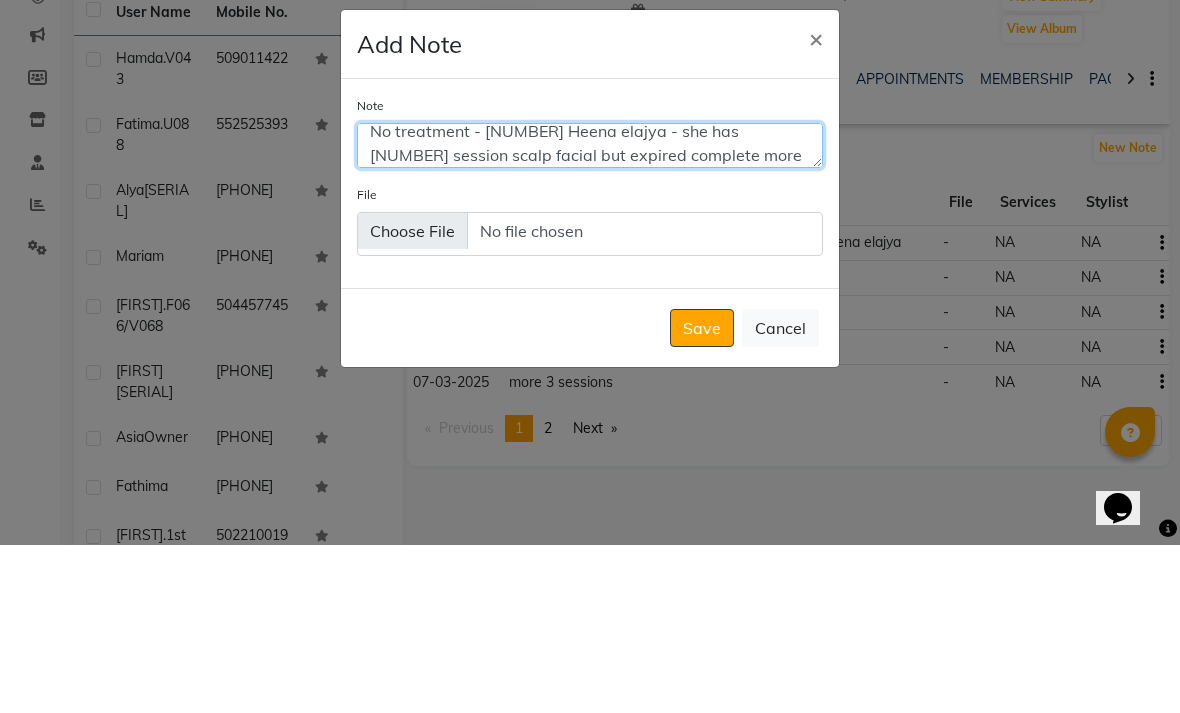 type on "No treatment - [NUMBER] Heena elajya - she has [NUMBER] session scalp facial but expired complete more than [NUMBER] months" 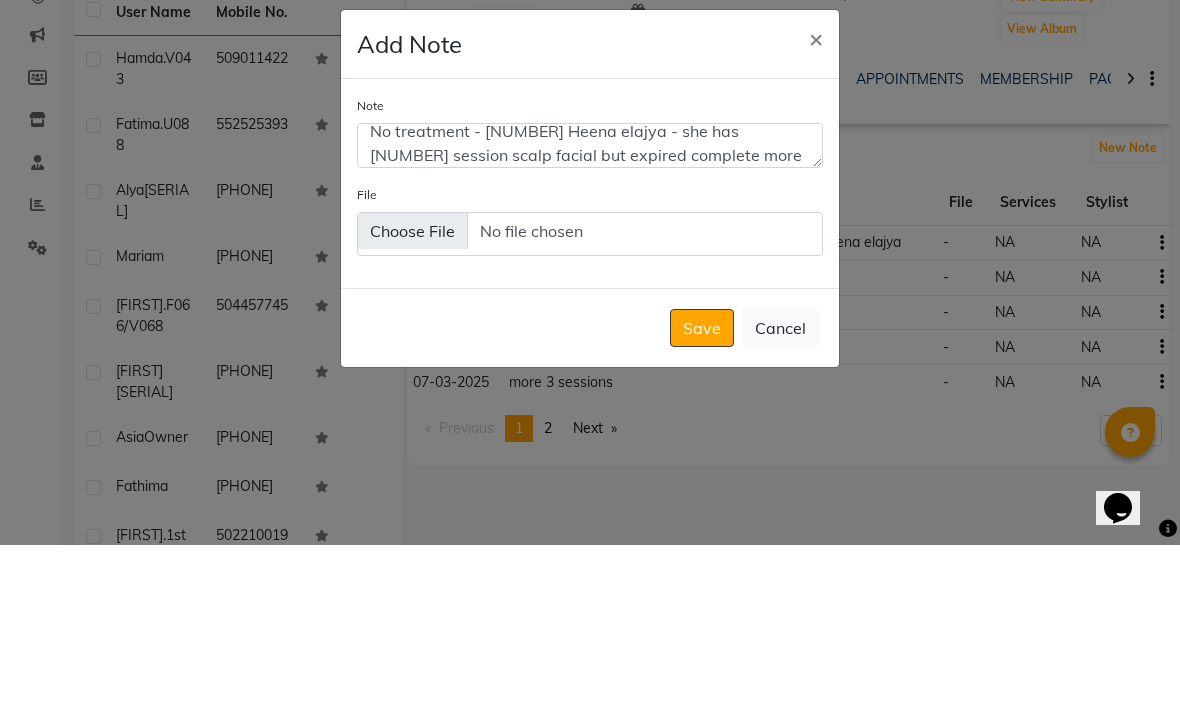 click on "Save" 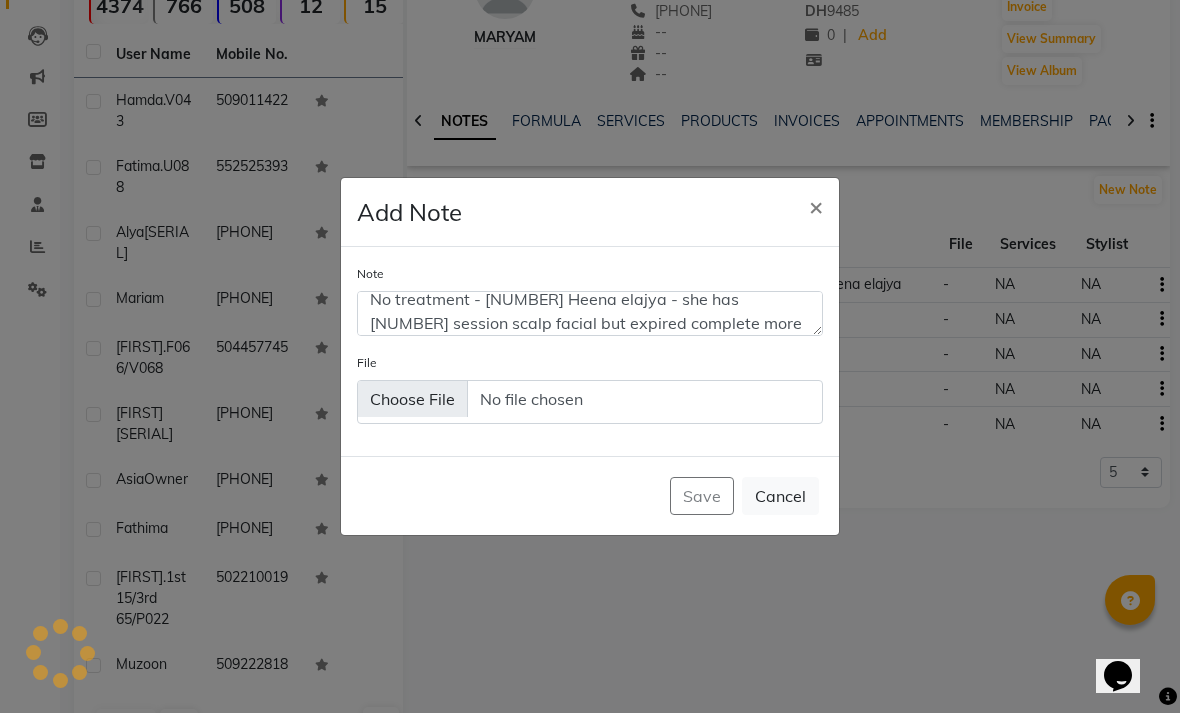 type 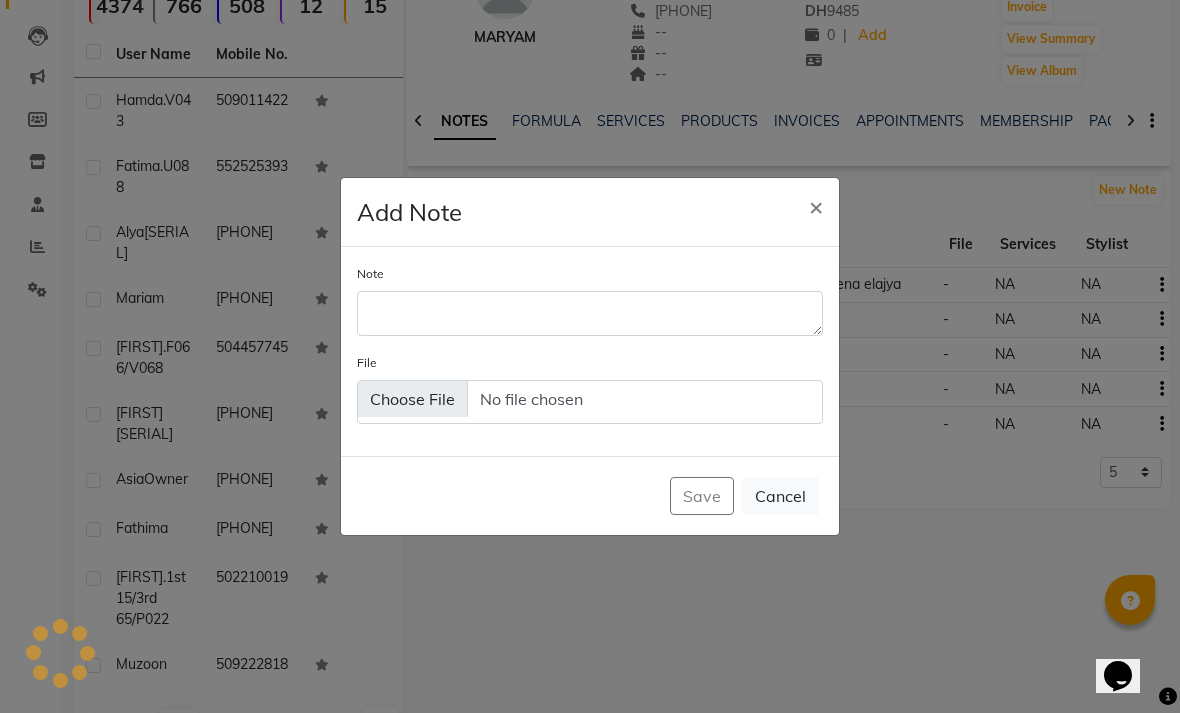 scroll, scrollTop: 0, scrollLeft: 0, axis: both 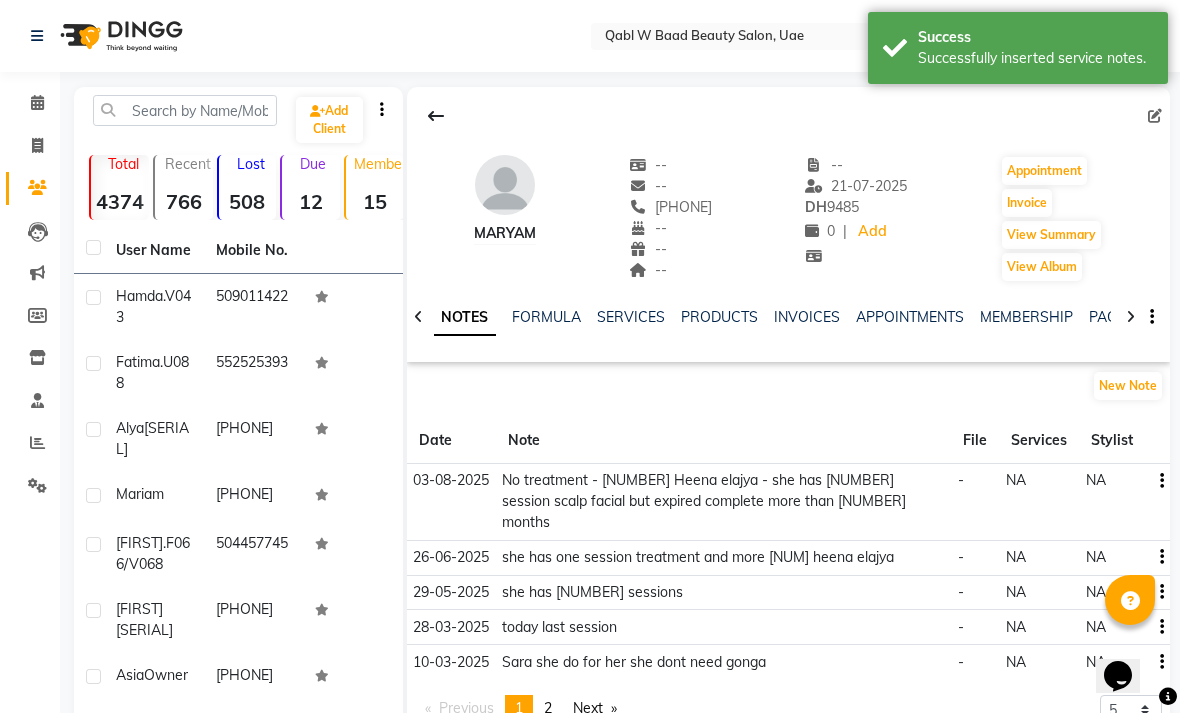 click 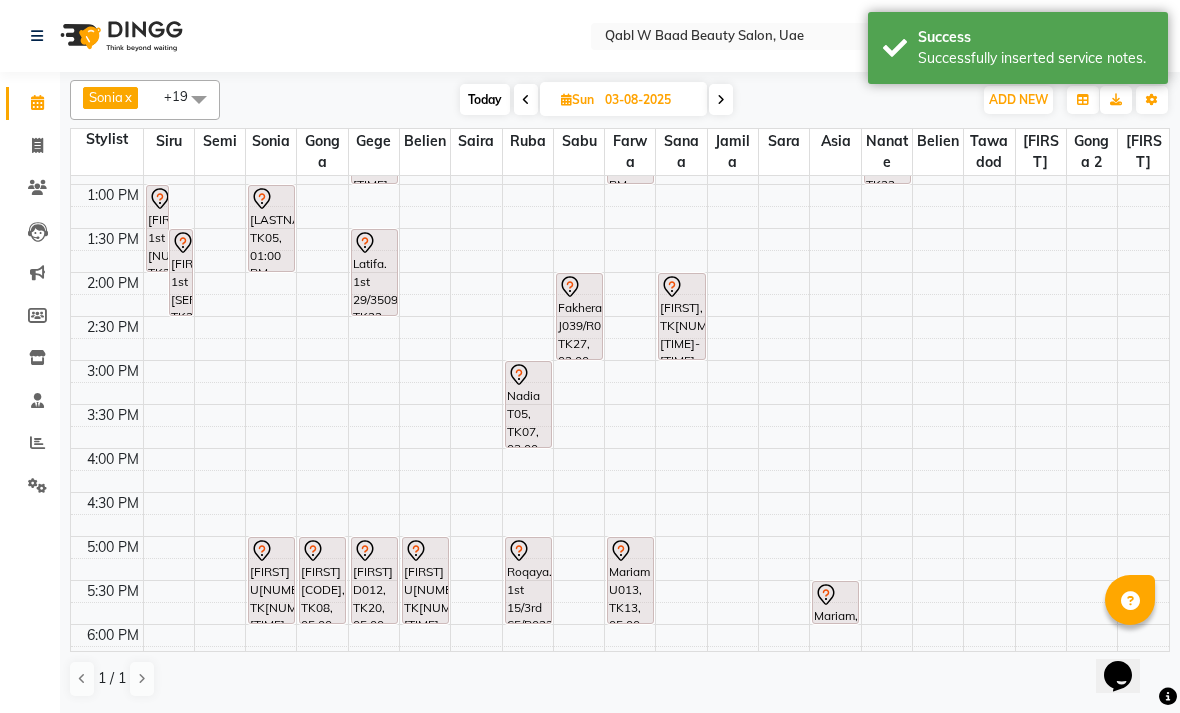 scroll, scrollTop: 473, scrollLeft: 0, axis: vertical 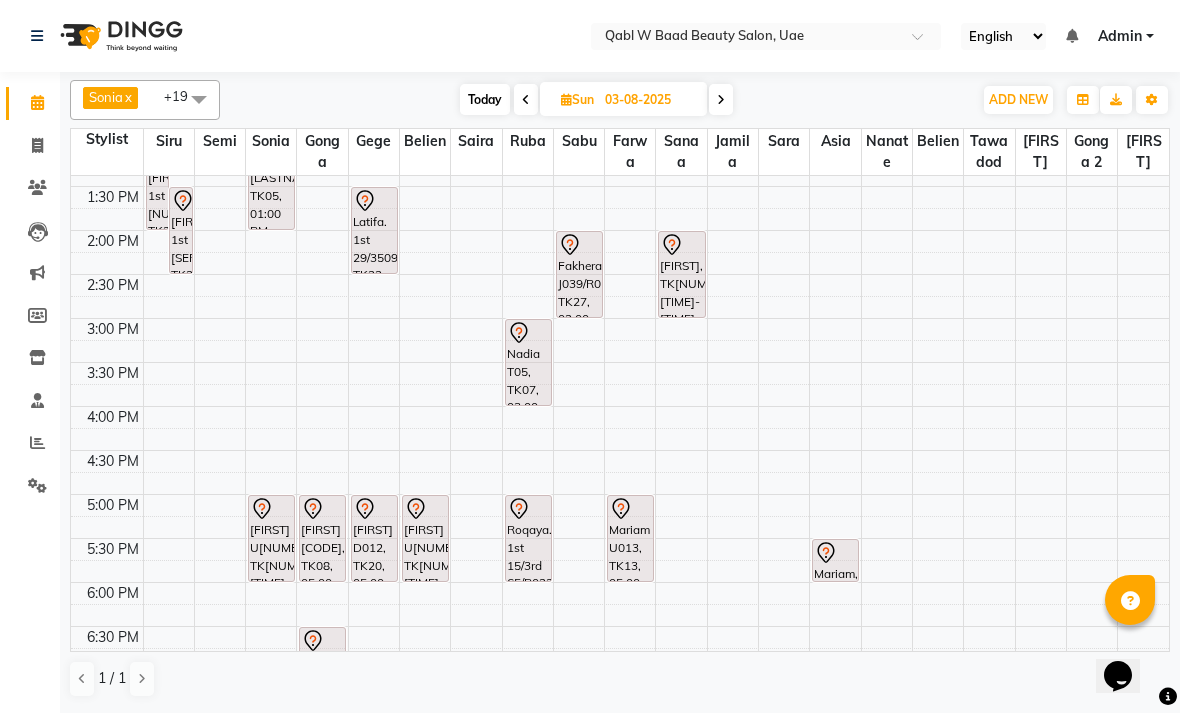 click on "Mariam U013, TK13, 05:00 PM-06:00 PM, Activation Hair Treatment" at bounding box center (630, 538) 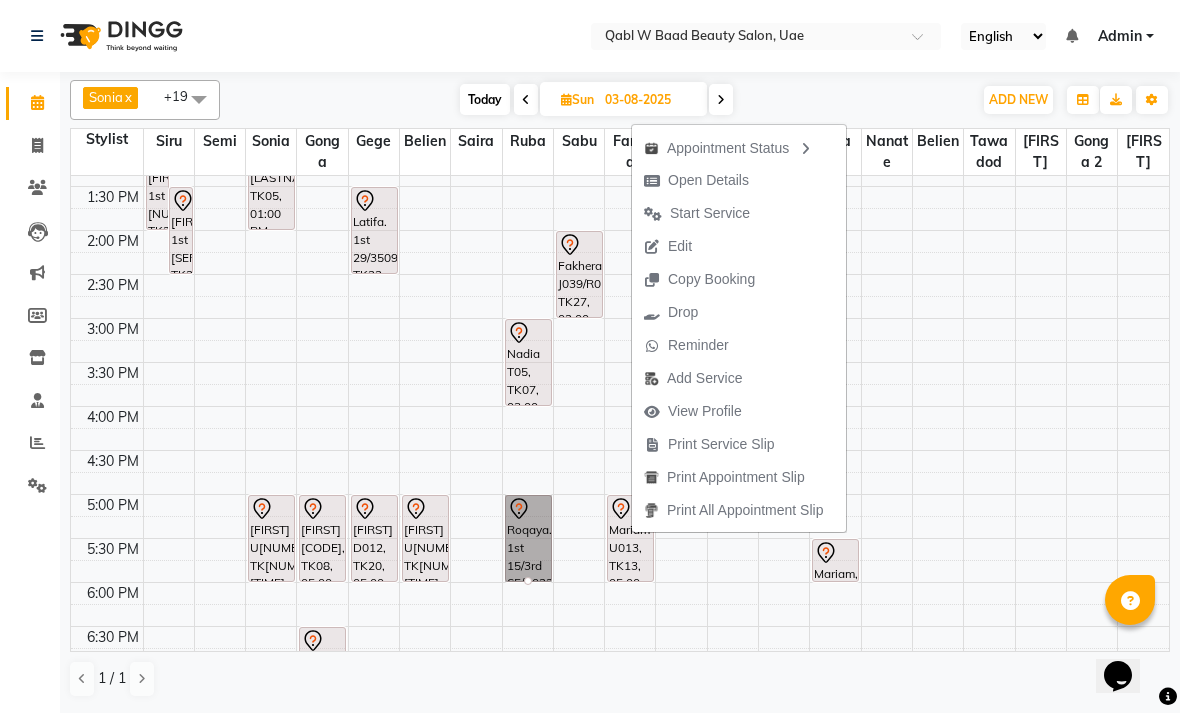 click at bounding box center [528, 581] 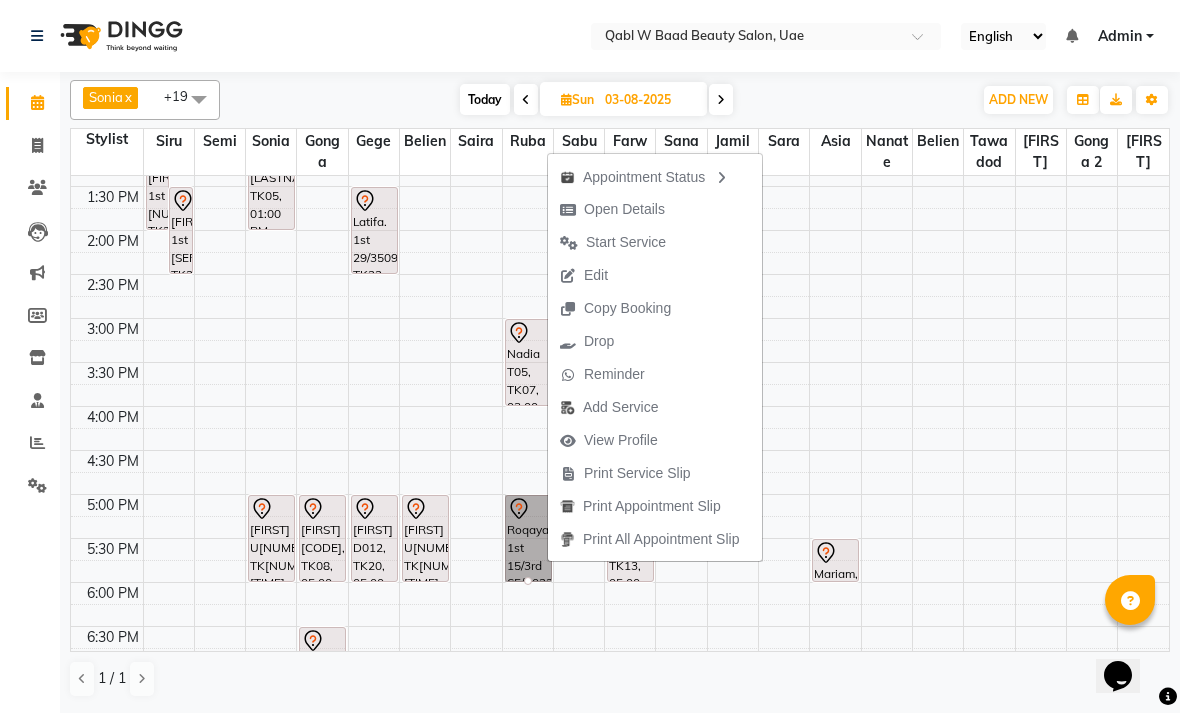 click on "Open Details" at bounding box center (624, 209) 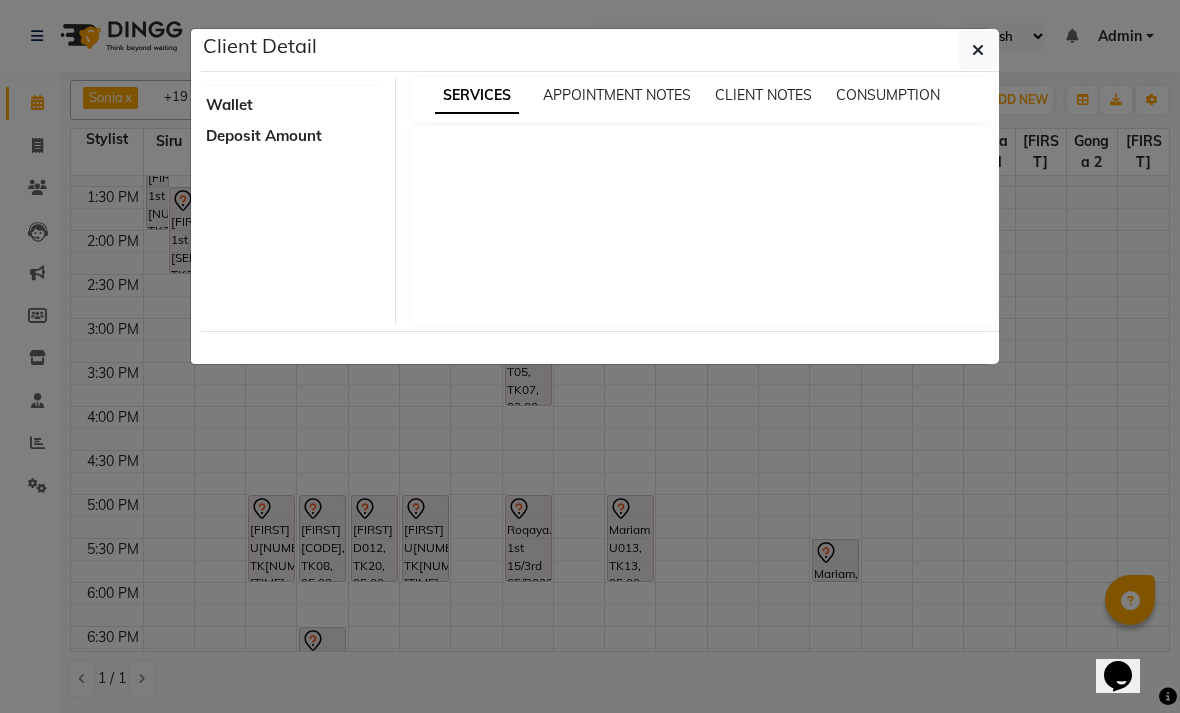 select on "7" 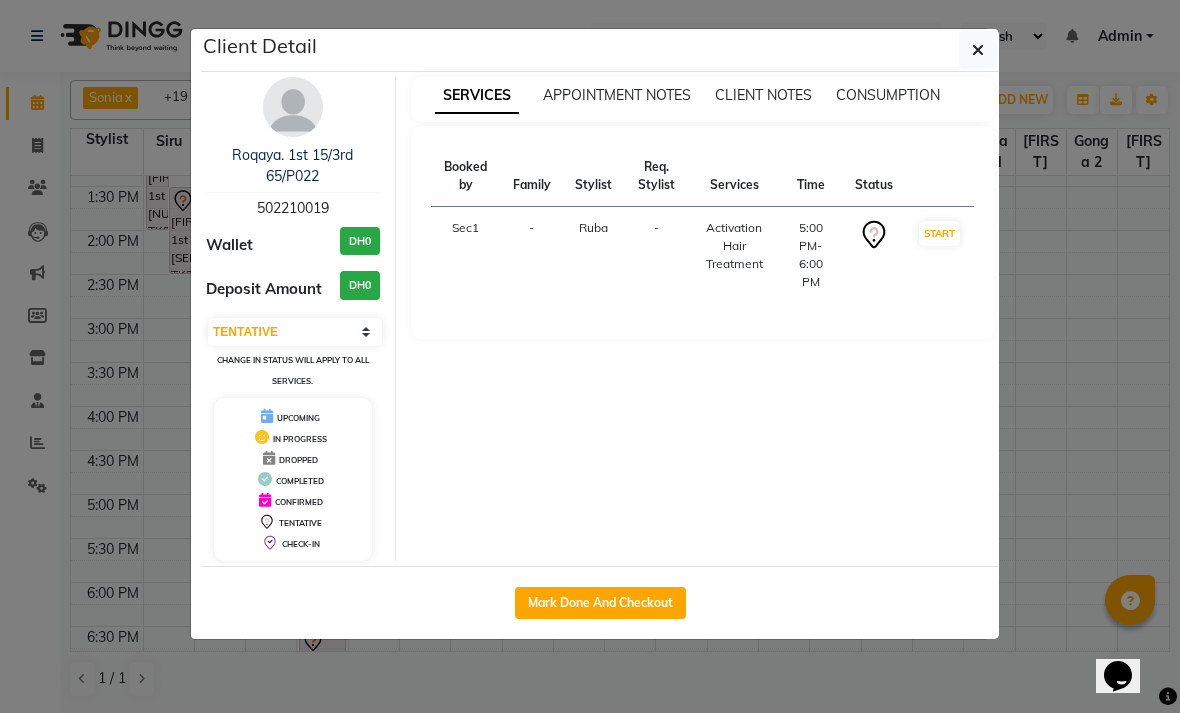 click on "Roqaya. 1st 15/3rd 65/P022" at bounding box center (292, 165) 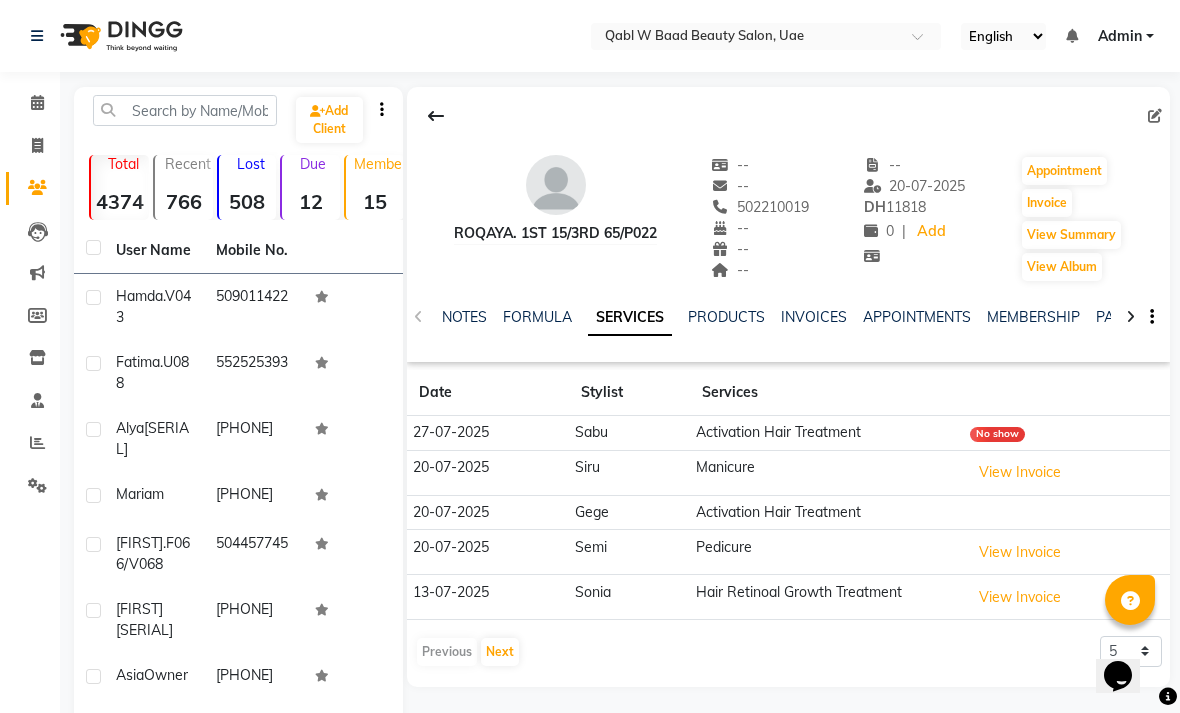 click on "NOTES" 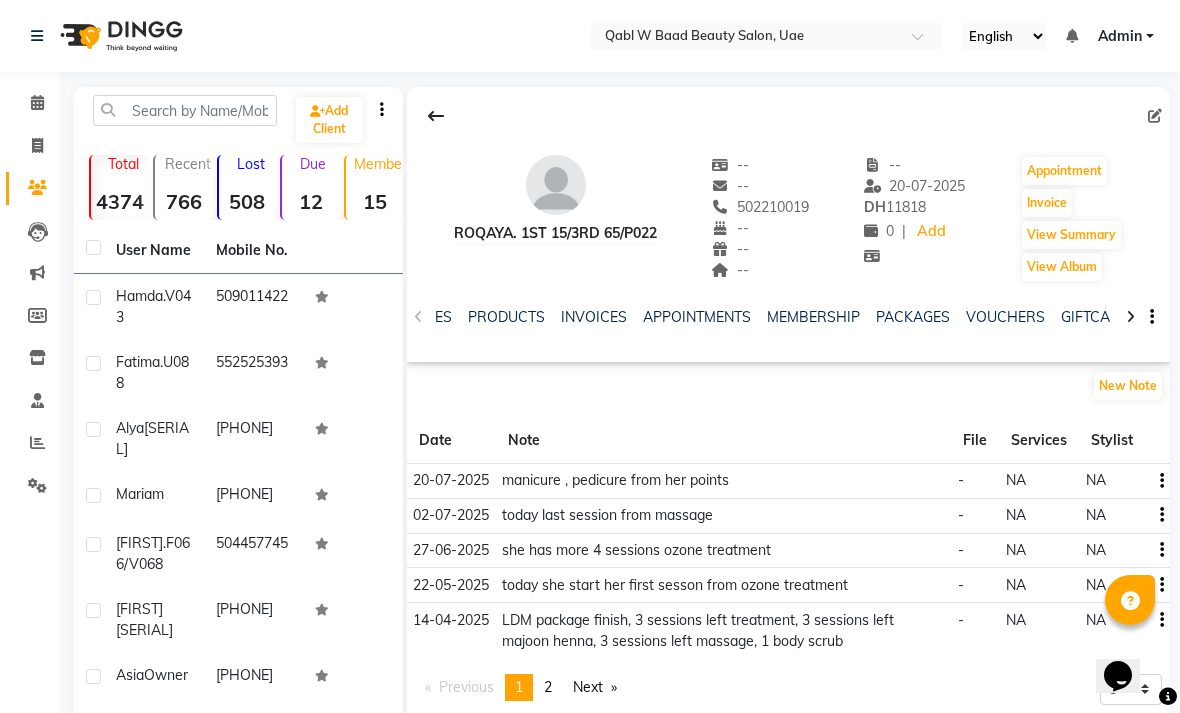 scroll, scrollTop: 0, scrollLeft: 220, axis: horizontal 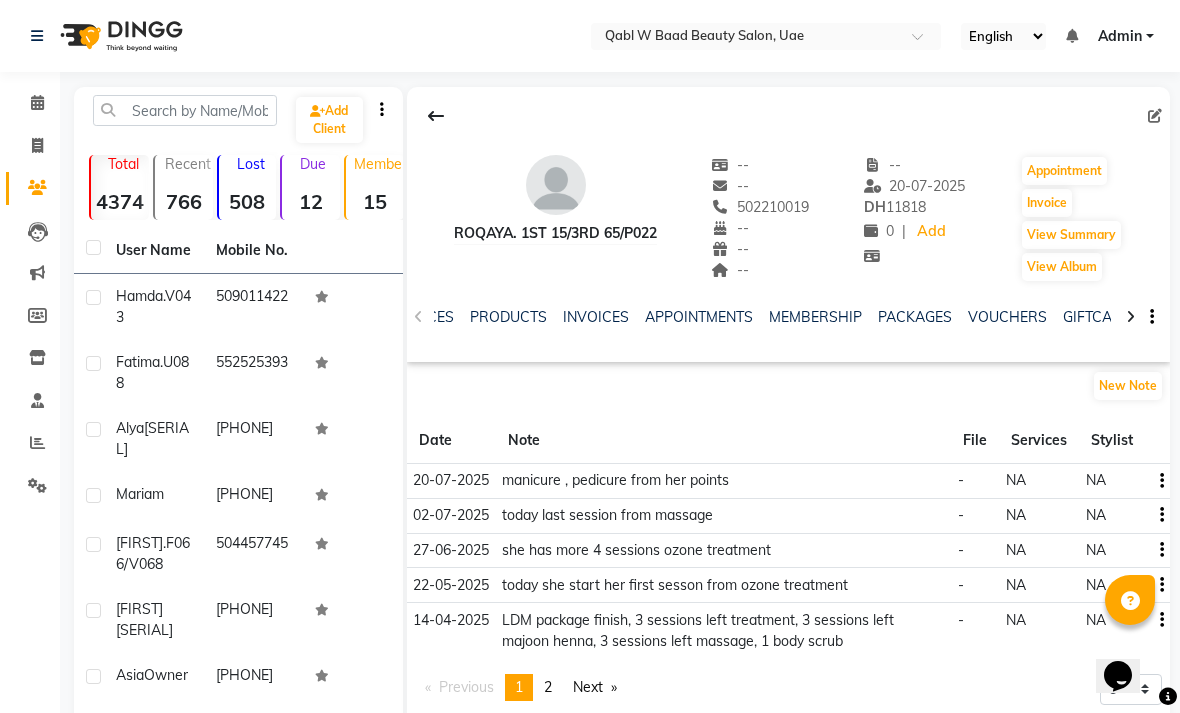 click on "VOUCHERS" 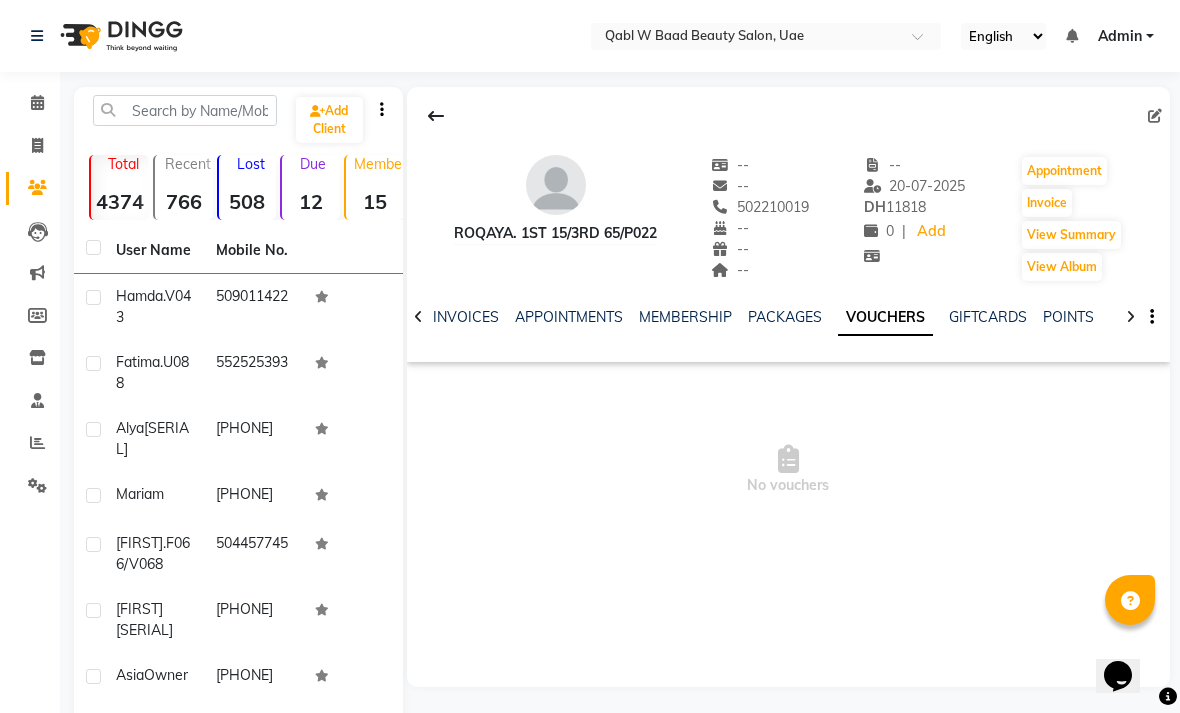 click on "PACKAGES" 